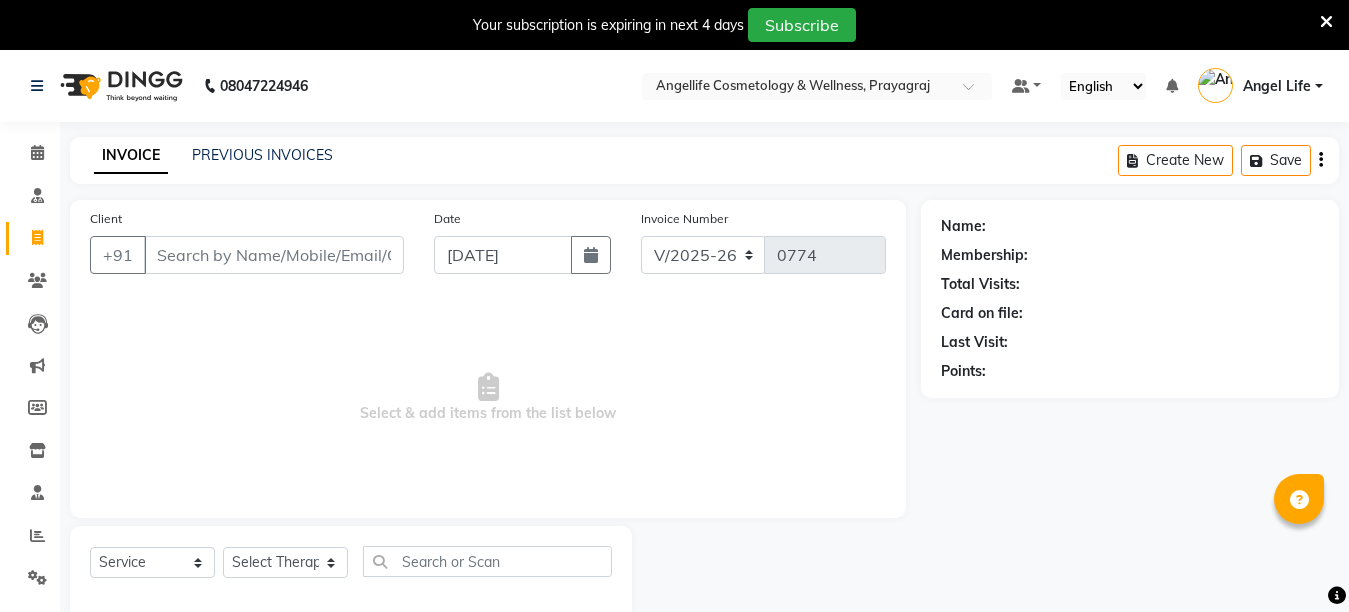 select on "4531" 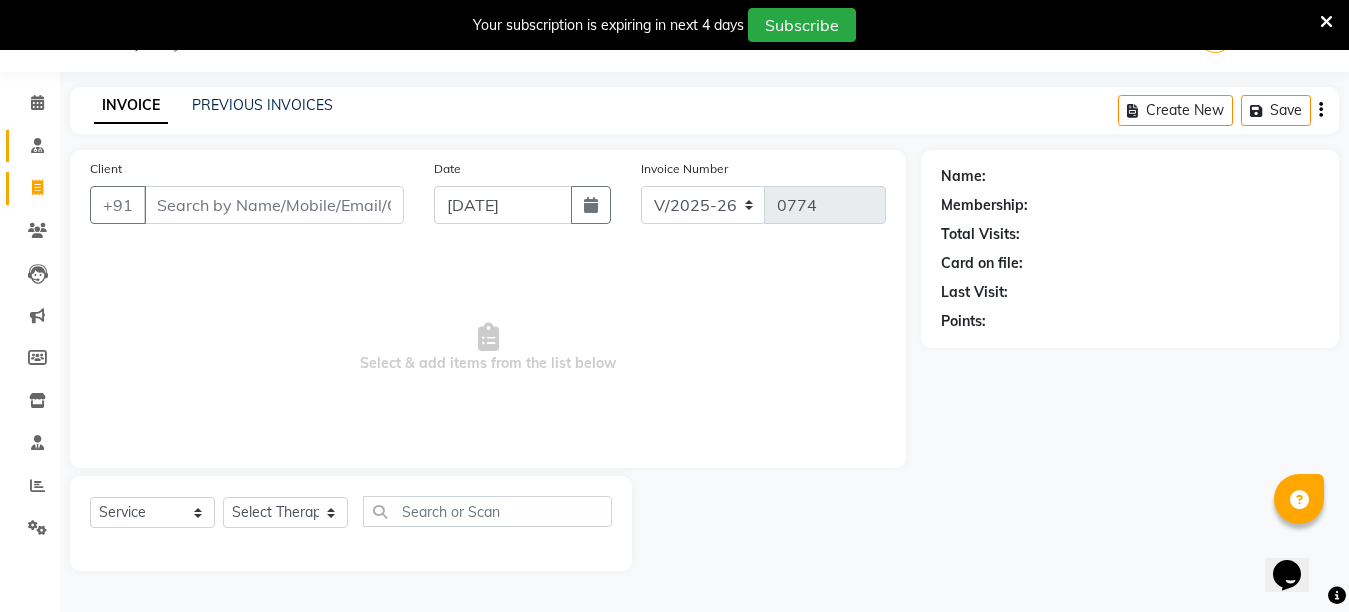 scroll, scrollTop: 0, scrollLeft: 0, axis: both 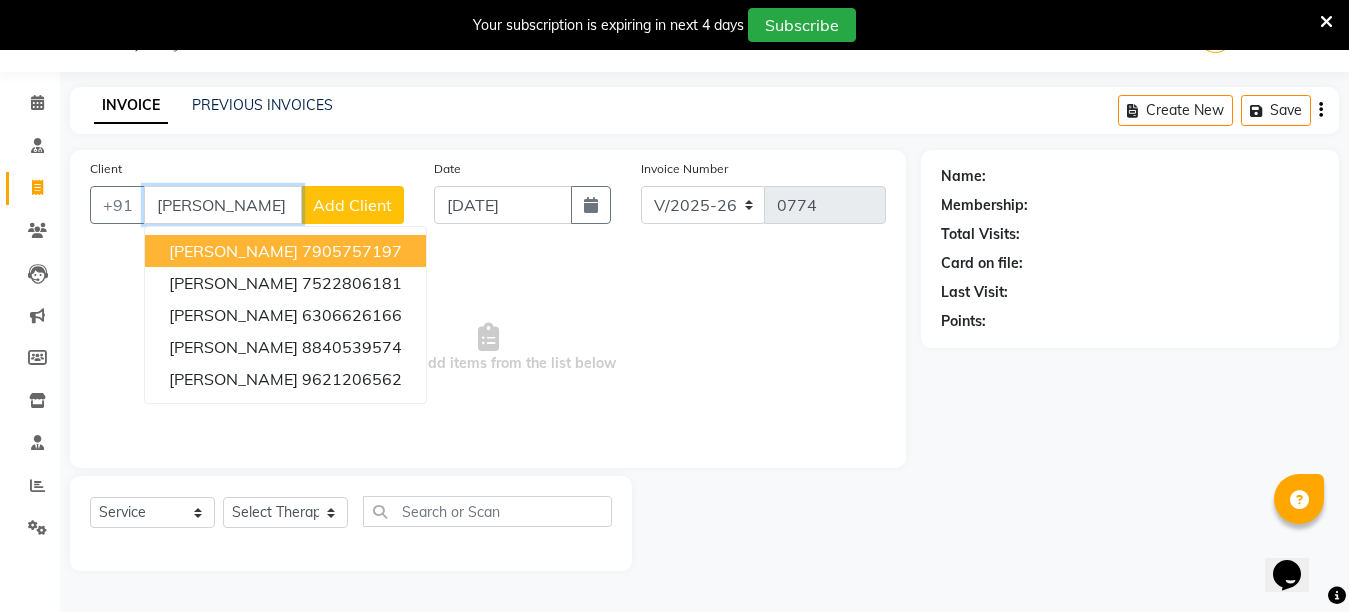 click on "[PERSON_NAME]" at bounding box center (233, 251) 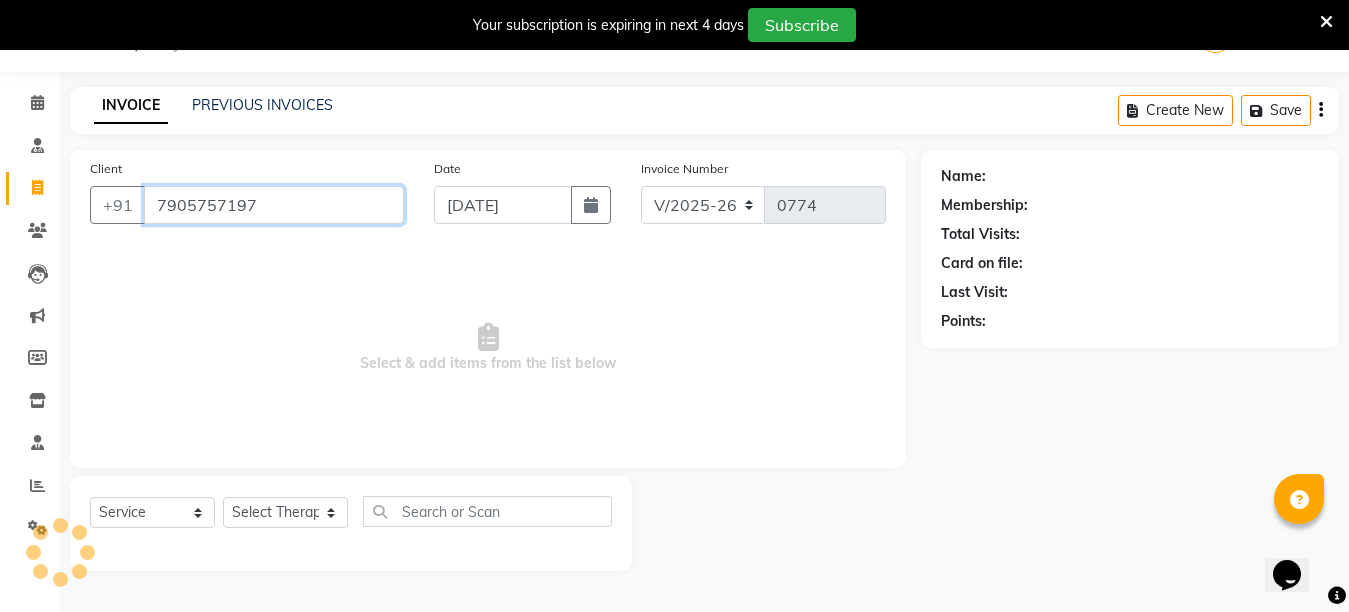 type on "7905757197" 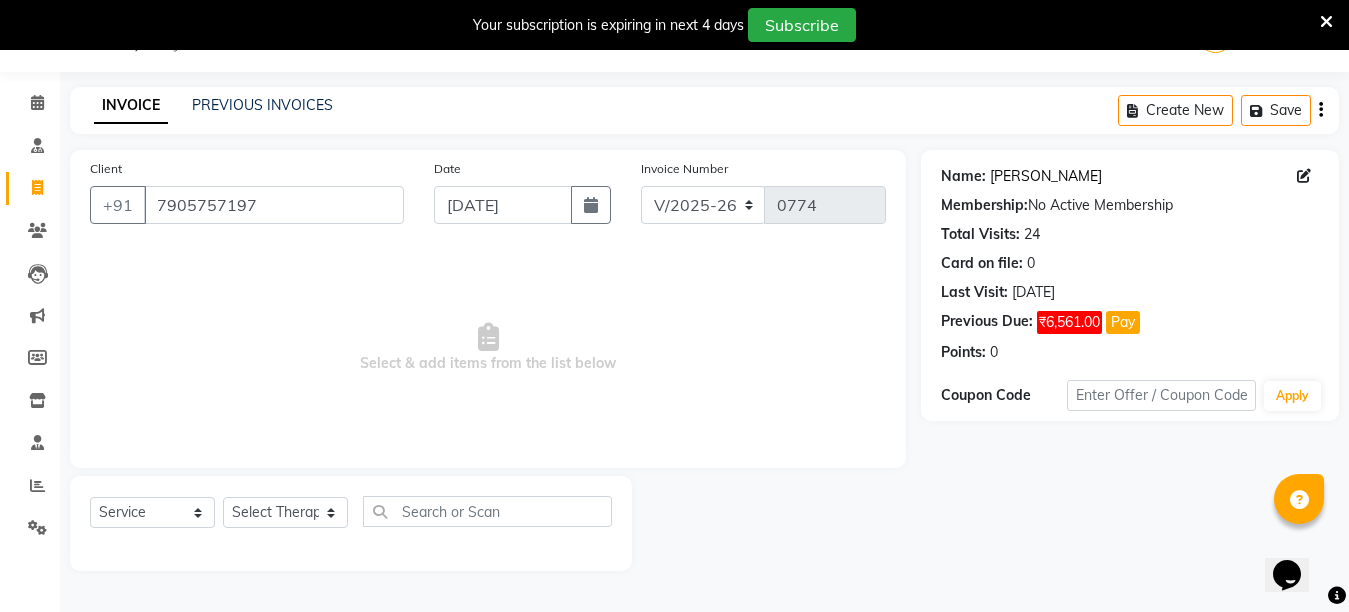 click on "[PERSON_NAME]" 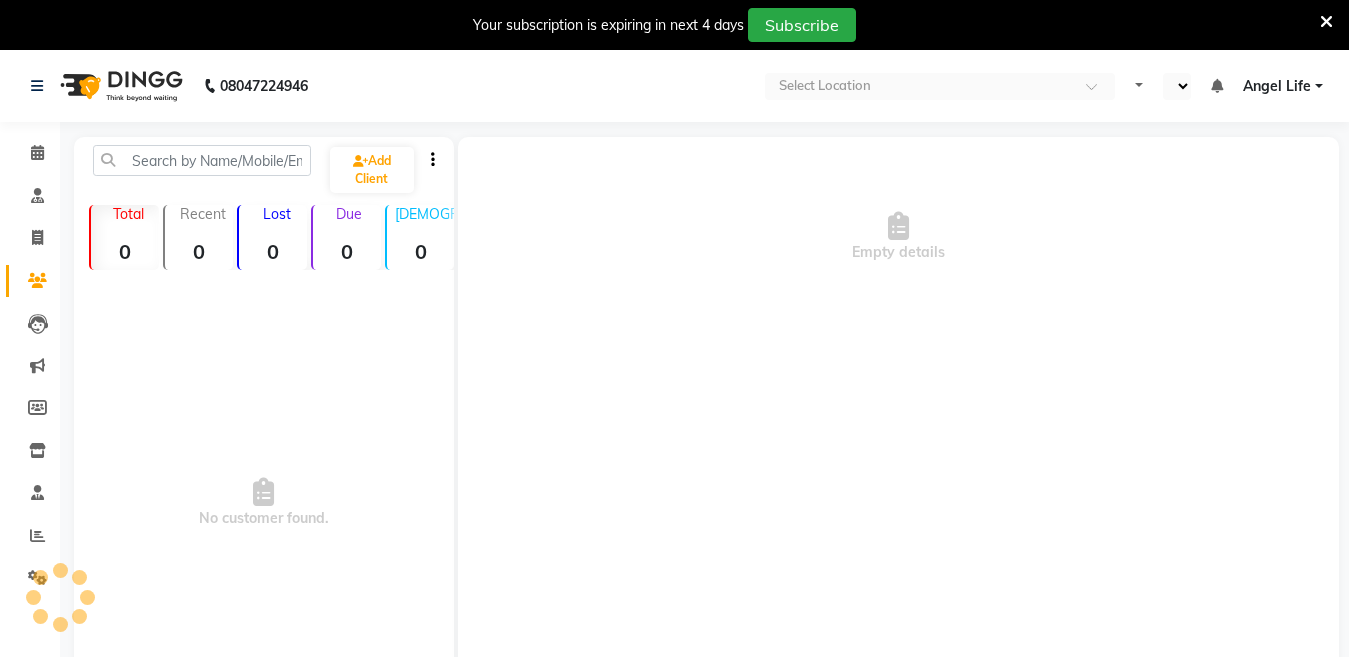 scroll, scrollTop: 0, scrollLeft: 0, axis: both 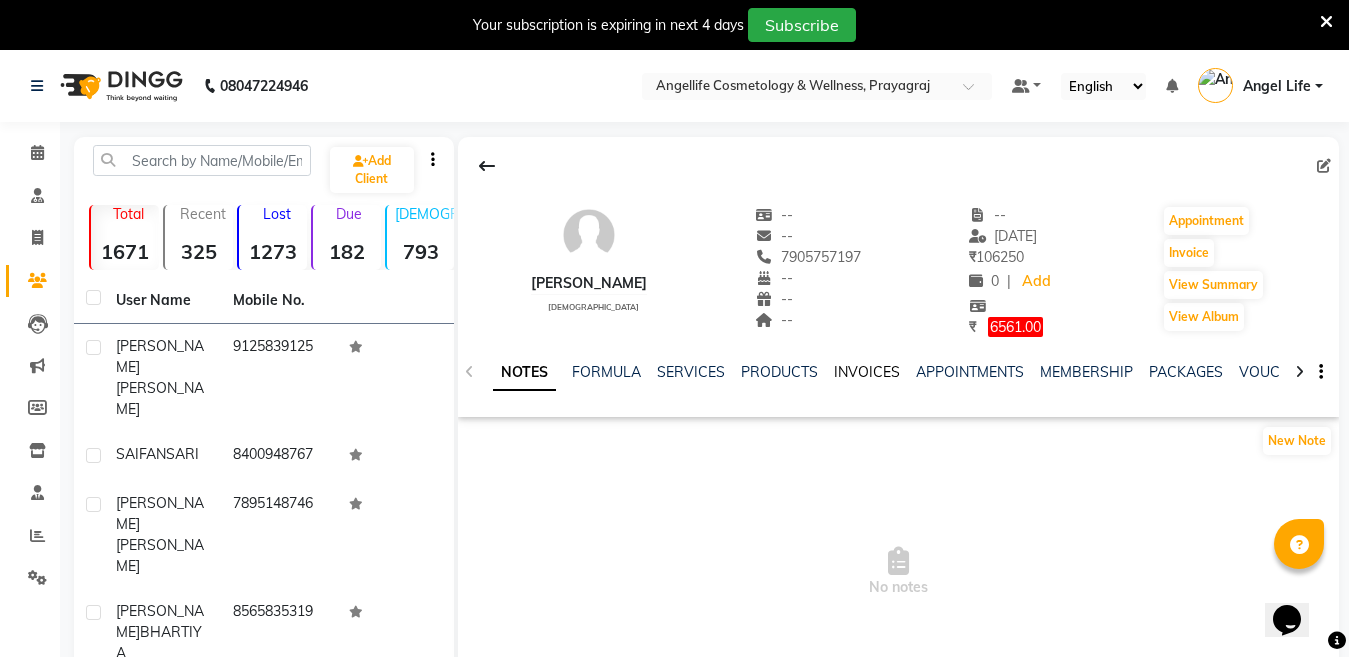click on "INVOICES" 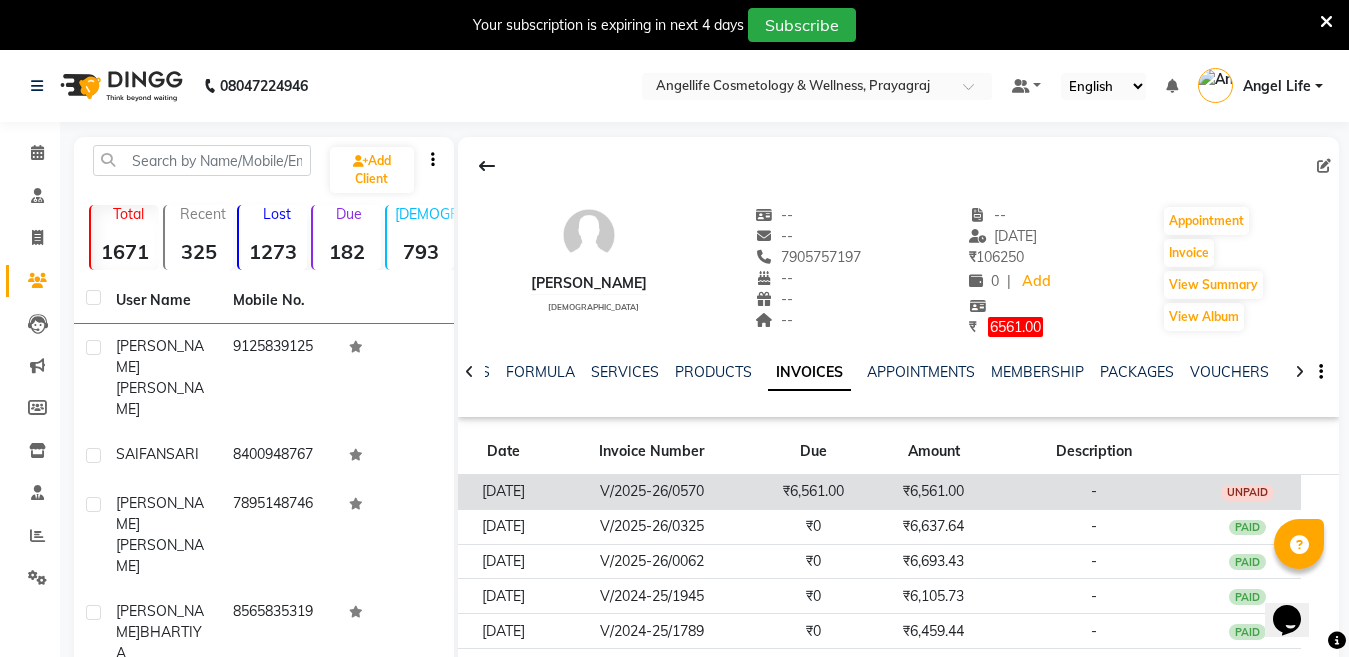 click on "₹6,561.00" 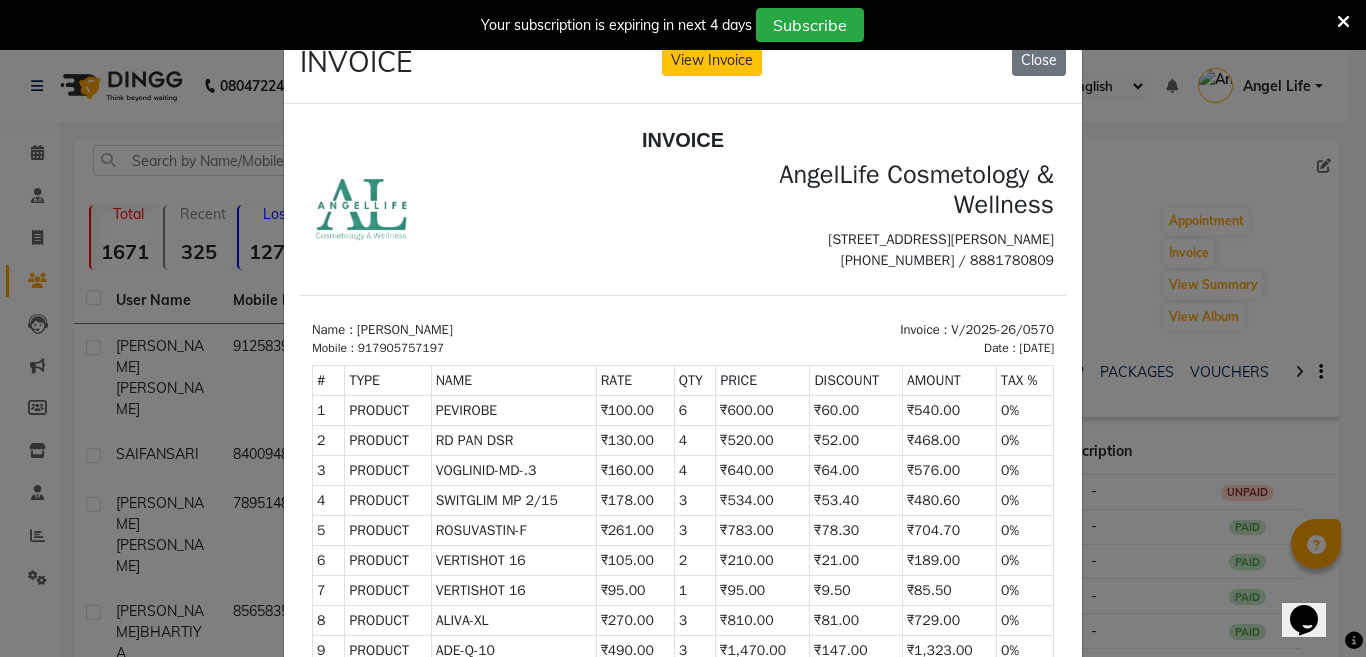 scroll, scrollTop: 16, scrollLeft: 0, axis: vertical 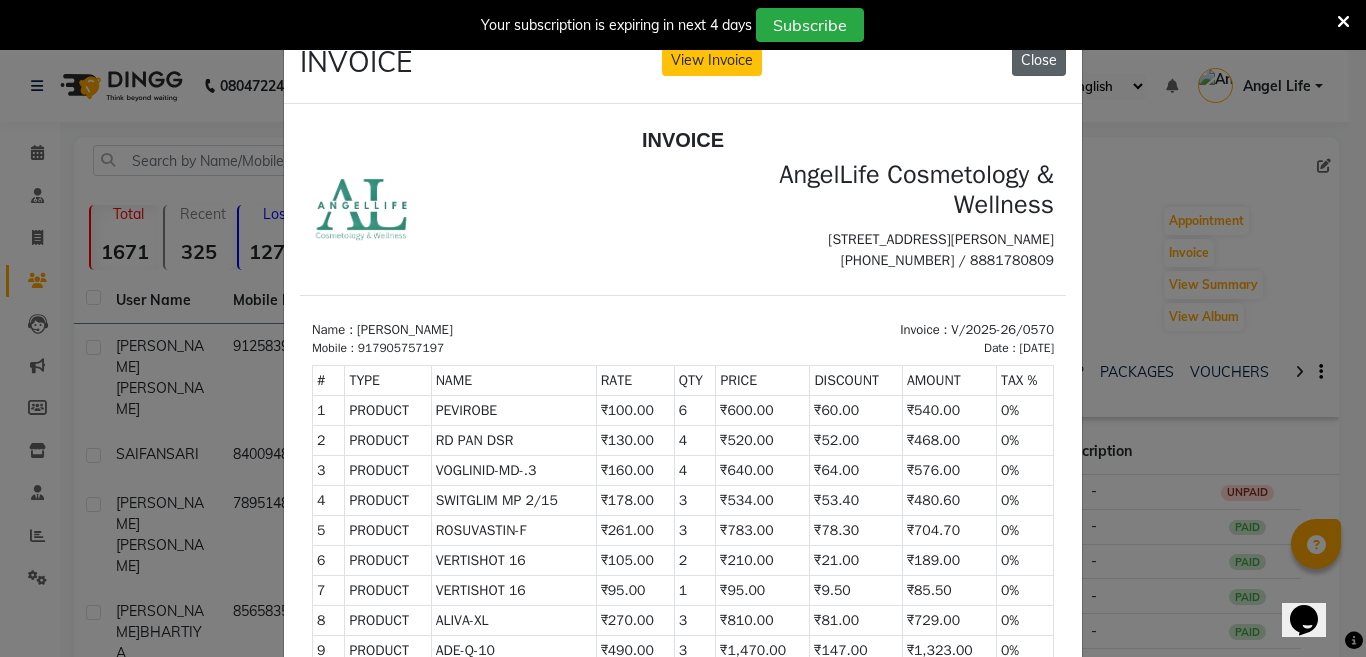 click on "Close" 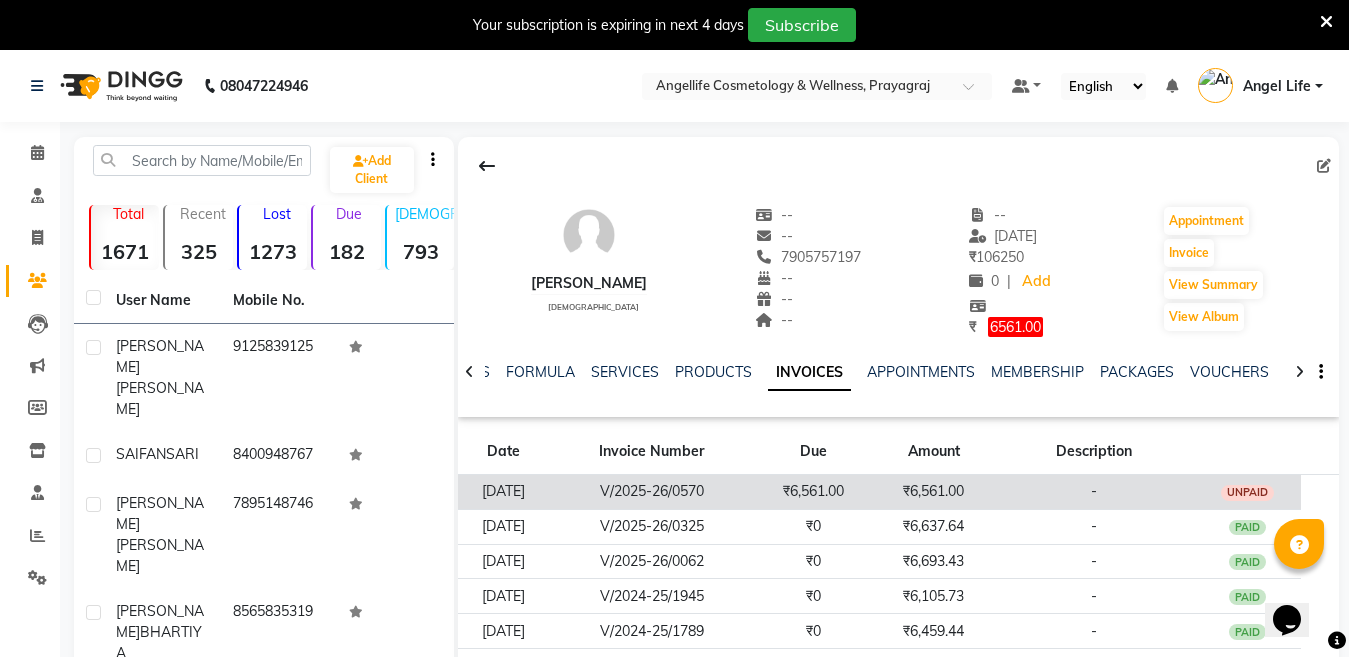 click on "₹6,561.00" 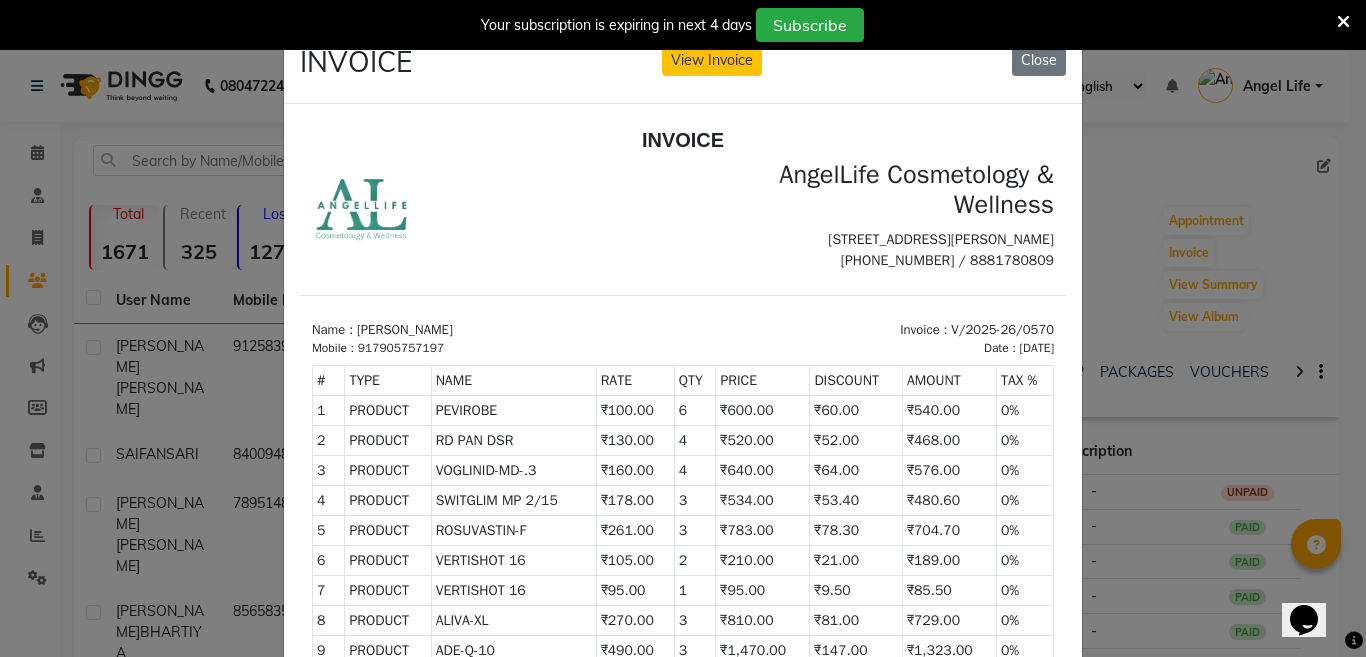 scroll, scrollTop: 16, scrollLeft: 0, axis: vertical 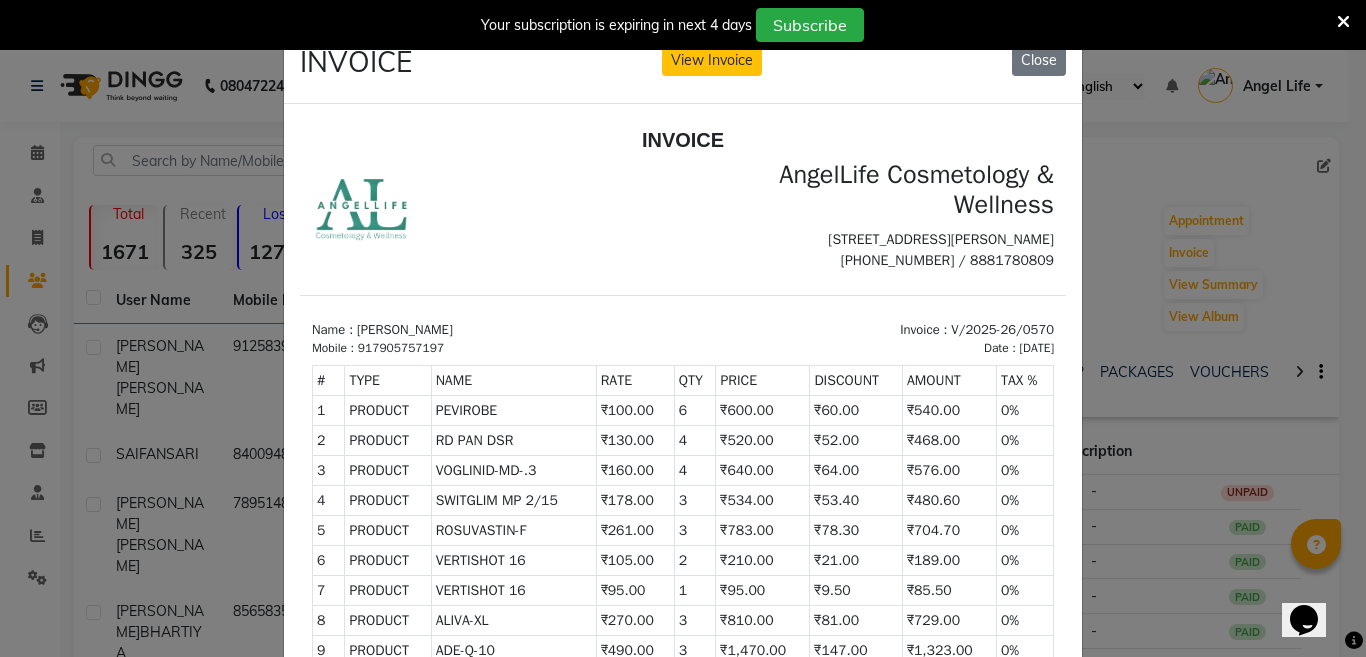 type 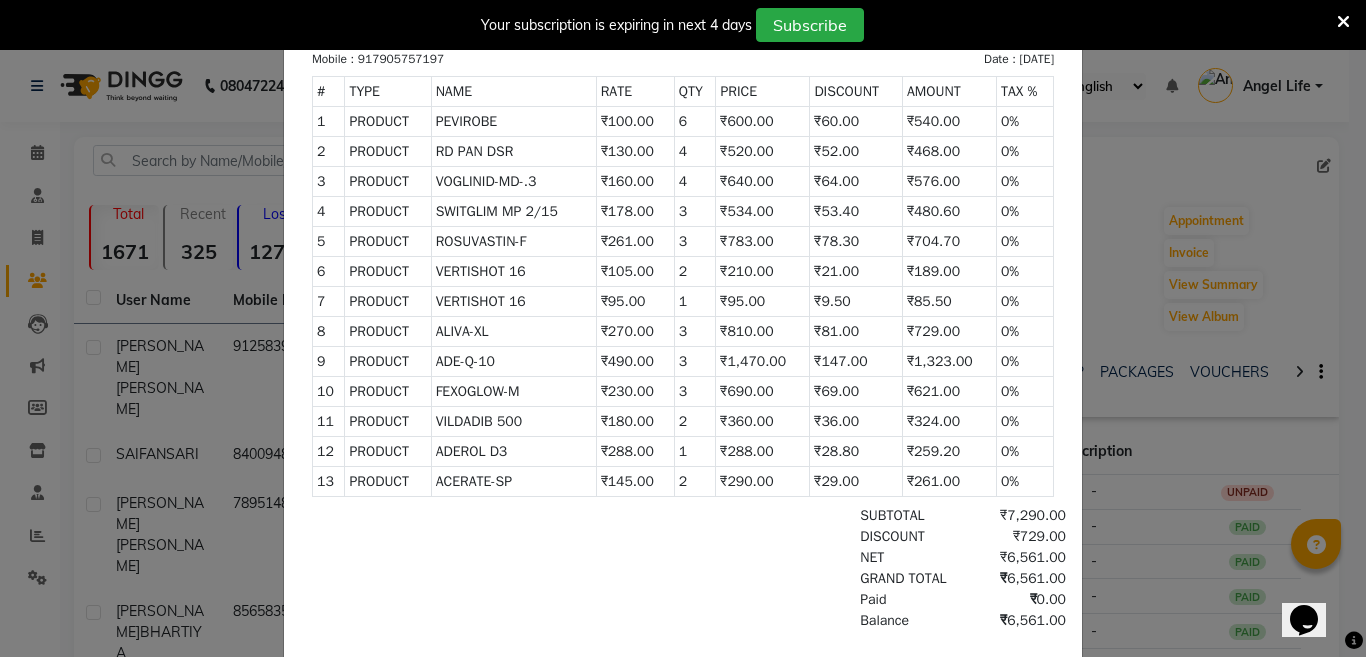 scroll, scrollTop: 300, scrollLeft: 0, axis: vertical 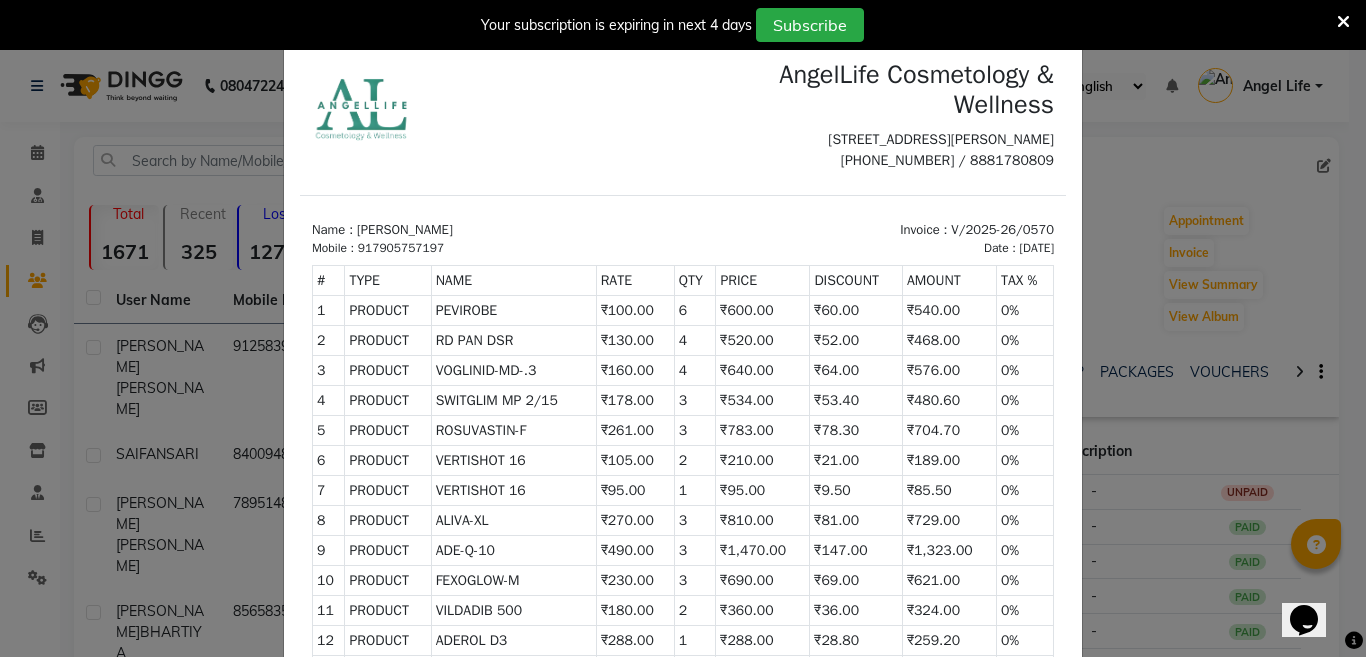 click on "INVOICE View Invoice Close" 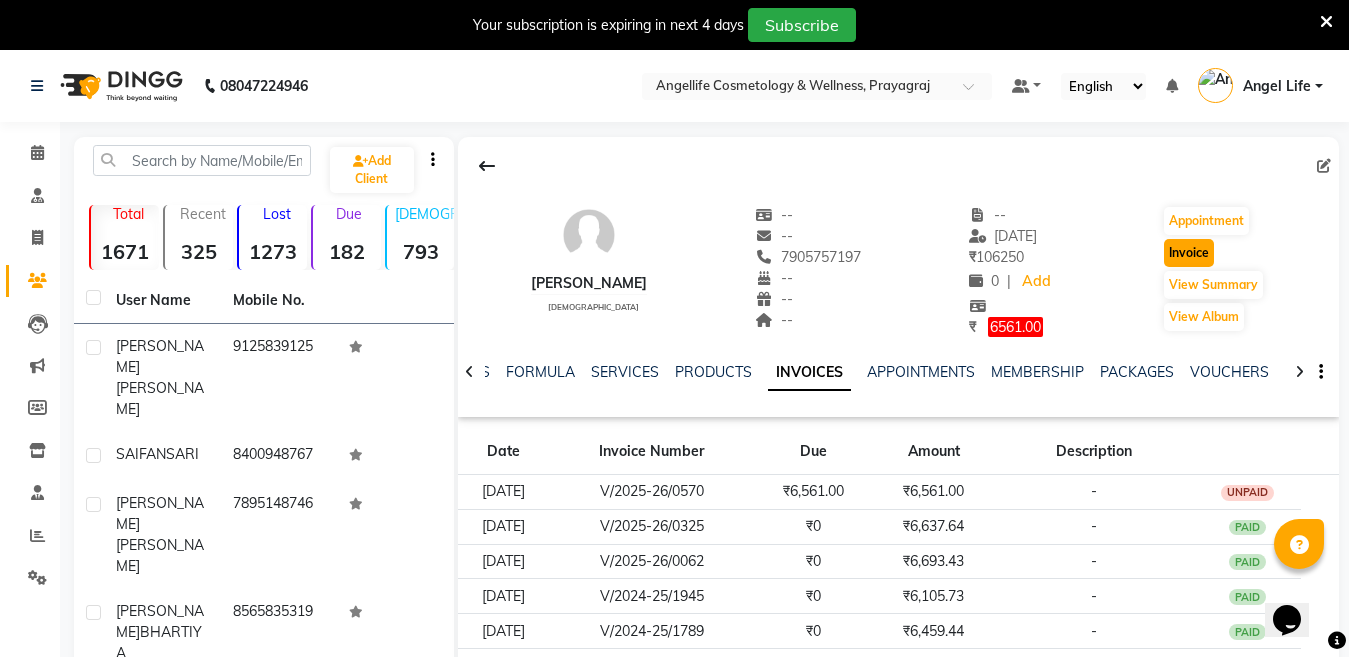 click on "Invoice" 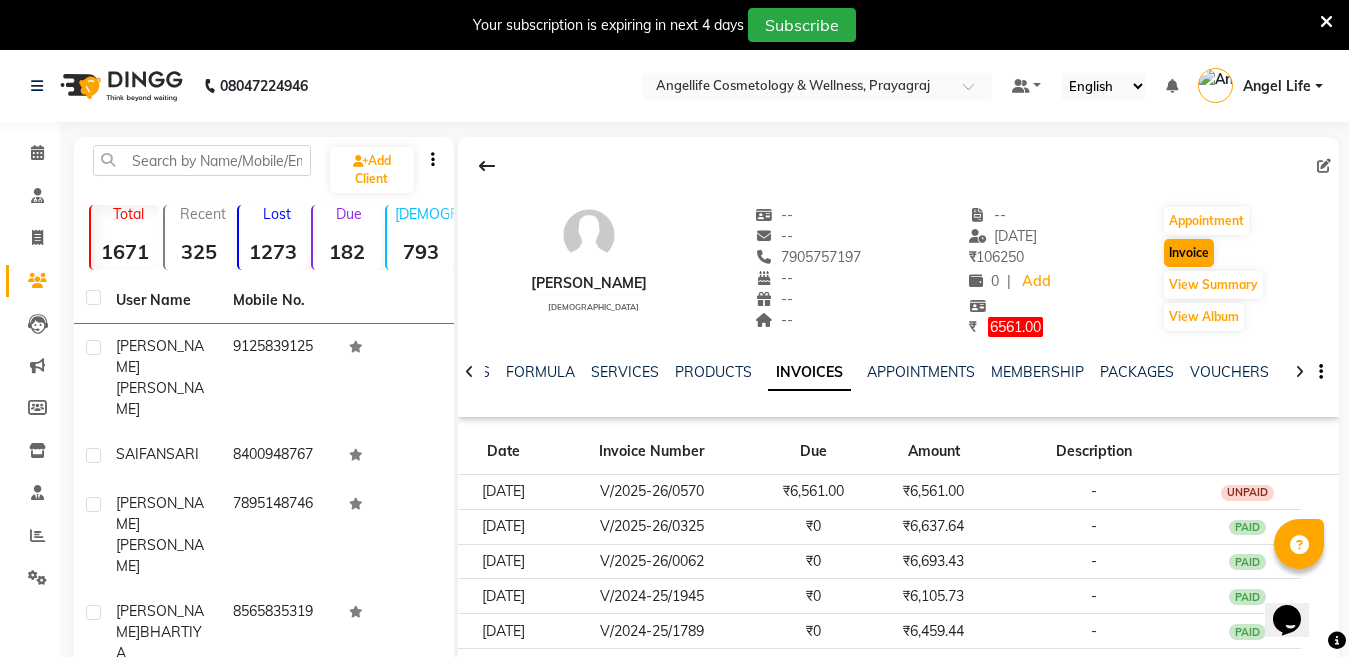 select on "service" 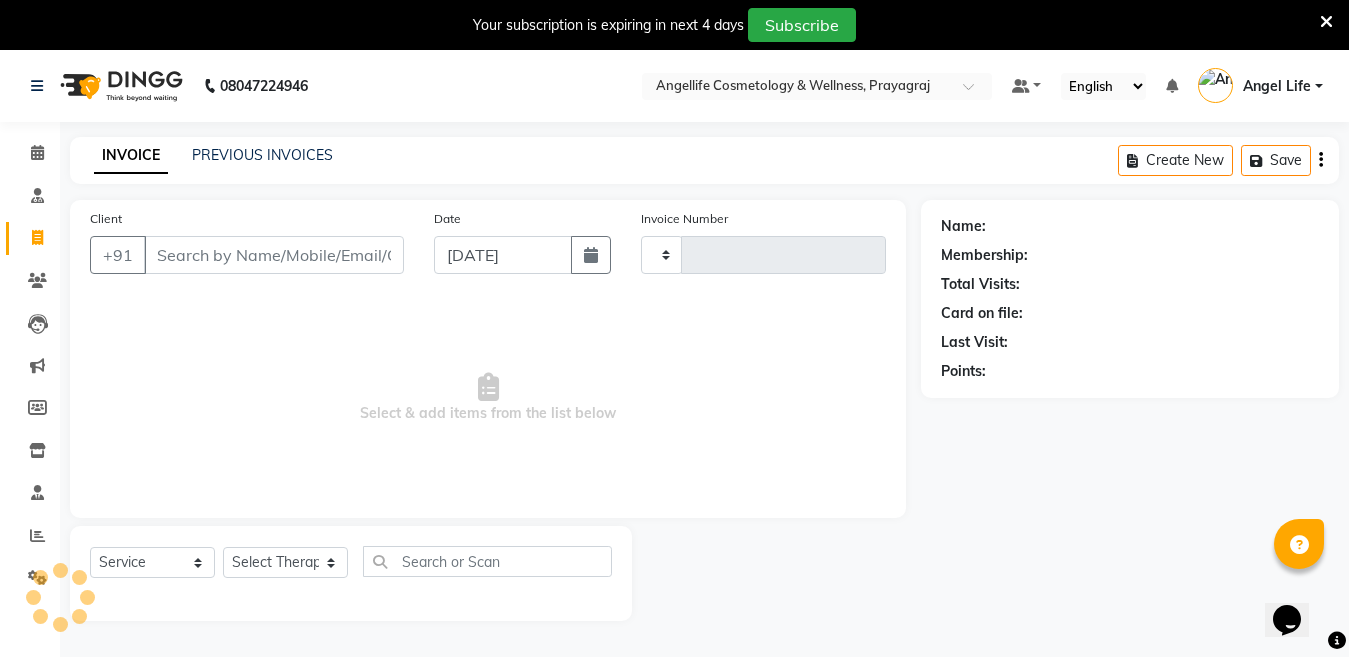 scroll, scrollTop: 50, scrollLeft: 0, axis: vertical 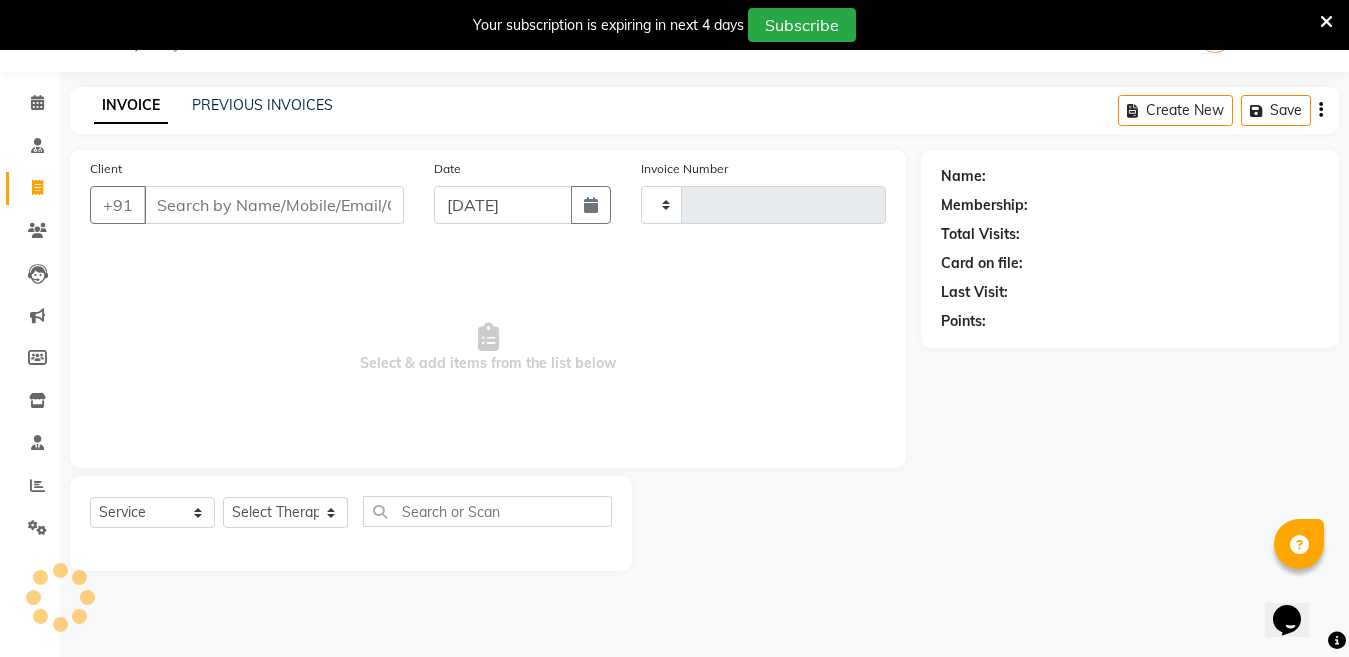 type on "0774" 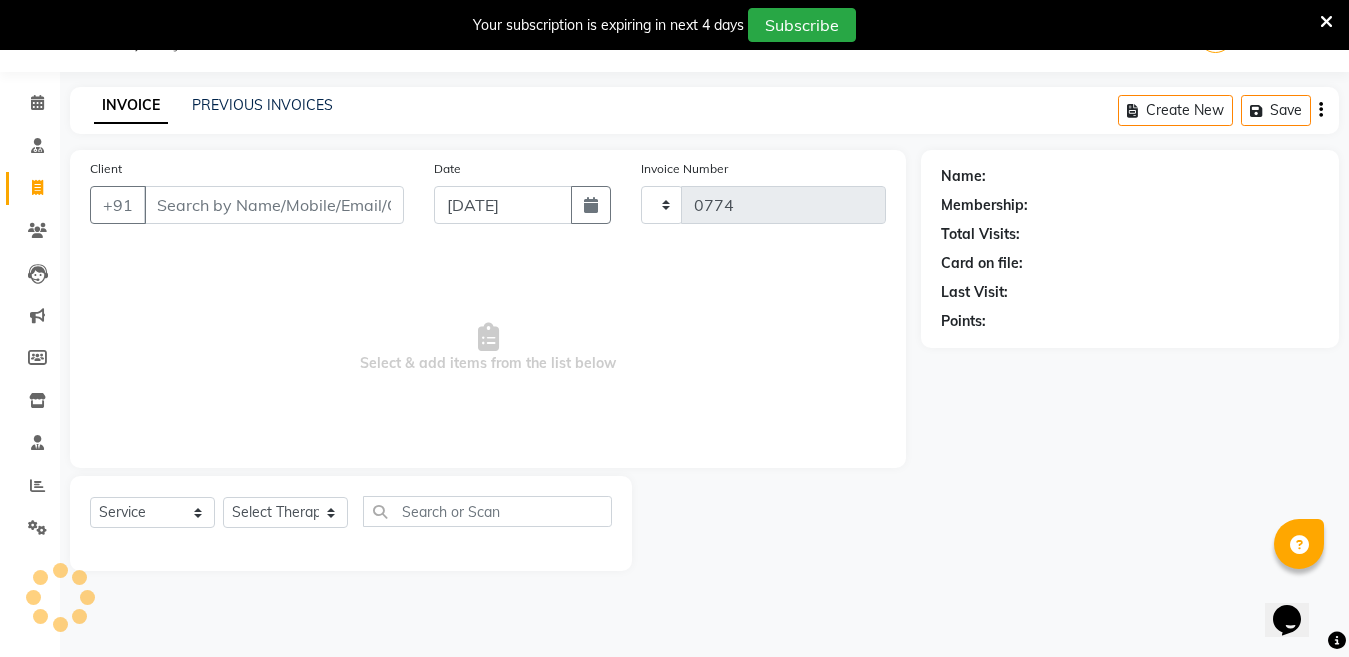 select on "4531" 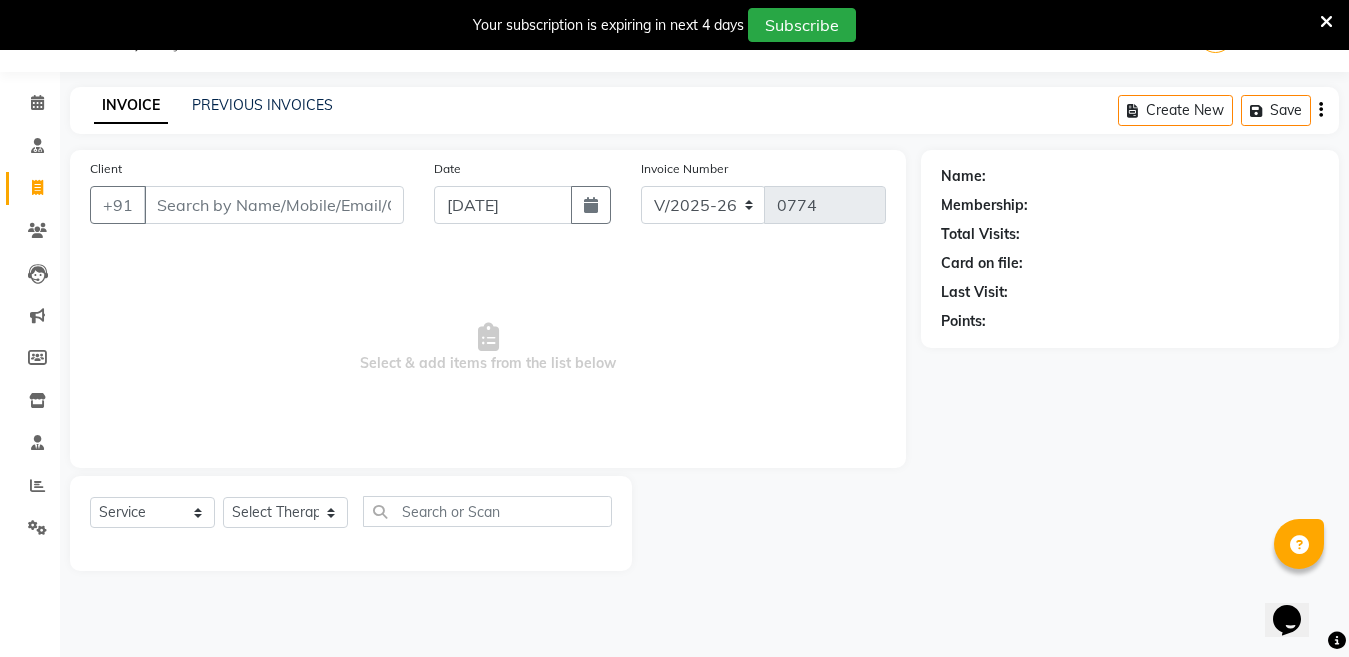 type on "7905757197" 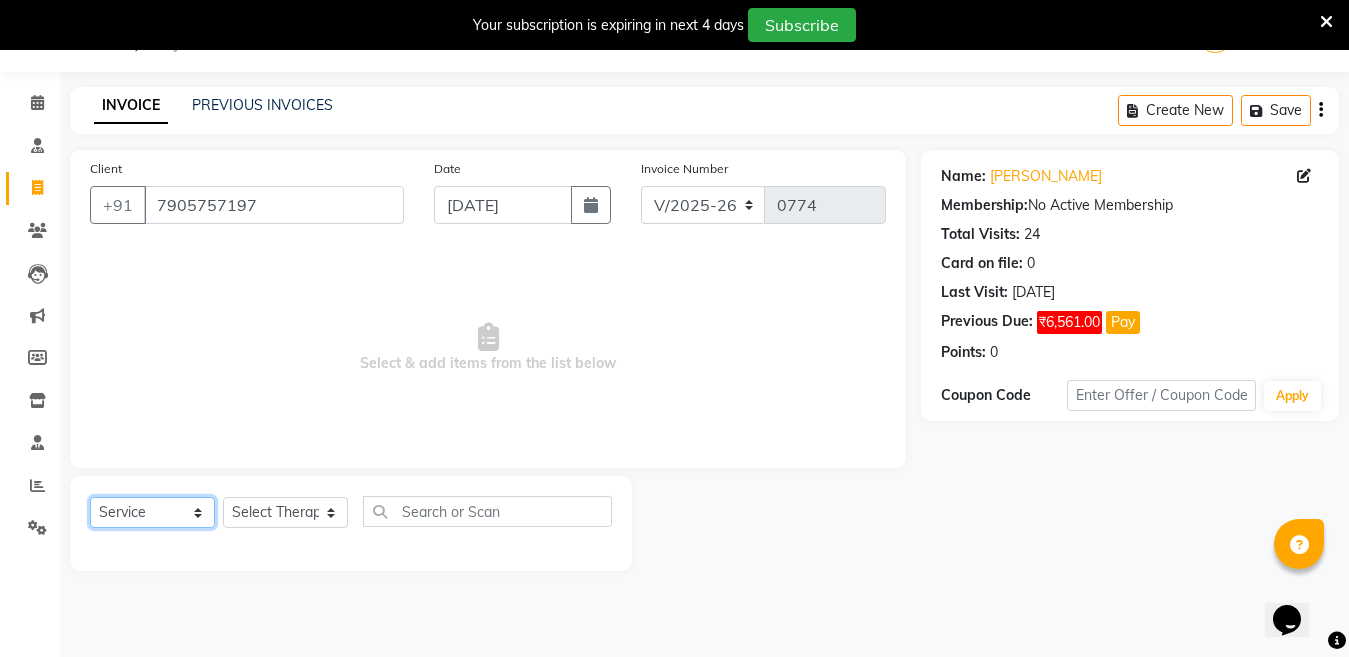 click on "Select  Service  Product  Membership  Package Voucher Prepaid Gift Card" 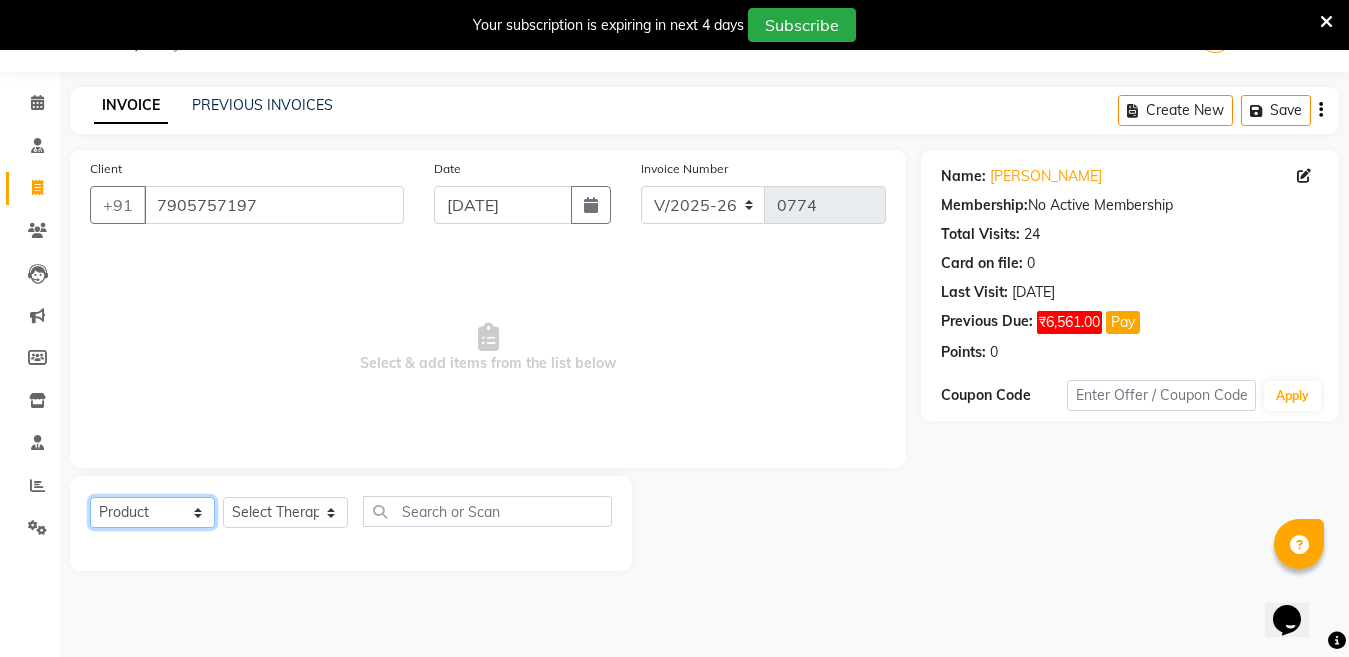 click on "Select  Service  Product  Membership  Package Voucher Prepaid Gift Card" 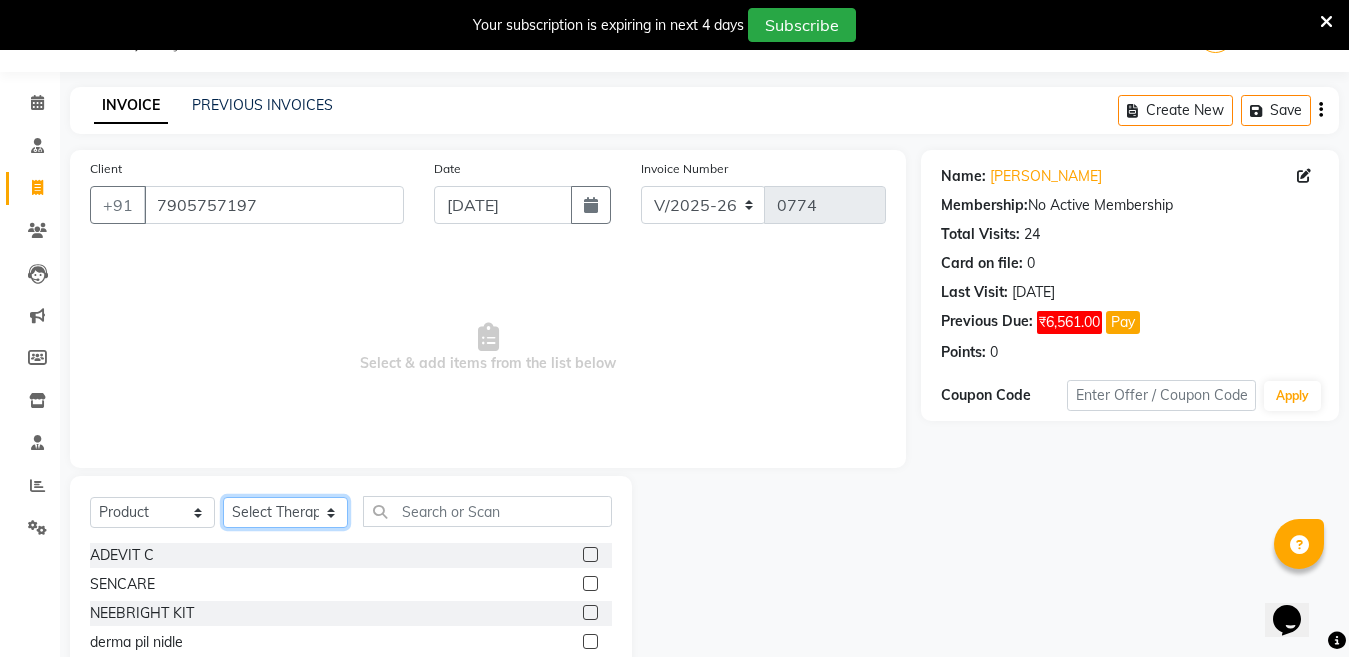 click on "Select Therapist Angel Life AngelLife Lucknow DR SWATI KAJAL NEHA YADAV ROHINI KUMARI SHASHANK KHARABANDA VANSHIKA" 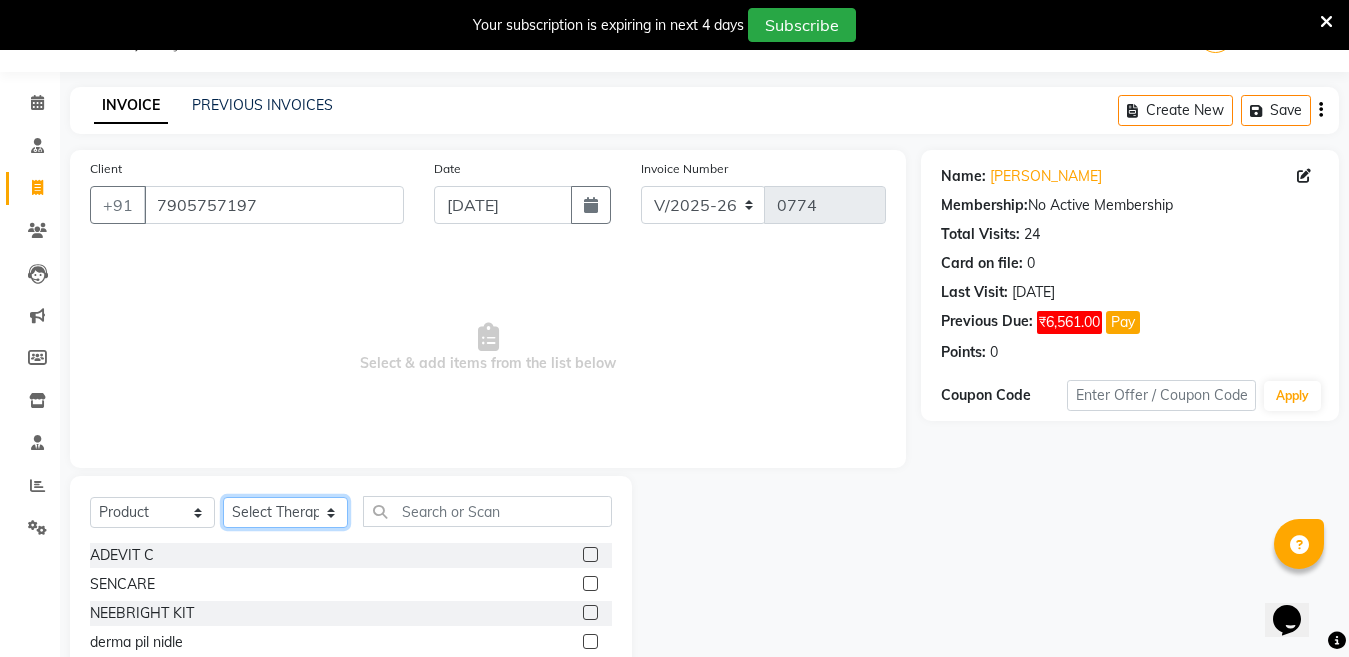 select on "26653" 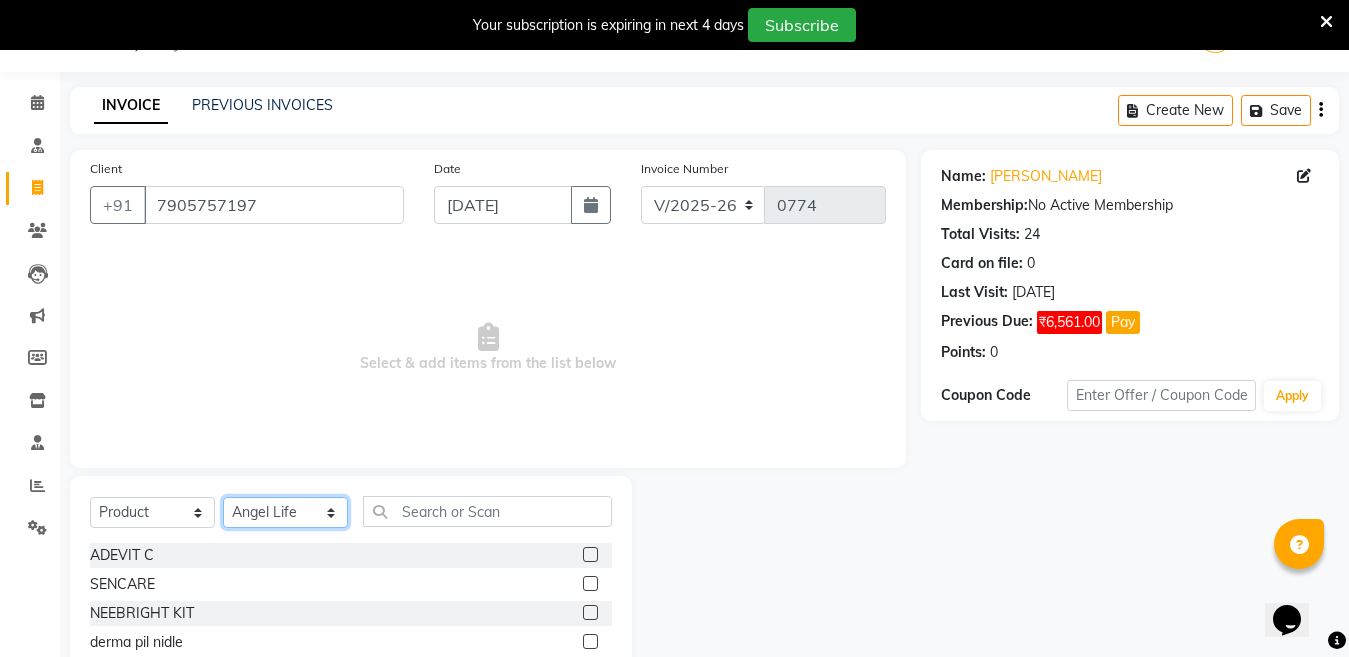 click on "Select Therapist Angel Life AngelLife Lucknow DR SWATI KAJAL NEHA YADAV ROHINI KUMARI SHASHANK KHARABANDA VANSHIKA" 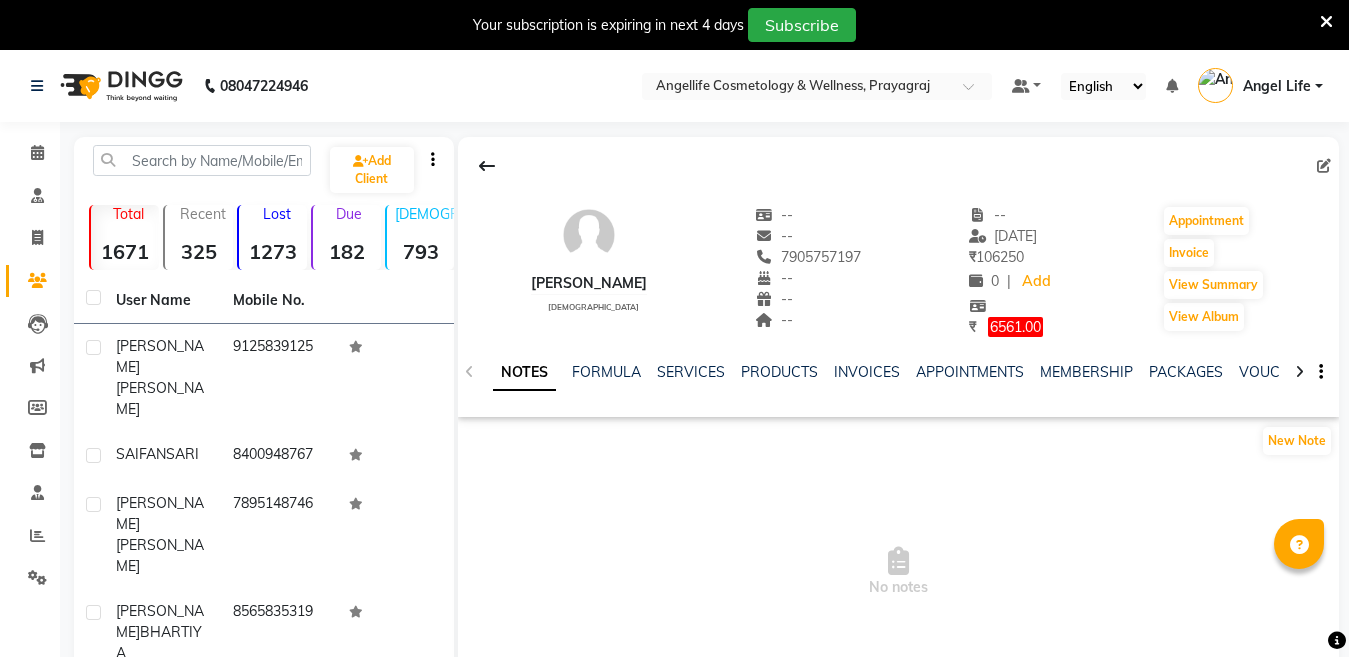 scroll, scrollTop: 0, scrollLeft: 0, axis: both 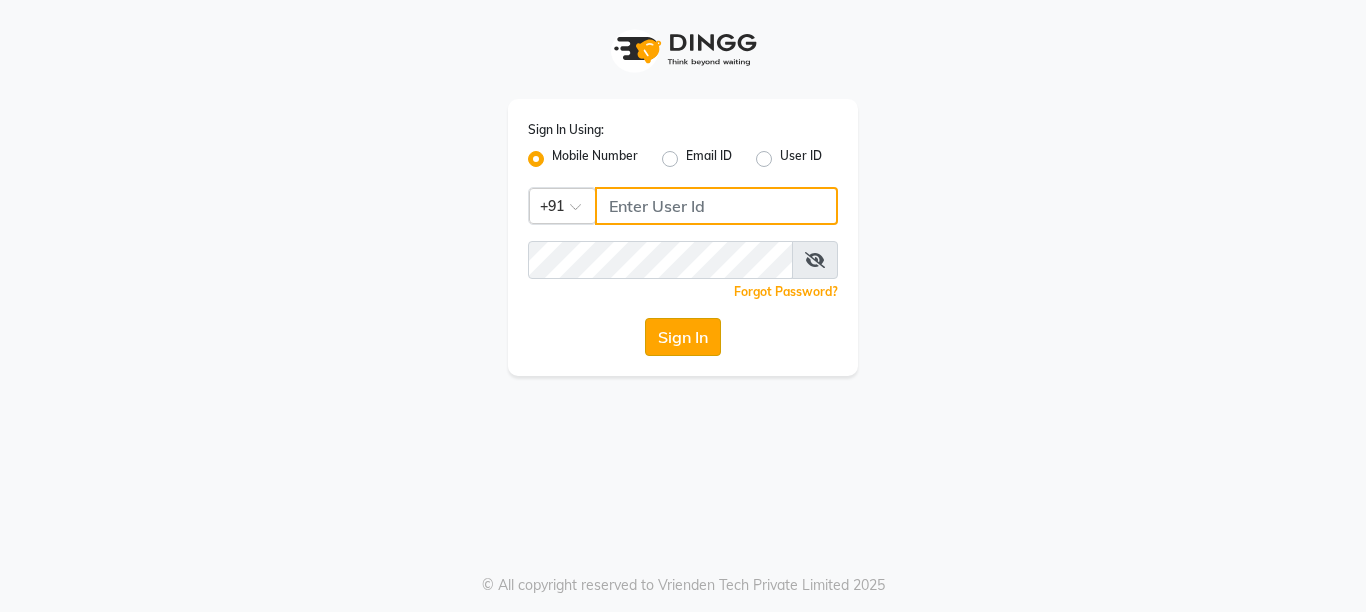 type on "9506660055" 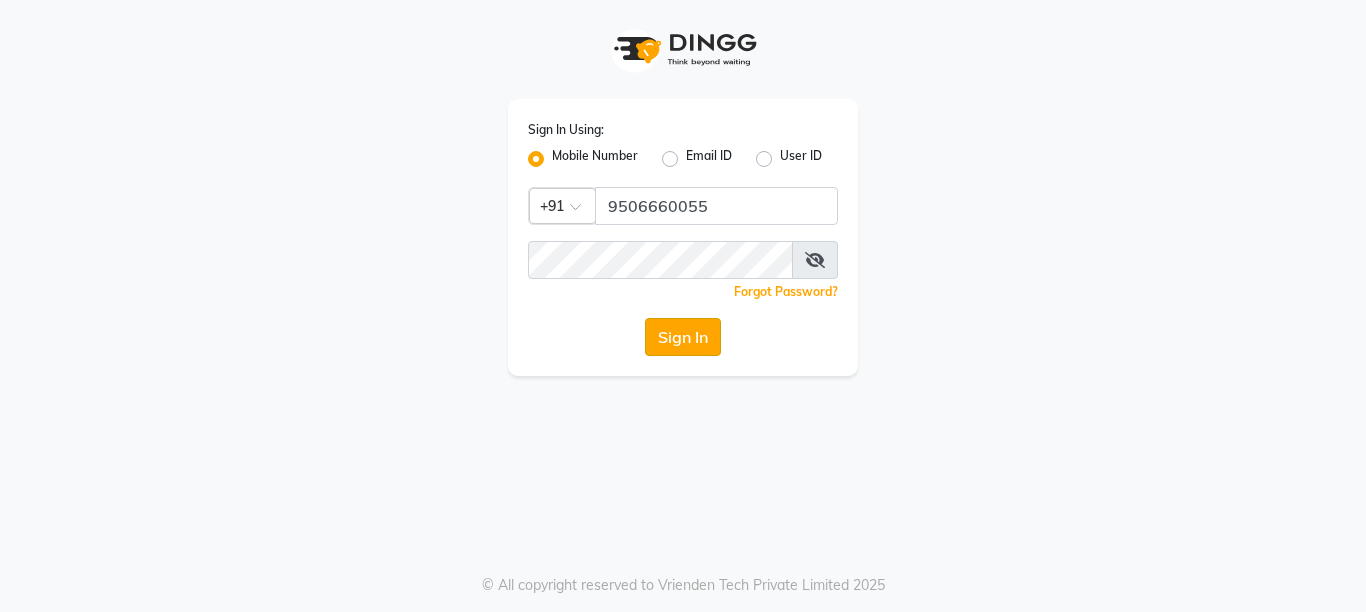 click on "Sign In" 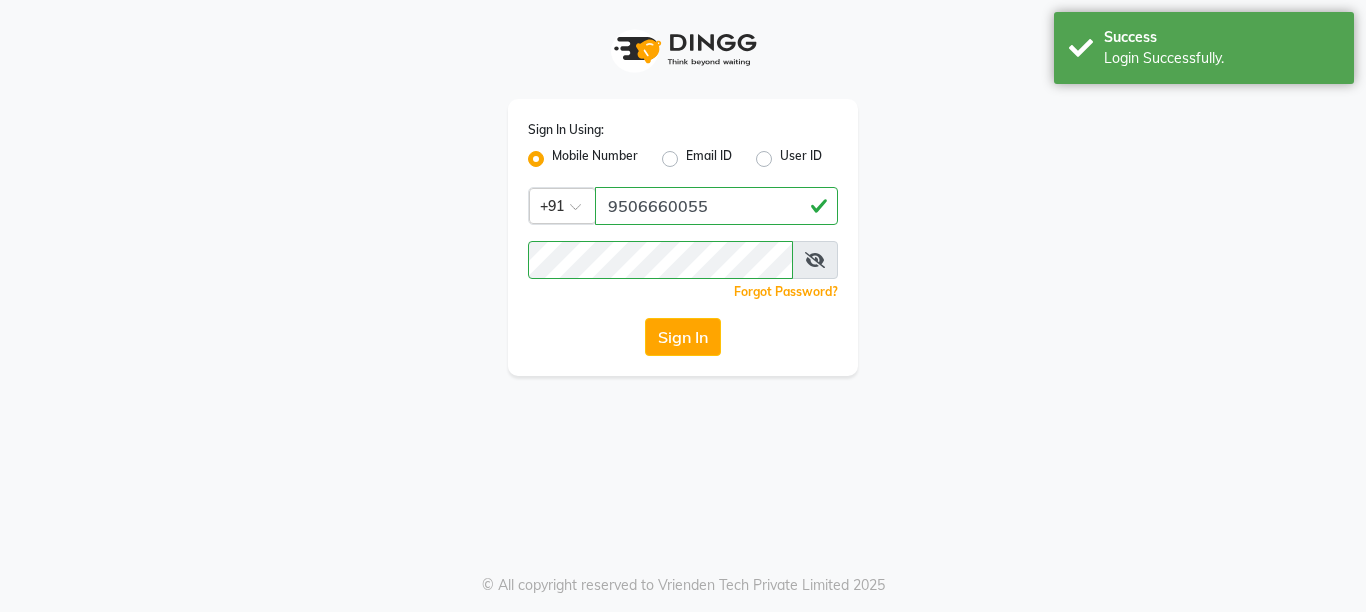 select on "service" 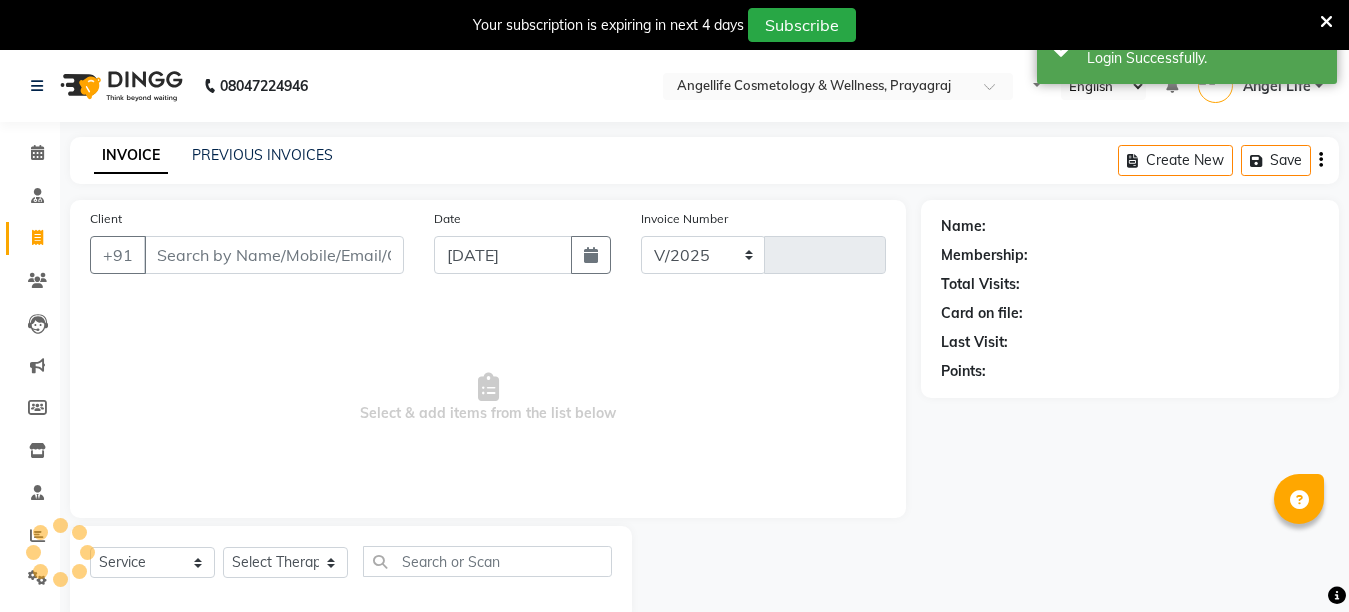 select on "en" 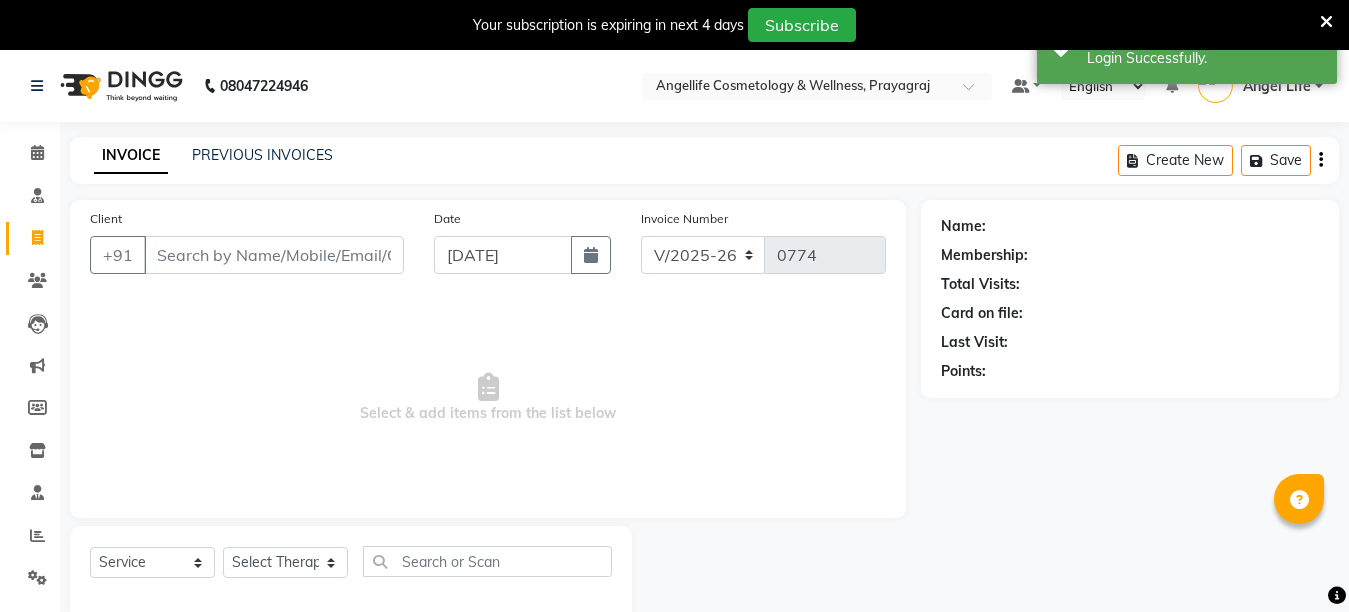 click on "Client" at bounding box center [274, 255] 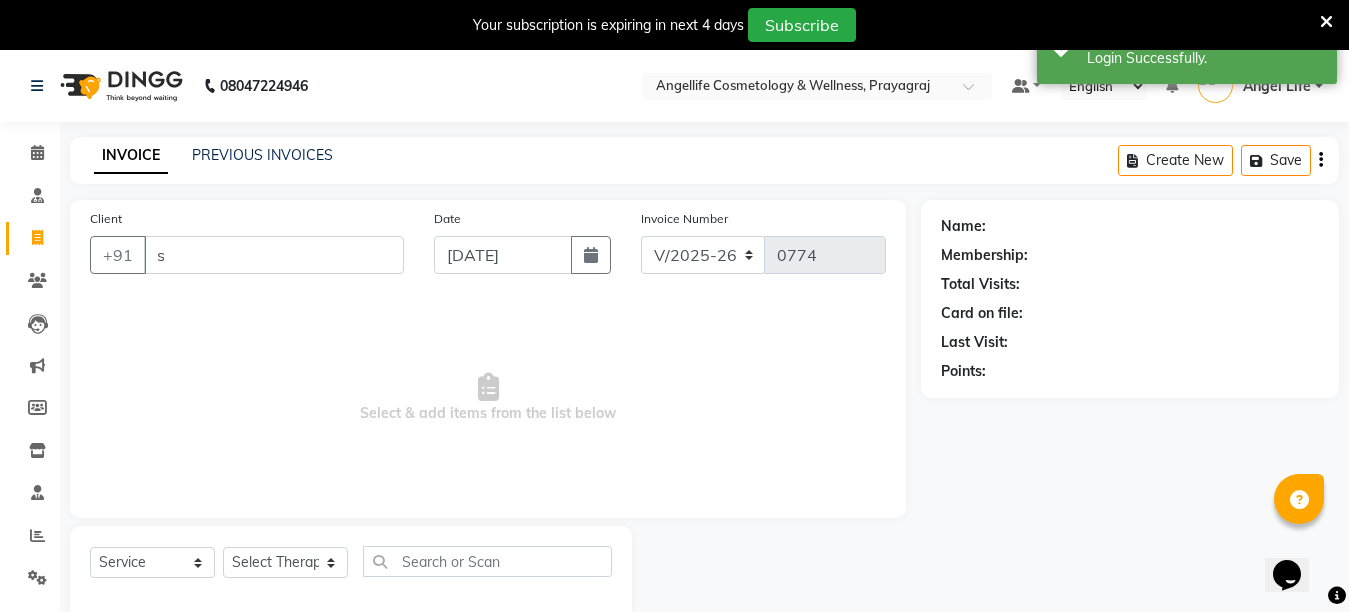 scroll, scrollTop: 0, scrollLeft: 0, axis: both 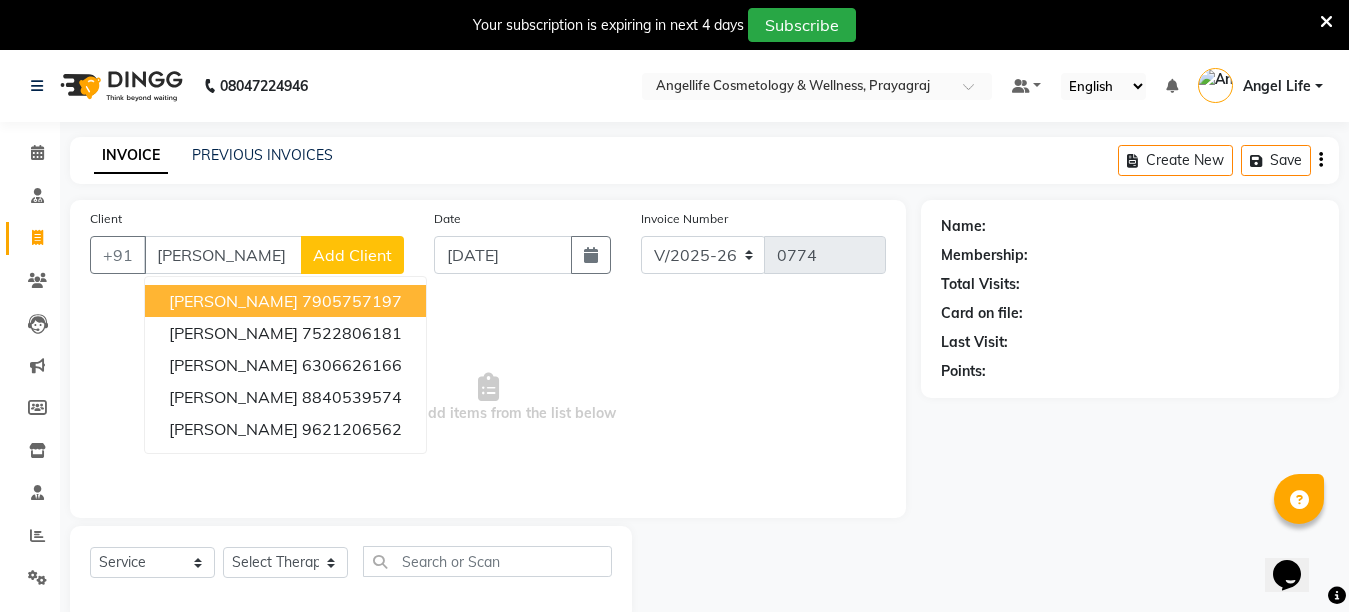 click on "[PERSON_NAME]" at bounding box center [233, 301] 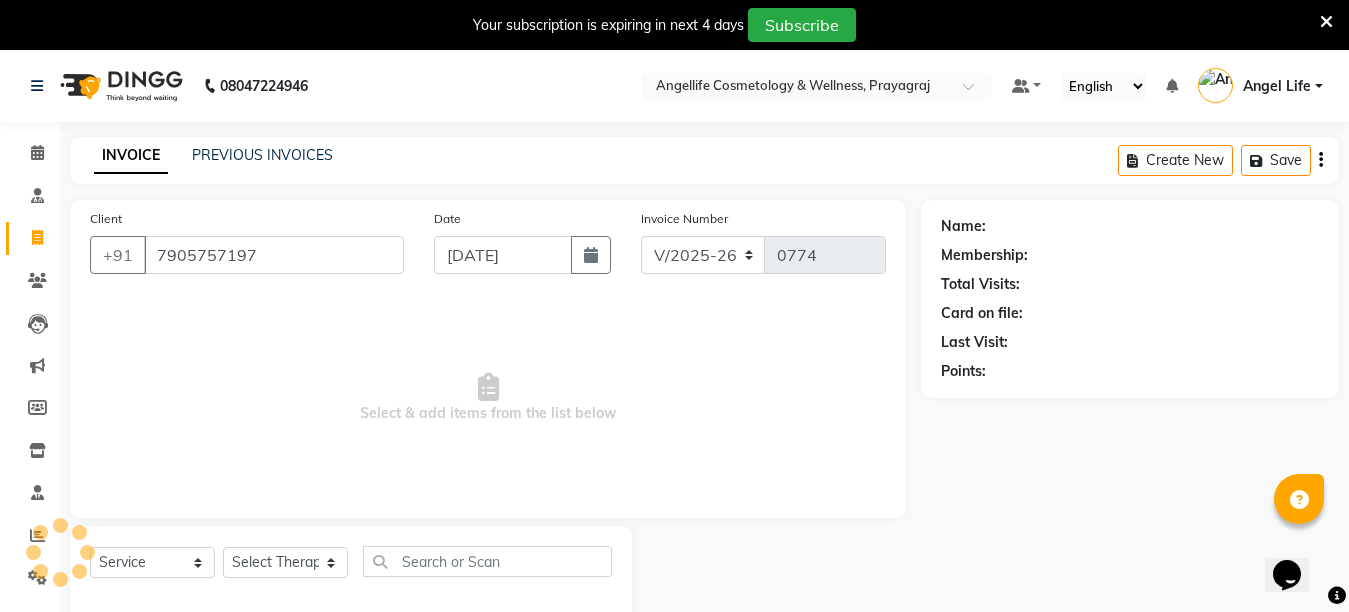 type on "7905757197" 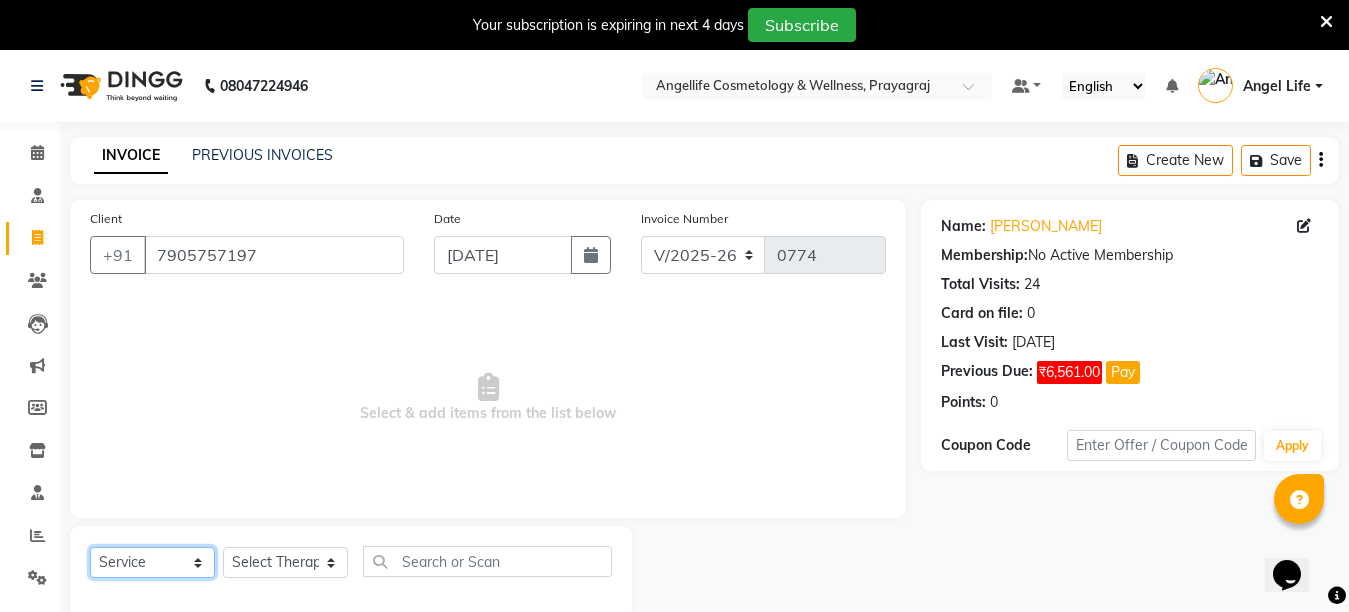 click on "Select  Service  Product  Membership  Package Voucher Prepaid Gift Card" 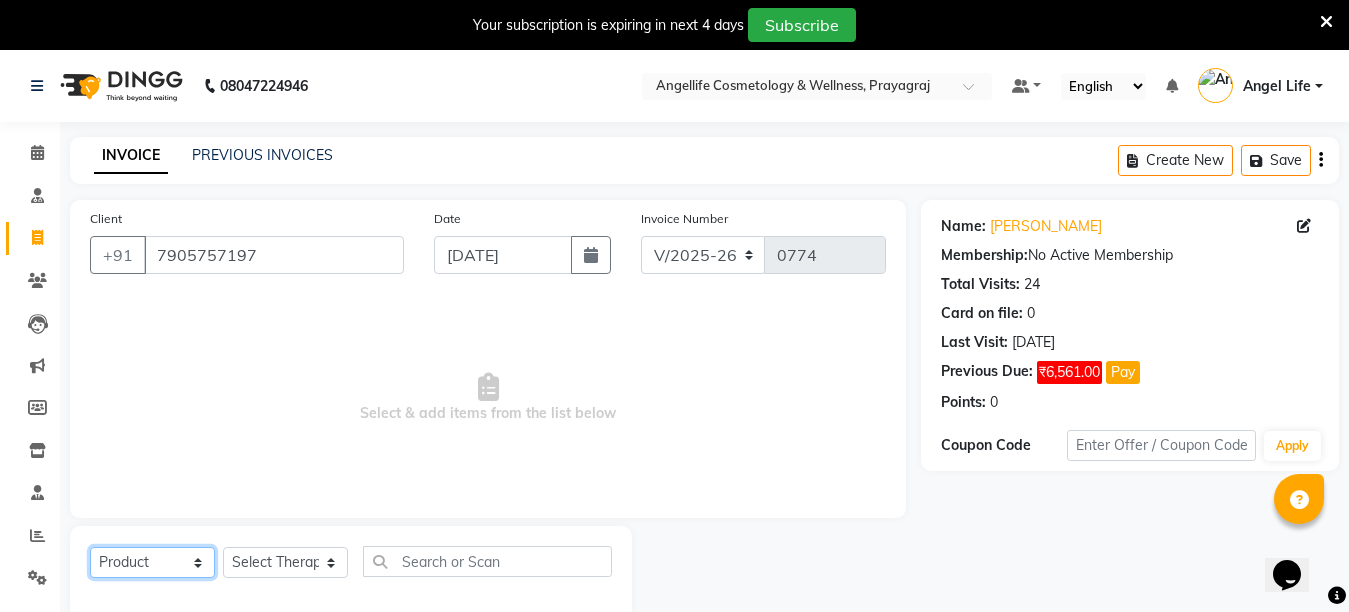 click on "Select  Service  Product  Membership  Package Voucher Prepaid Gift Card" 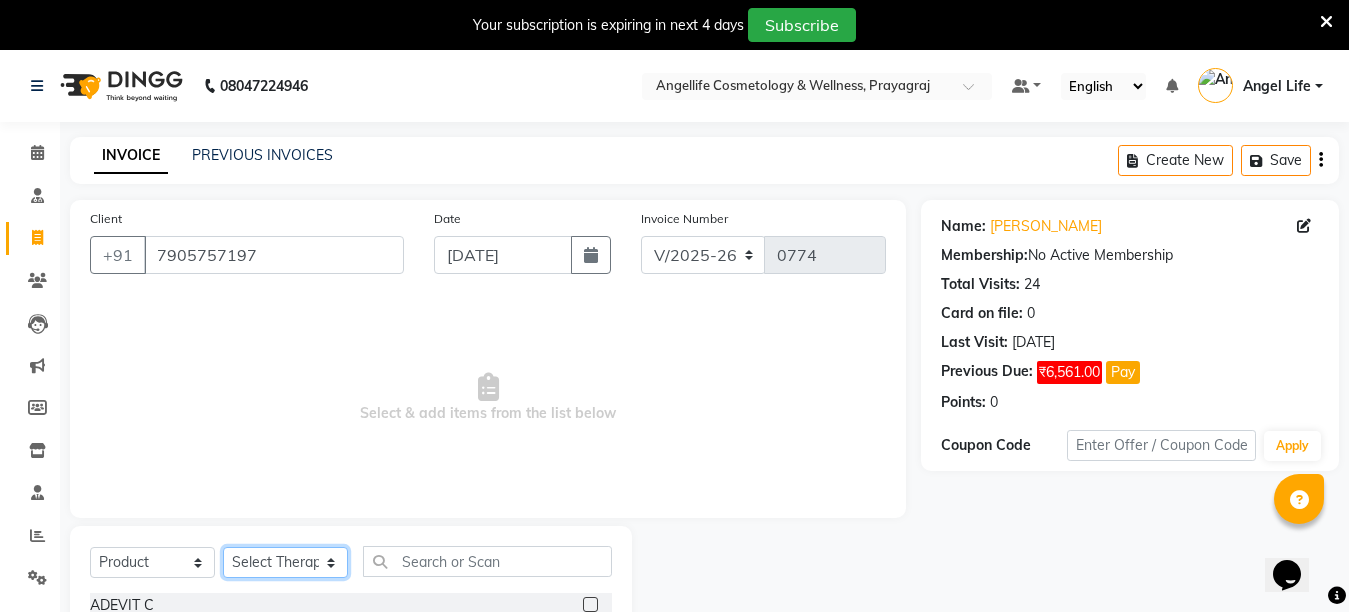 click on "Select Therapist Angel Life AngelLife Lucknow DR SWATI KAJAL NEHA YADAV ROHINI KUMARI SHASHANK KHARABANDA VANSHIKA" 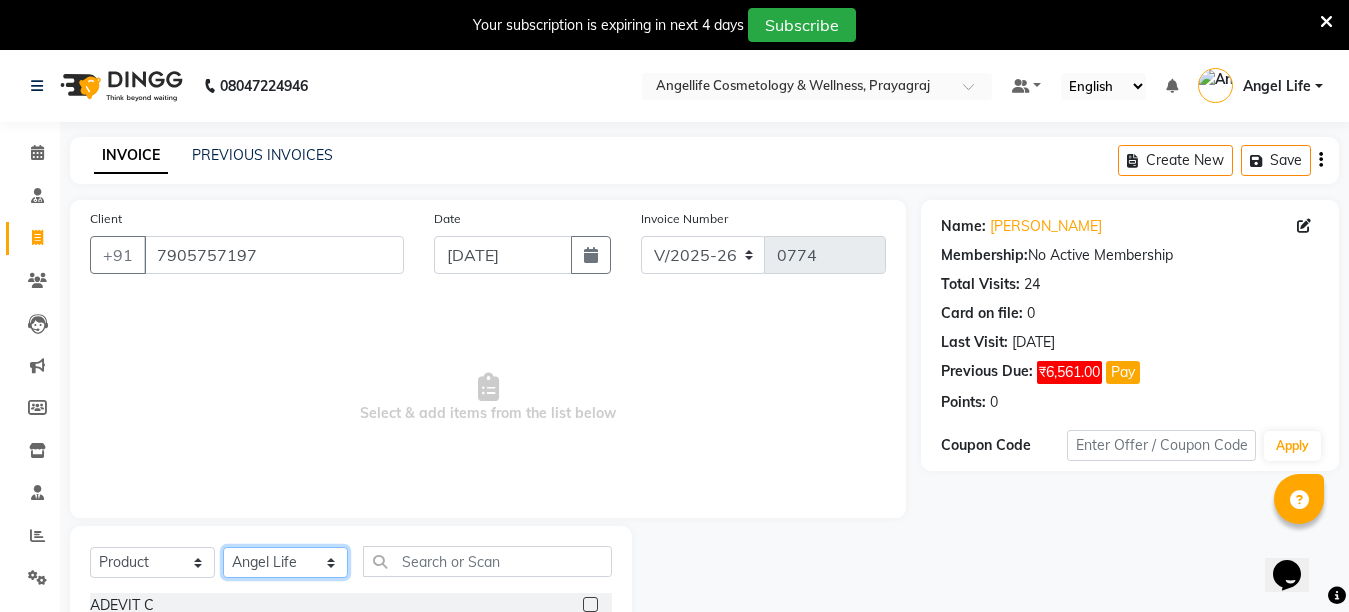 click on "Select Therapist Angel Life AngelLife Lucknow DR SWATI KAJAL NEHA YADAV ROHINI KUMARI SHASHANK KHARABANDA VANSHIKA" 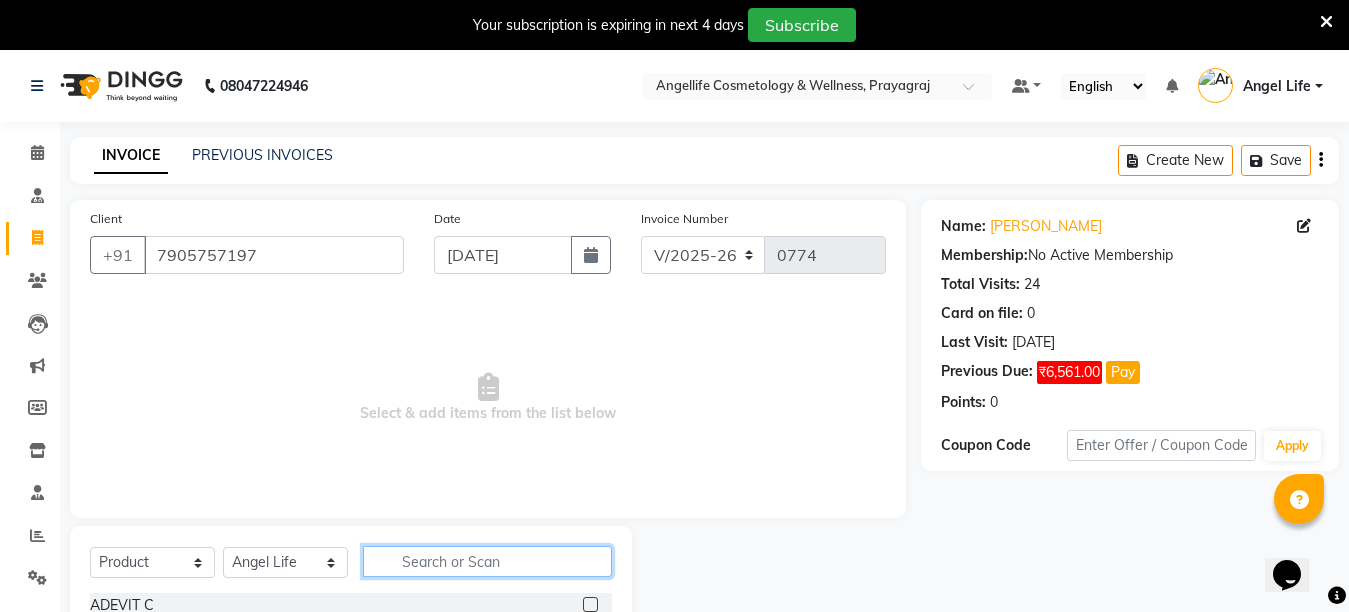 click 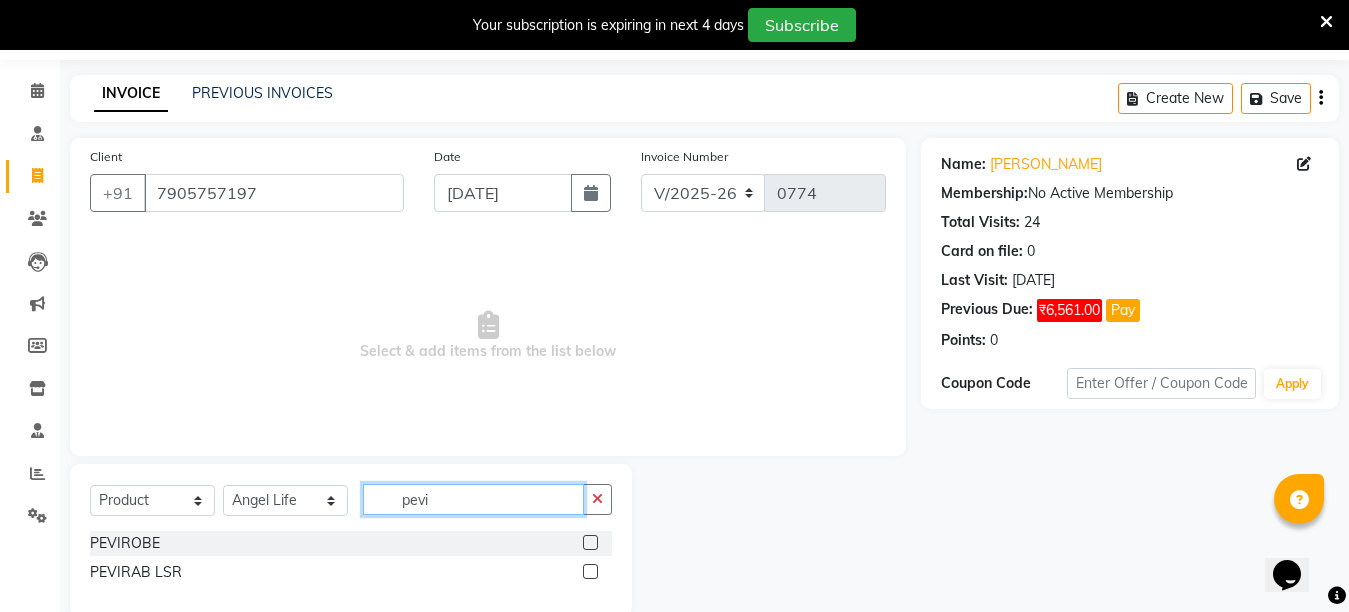 scroll, scrollTop: 97, scrollLeft: 0, axis: vertical 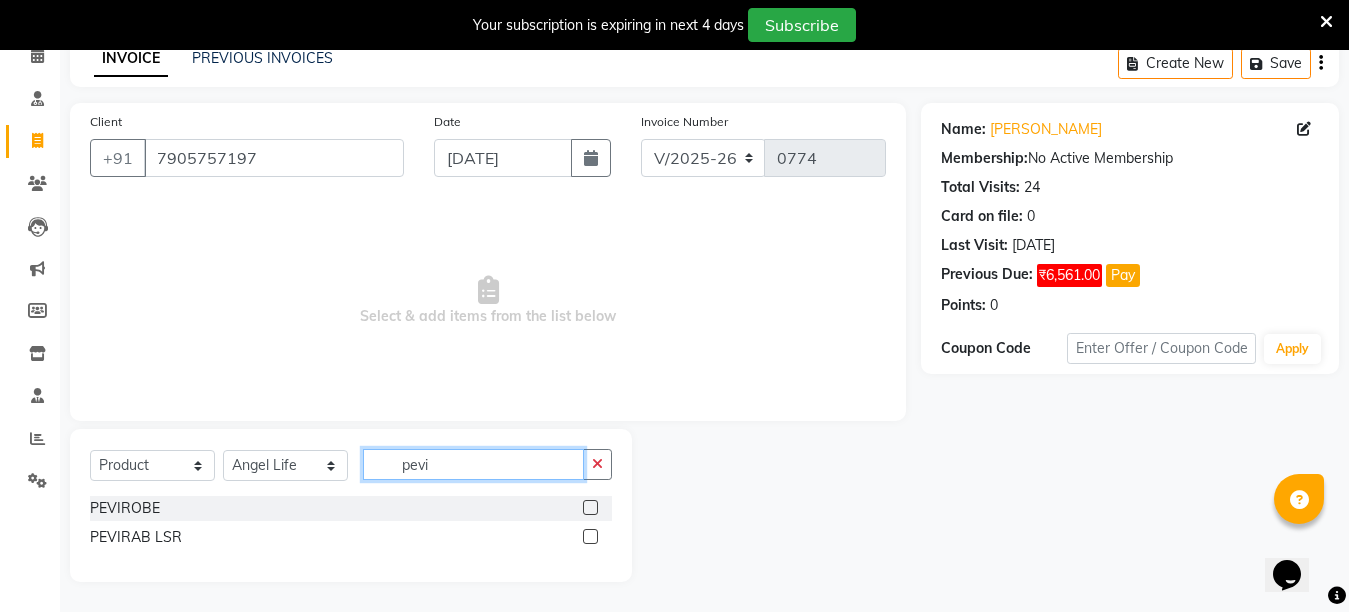 type on "pevi" 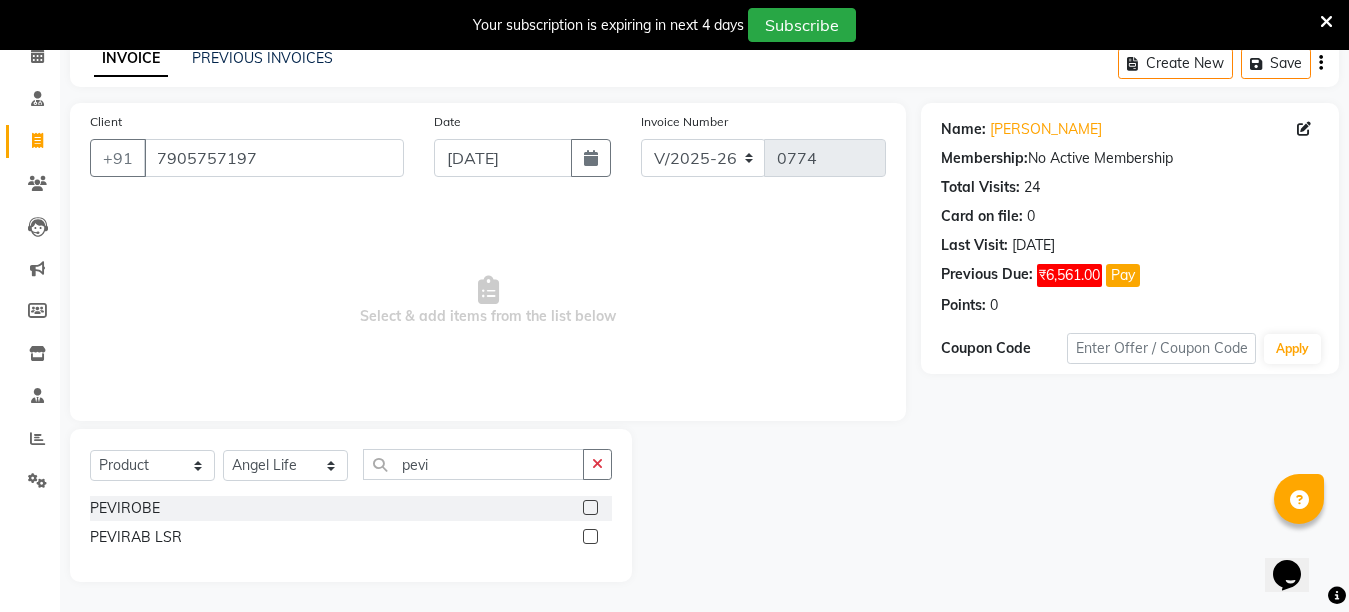 click 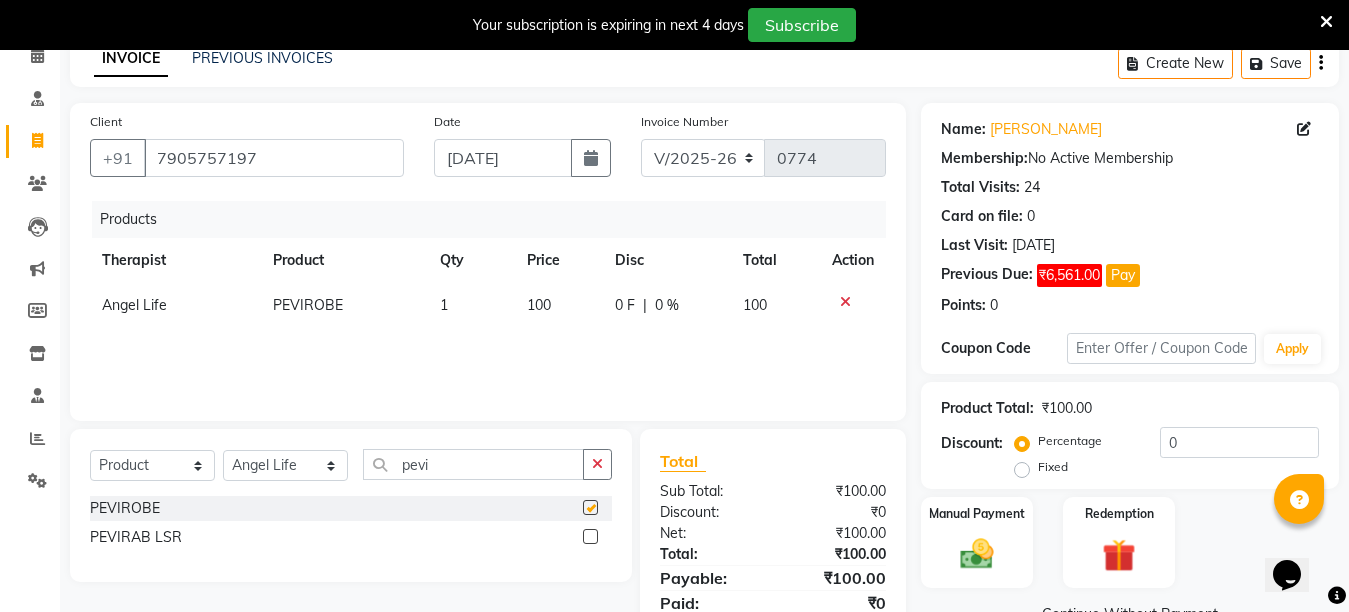 checkbox on "false" 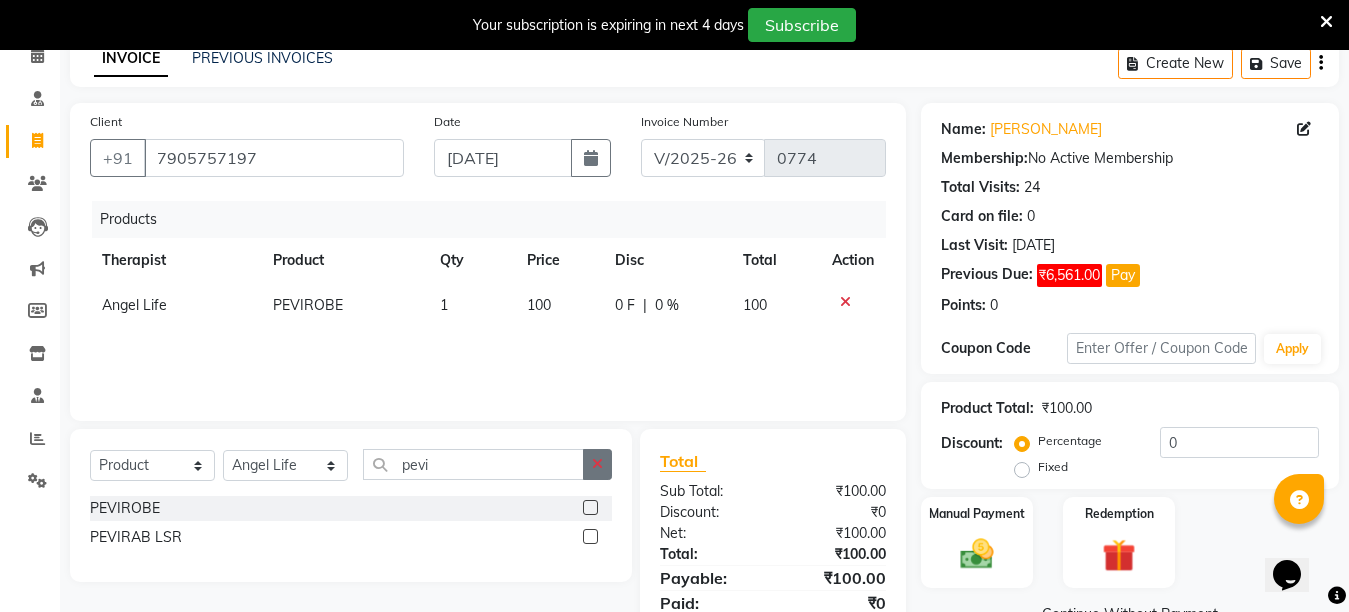 click 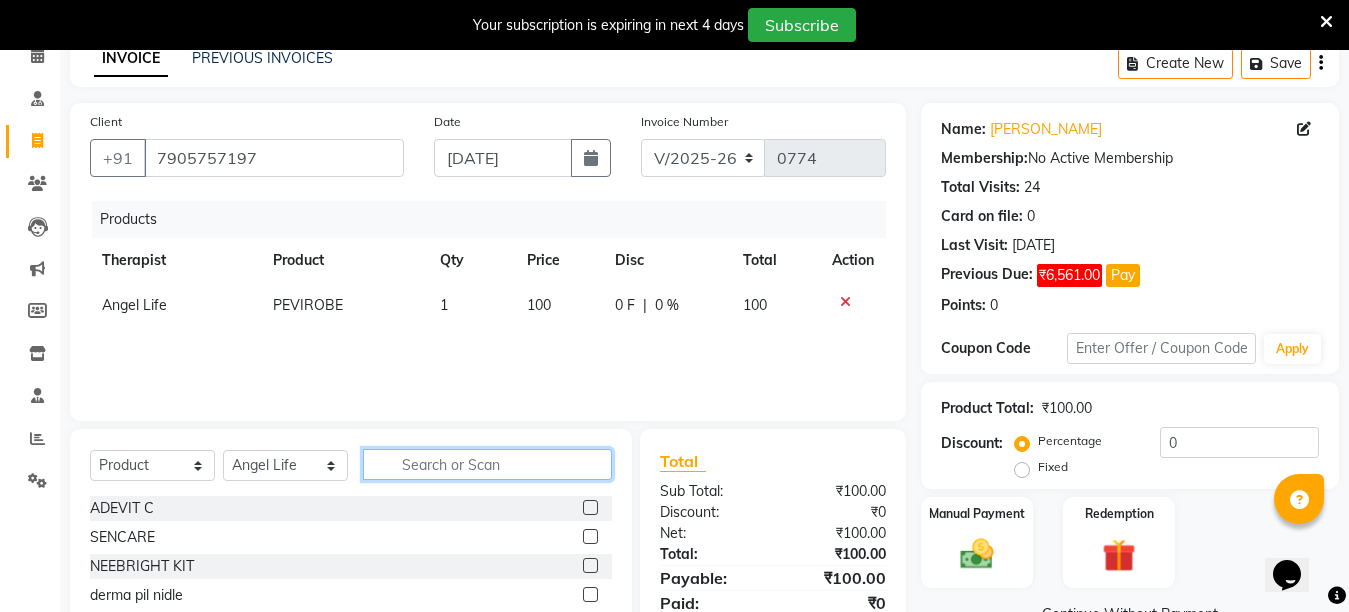 click 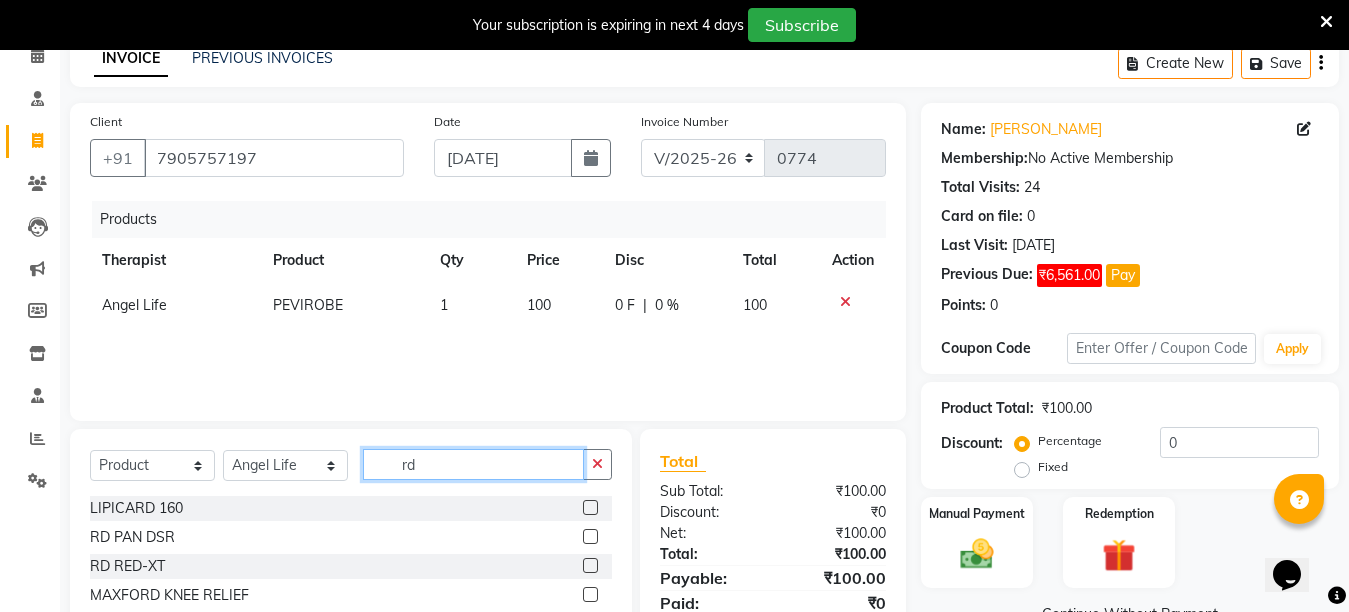 type on "rd" 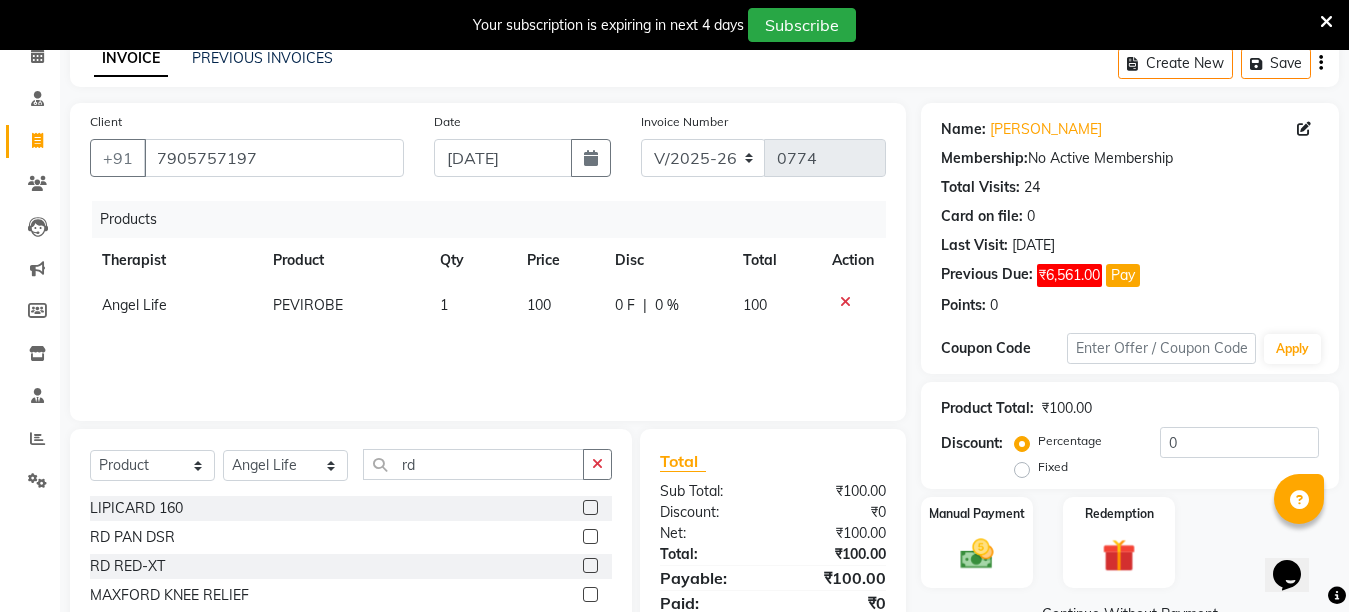 click 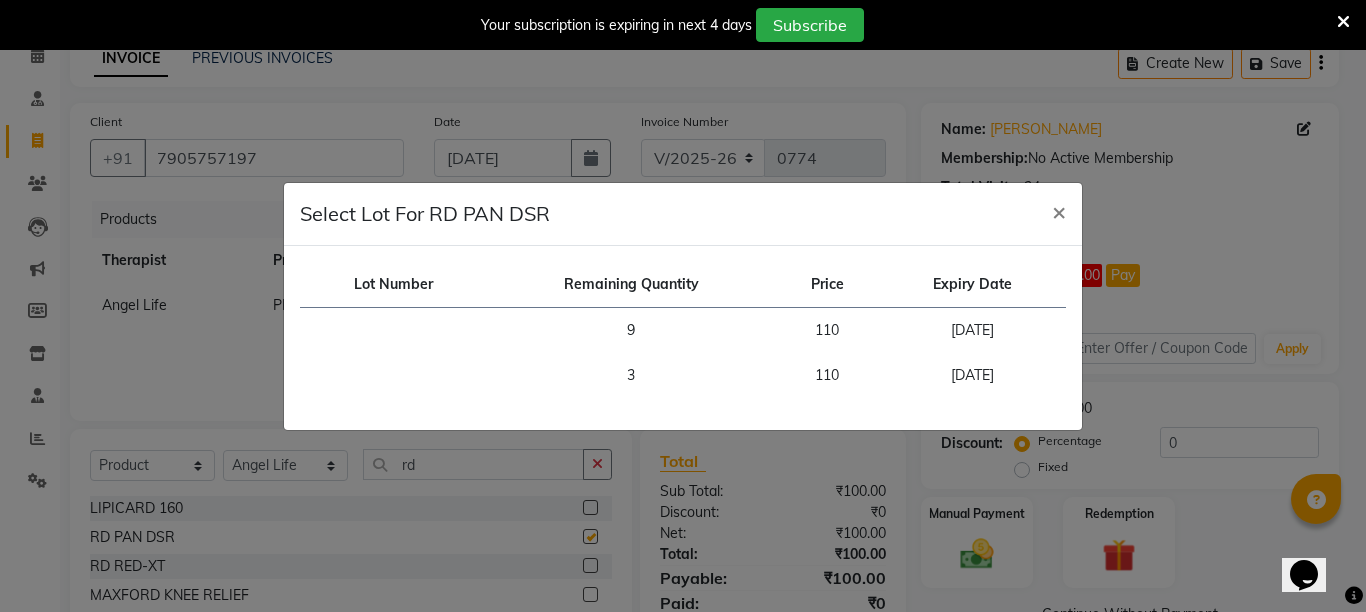 checkbox on "false" 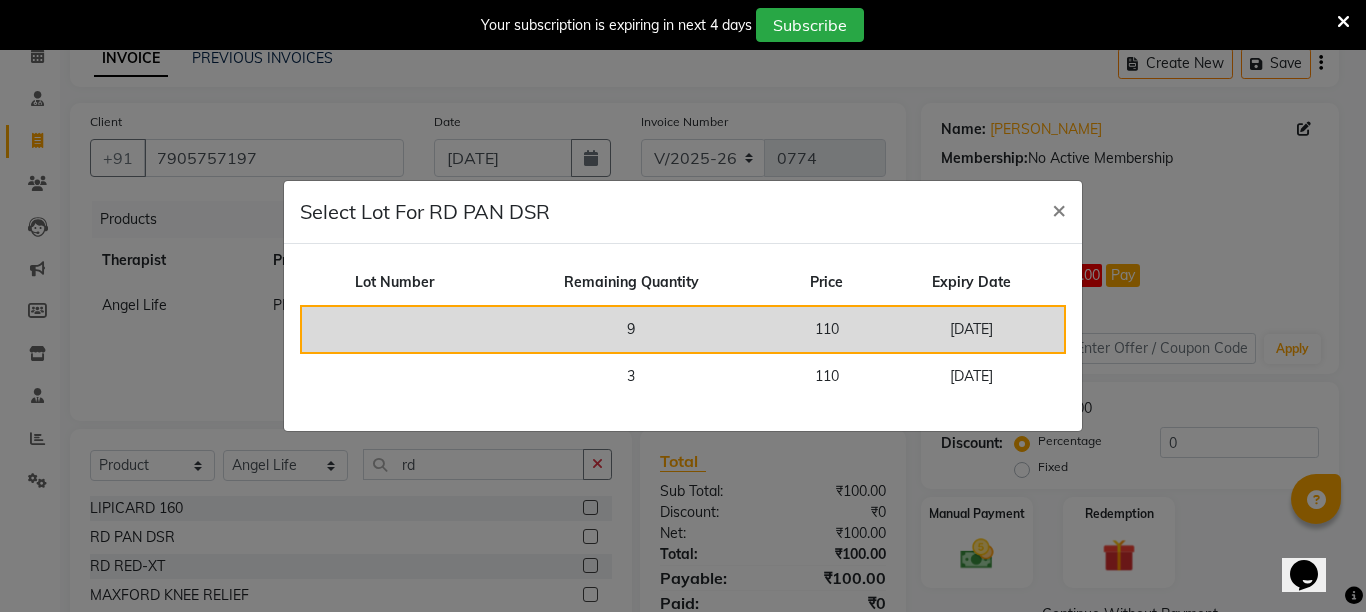 click on "9" 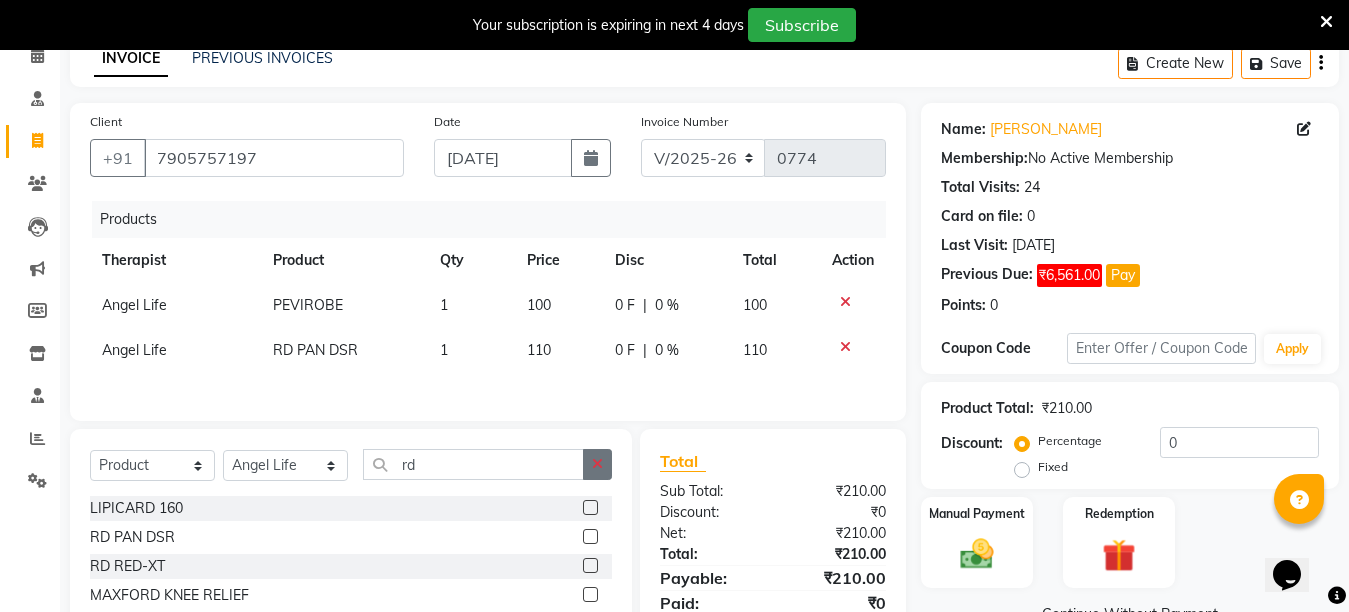 click 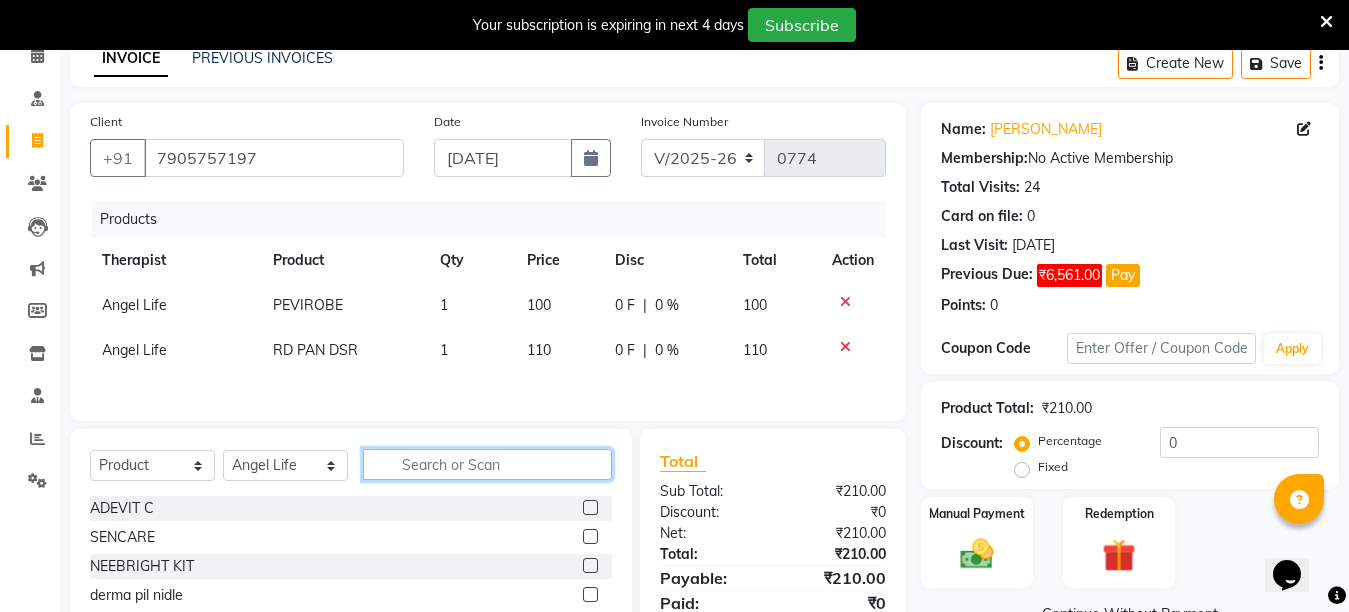 click 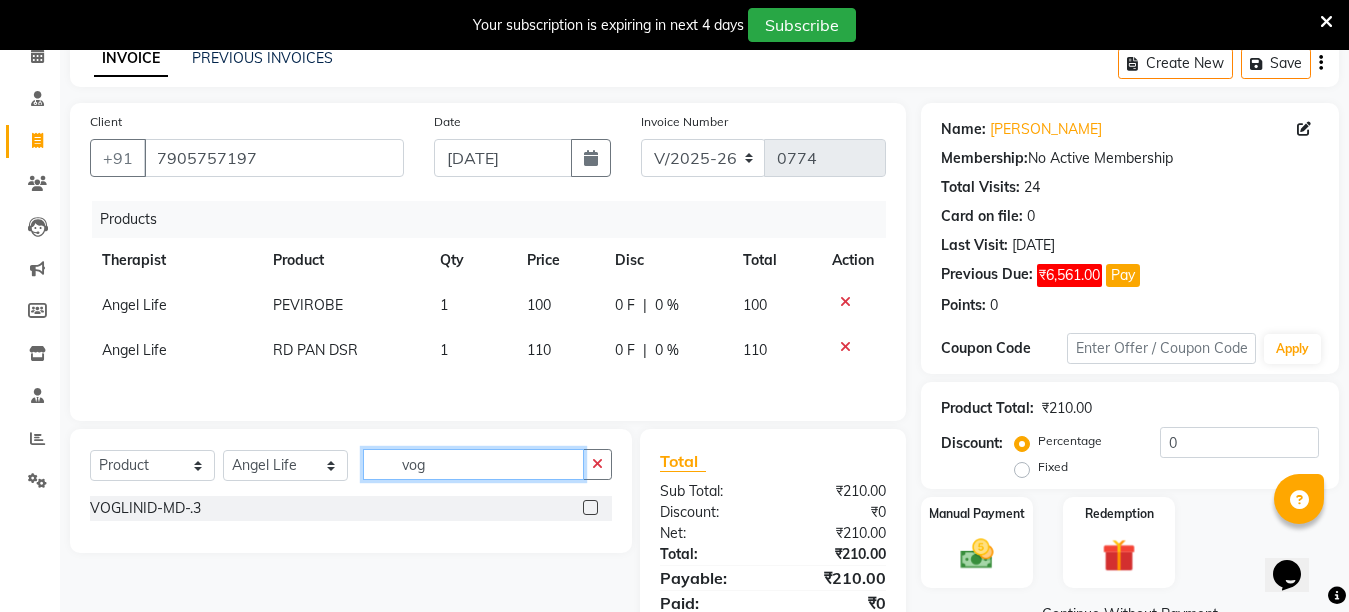 type on "vog" 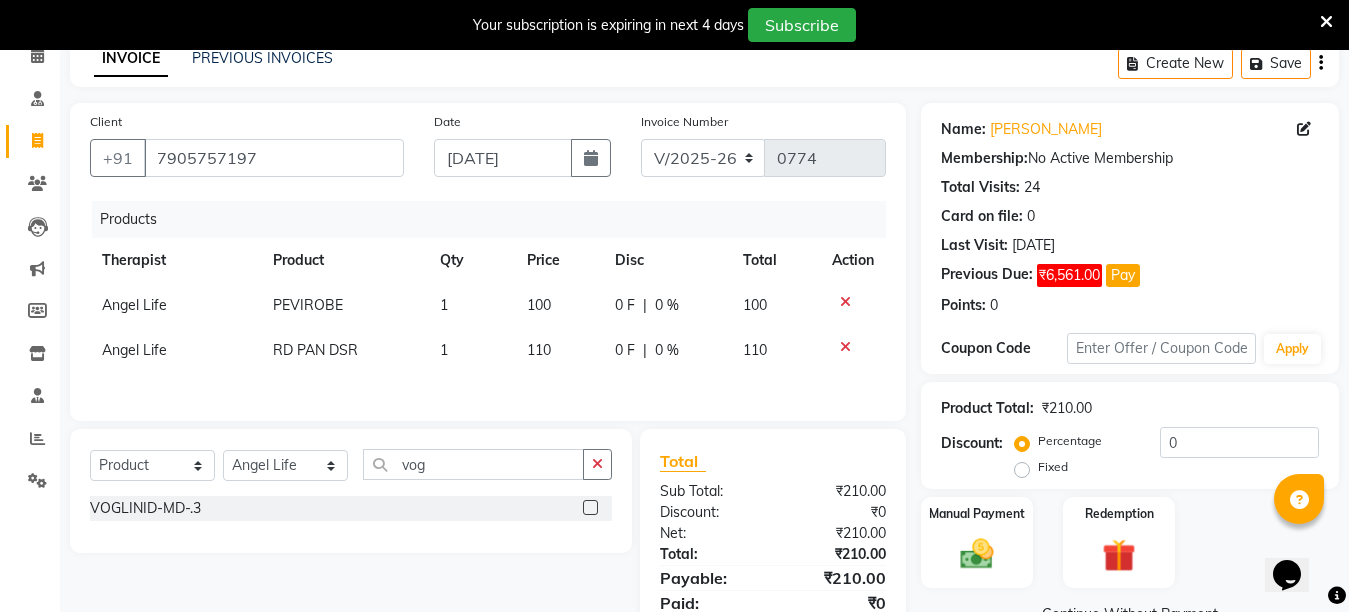 click 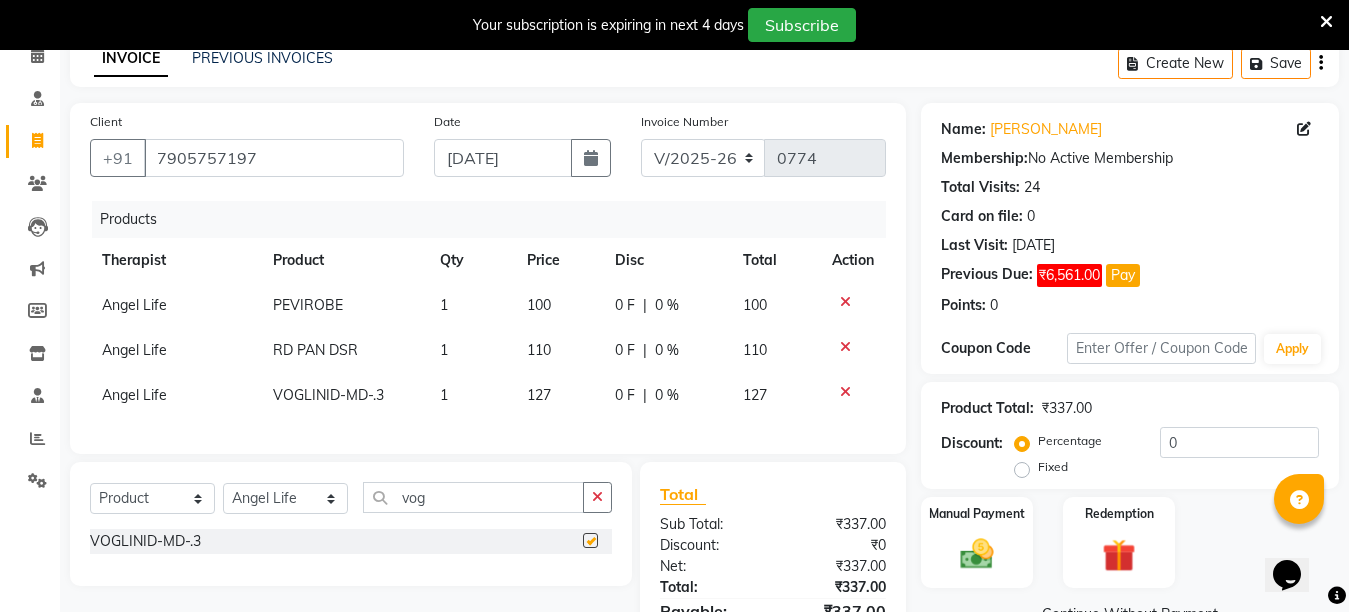 checkbox on "false" 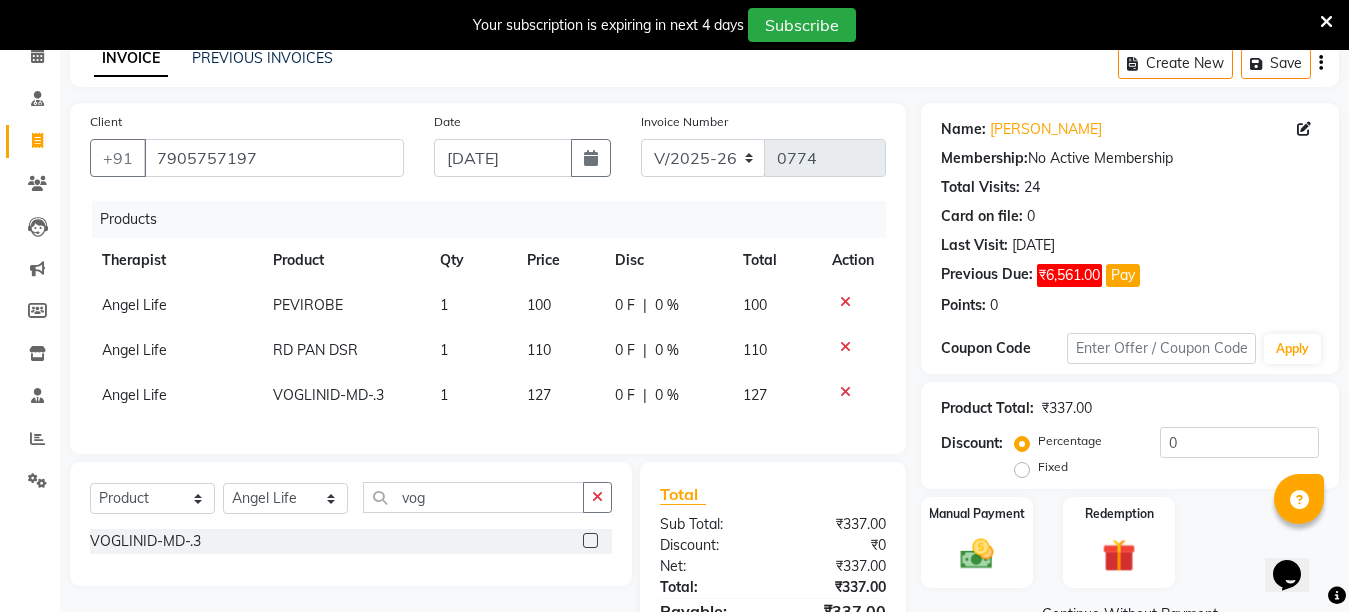 click 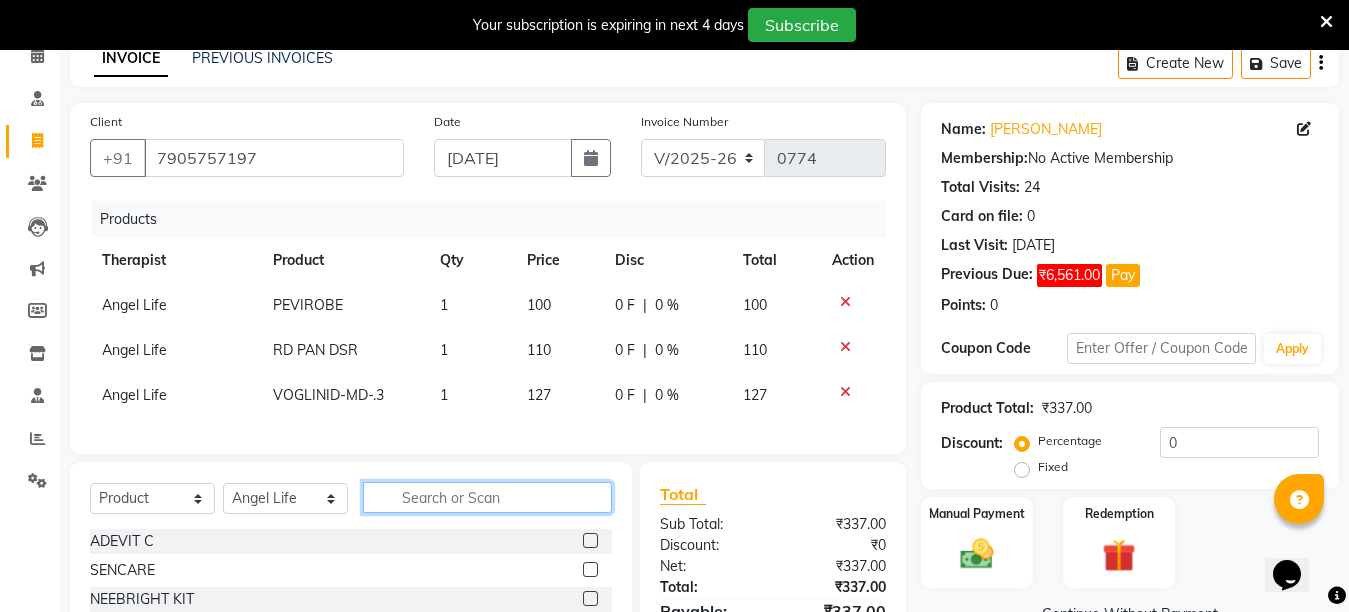 click 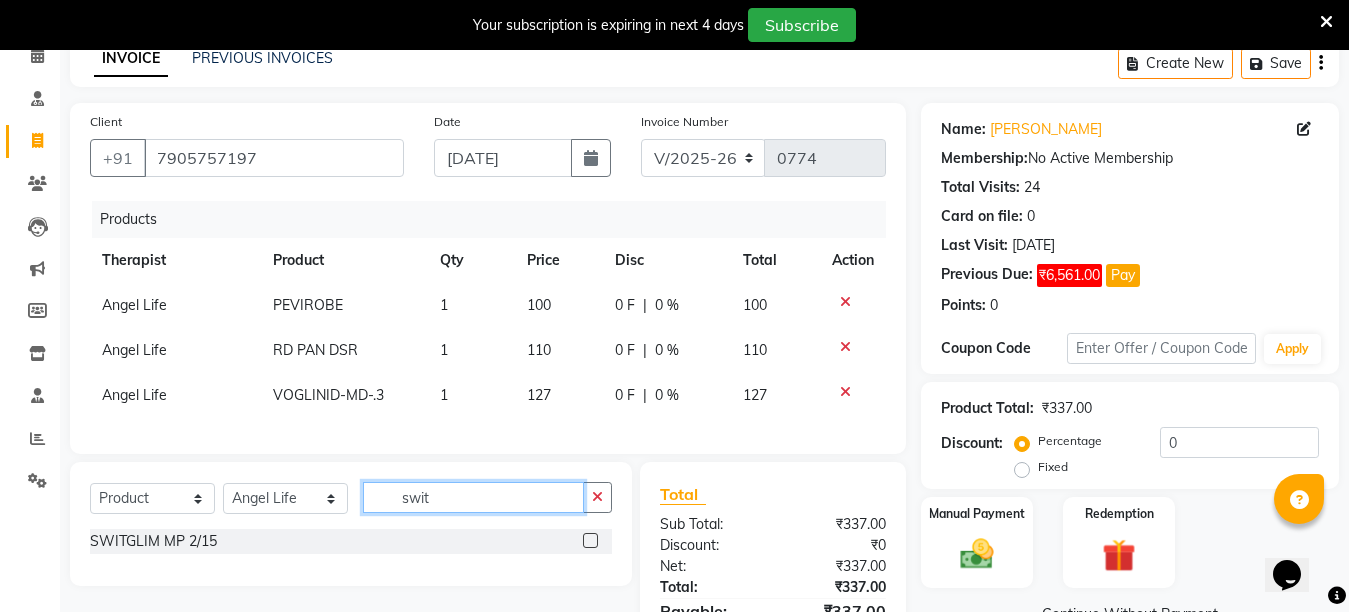 type on "swit" 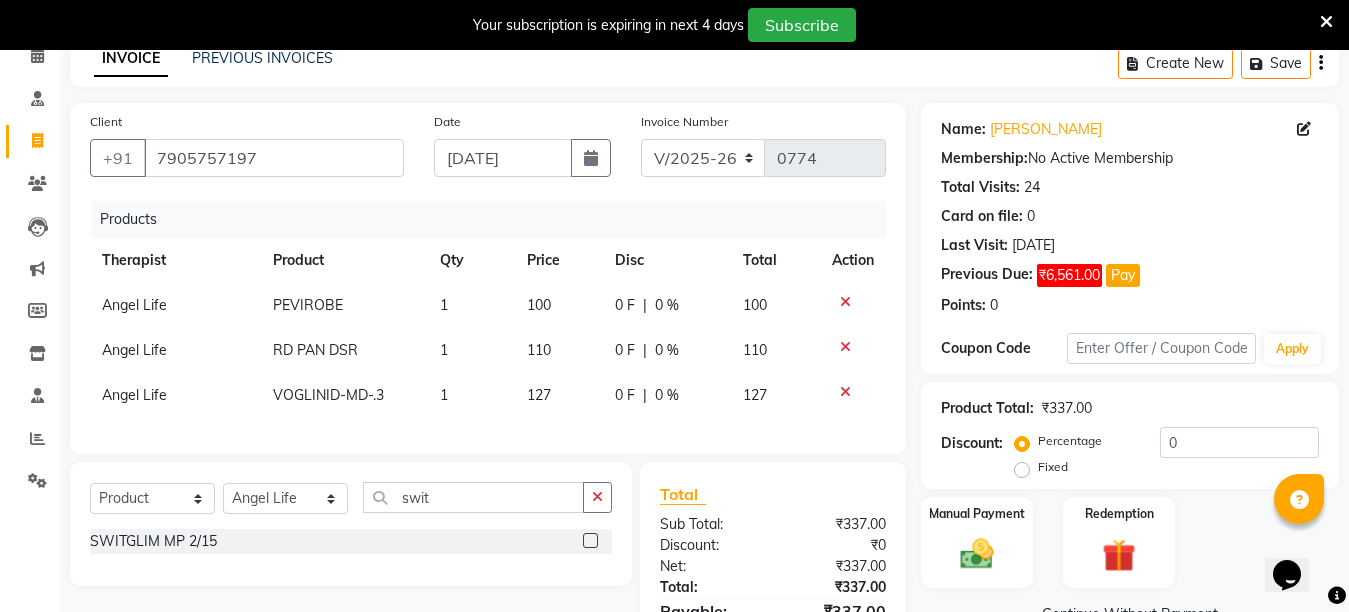 click 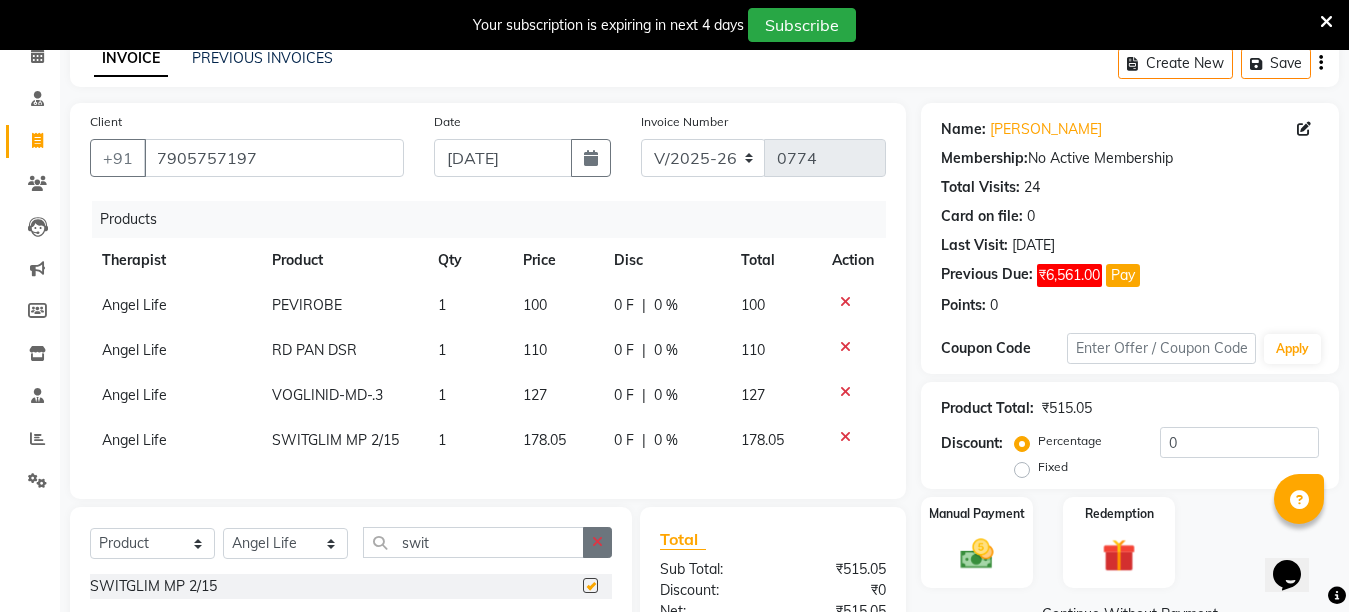 checkbox on "false" 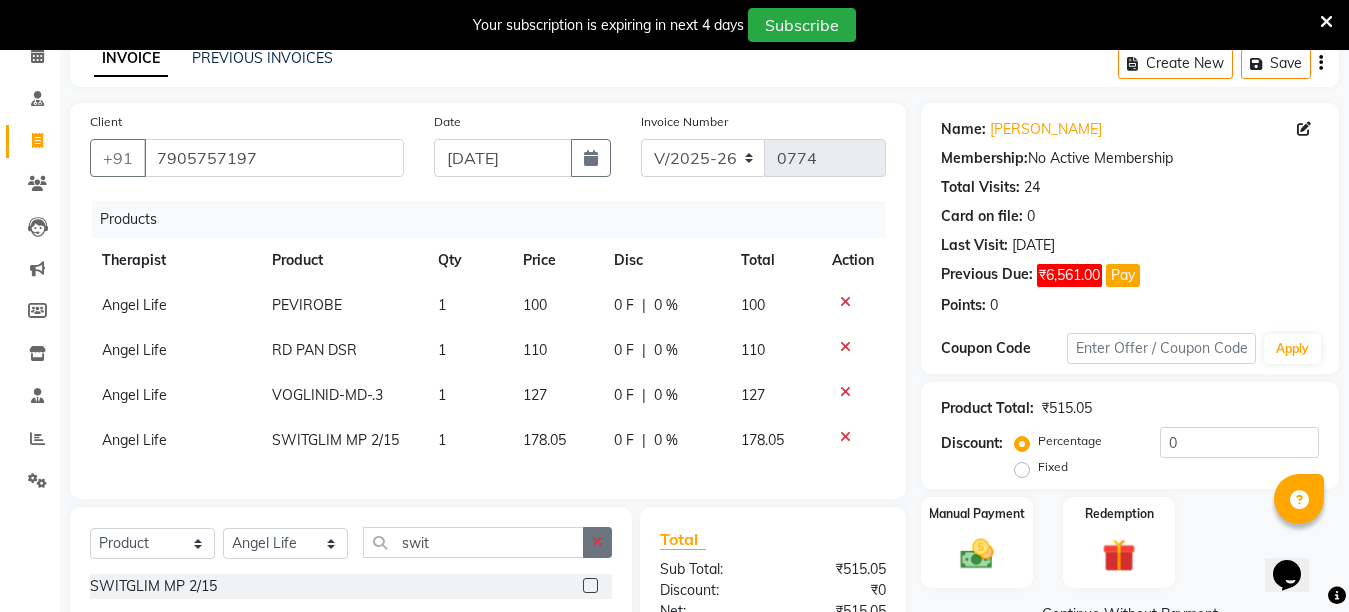 click 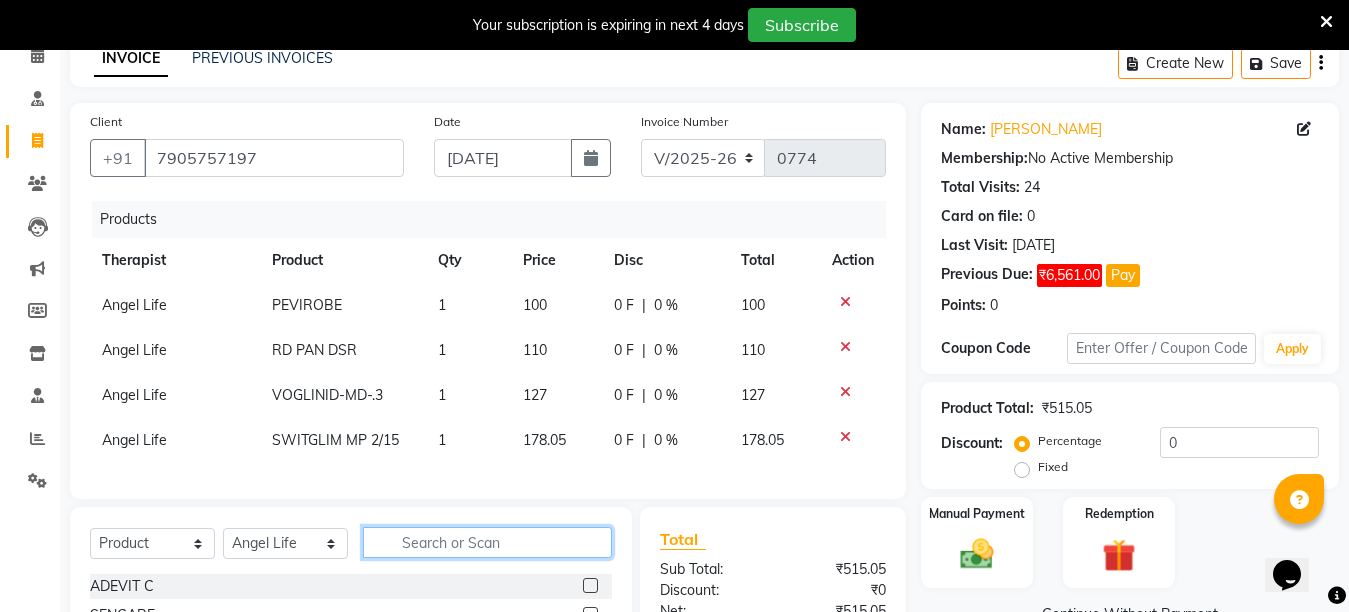 click 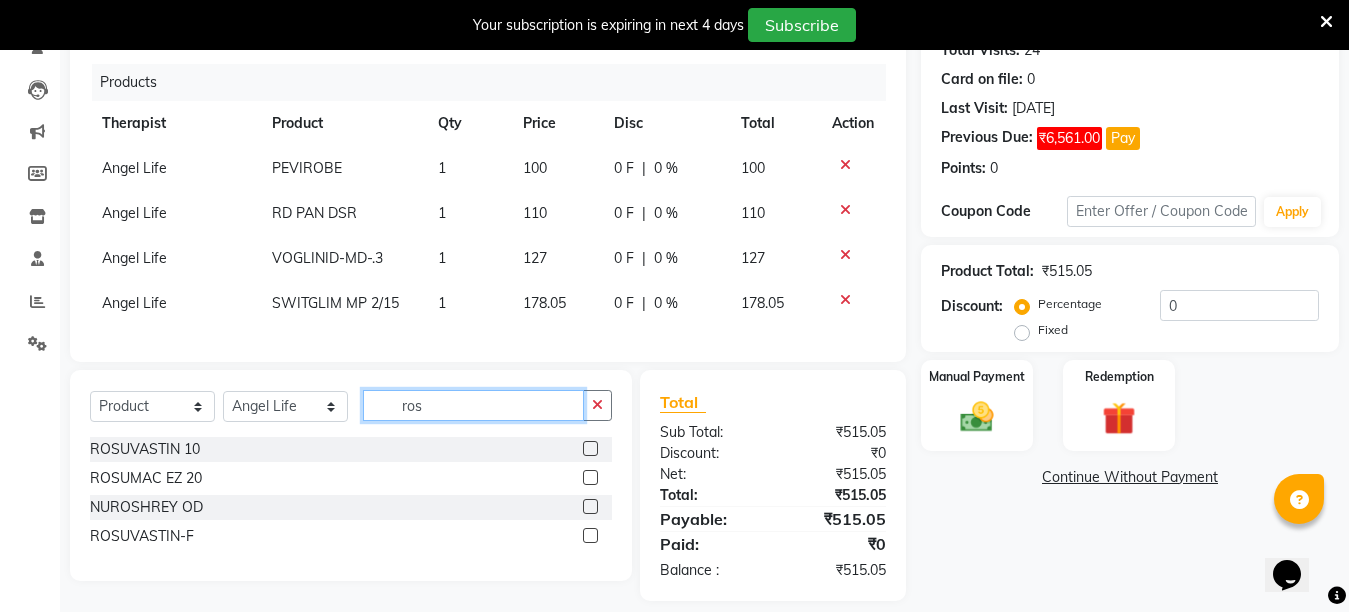 scroll, scrollTop: 270, scrollLeft: 0, axis: vertical 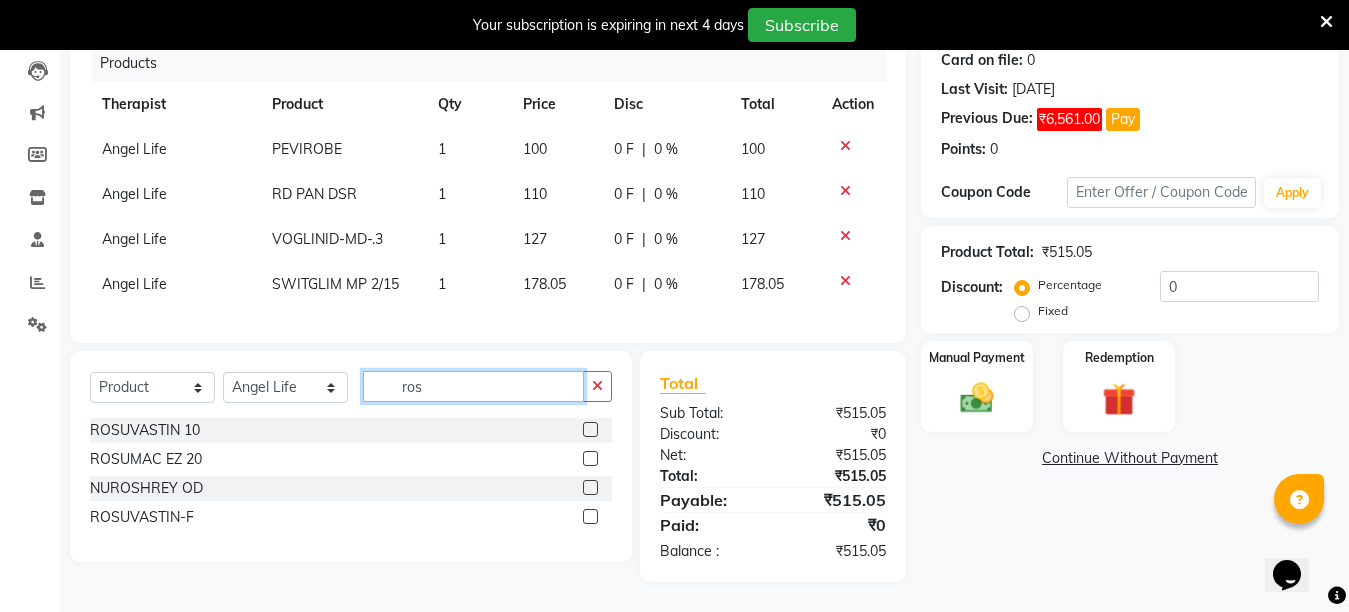 type on "ros" 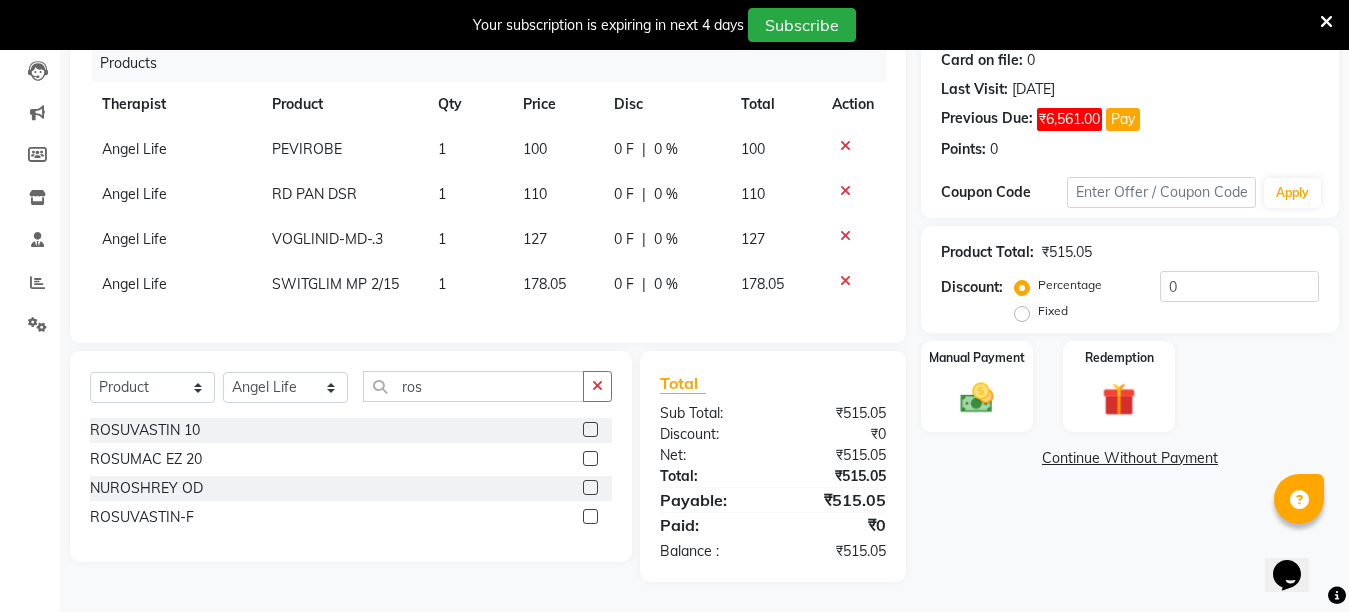 click 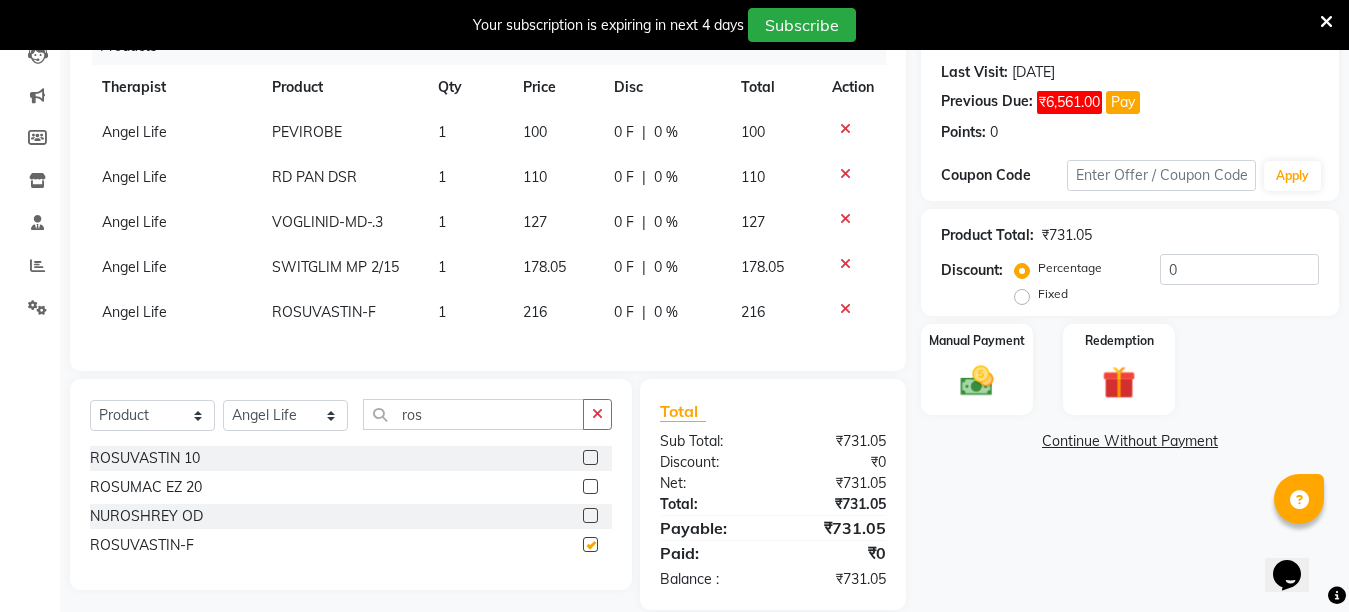checkbox on "false" 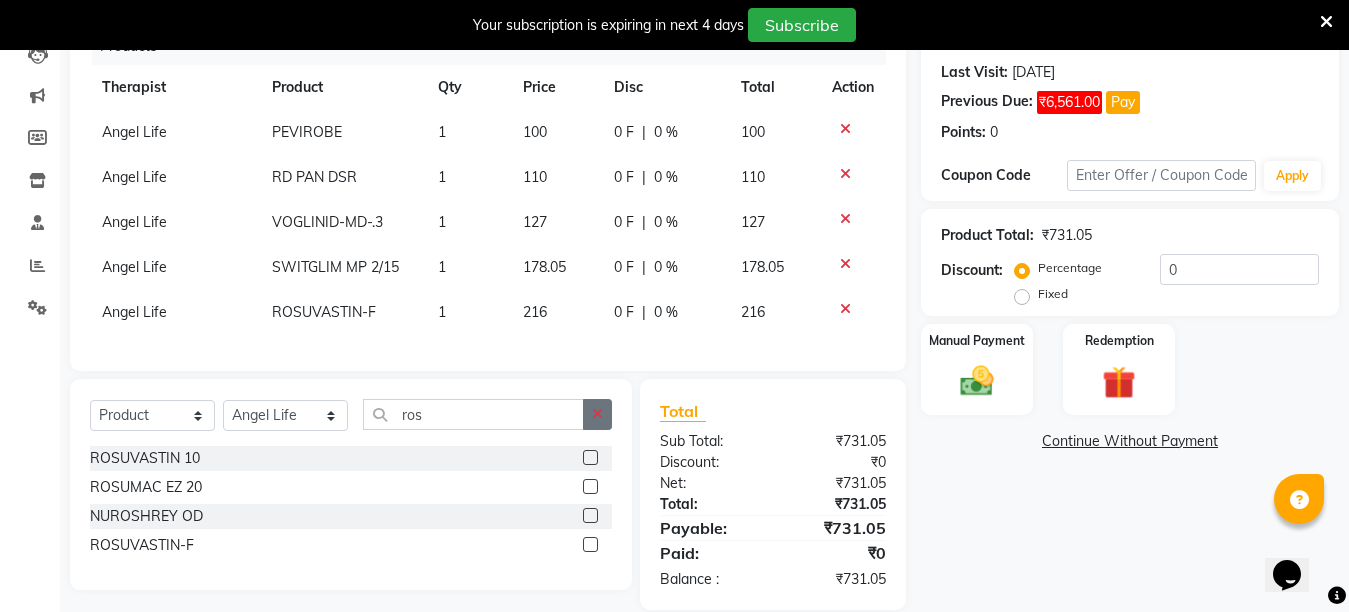 click 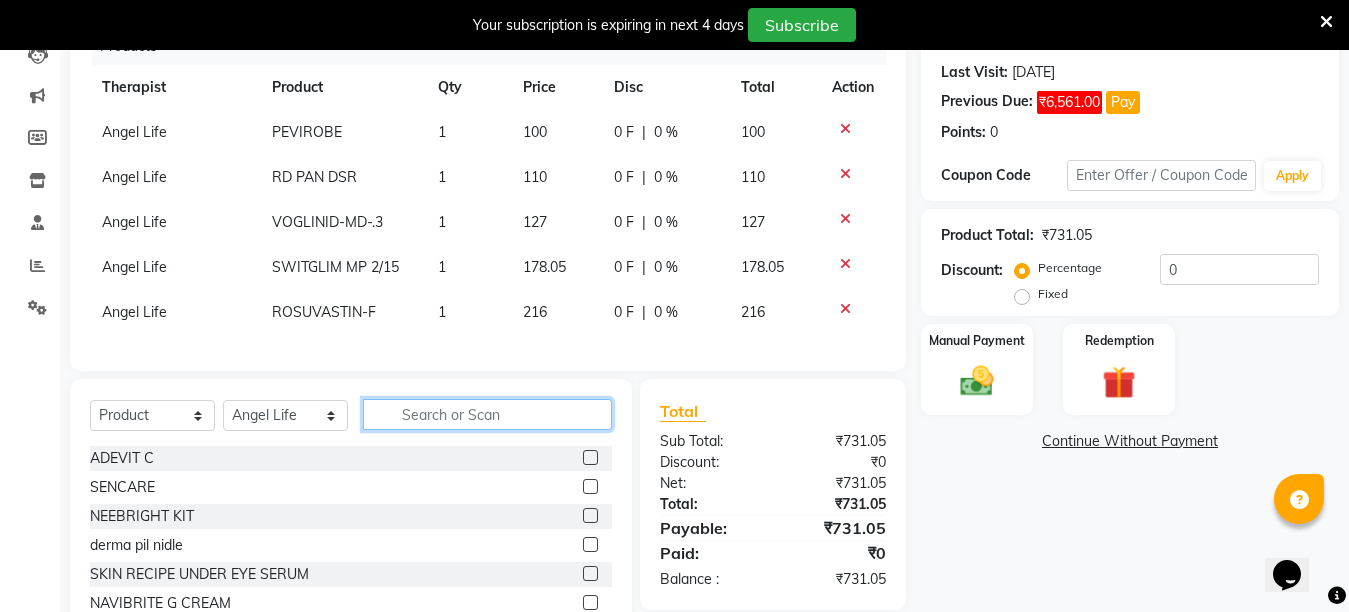 click 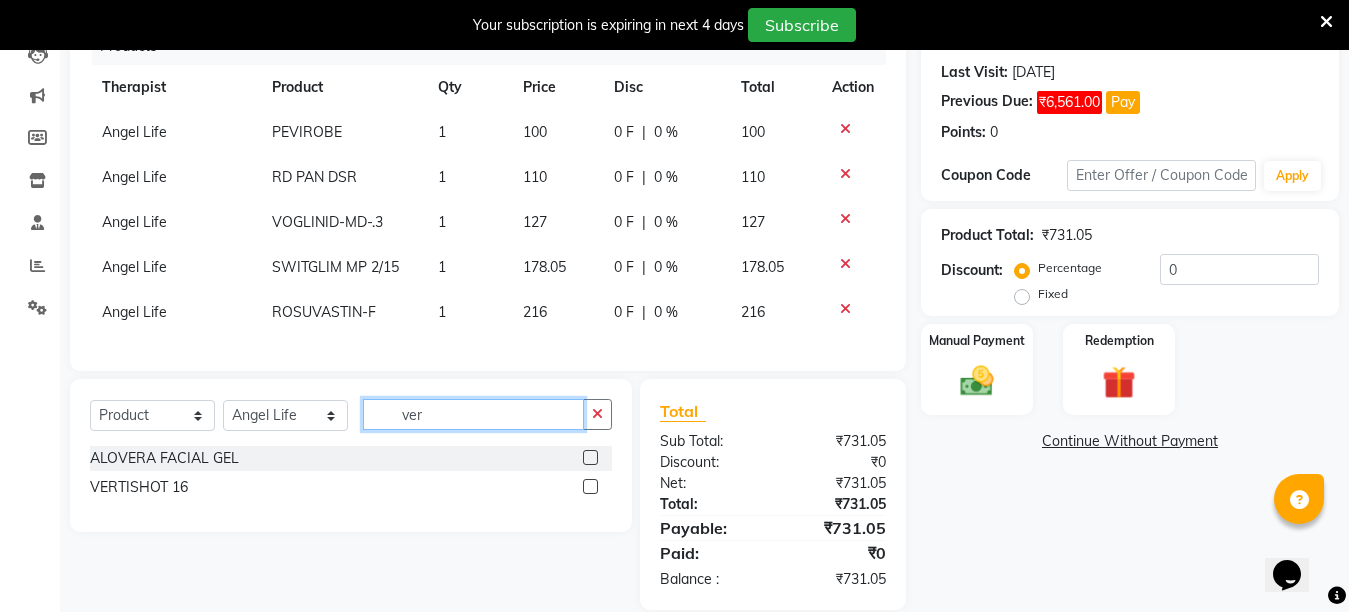 type on "ver" 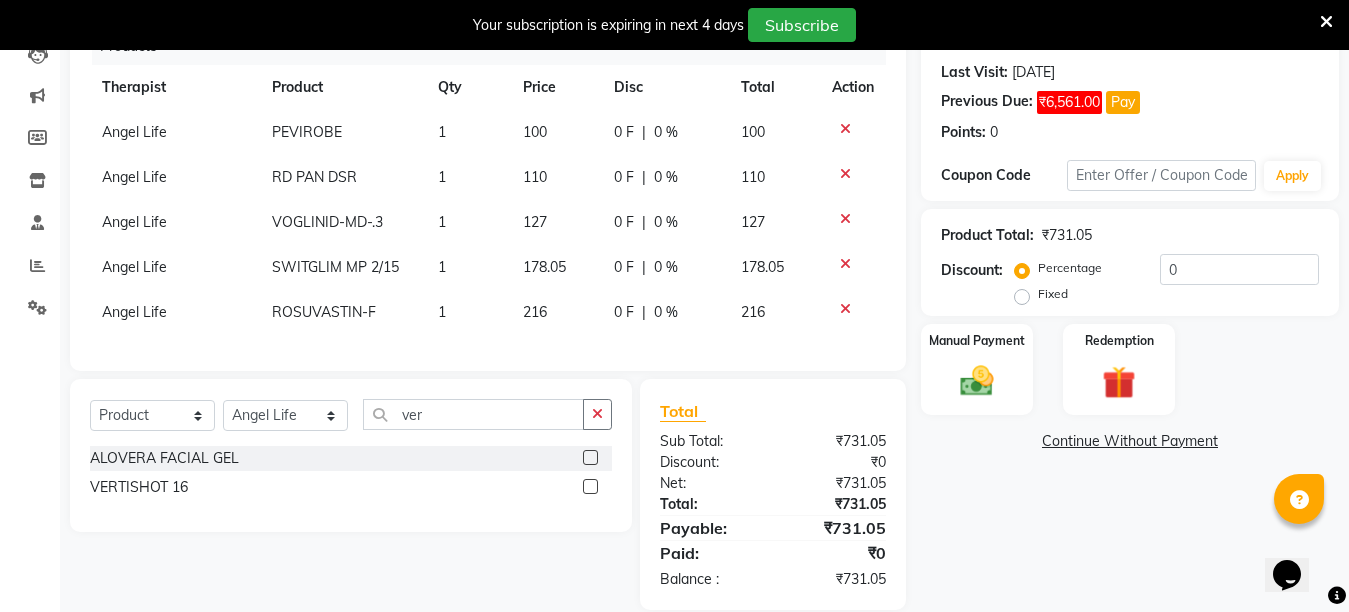 click 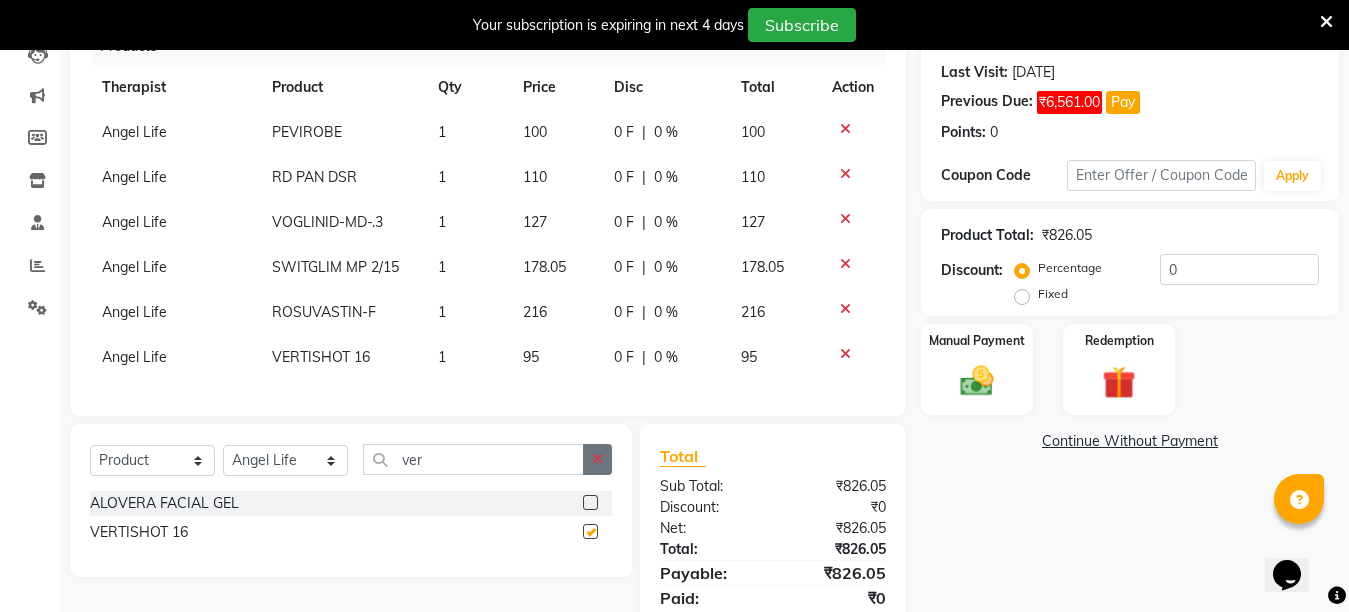 checkbox on "false" 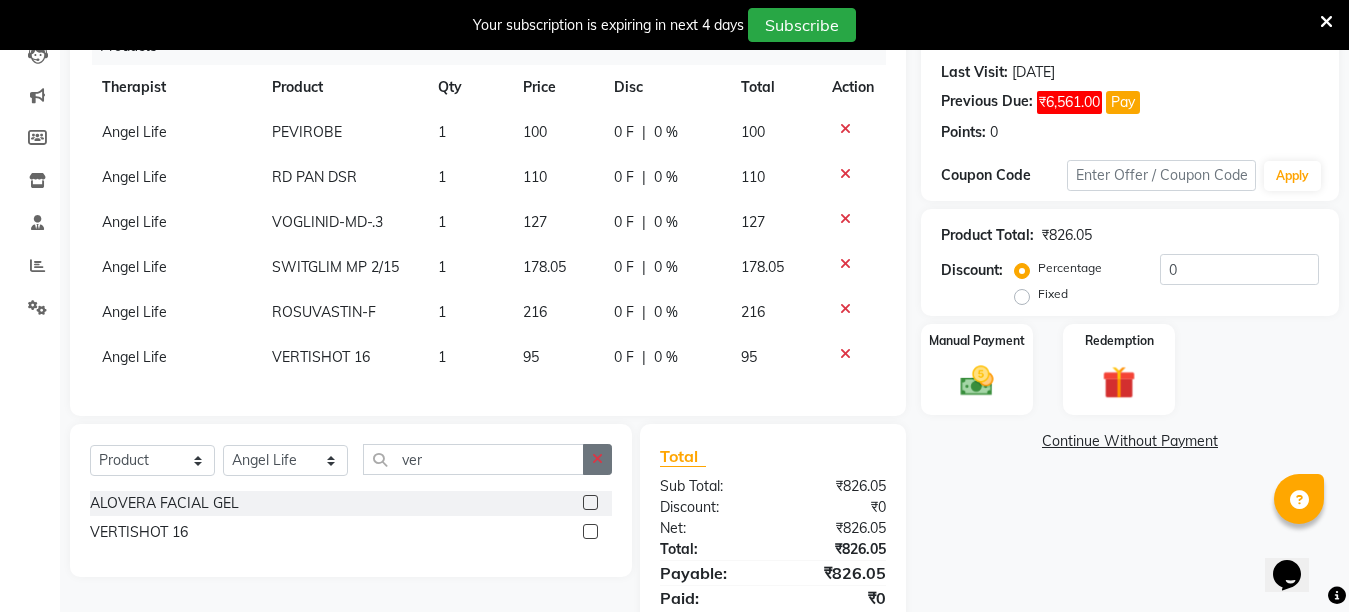 click 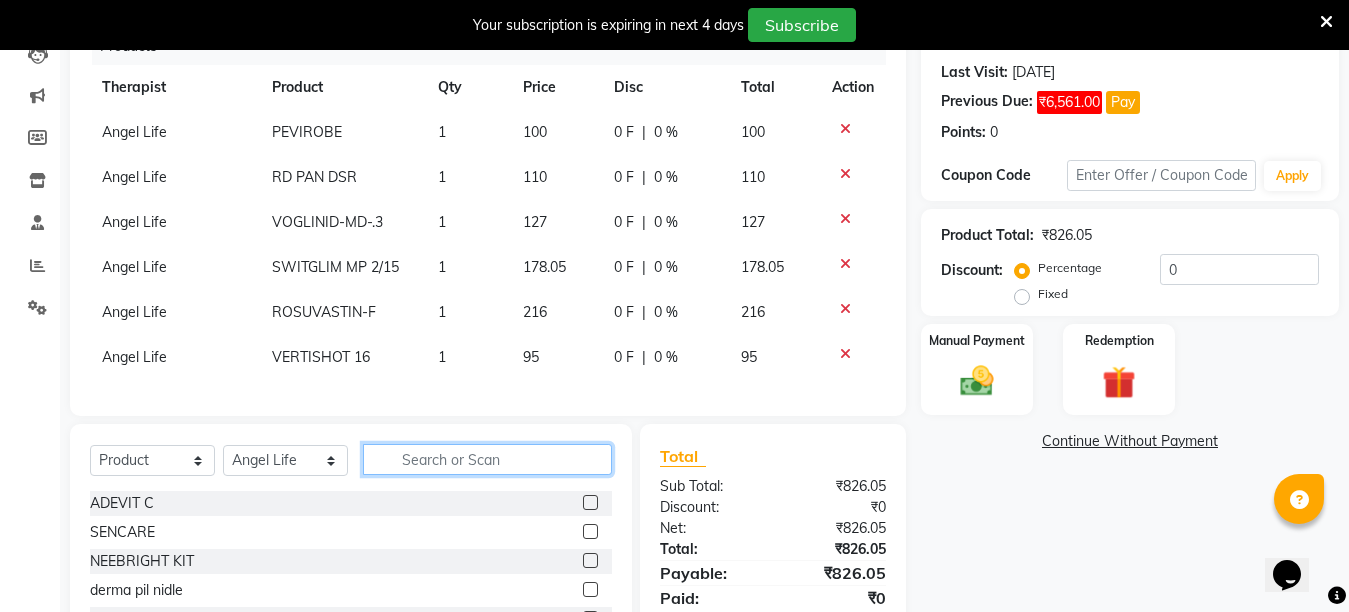 click 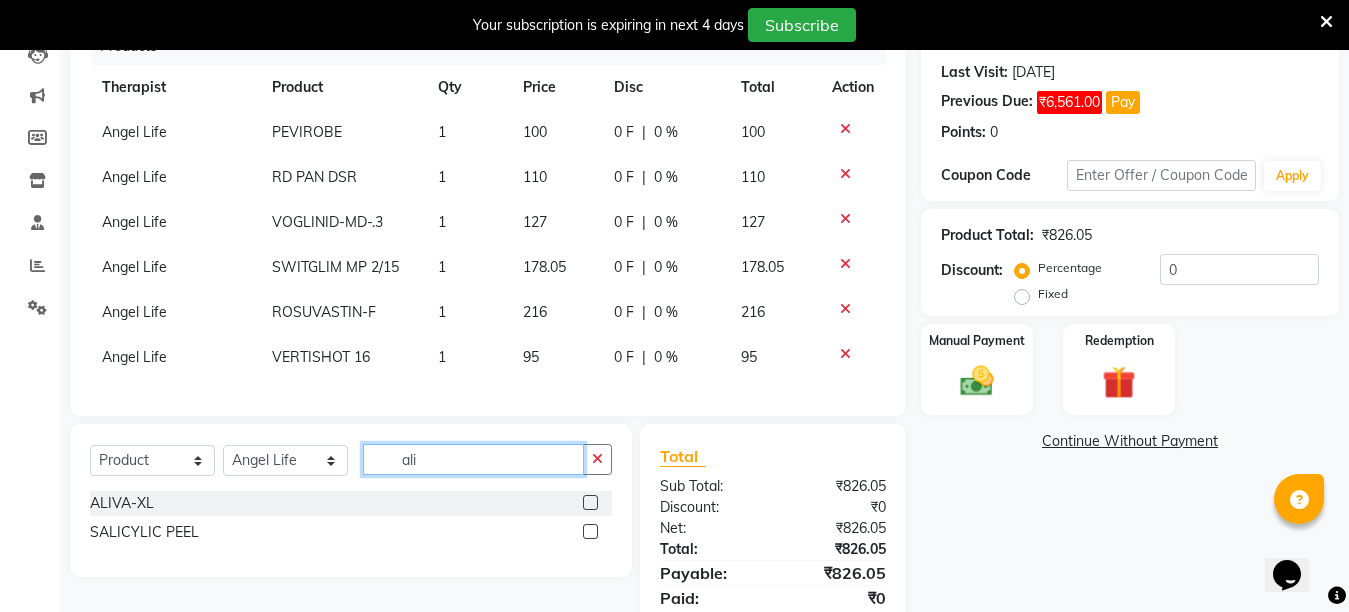 type on "ali" 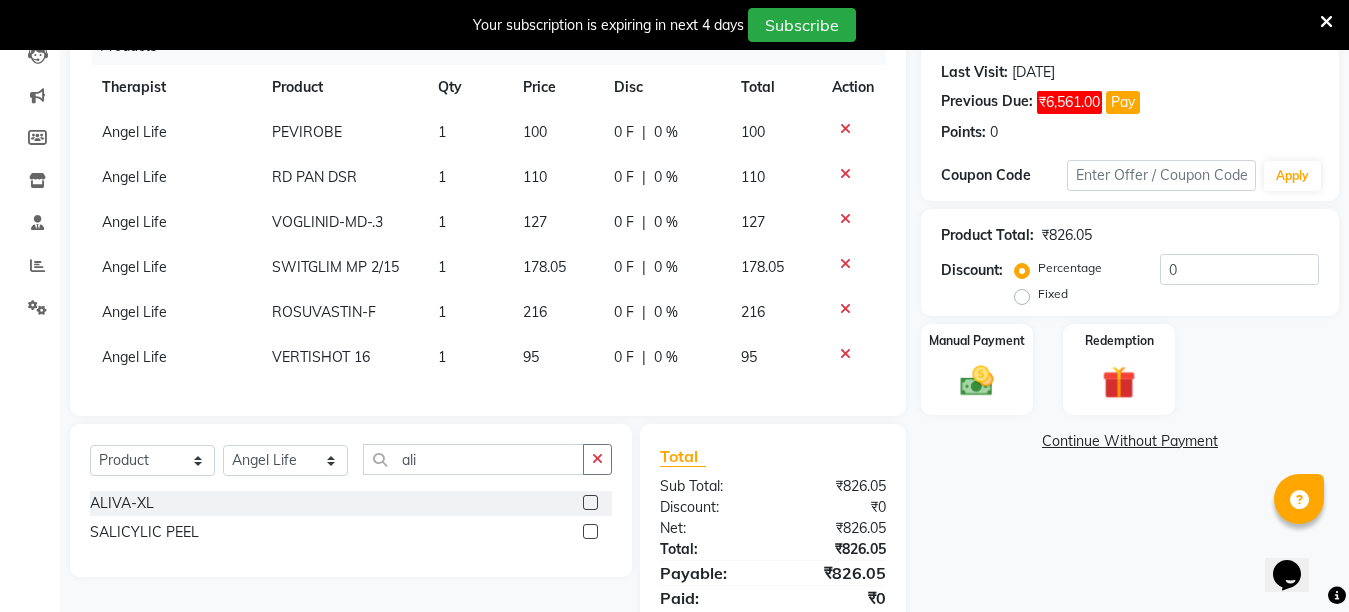 click 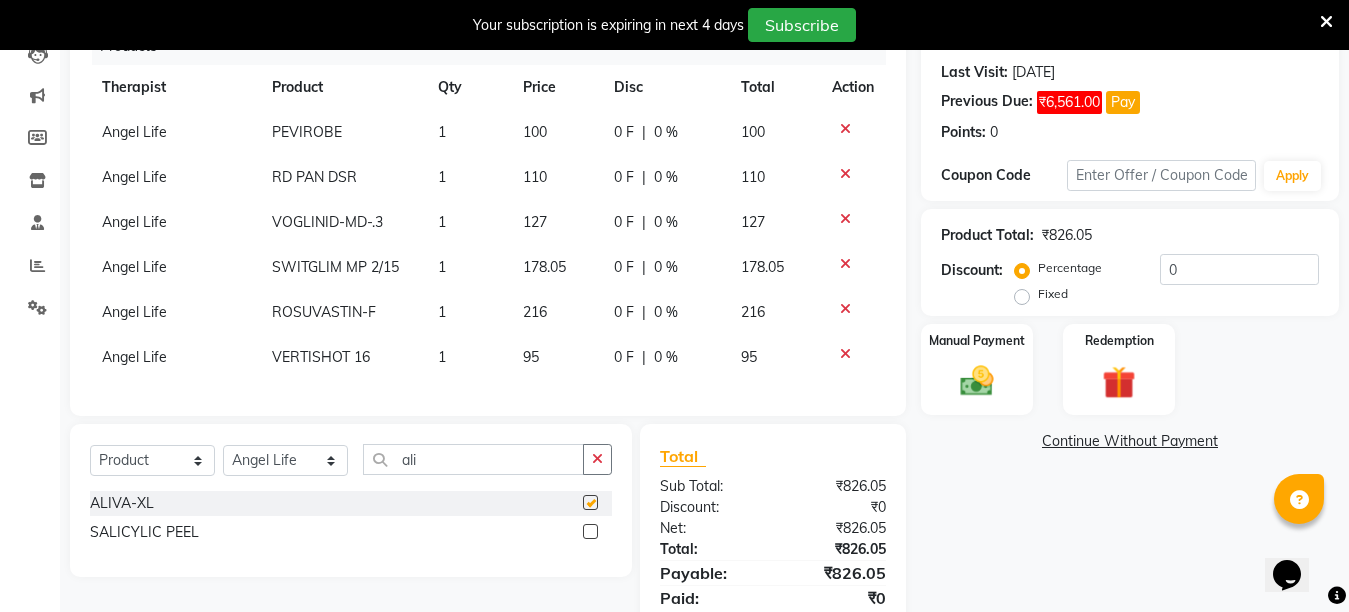 click 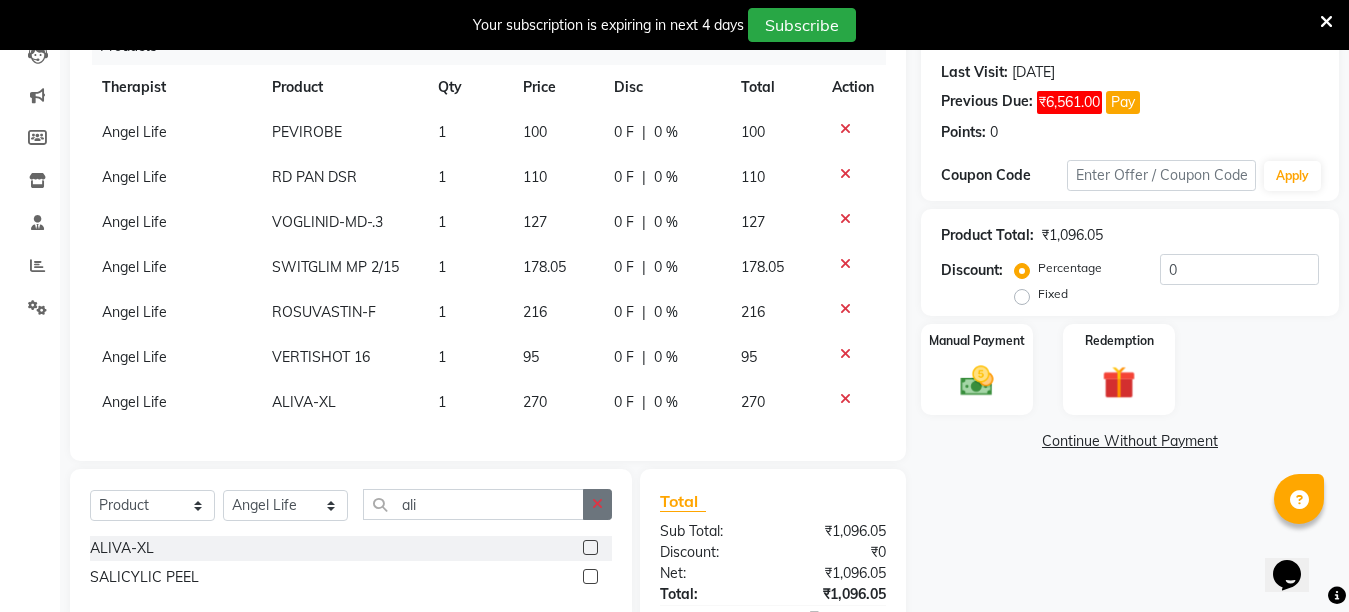 click 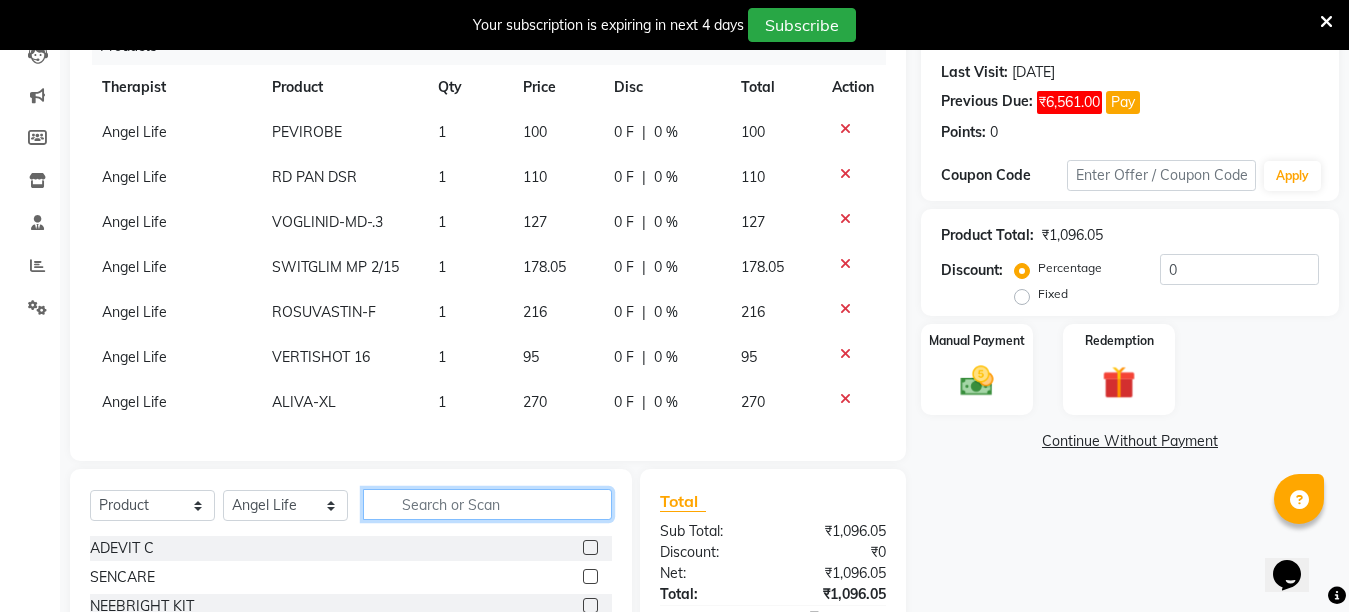 click 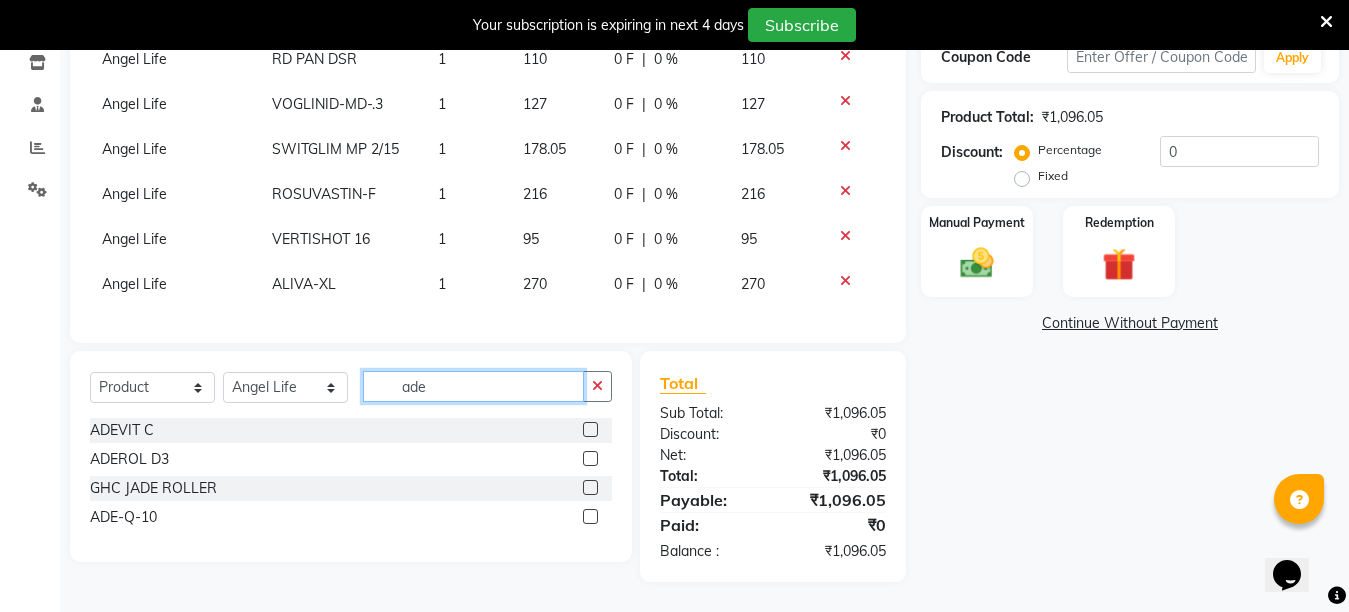 scroll, scrollTop: 405, scrollLeft: 0, axis: vertical 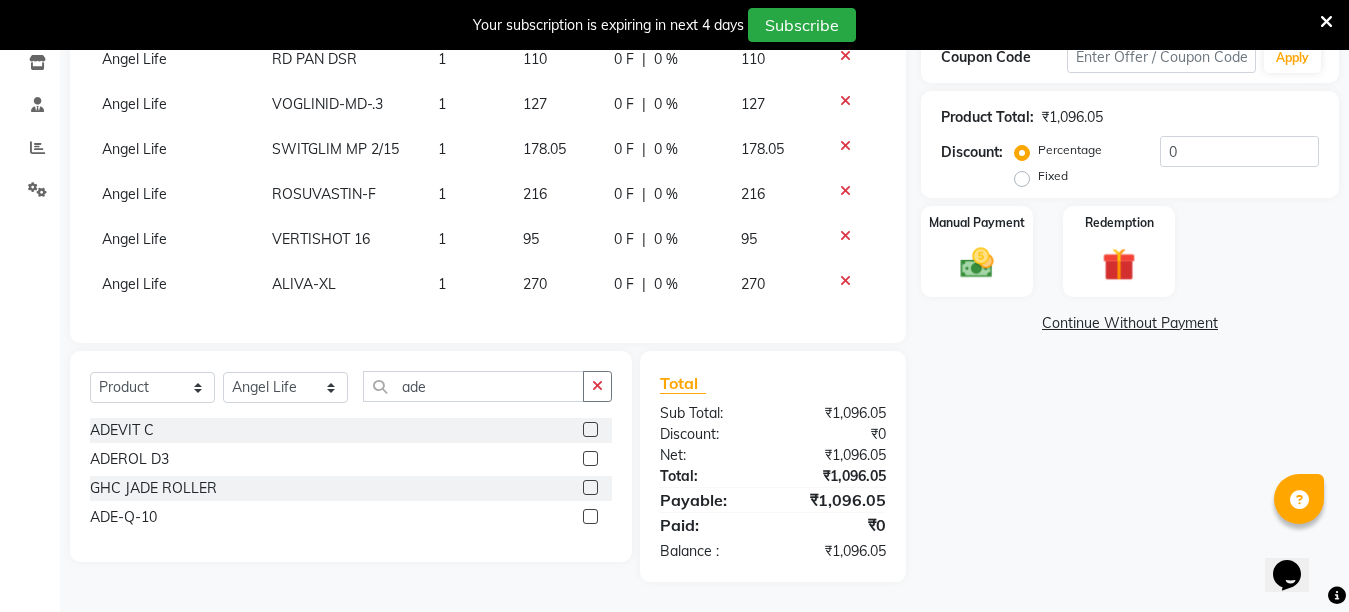 click 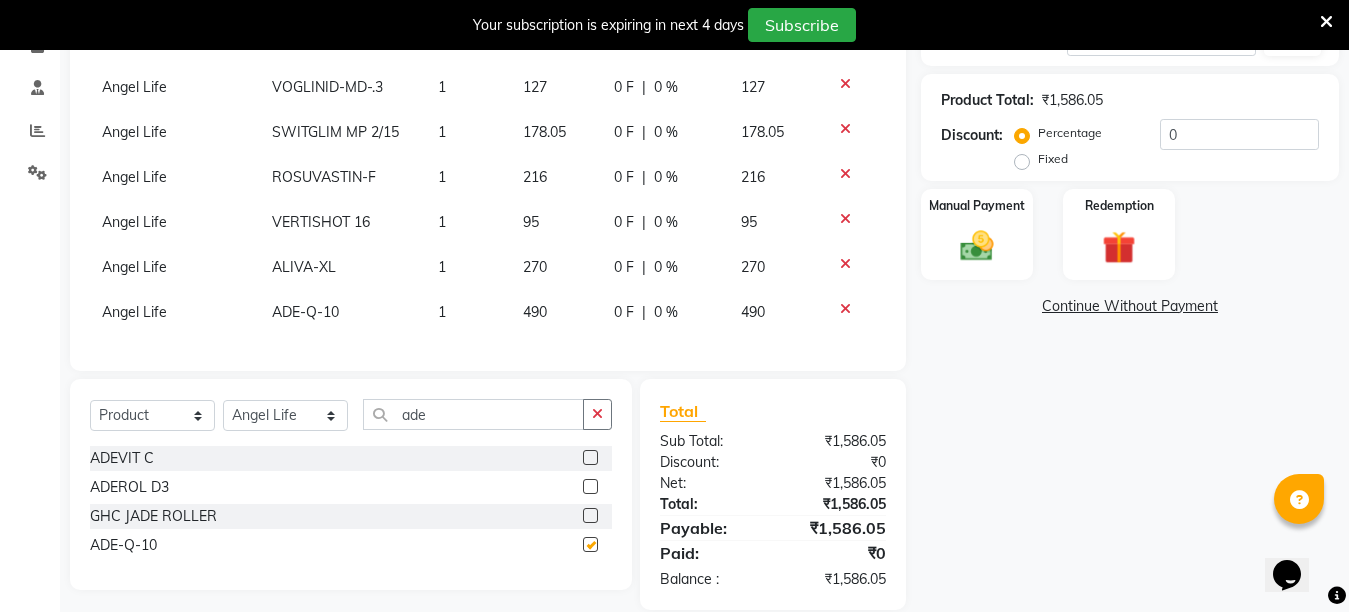 checkbox on "false" 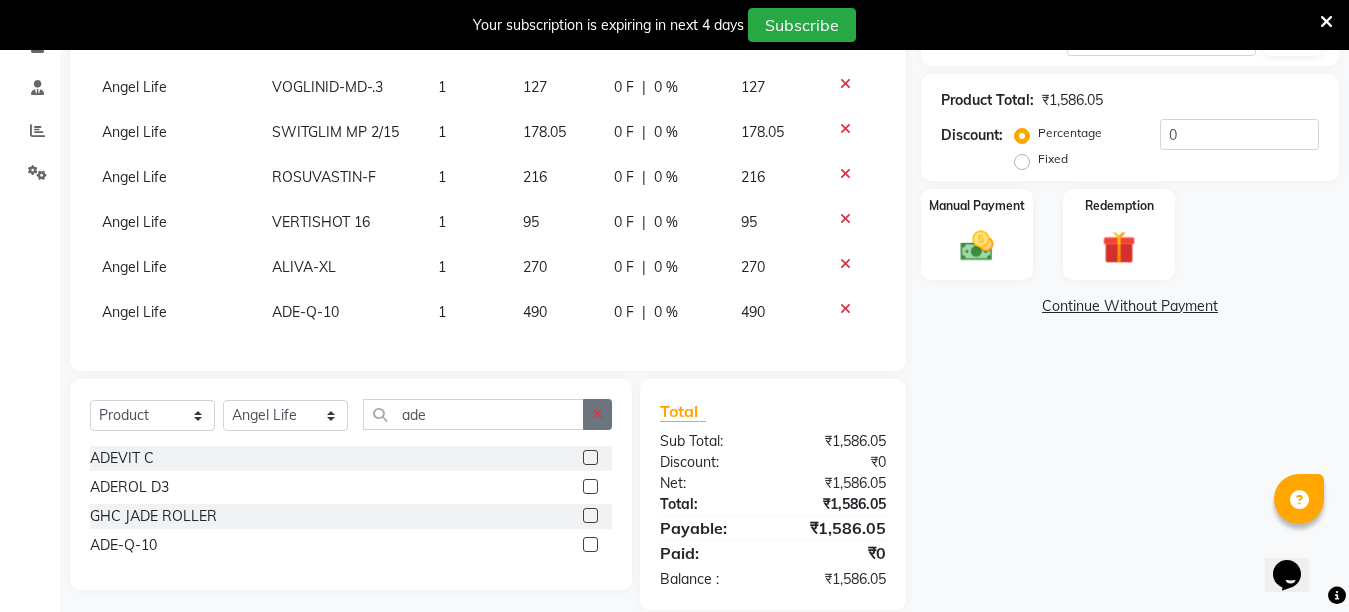 click 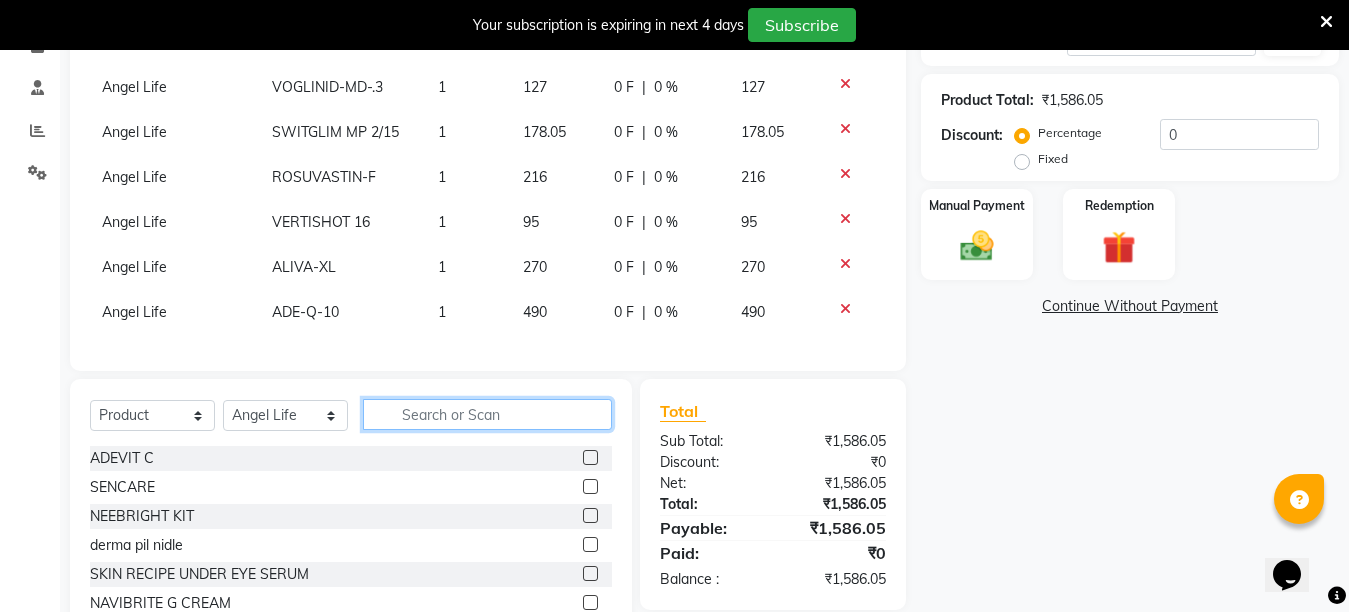 click 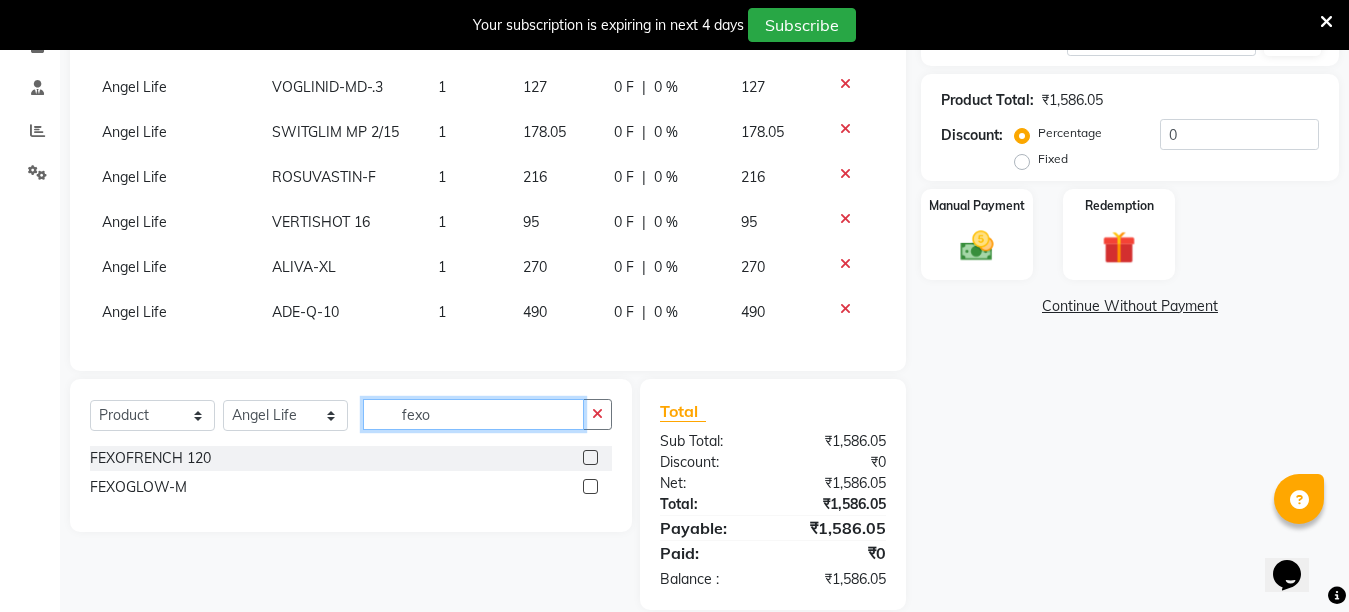 type on "fexo" 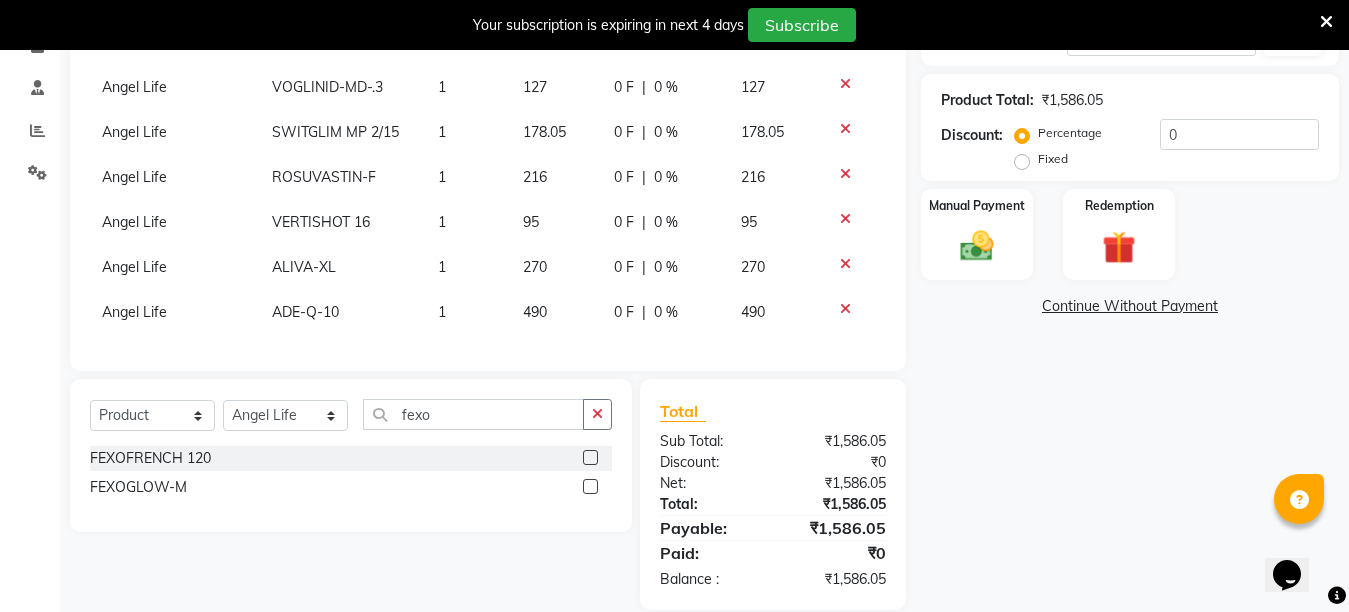 click 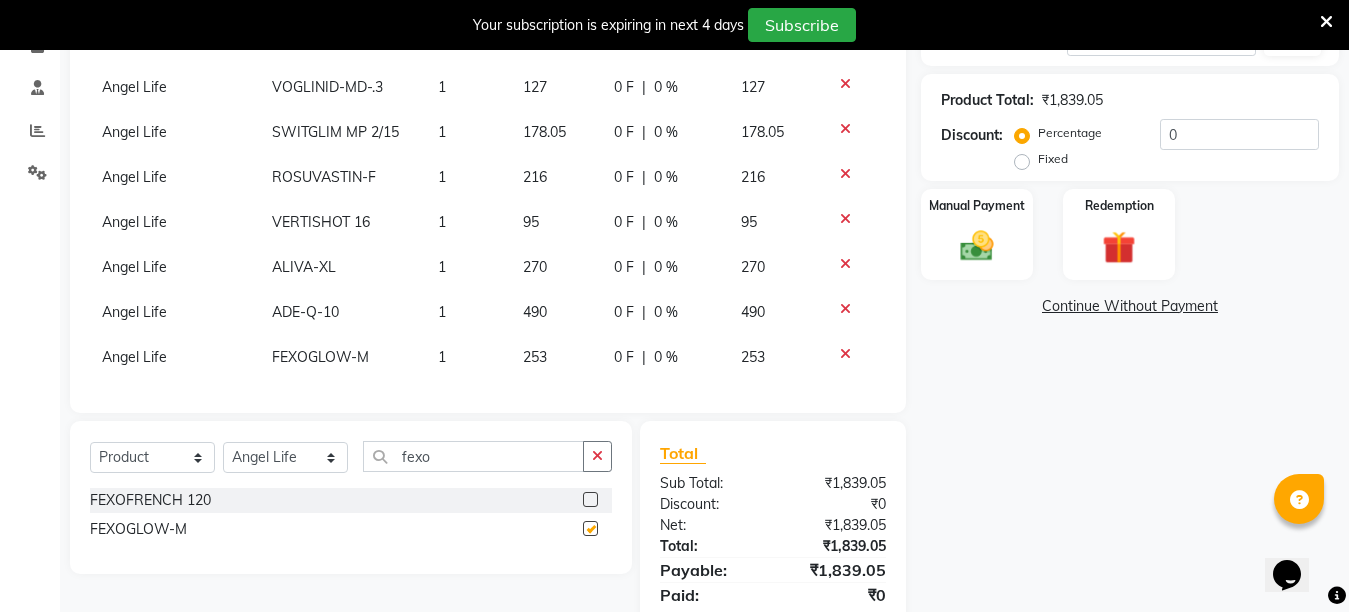 checkbox on "false" 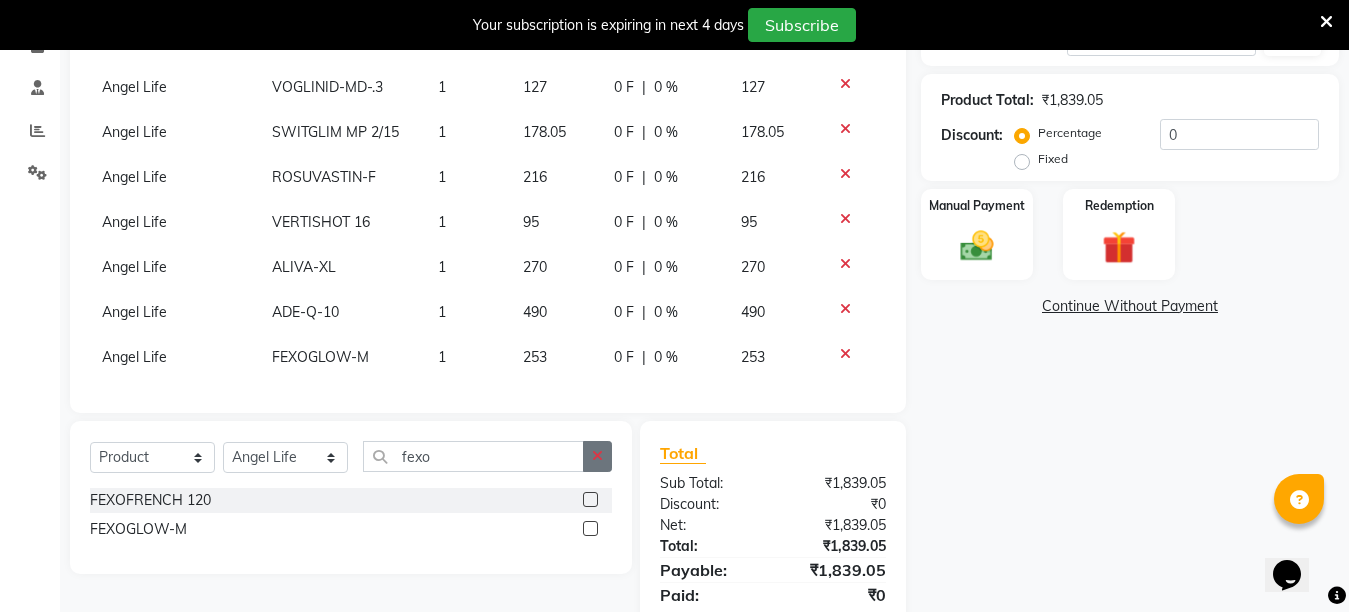 click 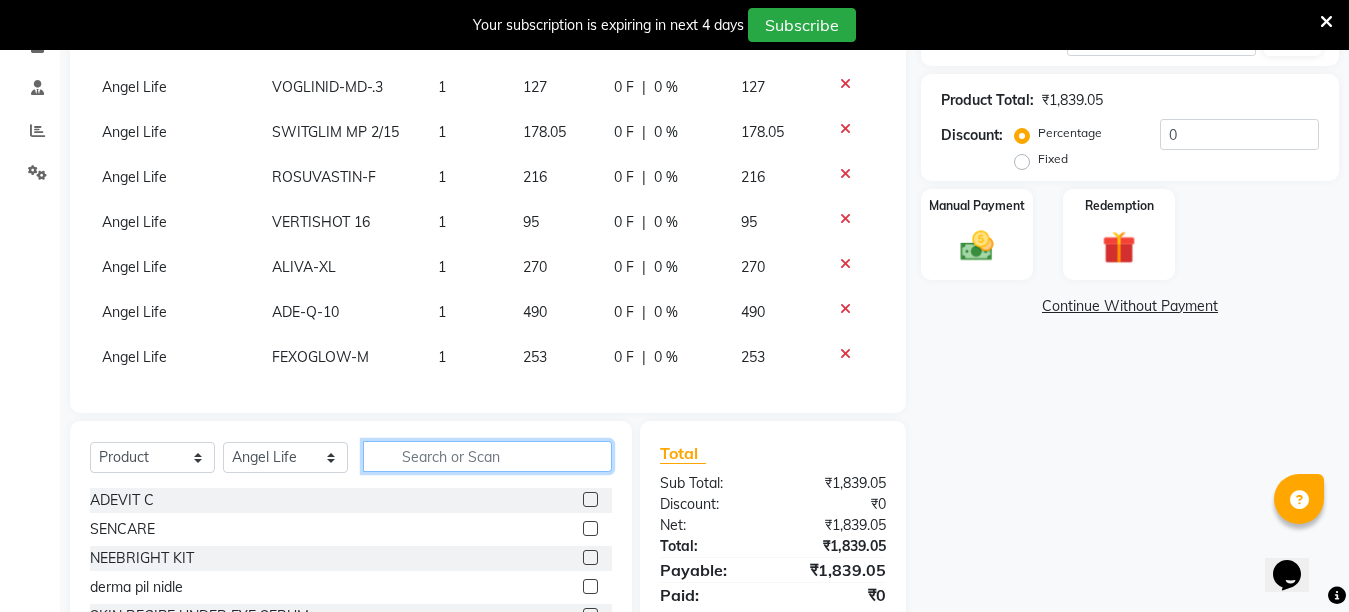 click 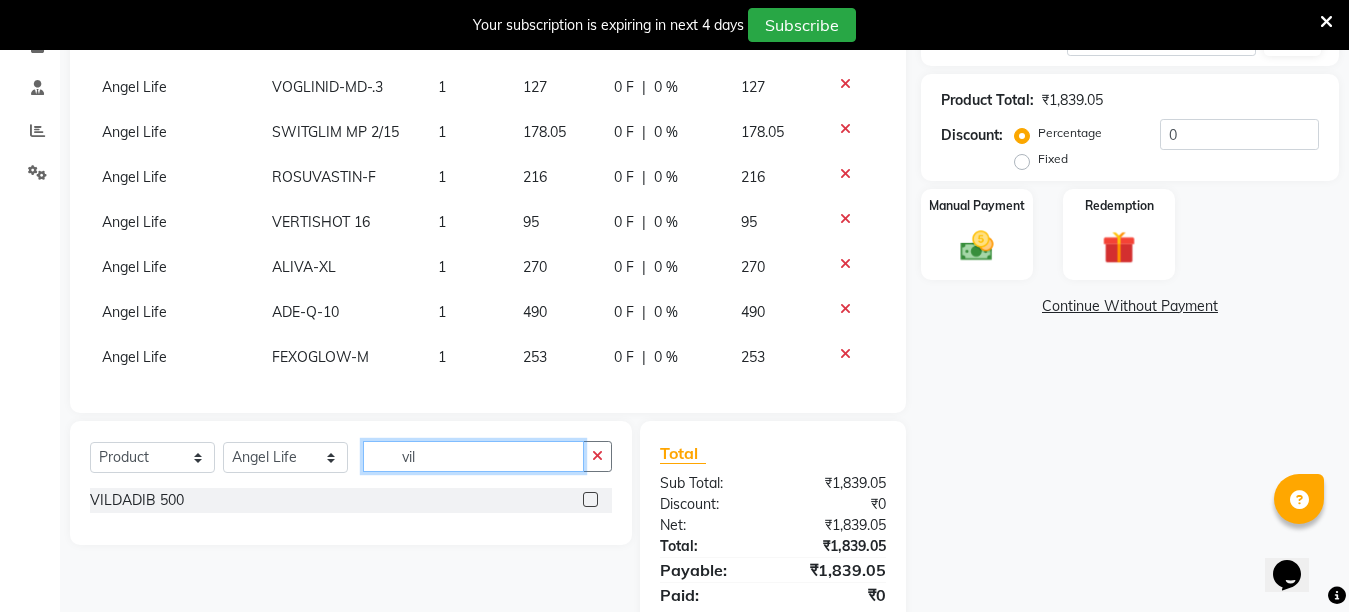 type on "vil" 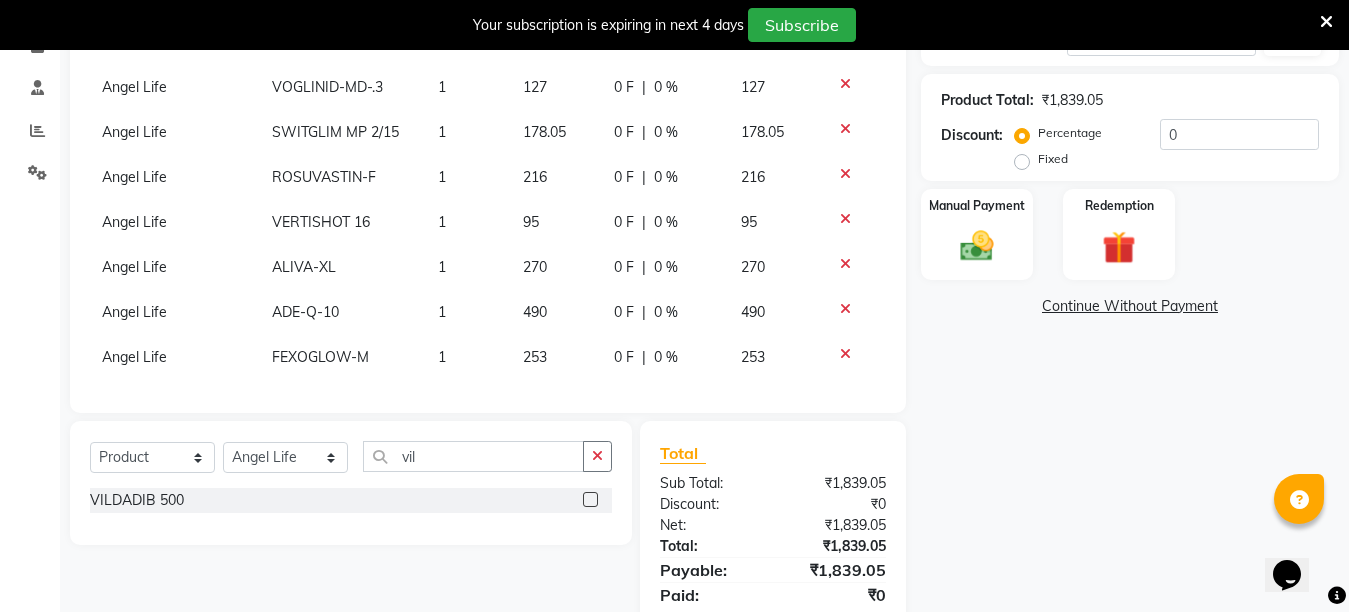 click 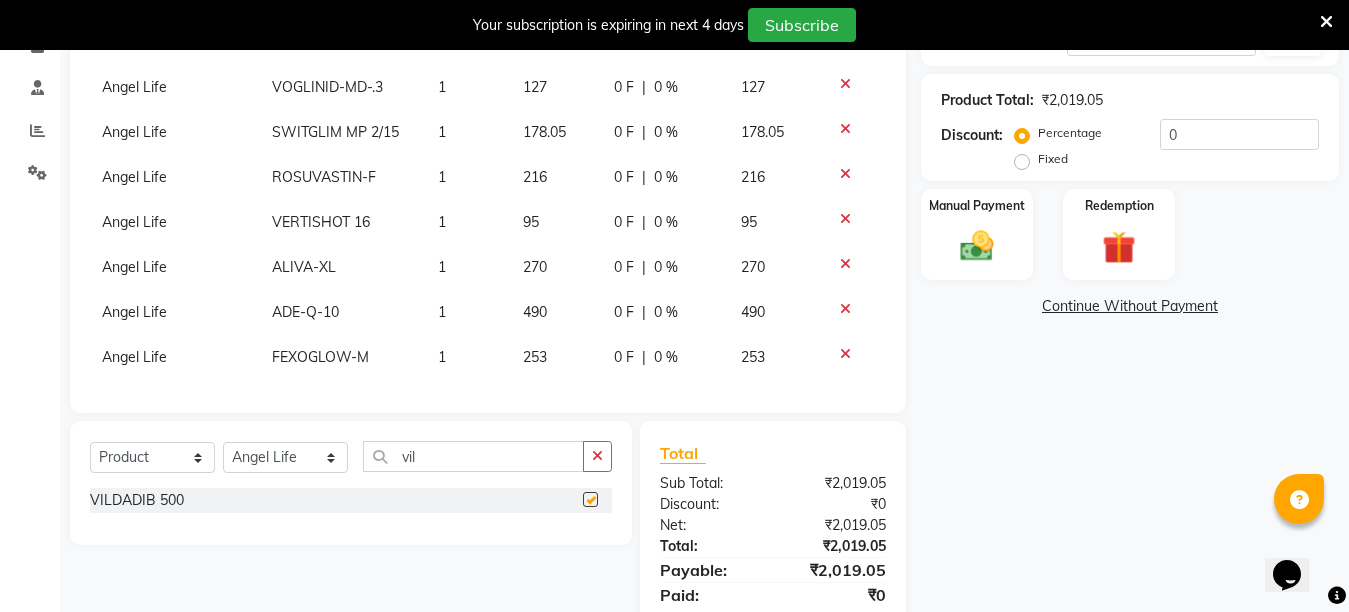 checkbox on "false" 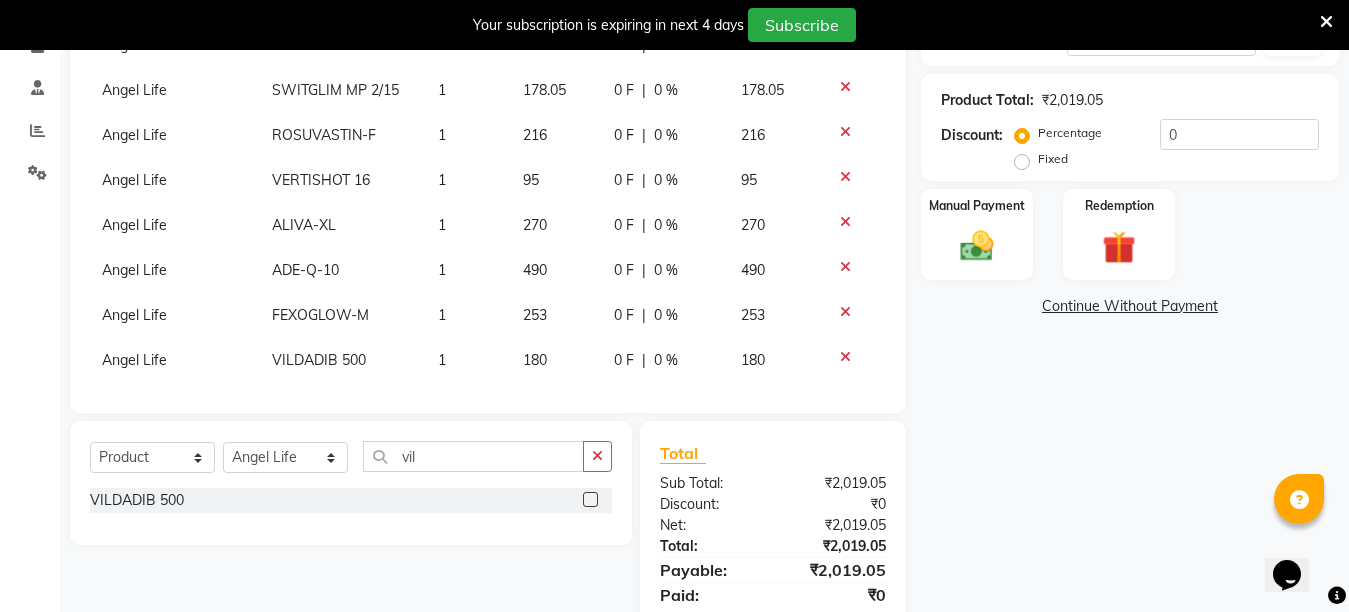 scroll, scrollTop: 65, scrollLeft: 0, axis: vertical 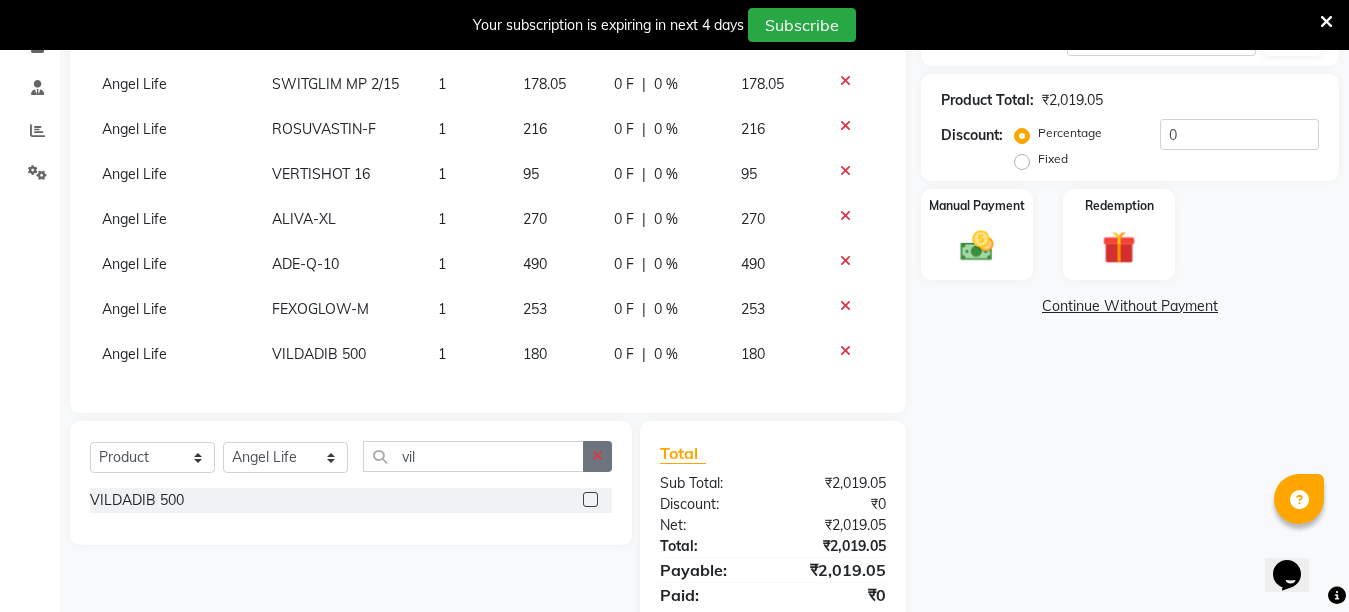click 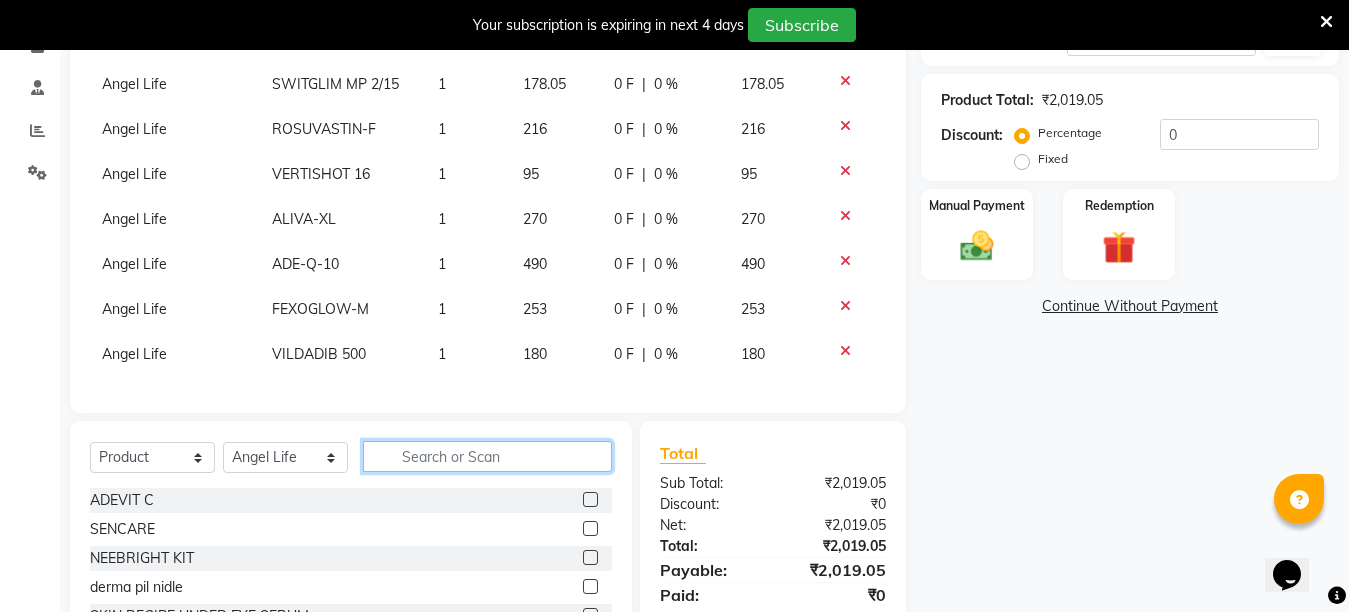 click 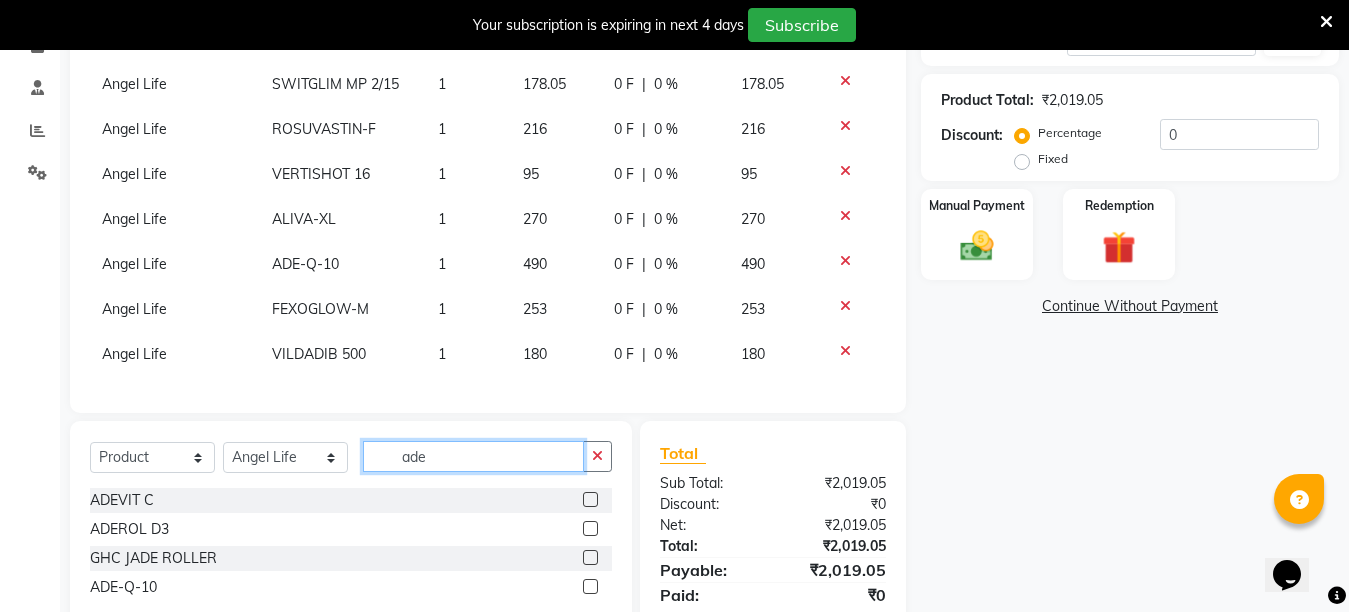 type on "ade" 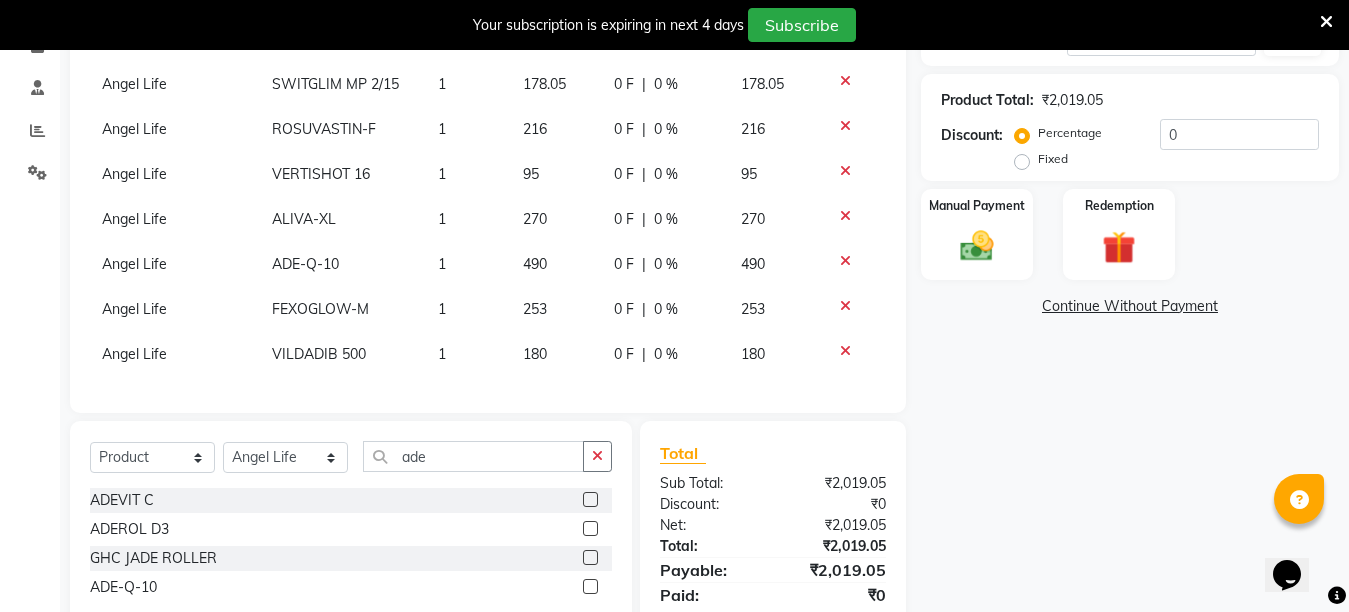 click 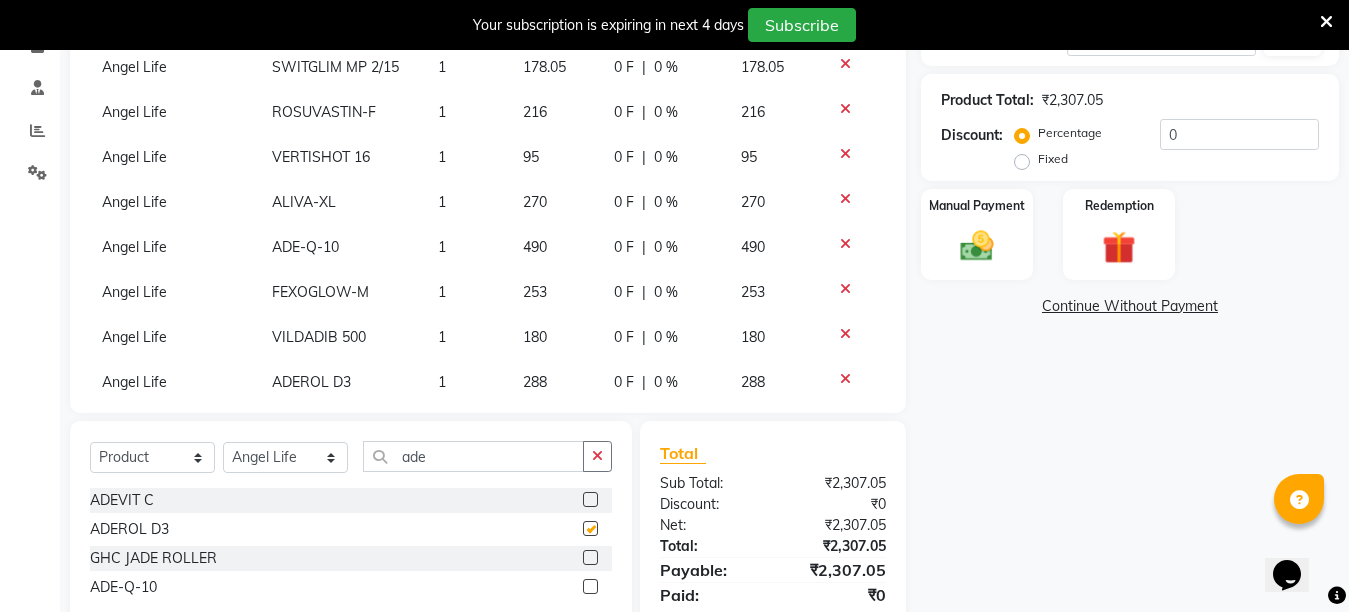 checkbox on "false" 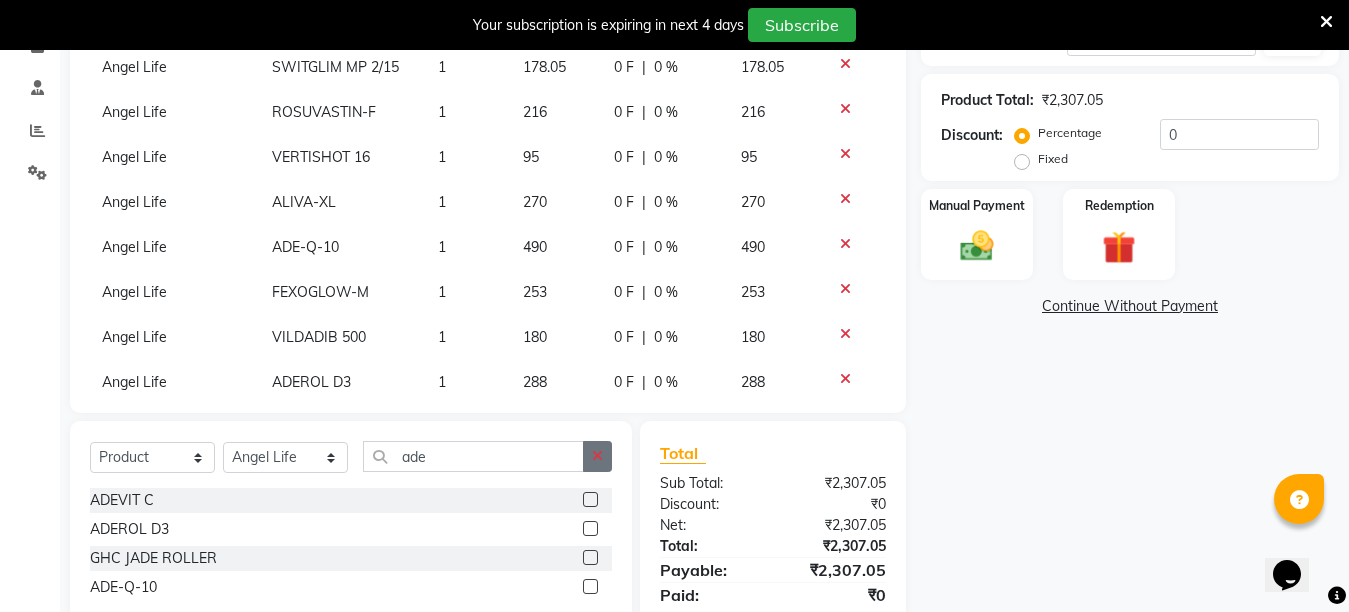 click 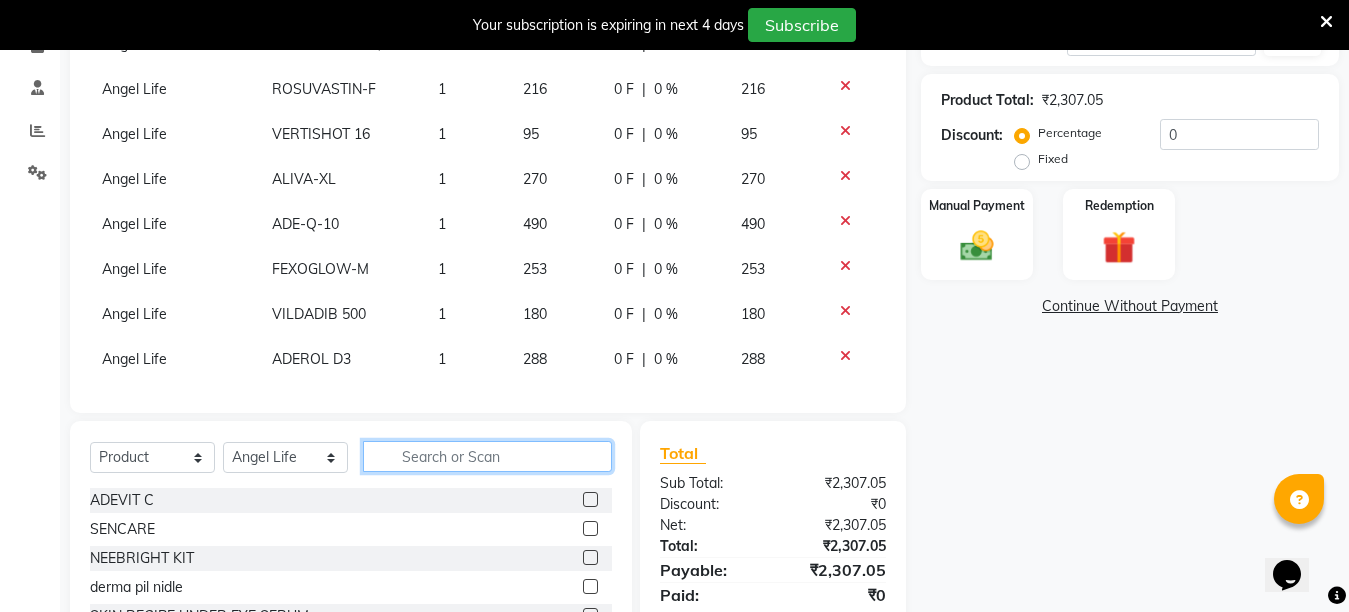 scroll, scrollTop: 110, scrollLeft: 0, axis: vertical 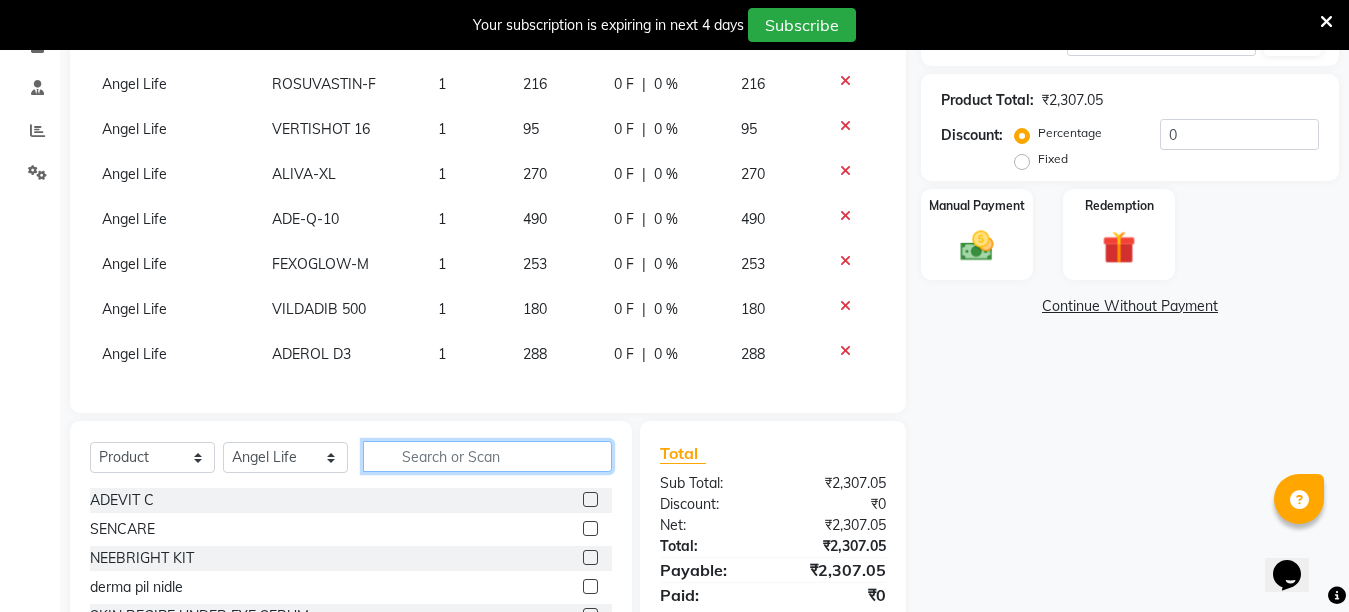click 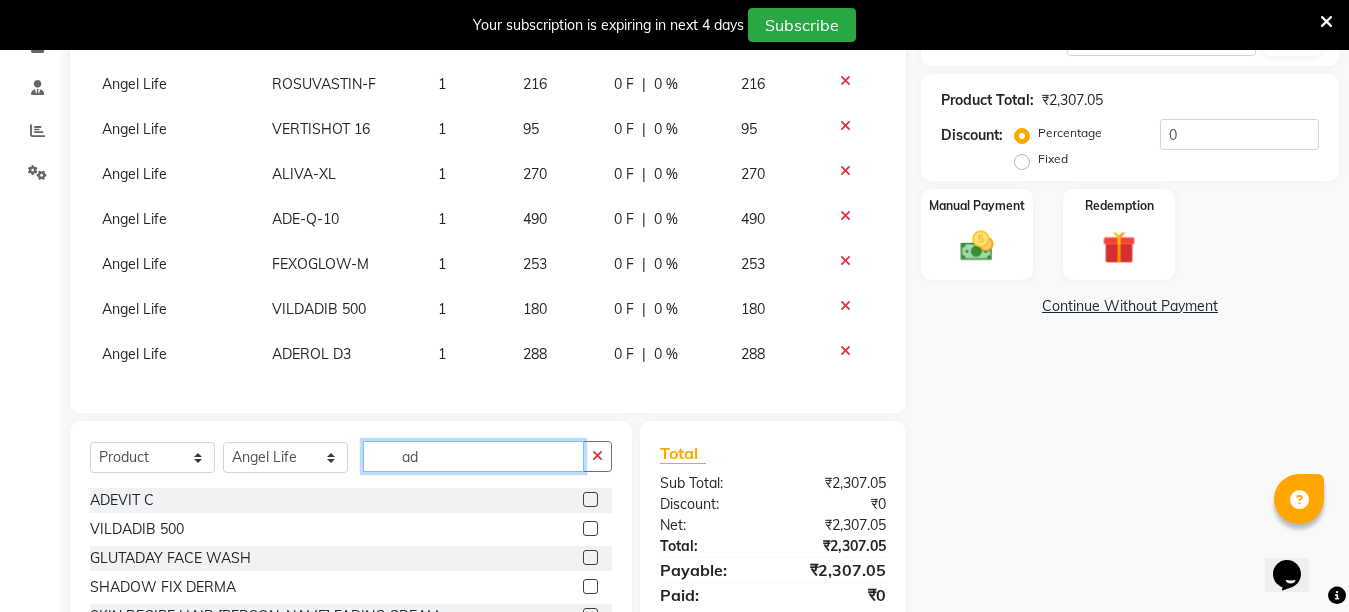 type on "a" 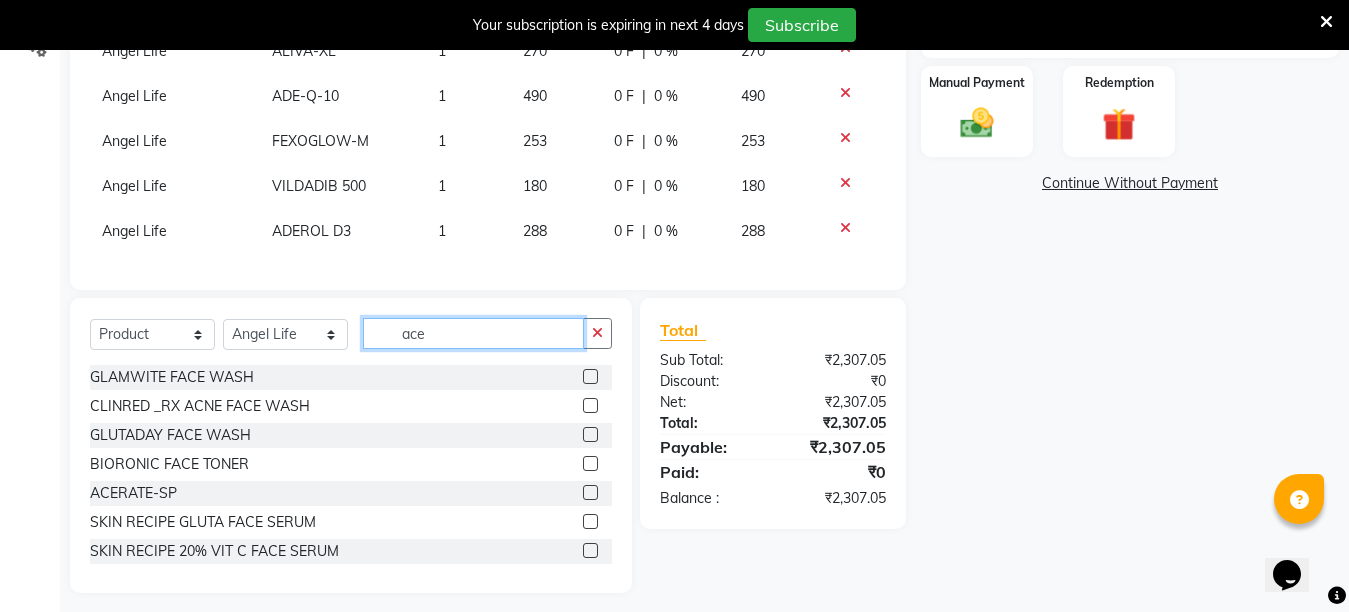 scroll, scrollTop: 539, scrollLeft: 0, axis: vertical 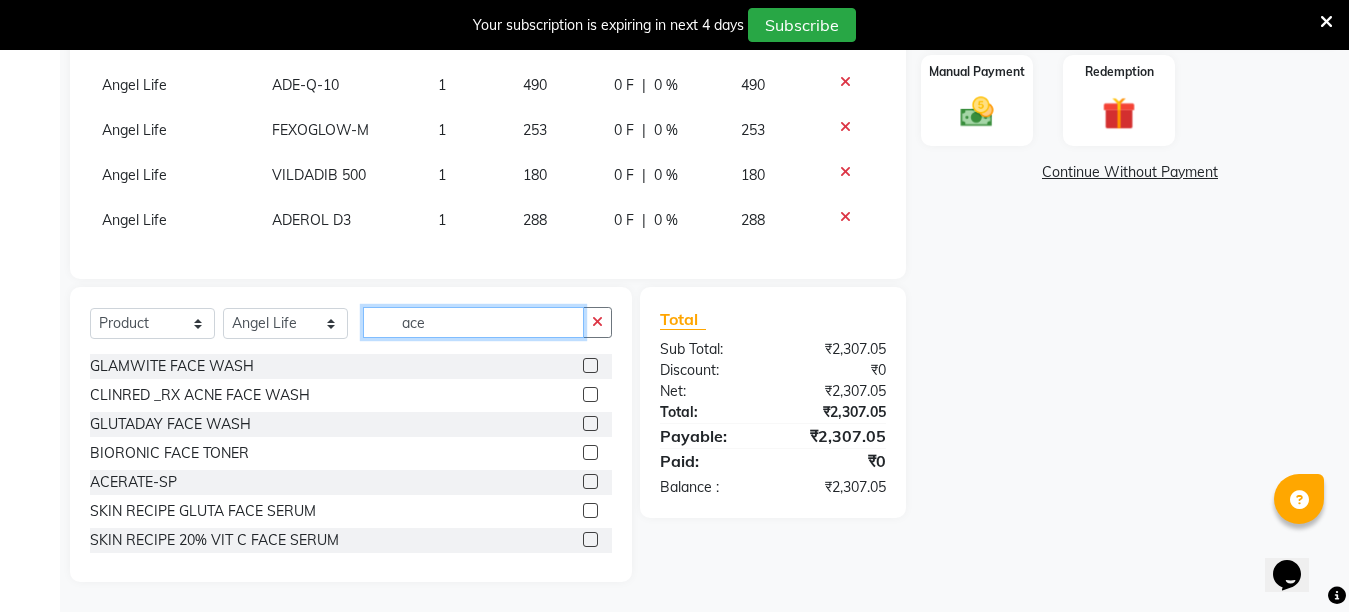 type on "ace" 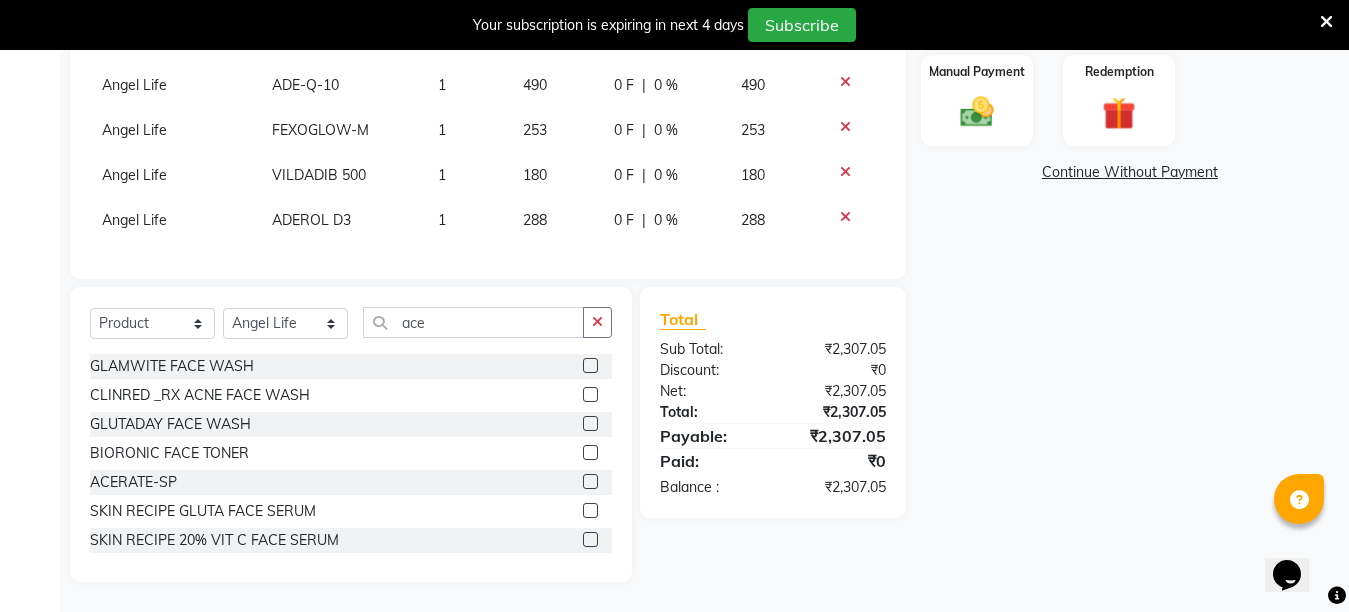 click 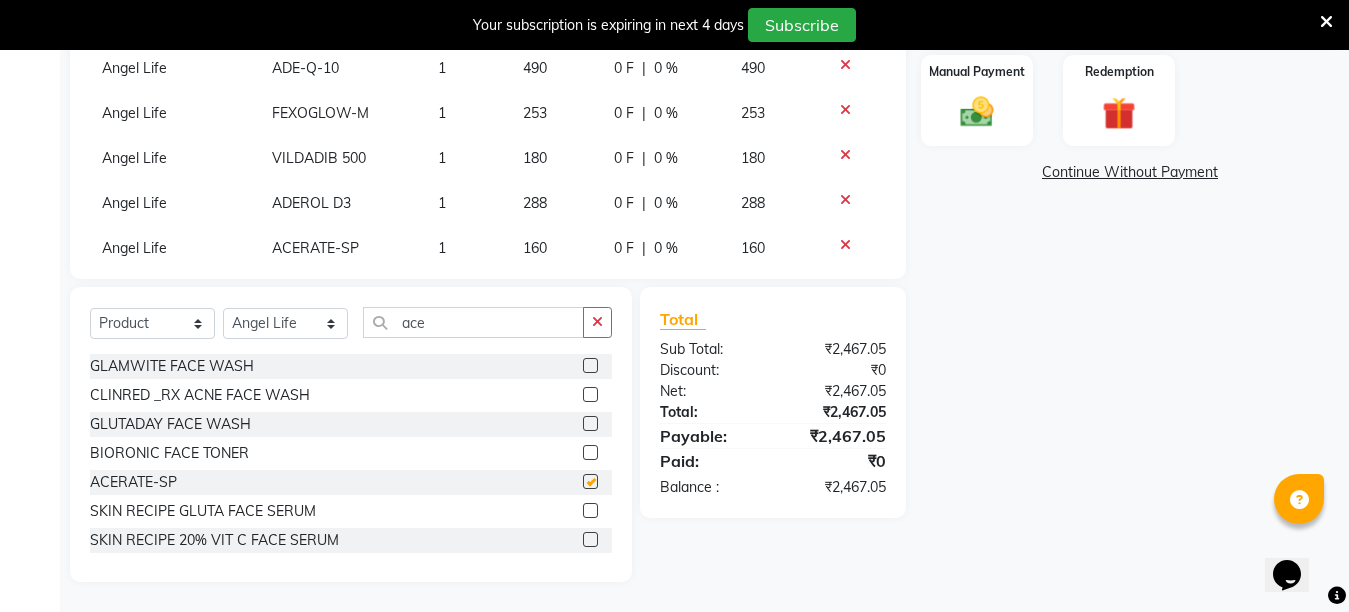 checkbox on "false" 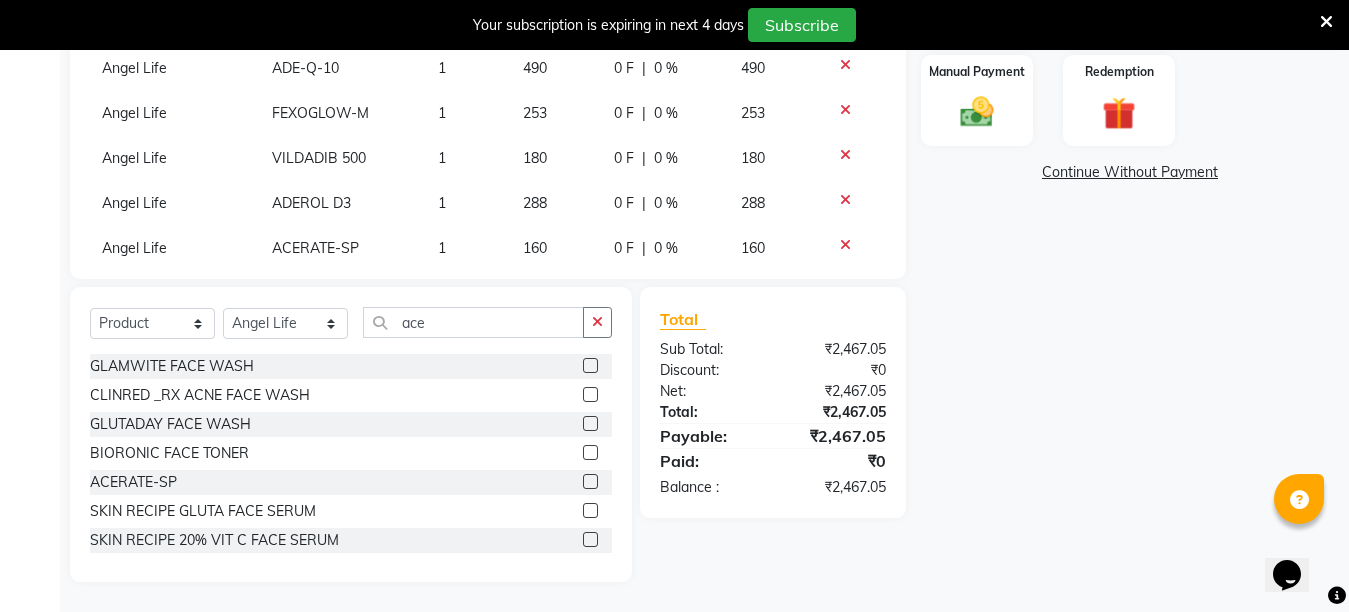 click on "Name: Sudhanshu Mishra Membership:  No Active Membership  Total Visits:  24 Card on file:  0 Last Visit:   11-06-2025 Previous Due:  ₹6,561.00 Pay Points:   0  Coupon Code Apply Product Total:  ₹2,467.05  Discount:  Percentage   Fixed  0 Manual Payment Redemption  Continue Without Payment" 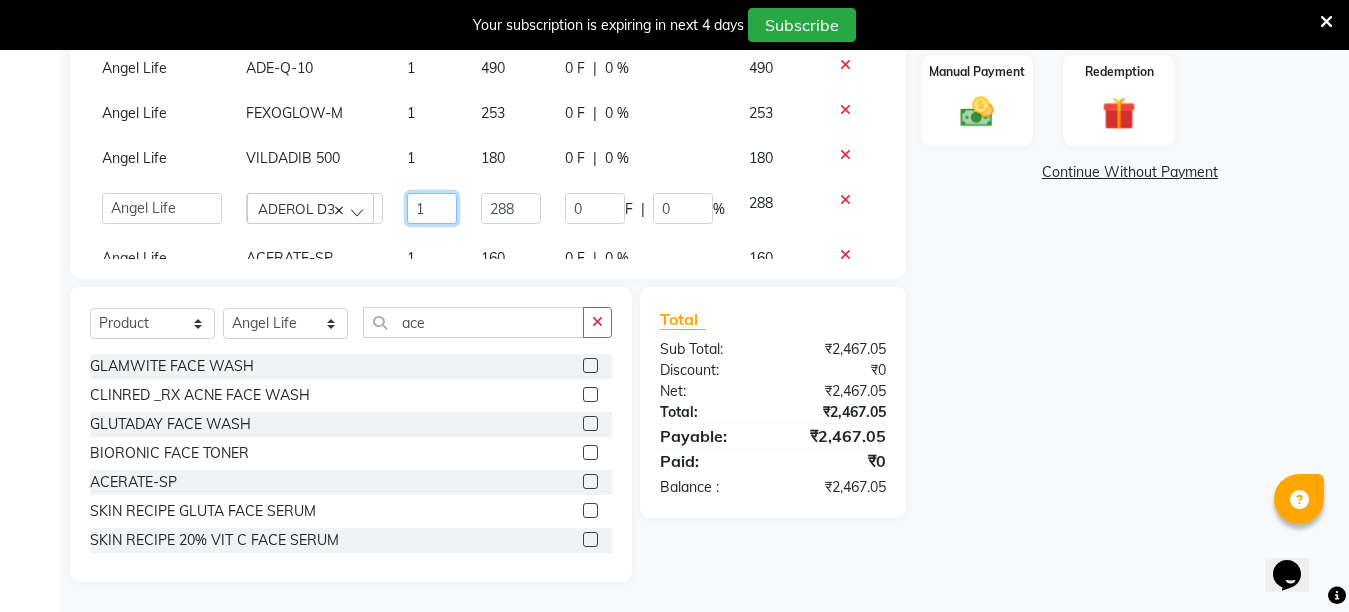 click on "1" 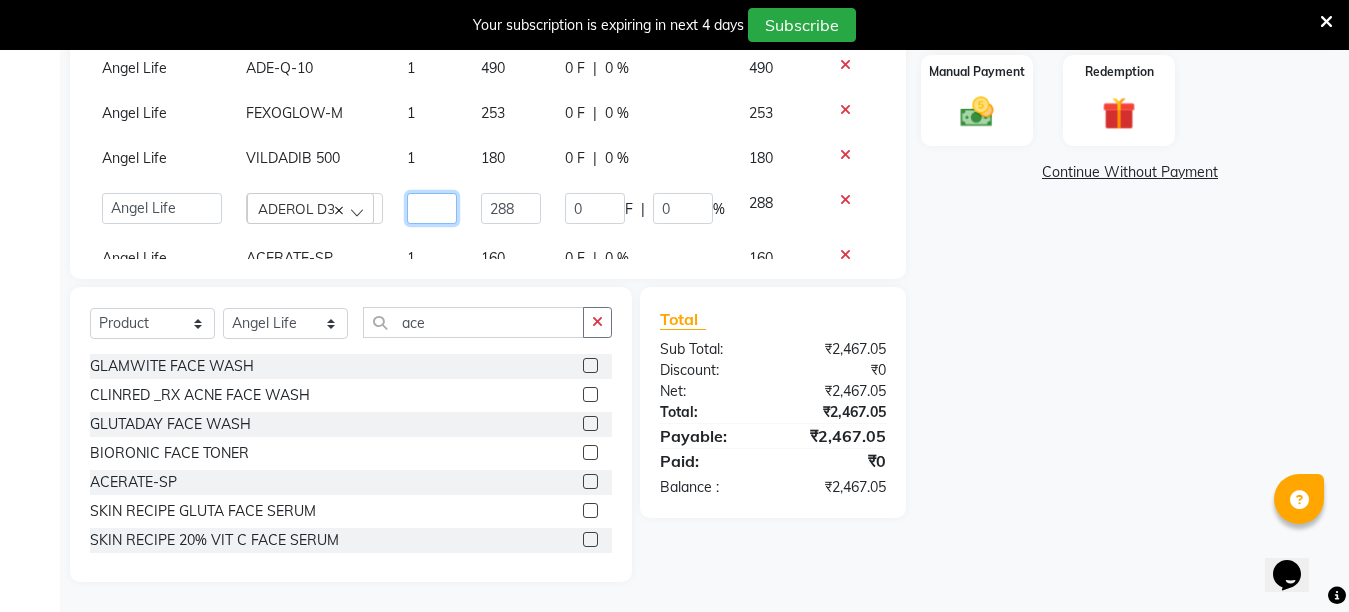 type on "2" 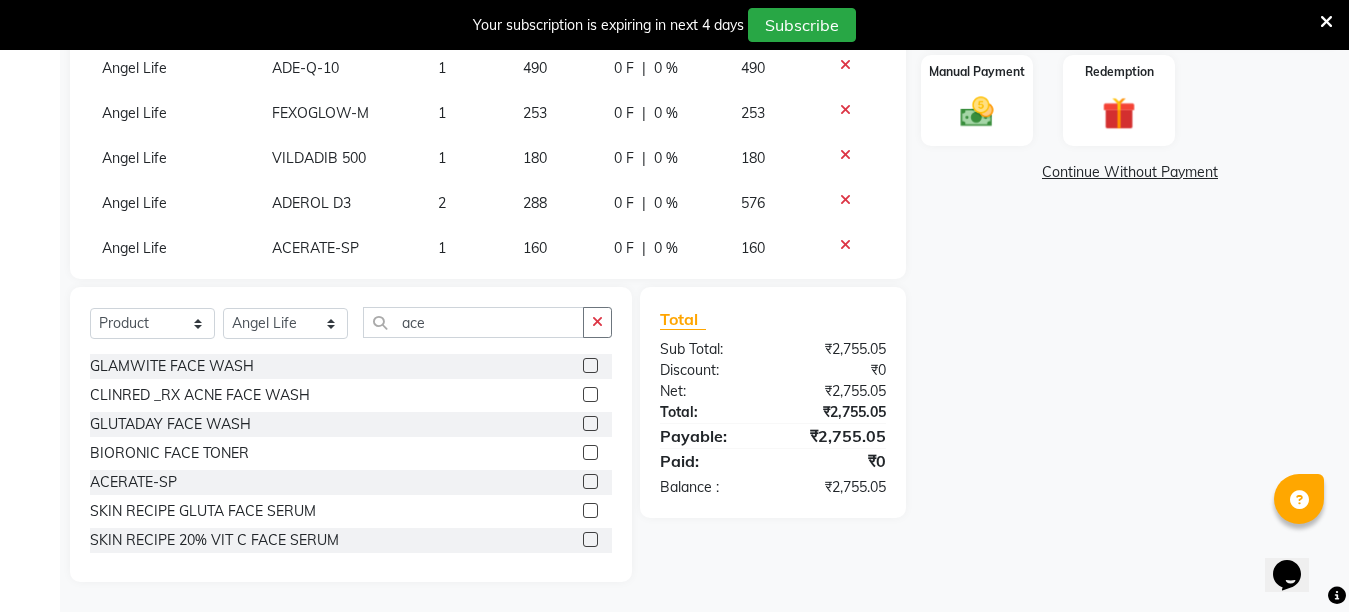 click on "1" 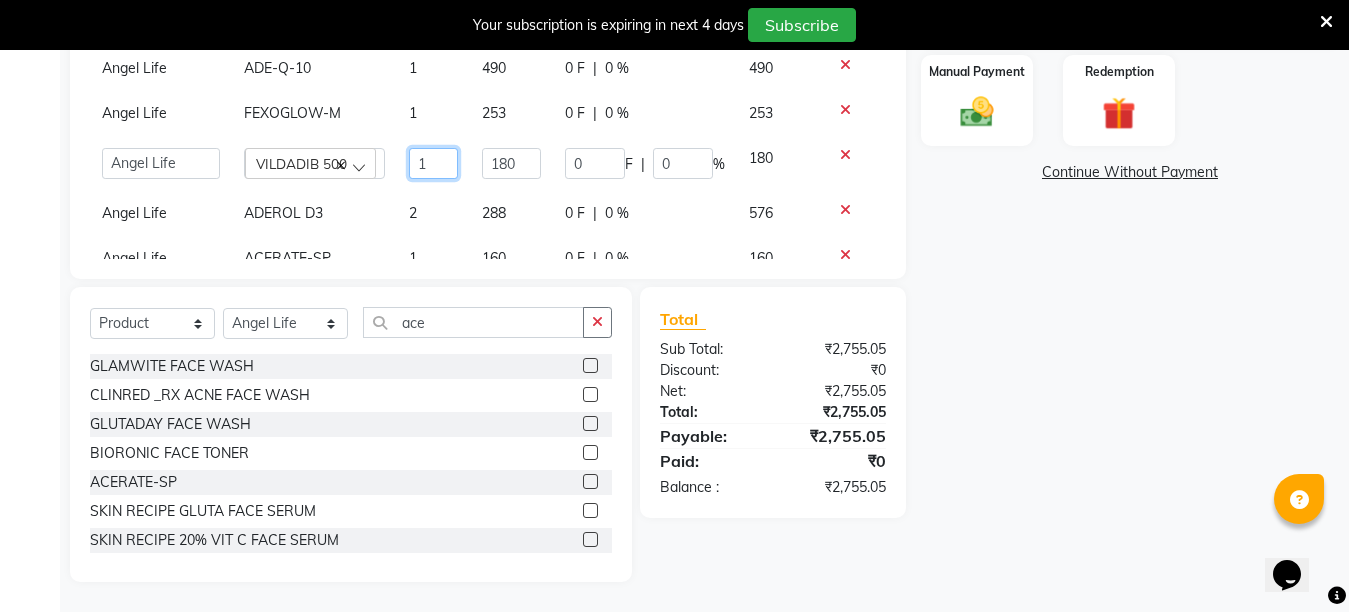 click on "1" 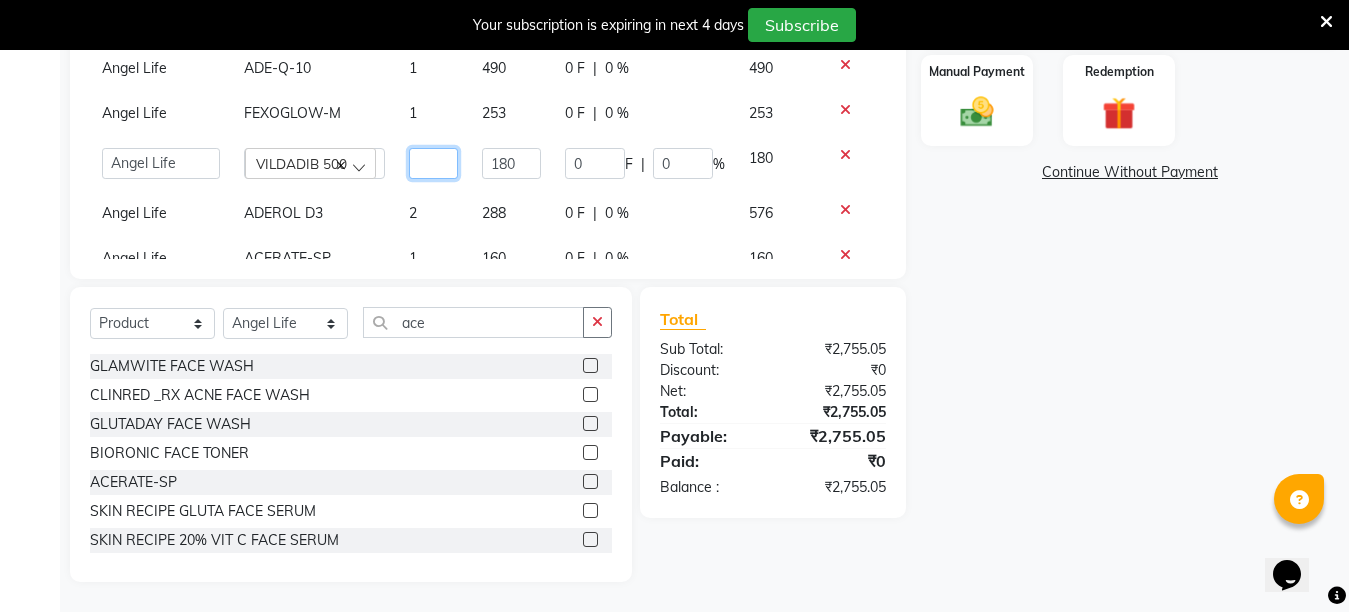 type on "2" 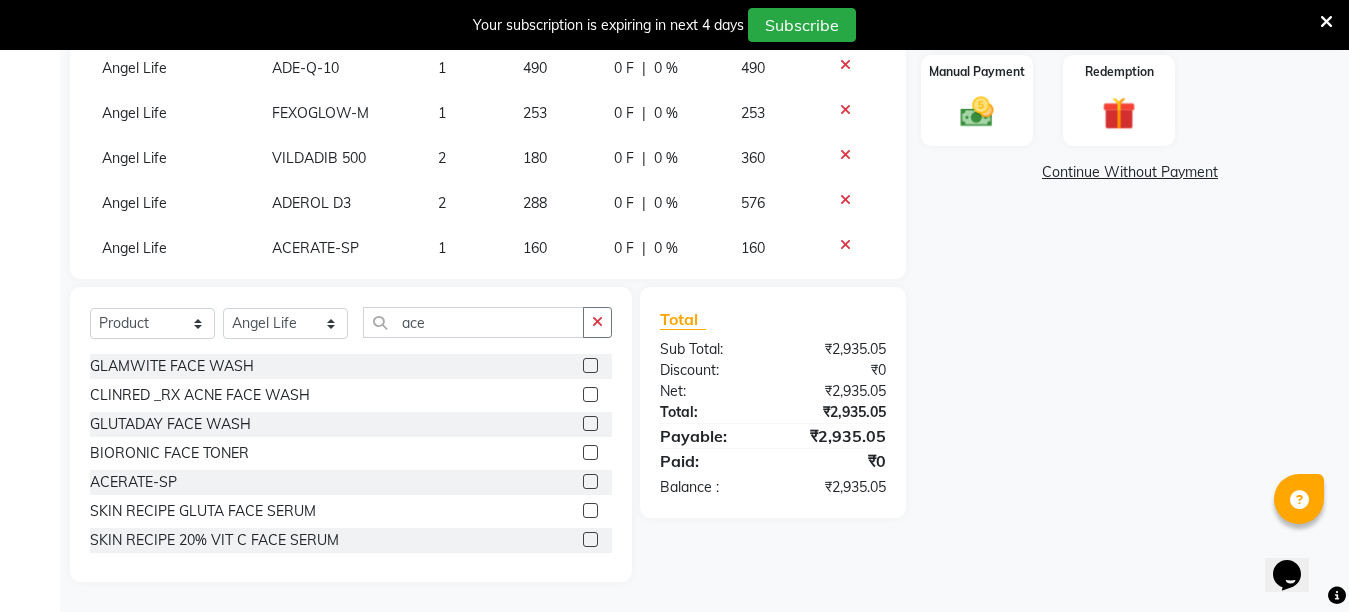 click on "0 F | 0 %" 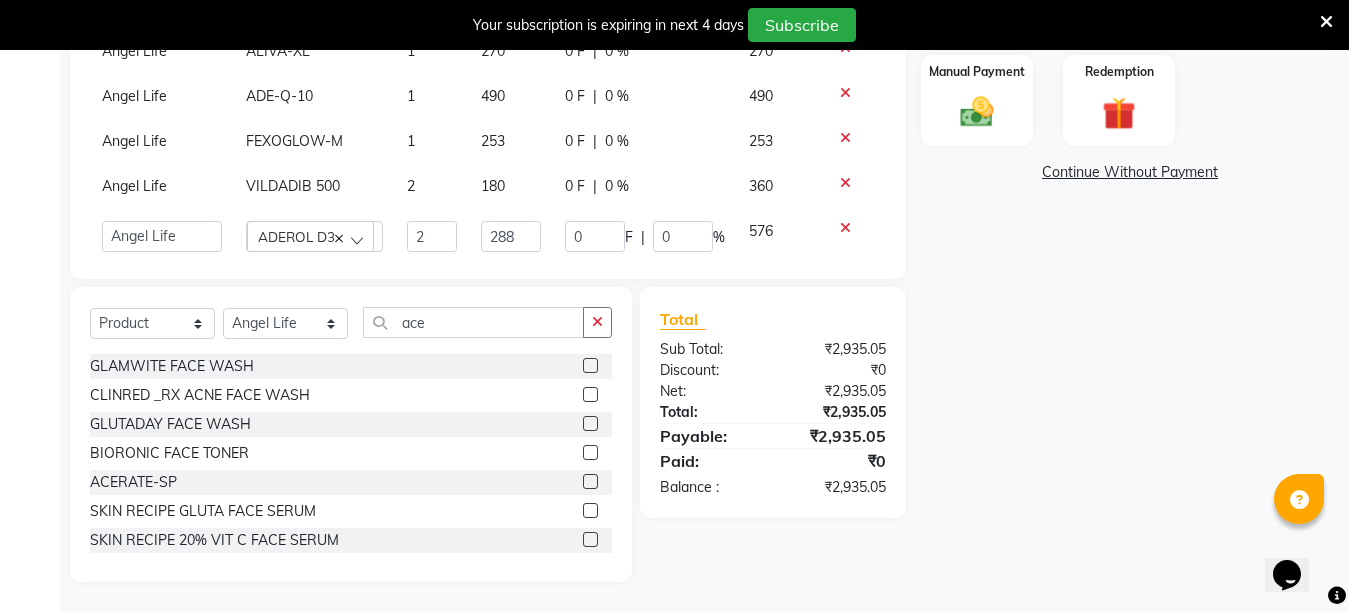 scroll, scrollTop: 165, scrollLeft: 0, axis: vertical 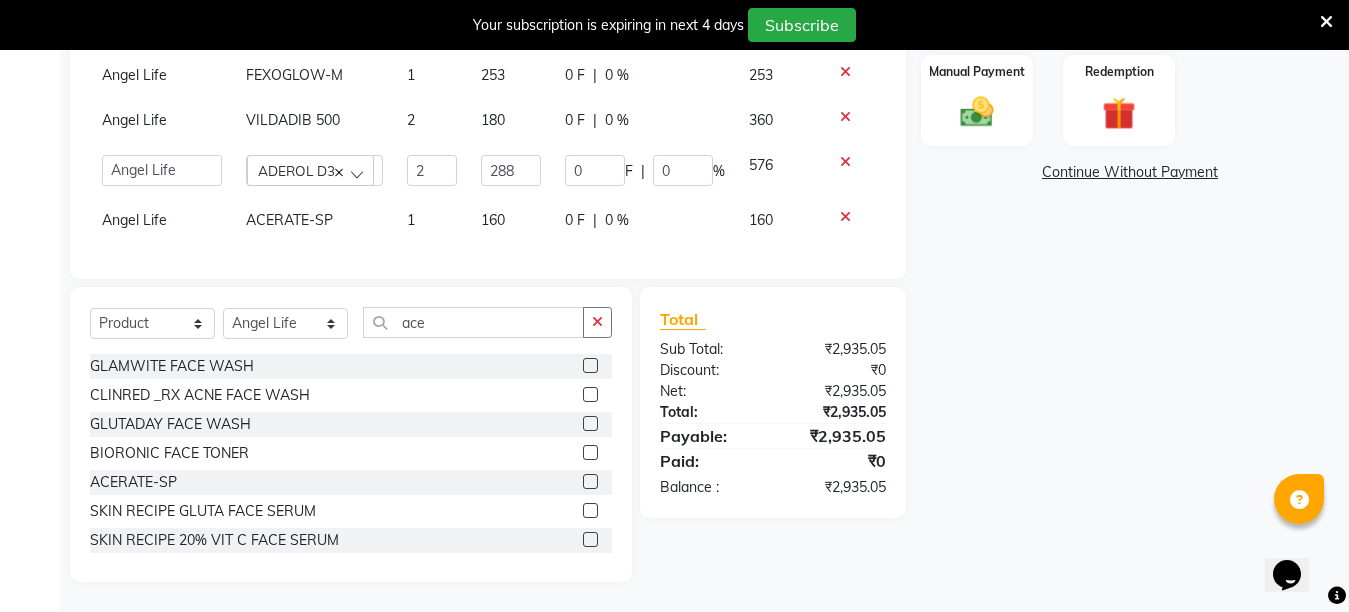 click on "1" 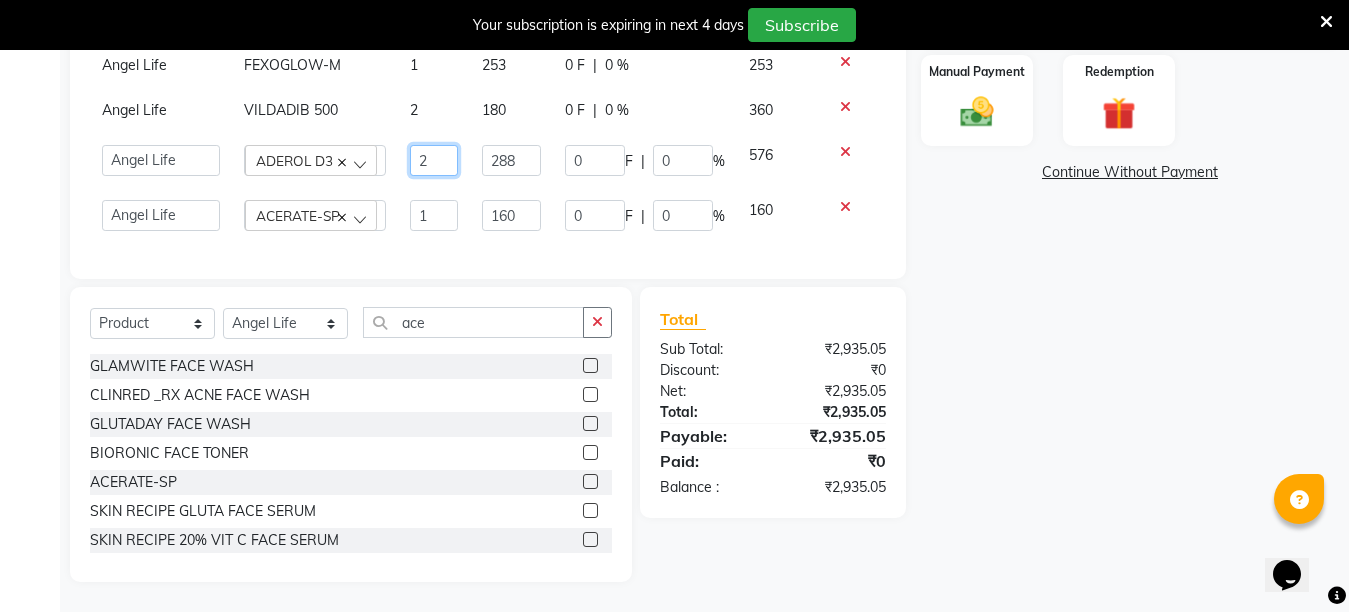 click on "2" 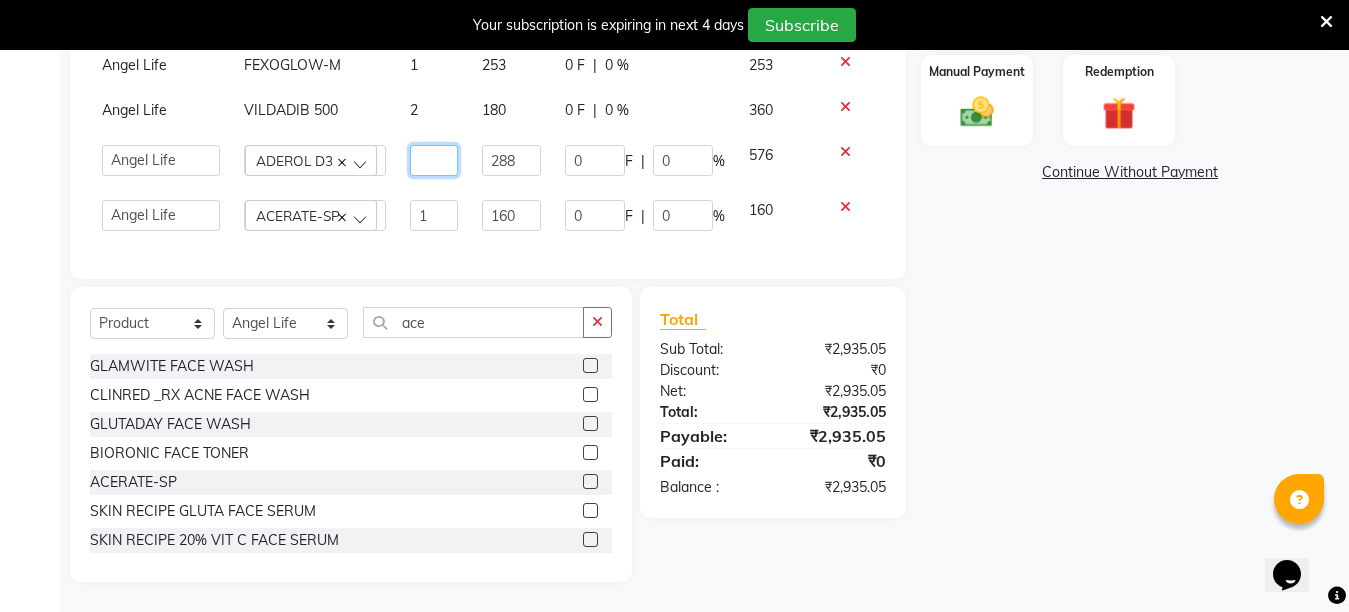type on "1" 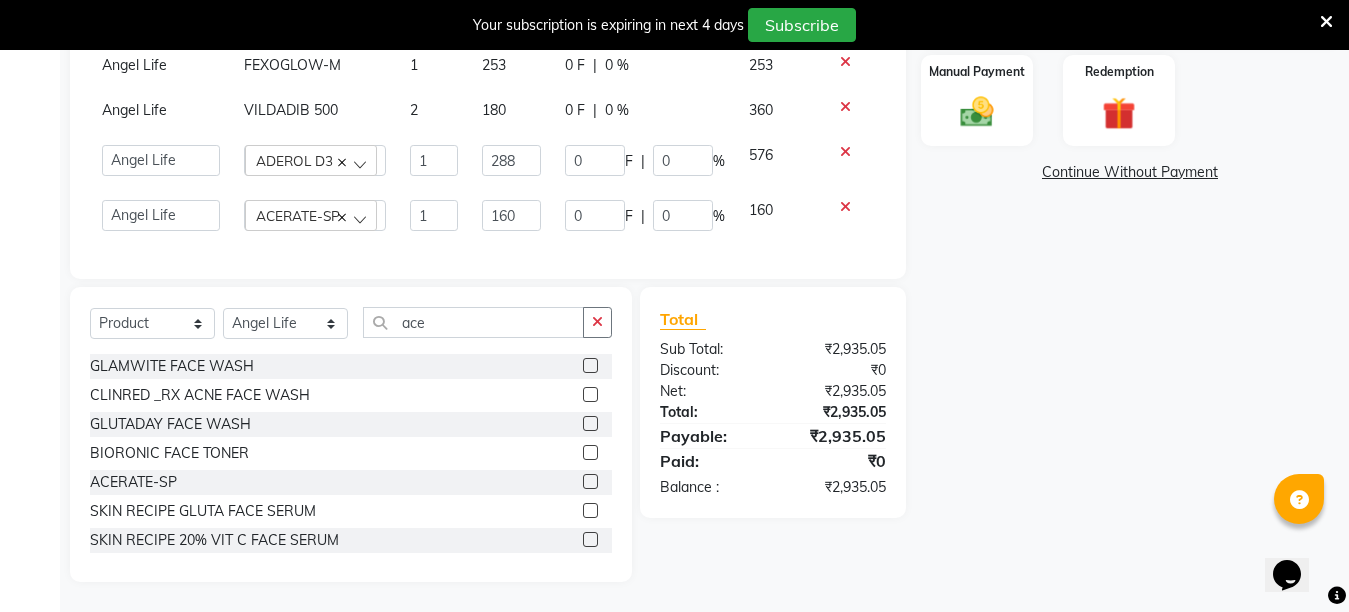 click on "Name: Sudhanshu Mishra Membership:  No Active Membership  Total Visits:  24 Card on file:  0 Last Visit:   11-06-2025 Previous Due:  ₹6,561.00 Pay Points:   0  Coupon Code Apply Product Total:  ₹2,935.05  Discount:  Percentage   Fixed  0 Manual Payment Redemption  Continue Without Payment" 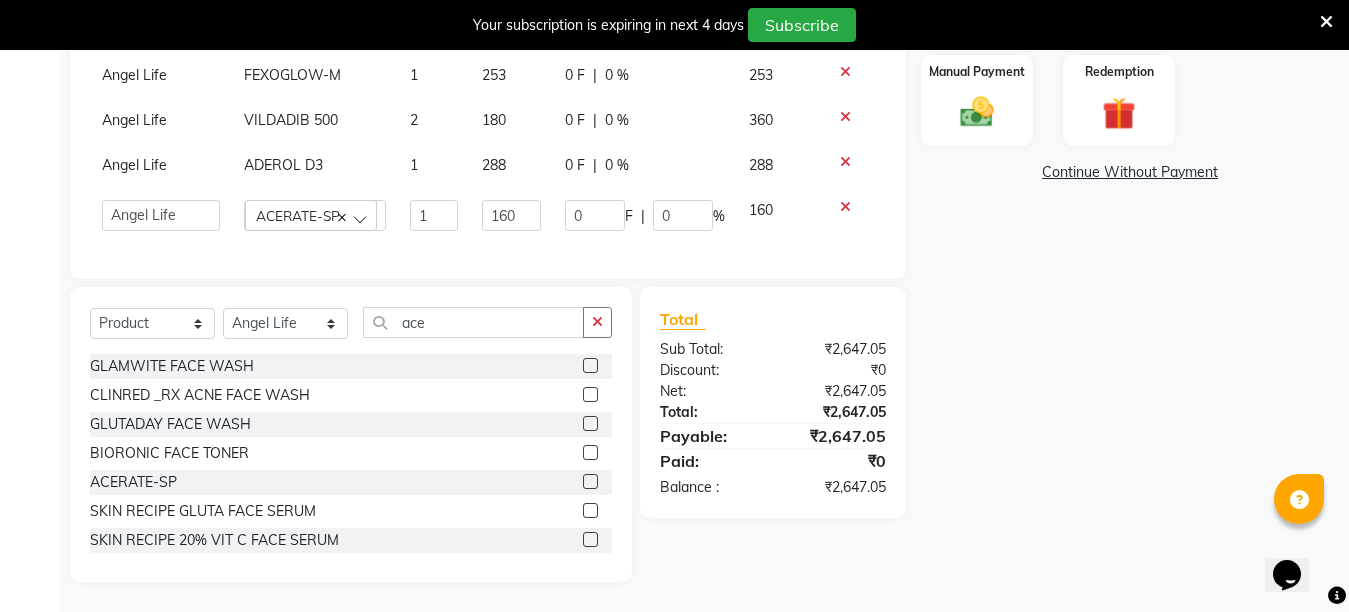 click on "Name: Sudhanshu Mishra Membership:  No Active Membership  Total Visits:  24 Card on file:  0 Last Visit:   11-06-2025 Previous Due:  ₹6,561.00 Pay Points:   0  Coupon Code Apply Product Total:  ₹2,647.05  Discount:  Percentage   Fixed  0 Manual Payment Redemption  Continue Without Payment" 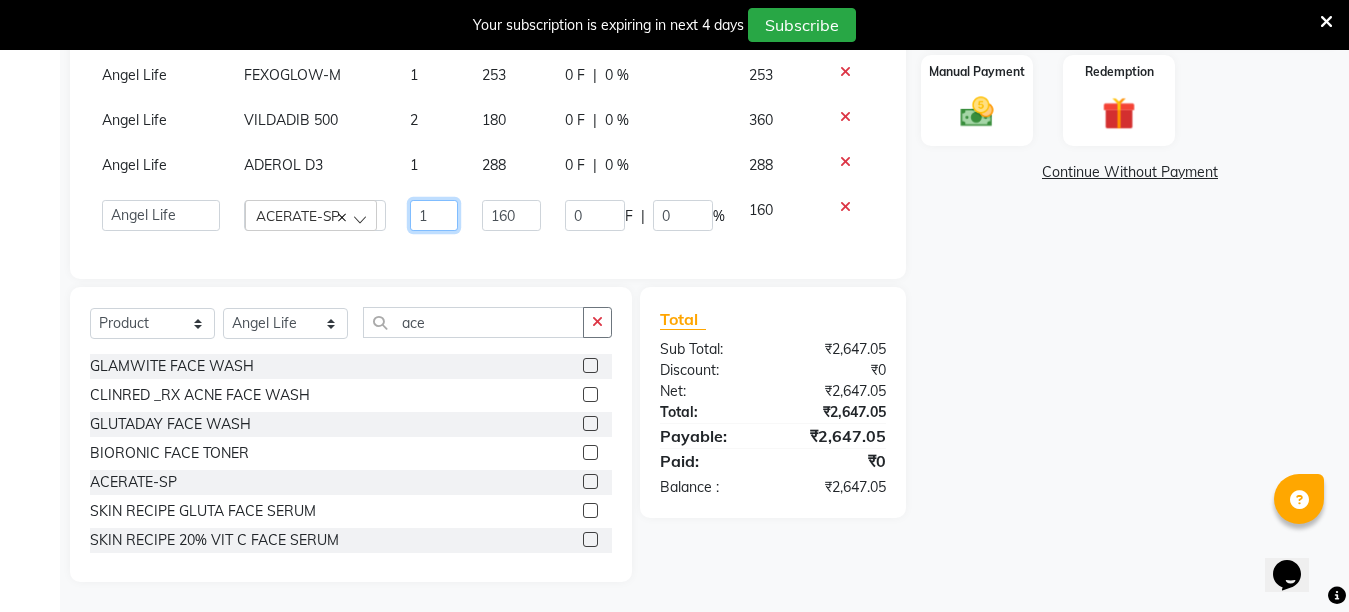click on "1" 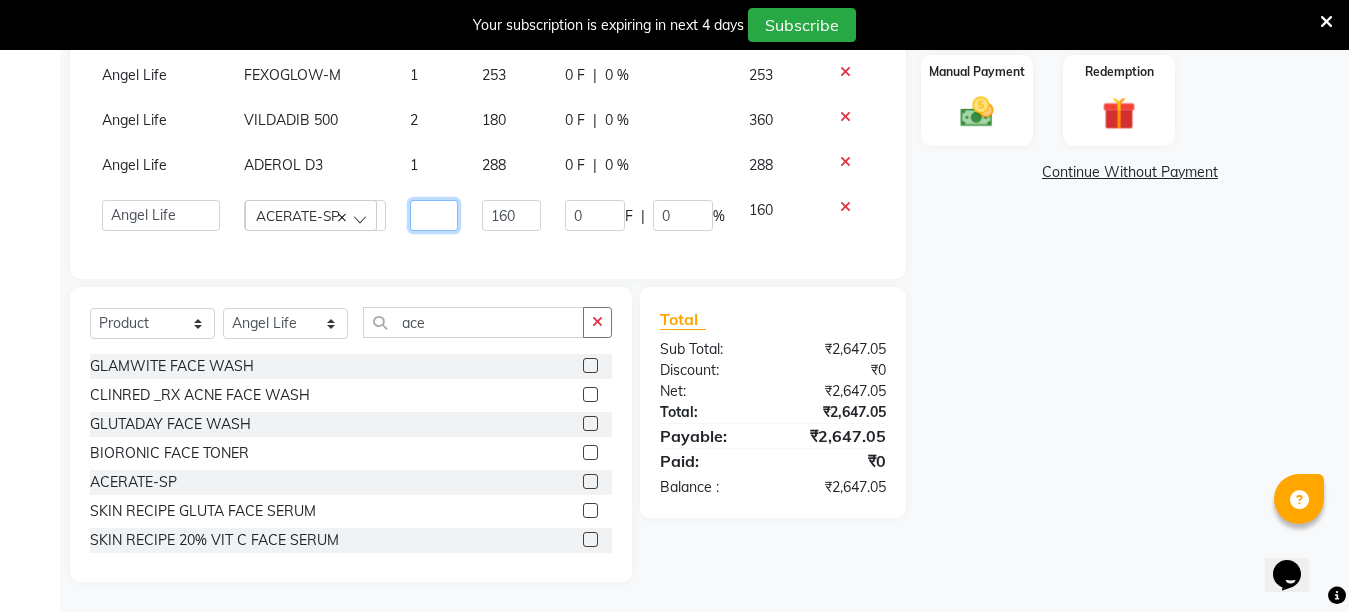 type on "2" 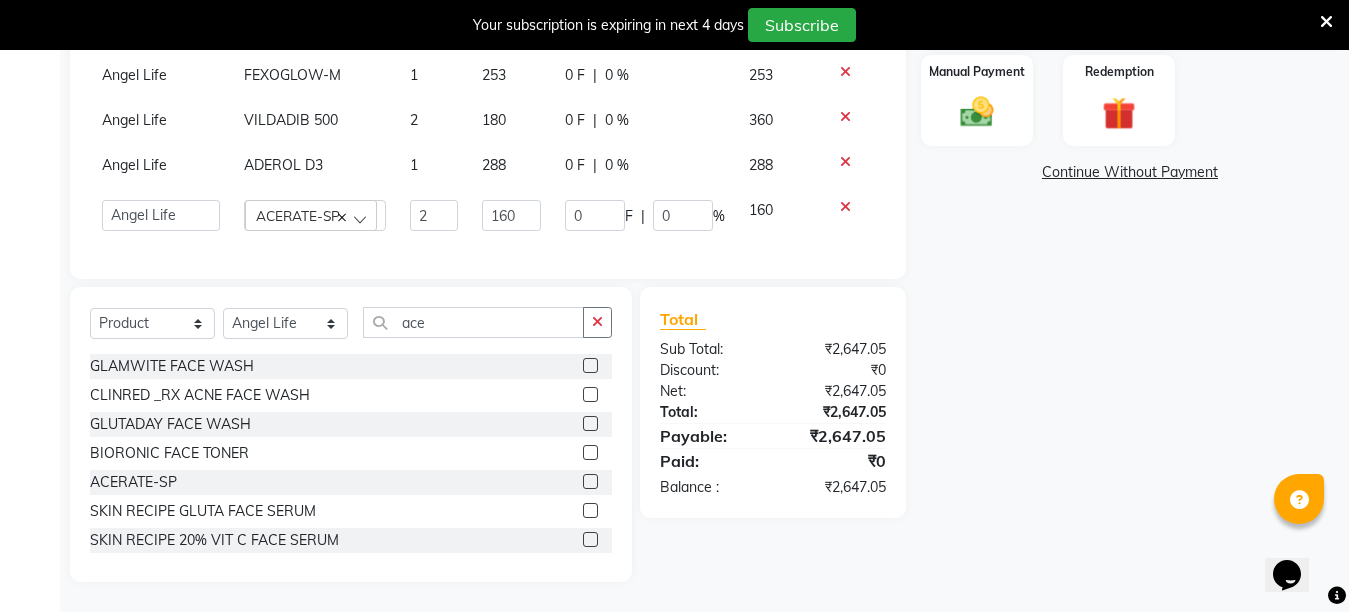 click on "Name: Sudhanshu Mishra Membership:  No Active Membership  Total Visits:  24 Card on file:  0 Last Visit:   11-06-2025 Previous Due:  ₹6,561.00 Pay Points:   0  Coupon Code Apply Product Total:  ₹2,647.05  Discount:  Percentage   Fixed  0 Manual Payment Redemption  Continue Without Payment" 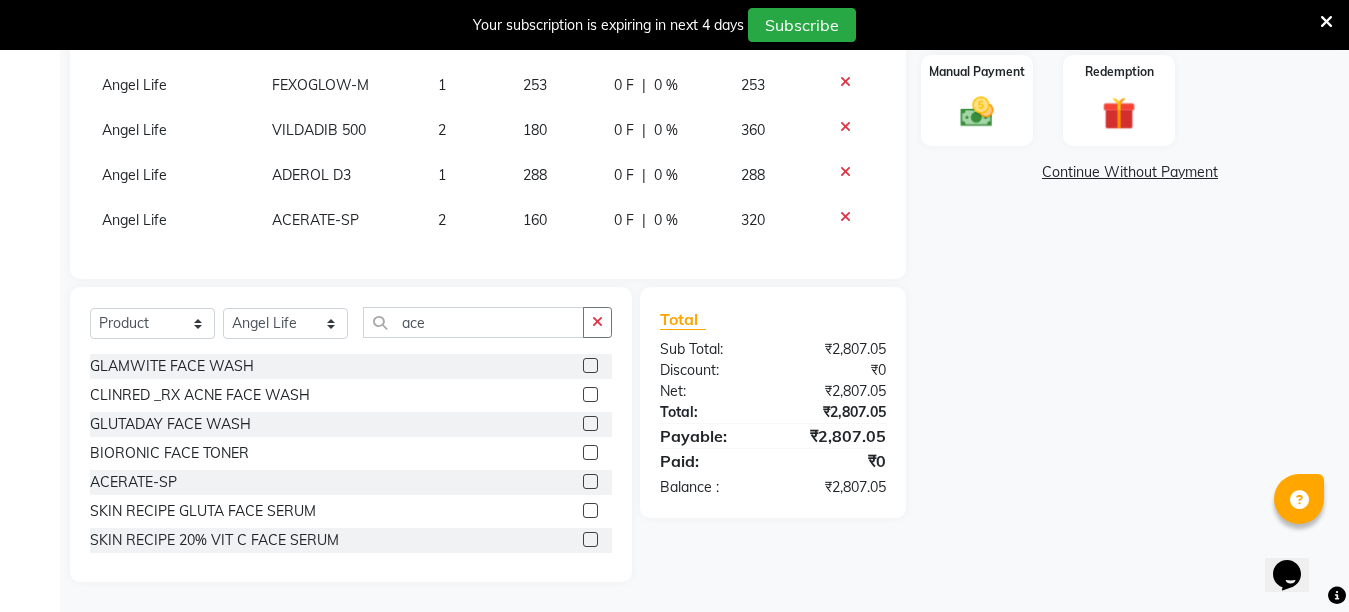 scroll, scrollTop: 155, scrollLeft: 0, axis: vertical 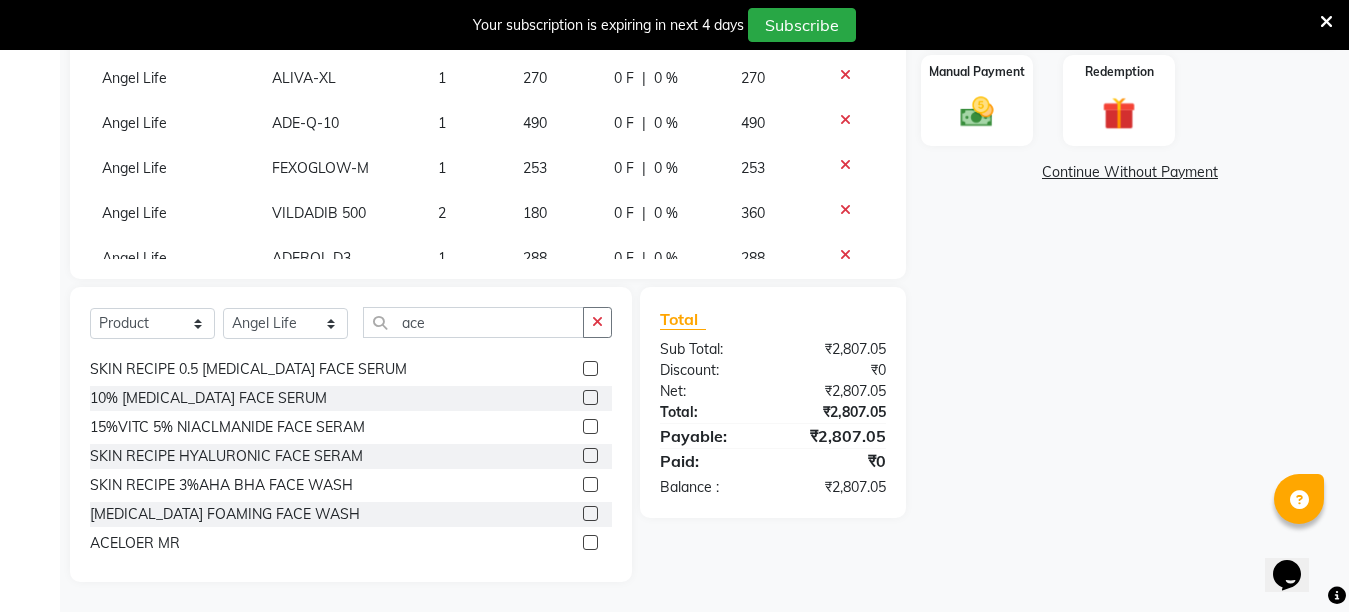 click on "1" 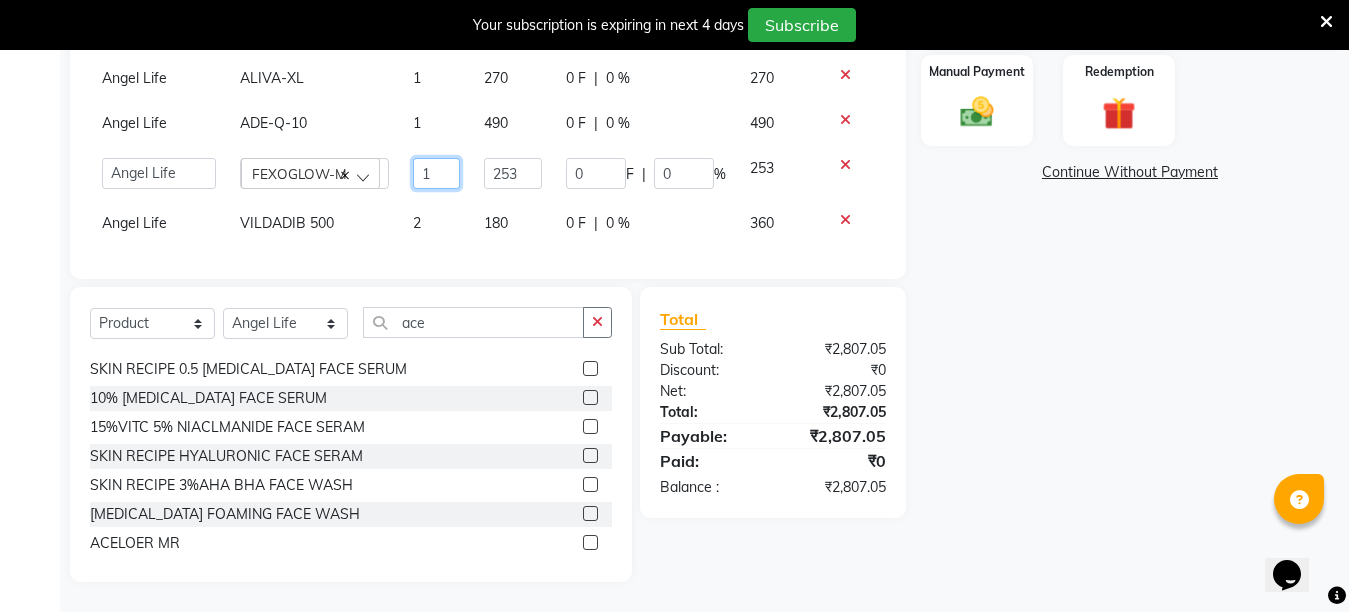 click on "1" 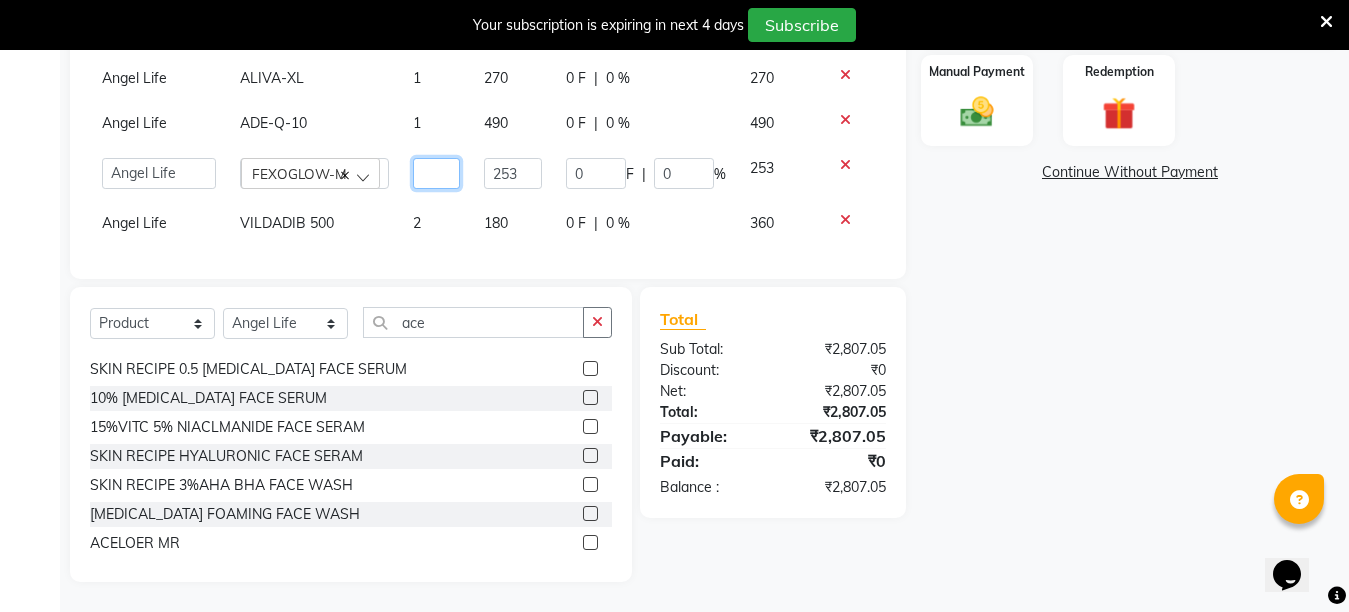 click 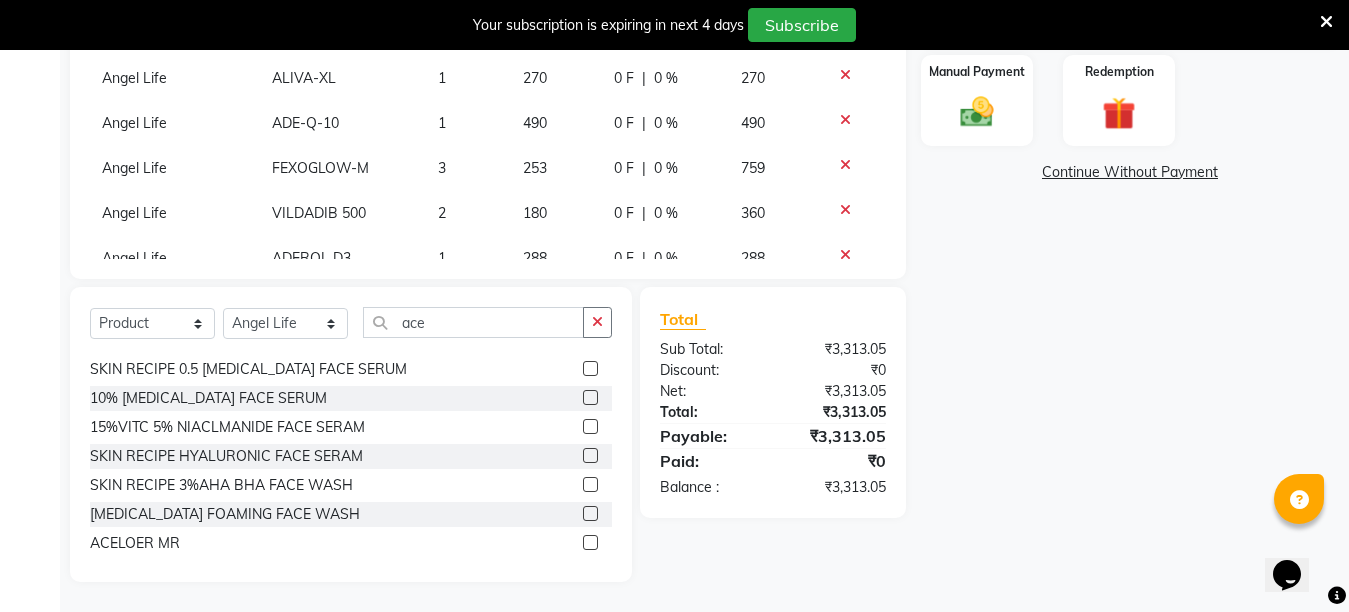 click on "ADE-Q-10" 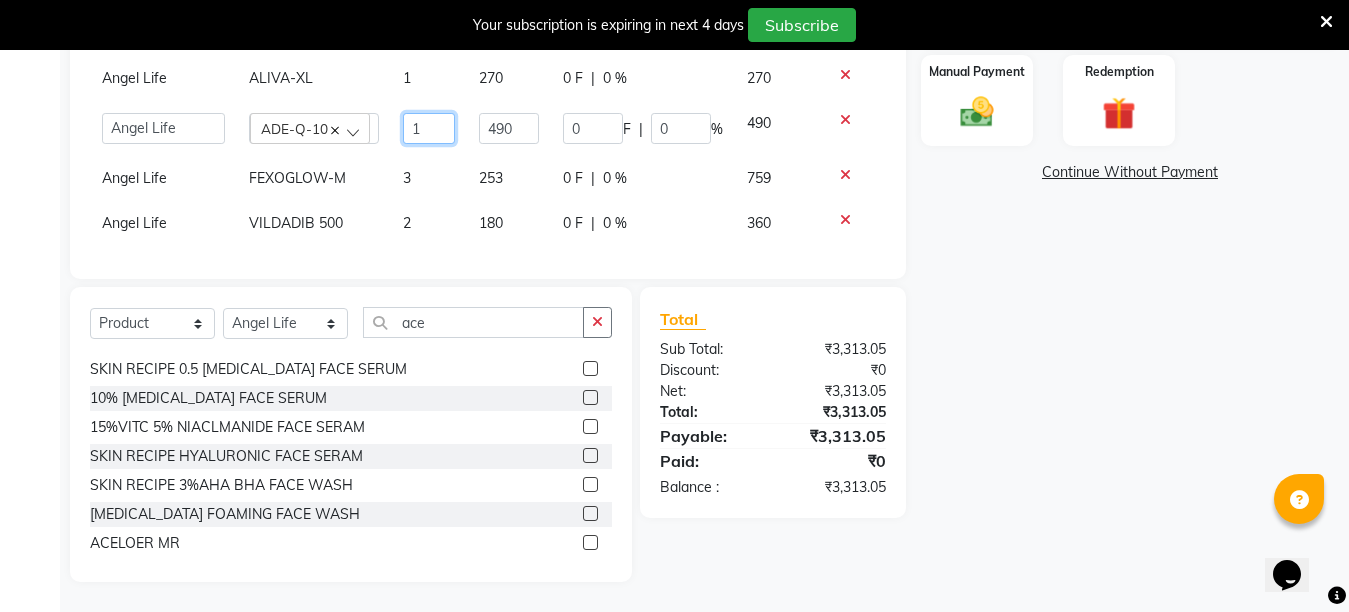 click on "1" 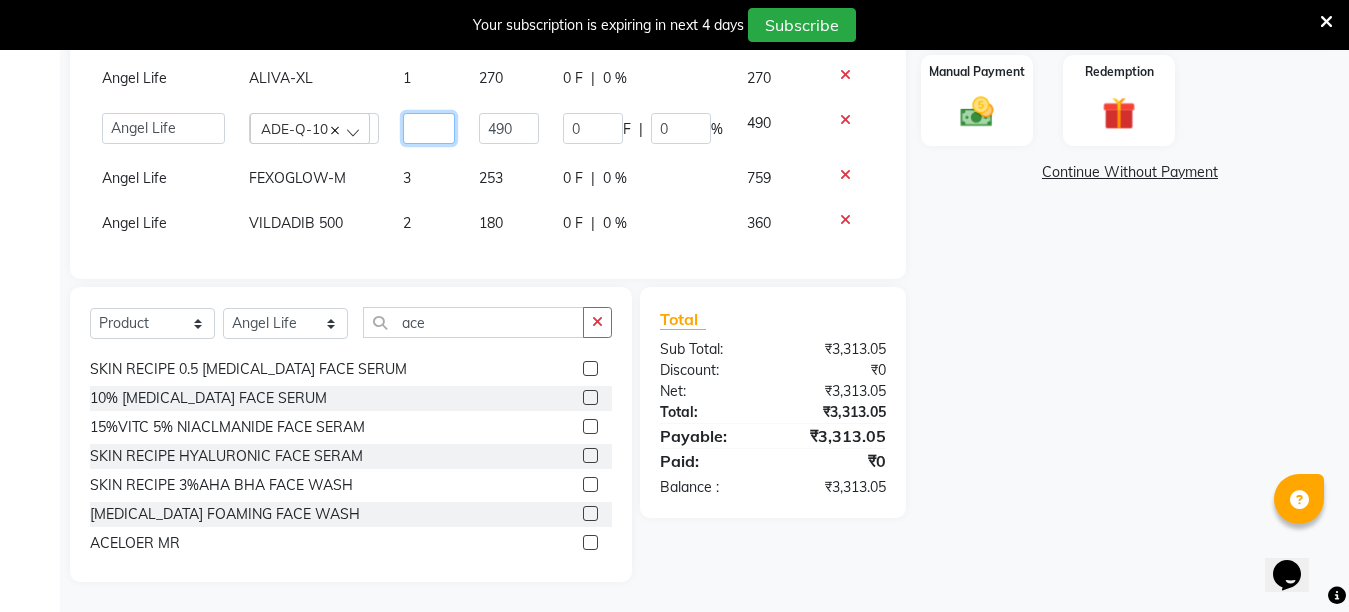 type on "3" 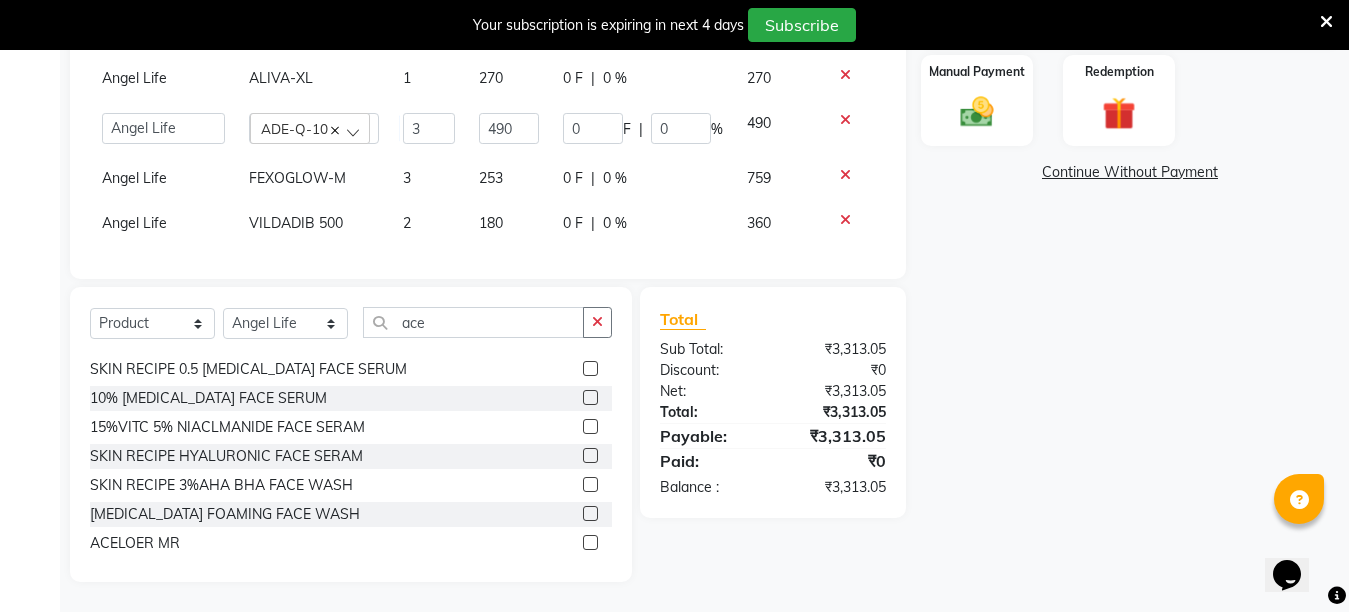 click on "Angel Life PEVIROBE 1 100 0 F | 0 % 100 Angel Life RD PAN DSR 1 110 0 F | 0 % 110 Angel Life VOGLINID-MD-.3 1 127 0 F | 0 % 127 Angel Life SWITGLIM MP 2/15 1 178.05 0 F | 0 % 178.05 Angel Life ROSUVASTIN-F 1 216 0 F | 0 % 216 Angel Life VERTISHOT 16 1 95 0 F | 0 % 95 Angel Life ALIVA-XL 1 270 0 F | 0 % 270  Angel Life   AngelLife Lucknow   DR SWATI   KAJAL   NEHA YADAV   ROHINI KUMARI   SHASHANK KHARABANDA   VANSHIKA   ADE-Q-10  3 490 0 F | 0 % 490 Angel Life FEXOGLOW-M 3 253 0 F | 0 % 759 Angel Life VILDADIB 500 2 180 0 F | 0 % 360 Angel Life ADEROL D3 1 288 0 F | 0 % 288 Angel Life ACERATE-SP 2 160 0 F | 0 % 320" 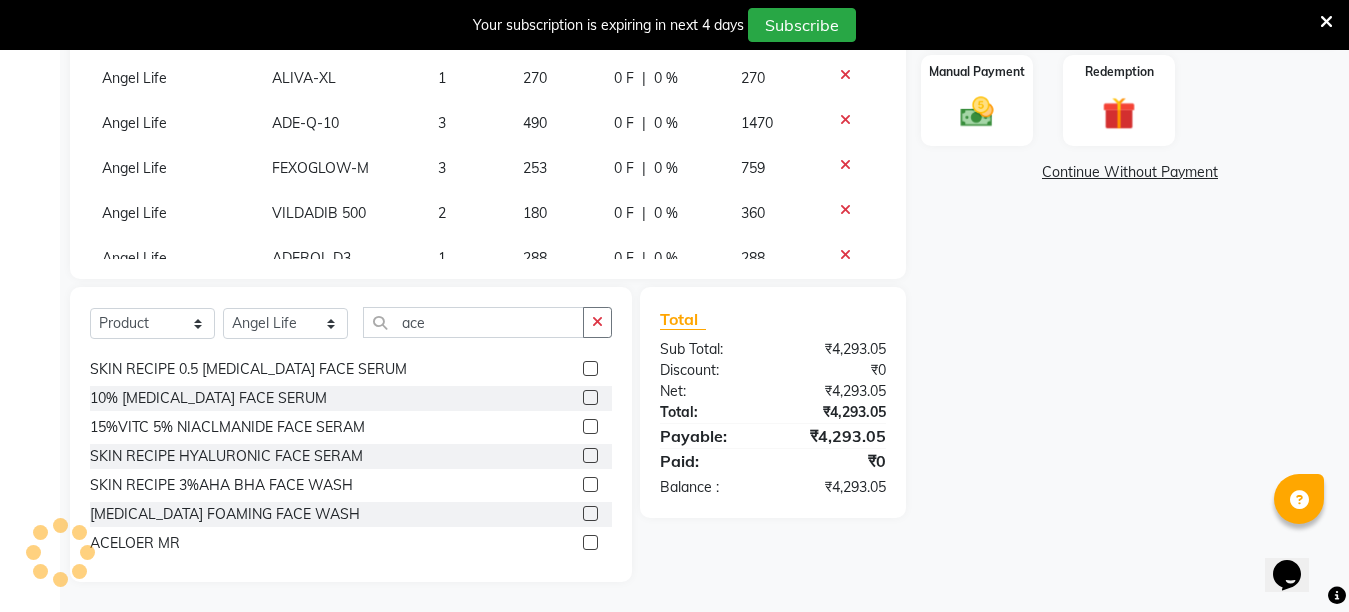click on "3" 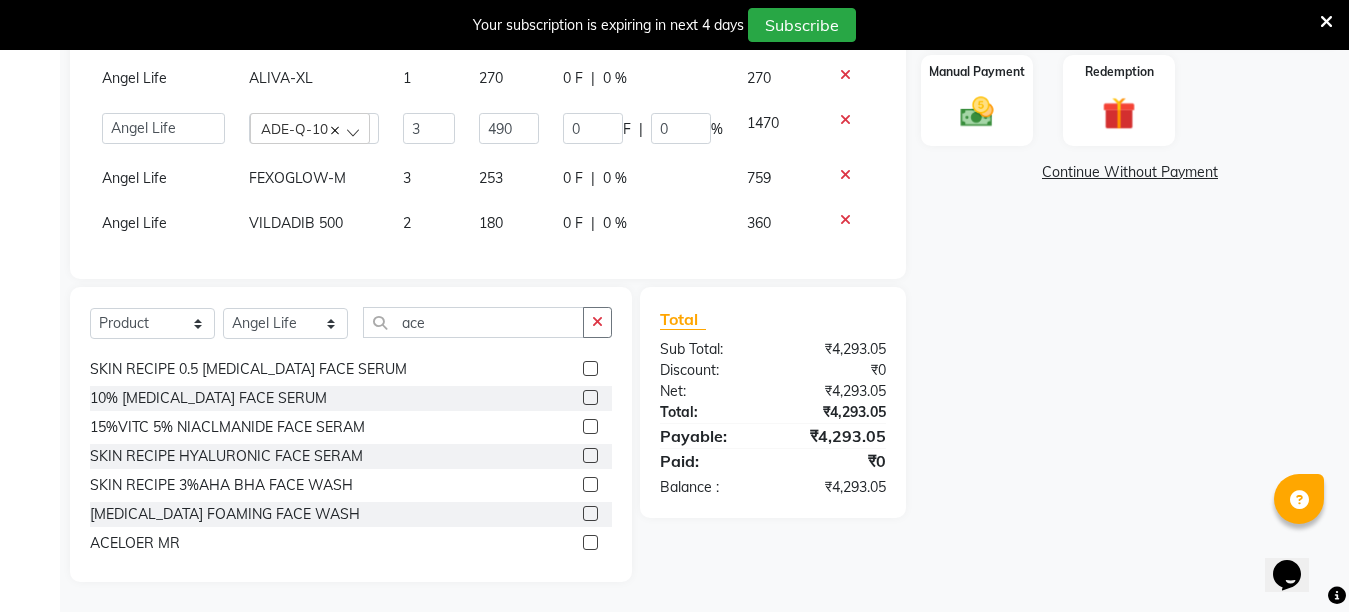 click on "1" 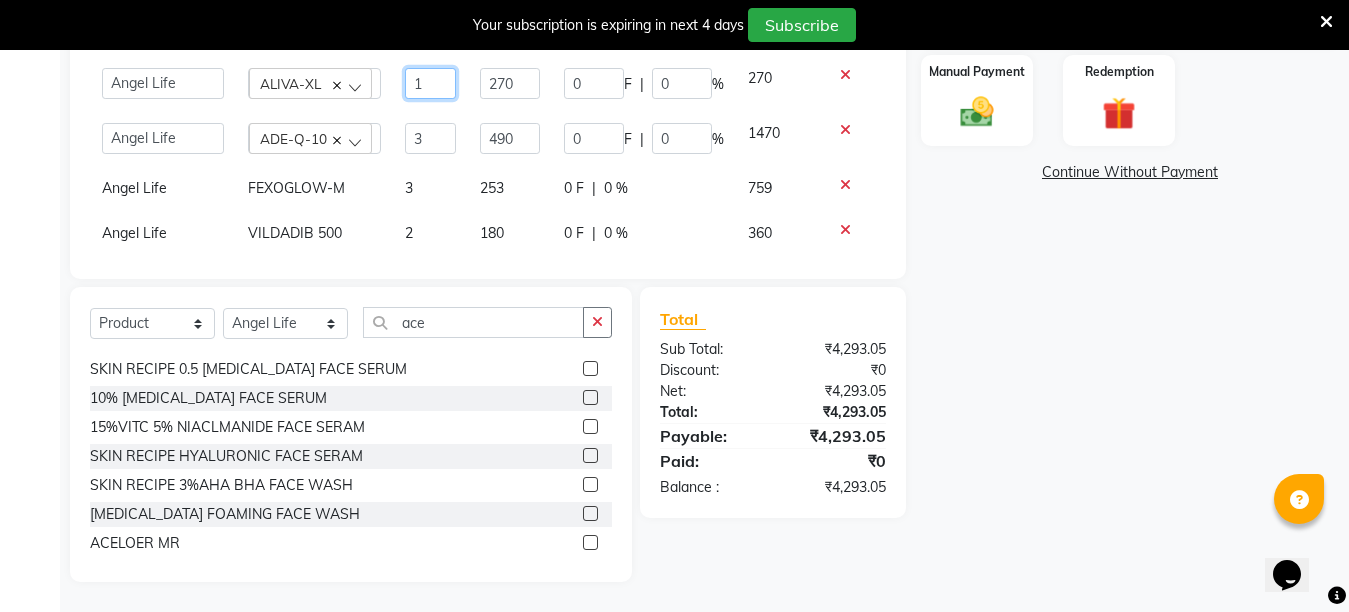 click on "1" 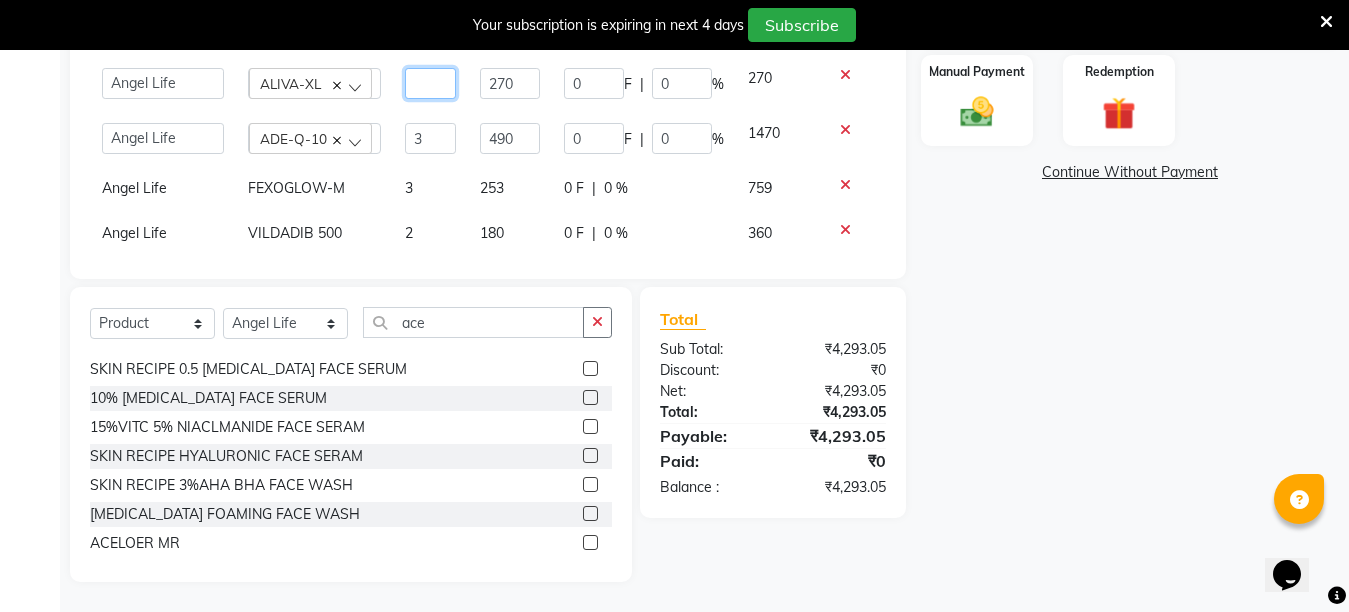 type on "3" 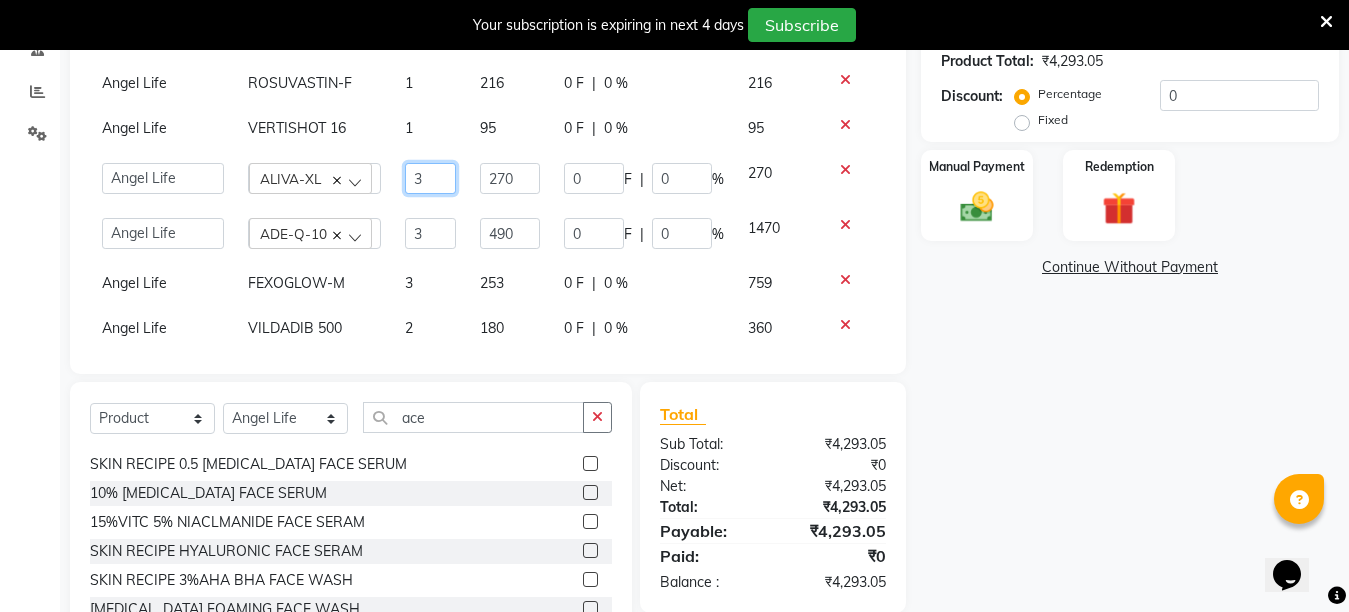 scroll, scrollTop: 439, scrollLeft: 0, axis: vertical 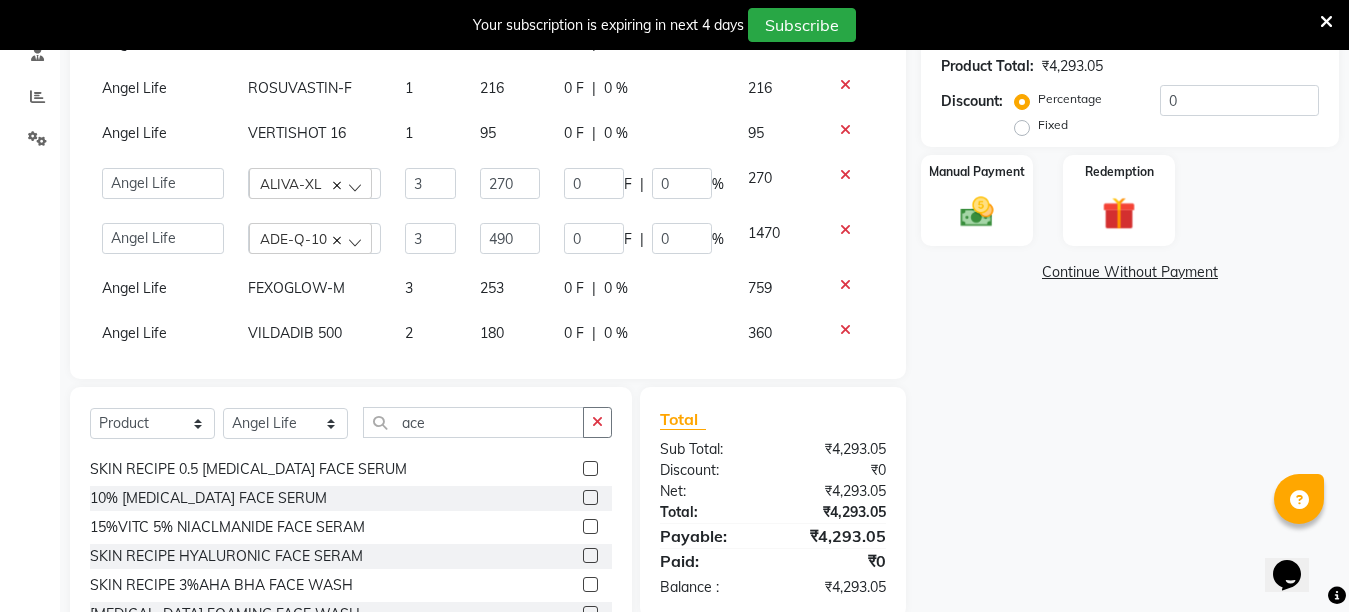 click on "VERTISHOT 16" 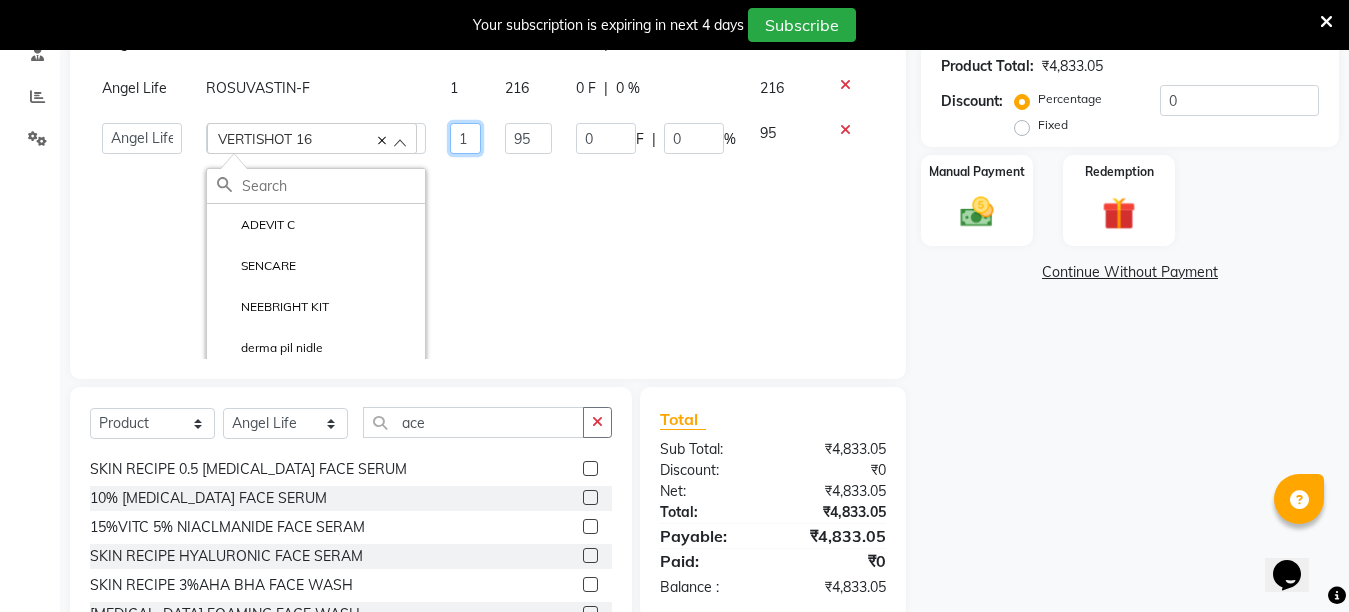 click on "1" 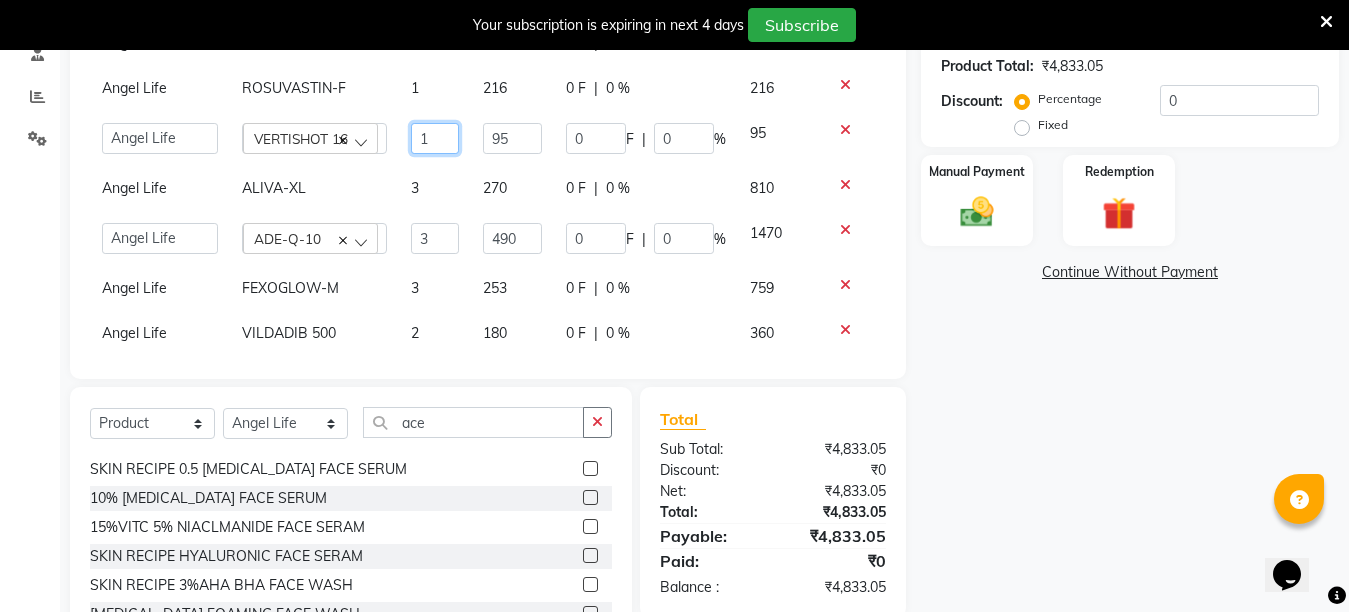 click on "1" 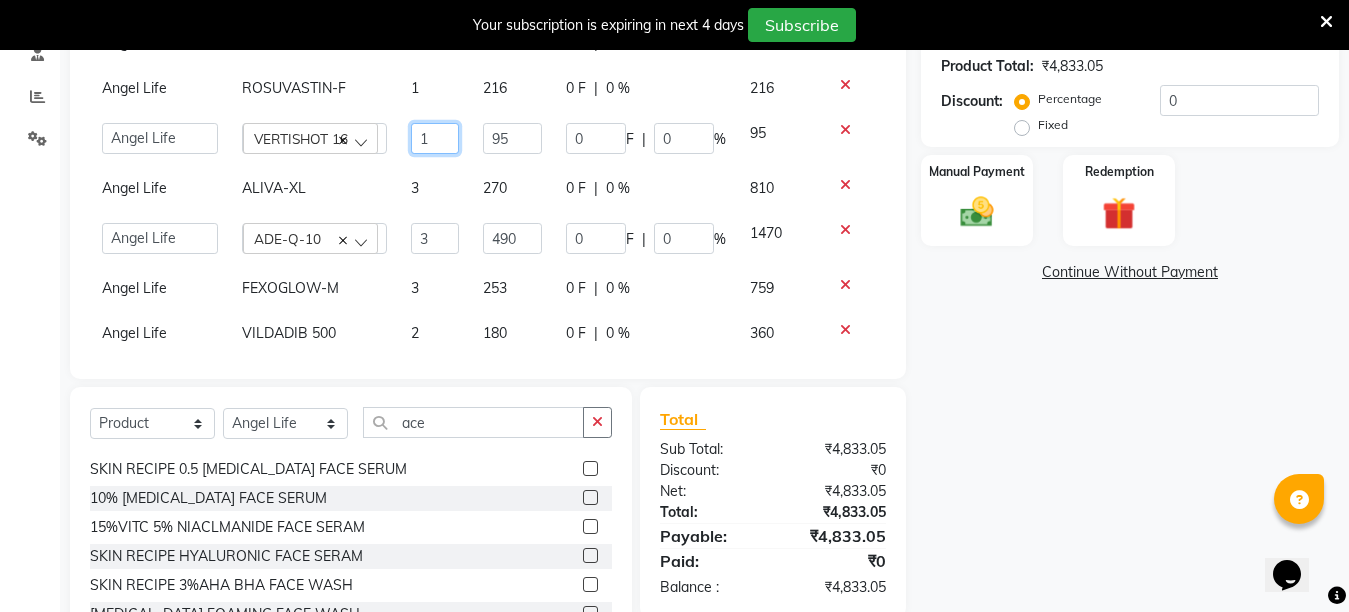 type 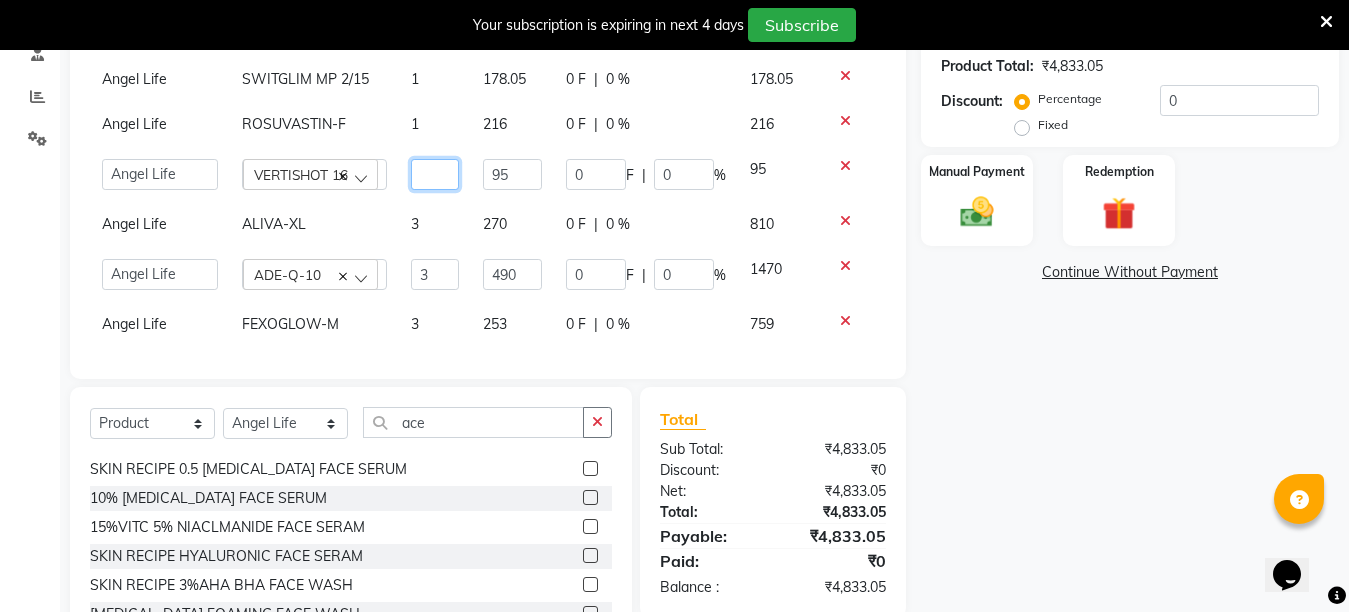 scroll, scrollTop: 0, scrollLeft: 0, axis: both 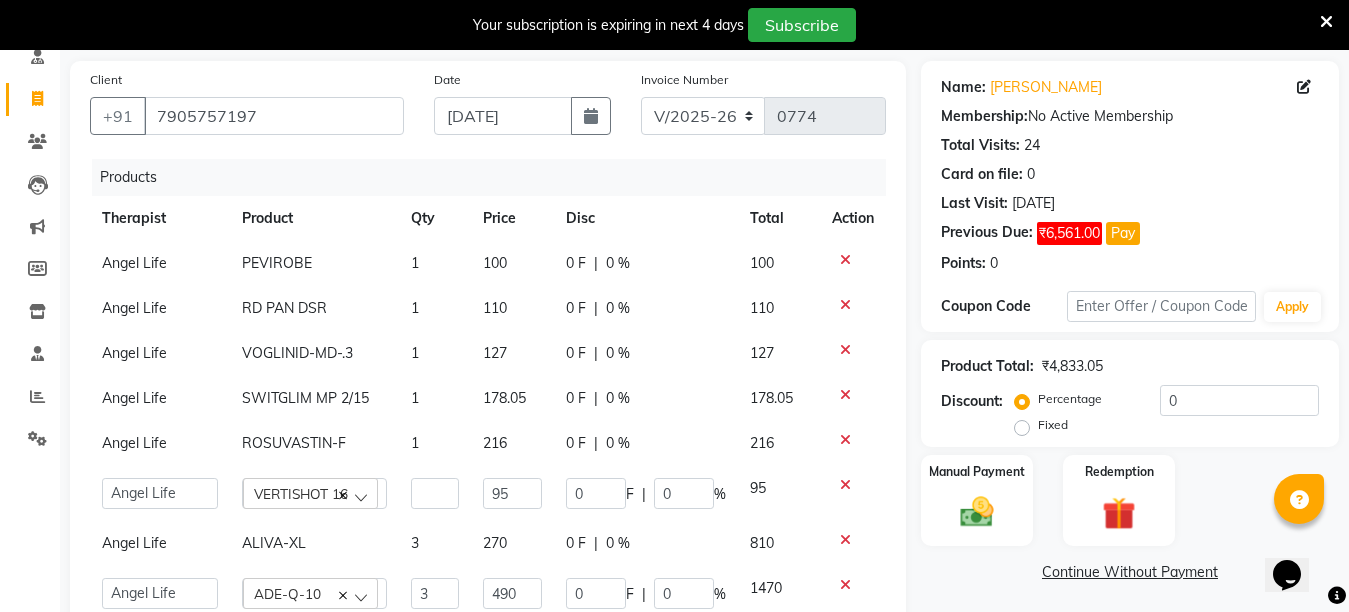 click on "PEVIROBE" 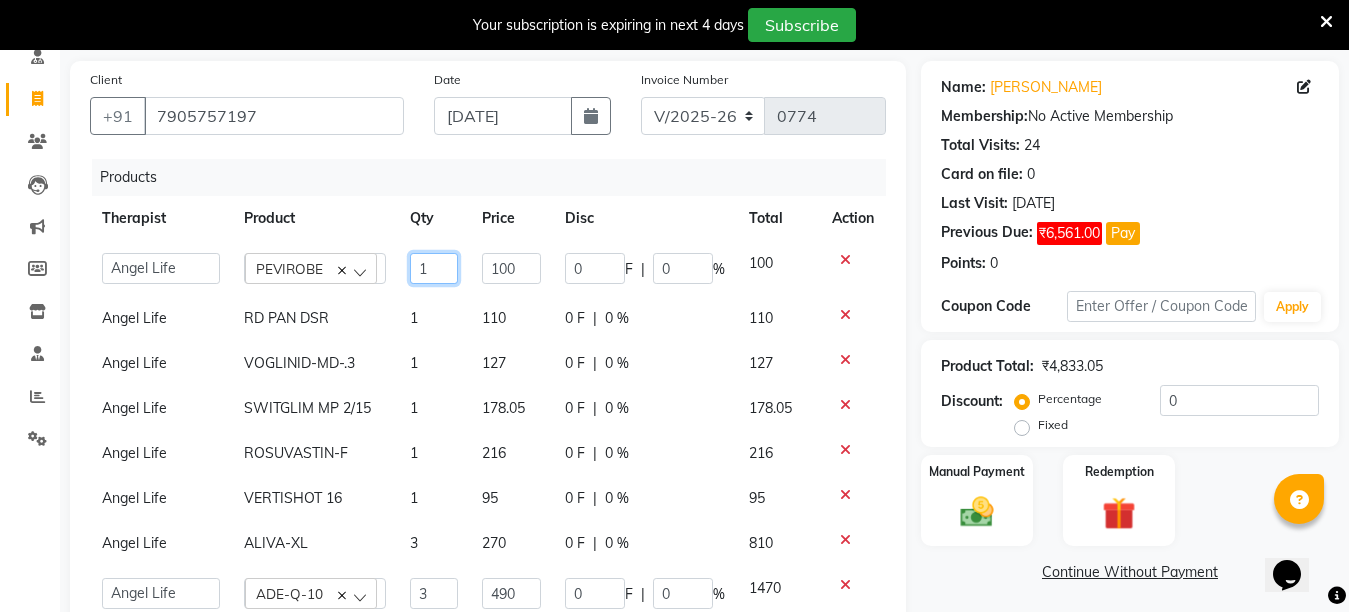 click on "1" 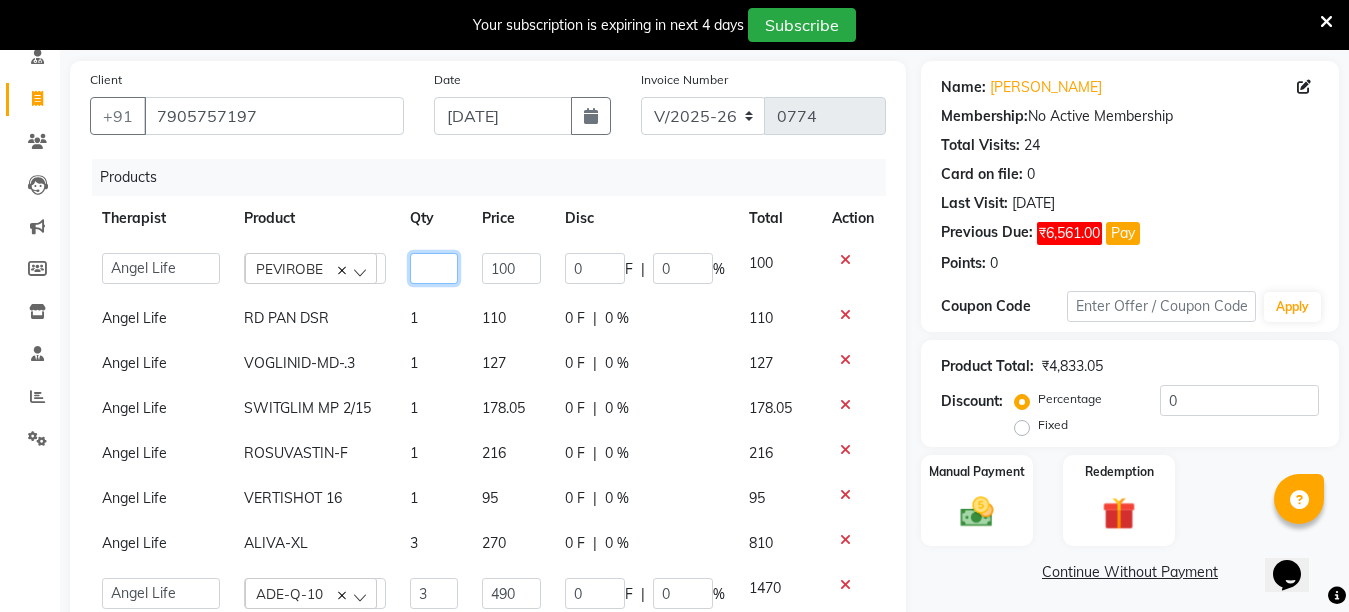 type on "6" 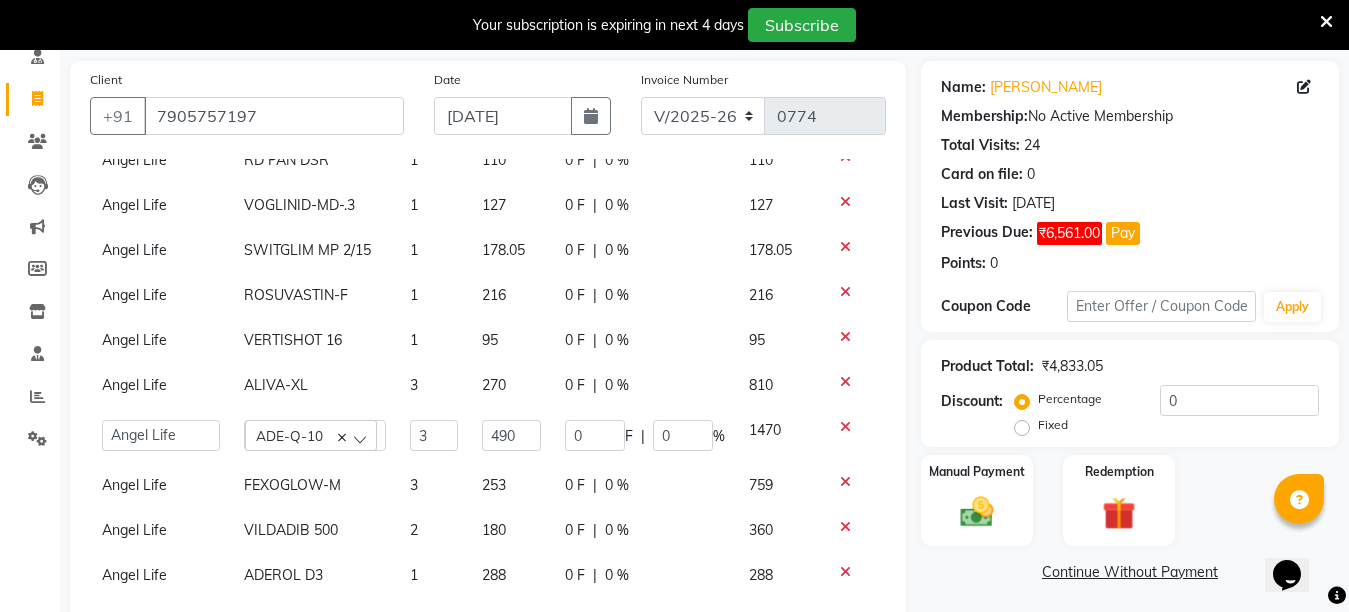 scroll, scrollTop: 175, scrollLeft: 0, axis: vertical 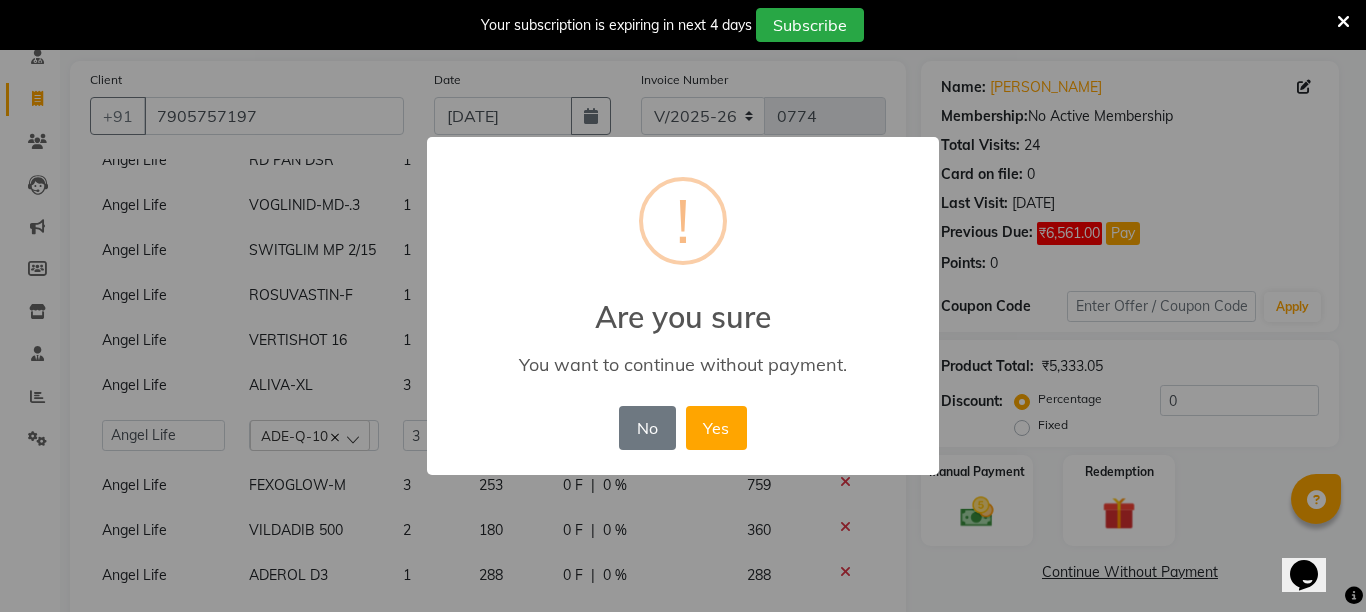 click on "× ! Are you sure You want to continue without payment. No No Yes" at bounding box center [683, 306] 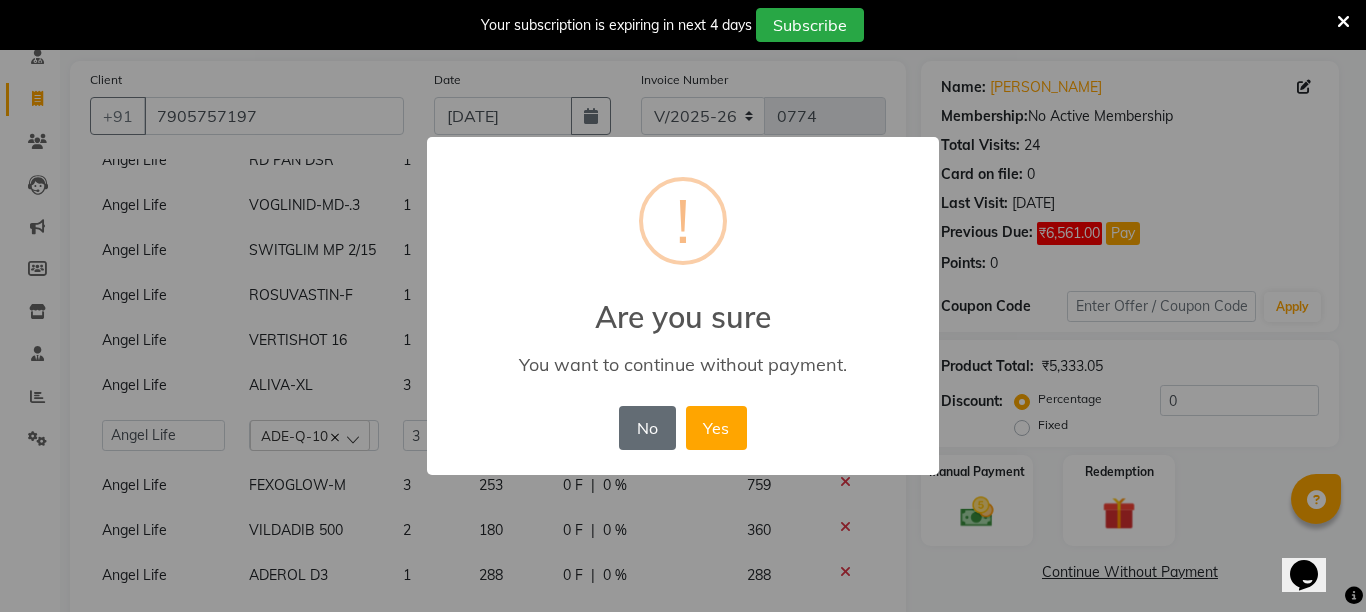 click on "No" at bounding box center (647, 428) 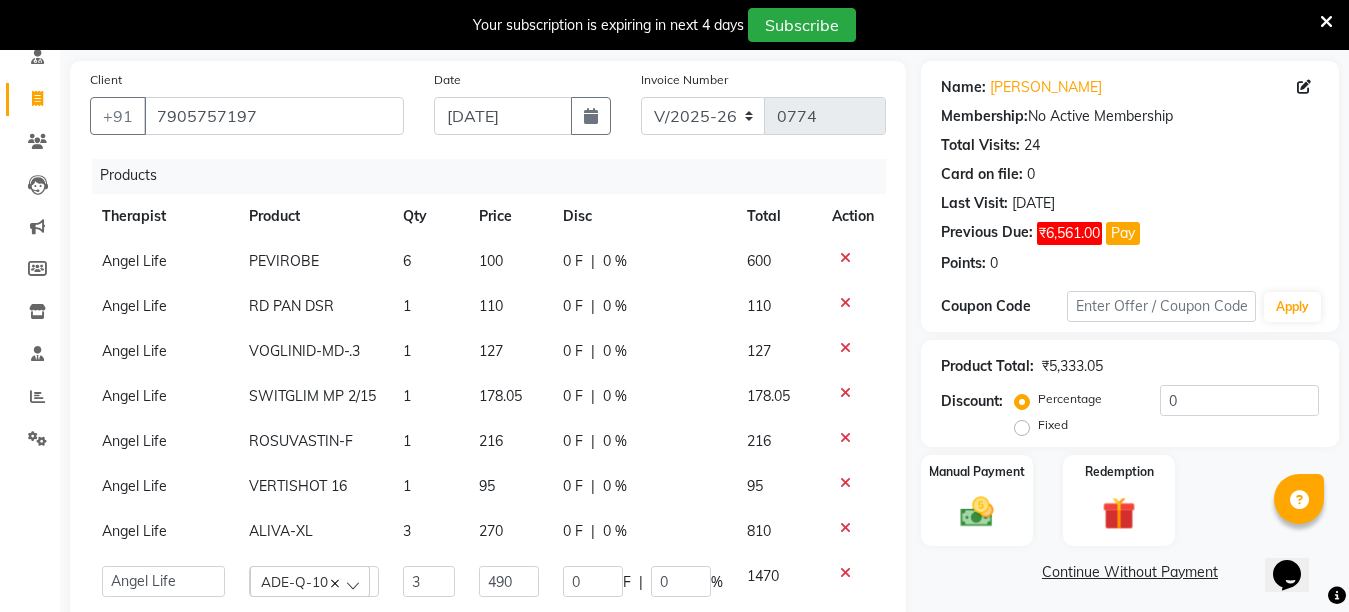 scroll, scrollTop: 0, scrollLeft: 0, axis: both 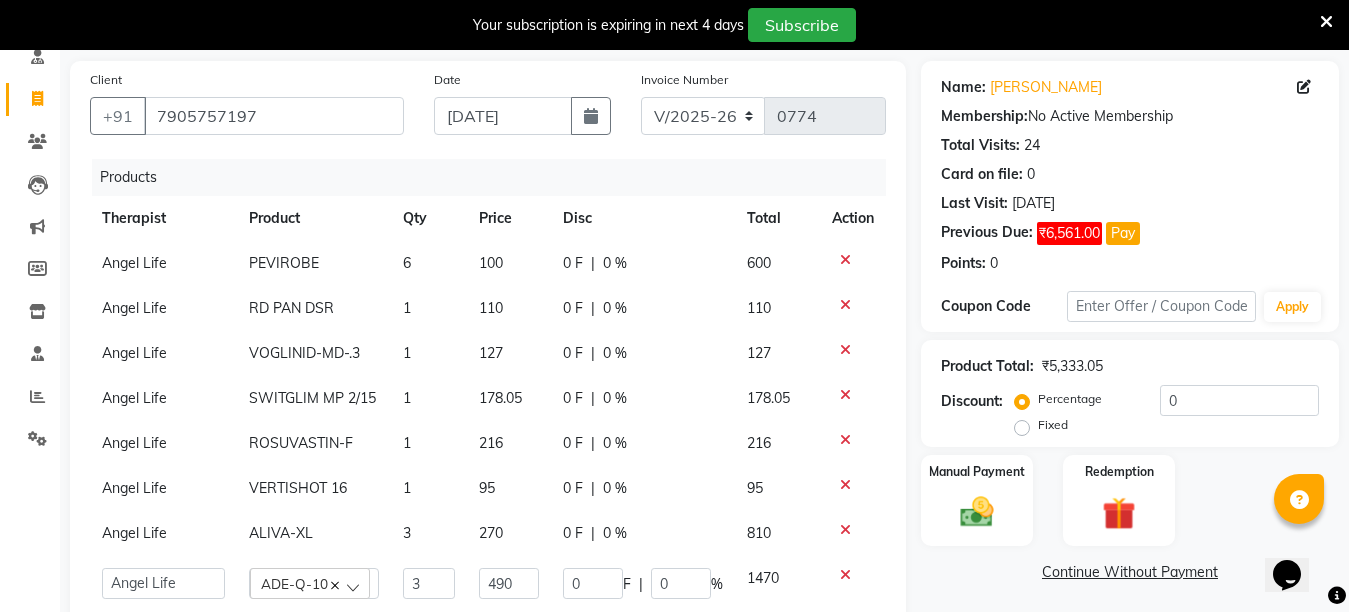 click on "1" 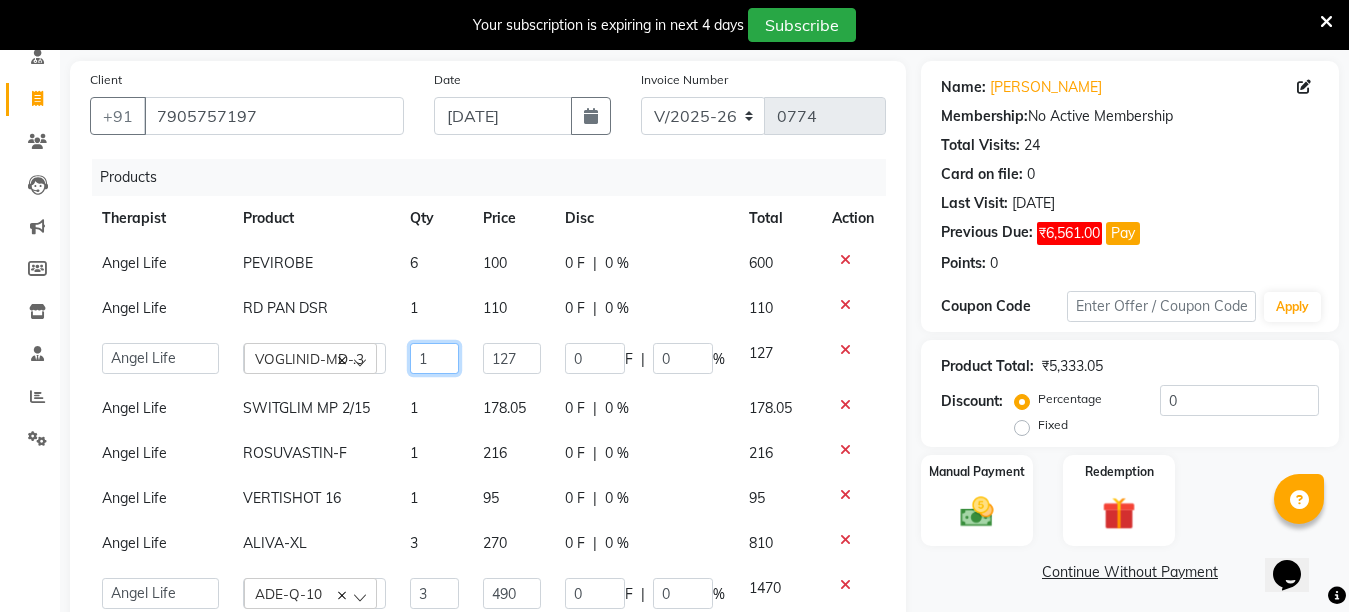 click on "1" 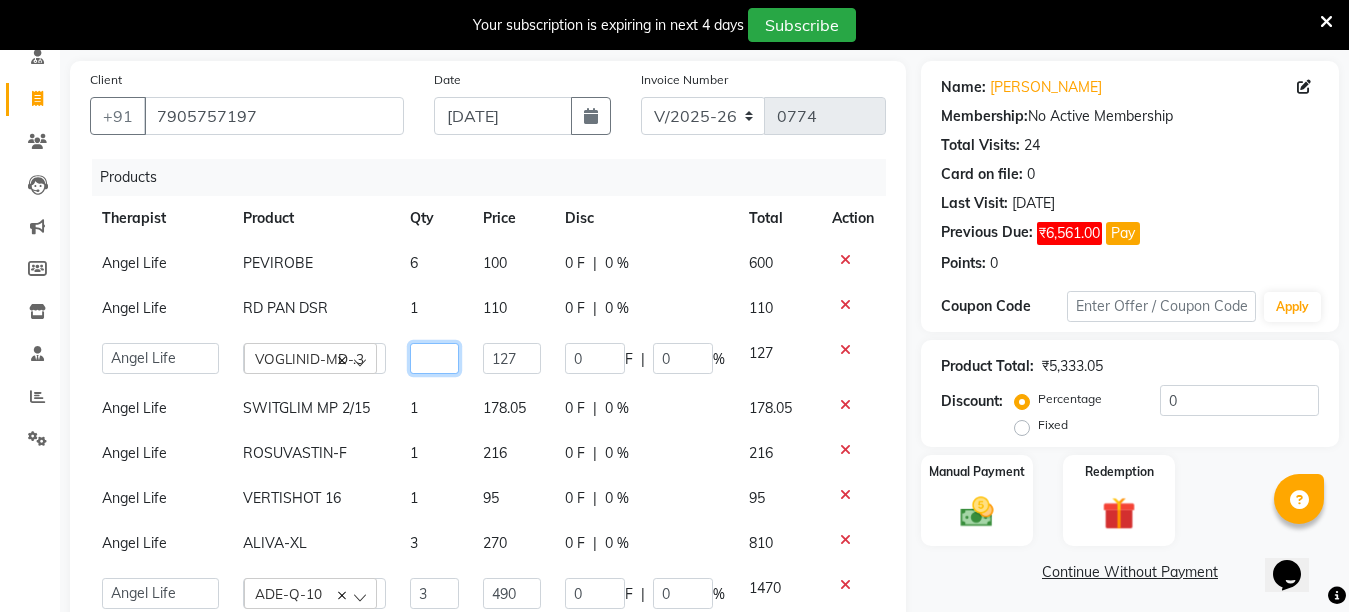 type on "4" 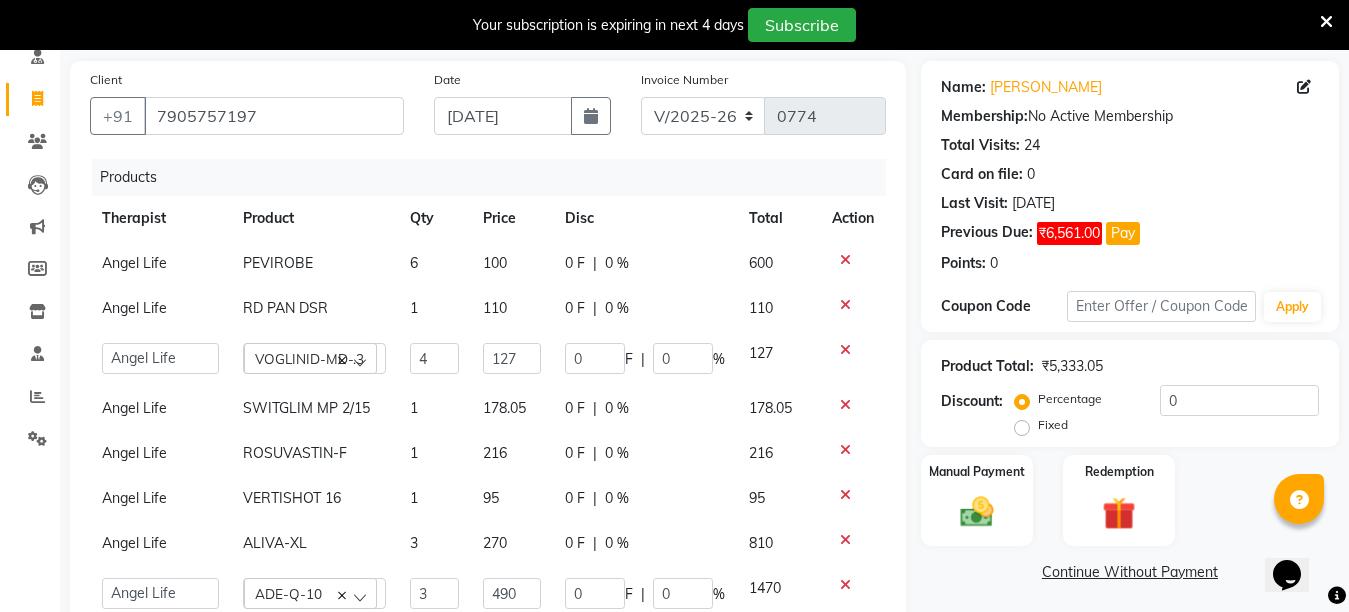 click on "1" 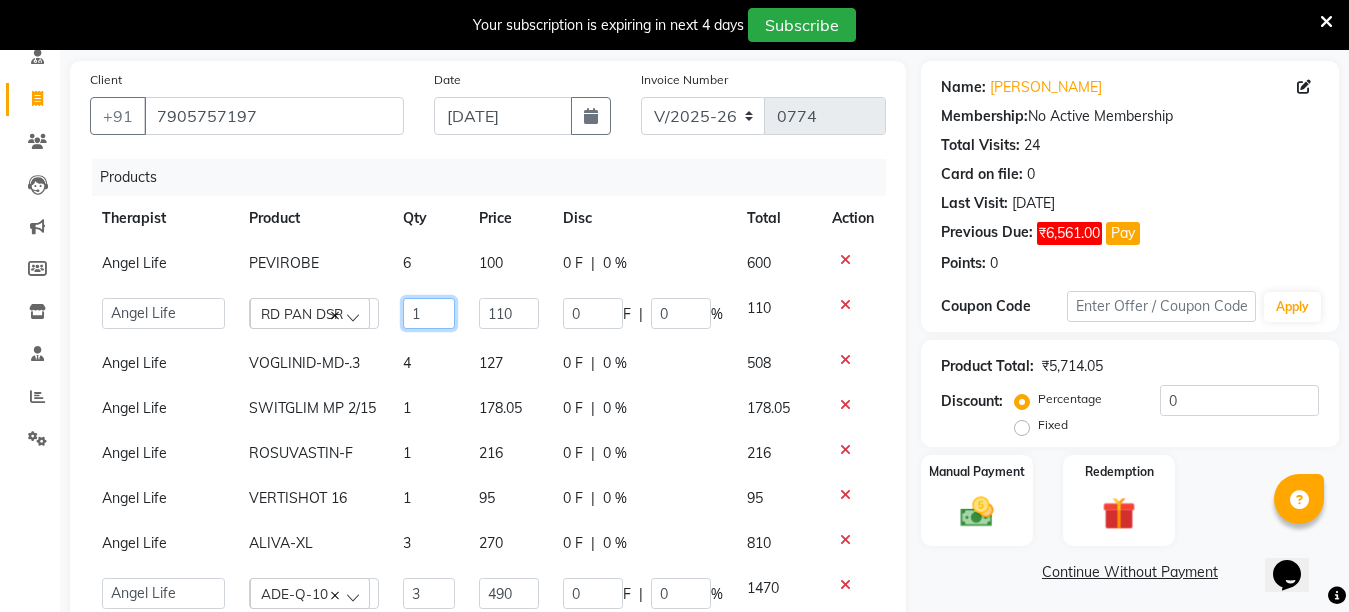 click on "1" 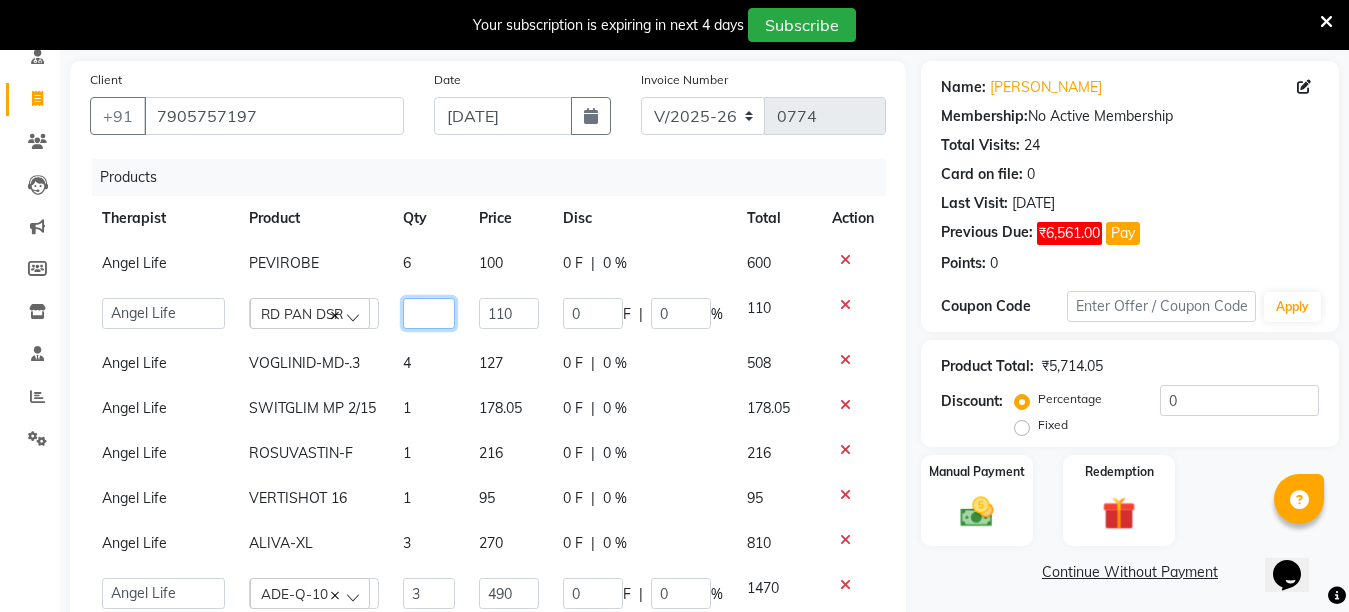 type on "4" 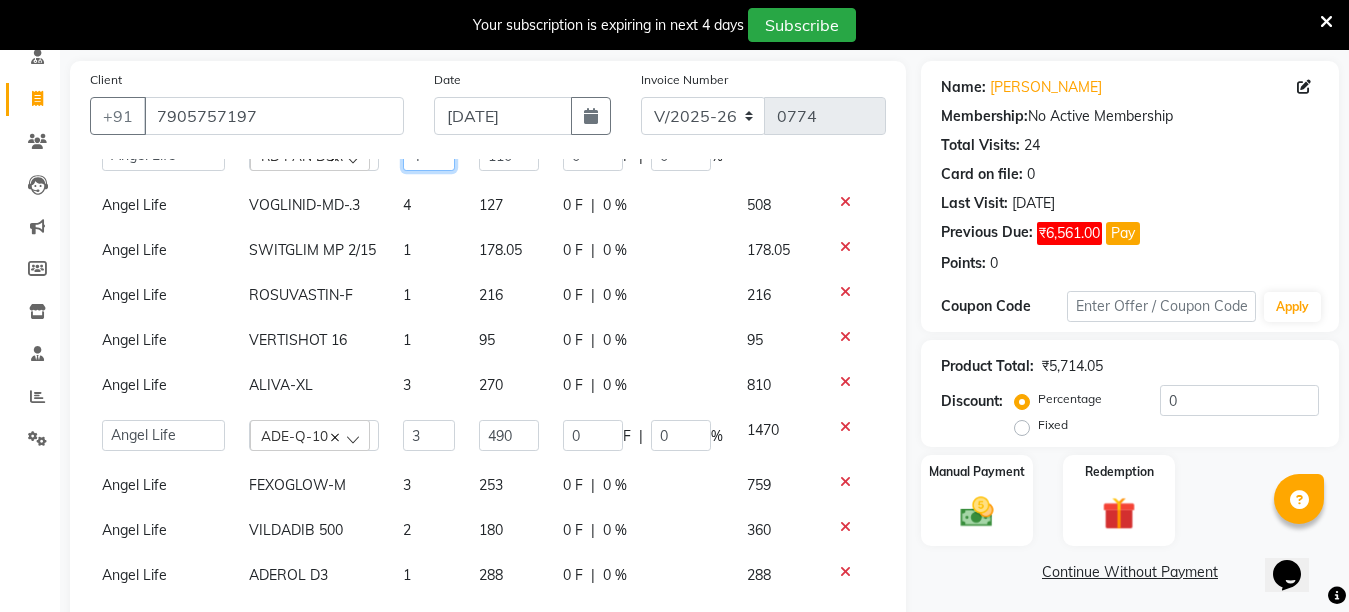 scroll, scrollTop: 196, scrollLeft: 0, axis: vertical 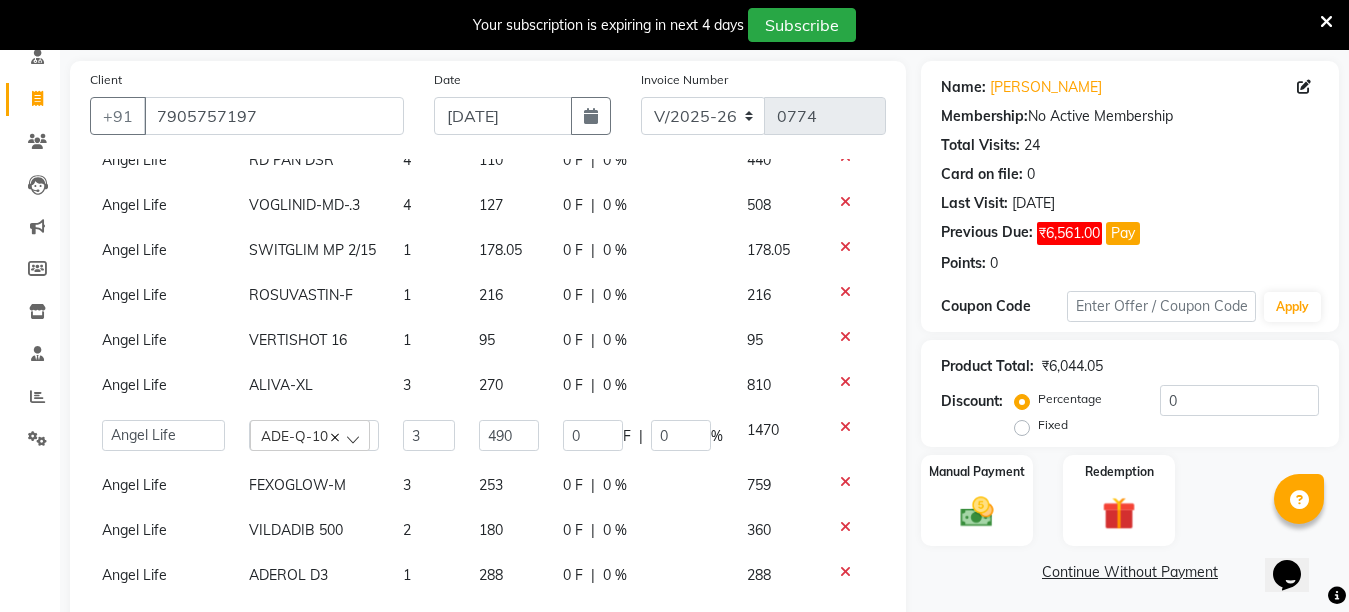 click on "Name: Sudhanshu Mishra Membership:  No Active Membership  Total Visits:  24 Card on file:  0 Last Visit:   11-06-2025 Previous Due:  ₹6,561.00 Pay Points:   0  Coupon Code Apply Product Total:  ₹6,044.05  Discount:  Percentage   Fixed  0 Manual Payment Redemption  Continue Without Payment" 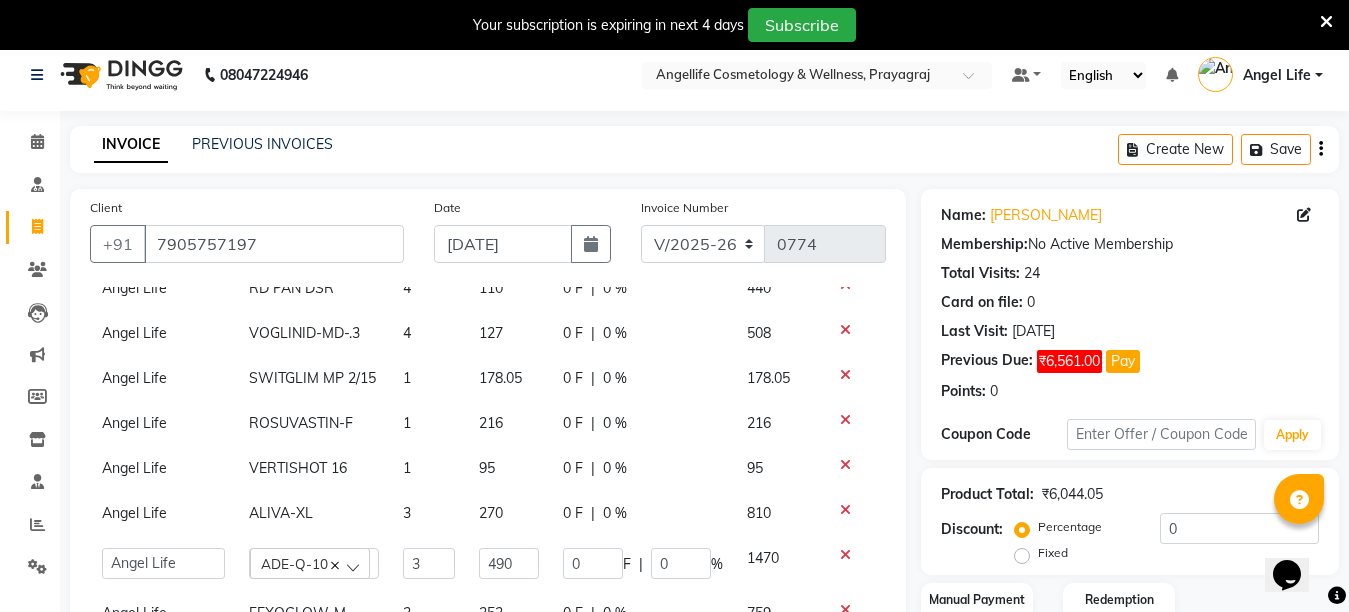 scroll, scrollTop: 0, scrollLeft: 0, axis: both 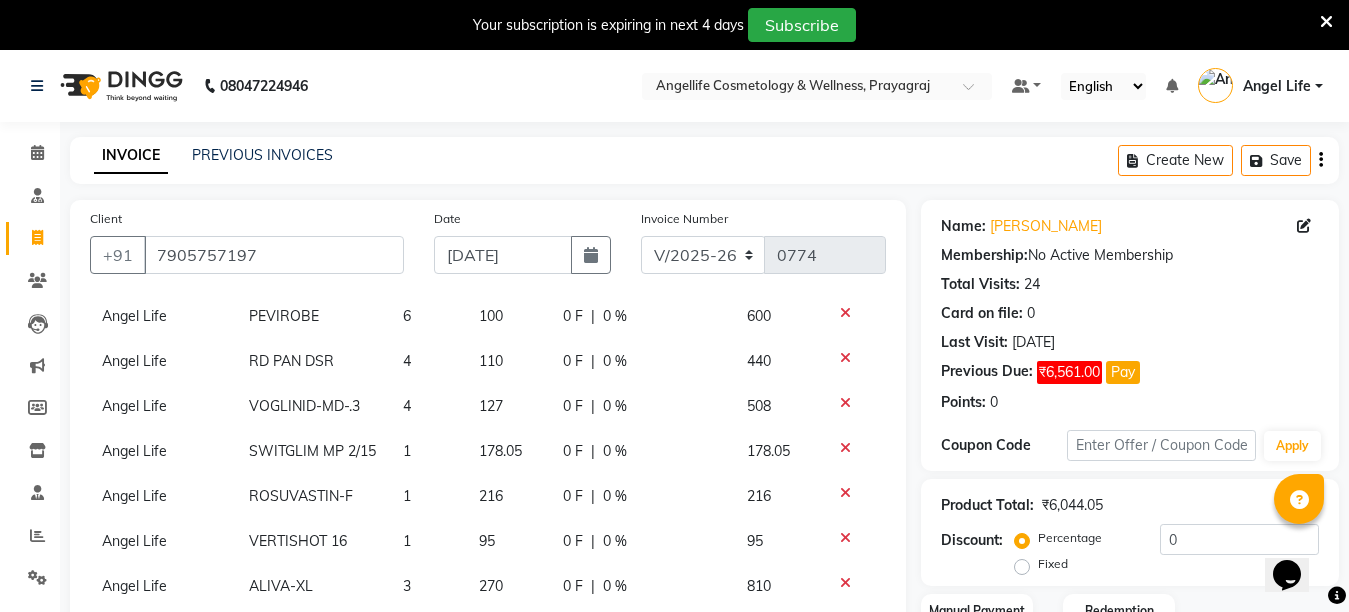 click on "SWITGLIM MP 2/15" 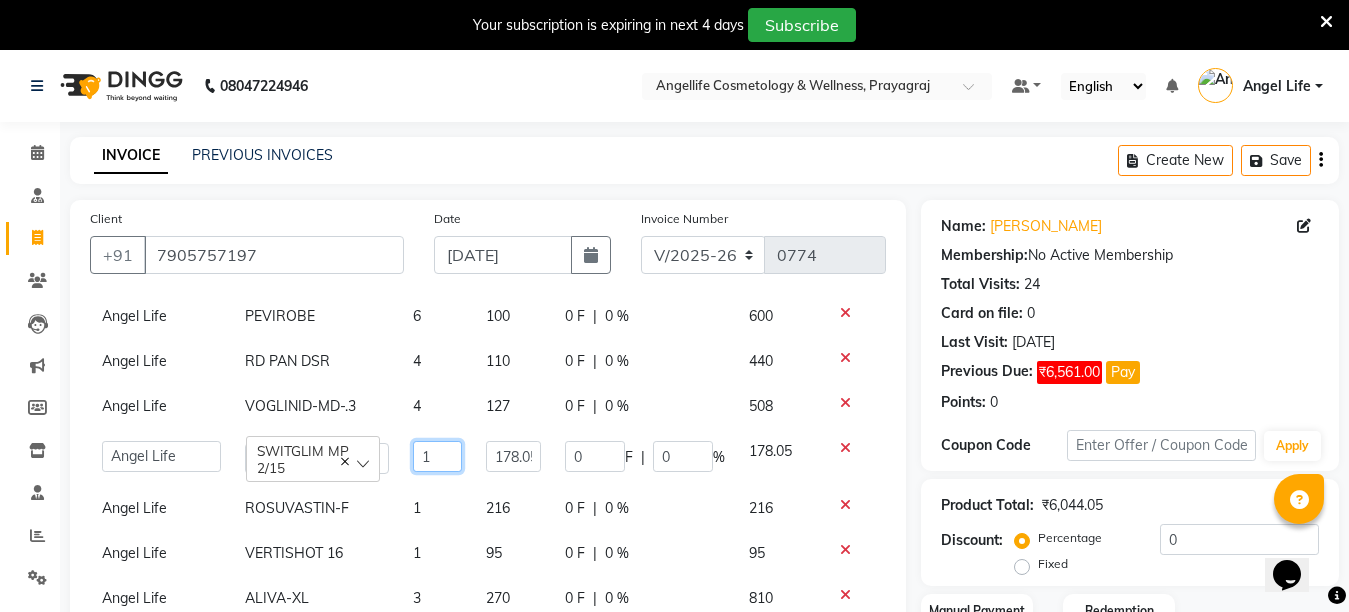 click on "1" 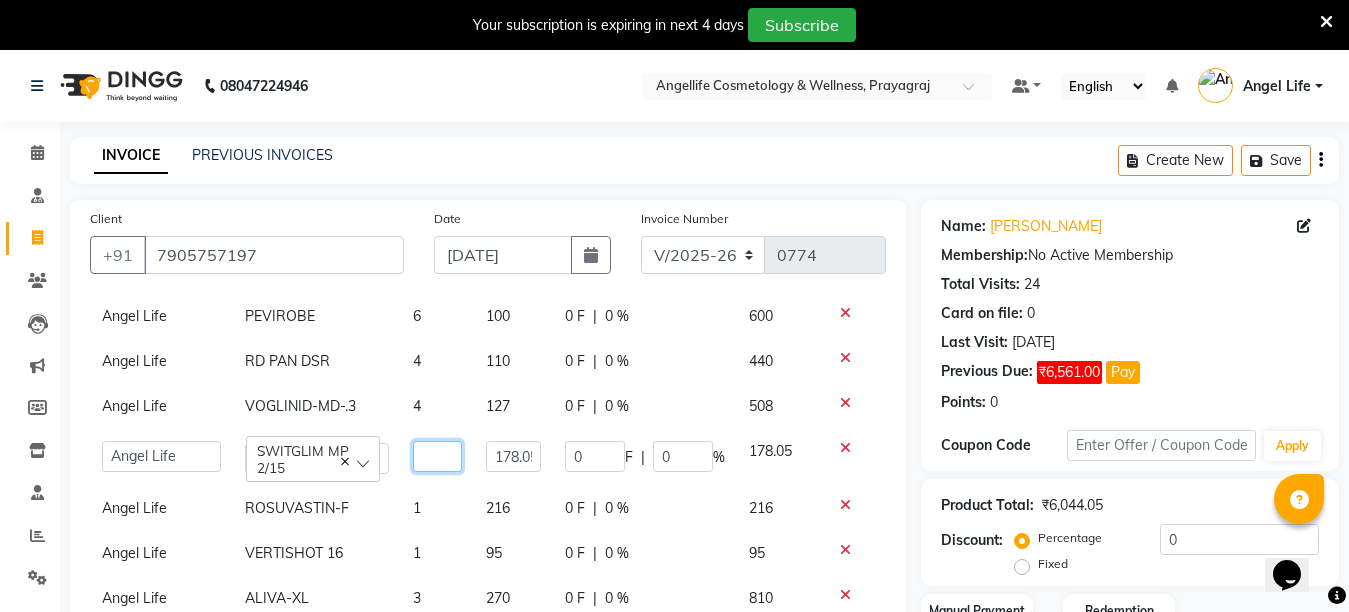 type on "3" 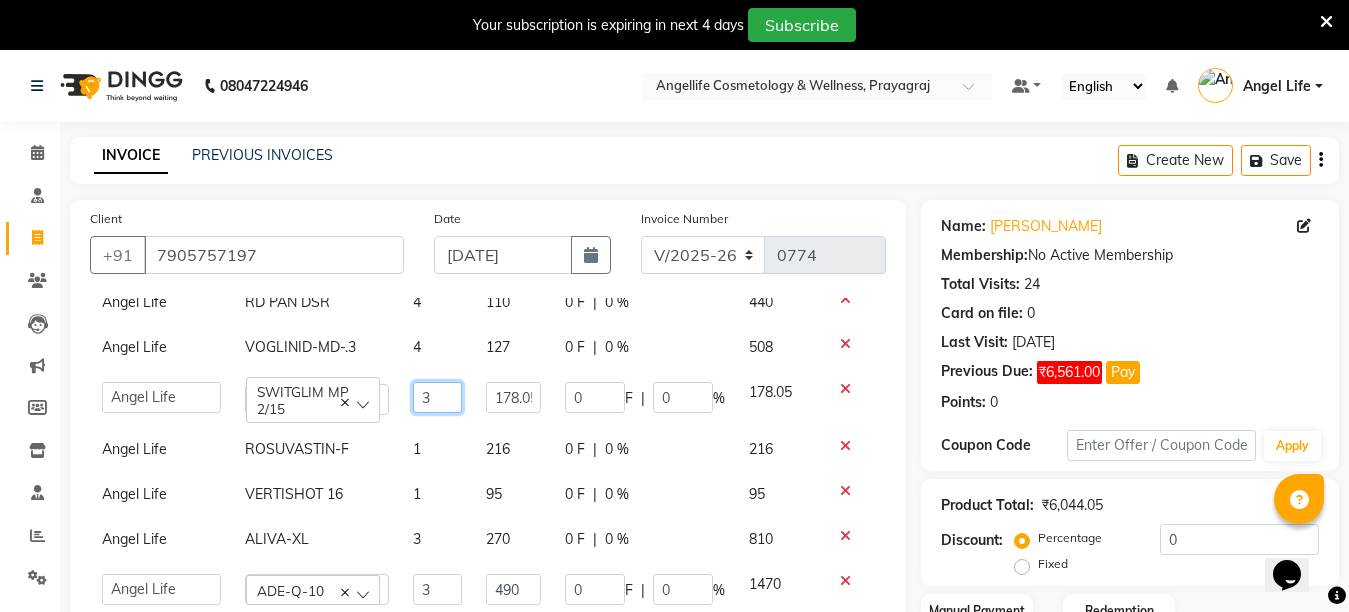 scroll, scrollTop: 177, scrollLeft: 0, axis: vertical 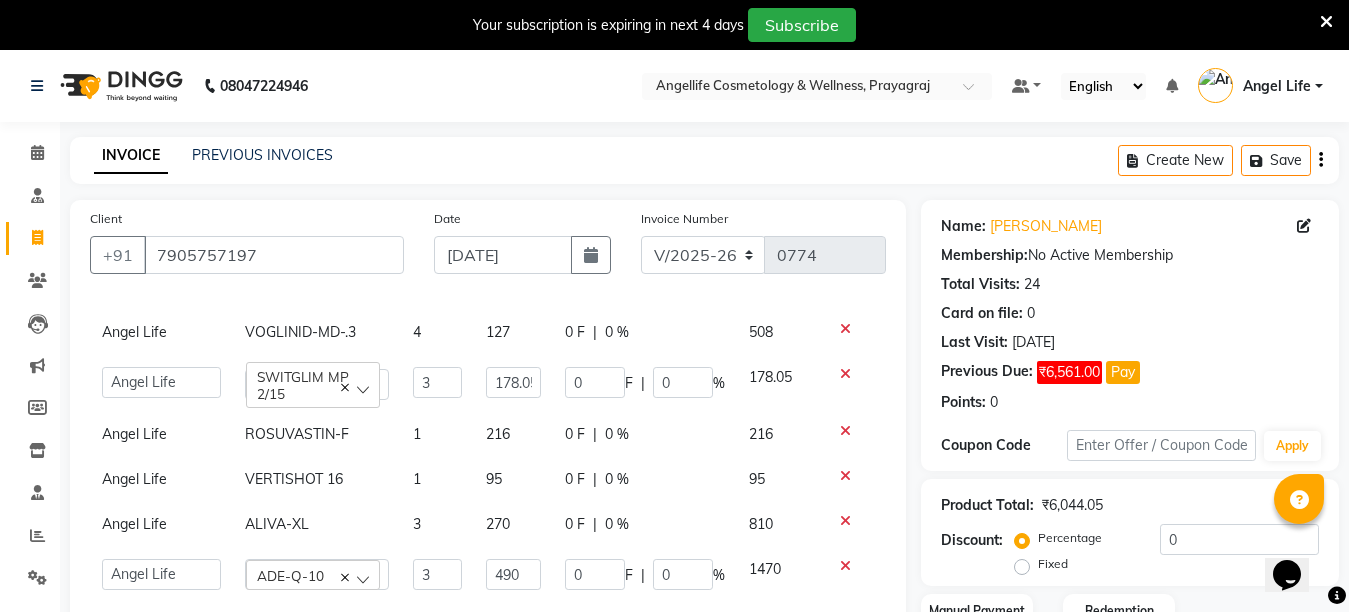 click on "Total Visits:  24" 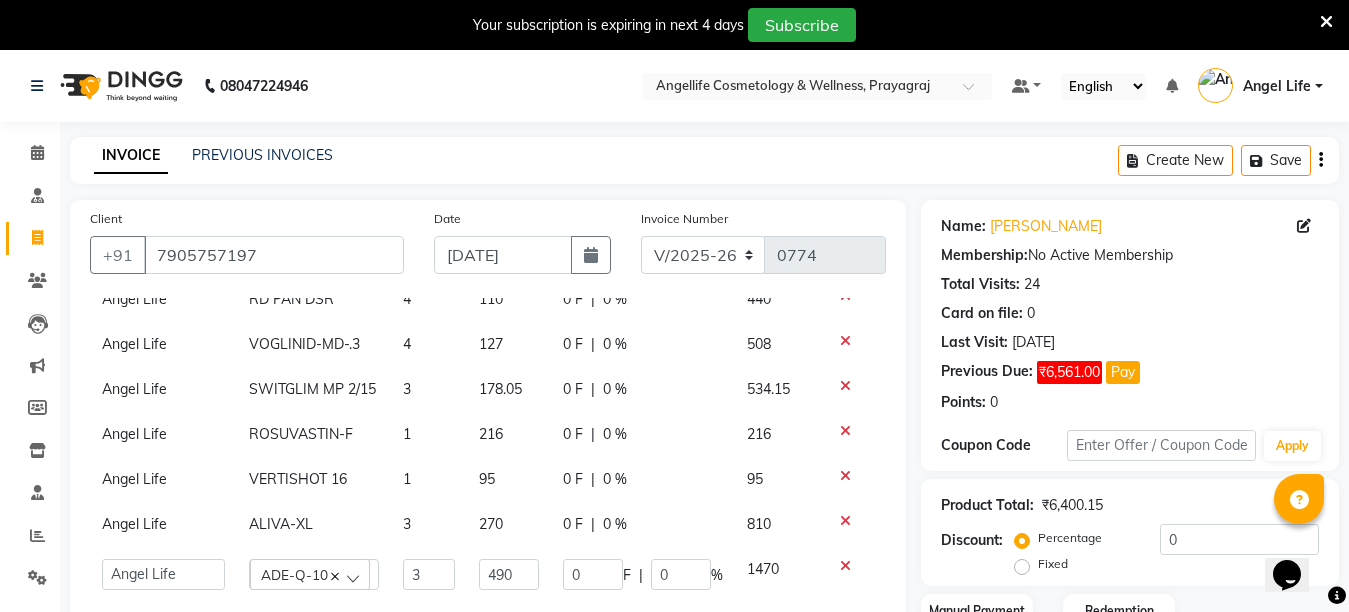 scroll, scrollTop: 186, scrollLeft: 0, axis: vertical 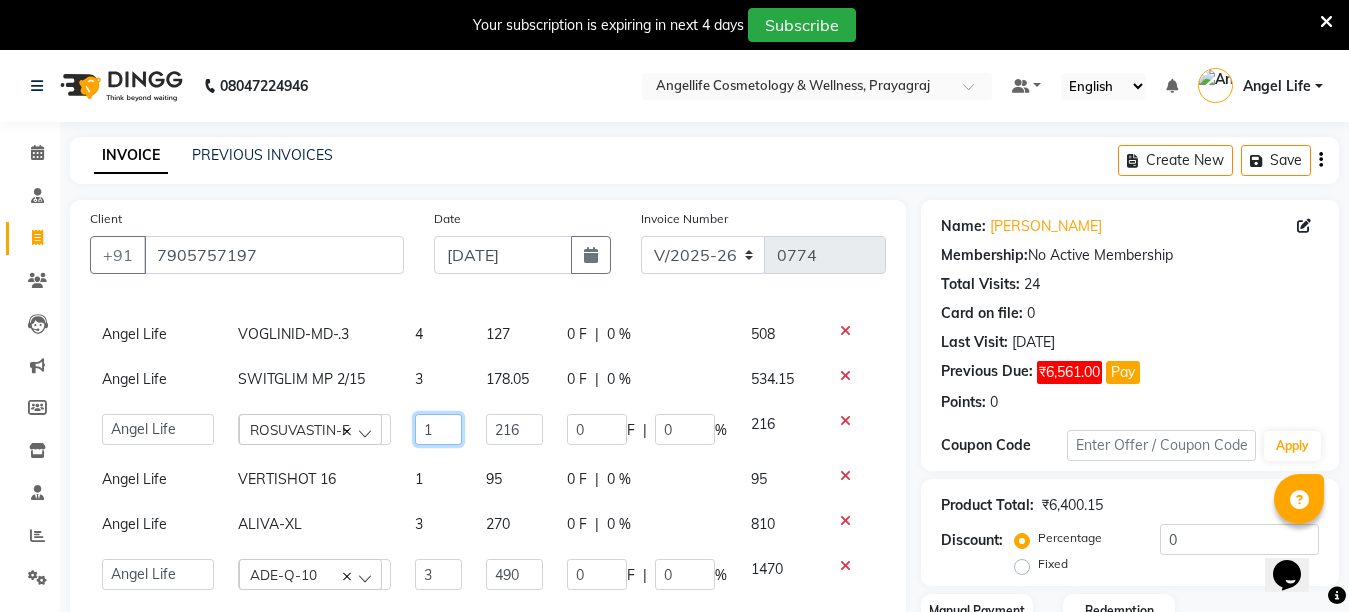 click on "1" 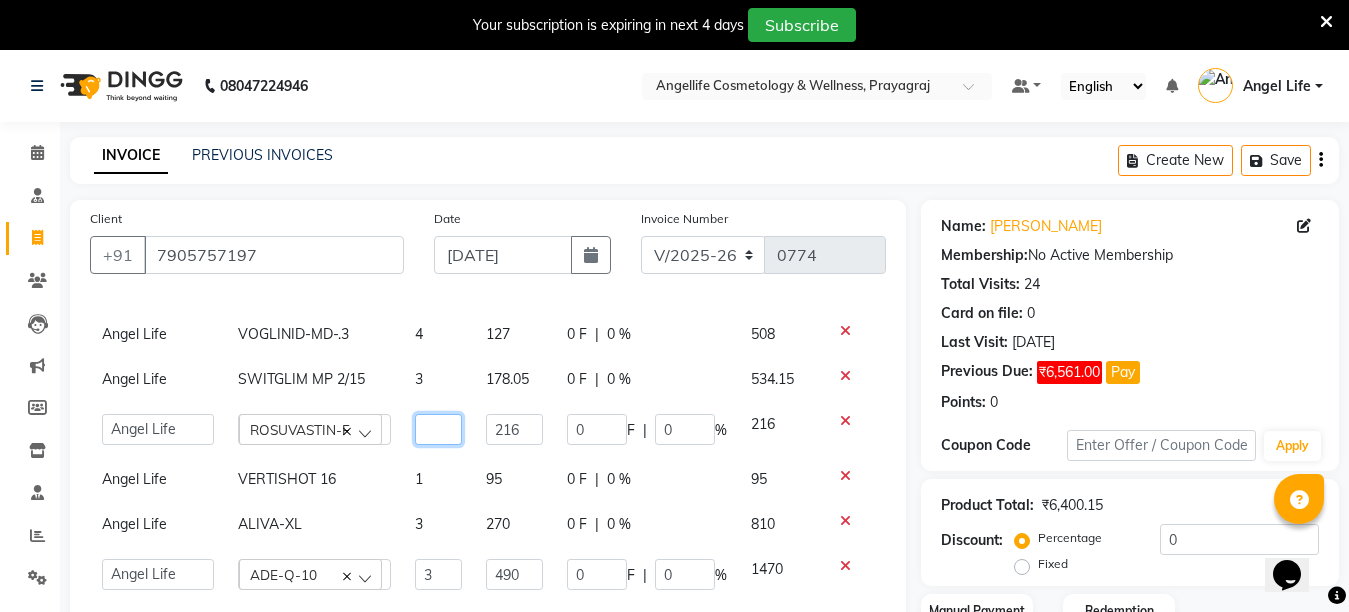type on "3" 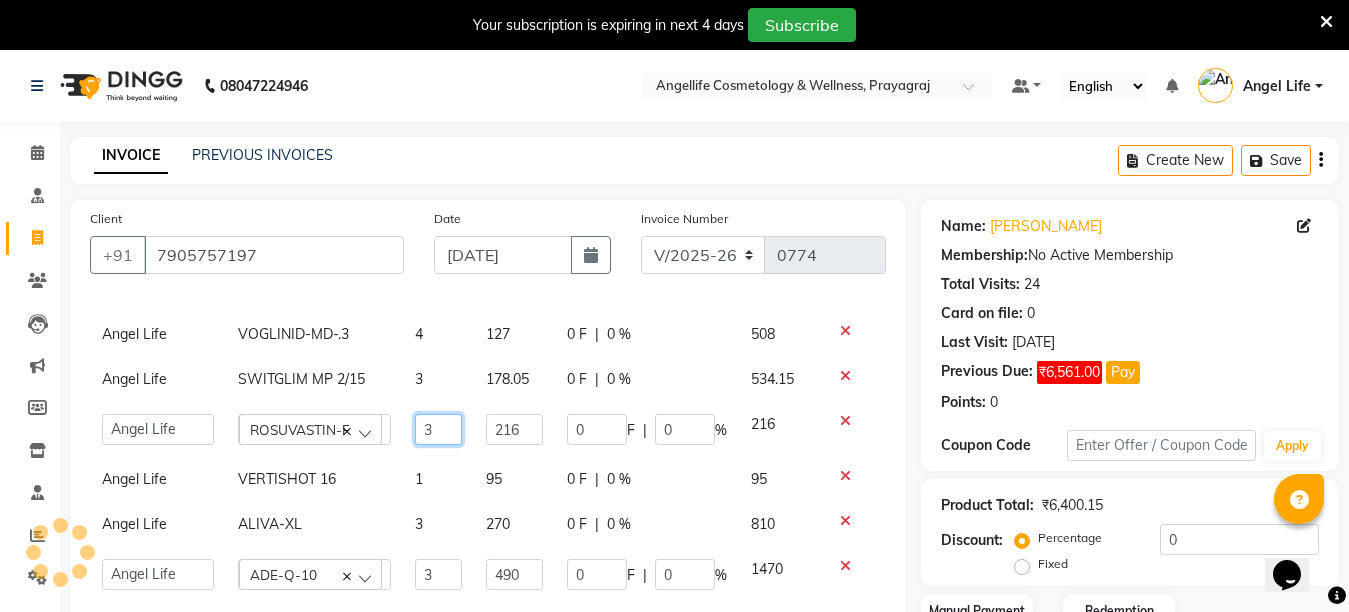 scroll, scrollTop: 500, scrollLeft: 0, axis: vertical 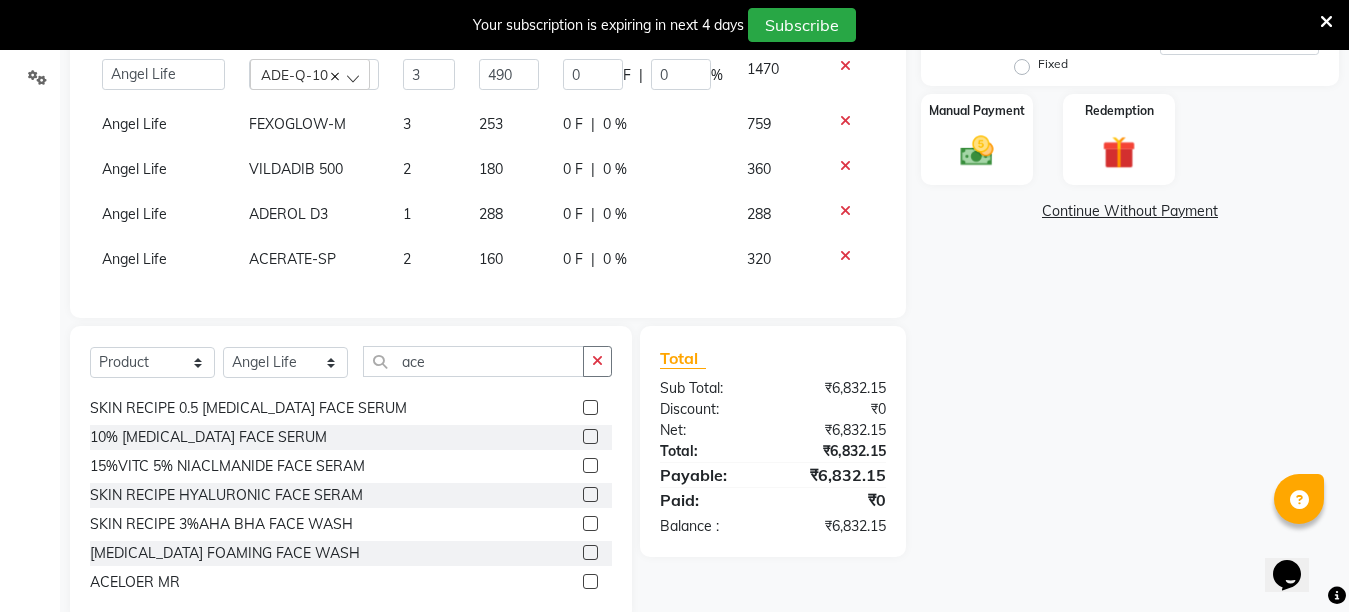 click on "Name: Sudhanshu Mishra Membership:  No Active Membership  Total Visits:  24 Card on file:  0 Last Visit:   11-06-2025 Previous Due:  ₹6,561.00 Pay Points:   0  Coupon Code Apply Product Total:  ₹6,832.15  Discount:  Percentage   Fixed  0 Manual Payment Redemption  Continue Without Payment" 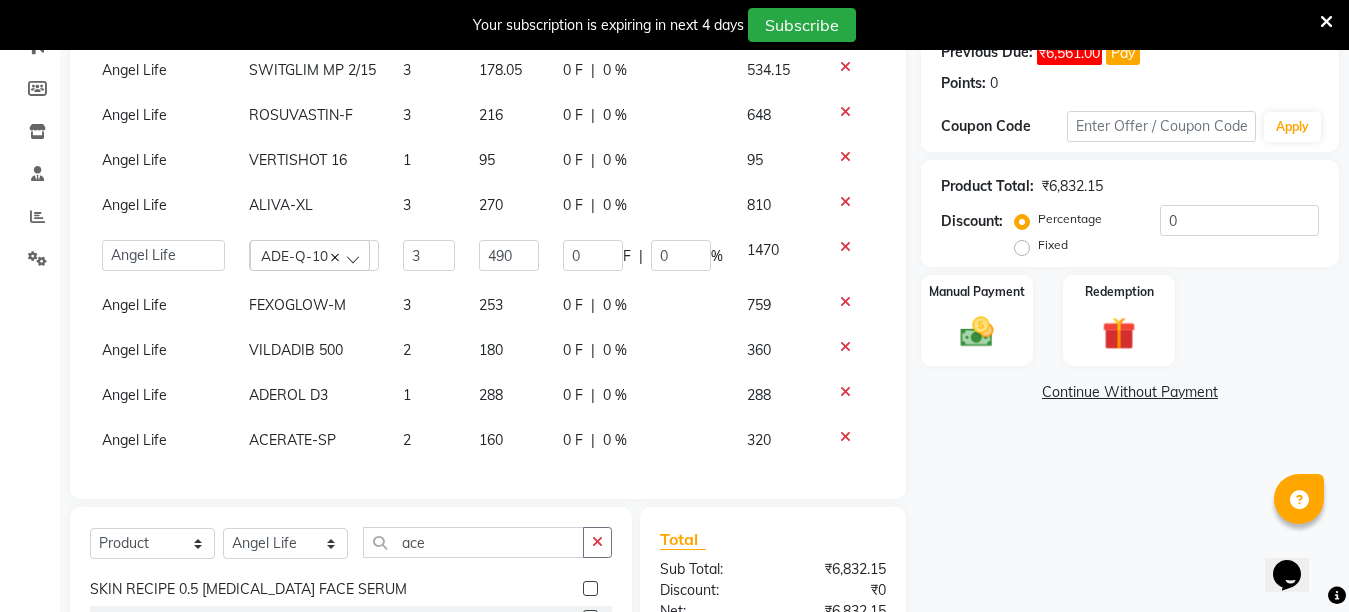 scroll, scrollTop: 300, scrollLeft: 0, axis: vertical 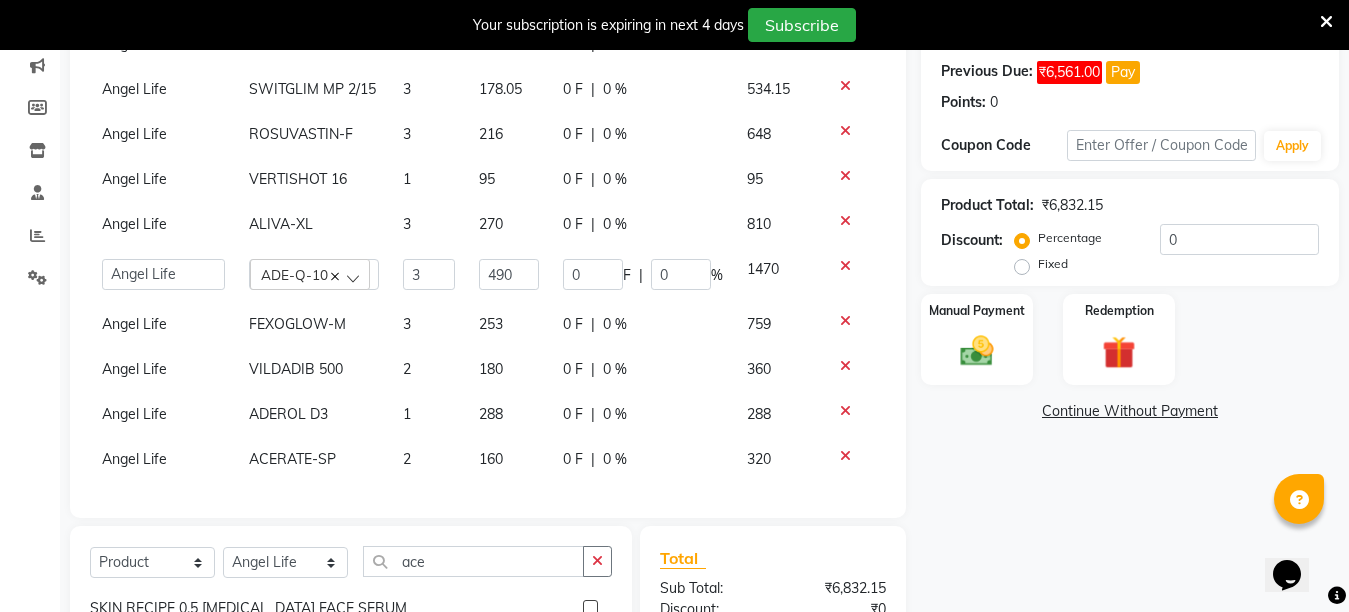 click on "VERTISHOT 16" 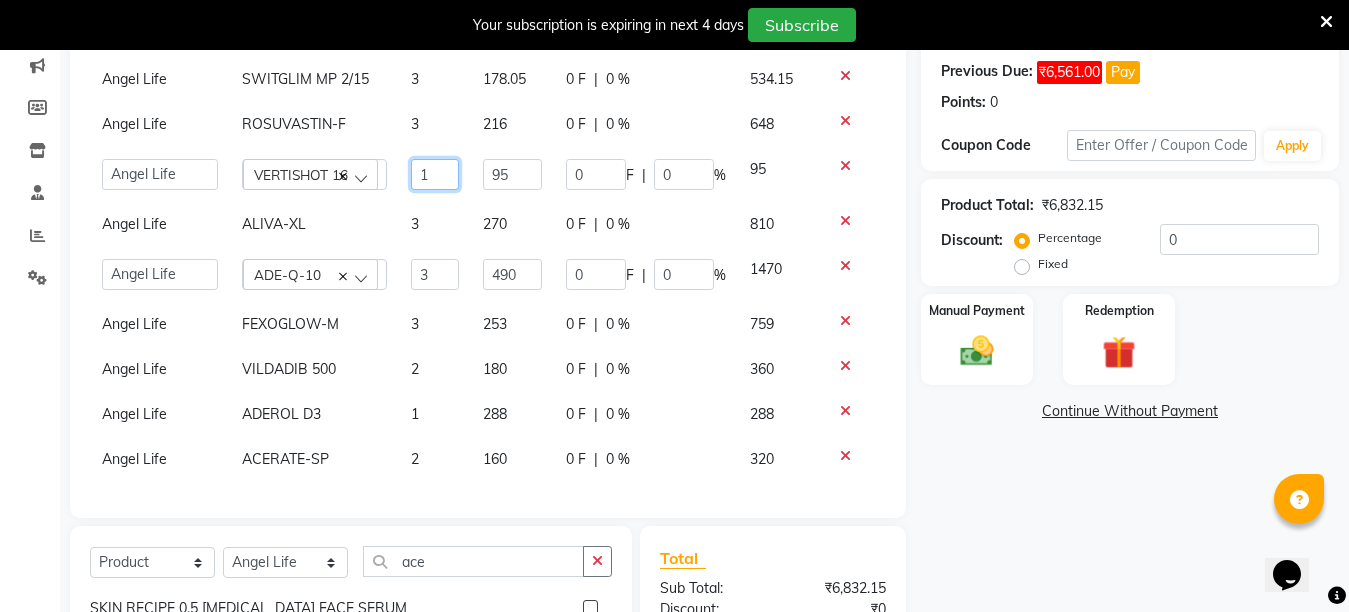 click on "1" 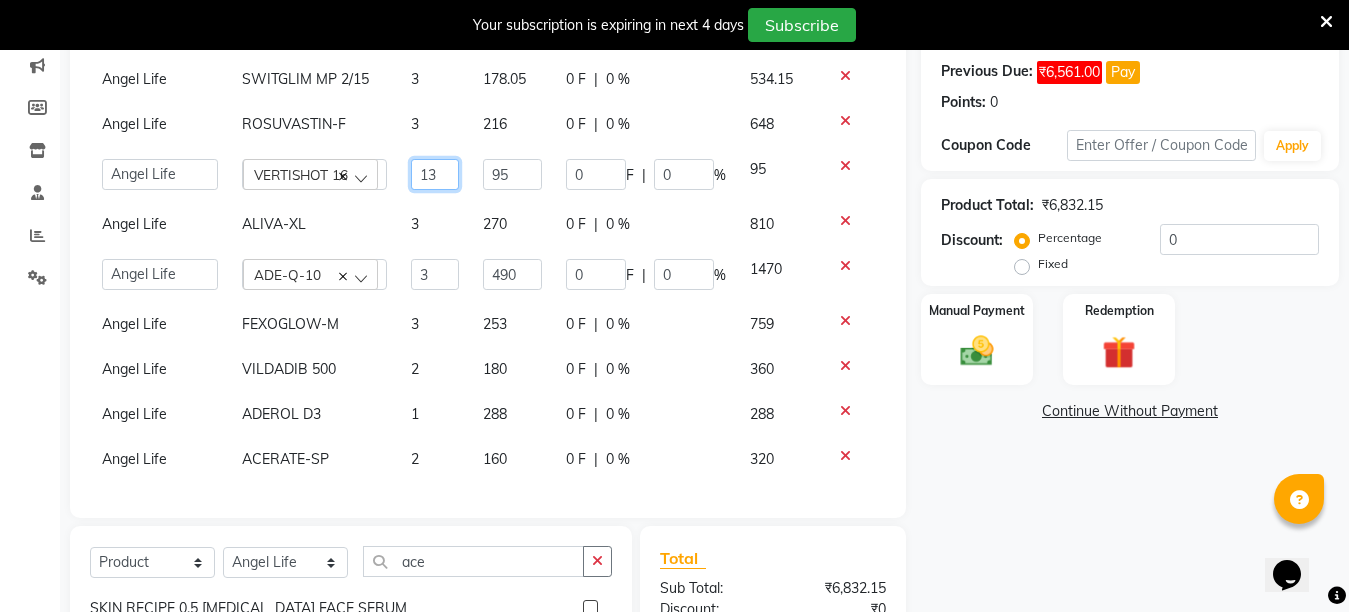 type on "1" 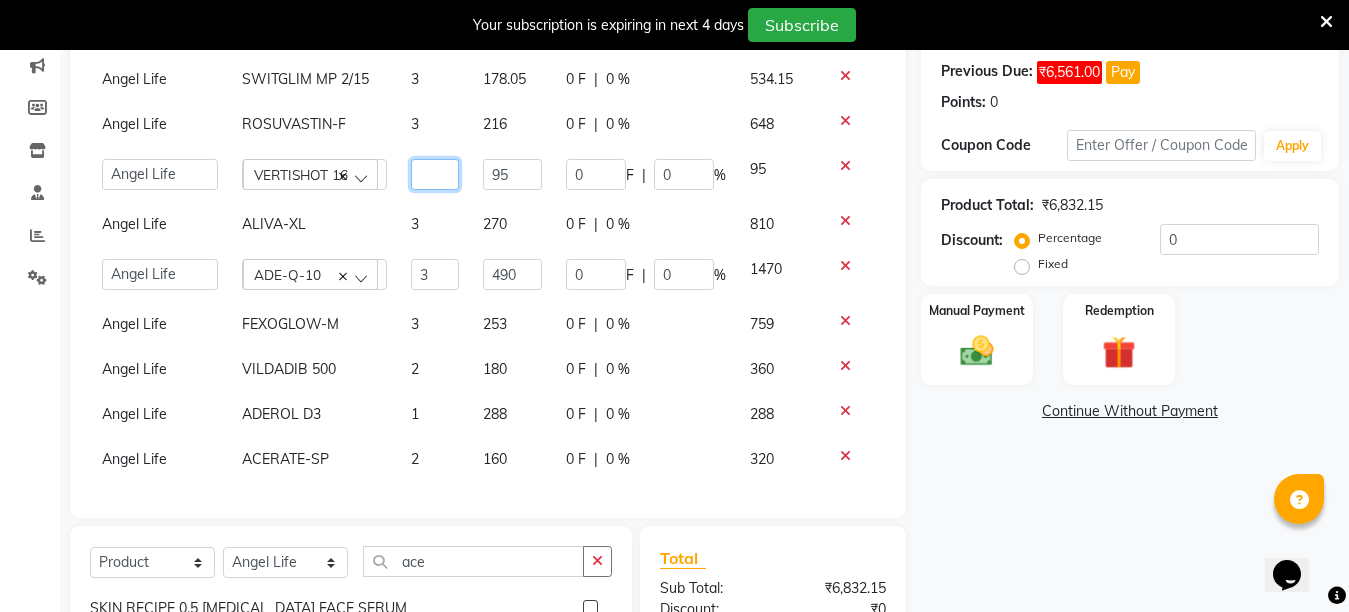 type on "3" 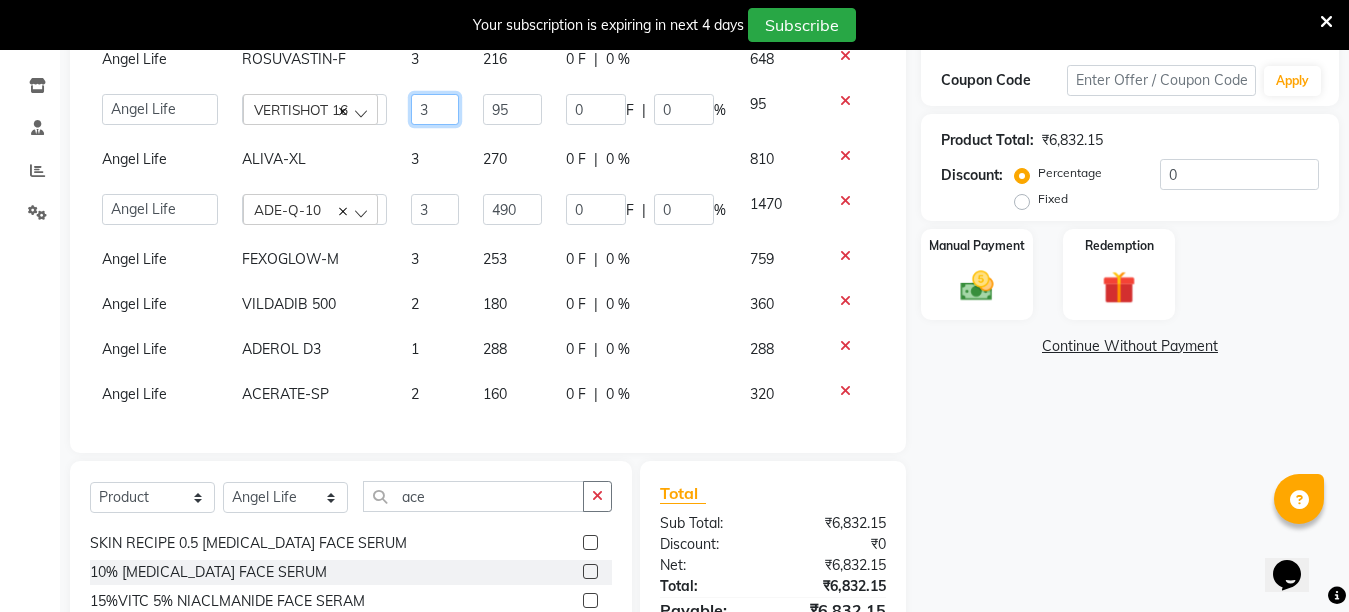 scroll, scrollTop: 400, scrollLeft: 0, axis: vertical 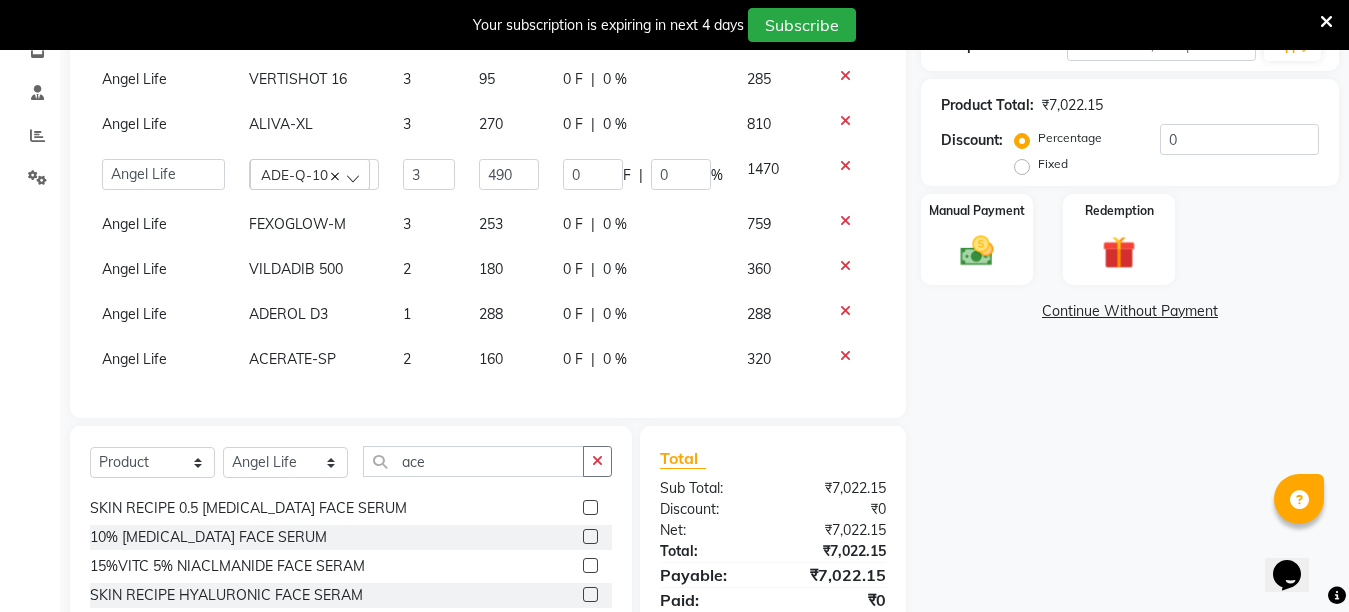 click on "Name: Sudhanshu Mishra Membership:  No Active Membership  Total Visits:  24 Card on file:  0 Last Visit:   11-06-2025 Previous Due:  ₹6,561.00 Pay Points:   0  Coupon Code Apply Product Total:  ₹7,022.15  Discount:  Percentage   Fixed  0 Manual Payment Redemption  Continue Without Payment" 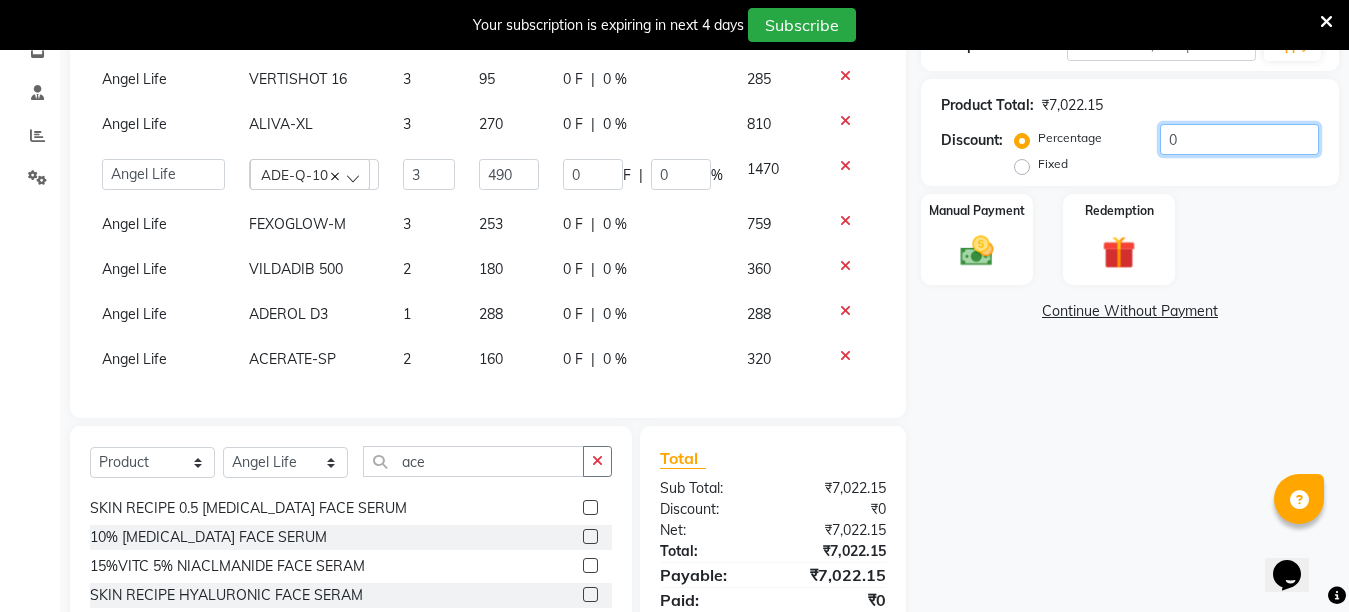 click on "0" 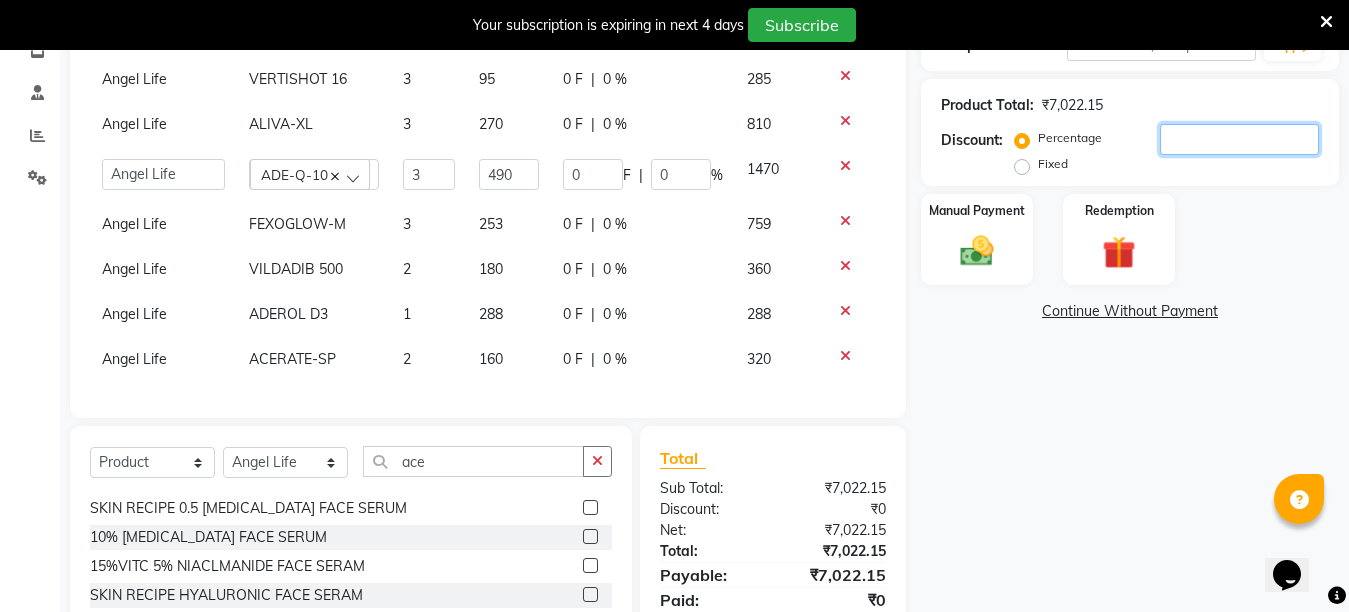 type on "1" 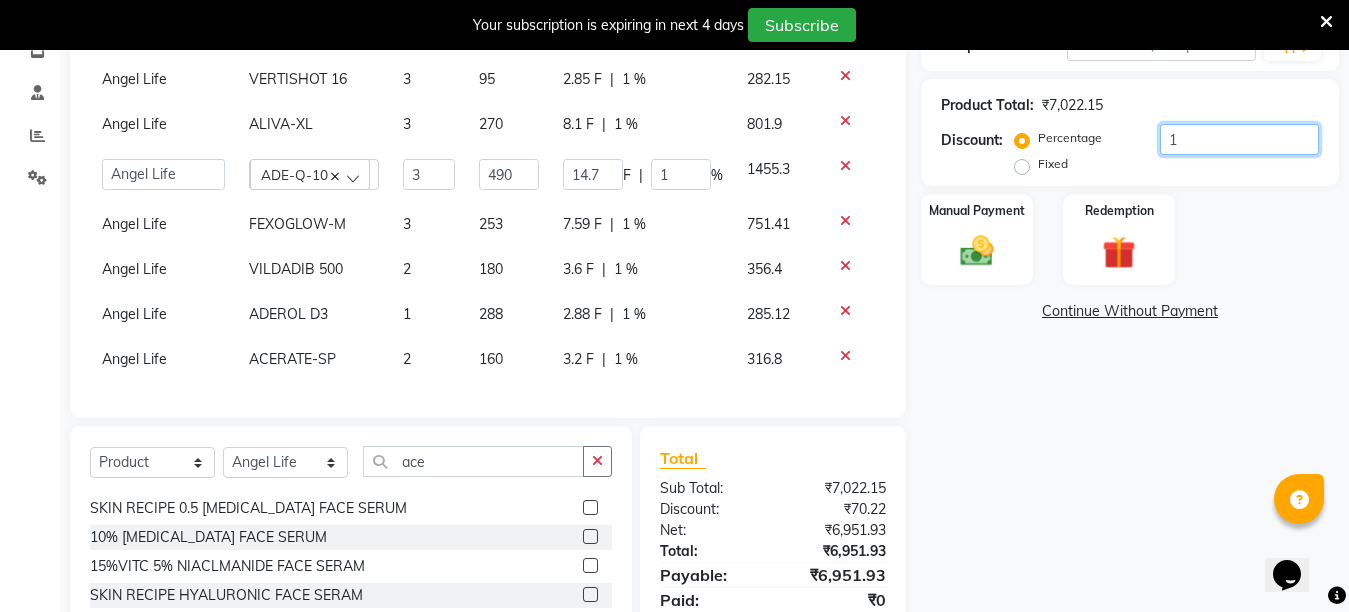 type on "10" 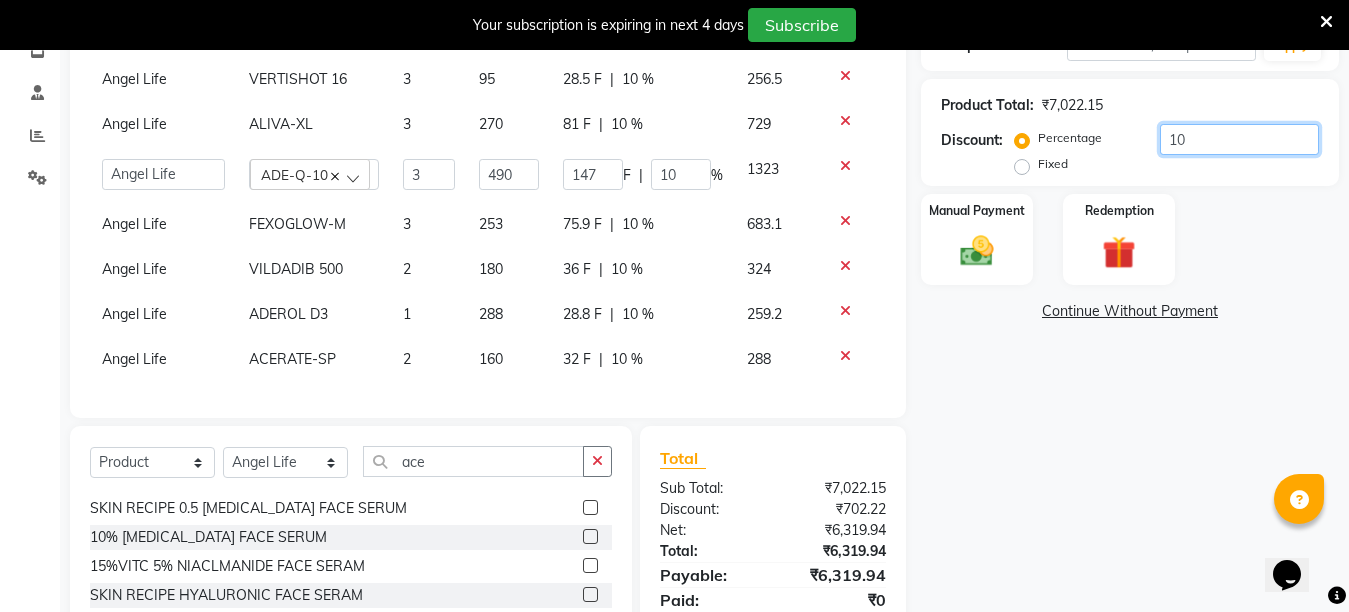 type on "10" 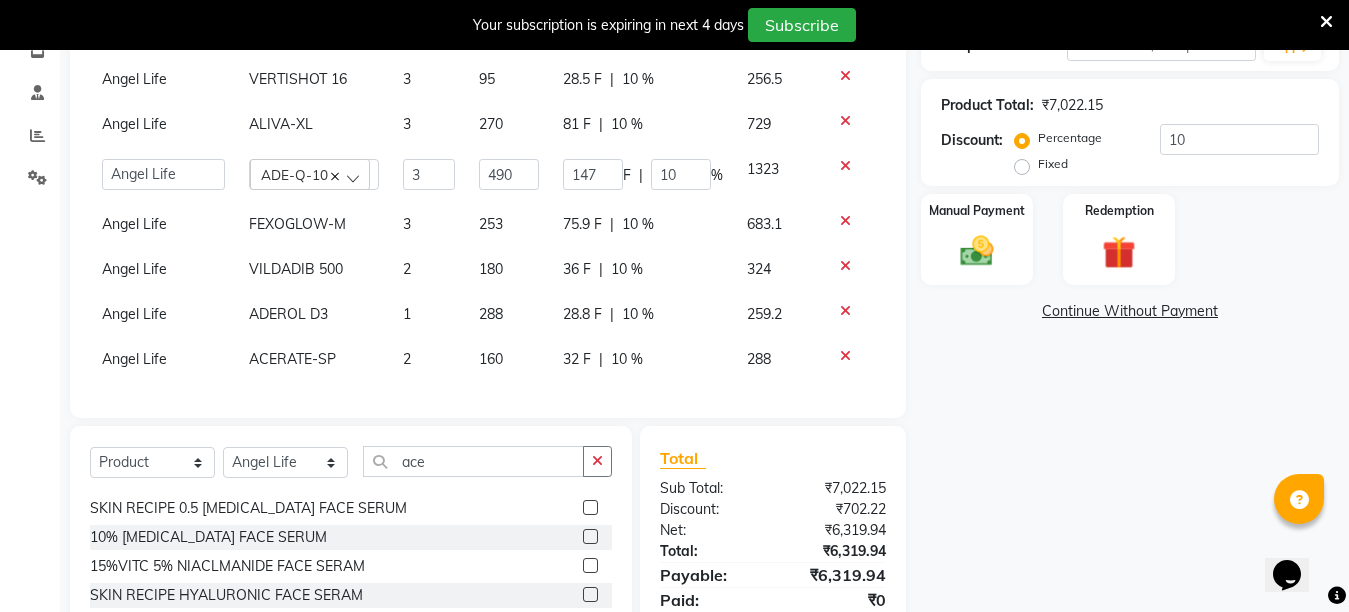 click on "Name: Sudhanshu Mishra Membership:  No Active Membership  Total Visits:  24 Card on file:  0 Last Visit:   11-06-2025 Previous Due:  ₹6,561.00 Pay Points:   0  Coupon Code Apply Product Total:  ₹7,022.15  Discount:  Percentage   Fixed  10 Manual Payment Redemption  Continue Without Payment" 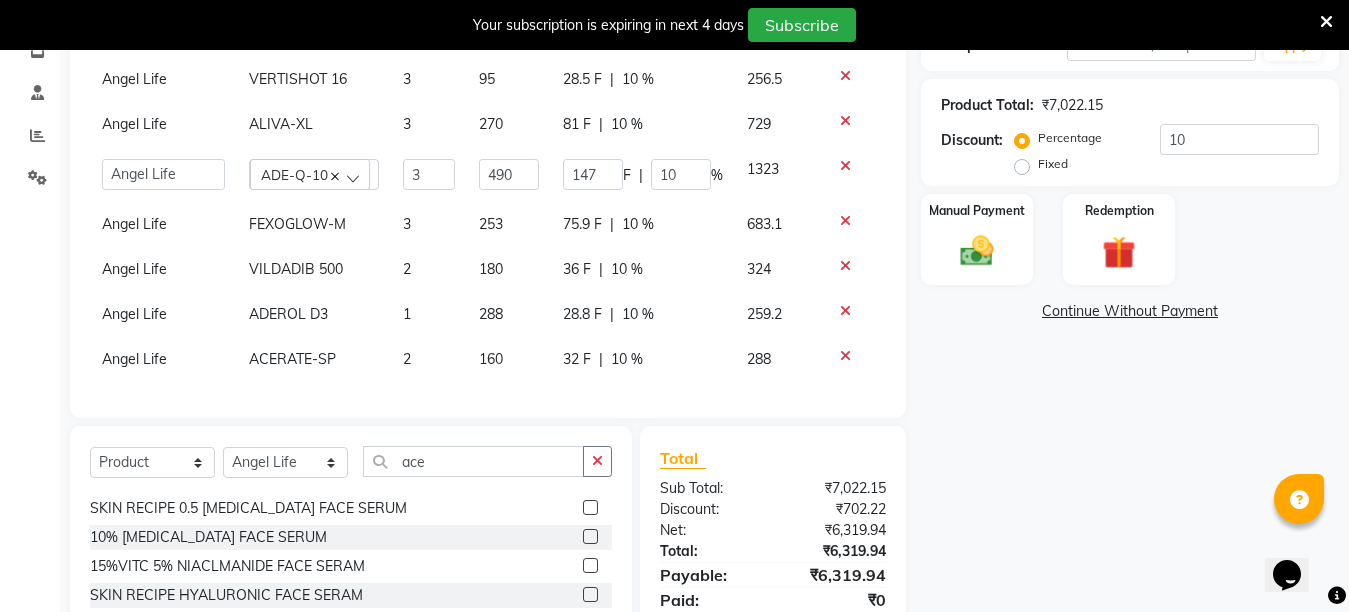 click on "Name: Sudhanshu Mishra Membership:  No Active Membership  Total Visits:  24 Card on file:  0 Last Visit:   11-06-2025 Previous Due:  ₹6,561.00 Pay Points:   0  Coupon Code Apply Product Total:  ₹7,022.15  Discount:  Percentage   Fixed  10 Manual Payment Redemption  Continue Without Payment" 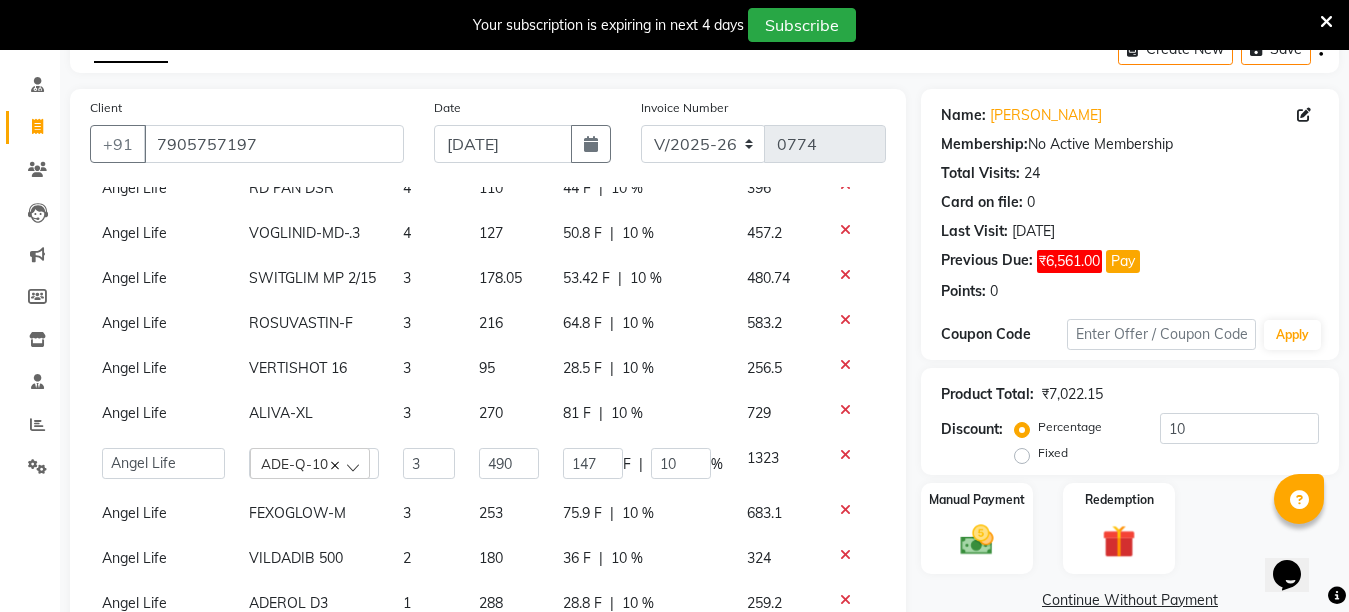 scroll, scrollTop: 100, scrollLeft: 0, axis: vertical 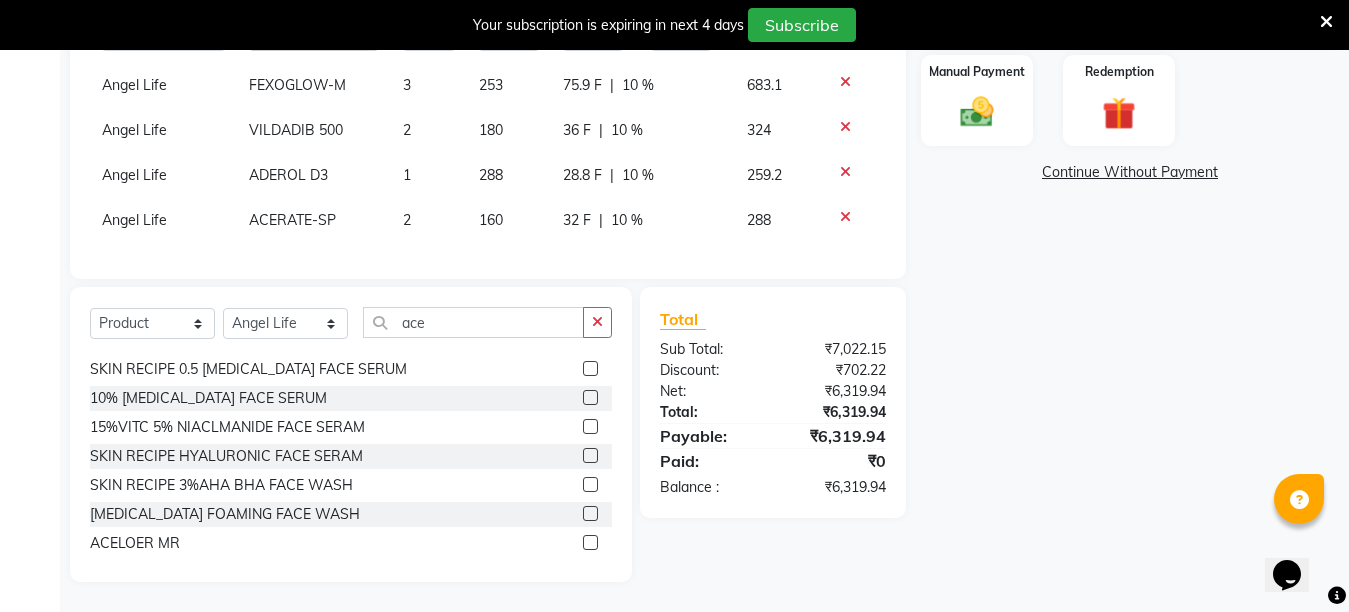 click on "Name: Sudhanshu Mishra Membership:  No Active Membership  Total Visits:  24 Card on file:  0 Last Visit:   11-06-2025 Previous Due:  ₹6,561.00 Pay Points:   0  Coupon Code Apply Product Total:  ₹7,022.15  Discount:  Percentage   Fixed  10 Manual Payment Redemption  Continue Without Payment" 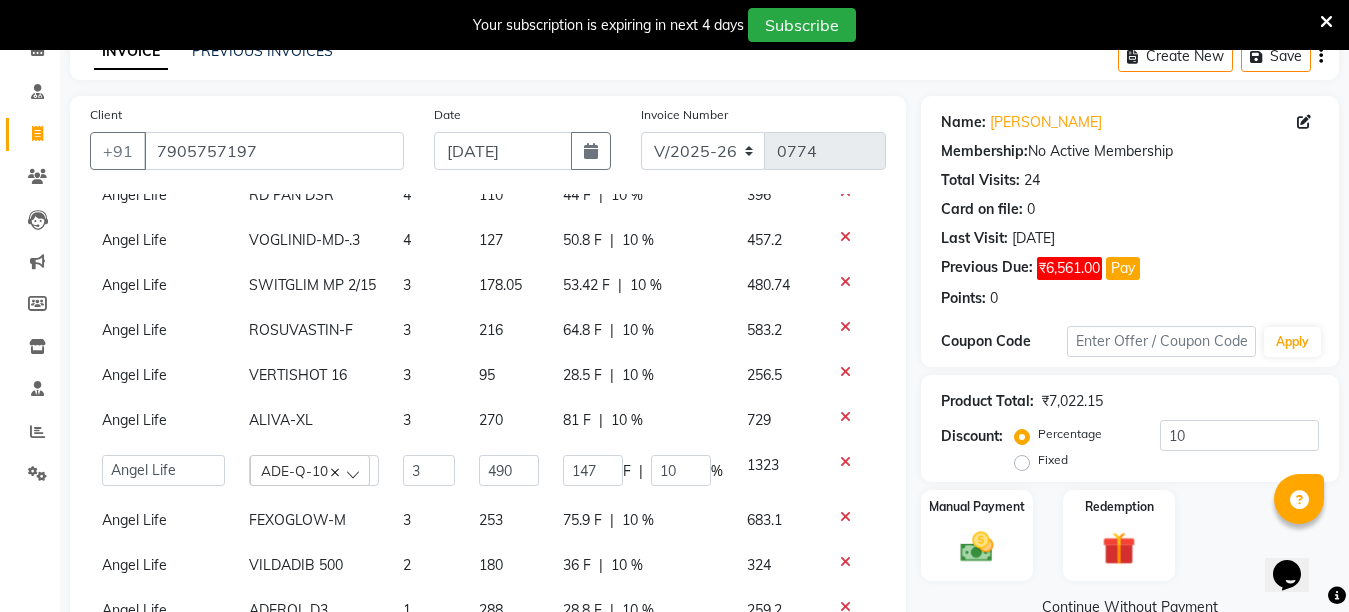 scroll, scrollTop: 139, scrollLeft: 0, axis: vertical 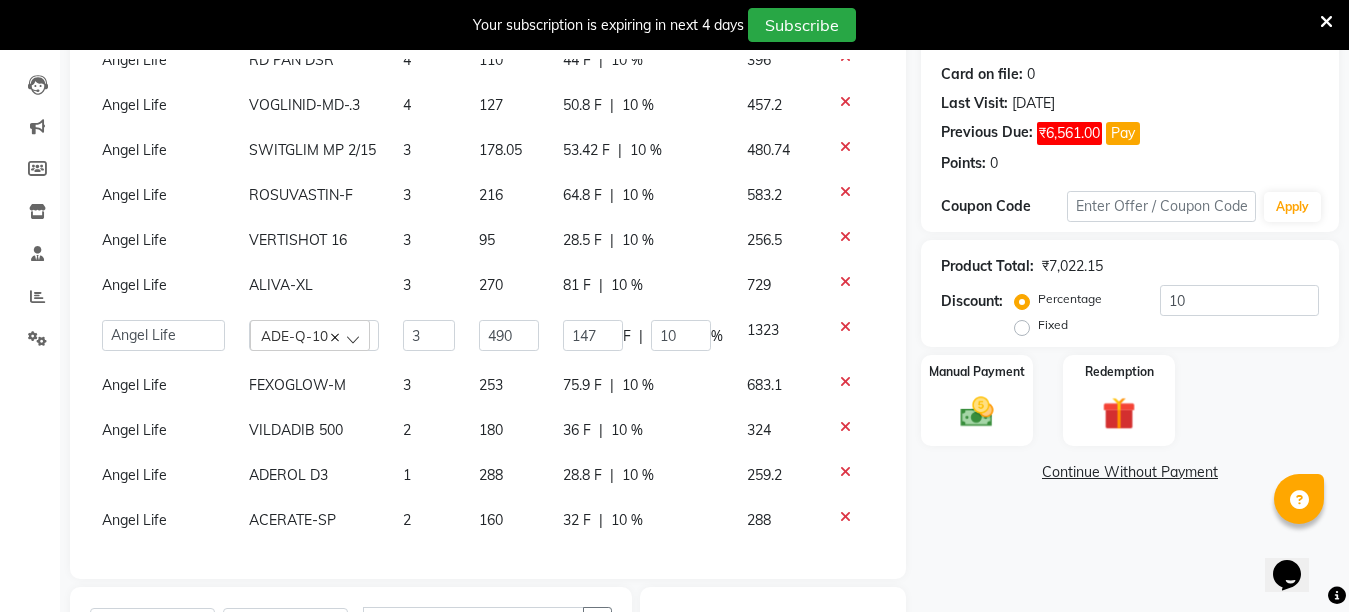 click on "160" 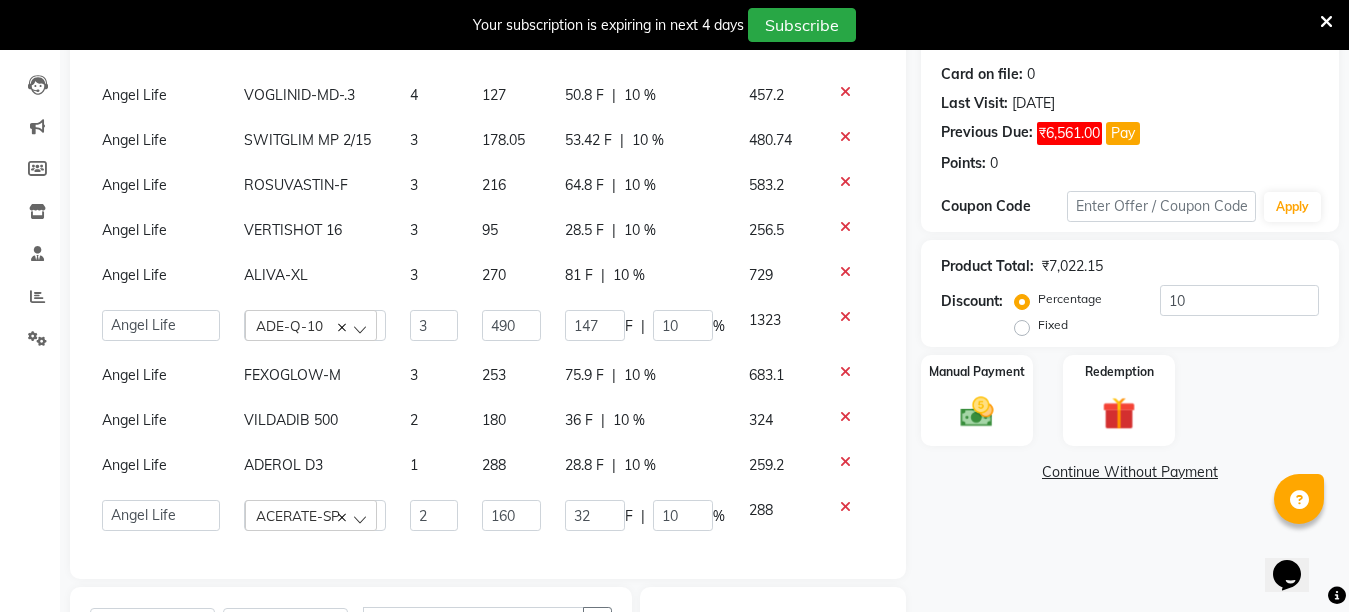 scroll, scrollTop: 175, scrollLeft: 0, axis: vertical 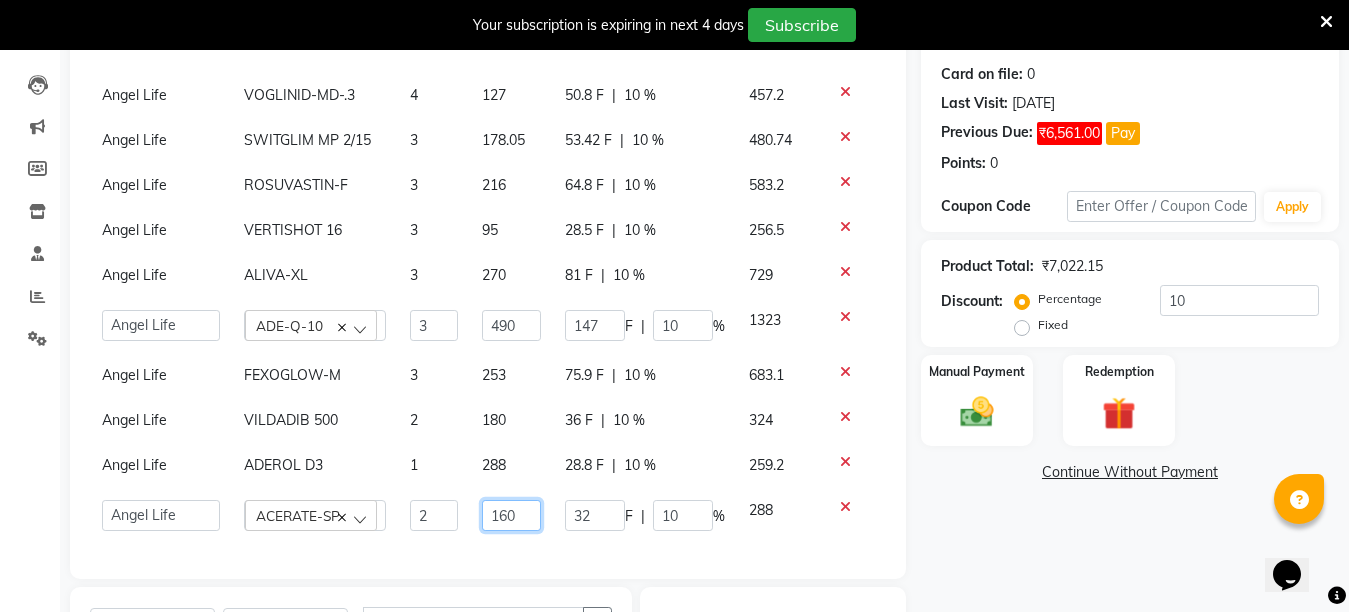 click on "160" 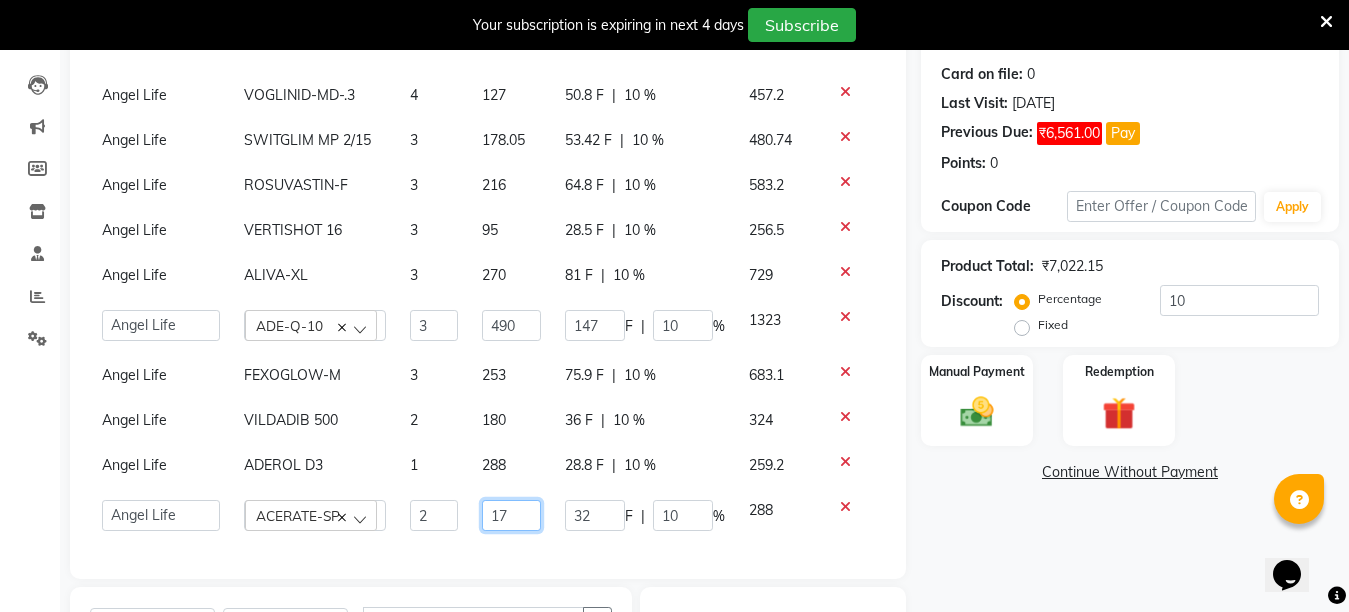 type on "178" 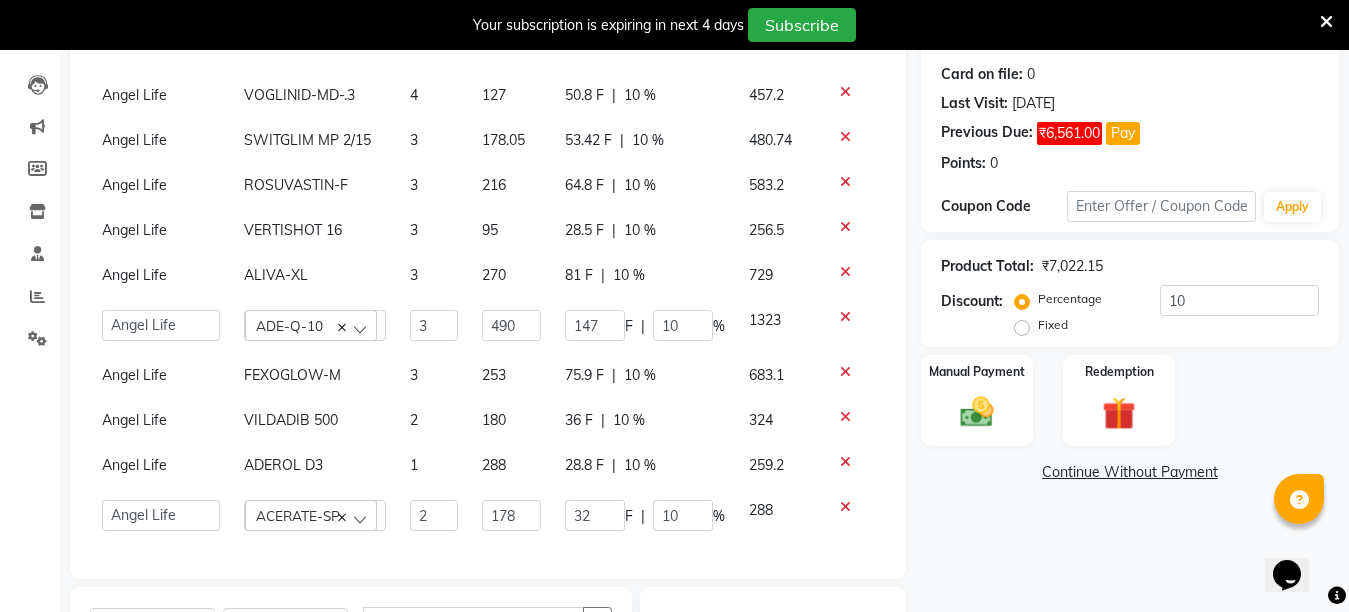 click on "Name: Sudhanshu Mishra Membership:  No Active Membership  Total Visits:  24 Card on file:  0 Last Visit:   11-06-2025 Previous Due:  ₹6,561.00 Pay Points:   0  Coupon Code Apply Product Total:  ₹7,022.15  Discount:  Percentage   Fixed  10 Manual Payment Redemption  Continue Without Payment" 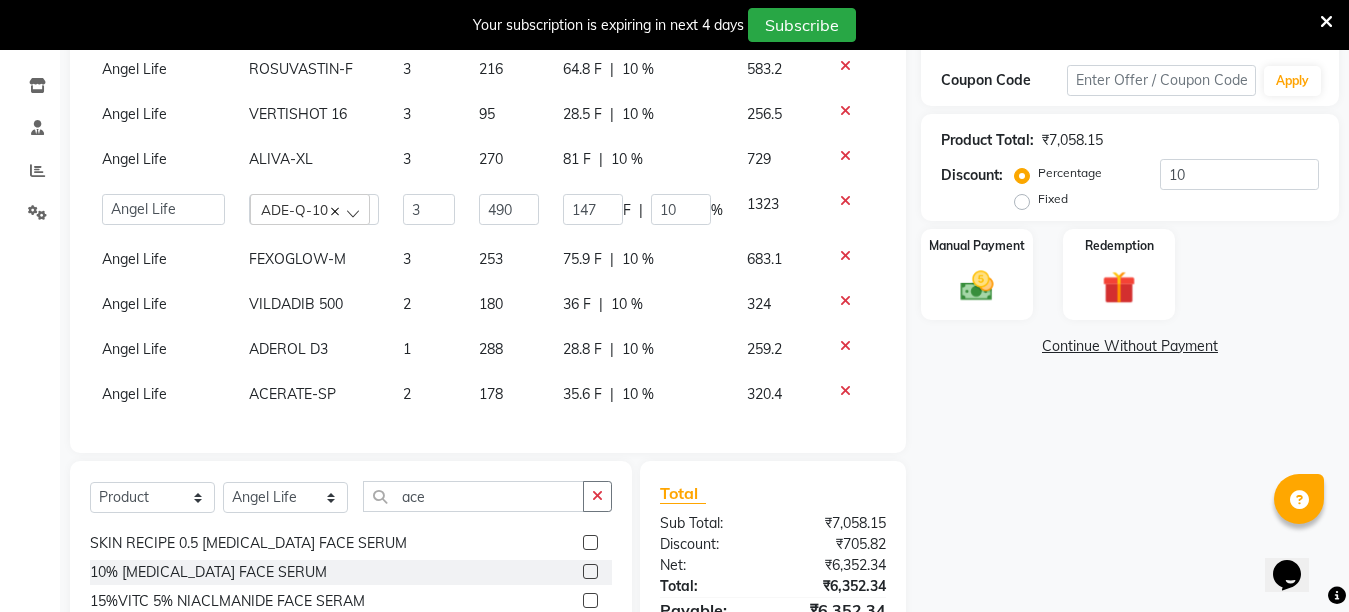 scroll, scrollTop: 339, scrollLeft: 0, axis: vertical 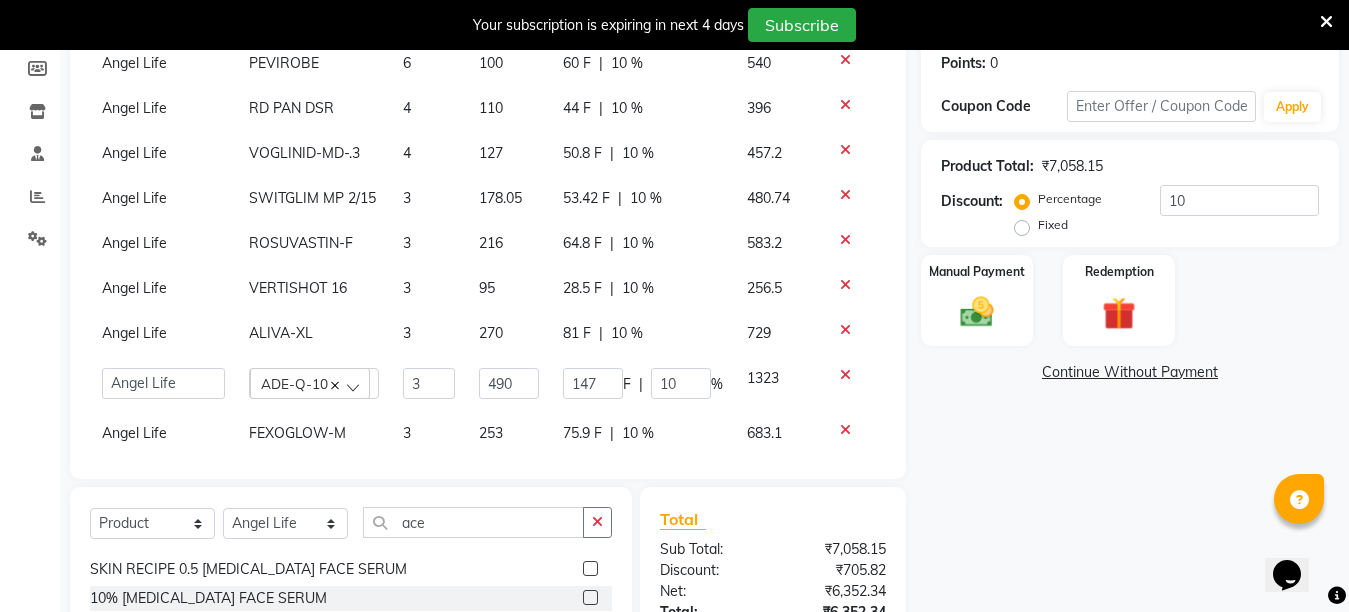 click on "4" 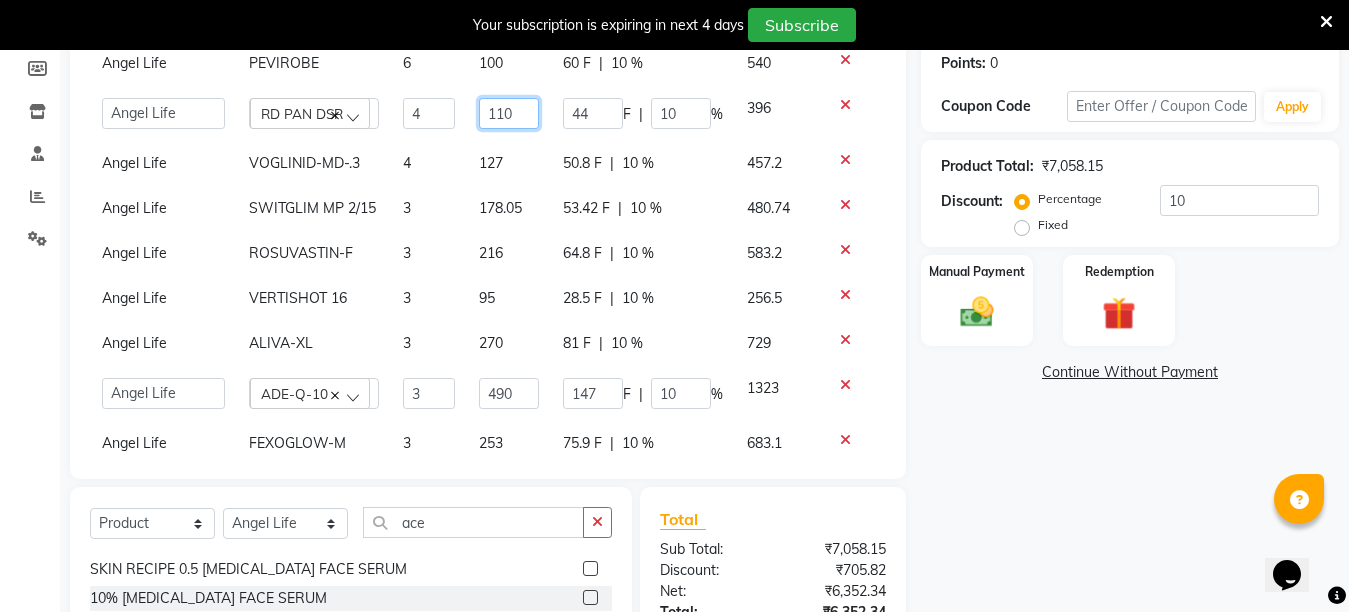 click on "110" 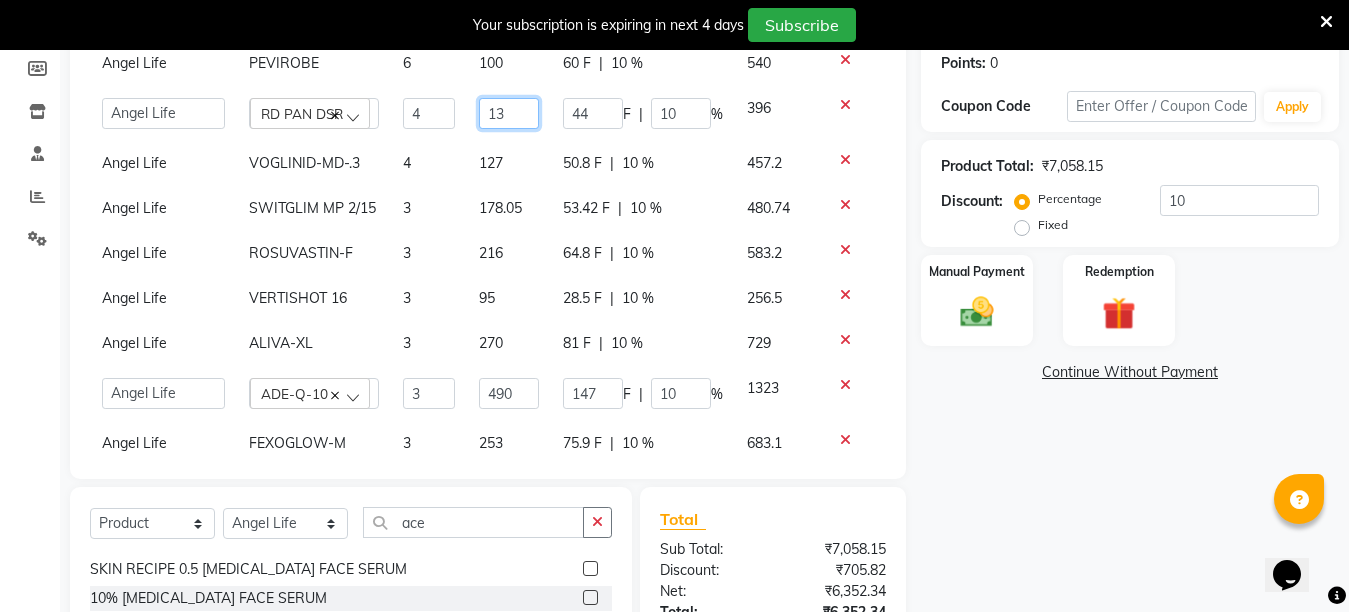 type on "130" 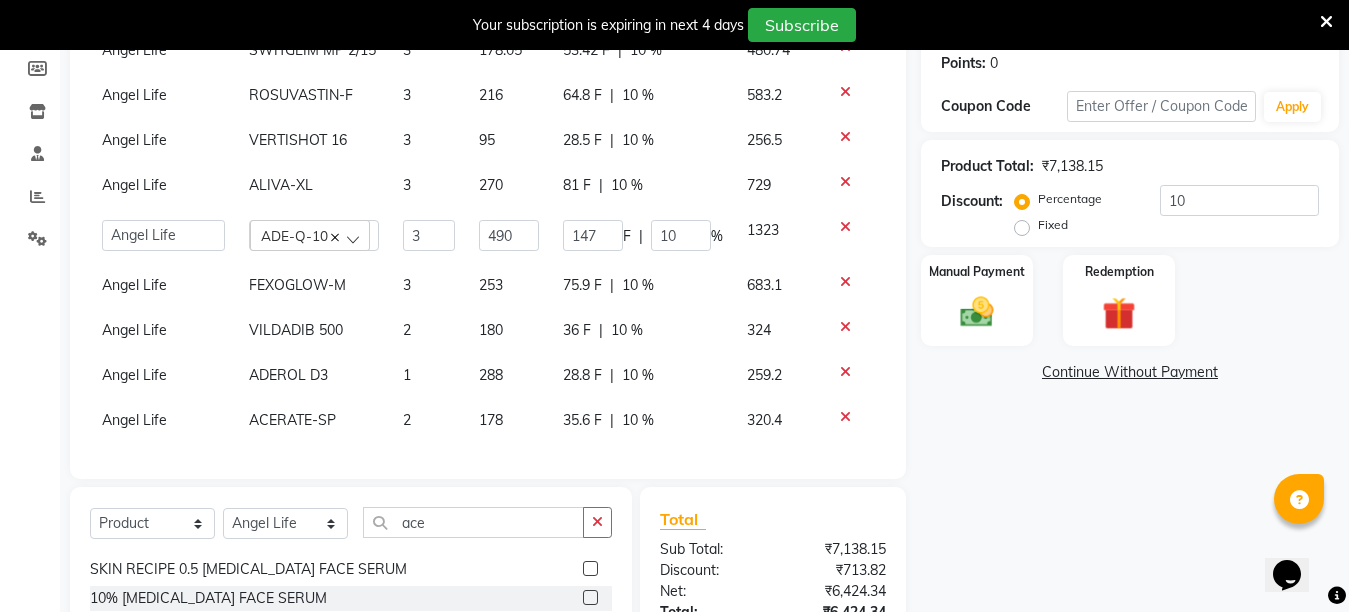 click on "Name: Sudhanshu Mishra Membership:  No Active Membership  Total Visits:  24 Card on file:  0 Last Visit:   11-06-2025 Previous Due:  ₹6,561.00 Pay Points:   0  Coupon Code Apply Product Total:  ₹7,138.15  Discount:  Percentage   Fixed  10 Manual Payment Redemption  Continue Without Payment" 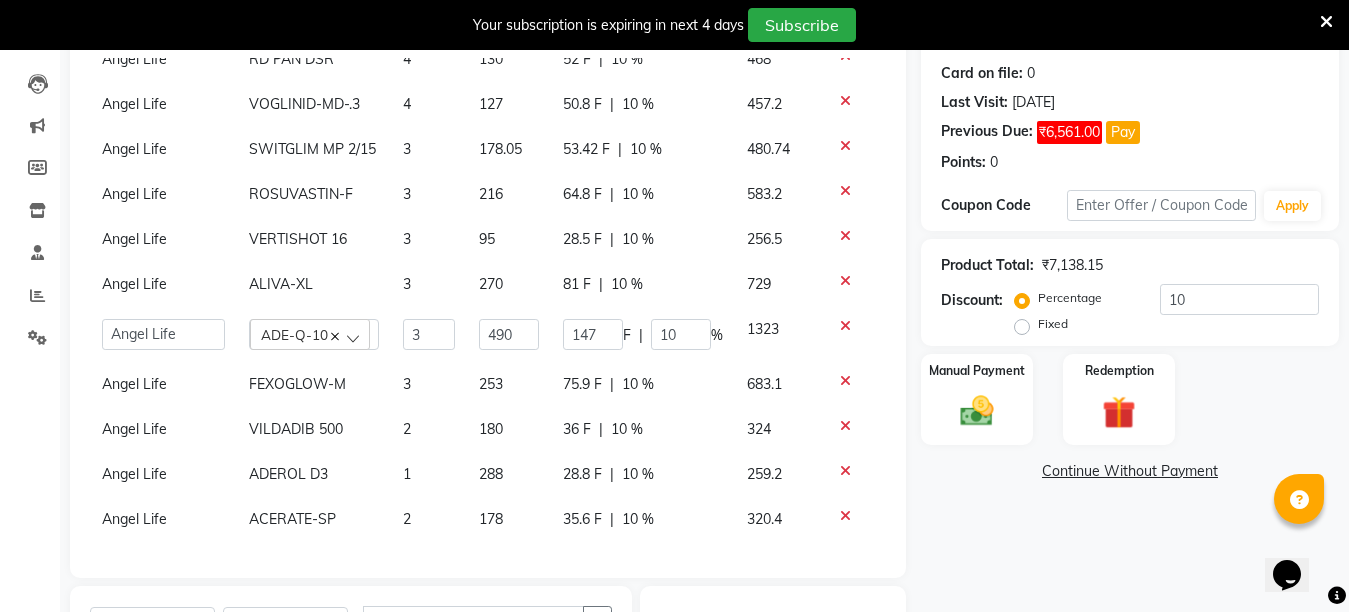 scroll, scrollTop: 239, scrollLeft: 0, axis: vertical 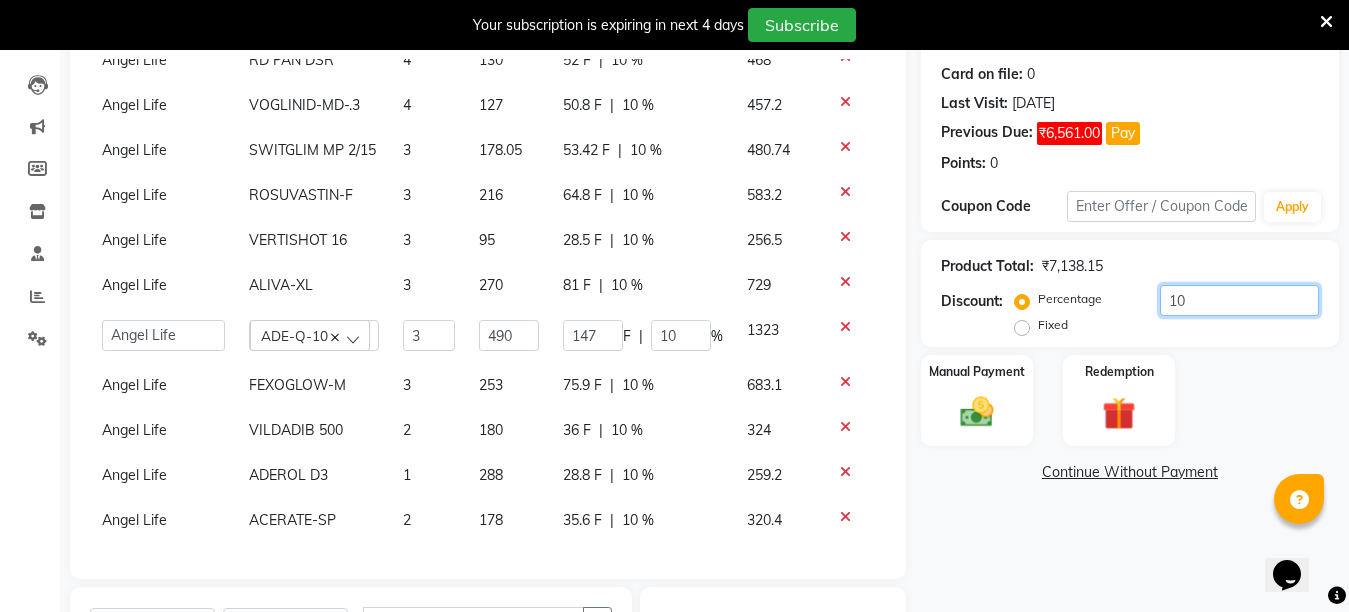 click on "10" 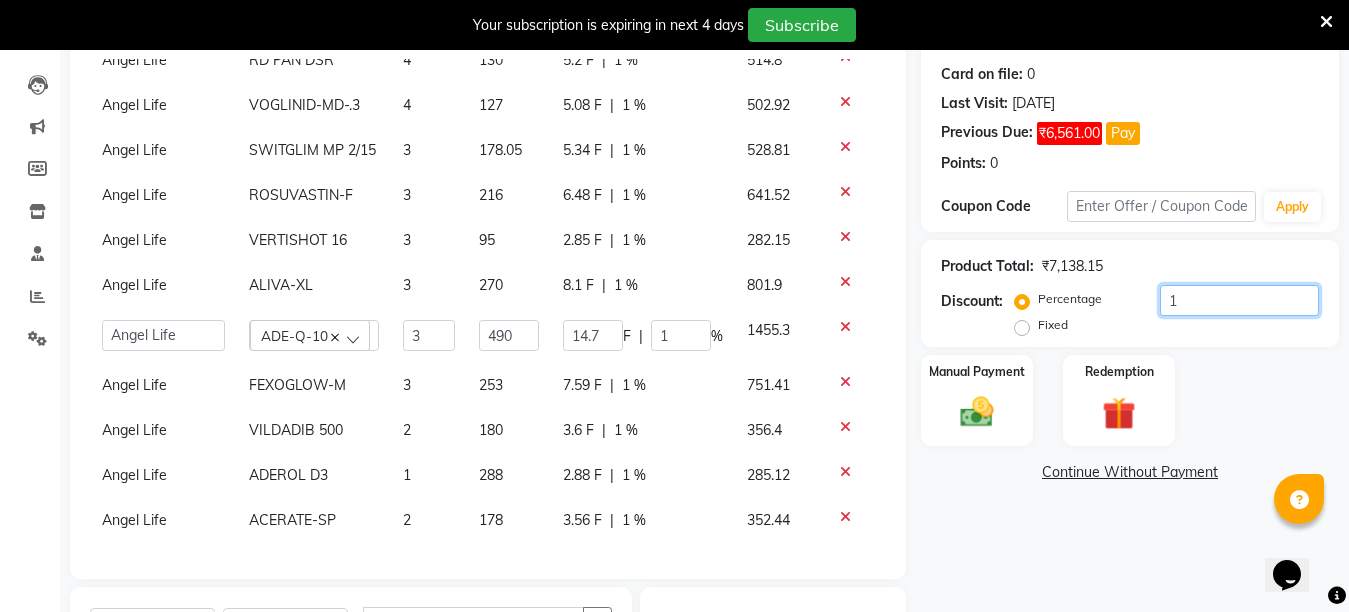 type 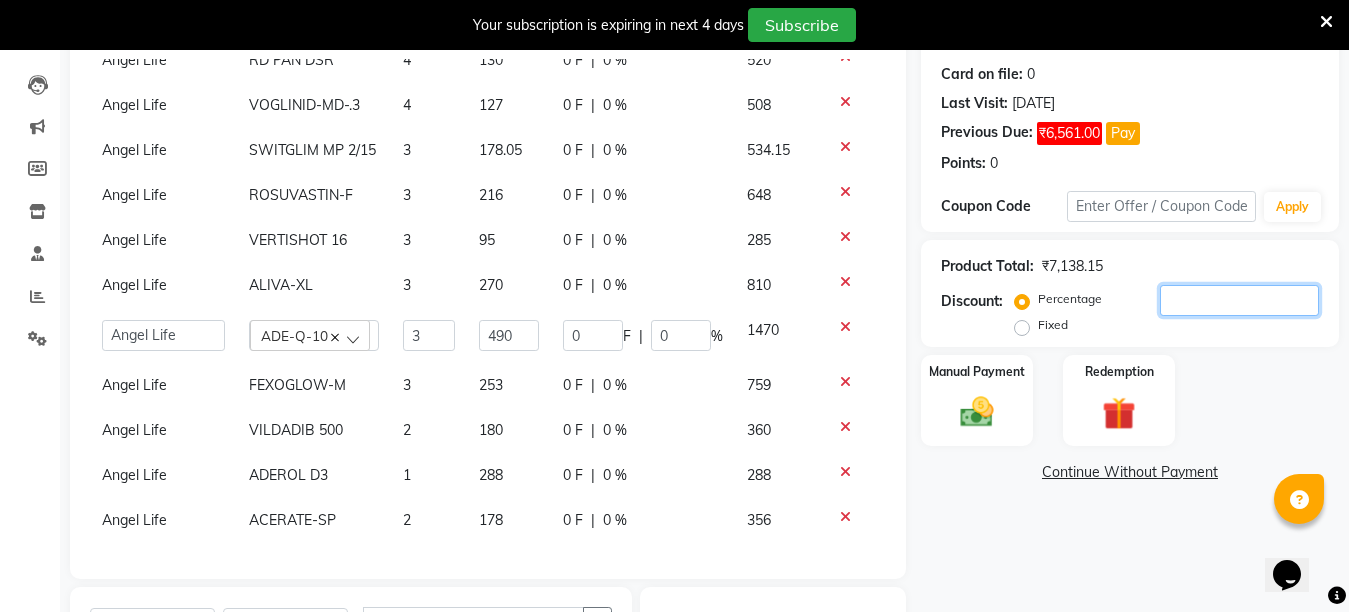 type on "1" 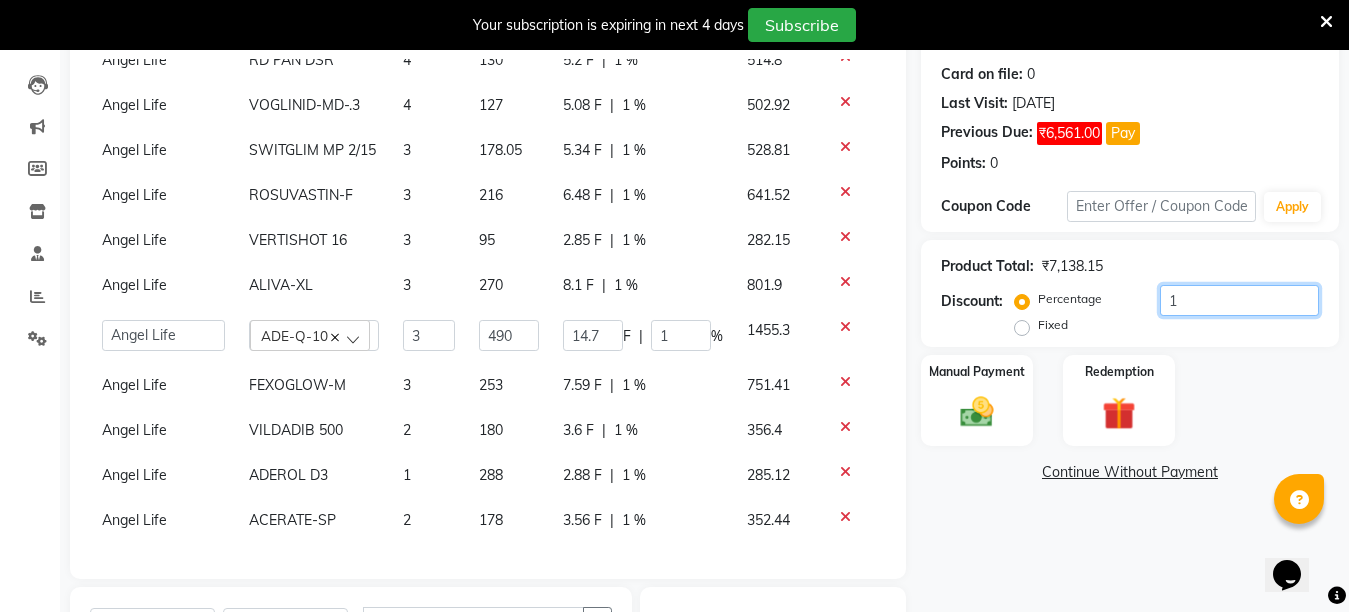 type on "10" 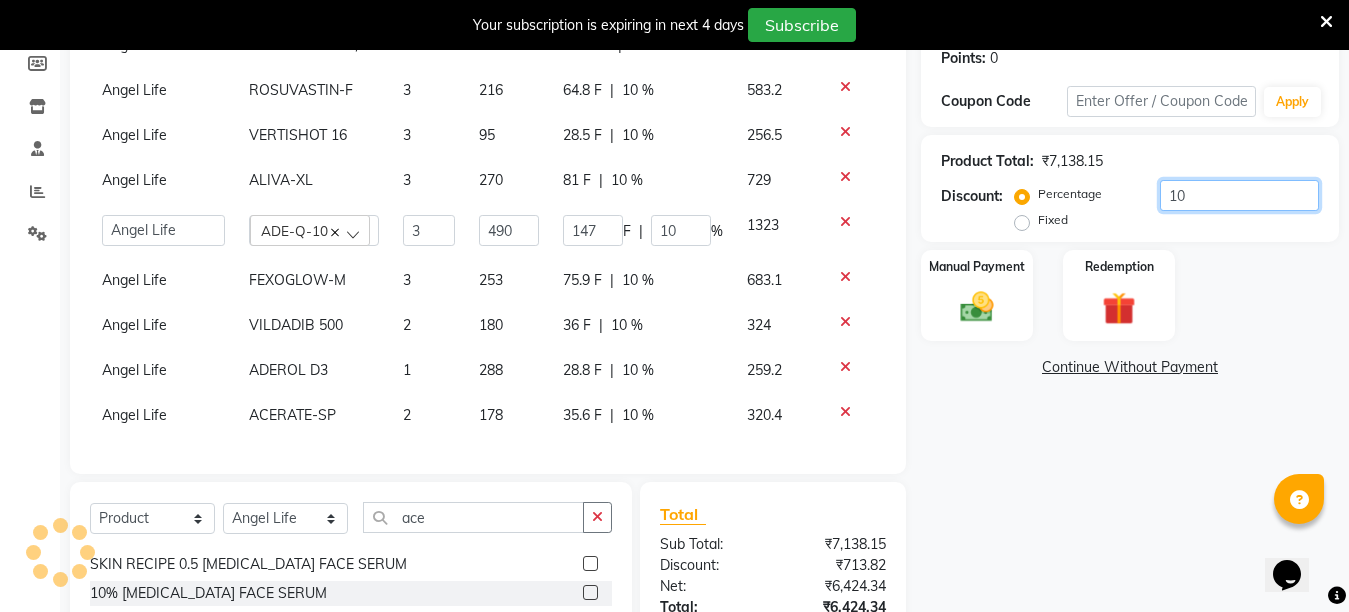 scroll, scrollTop: 339, scrollLeft: 0, axis: vertical 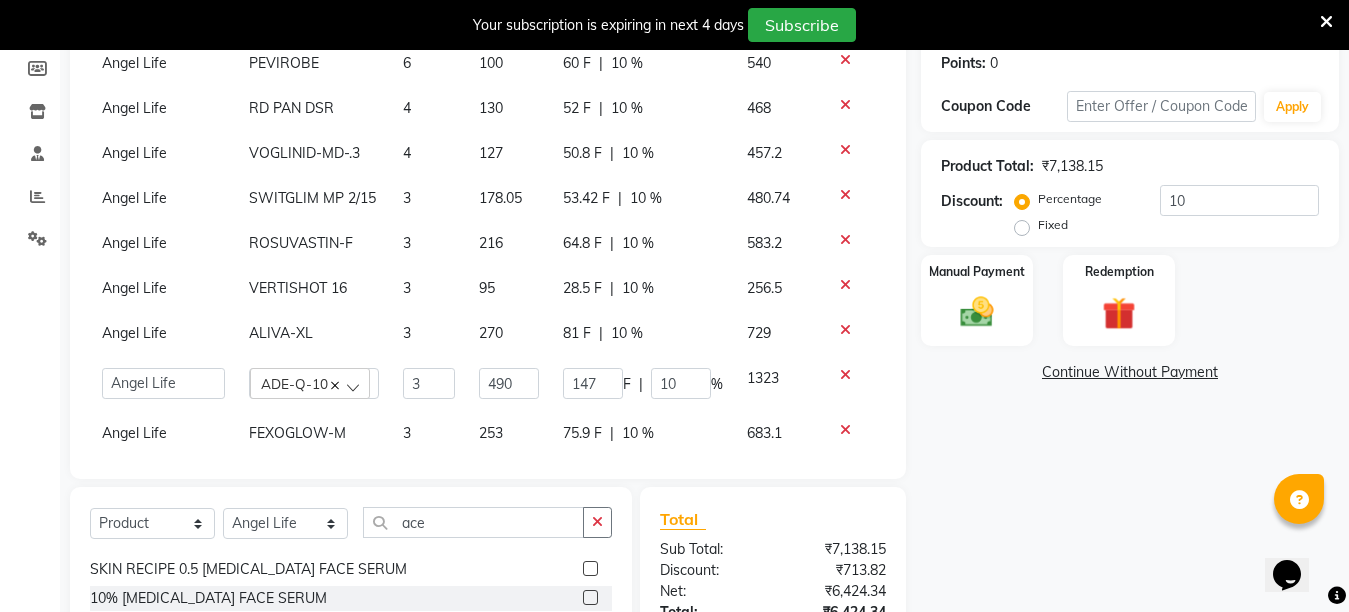 click on "127" 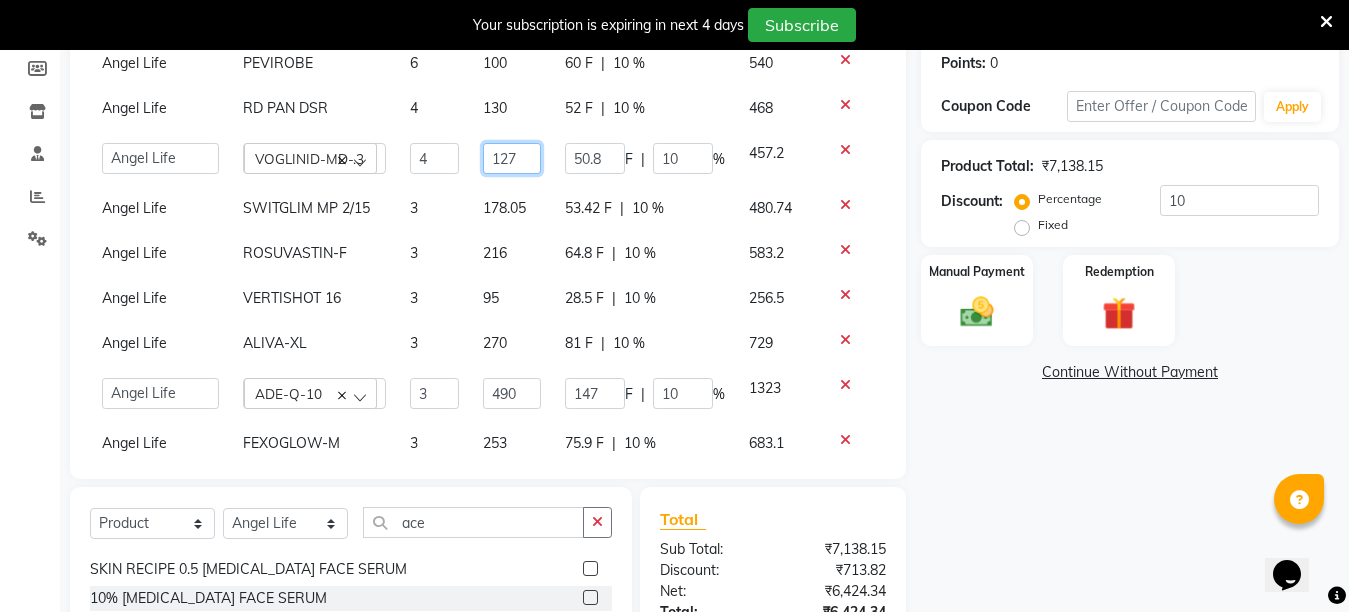 click on "127" 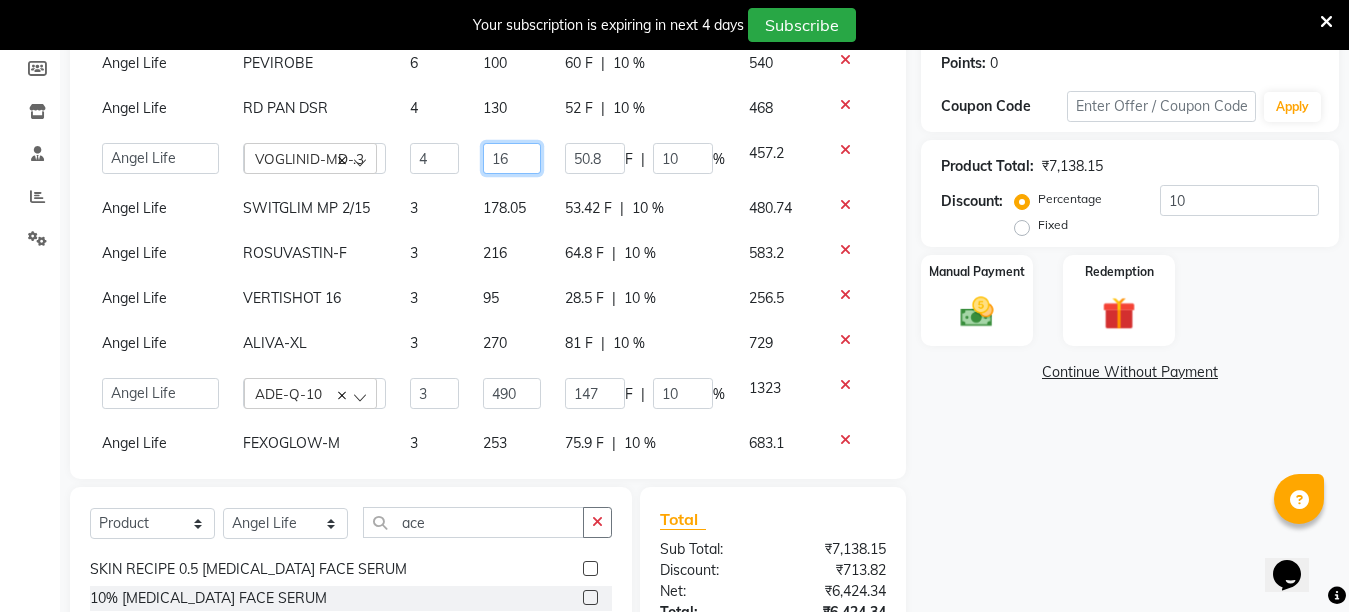 type on "160" 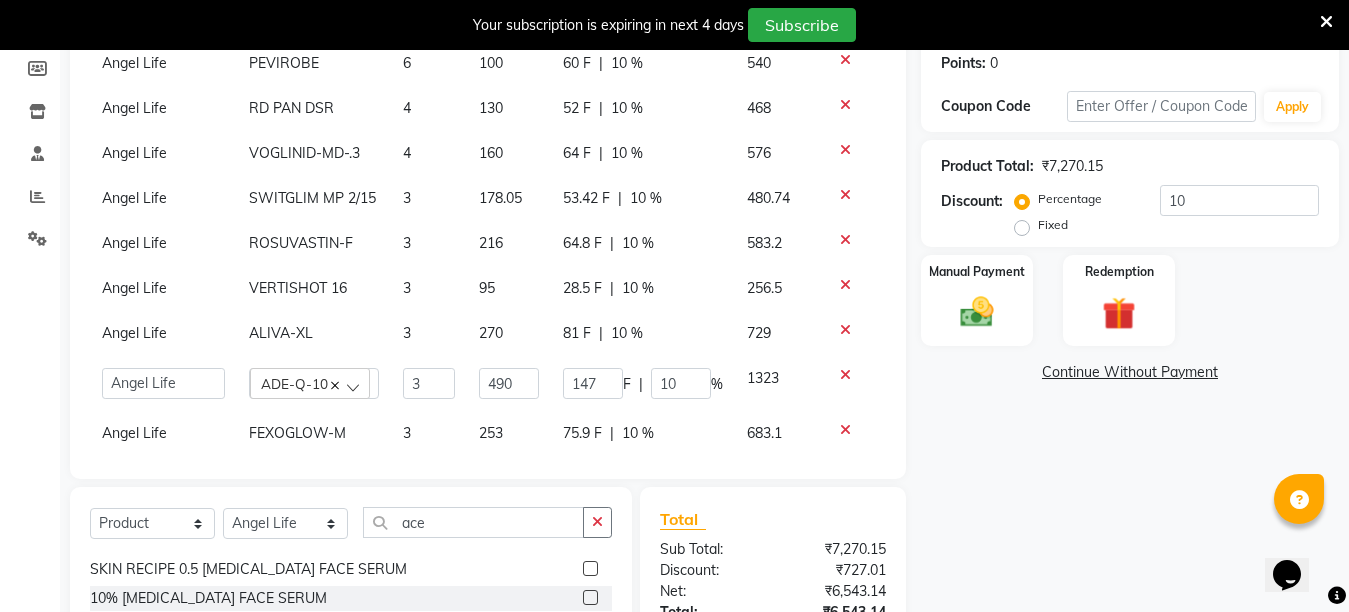 click on "Name: Sudhanshu Mishra Membership:  No Active Membership  Total Visits:  24 Card on file:  0 Last Visit:   11-06-2025 Previous Due:  ₹6,561.00 Pay Points:   0  Coupon Code Apply Product Total:  ₹7,270.15  Discount:  Percentage   Fixed  10 Manual Payment Redemption  Continue Without Payment" 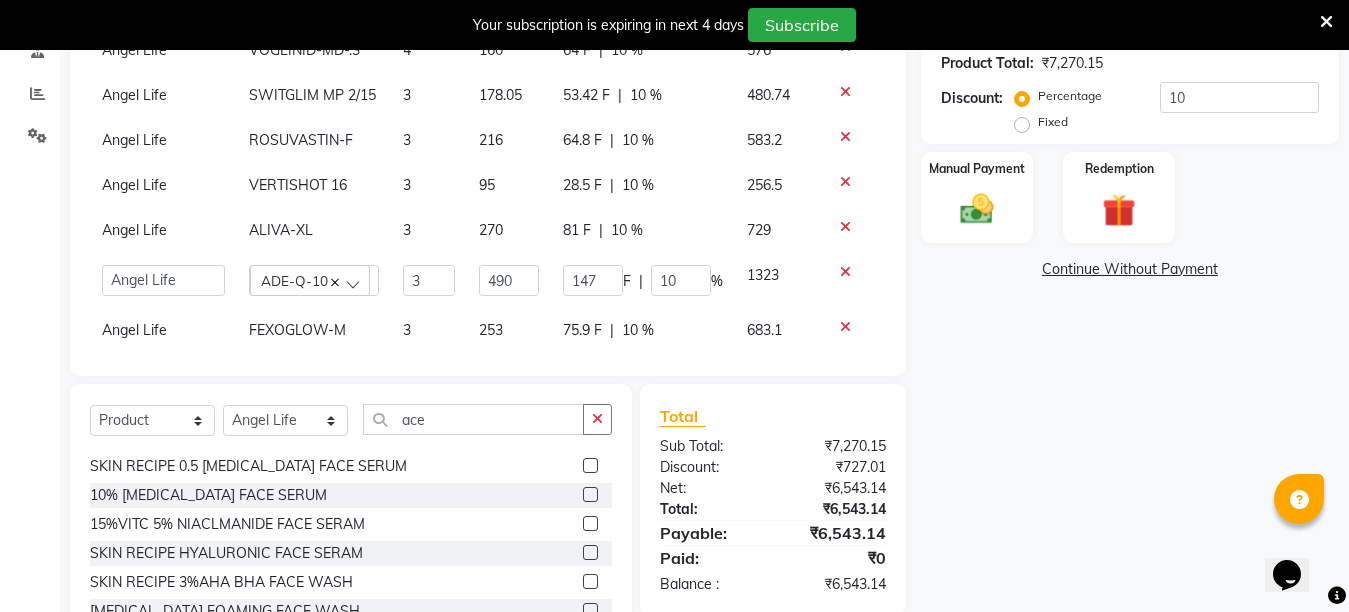 scroll, scrollTop: 539, scrollLeft: 0, axis: vertical 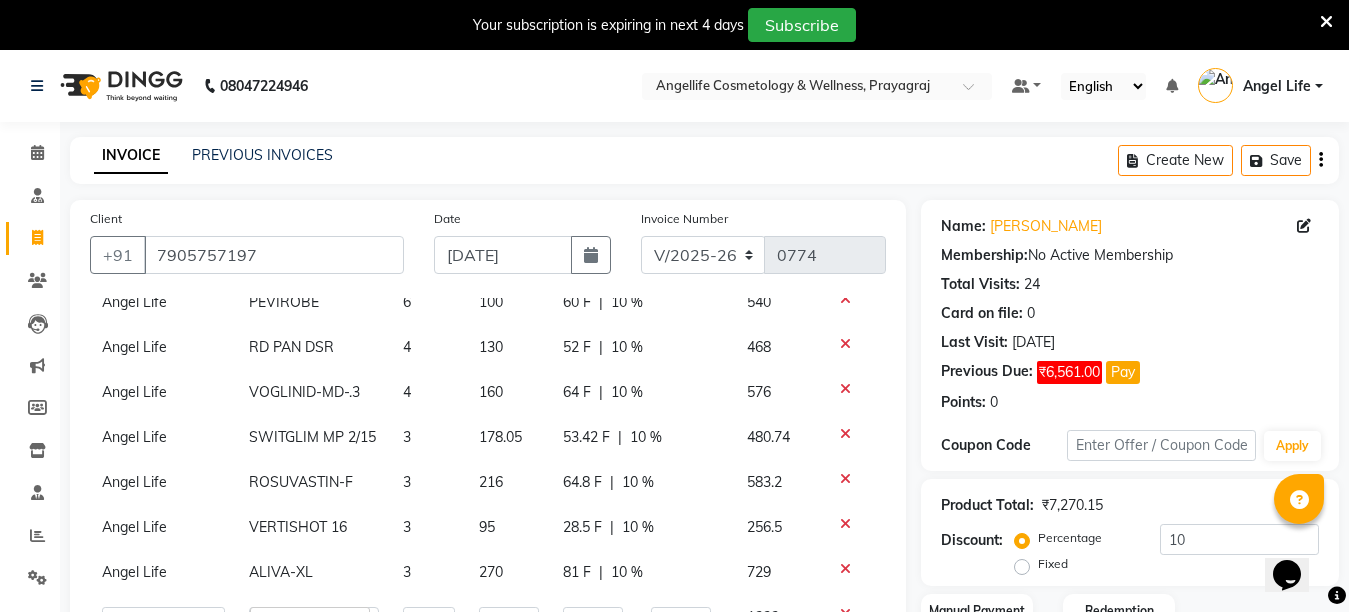 click on "3" 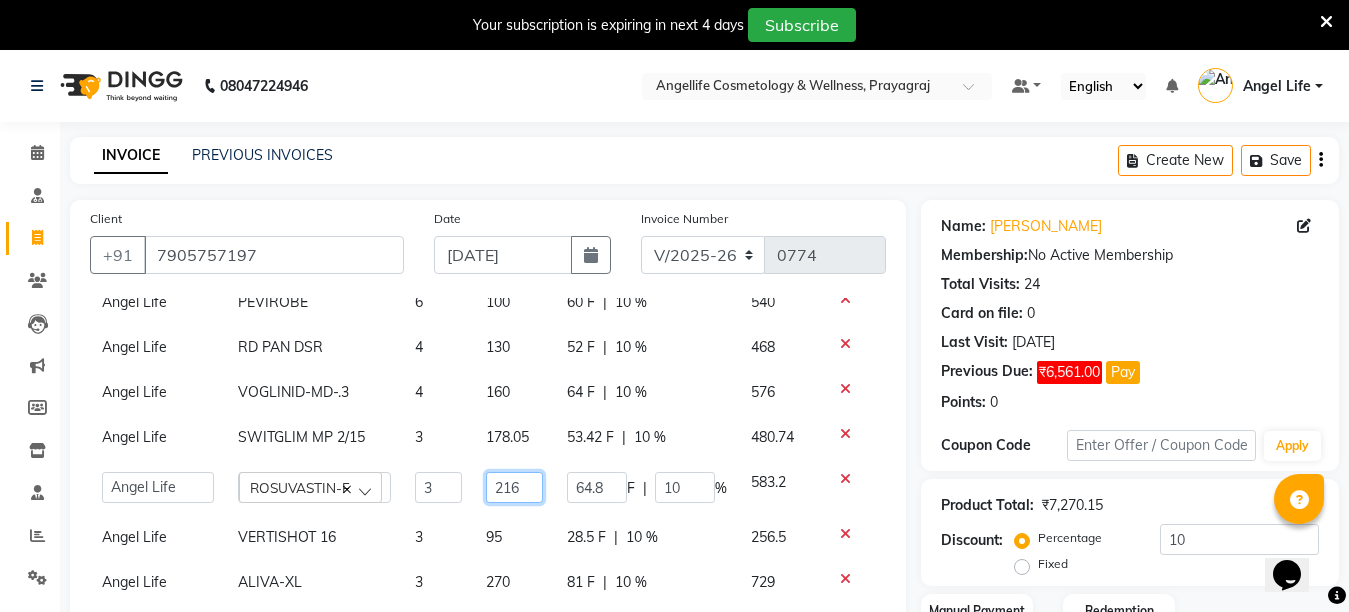 click on "216" 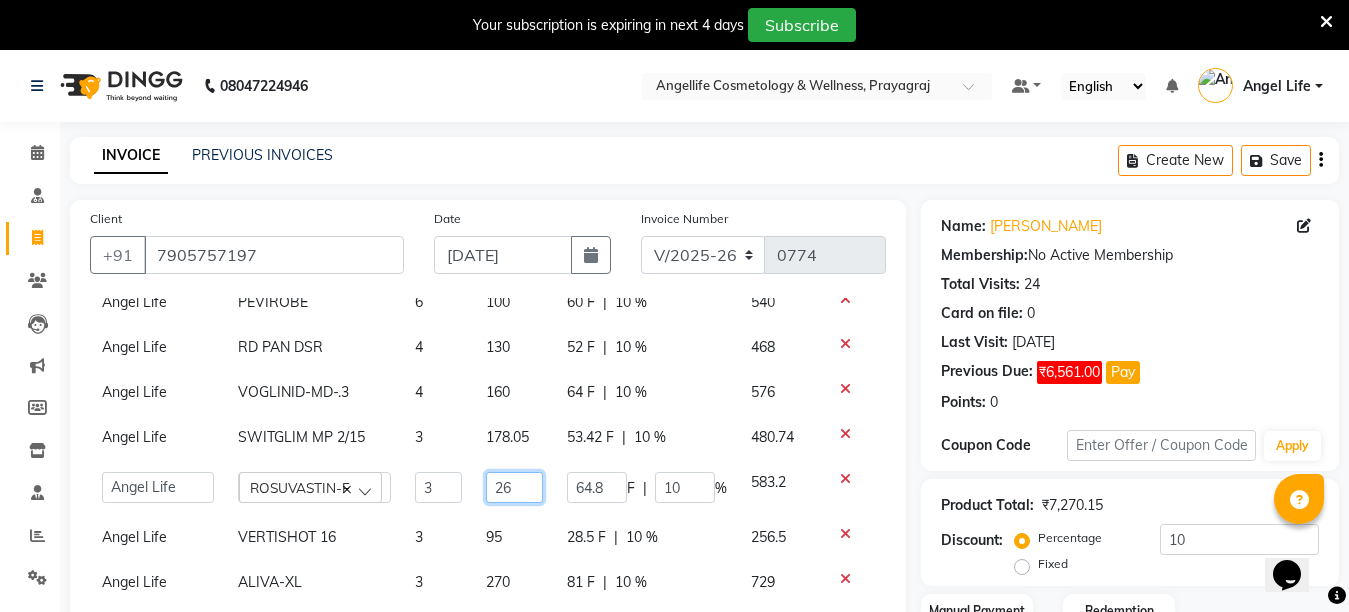 type on "261" 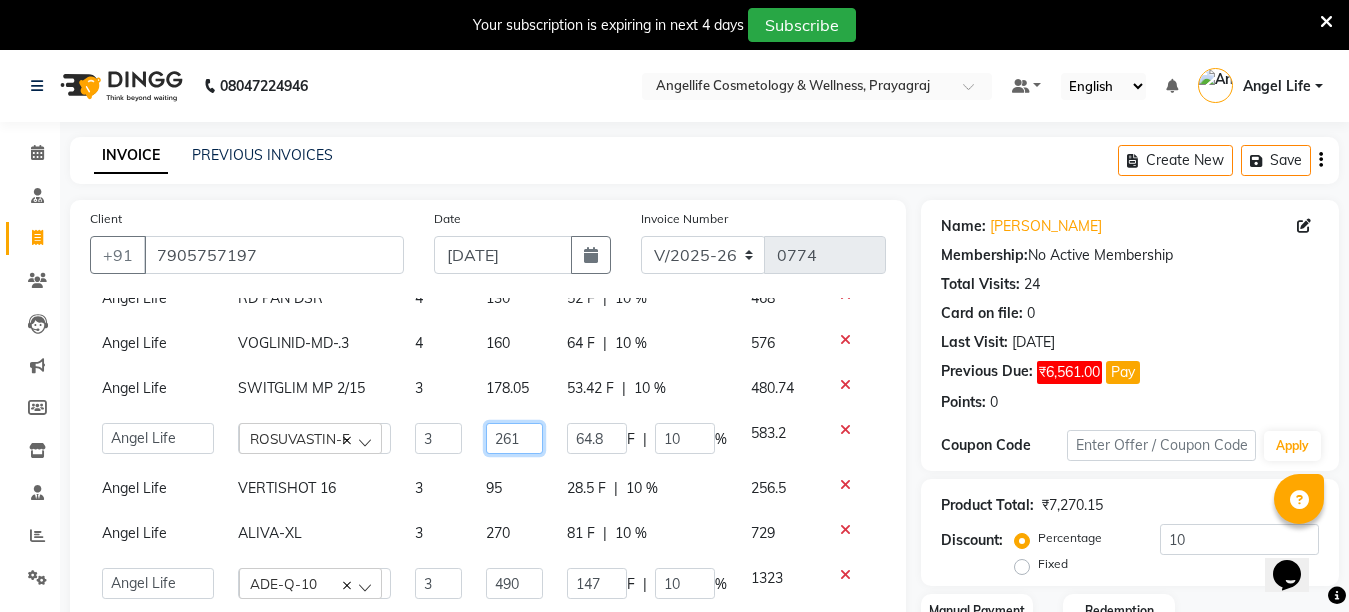 scroll, scrollTop: 175, scrollLeft: 0, axis: vertical 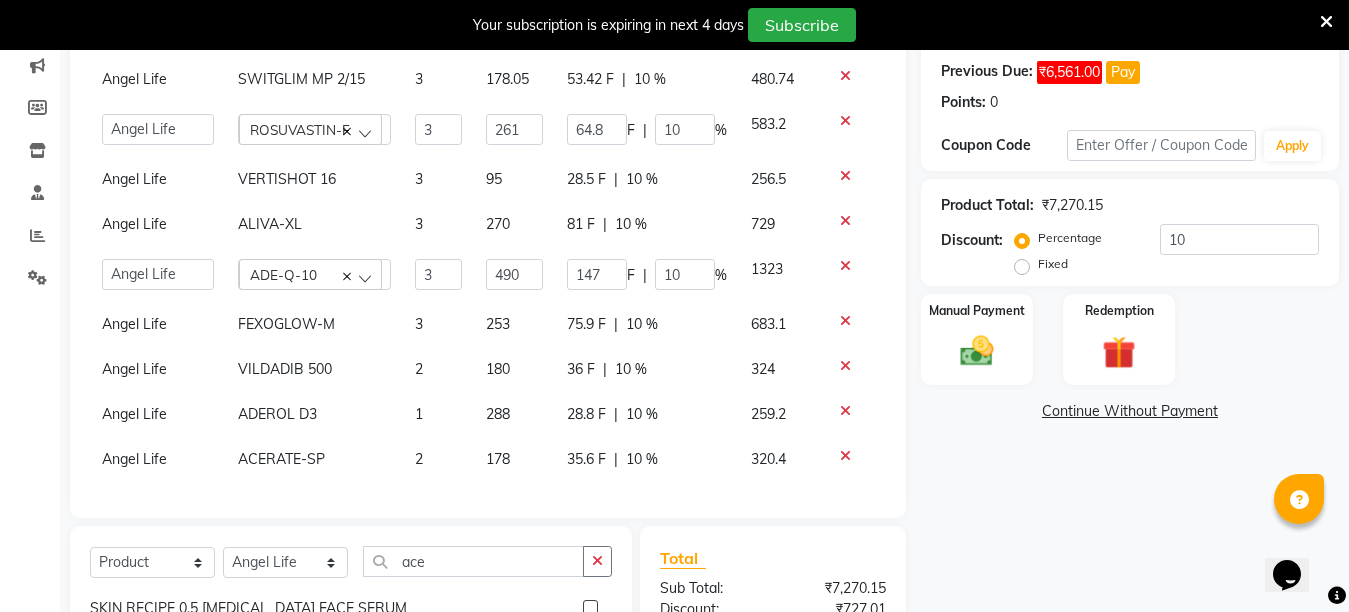 click on "Name: Sudhanshu Mishra Membership:  No Active Membership  Total Visits:  24 Card on file:  0 Last Visit:   11-06-2025 Previous Due:  ₹6,561.00 Pay Points:   0  Coupon Code Apply Product Total:  ₹7,270.15  Discount:  Percentage   Fixed  10 Manual Payment Redemption  Continue Without Payment" 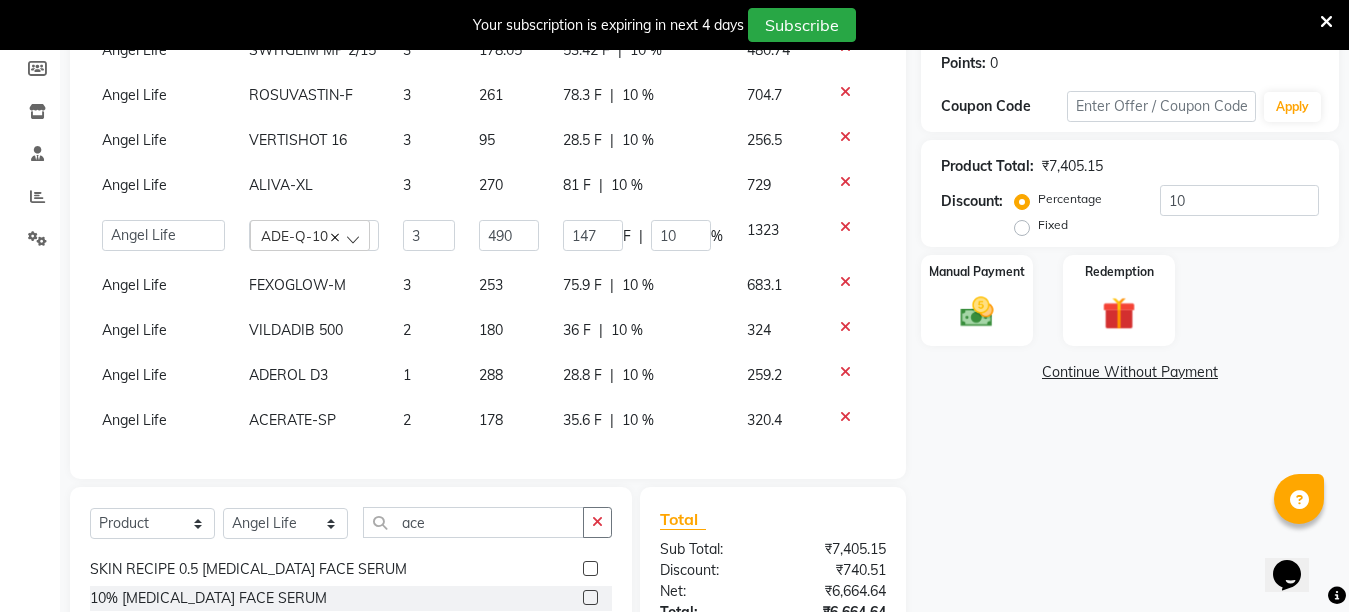 scroll, scrollTop: 239, scrollLeft: 0, axis: vertical 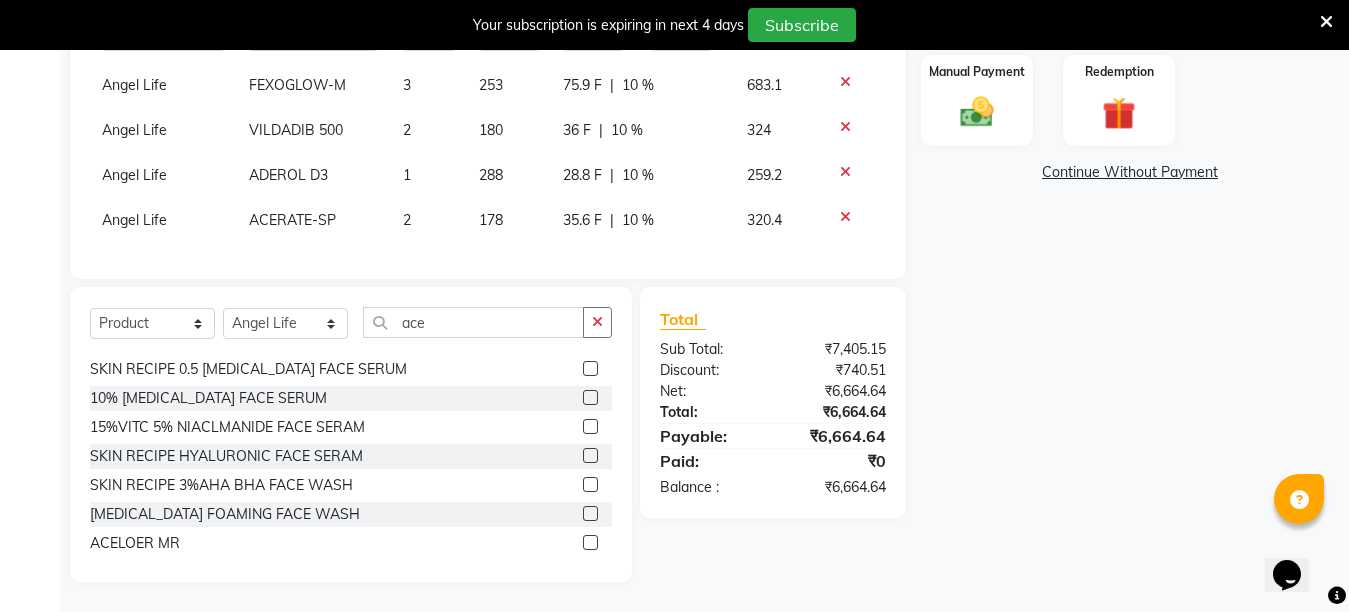 click on "Continue Without Payment" 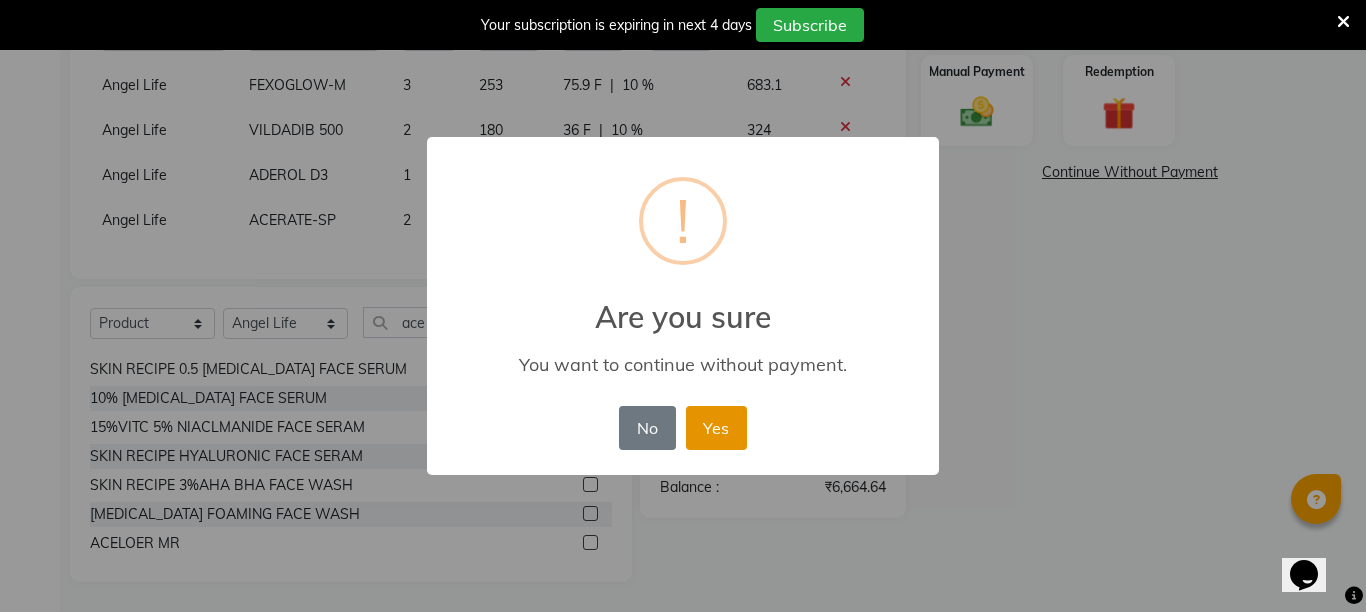 click on "Yes" at bounding box center [716, 428] 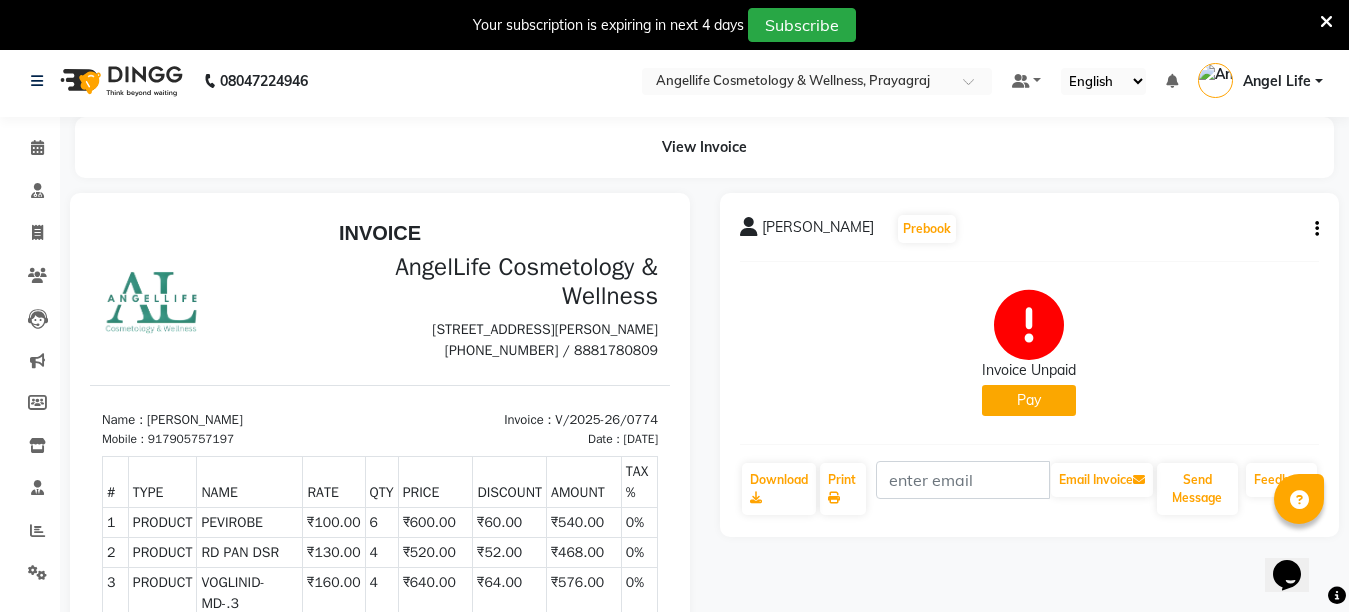 scroll, scrollTop: 0, scrollLeft: 0, axis: both 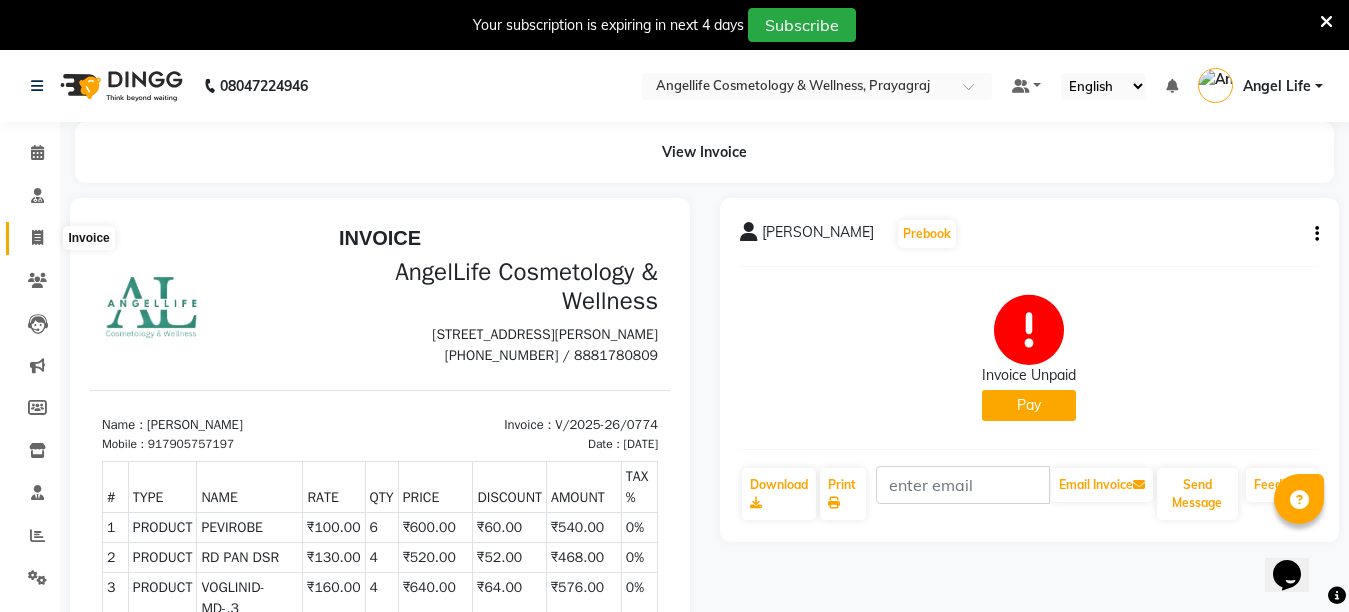 click 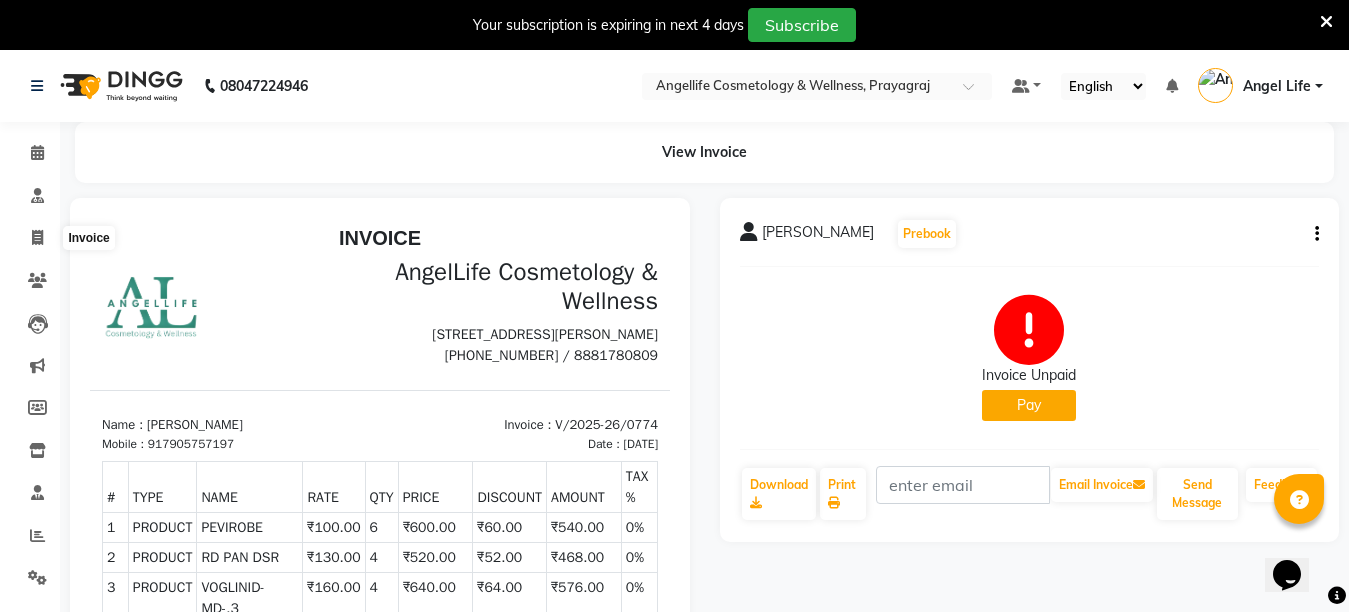 select on "service" 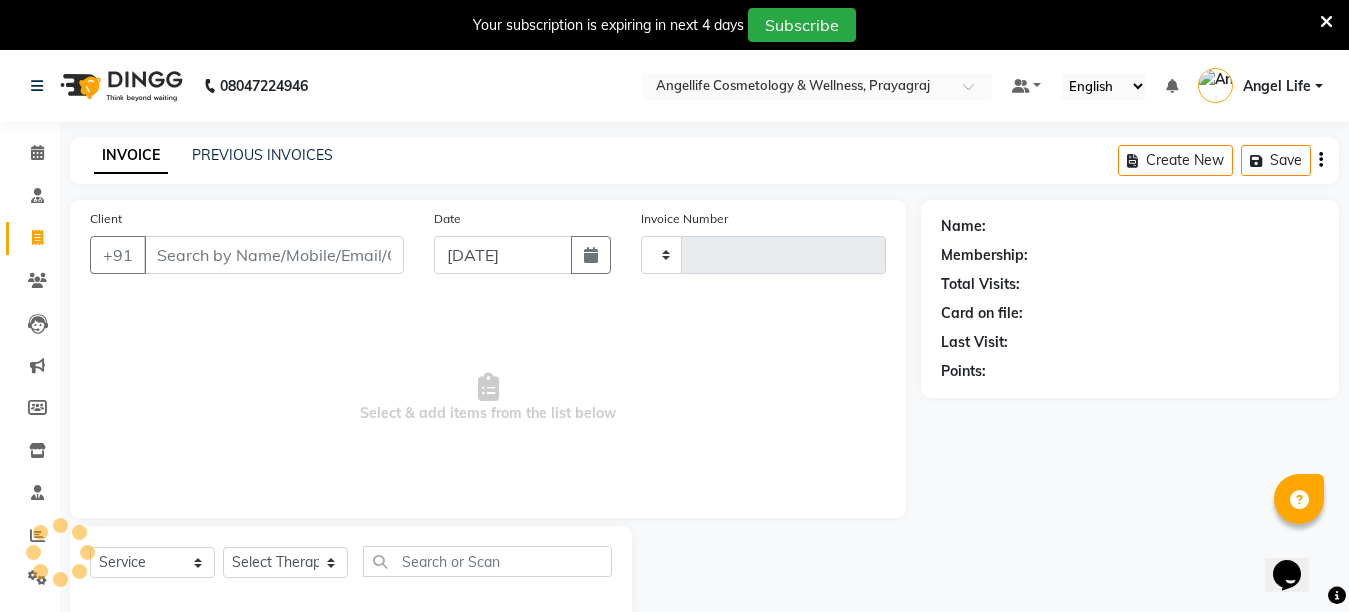 scroll, scrollTop: 50, scrollLeft: 0, axis: vertical 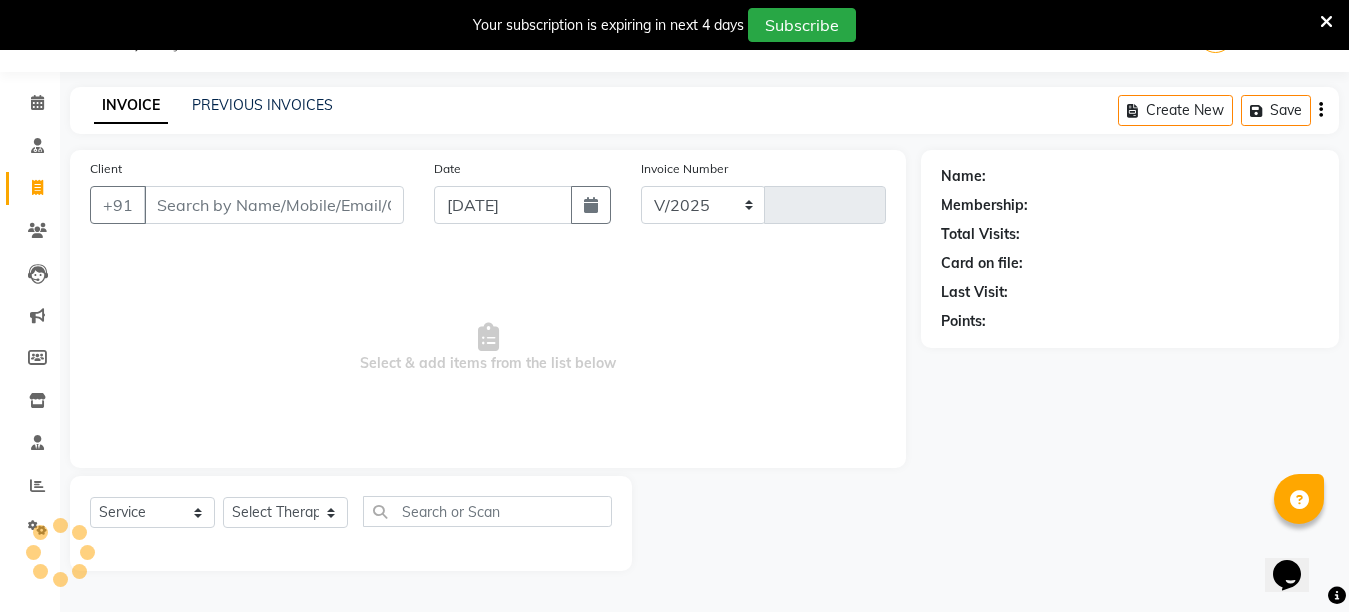 select on "4531" 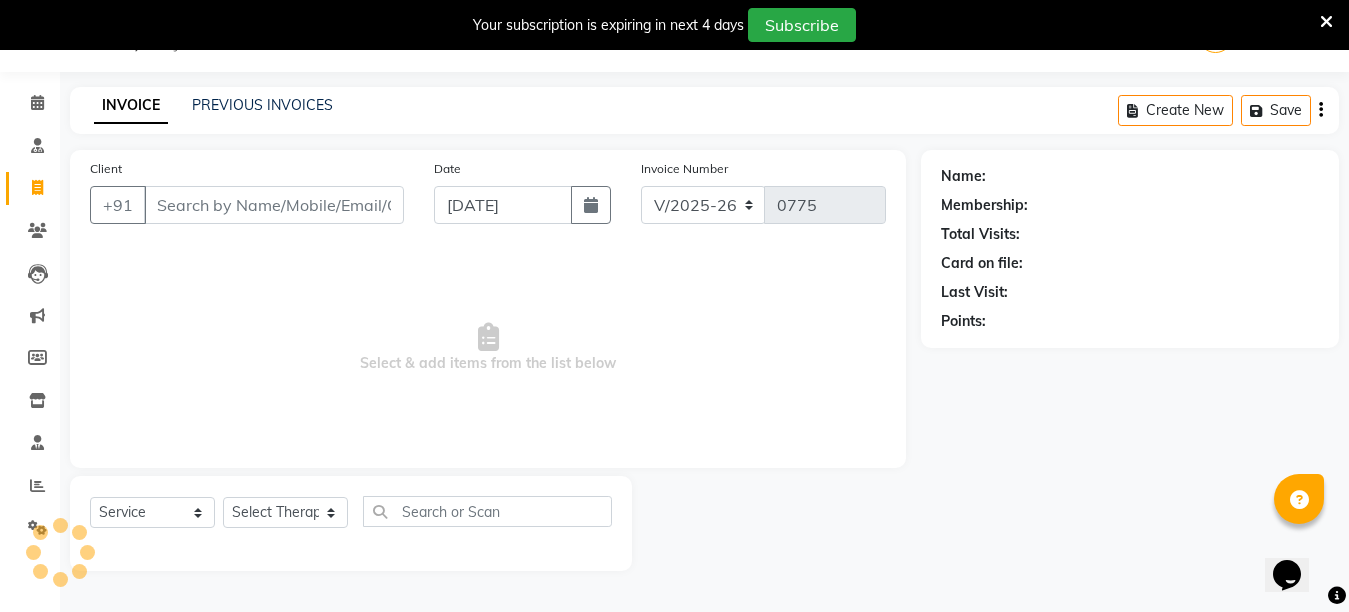 click on "Client" at bounding box center [274, 205] 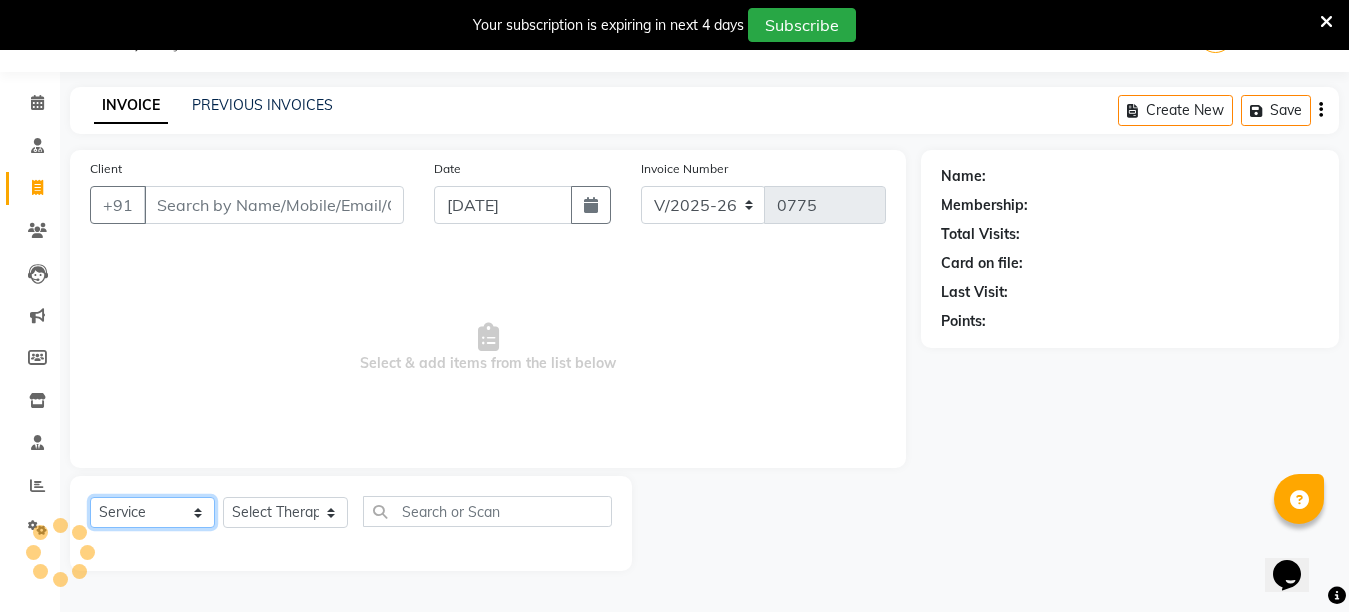 click on "Select  Service  Product  Membership  Package Voucher Prepaid Gift Card" 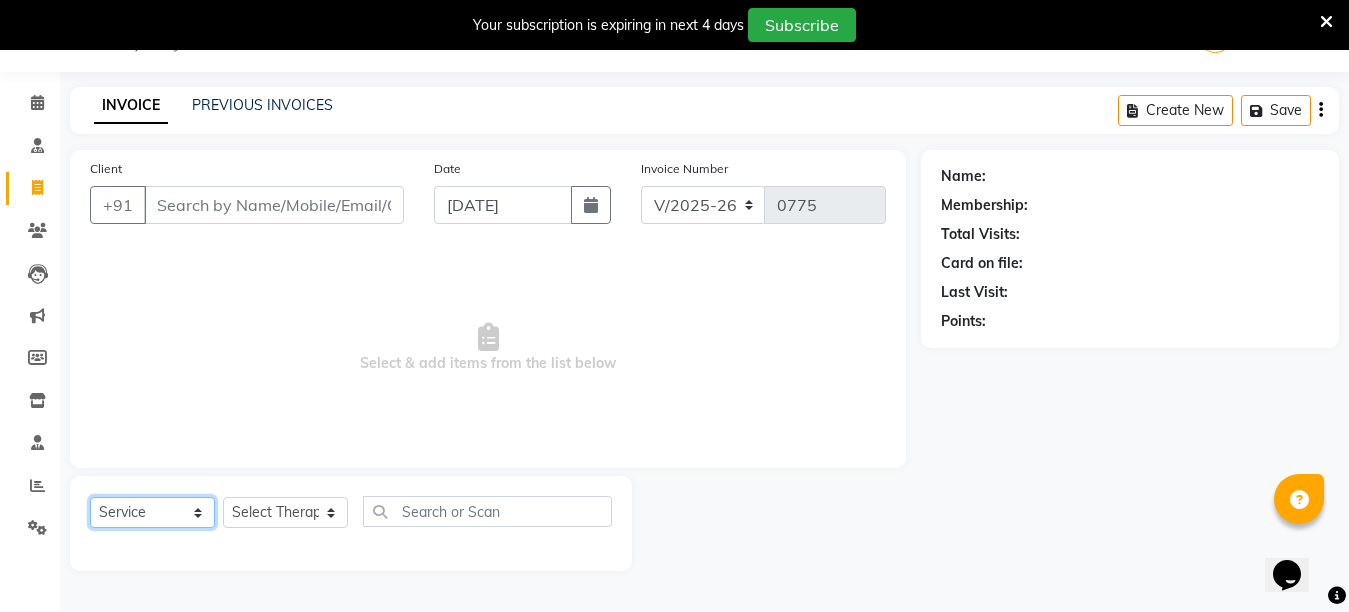 select on "product" 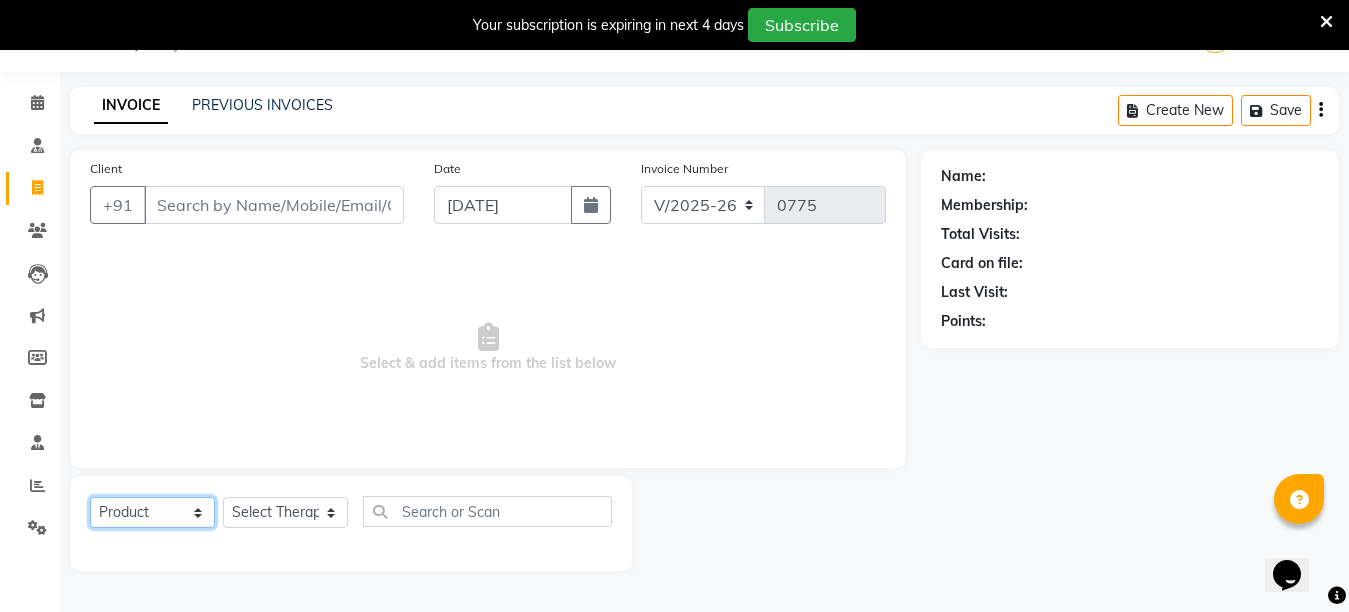 click on "Select  Service  Product  Membership  Package Voucher Prepaid Gift Card" 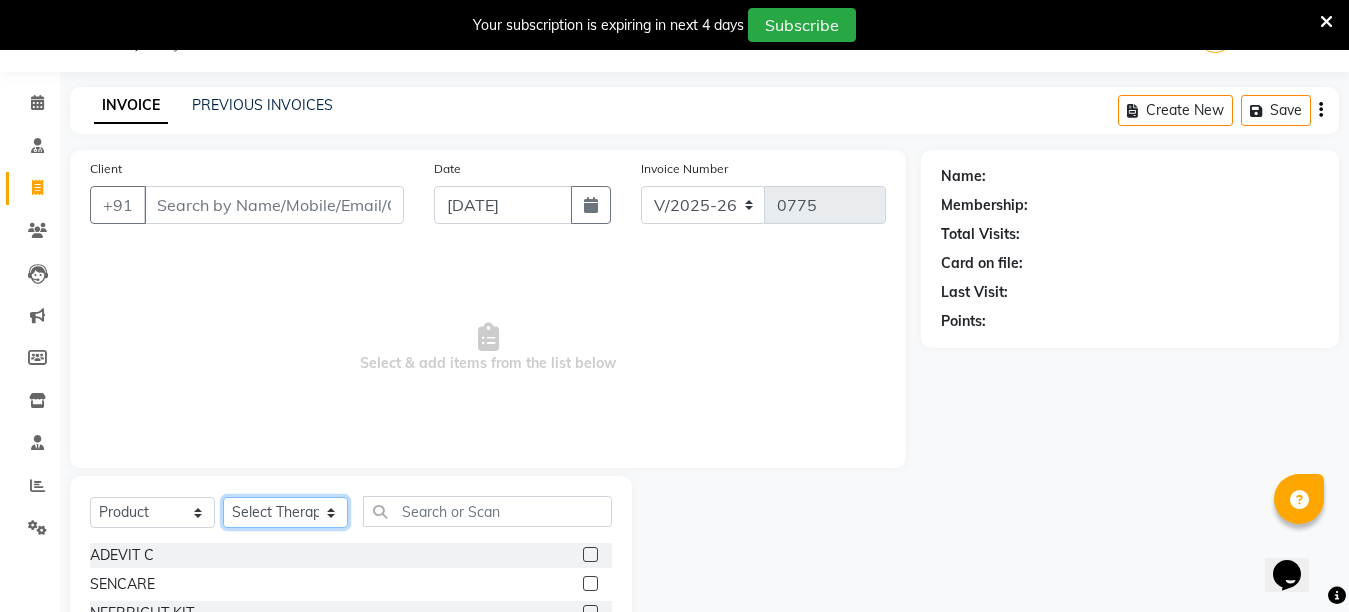 click on "Select Therapist Angel Life AngelLife Lucknow DR SWATI KAJAL [PERSON_NAME] ROHINI [PERSON_NAME] [PERSON_NAME]" 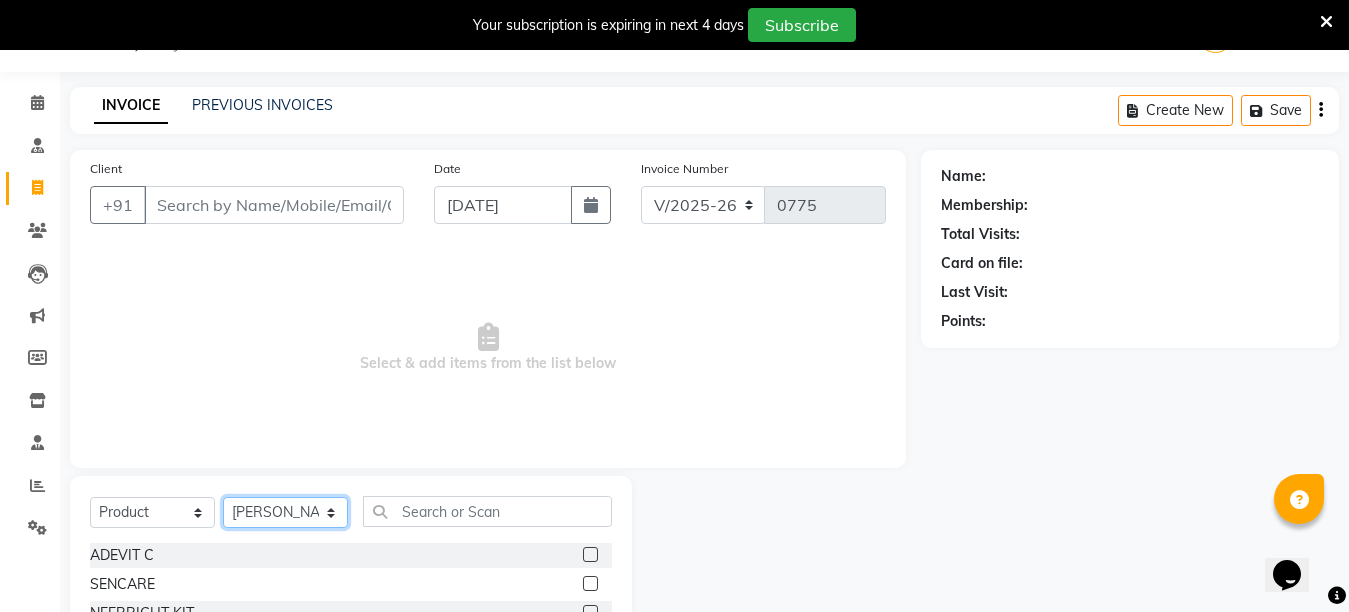 click on "Select Therapist Angel Life AngelLife Lucknow DR SWATI KAJAL [PERSON_NAME] ROHINI [PERSON_NAME] [PERSON_NAME]" 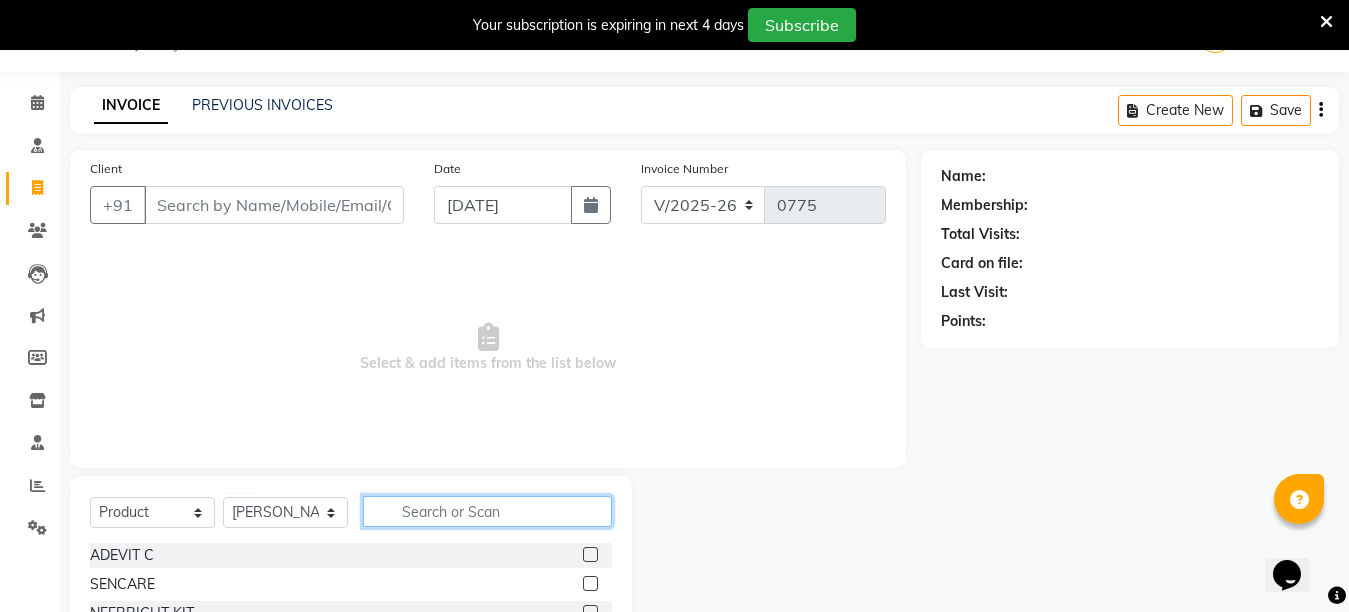 click 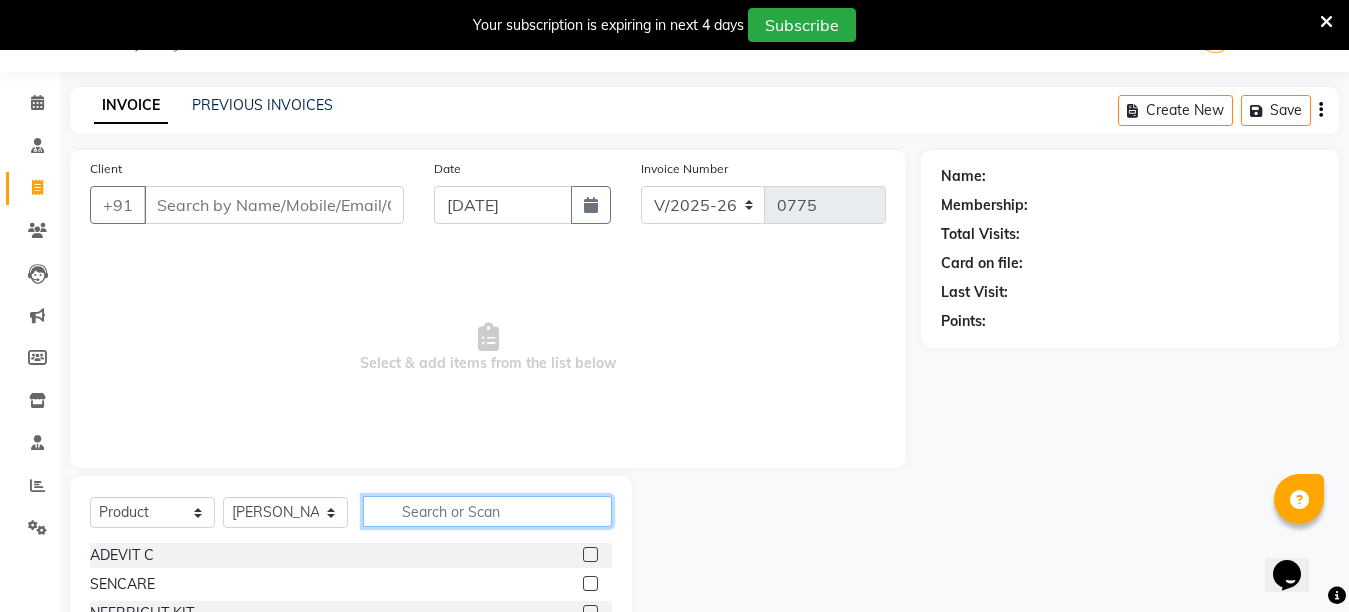 click 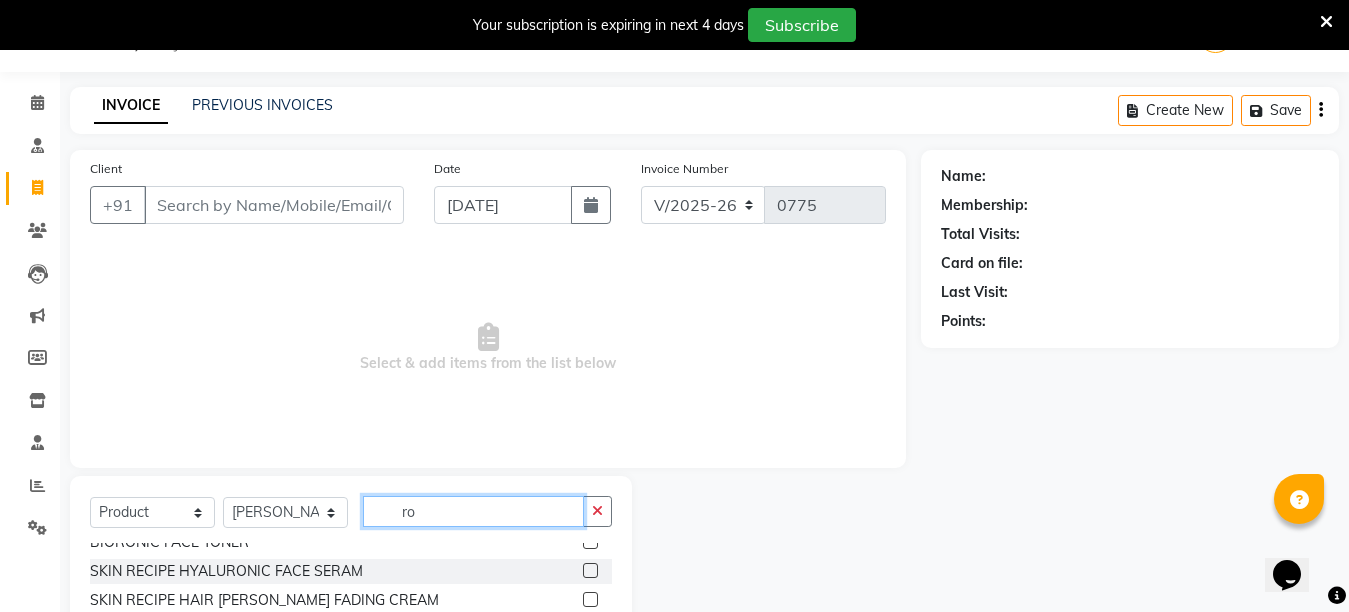 scroll, scrollTop: 0, scrollLeft: 0, axis: both 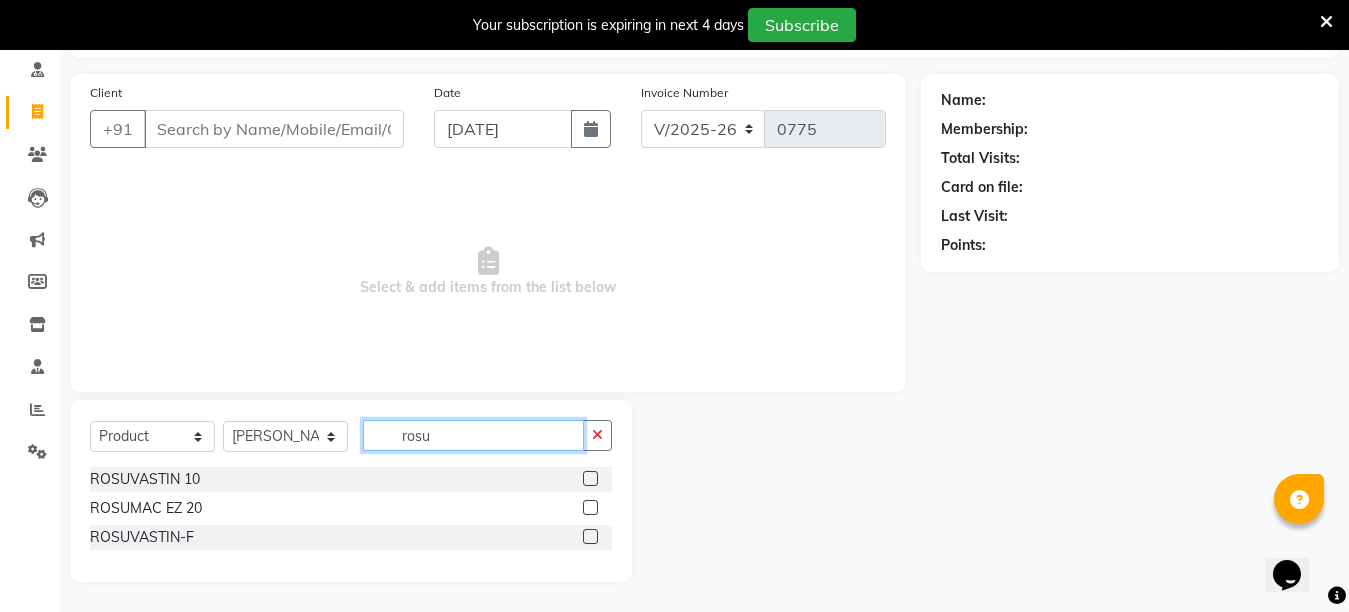 type on "rosu" 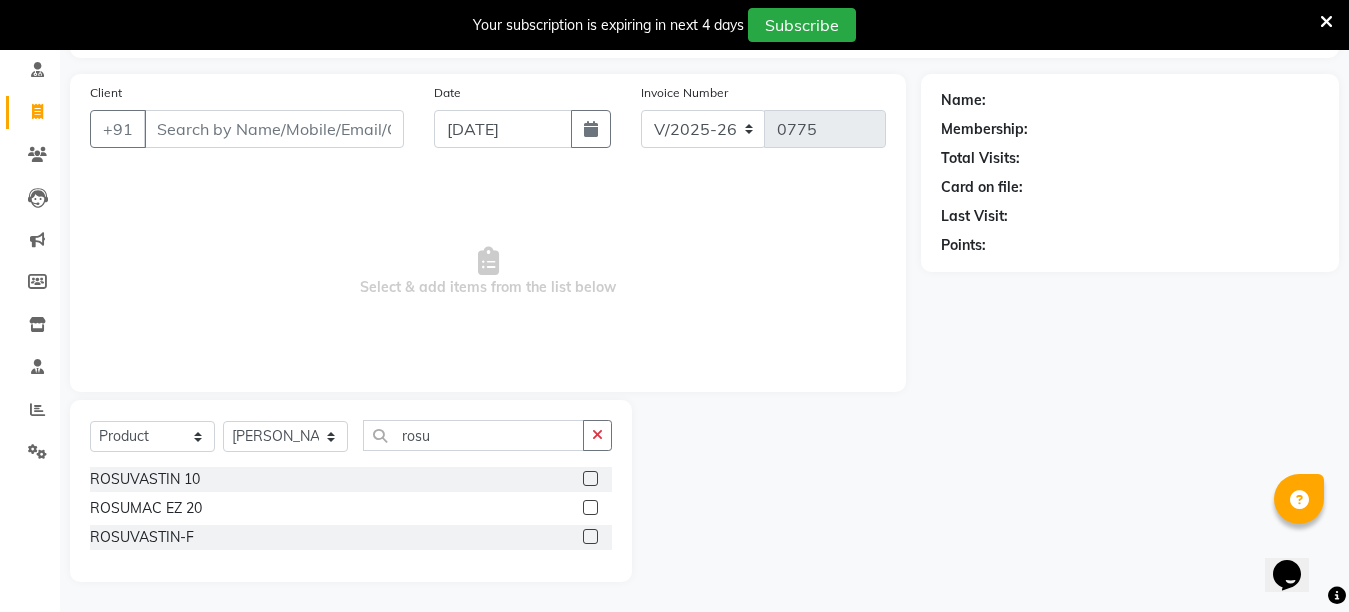 click 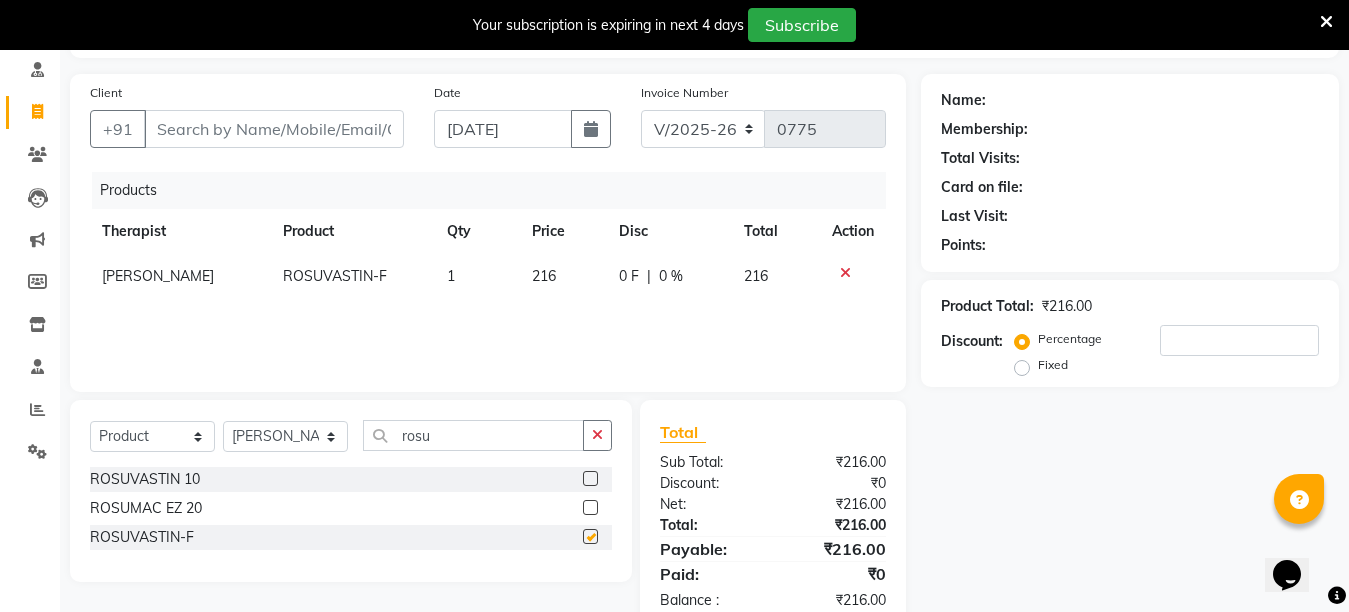 checkbox on "false" 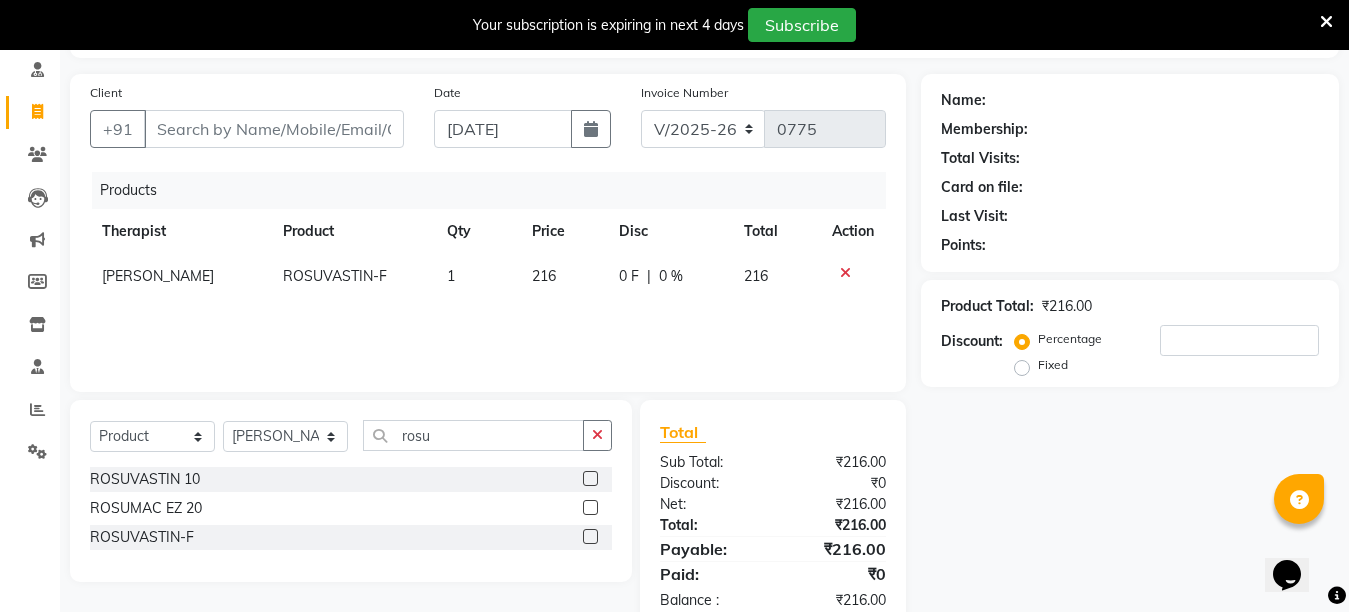 click on "1" 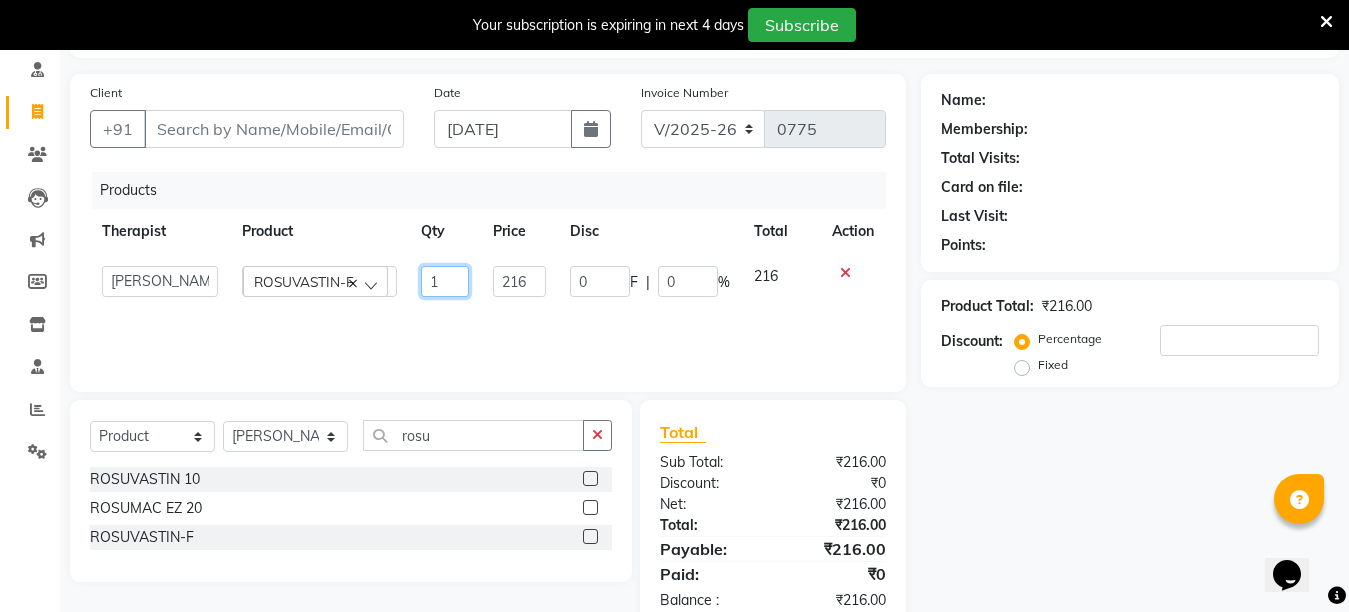 click on "1" 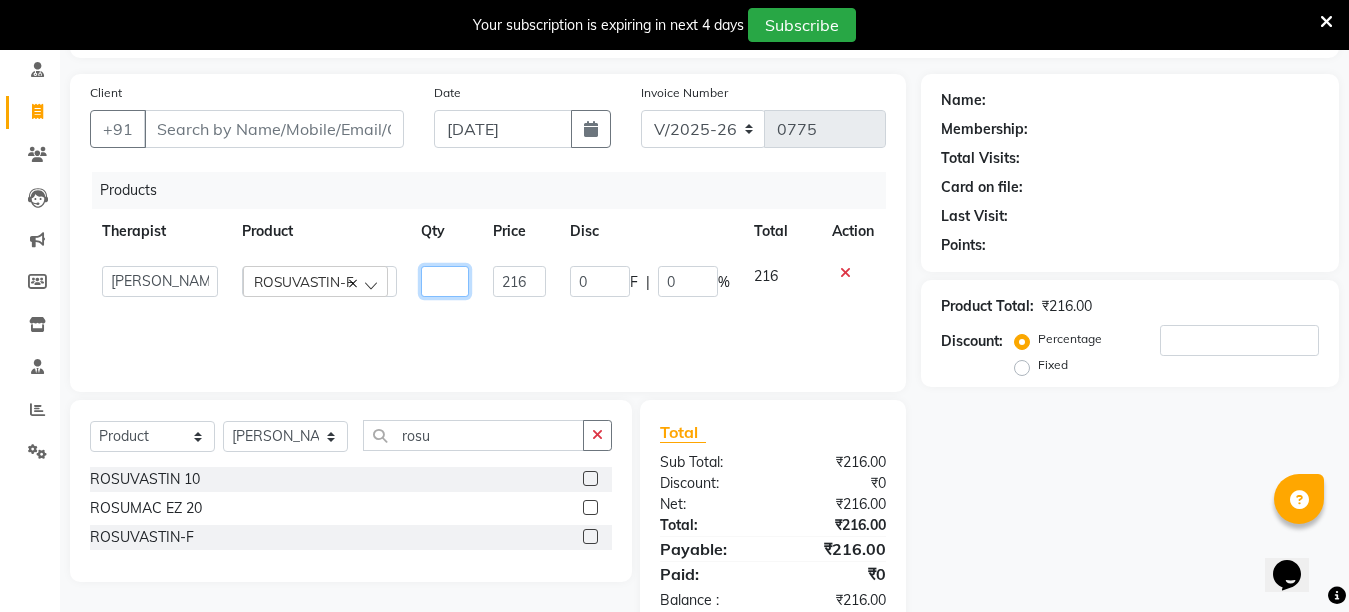 type on "3" 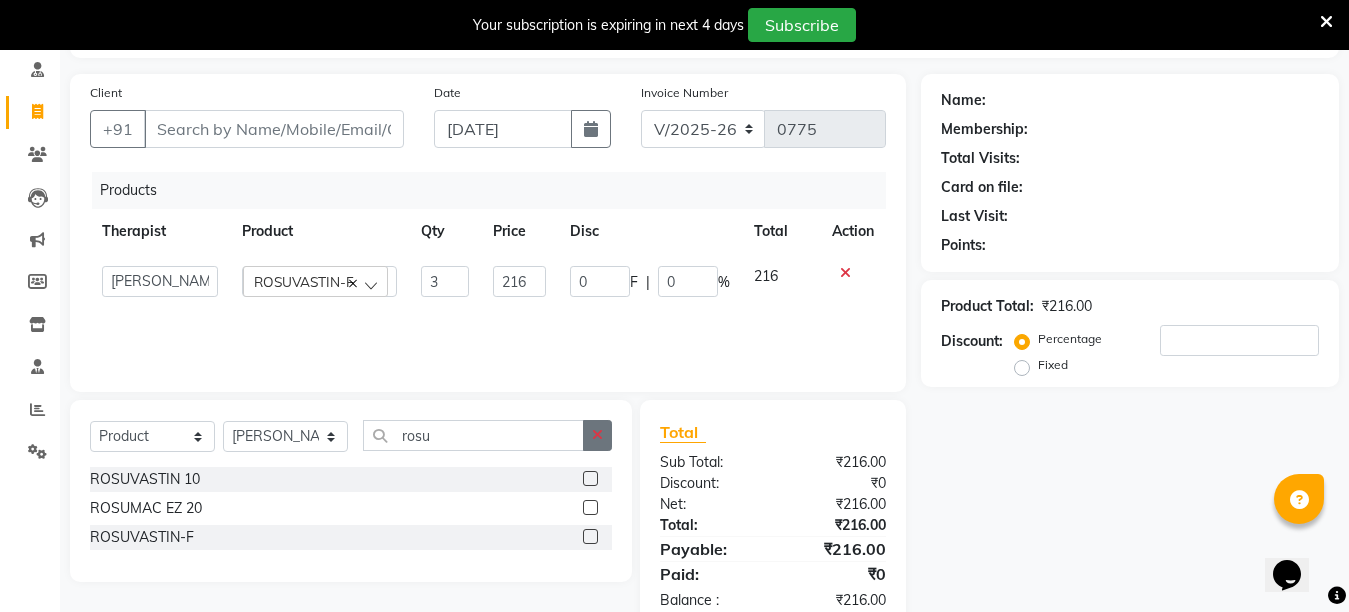 click 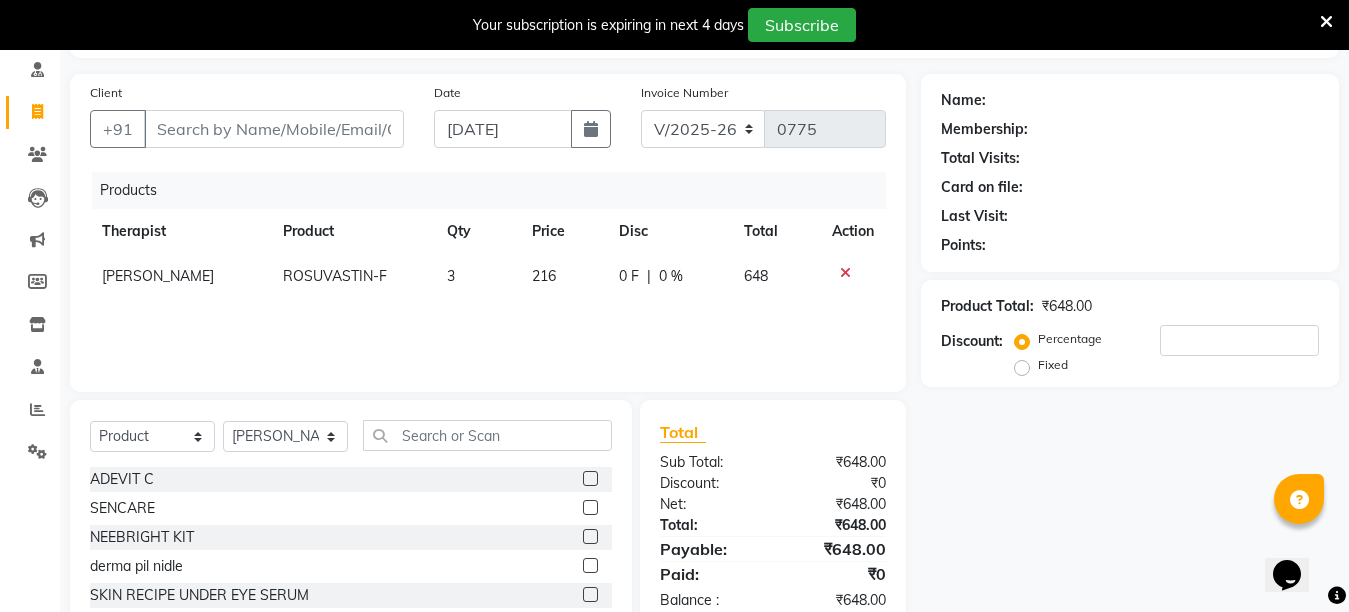 click 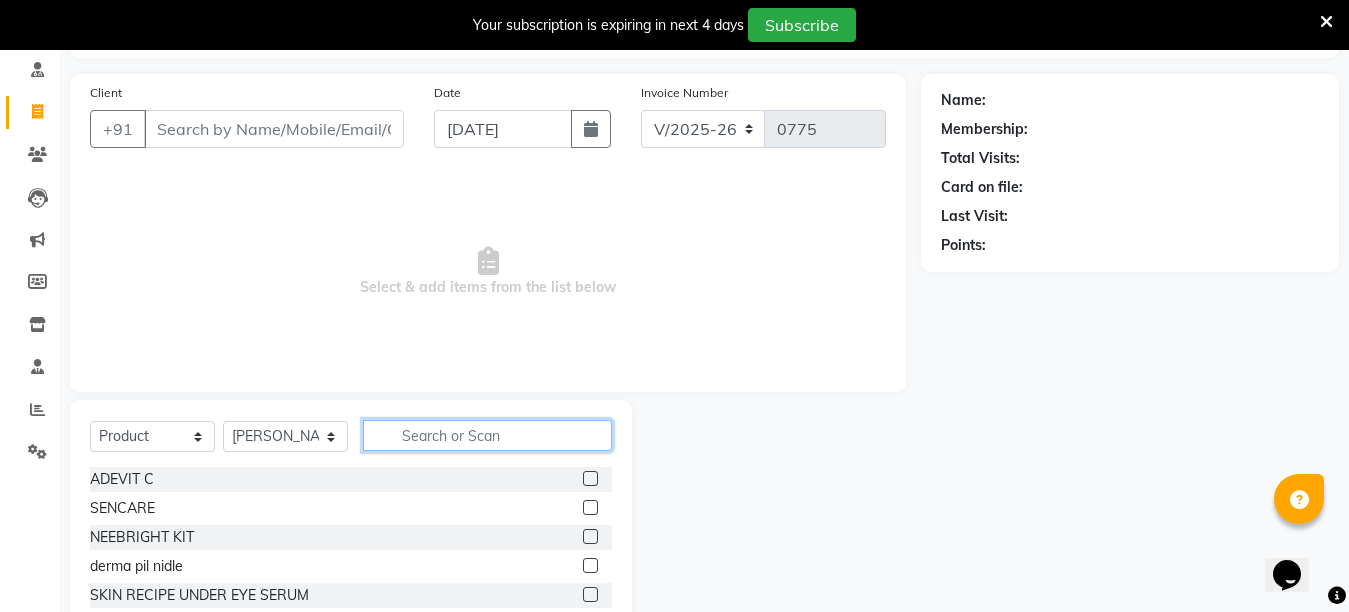 click 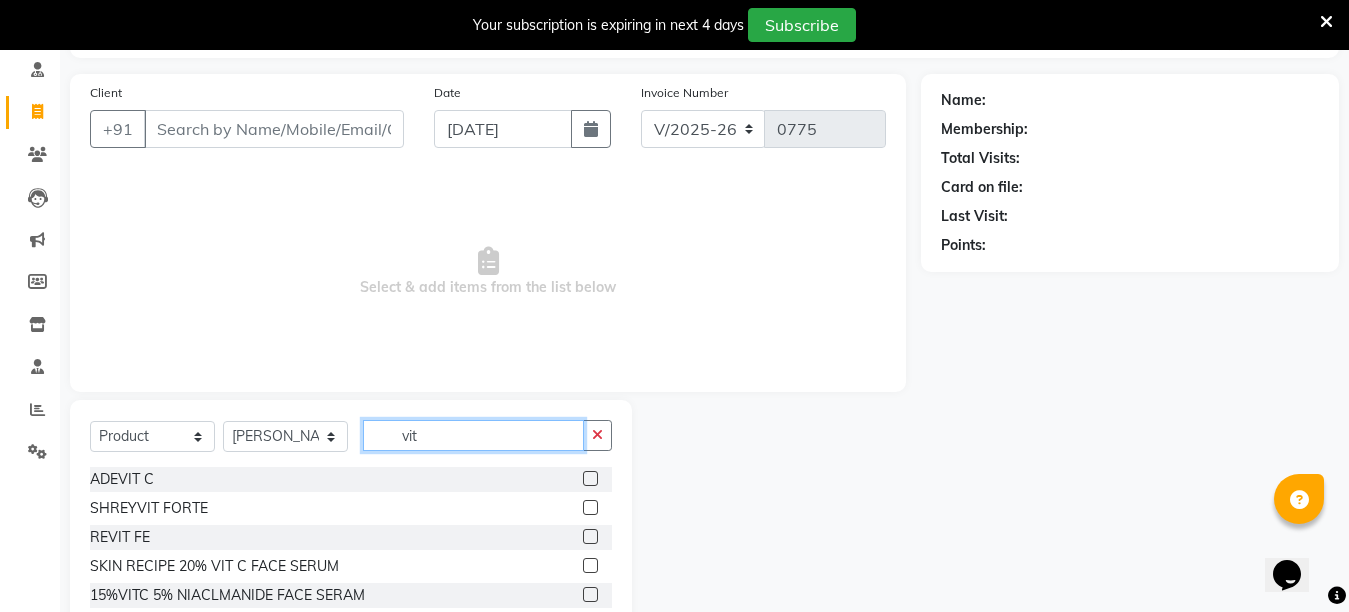 type on "vit" 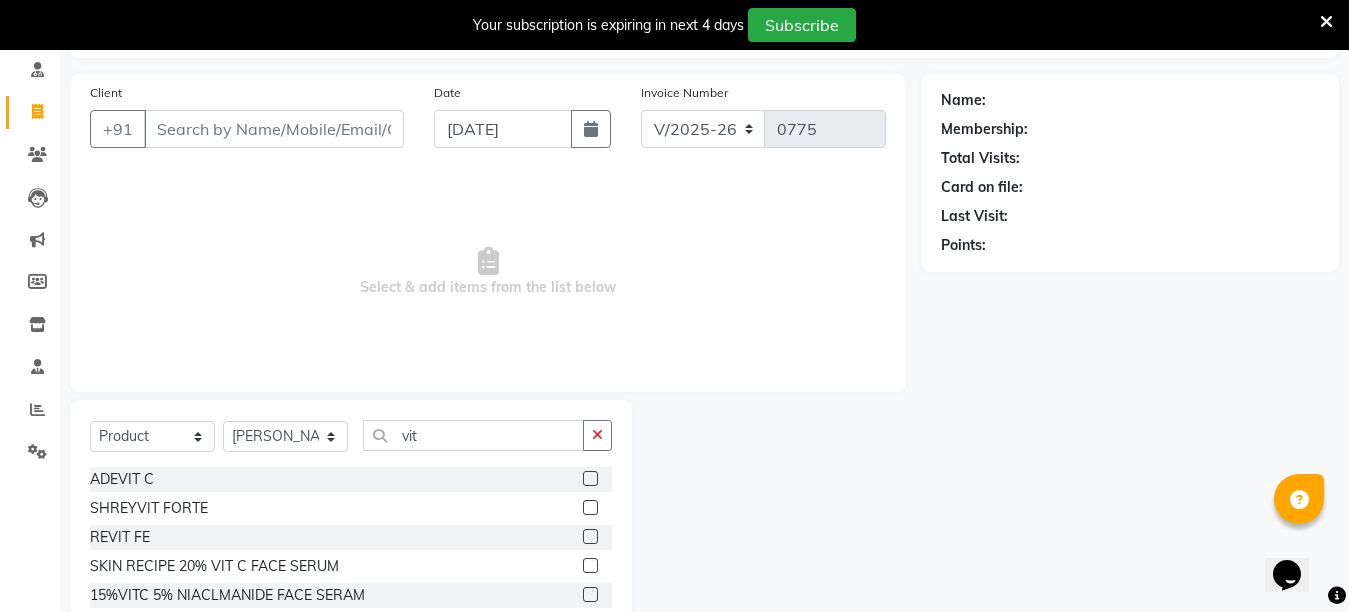 click 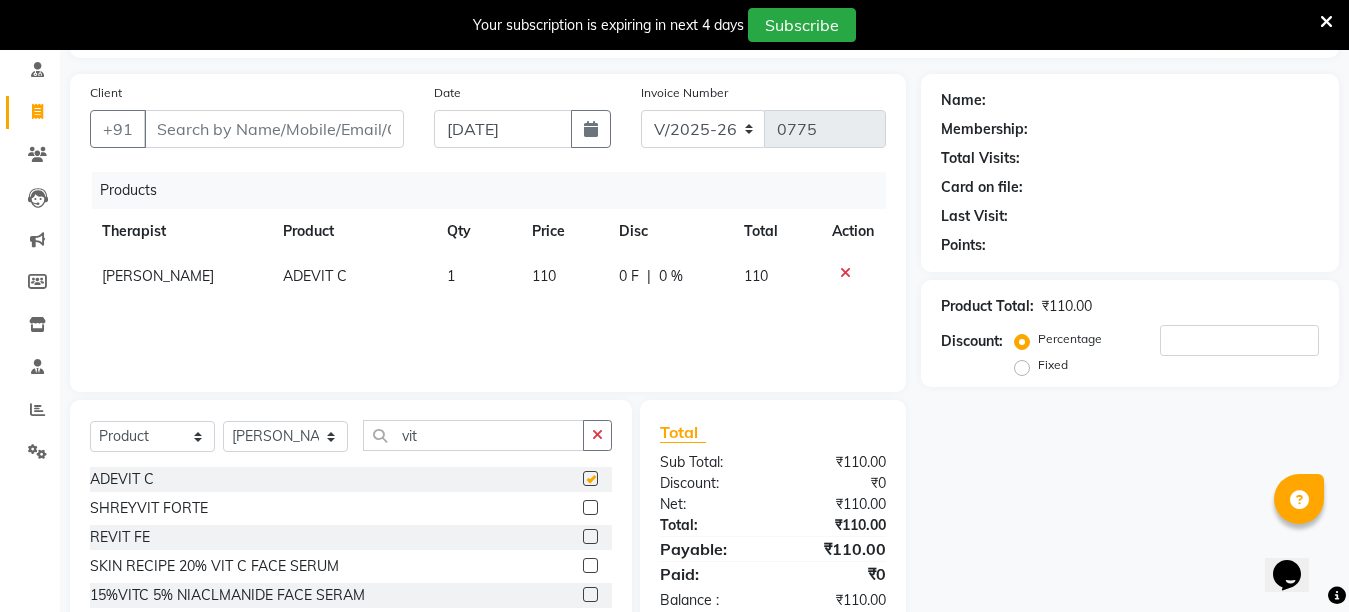 checkbox on "false" 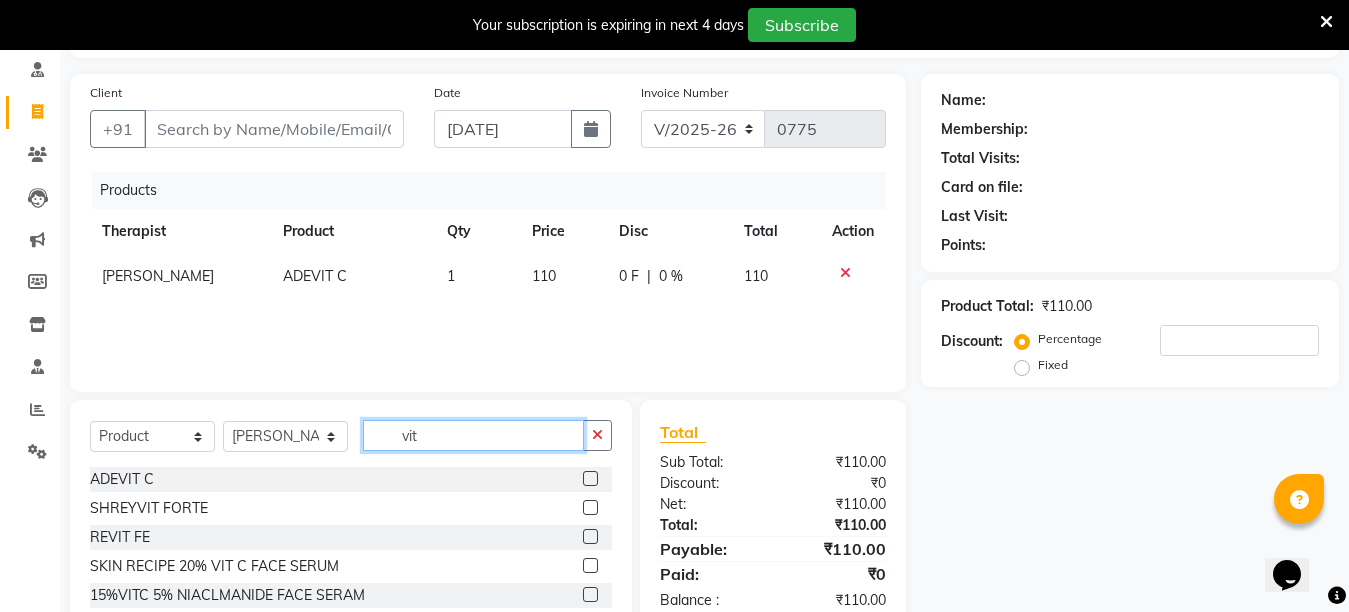 click on "vit" 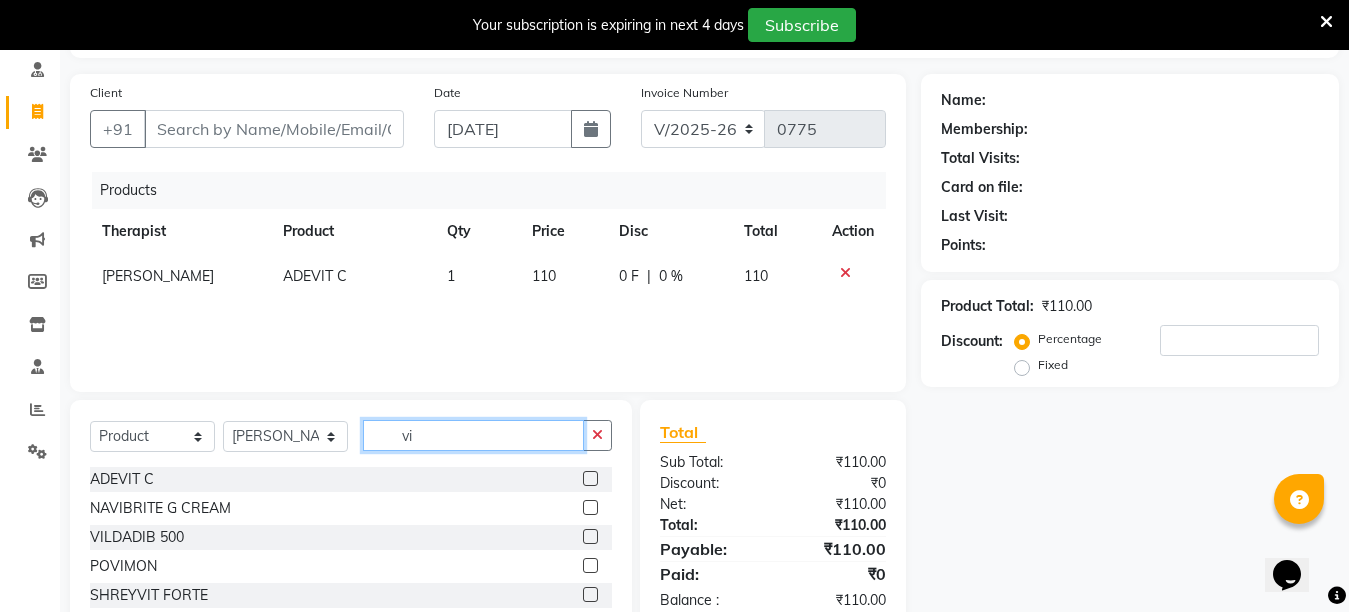 type on "v" 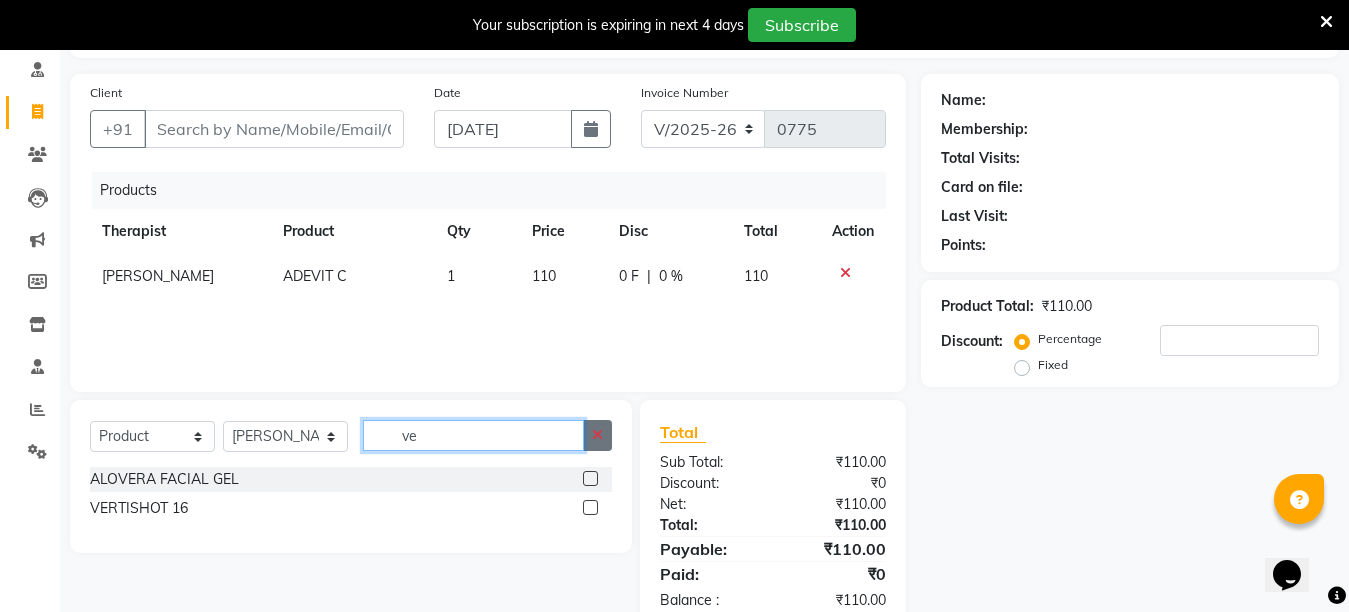 type on "ve" 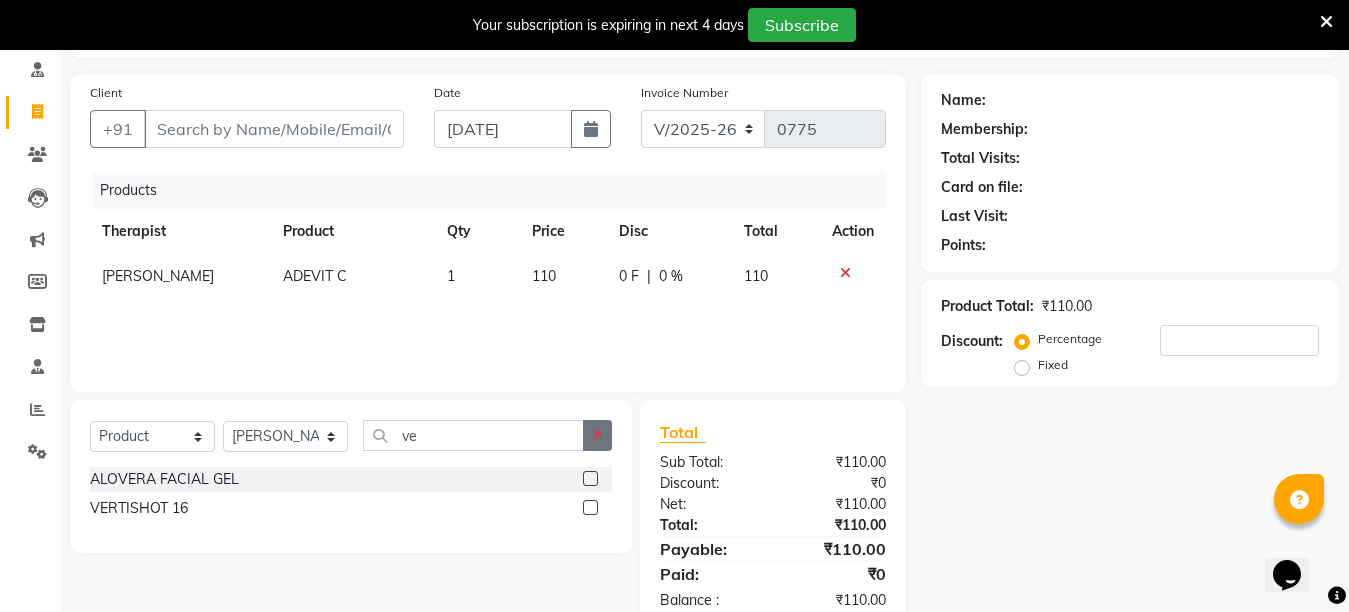 click 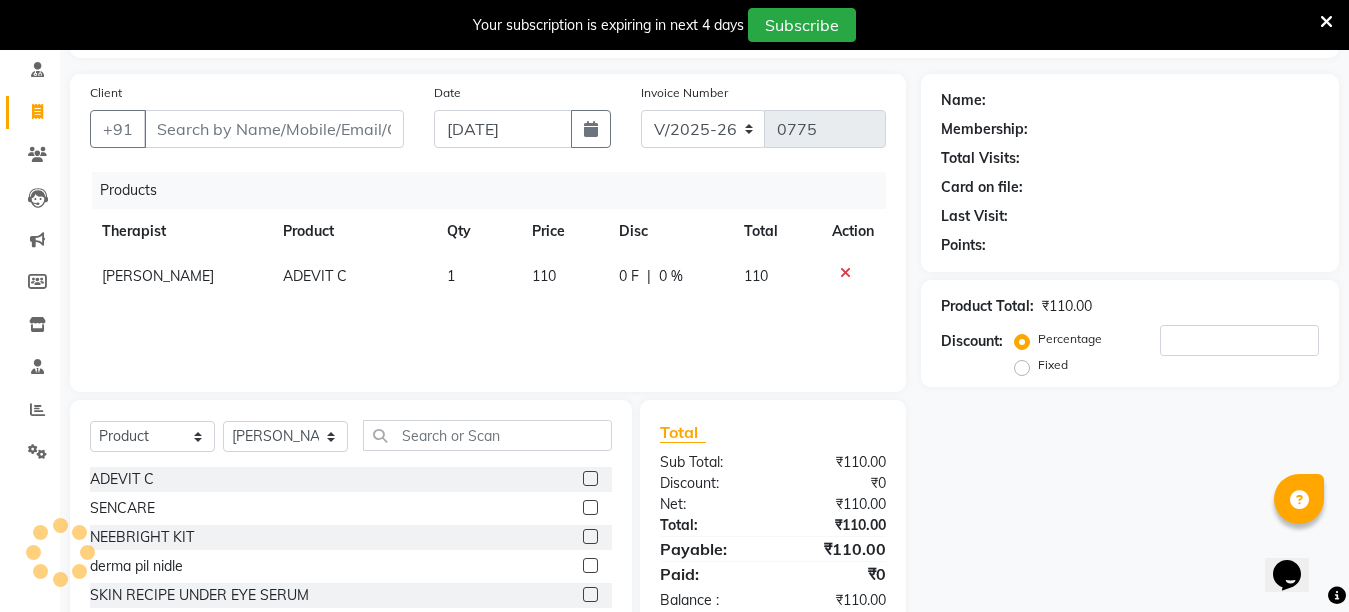 click 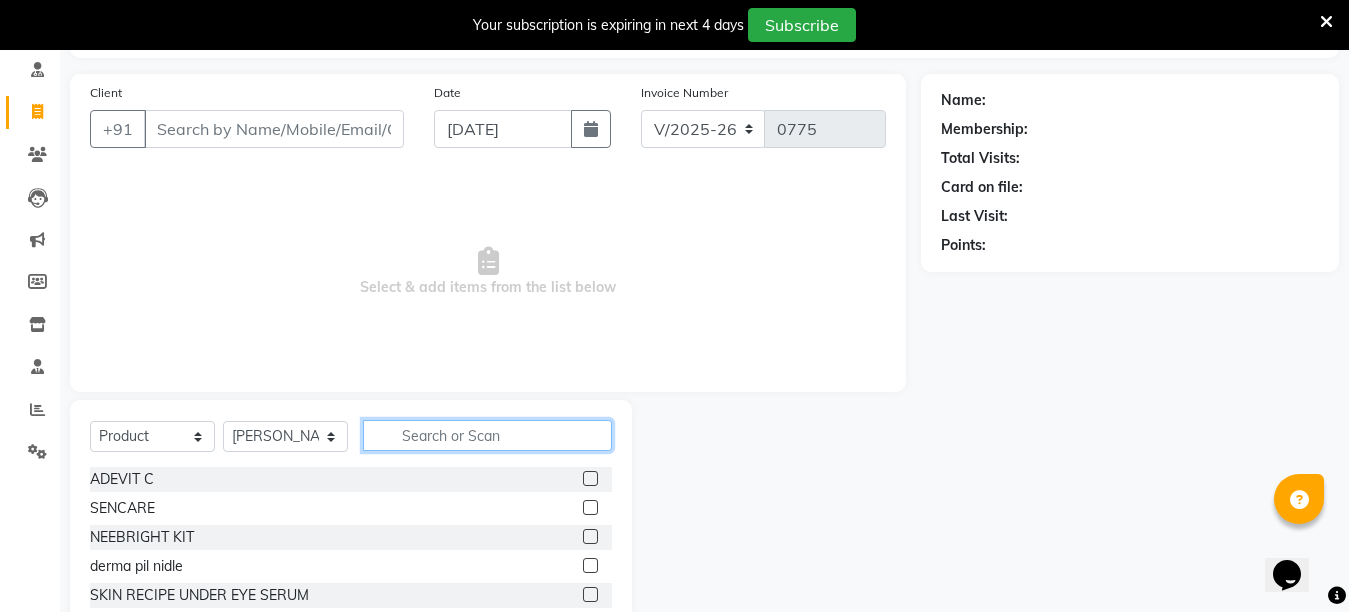 click 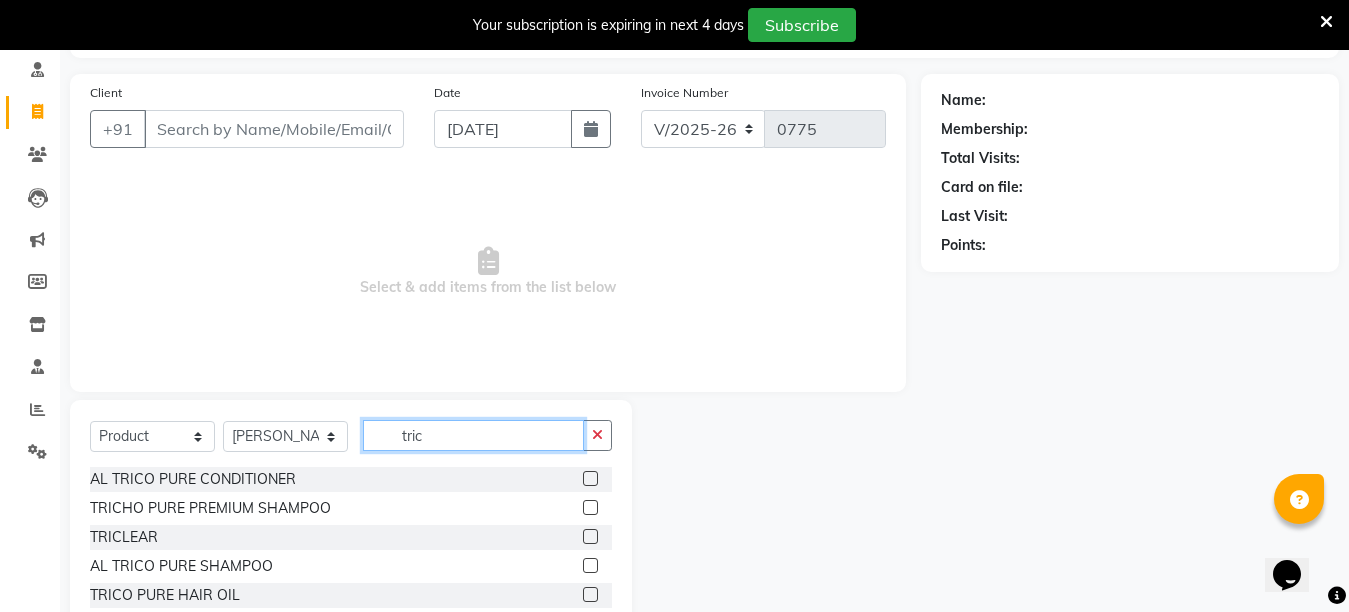 scroll, scrollTop: 32, scrollLeft: 0, axis: vertical 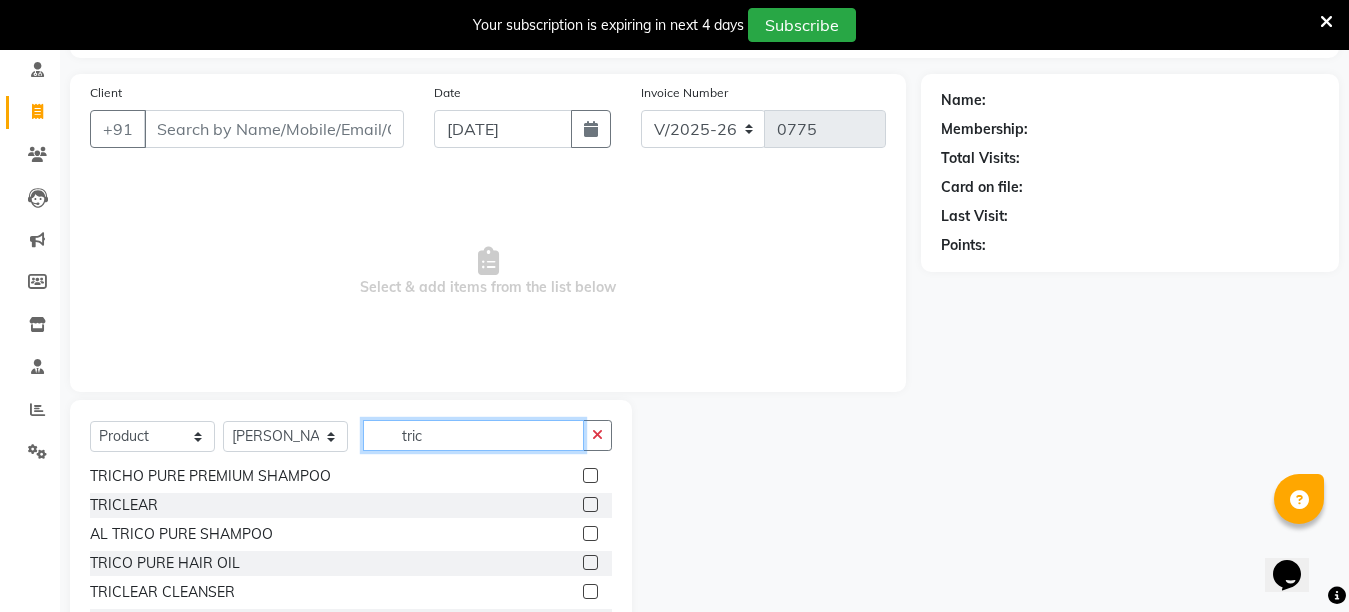 type on "tric" 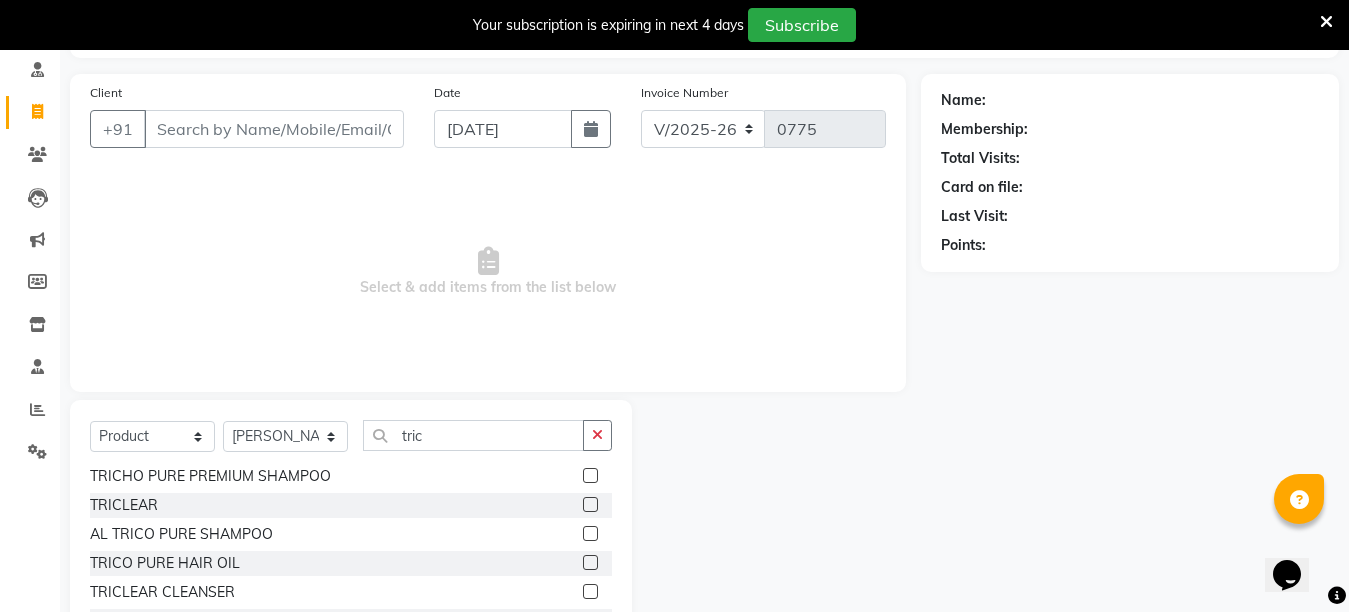 click 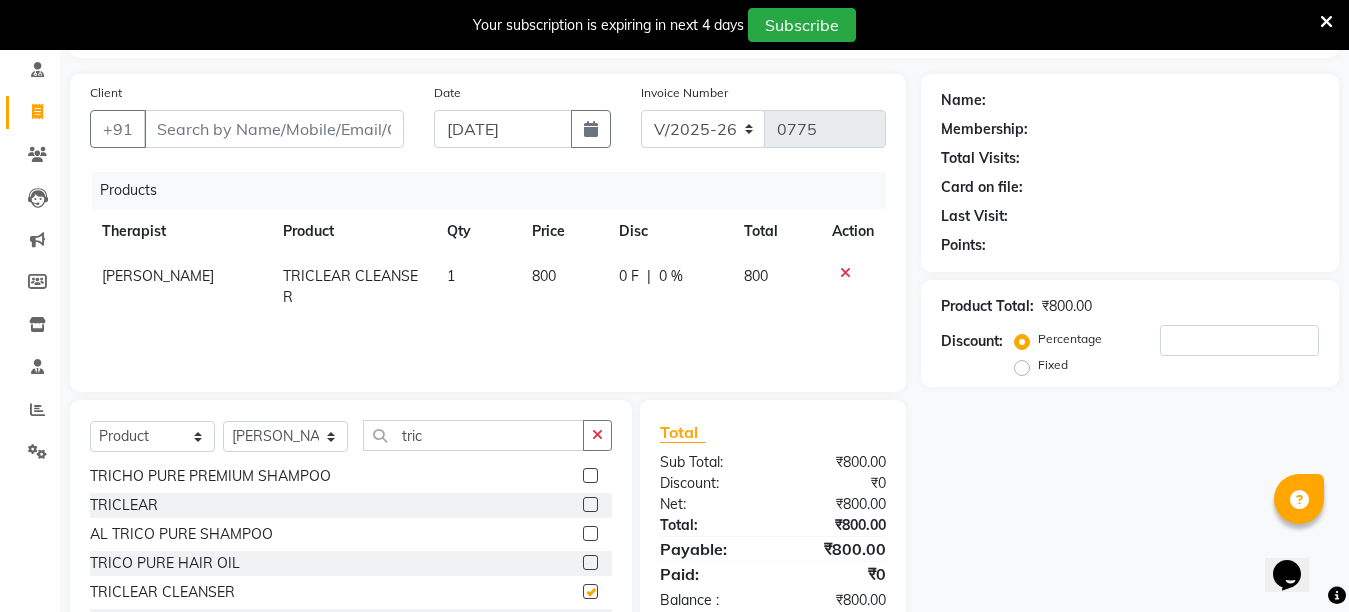 checkbox on "false" 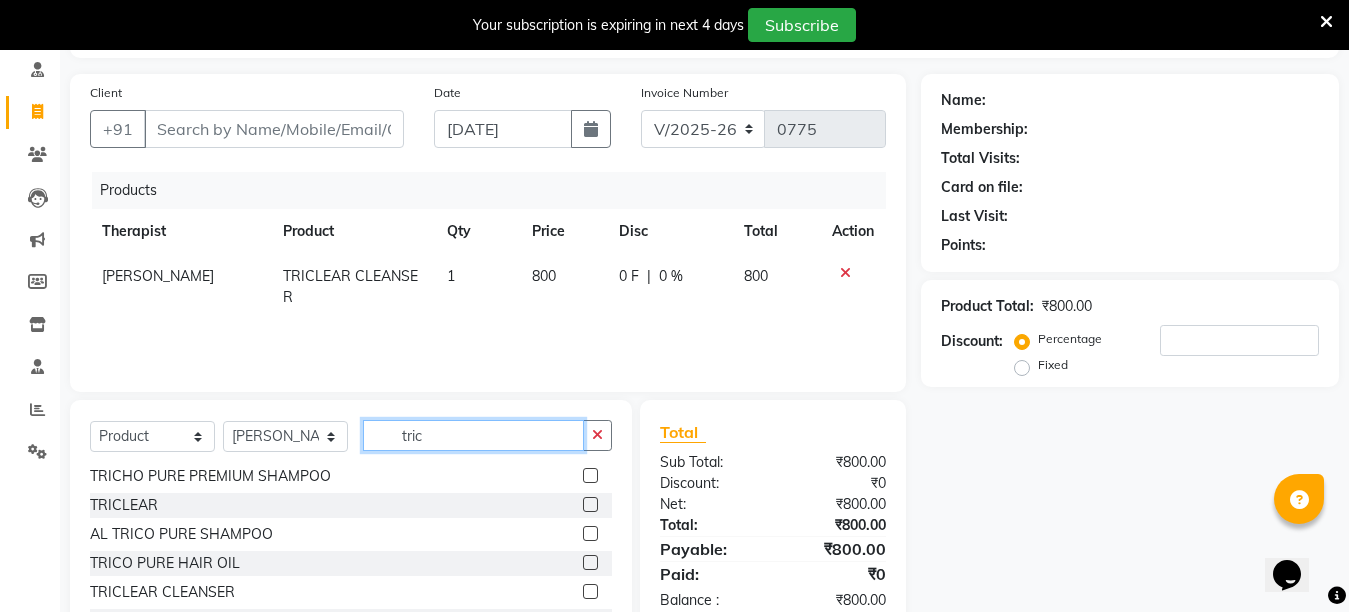 click on "tric" 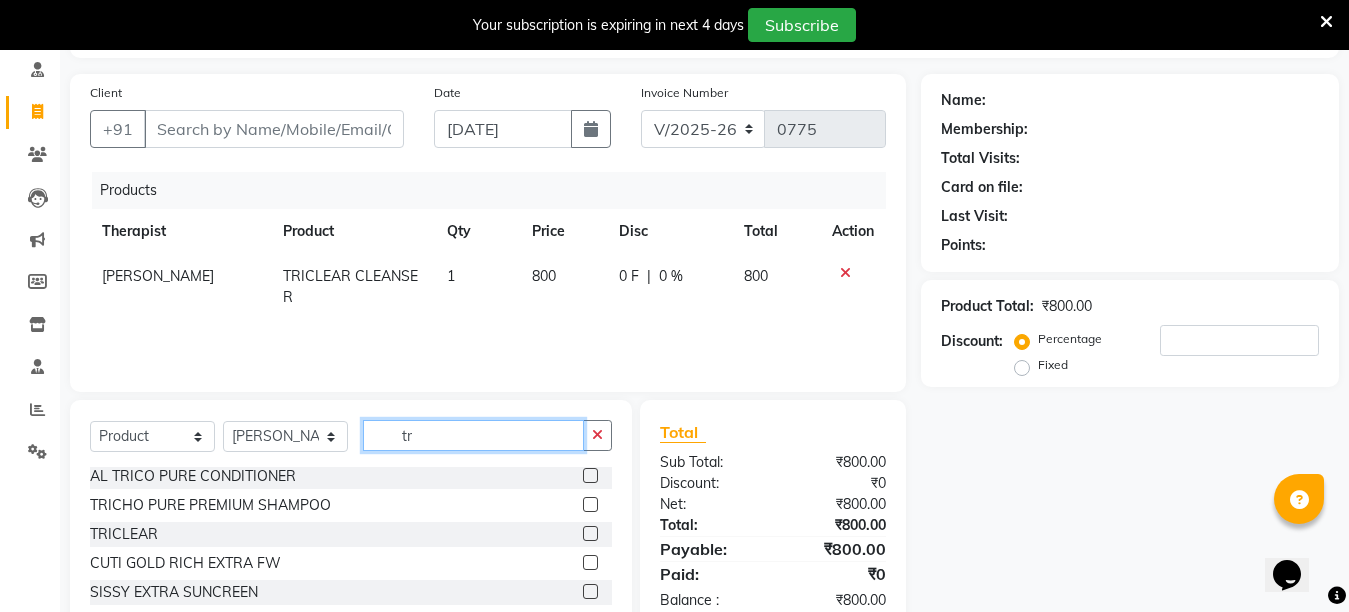 type on "t" 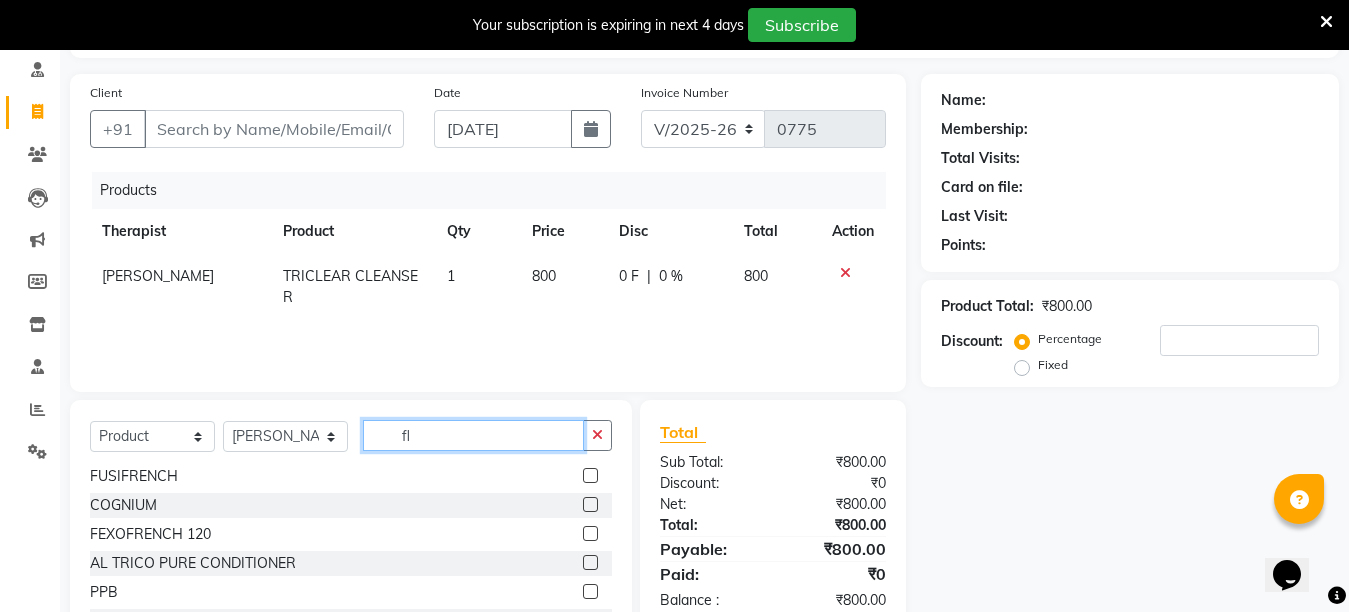 scroll, scrollTop: 0, scrollLeft: 0, axis: both 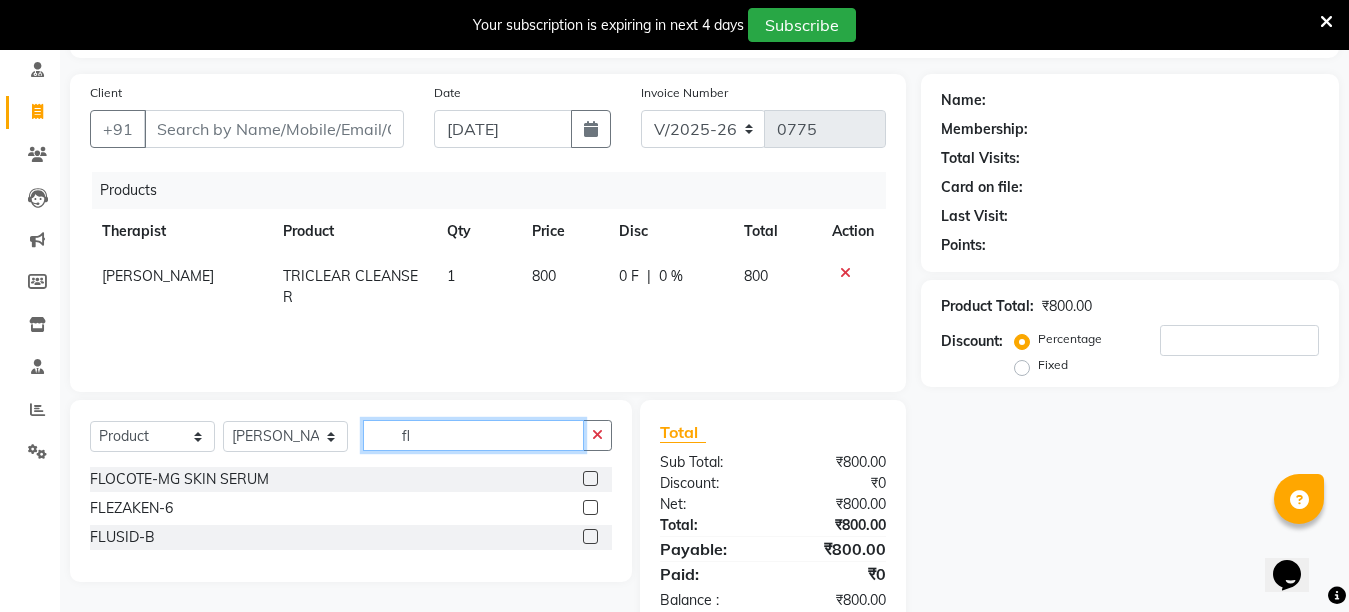 type on "f" 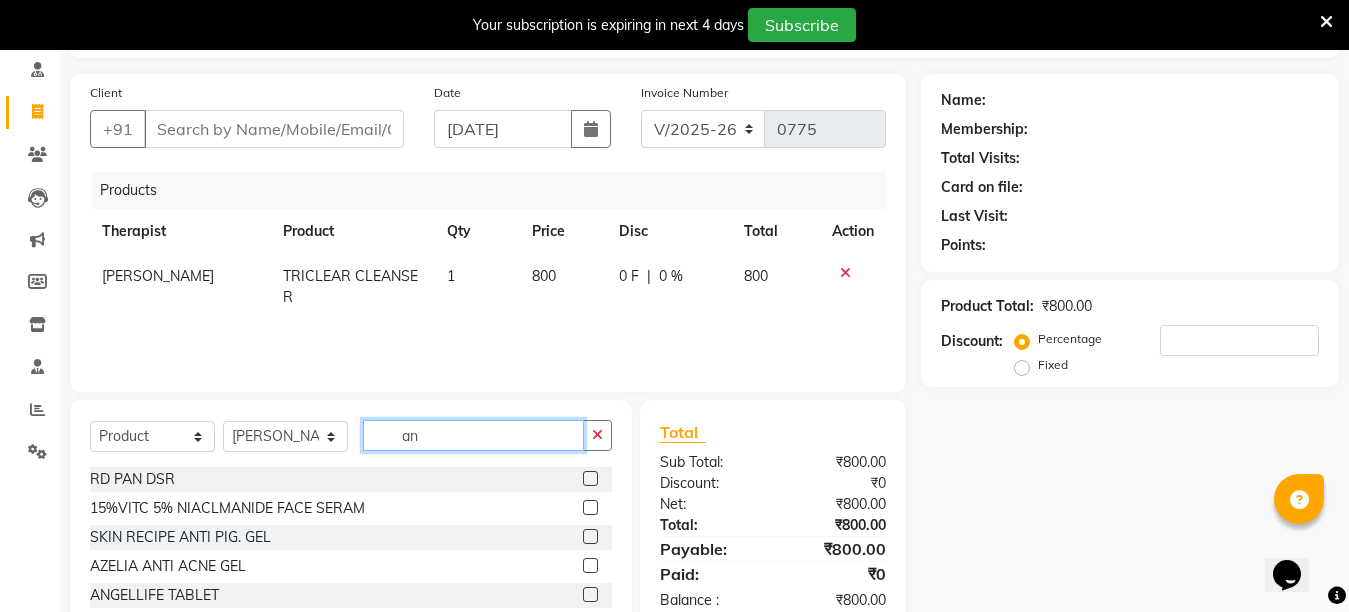 type on "a" 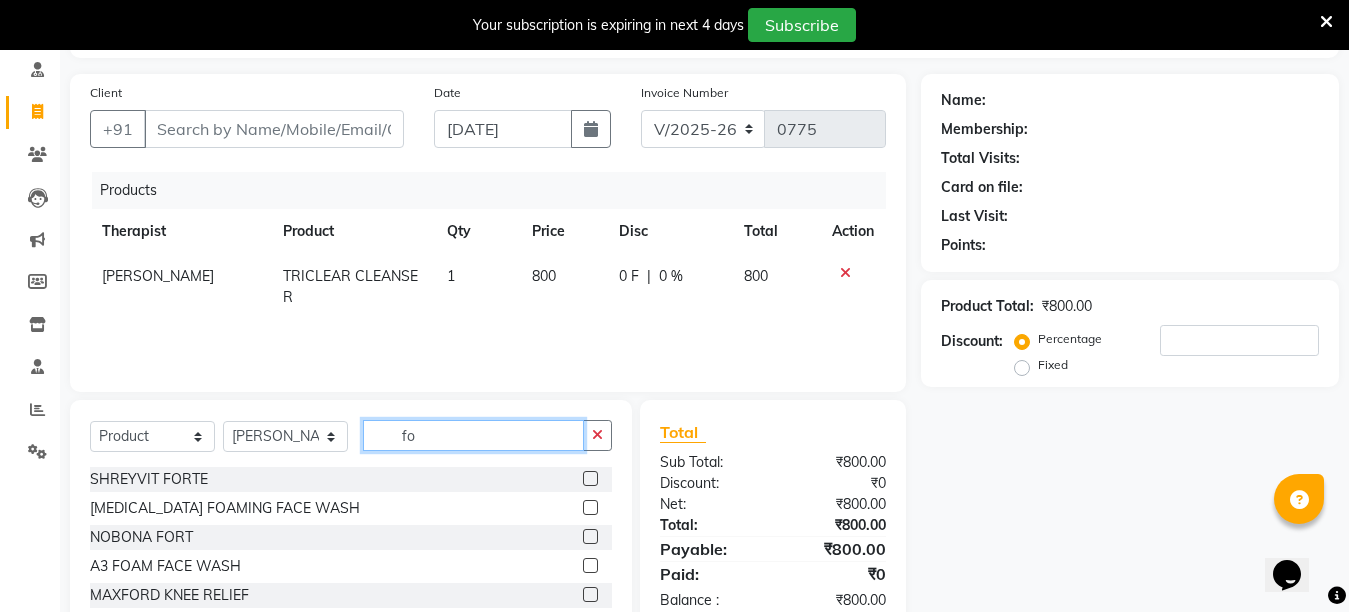 type on "f" 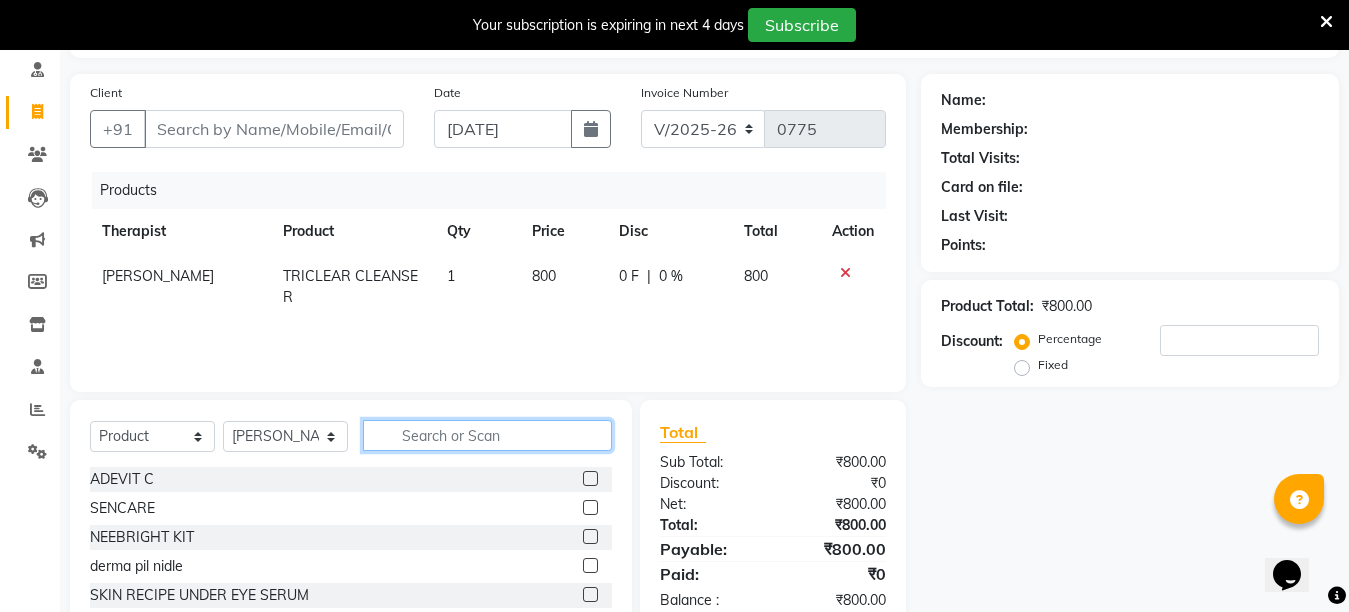 type on "l" 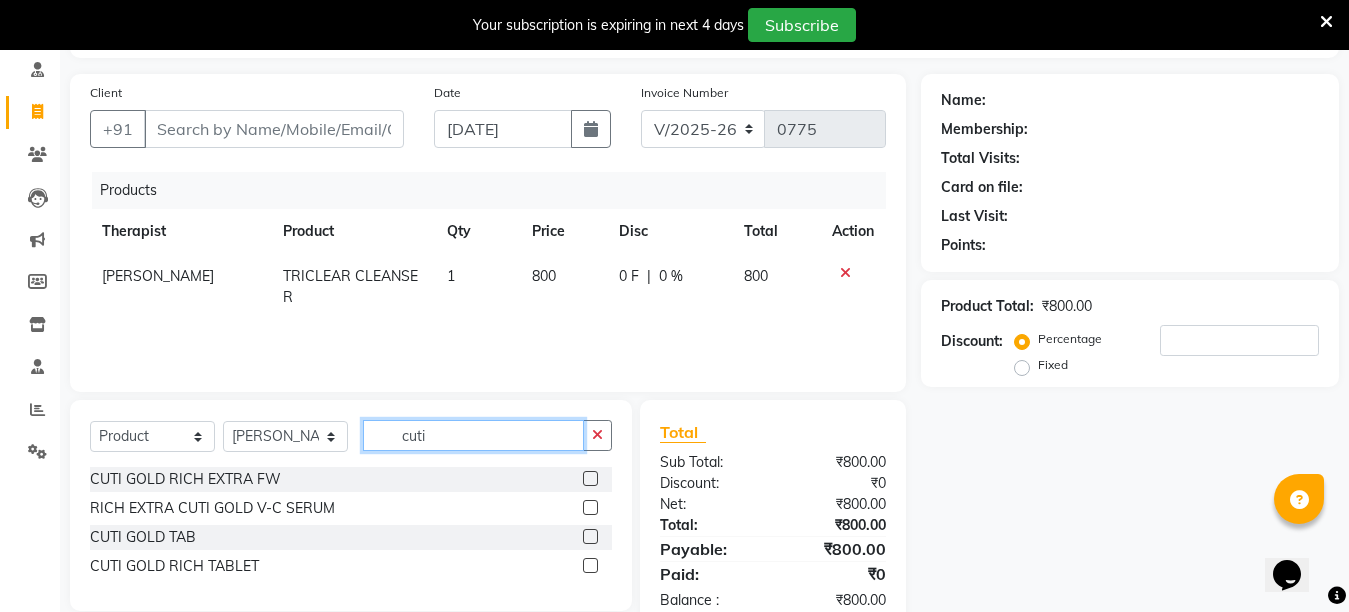 type on "cuti" 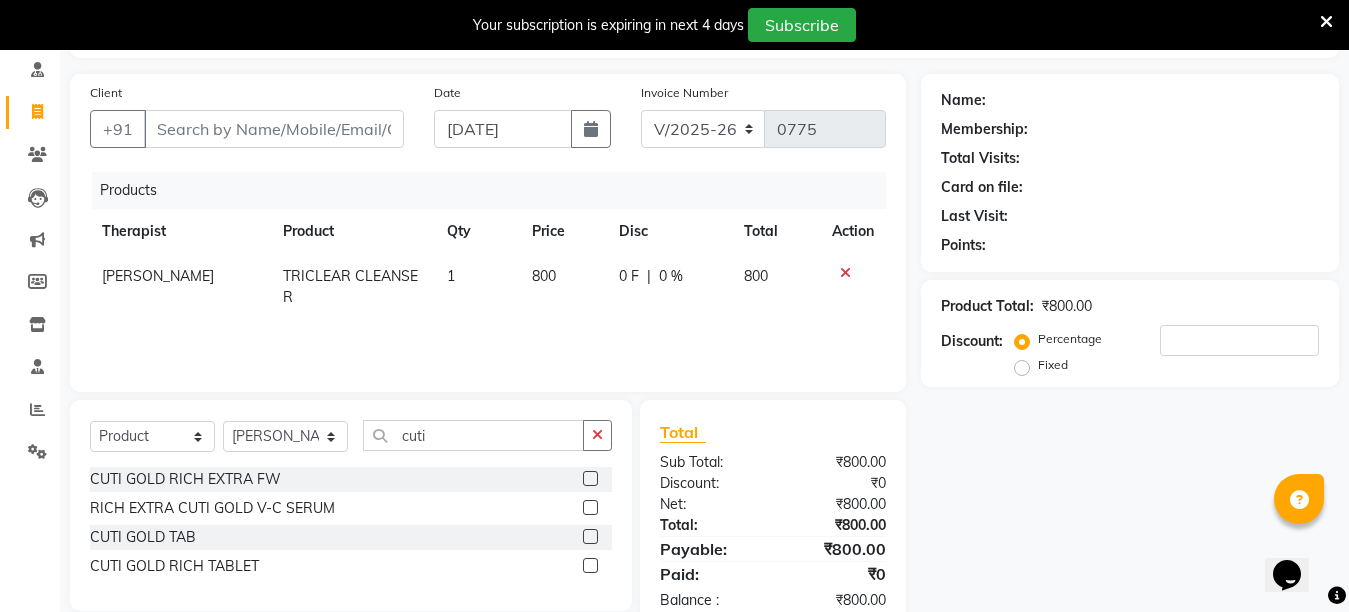 click 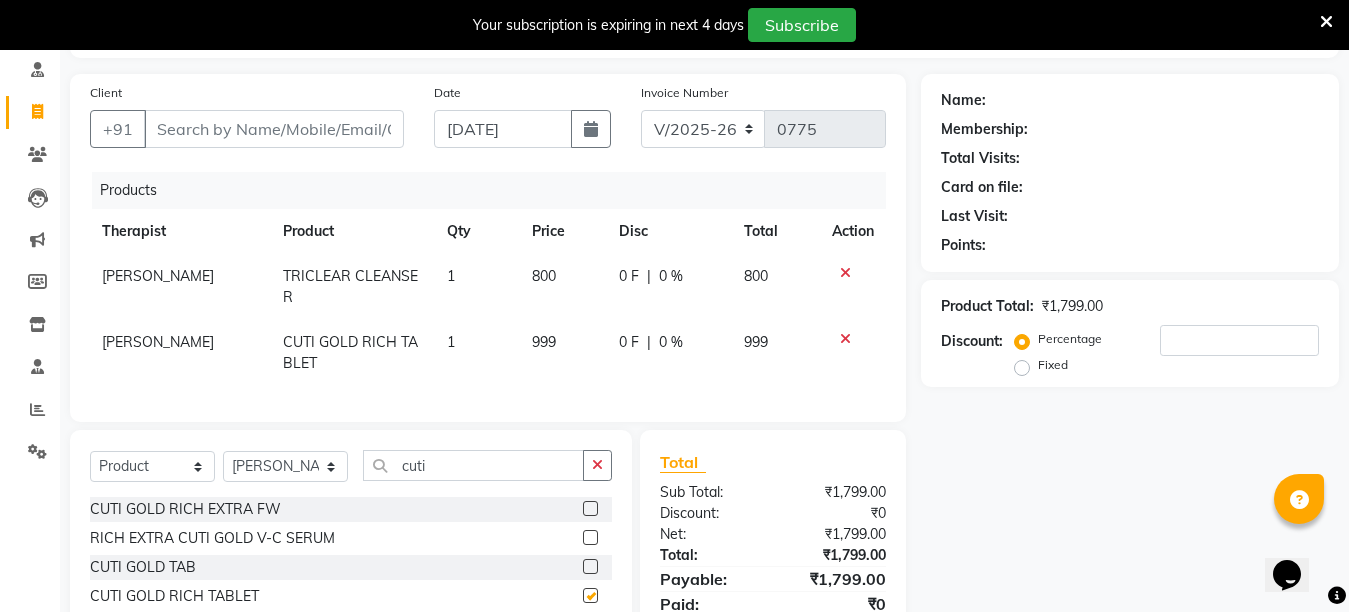 checkbox on "false" 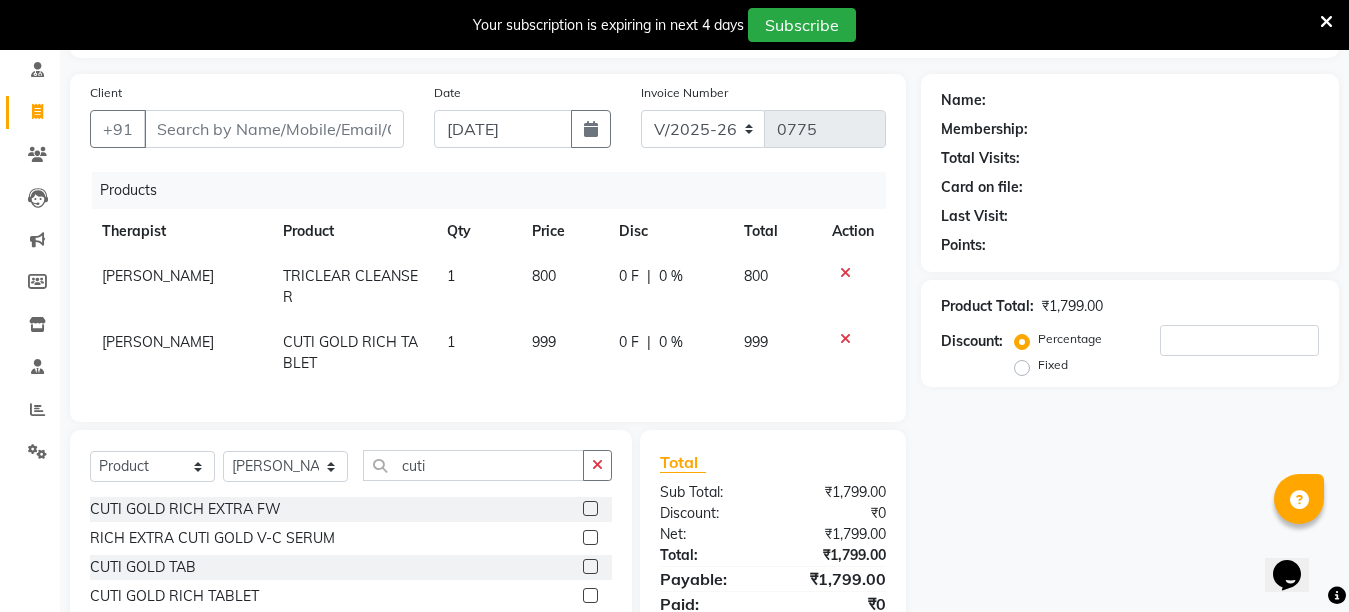 click on "1" 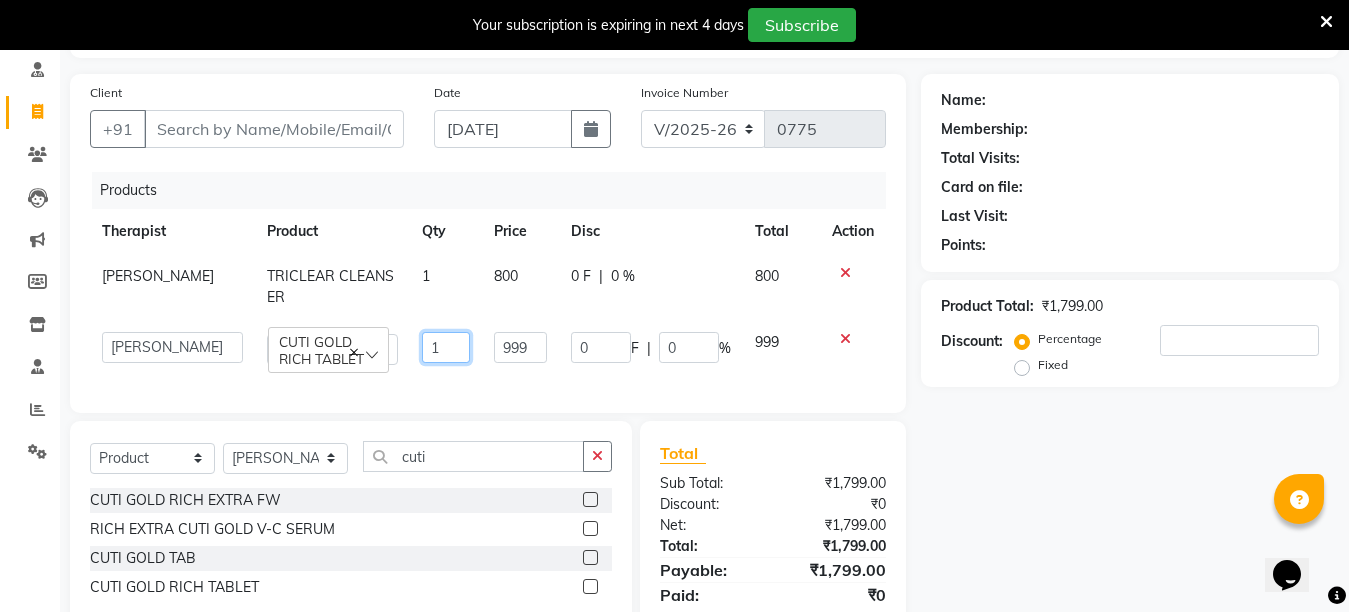 click on "1" 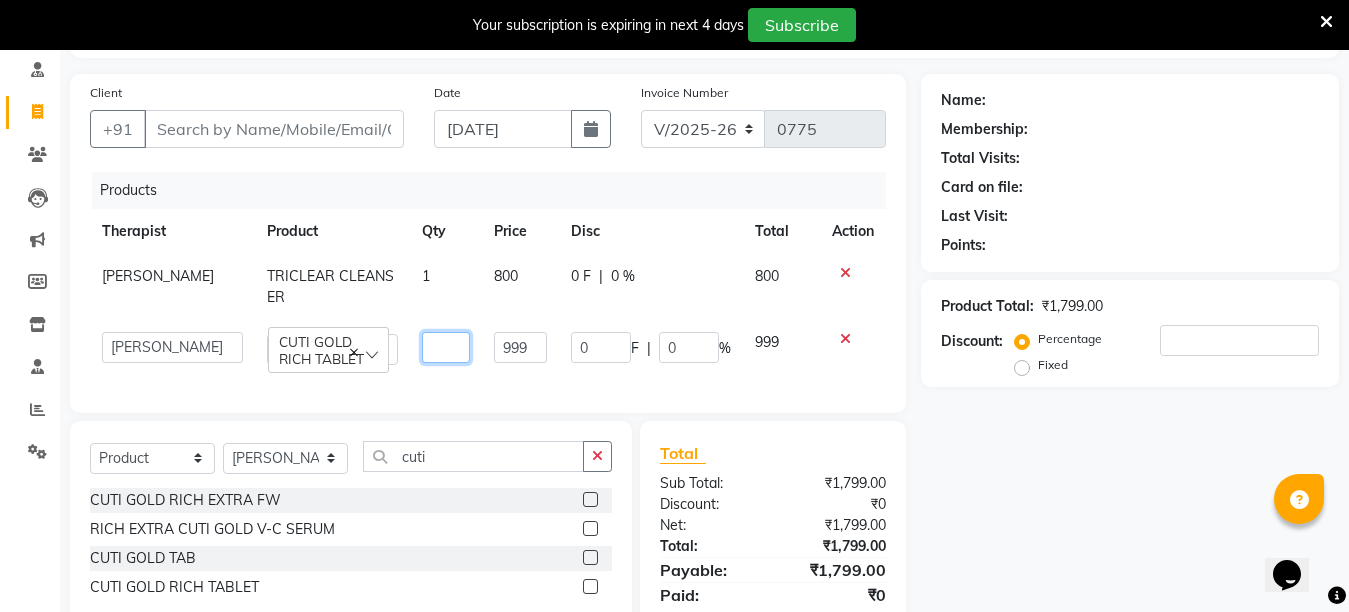 type on "3" 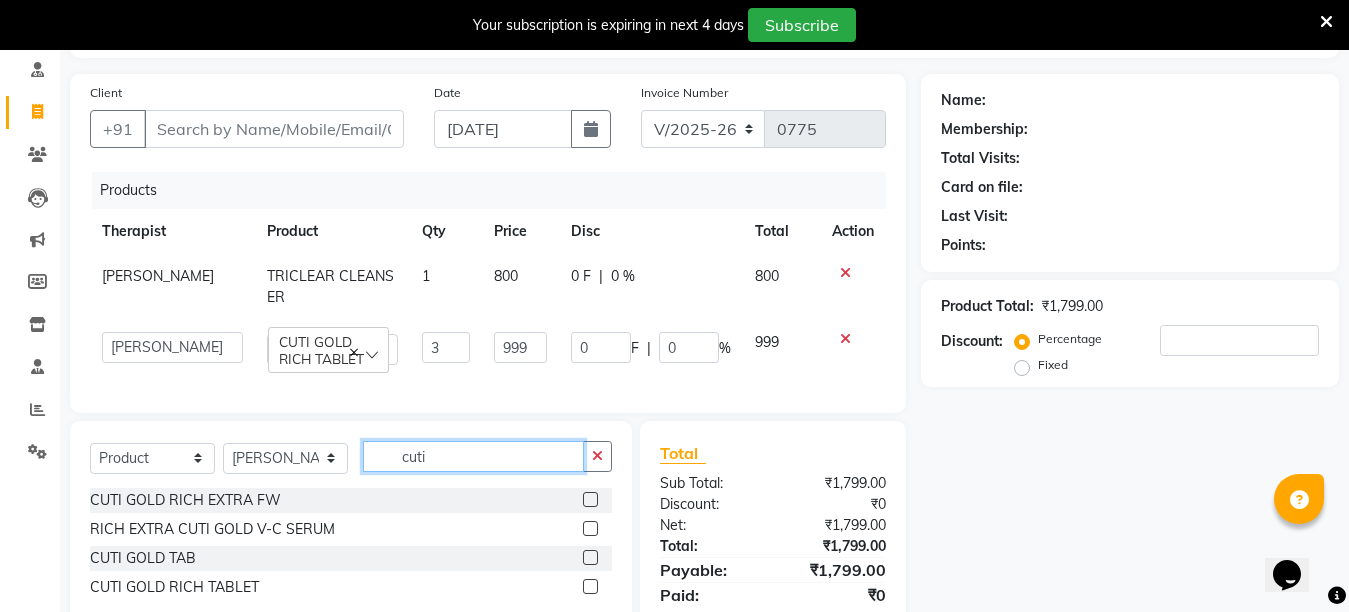 click on "cuti" 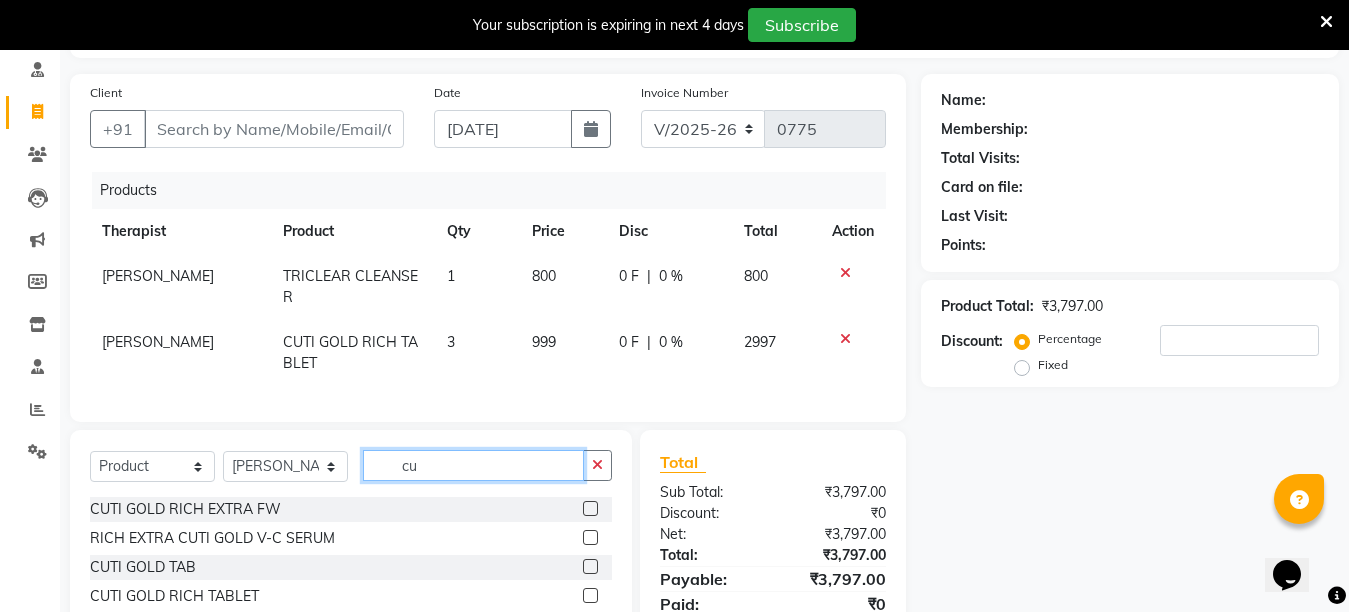 type on "c" 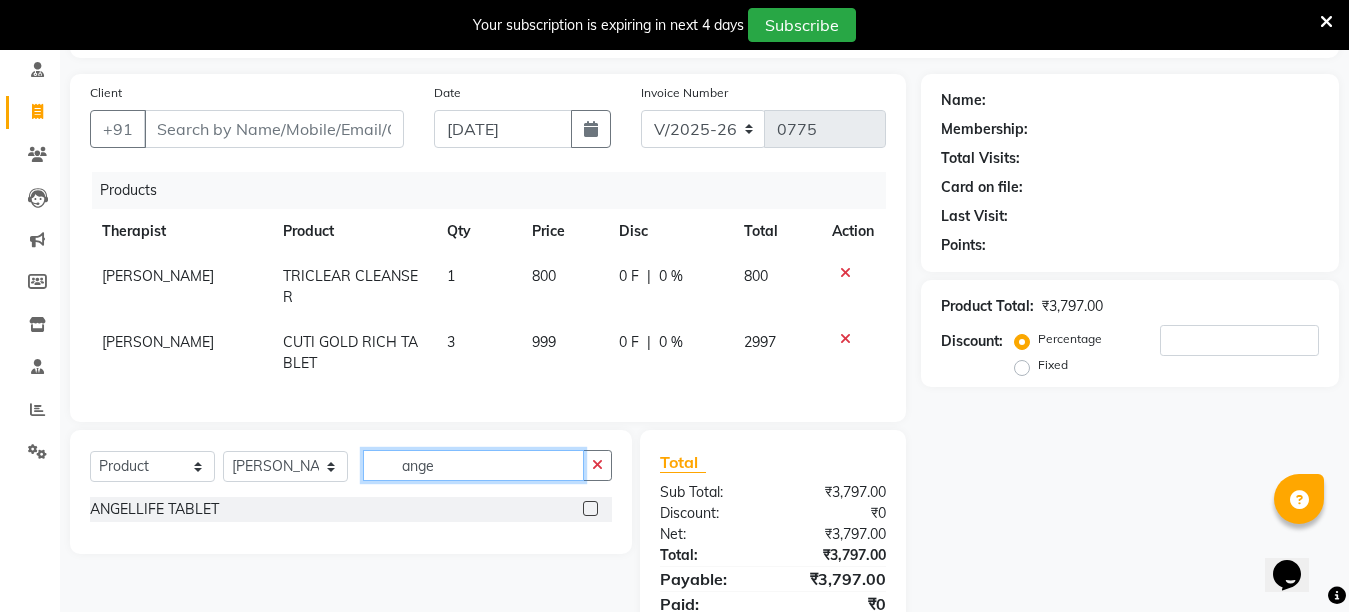 type on "ange" 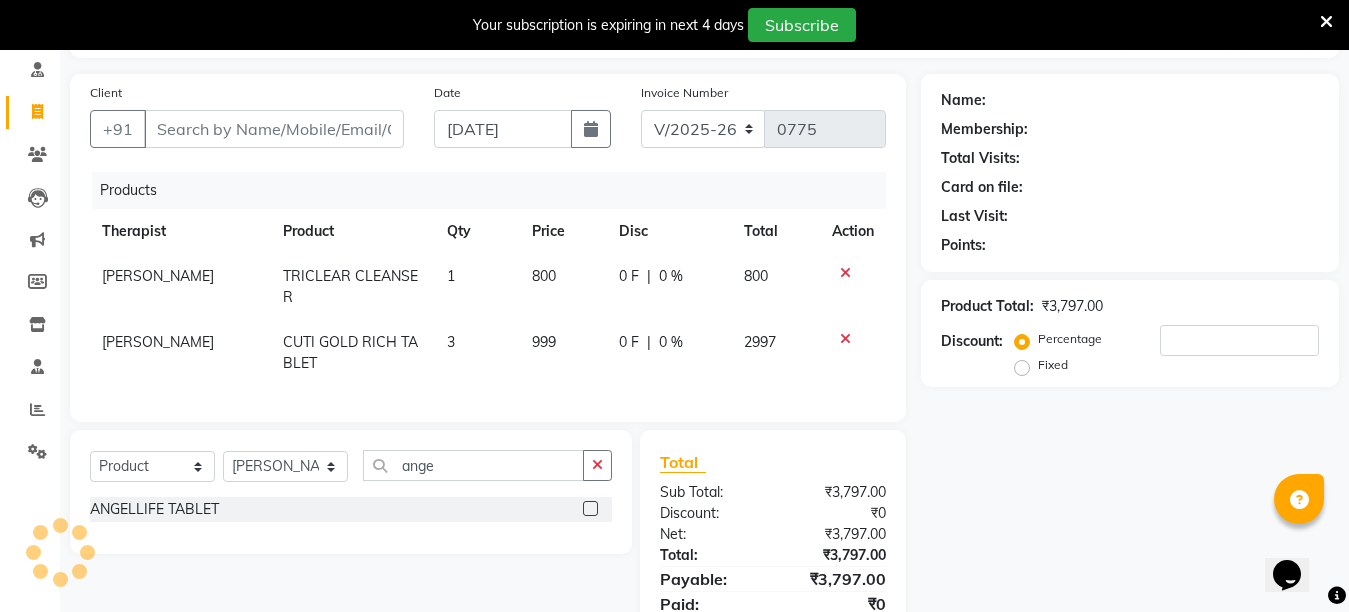 click 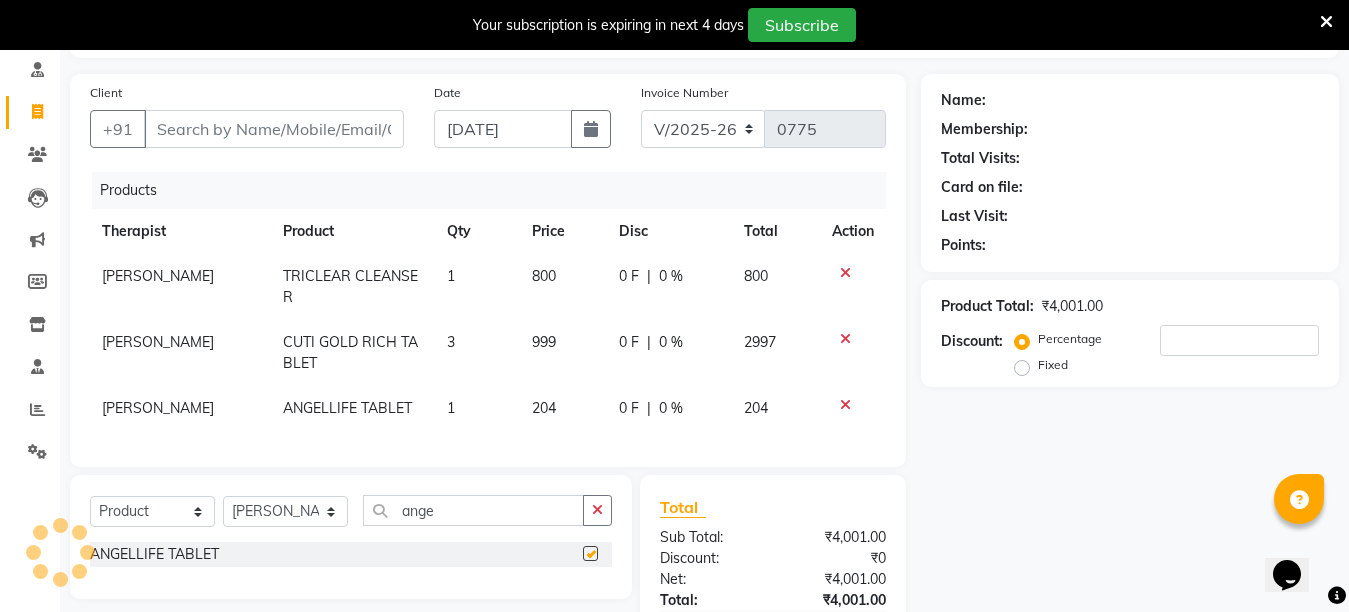 checkbox on "false" 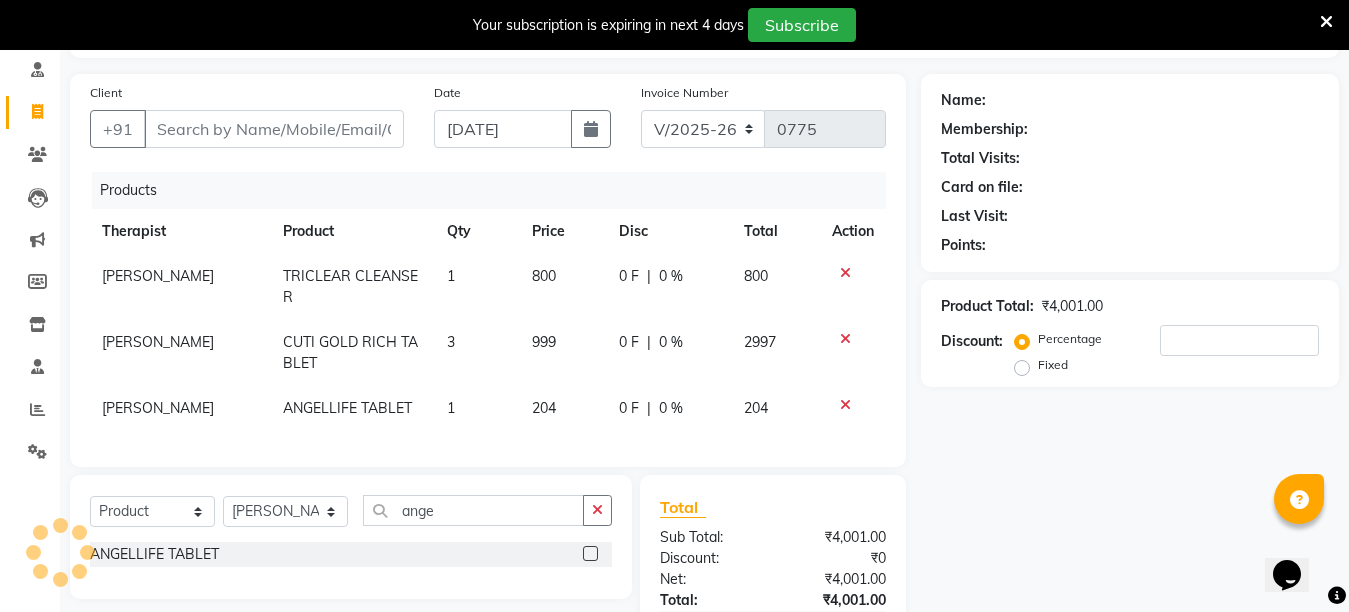 click on "1" 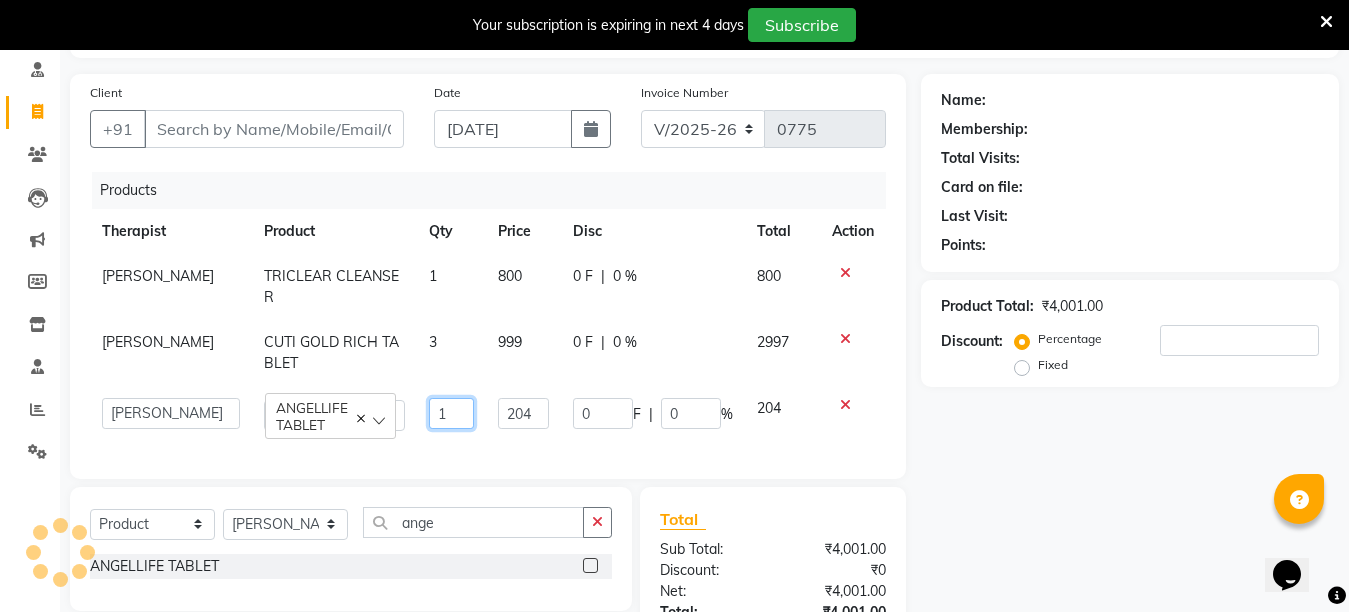 click on "1" 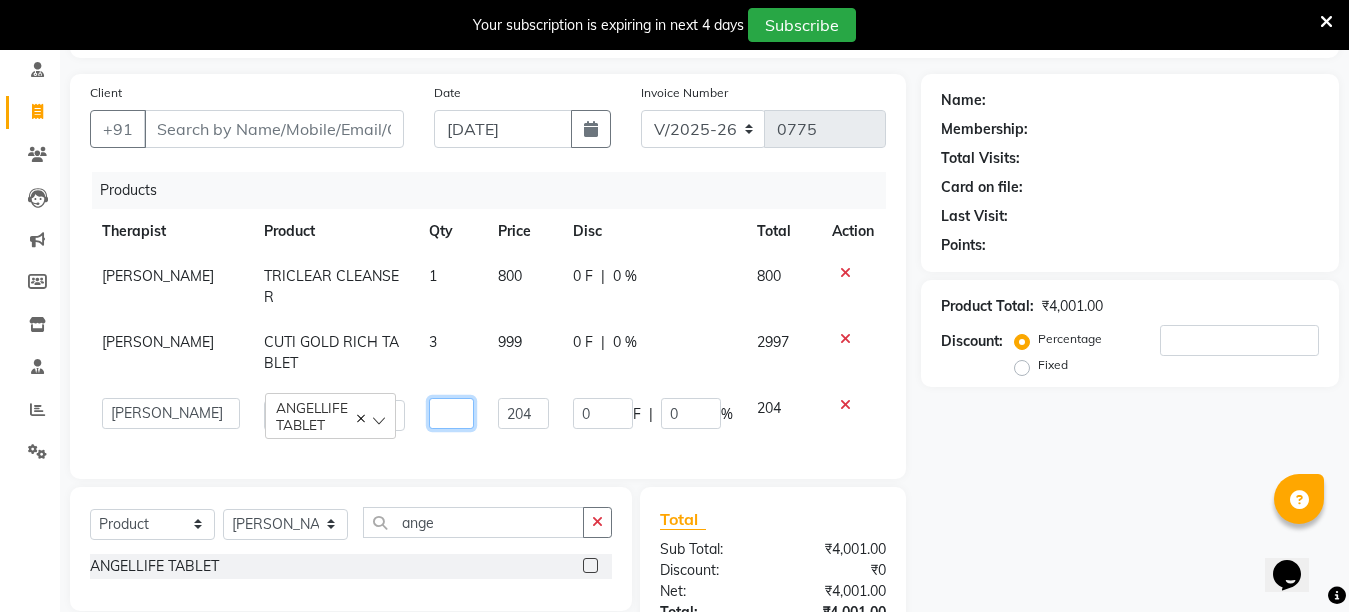 type on "3" 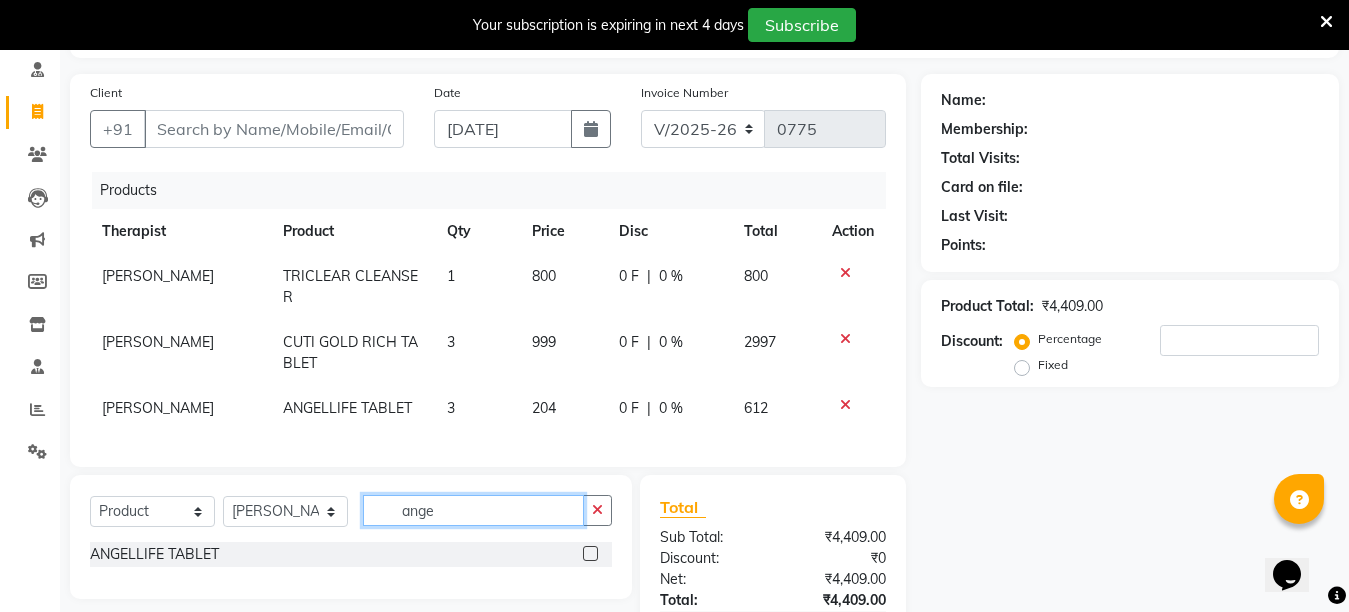 click on "ange" 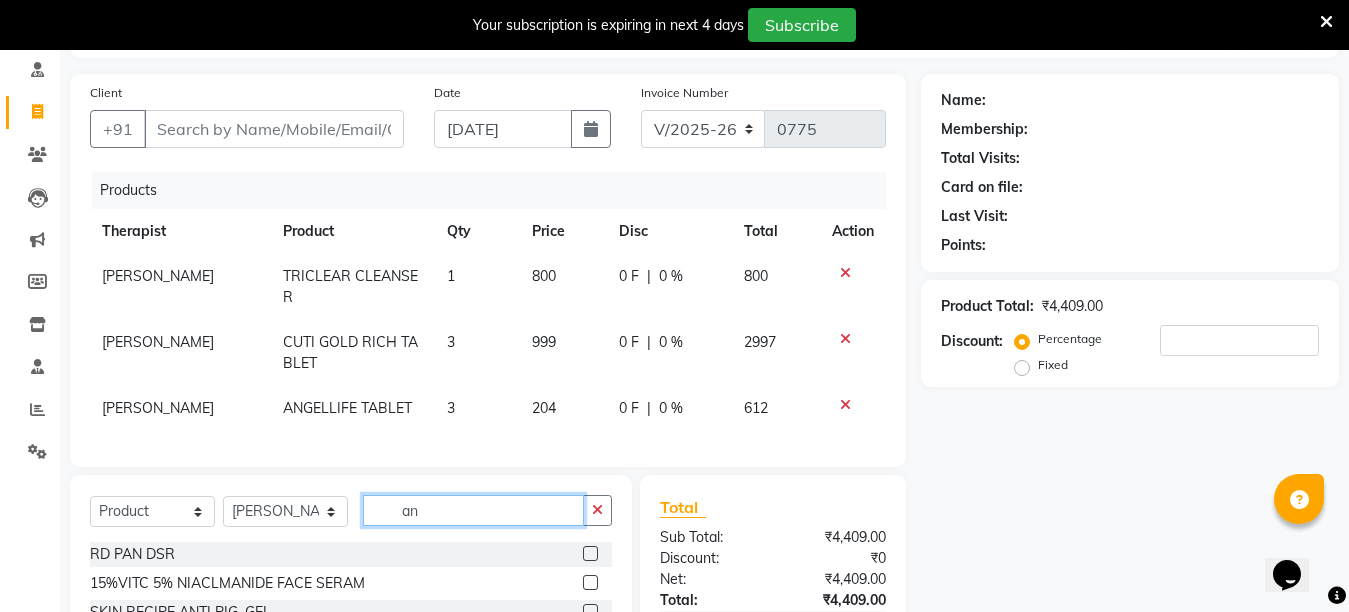 type on "a" 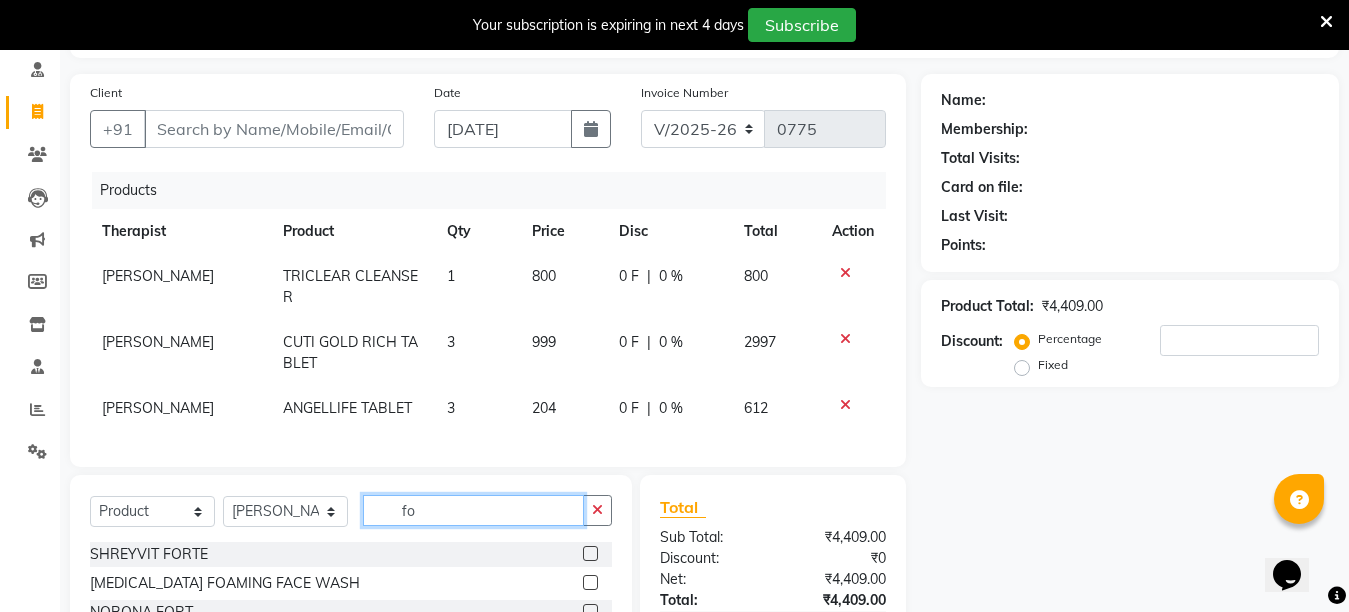 type on "f" 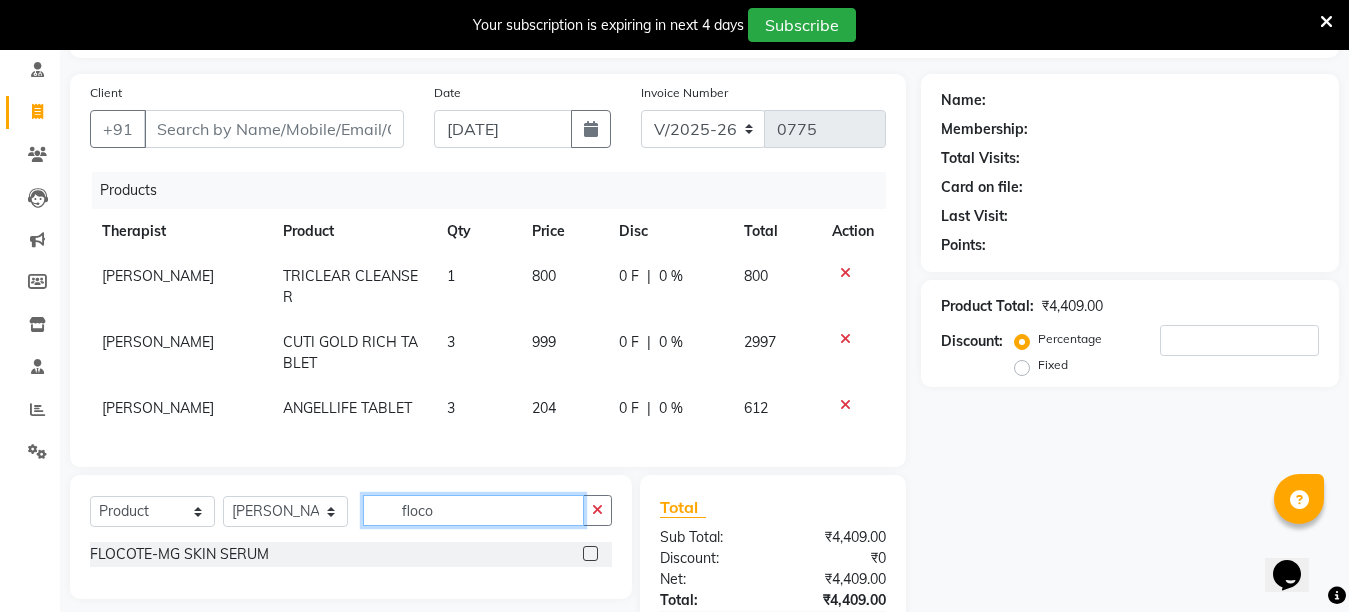 type on "floco" 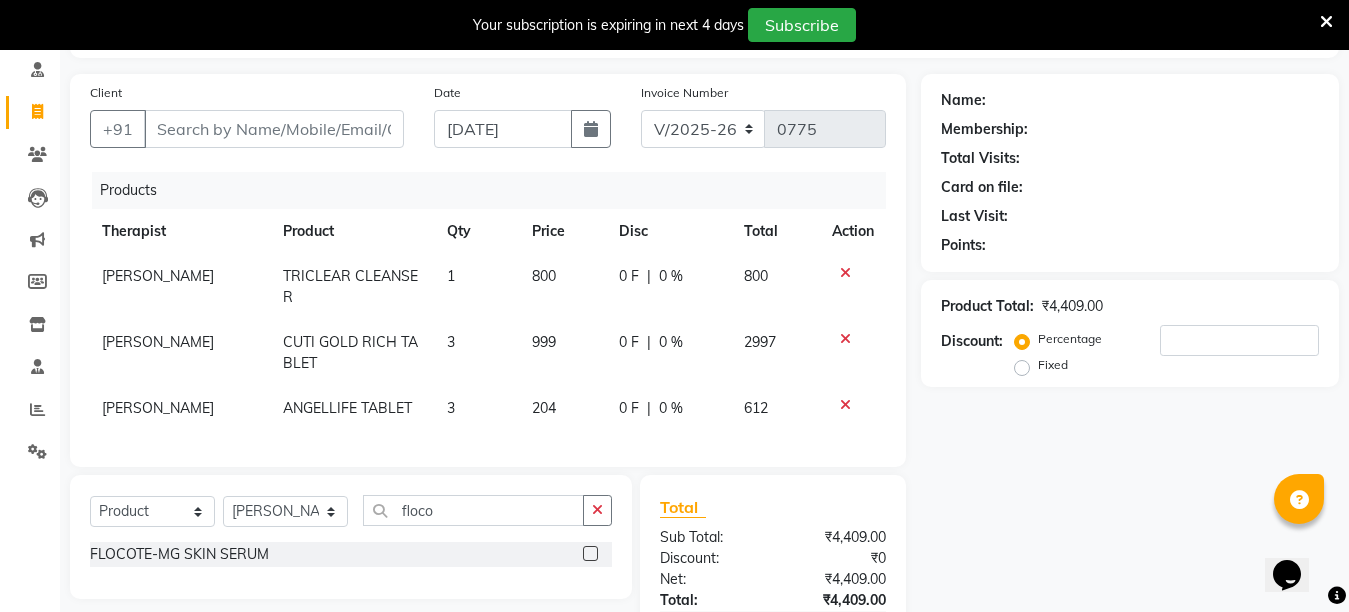 click 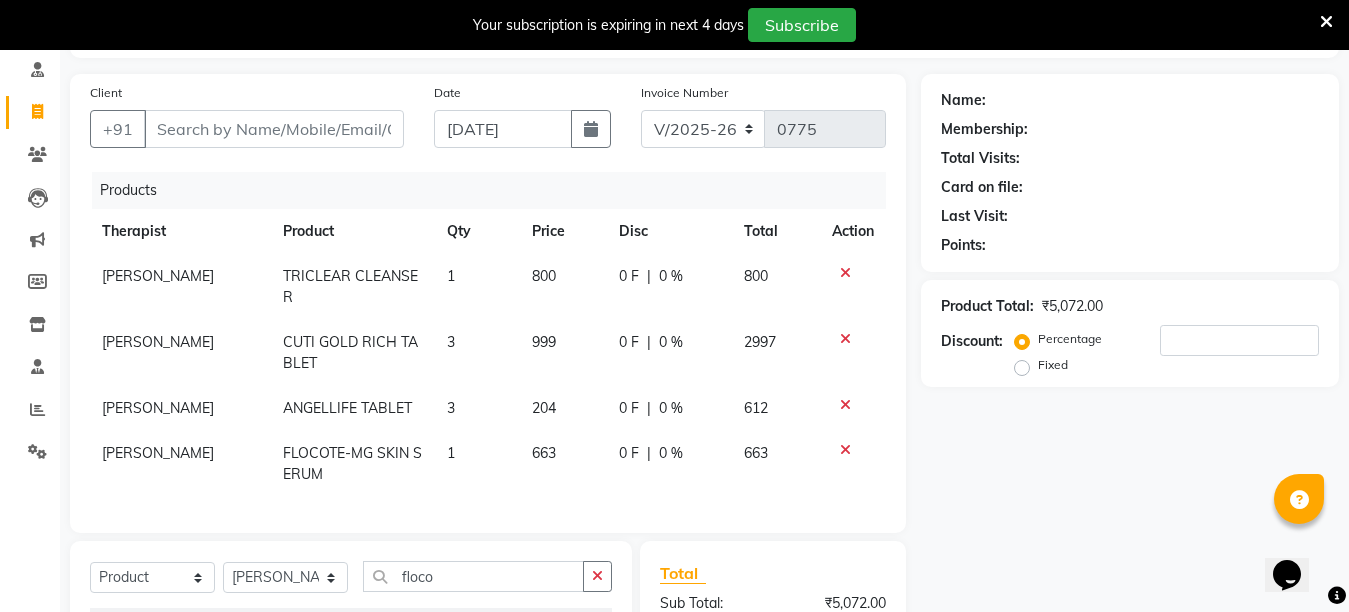 checkbox on "false" 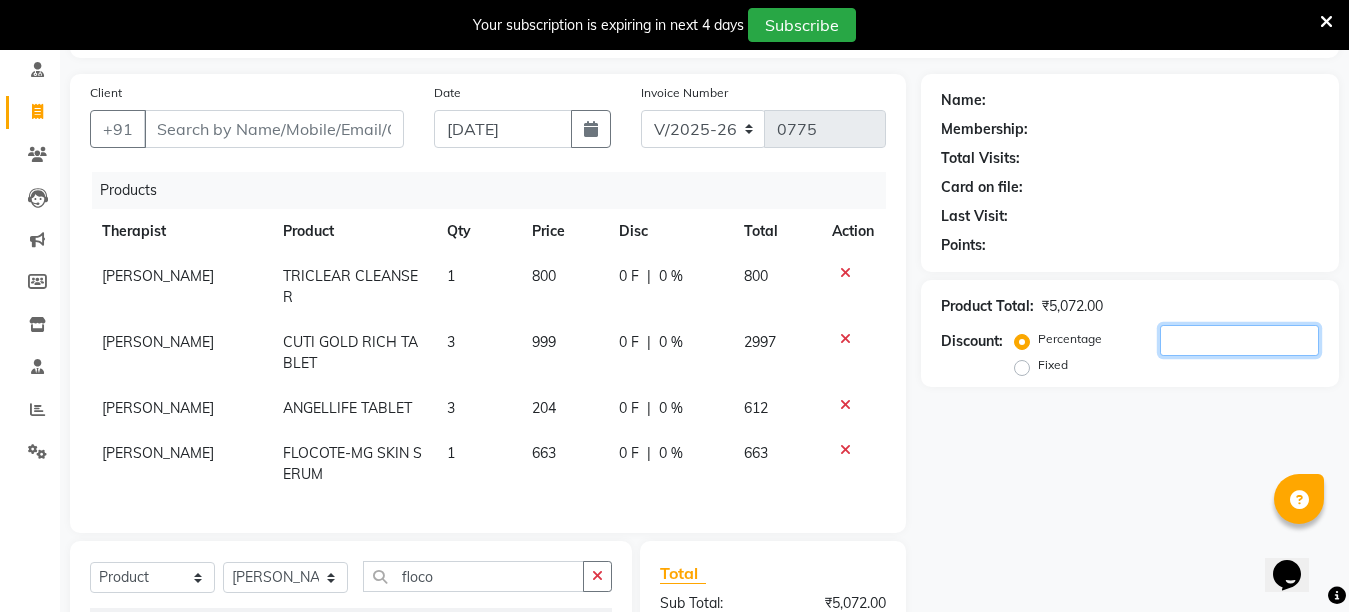 click 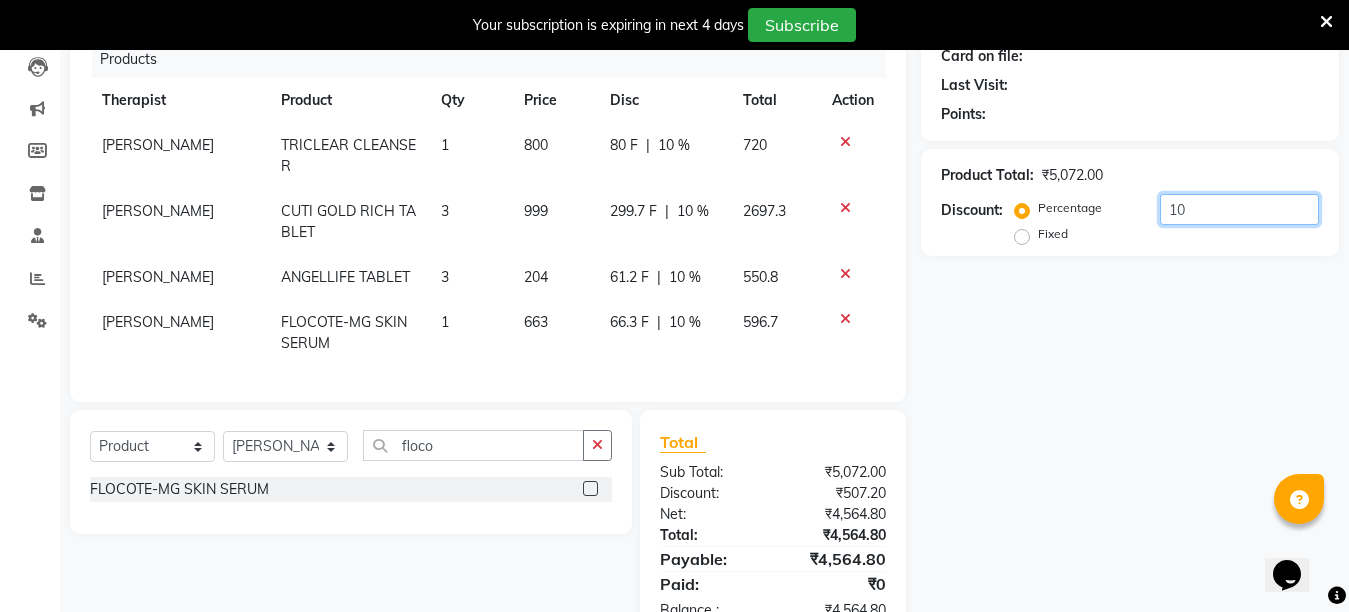 scroll, scrollTop: 0, scrollLeft: 0, axis: both 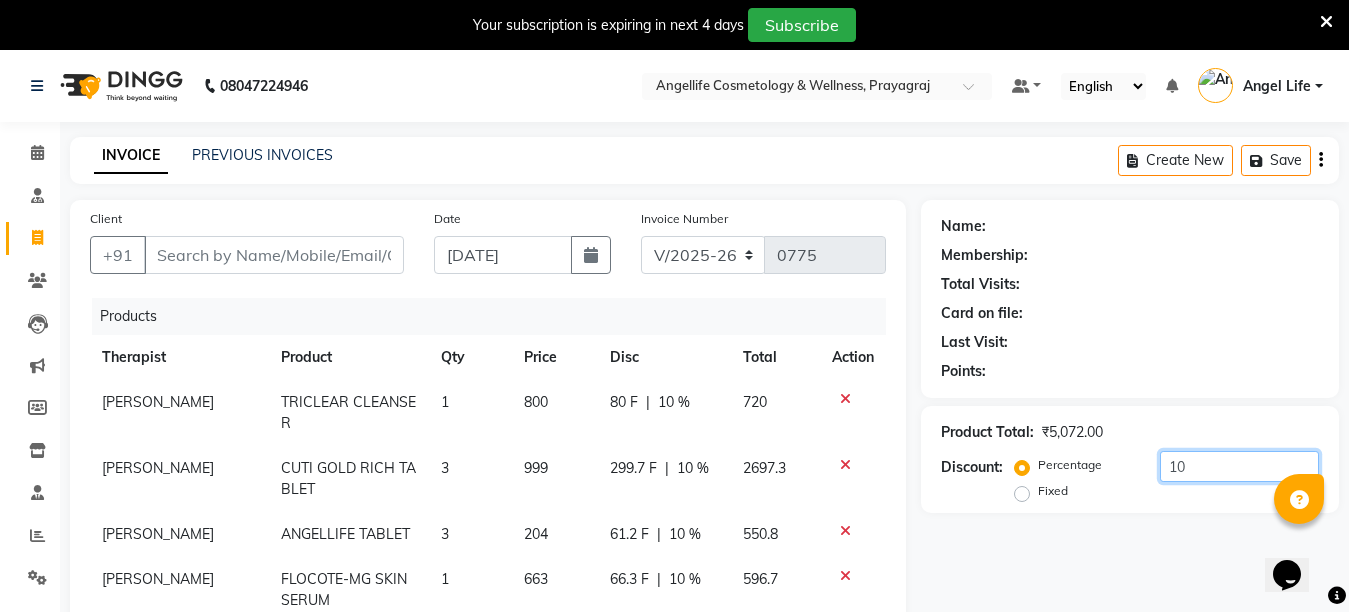 type on "10" 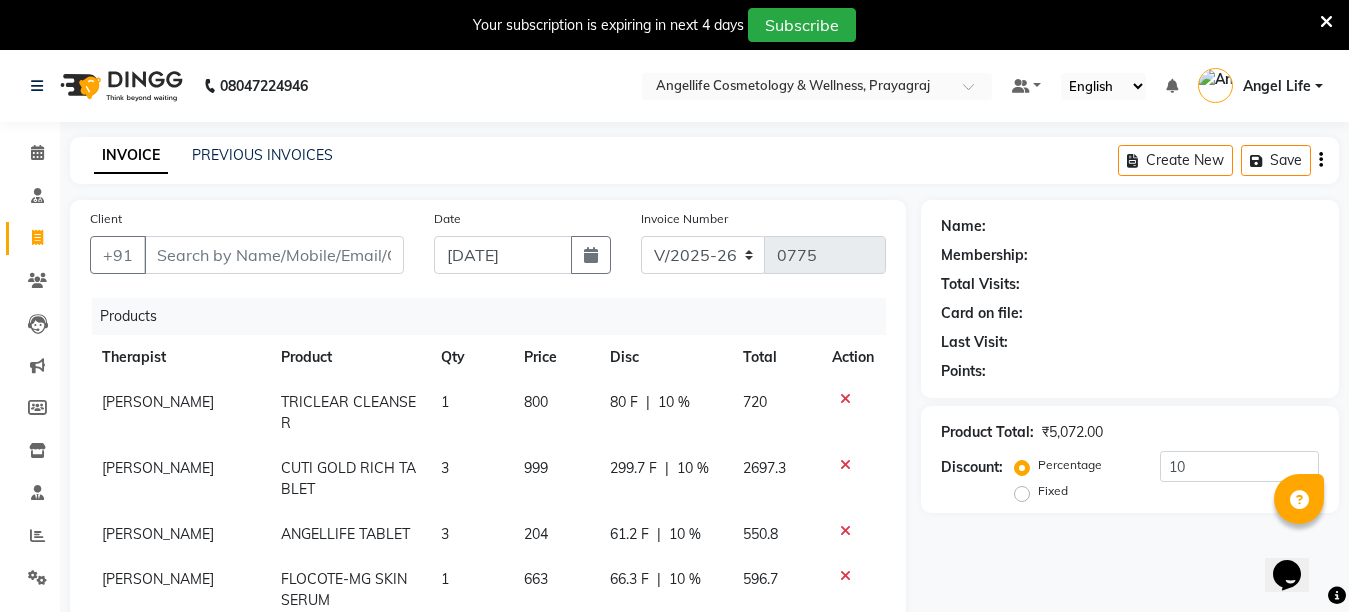 click 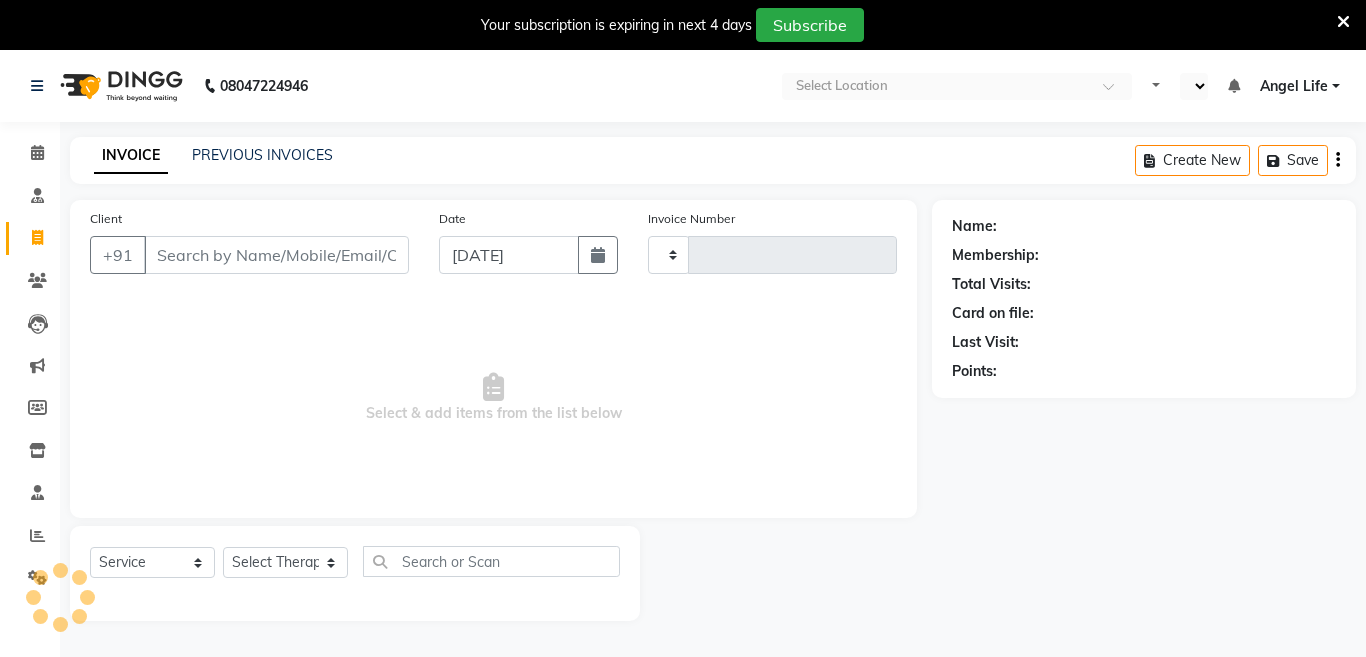 select on "service" 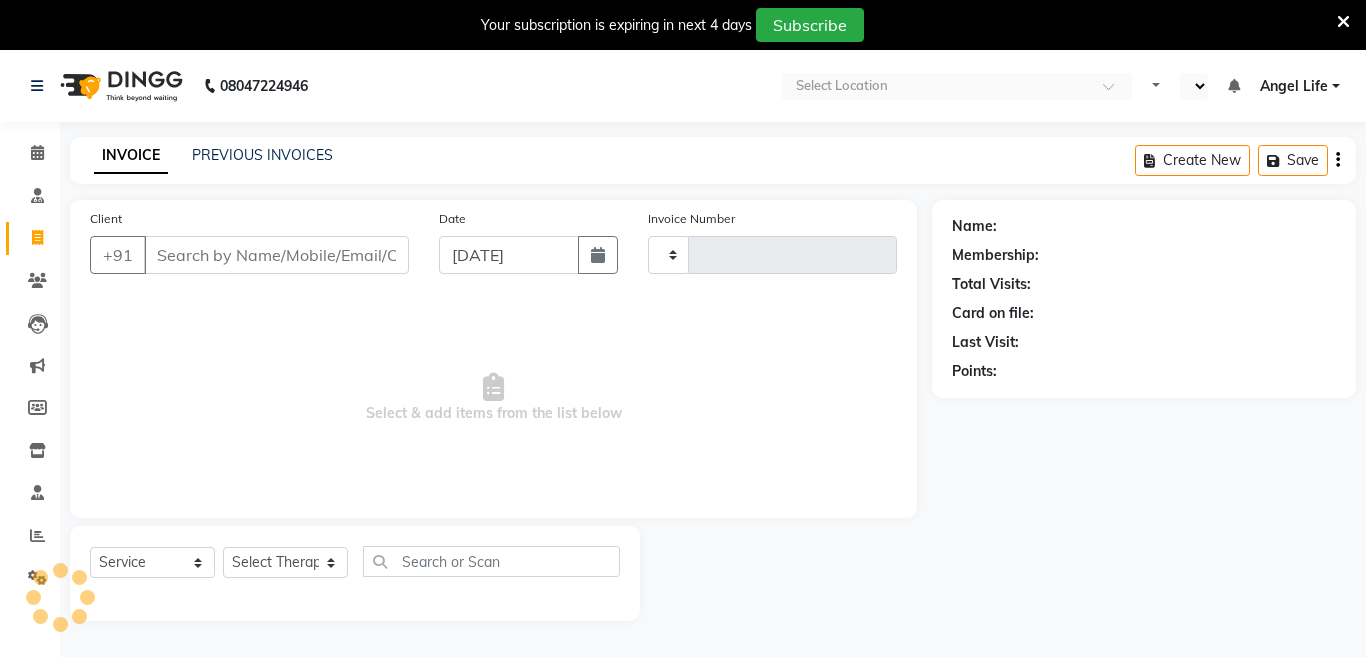 type on "0775" 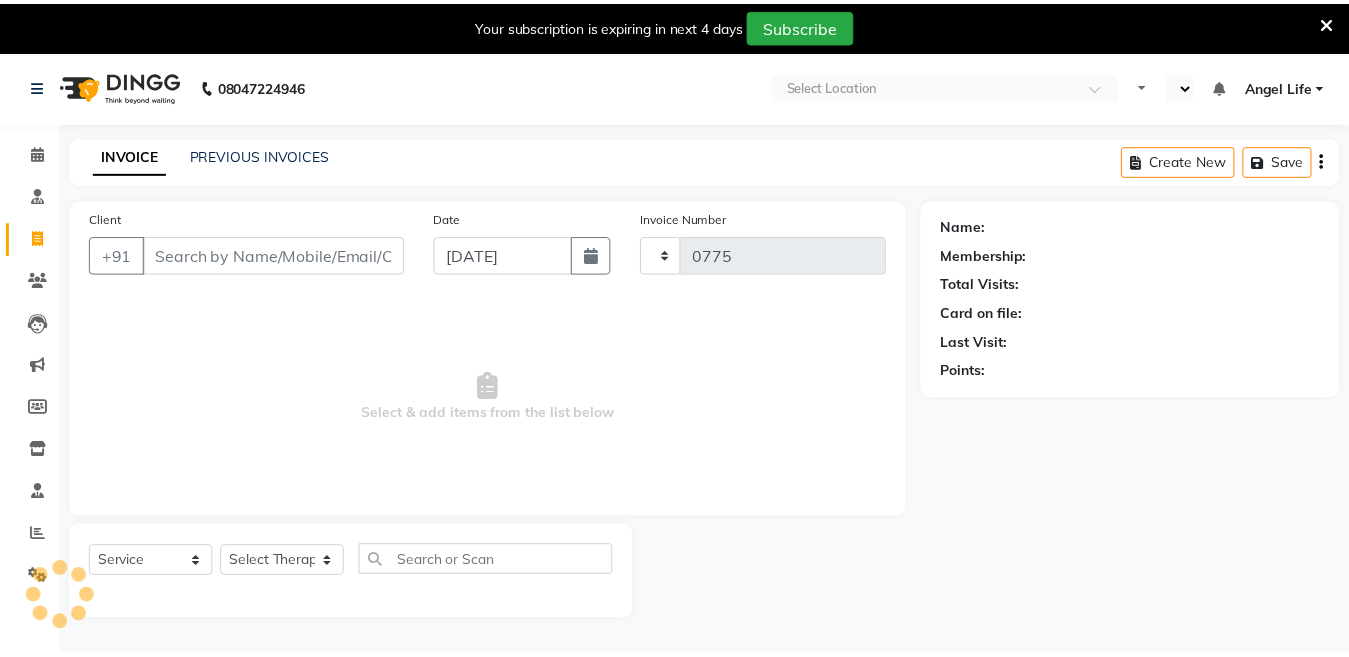 scroll, scrollTop: 0, scrollLeft: 0, axis: both 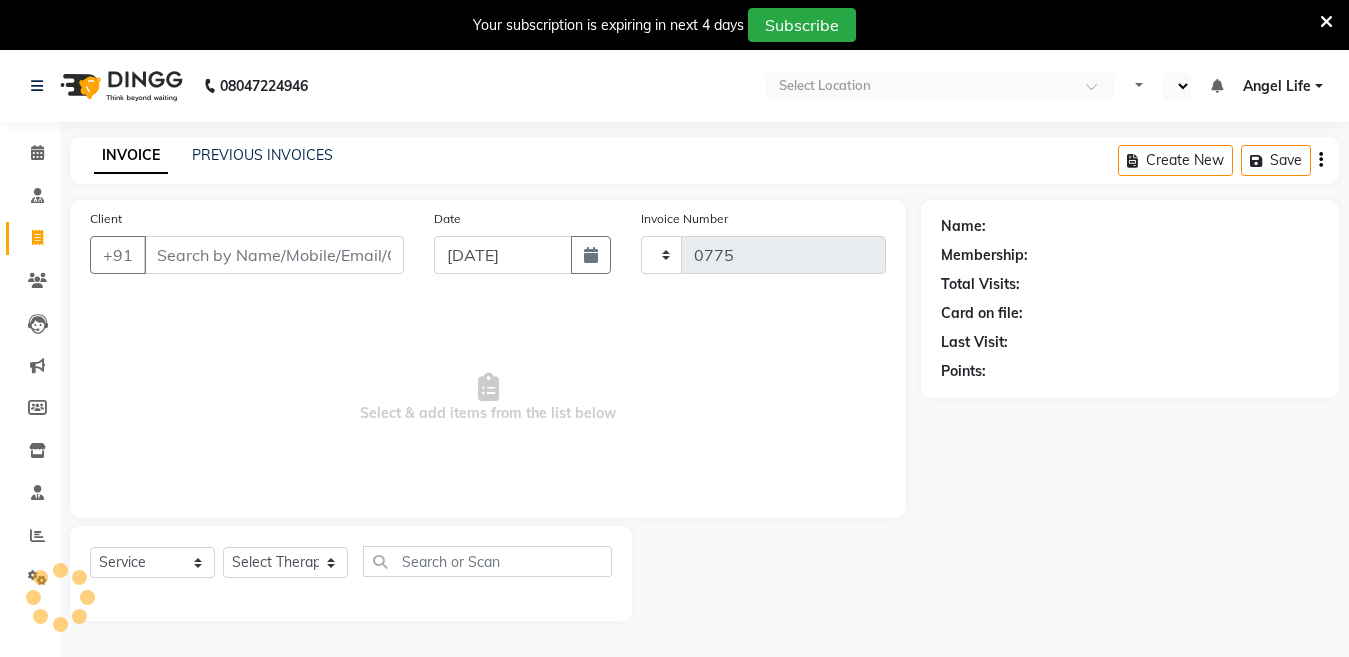 select on "en" 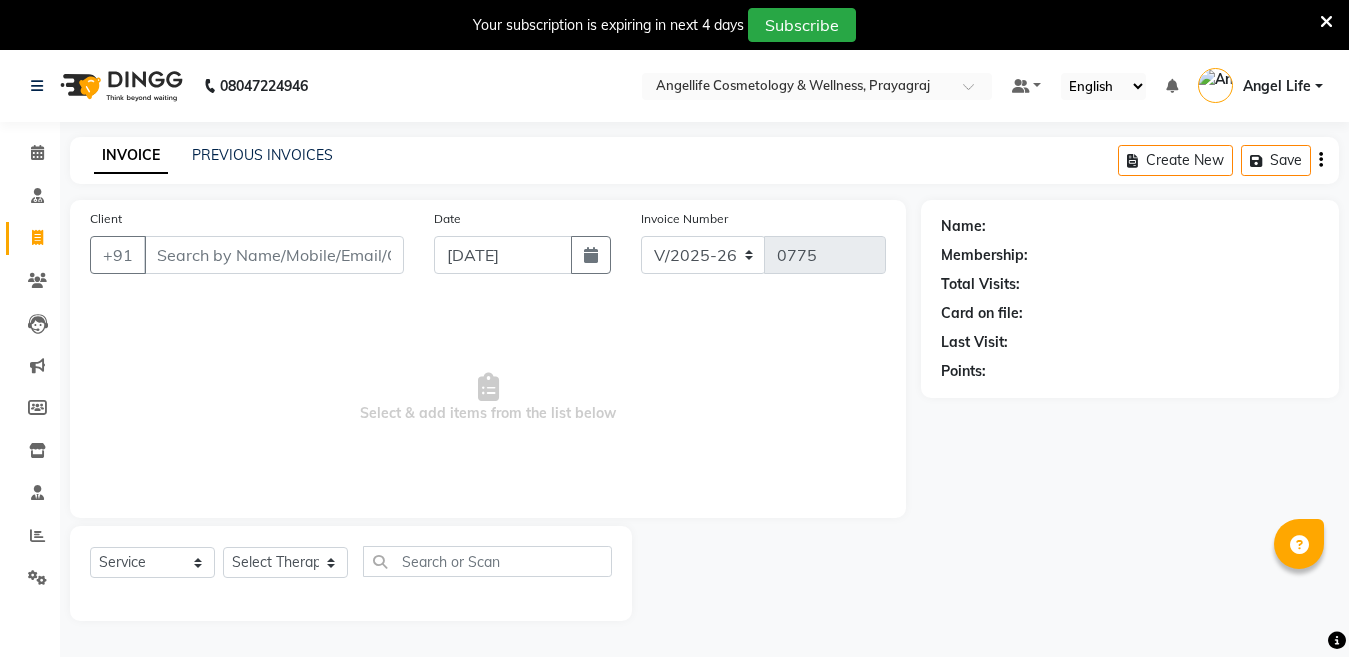 click on "Client" at bounding box center (274, 255) 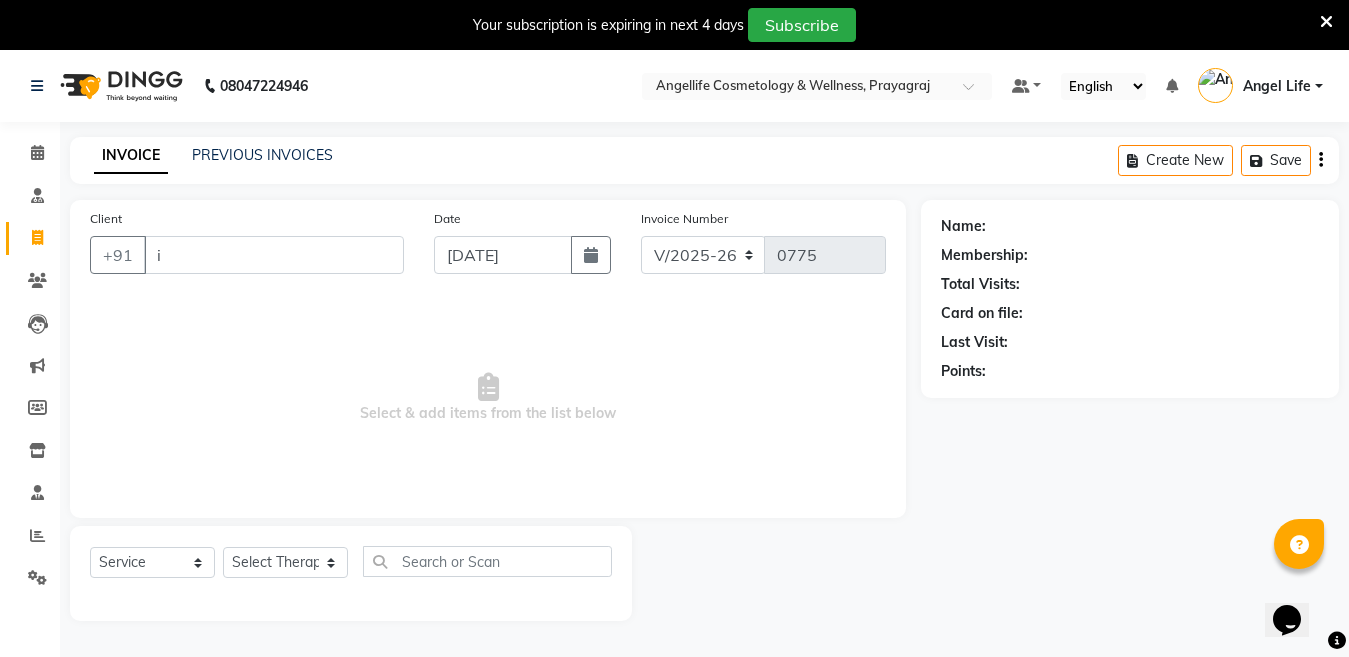 scroll, scrollTop: 0, scrollLeft: 0, axis: both 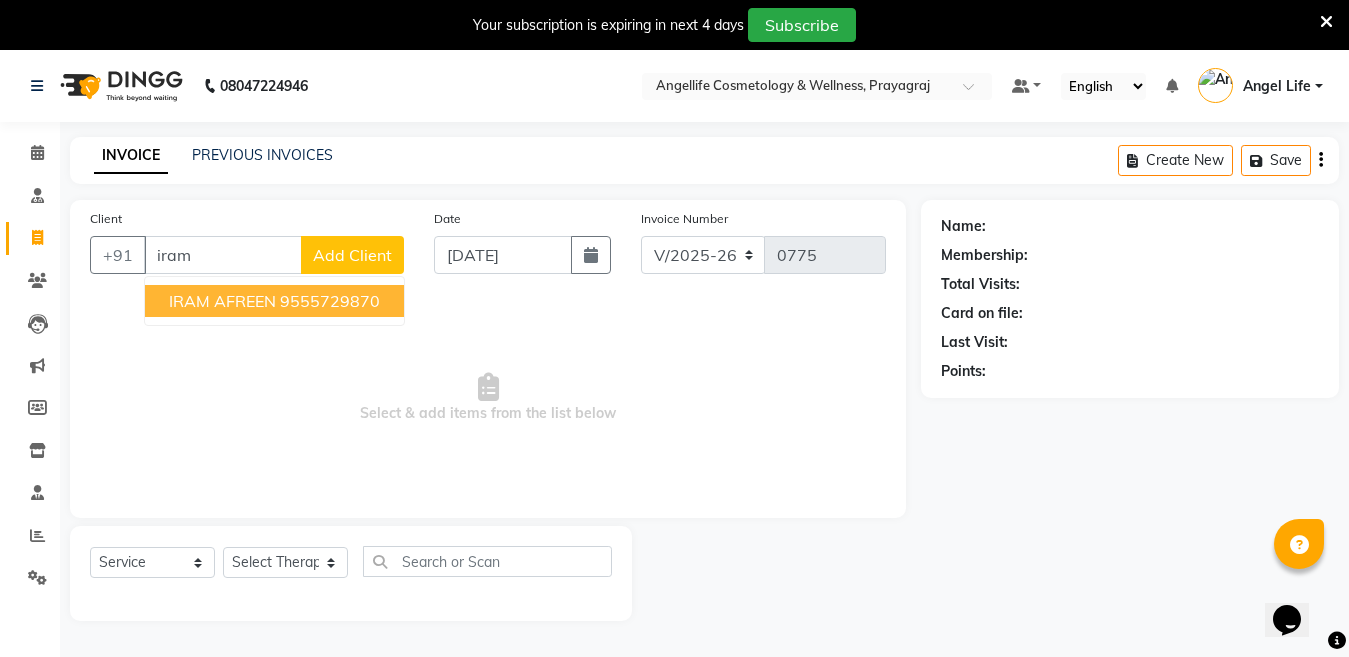 click on "IRAM AFREEN" at bounding box center [222, 301] 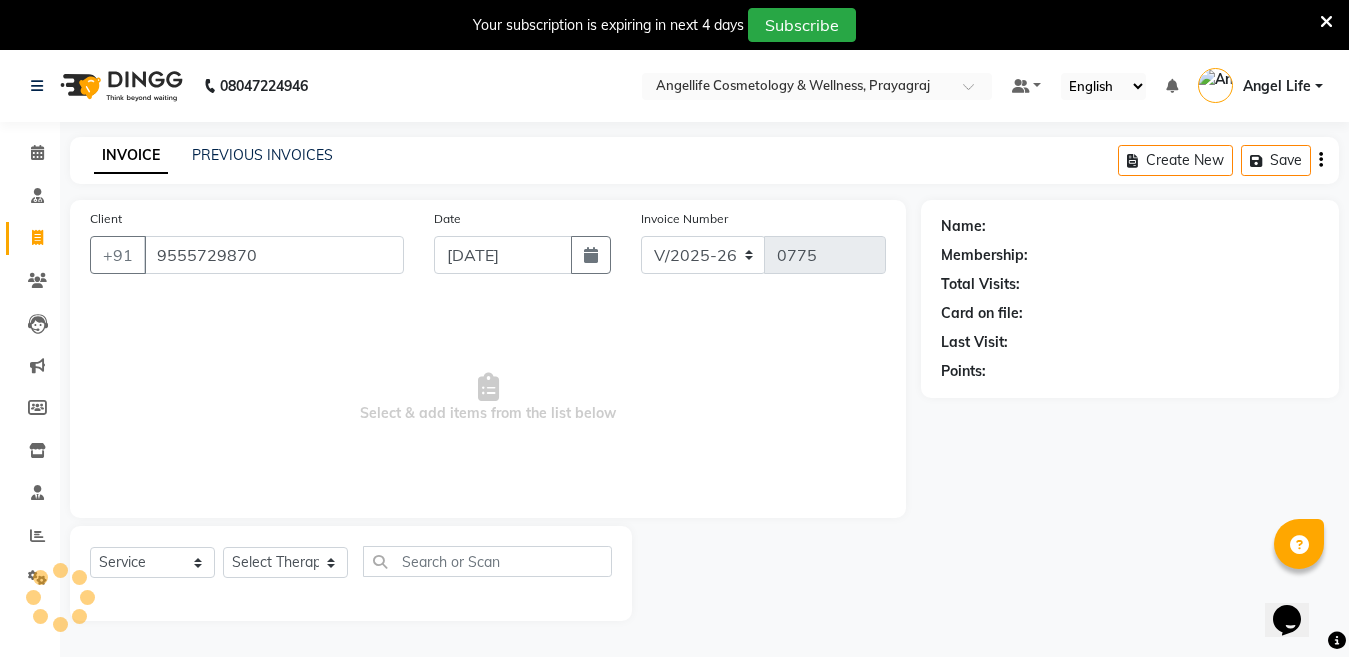 type on "9555729870" 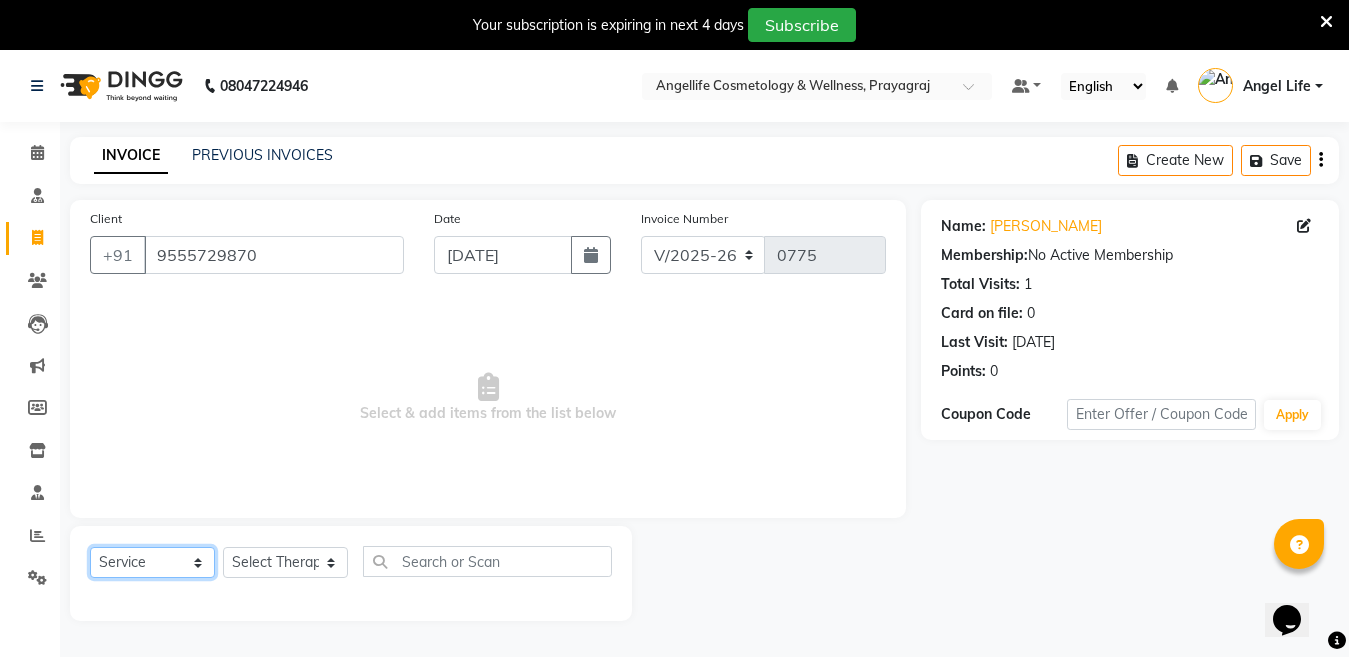 click on "Select  Service  Product  Membership  Package Voucher Prepaid Gift Card" 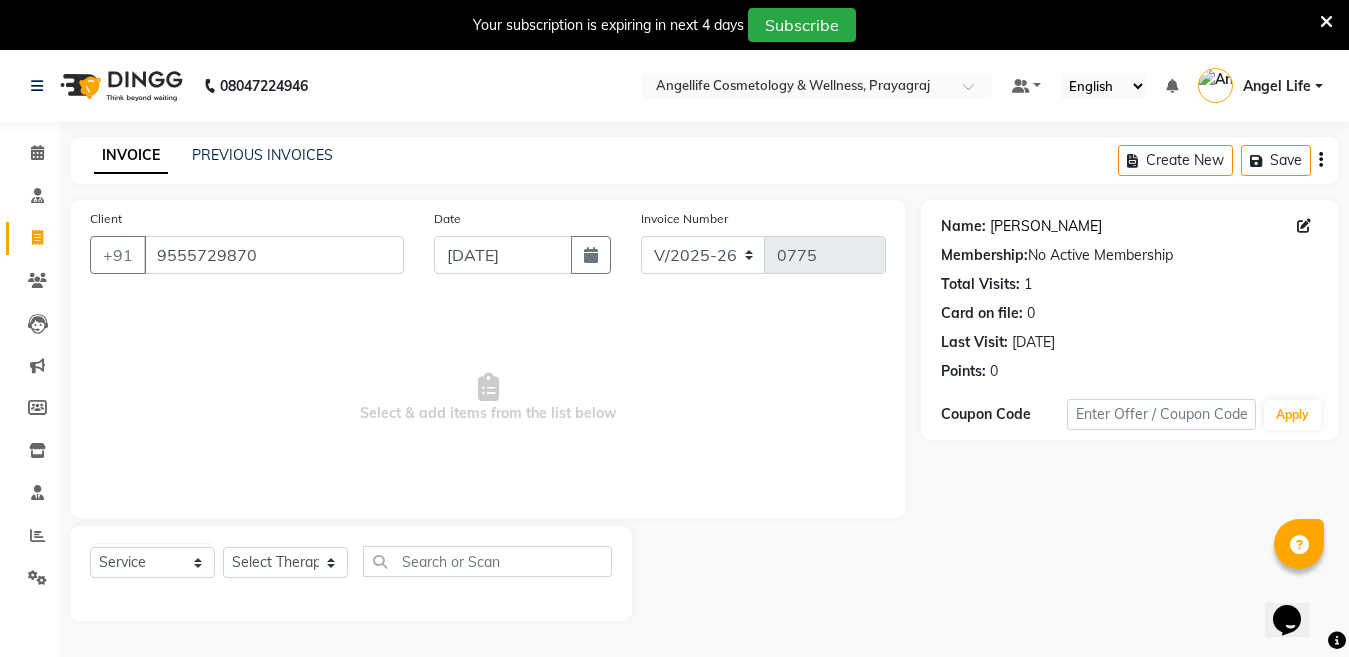 click on "[PERSON_NAME]" 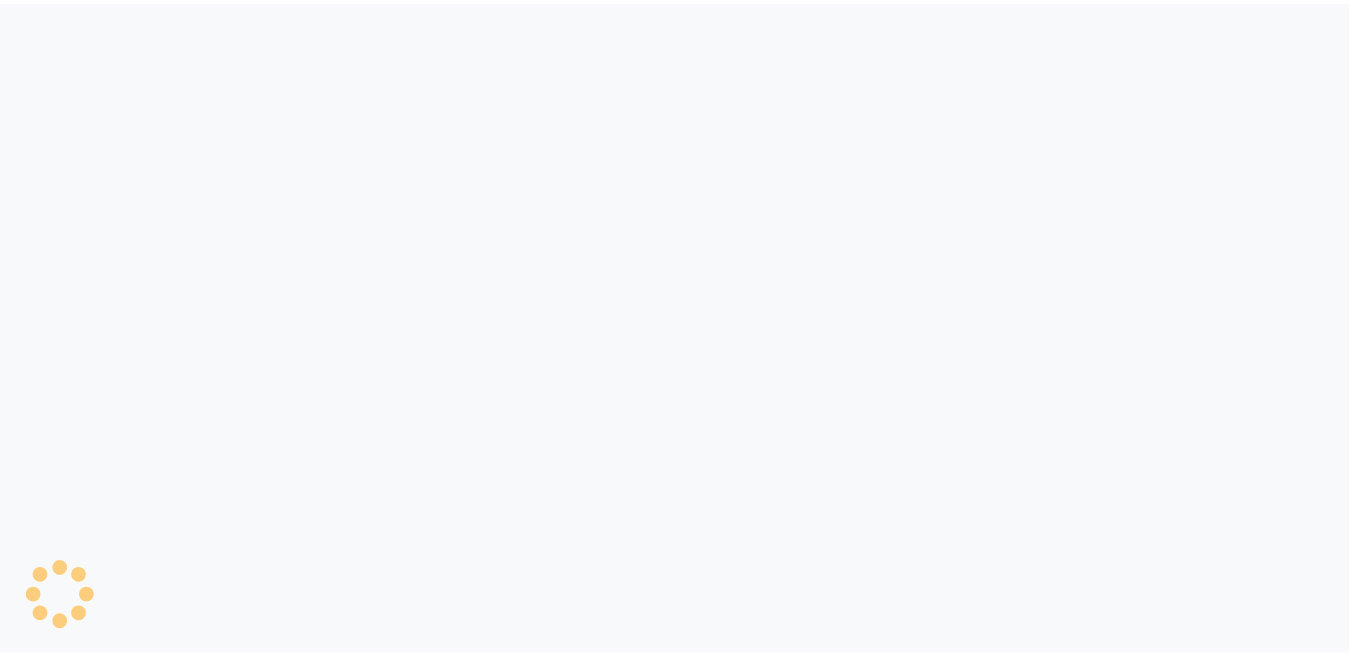 scroll, scrollTop: 0, scrollLeft: 0, axis: both 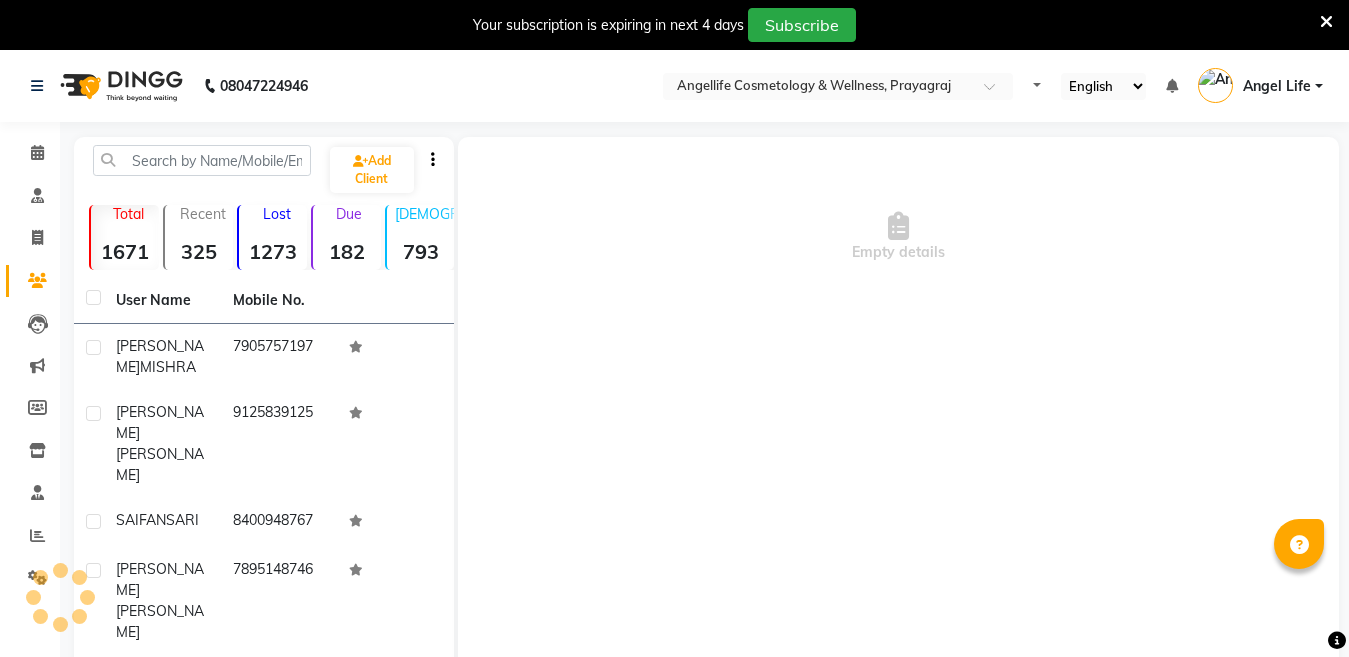 select on "en" 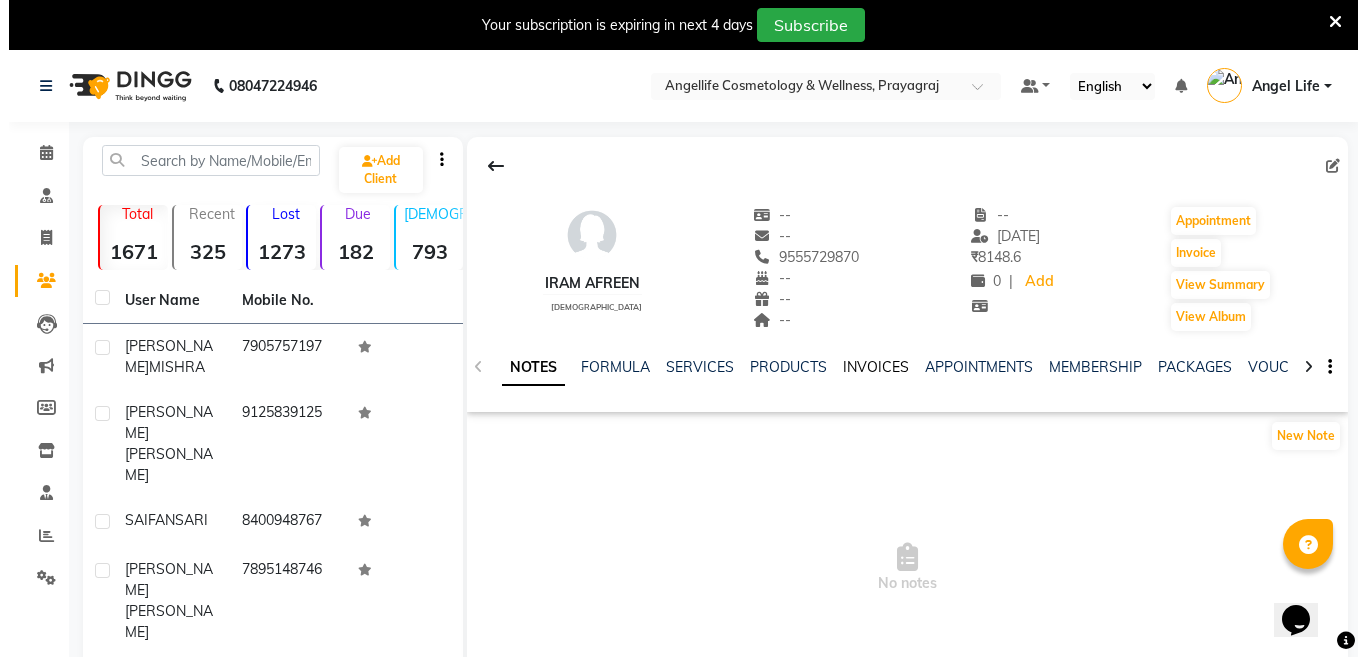 scroll, scrollTop: 0, scrollLeft: 0, axis: both 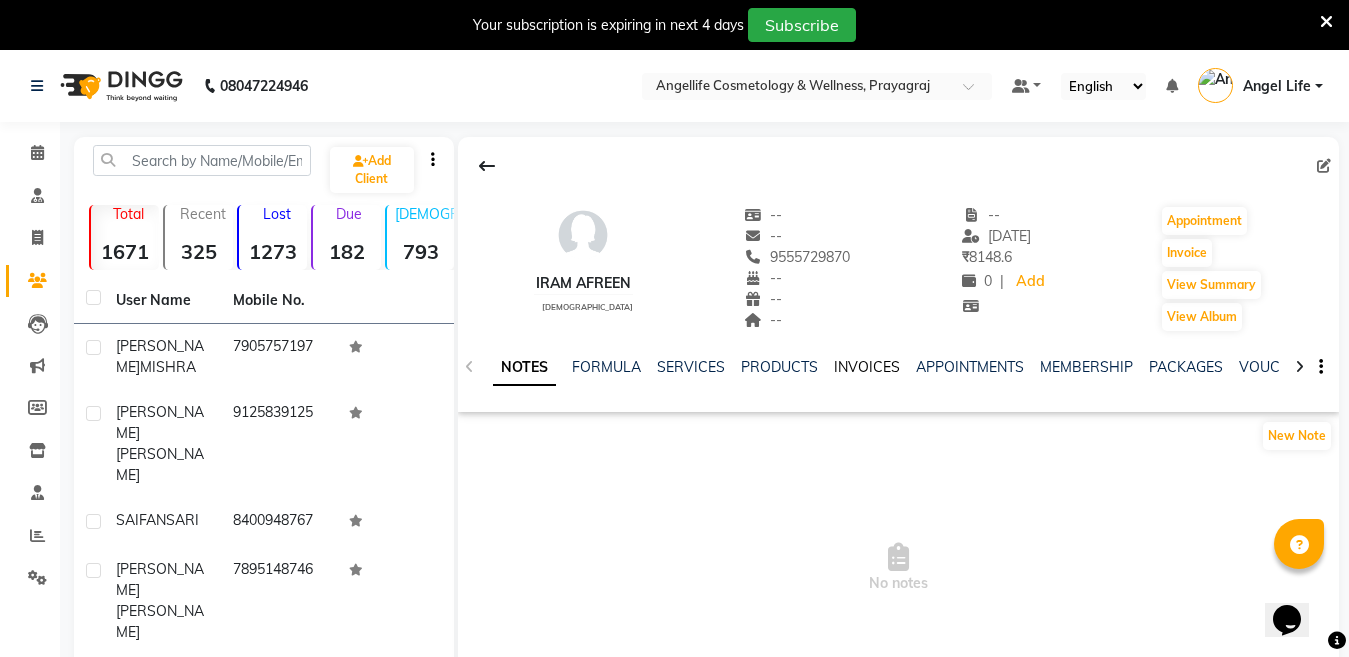 click on "INVOICES" 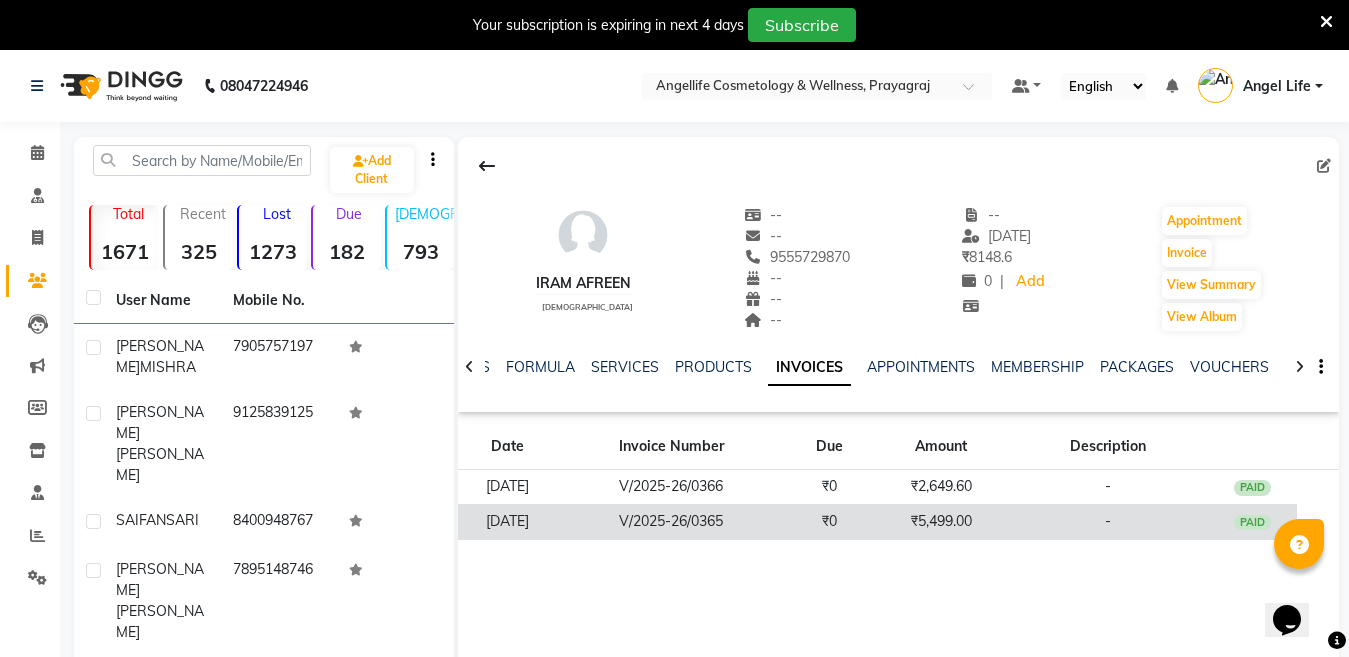 click on "₹0" 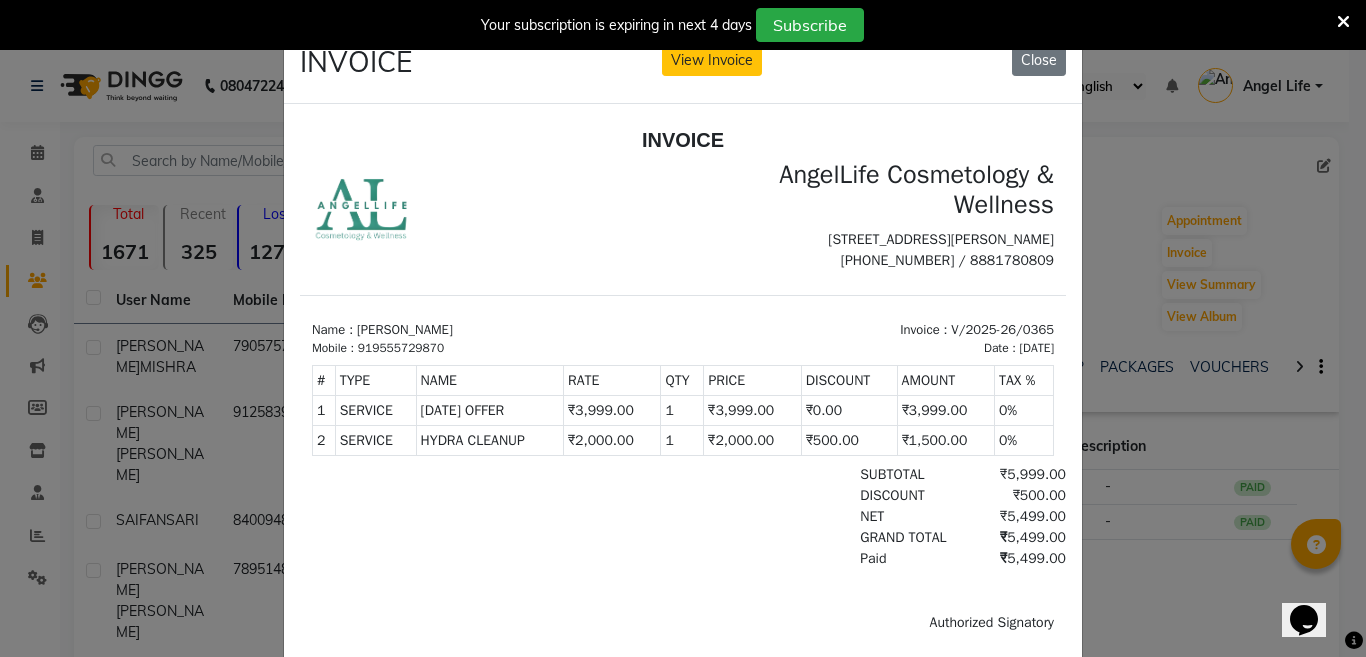 scroll, scrollTop: 0, scrollLeft: 0, axis: both 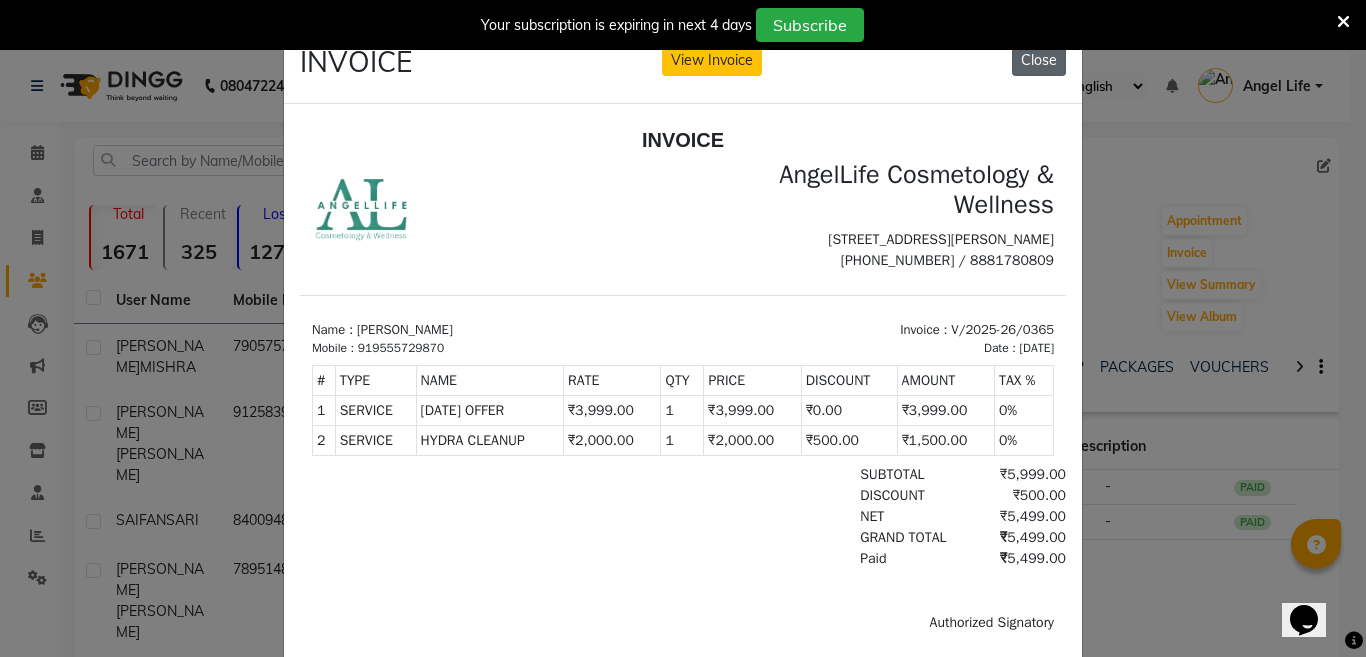 click on "Close" 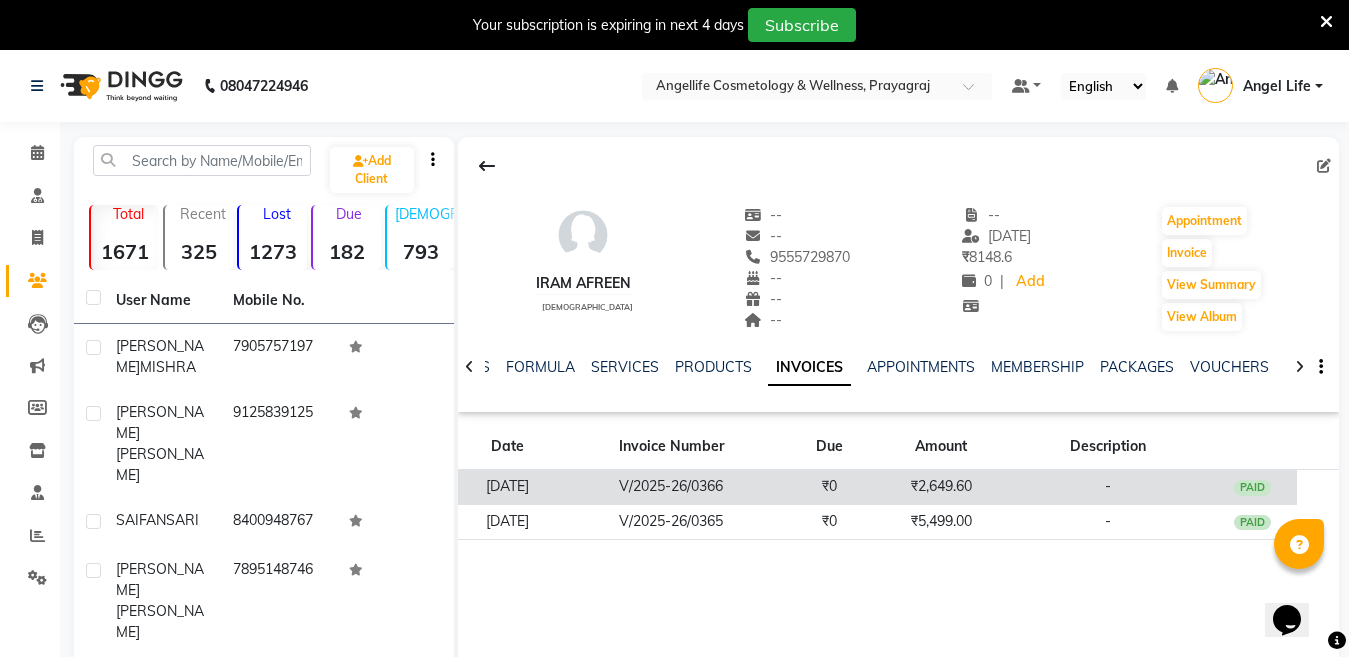 click on "₹2,649.60" 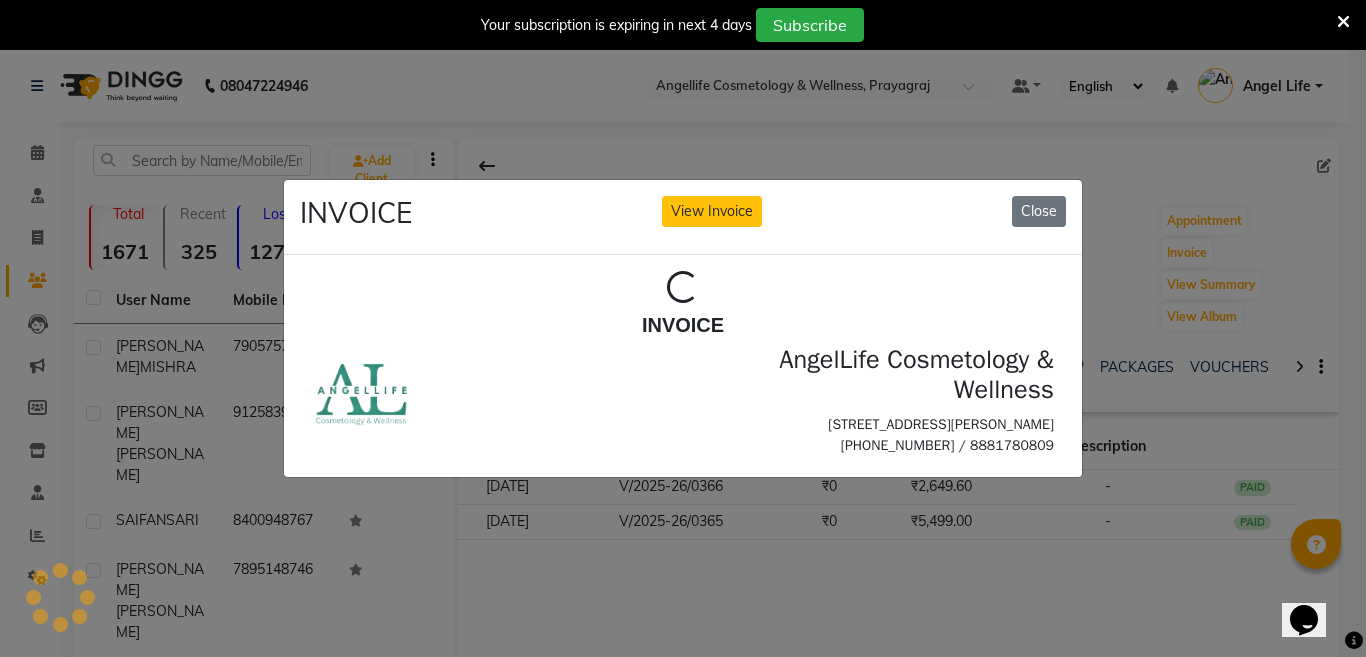 scroll, scrollTop: 0, scrollLeft: 0, axis: both 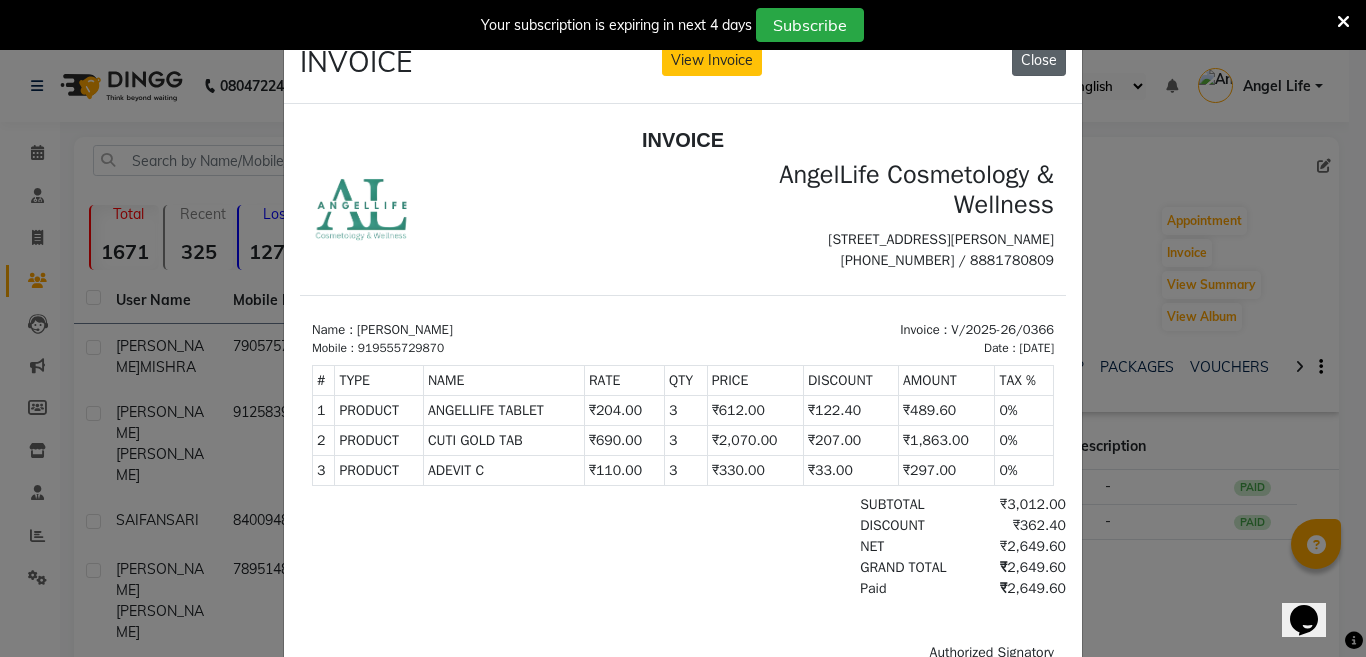 click on "Close" 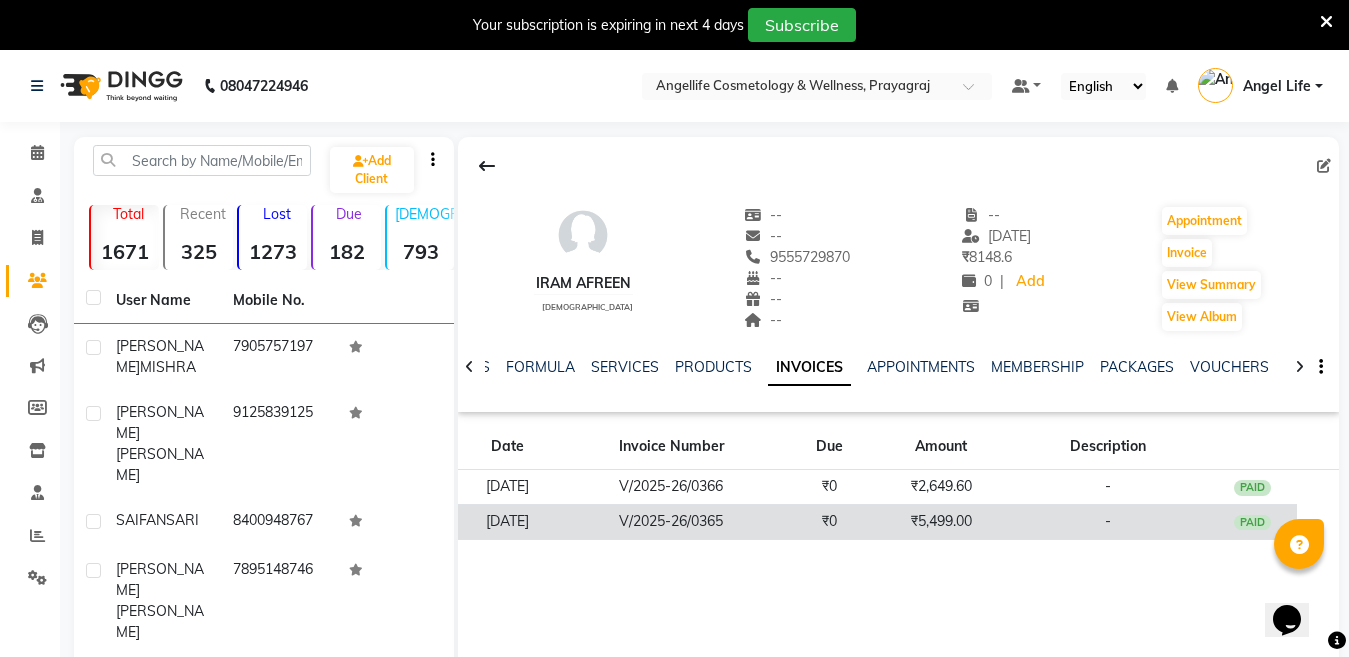 click on "₹5,499.00" 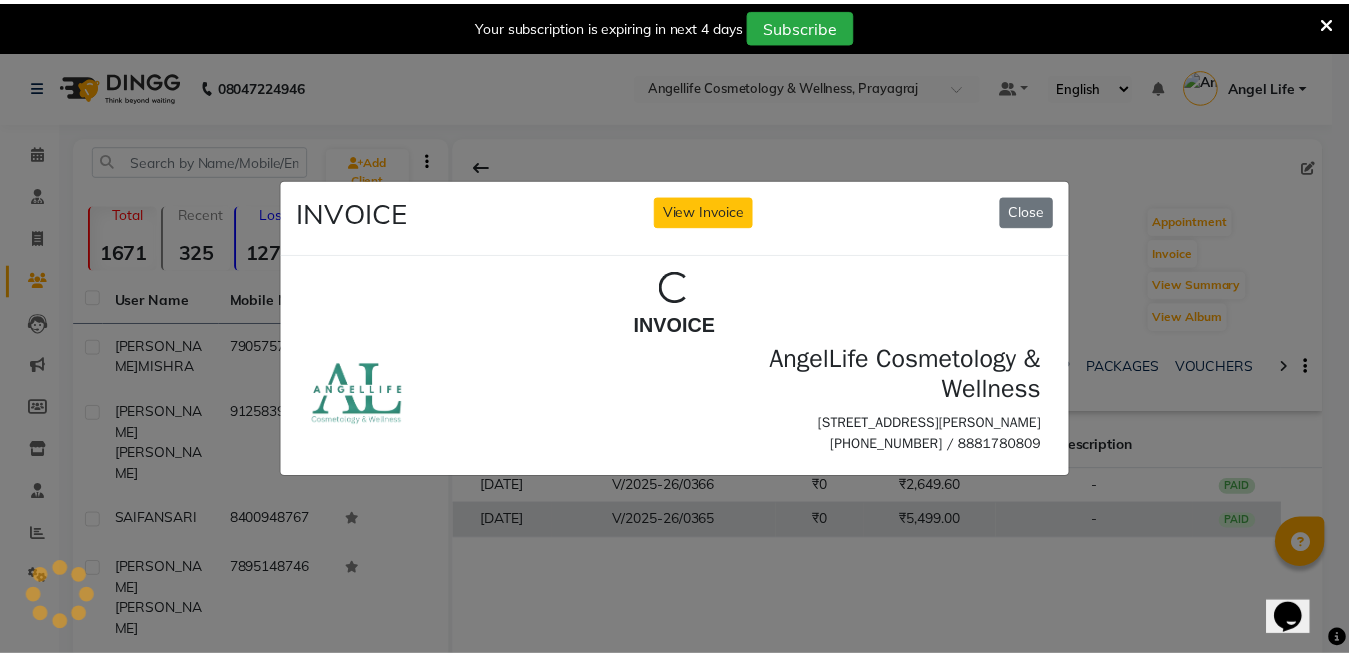 scroll, scrollTop: 0, scrollLeft: 0, axis: both 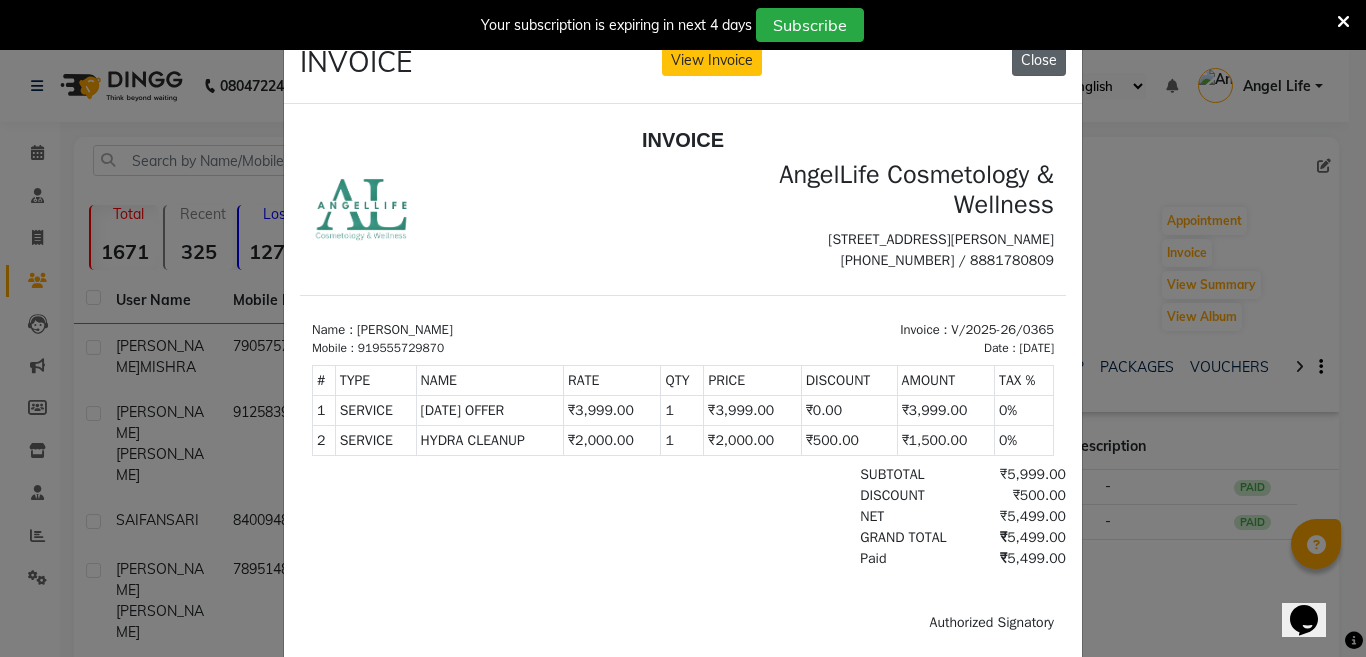 click on "Close" 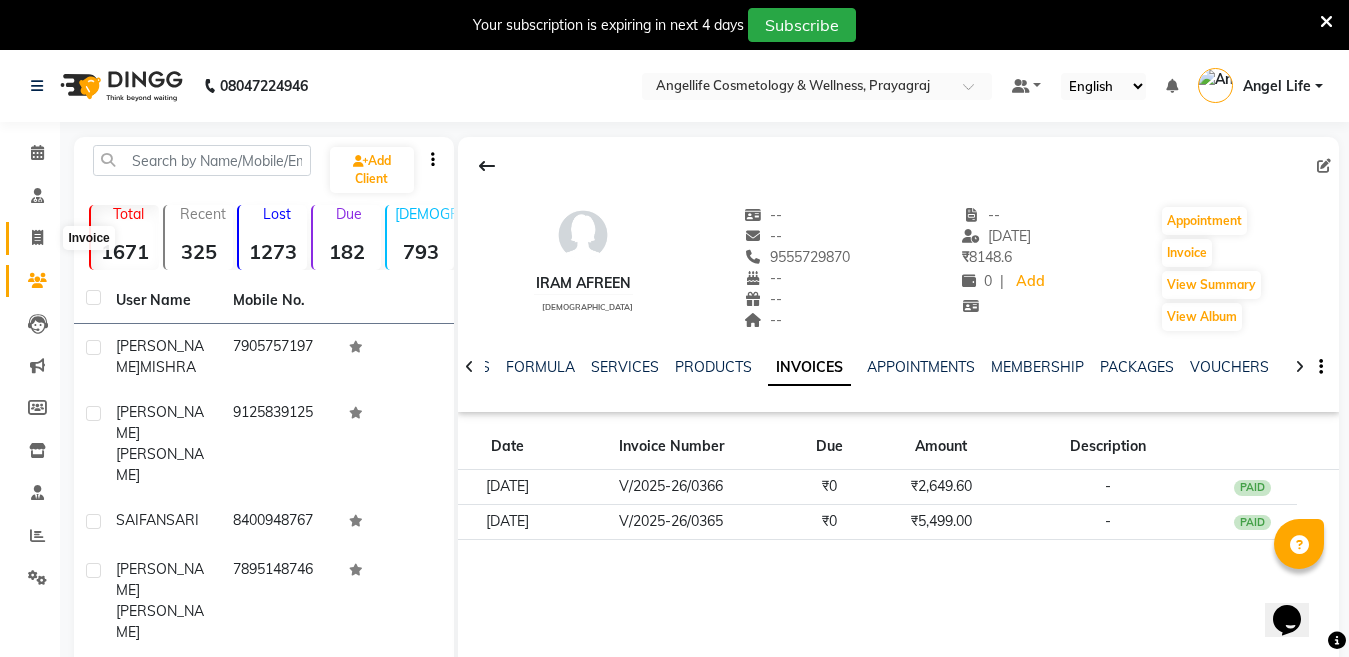 click 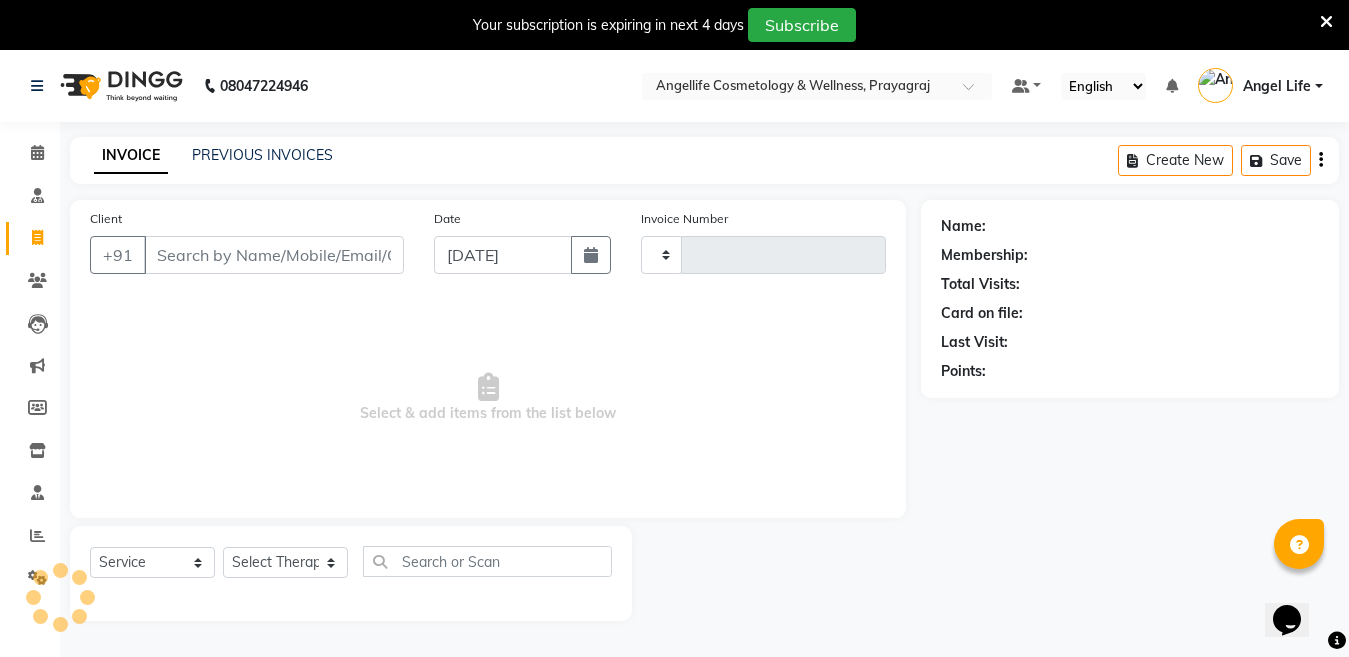 scroll, scrollTop: 50, scrollLeft: 0, axis: vertical 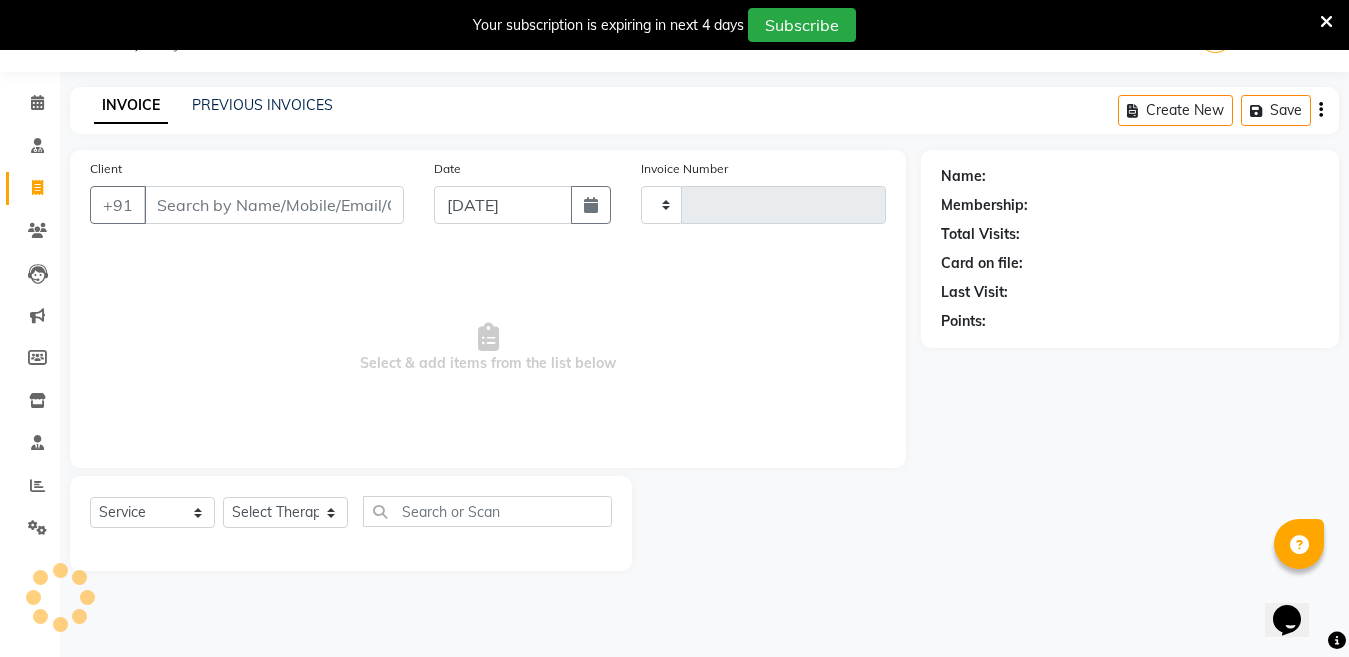 type on "0775" 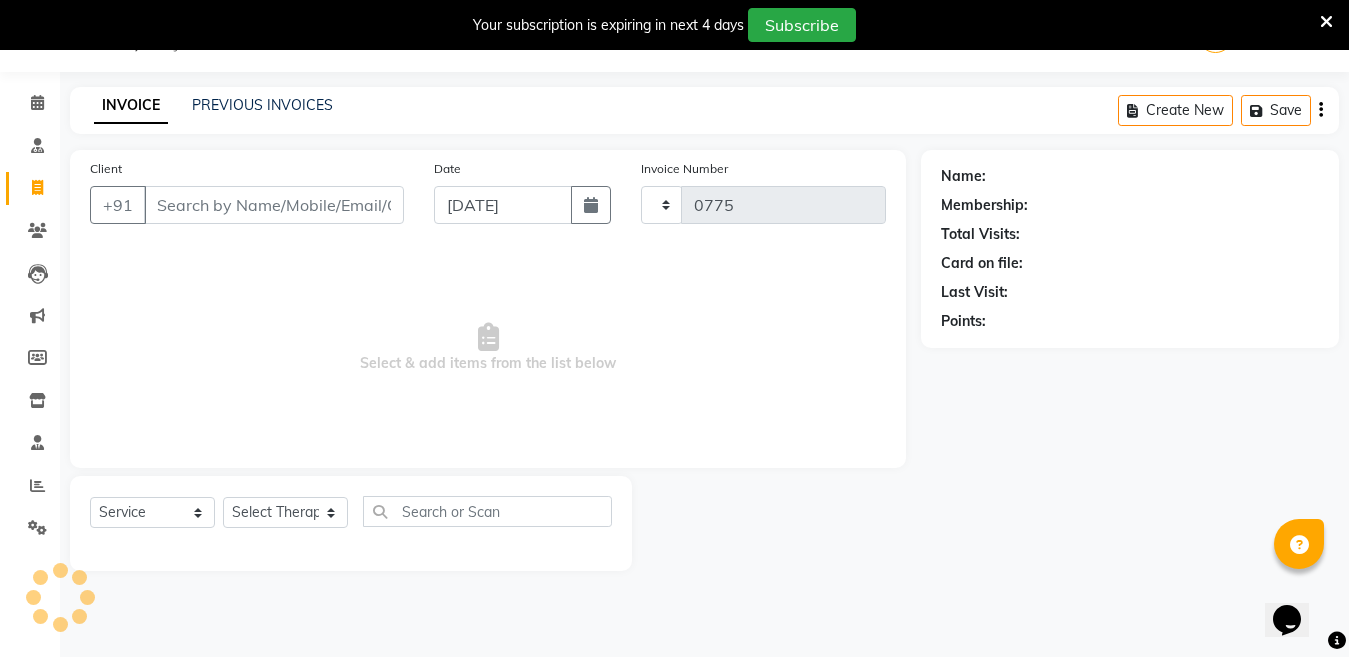 select on "4531" 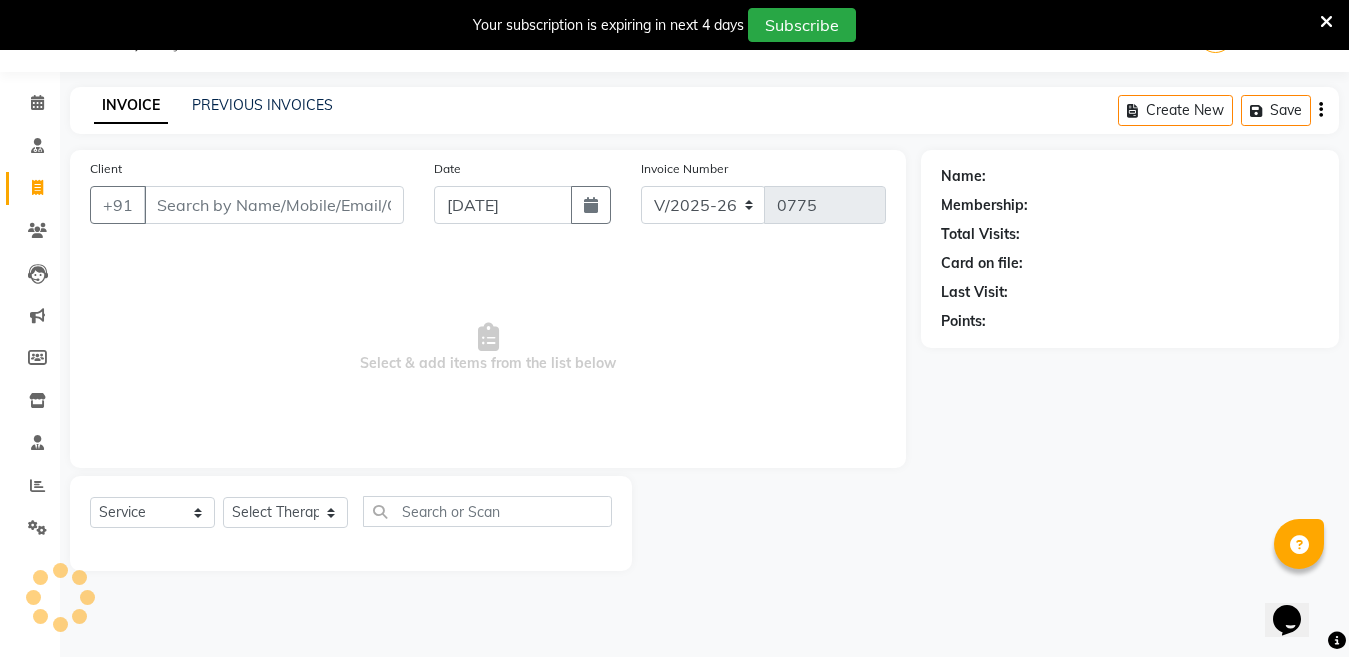 click on "Client" at bounding box center [274, 205] 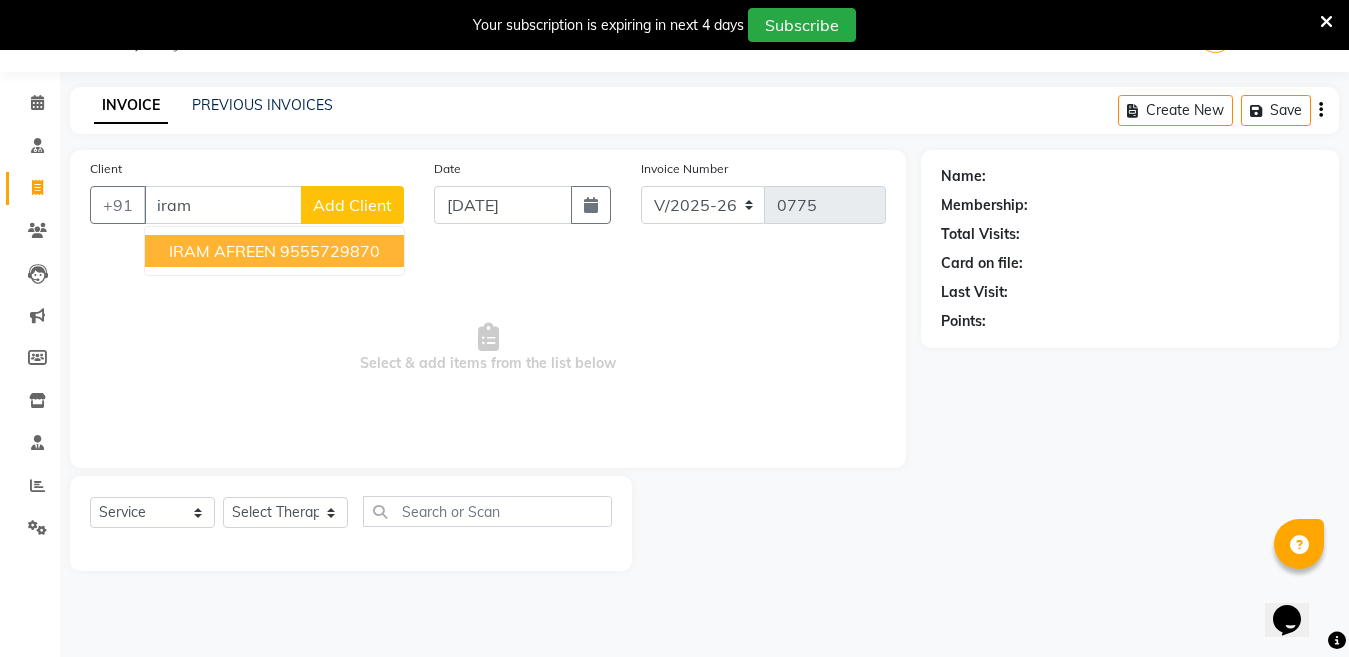 click on "IRAM AFREEN" at bounding box center [222, 251] 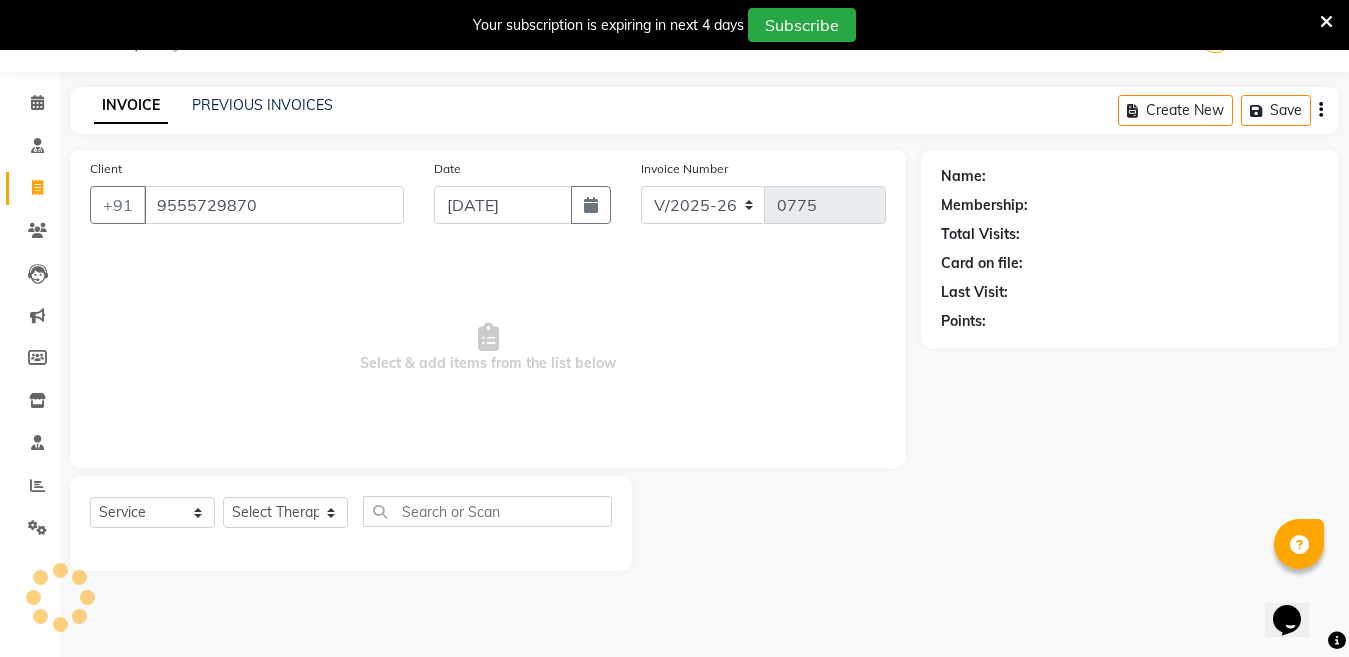 type on "9555729870" 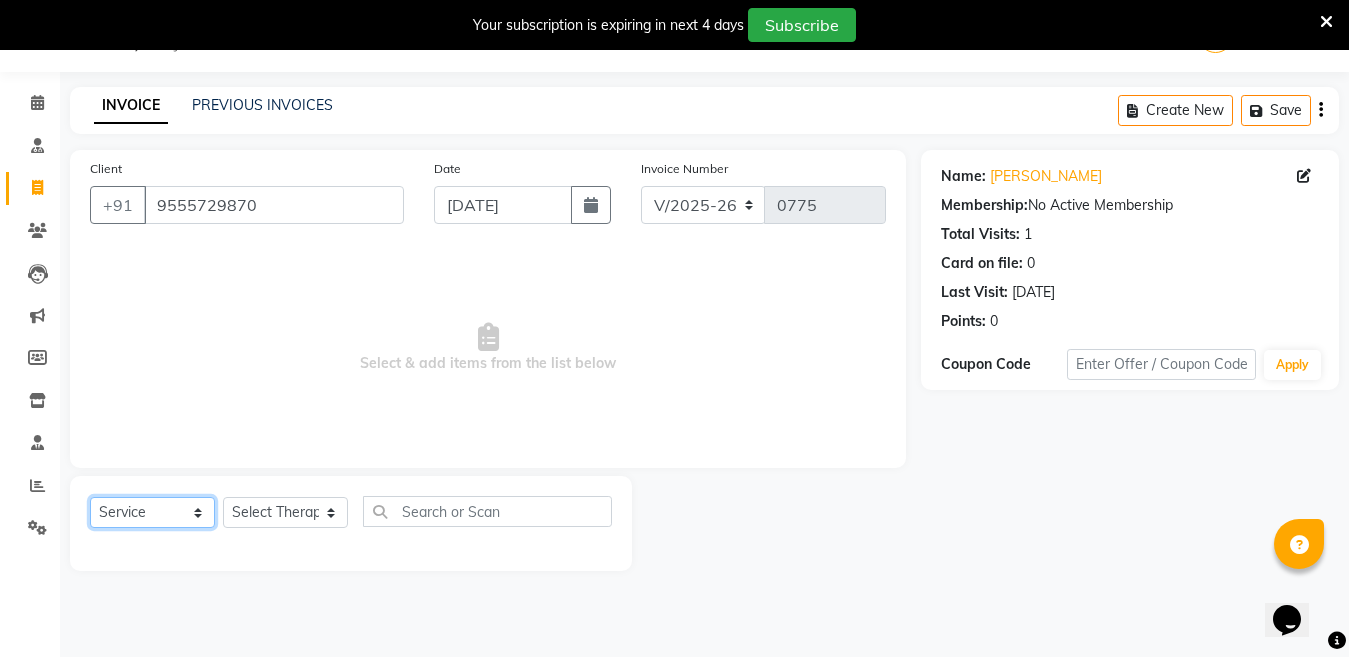 click on "Select  Service  Product  Membership  Package Voucher Prepaid Gift Card" 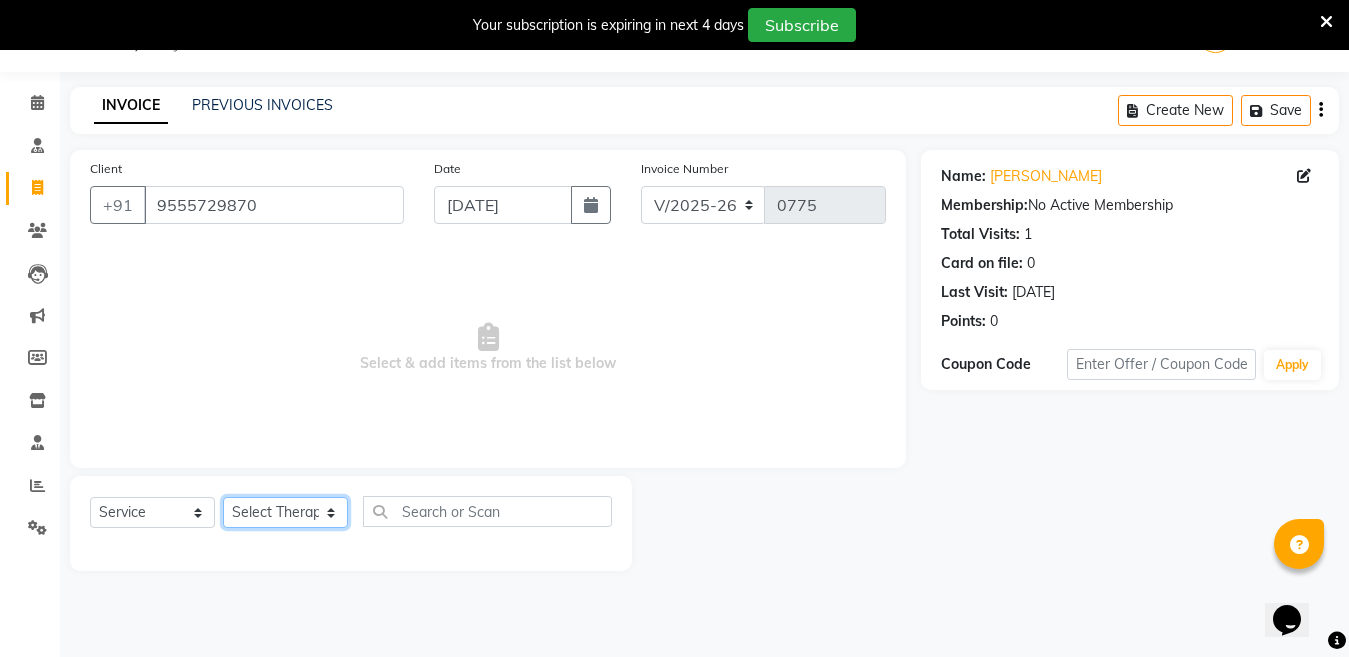 click on "Select Therapist Angel Life AngelLife Lucknow DR SWATI KAJAL NEHA YADAV ROHINI KUMARI SHASHANK KHARABANDA VANSHIKA" 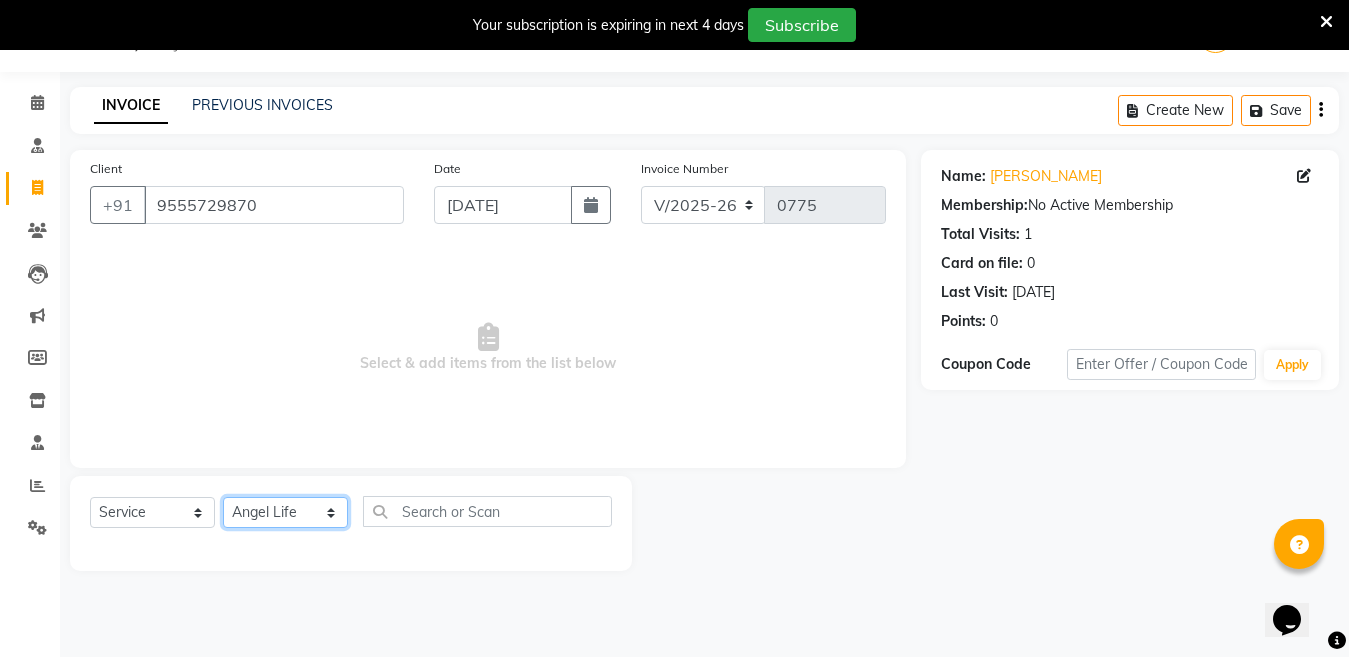 click on "Select Therapist Angel Life AngelLife Lucknow DR SWATI KAJAL NEHA YADAV ROHINI KUMARI SHASHANK KHARABANDA VANSHIKA" 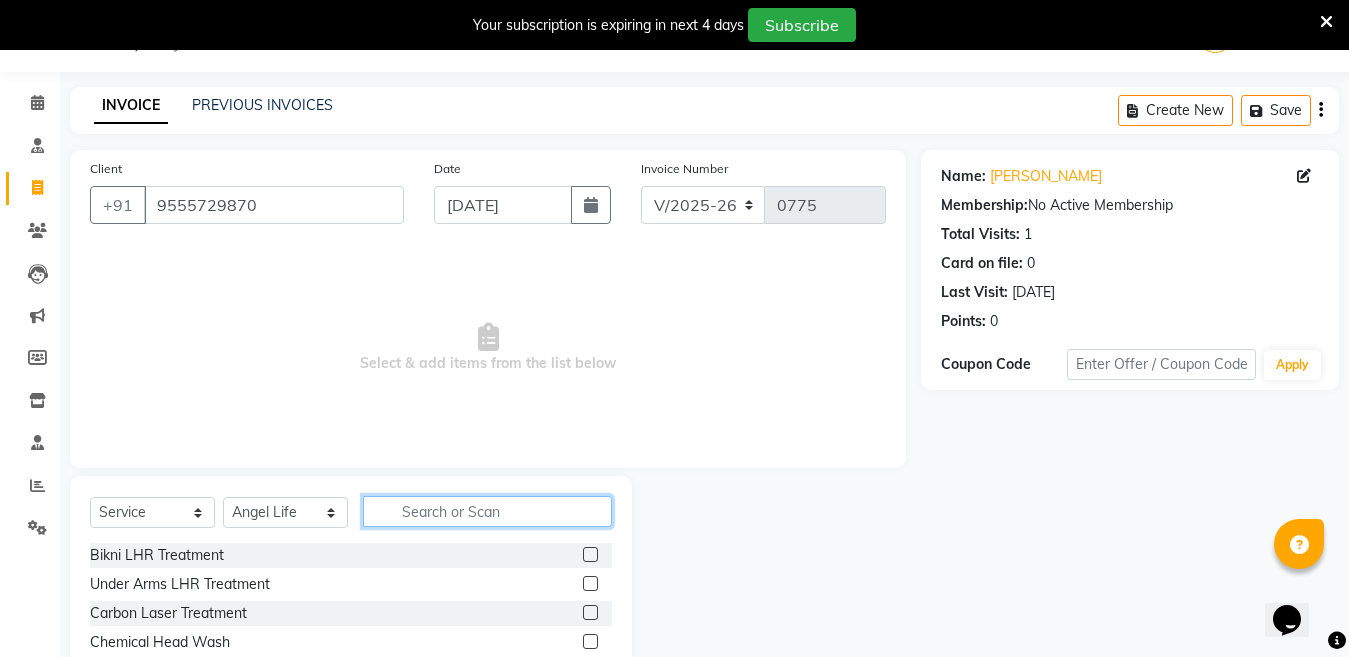 click 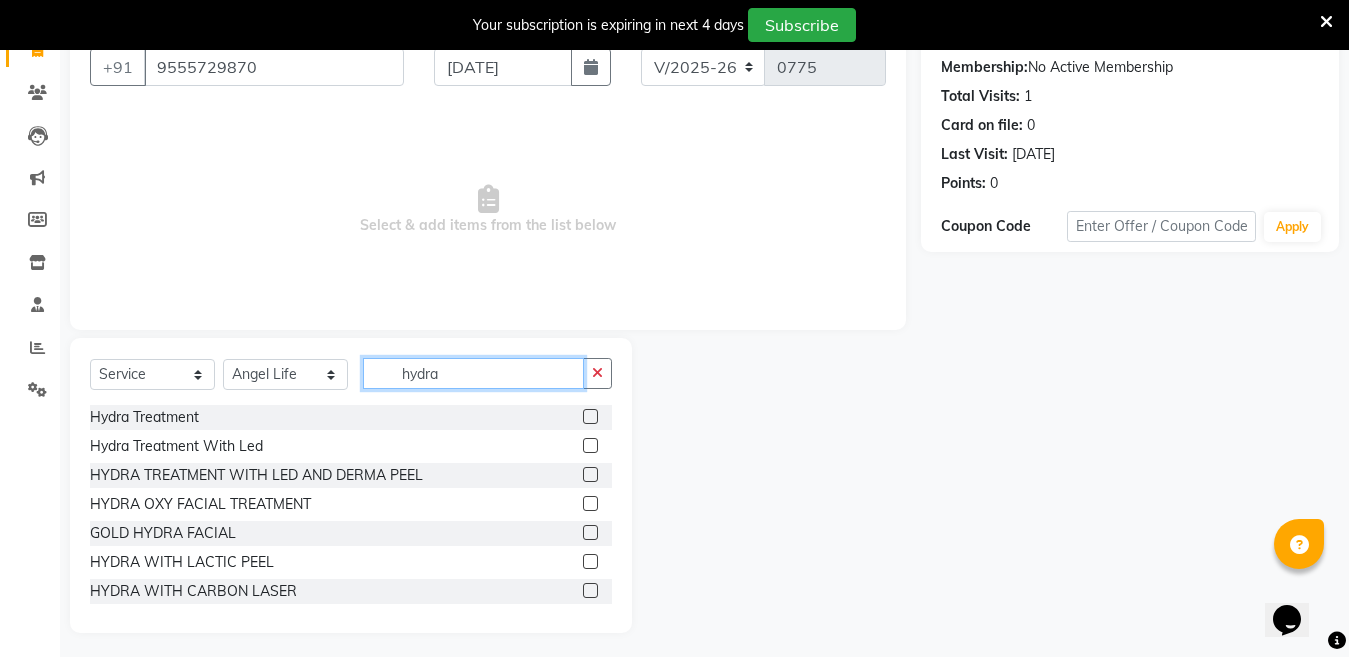 scroll, scrollTop: 194, scrollLeft: 0, axis: vertical 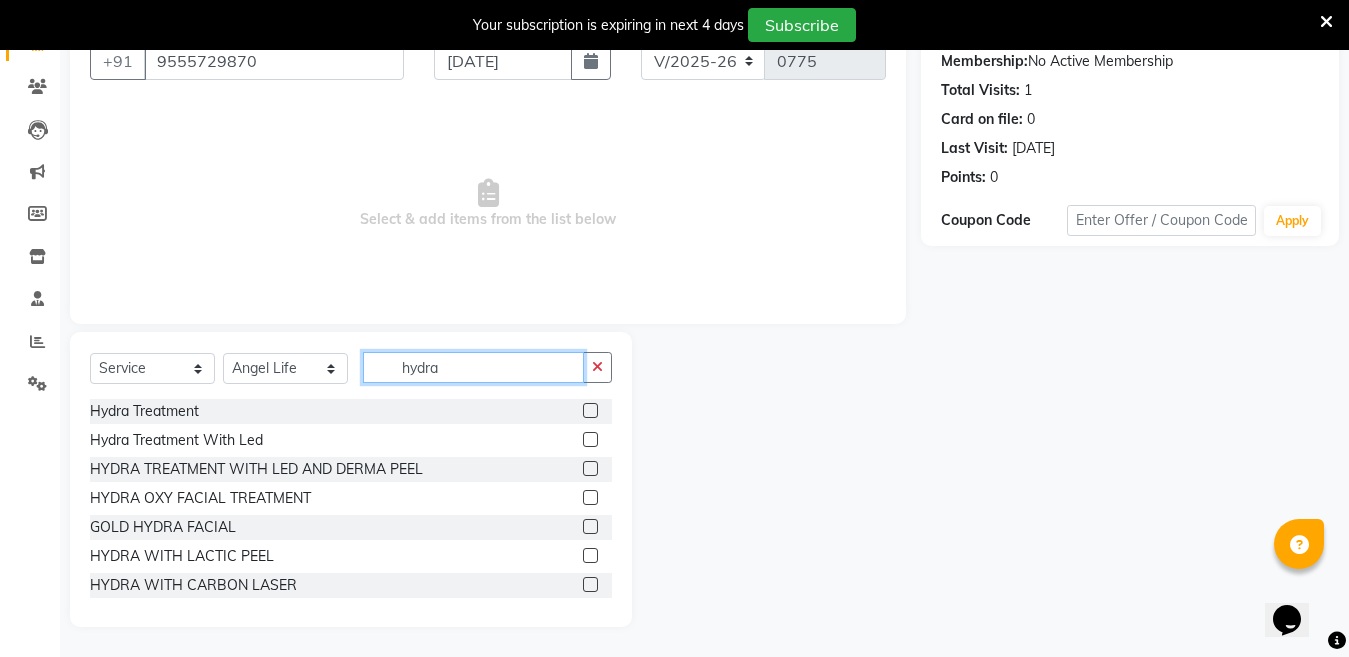 type on "hydra" 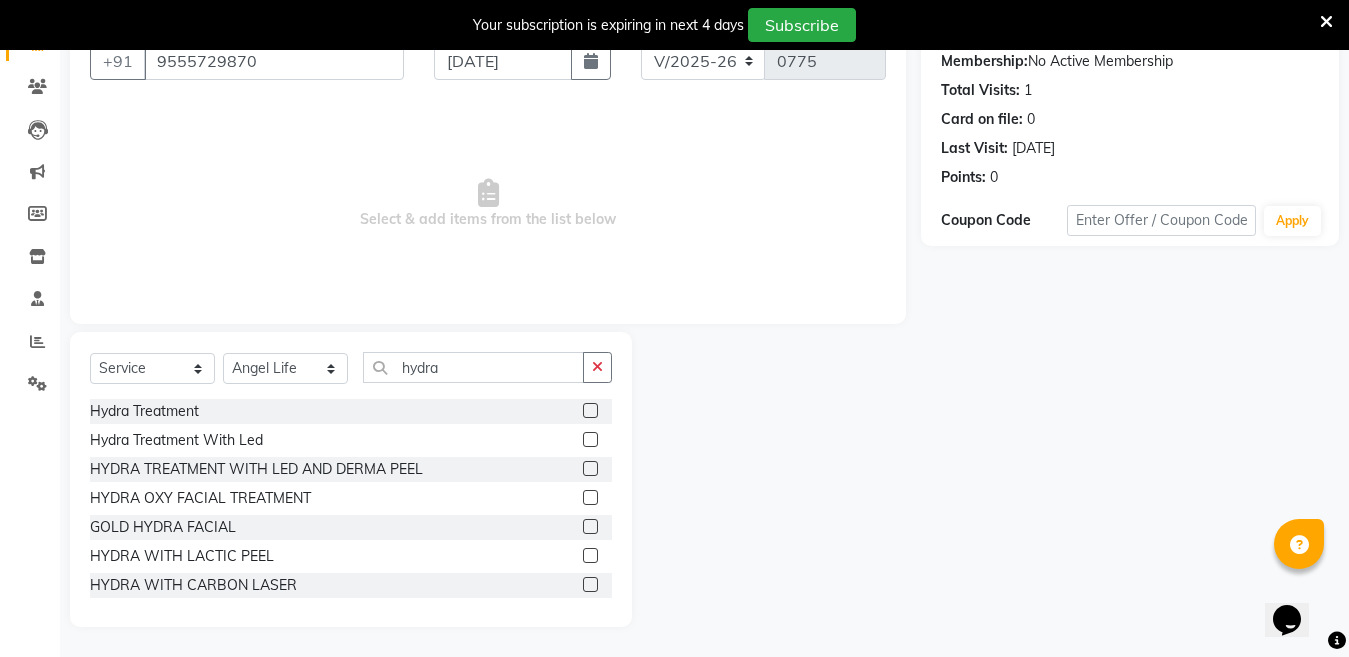 click 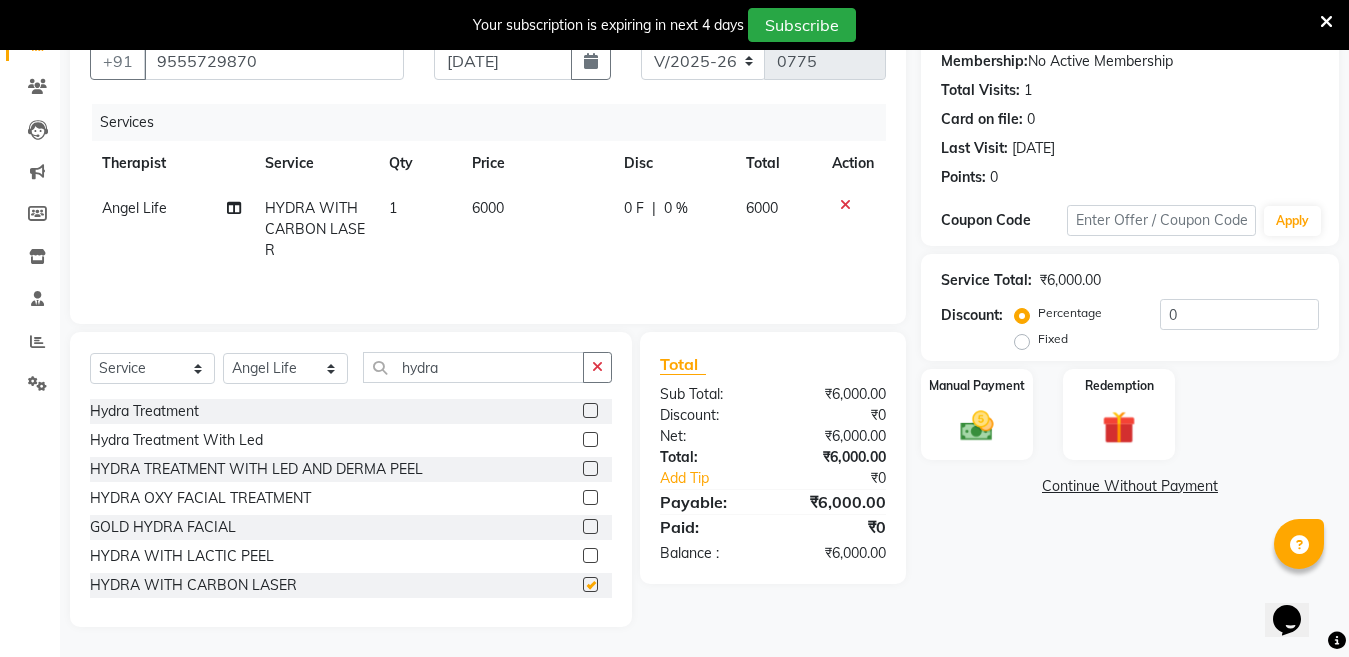 checkbox on "false" 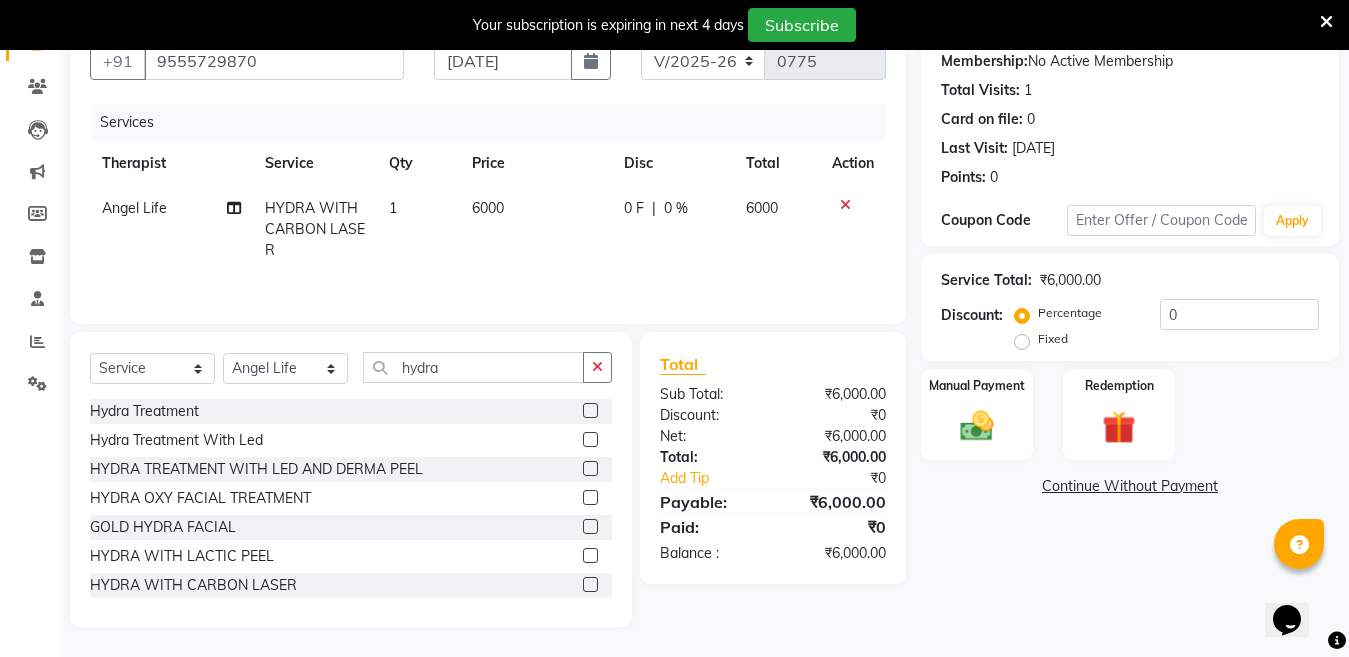 click on "6000" 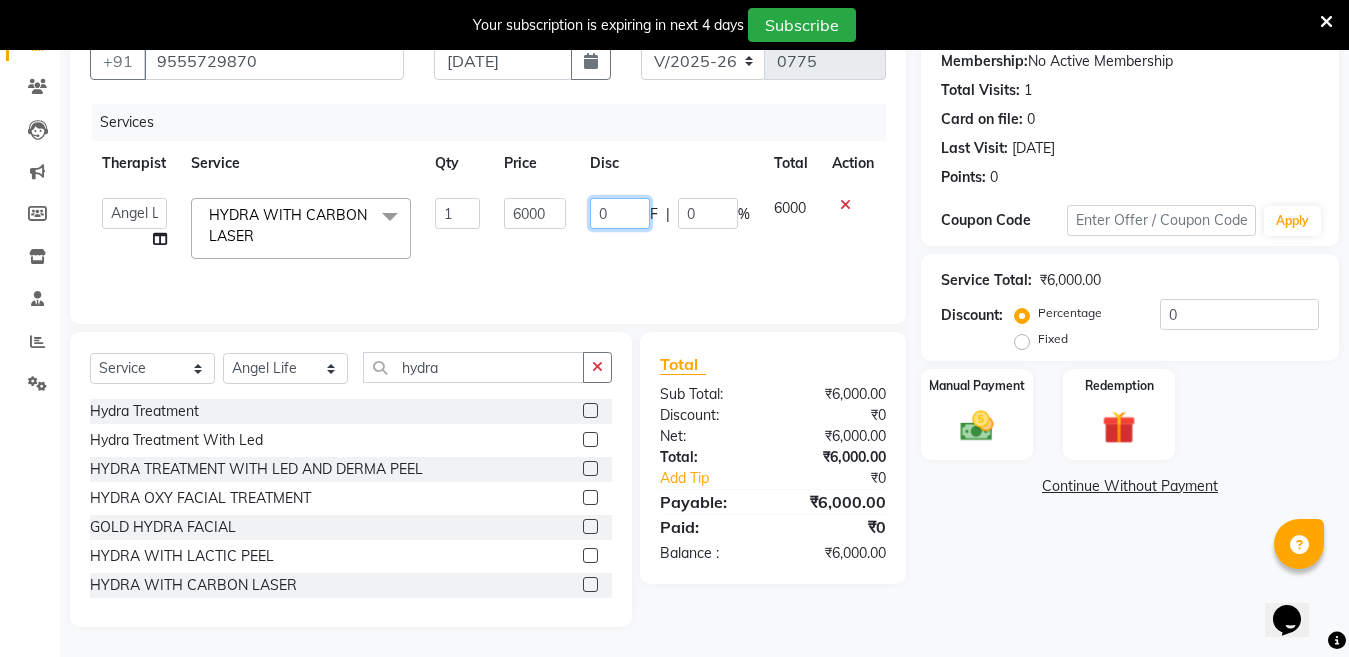 click on "0" 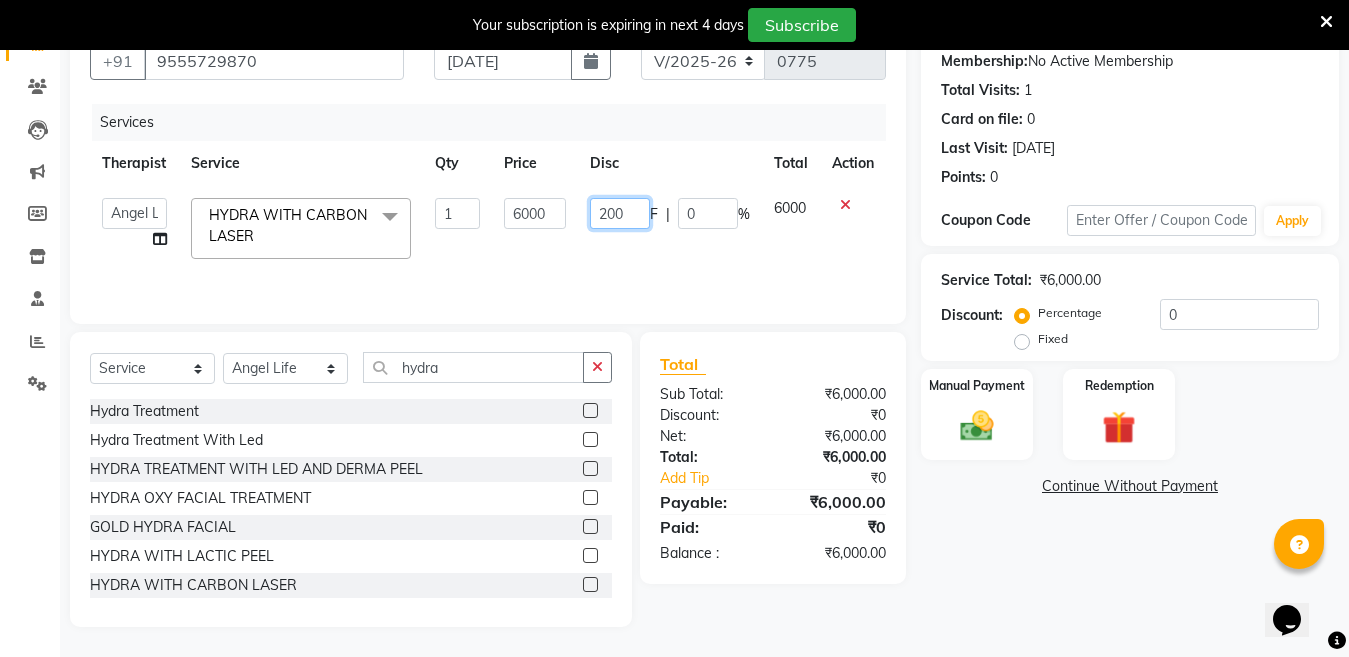 type on "2000" 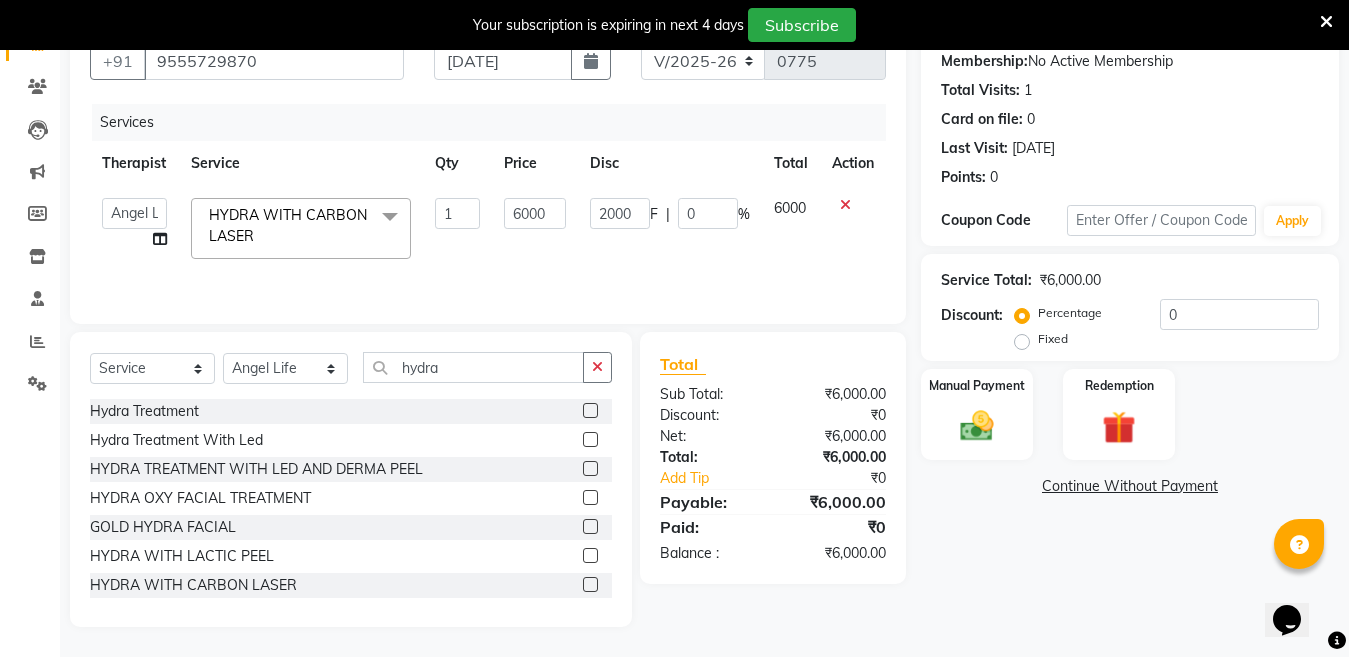 click on "Name: Iram Afreen Membership:  No Active Membership  Total Visits:  1 Card on file:  0 Last Visit:   13-05-2025 Points:   0  Coupon Code Apply Service Total:  ₹6,000.00  Discount:  Percentage   Fixed  0 Manual Payment Redemption  Continue Without Payment" 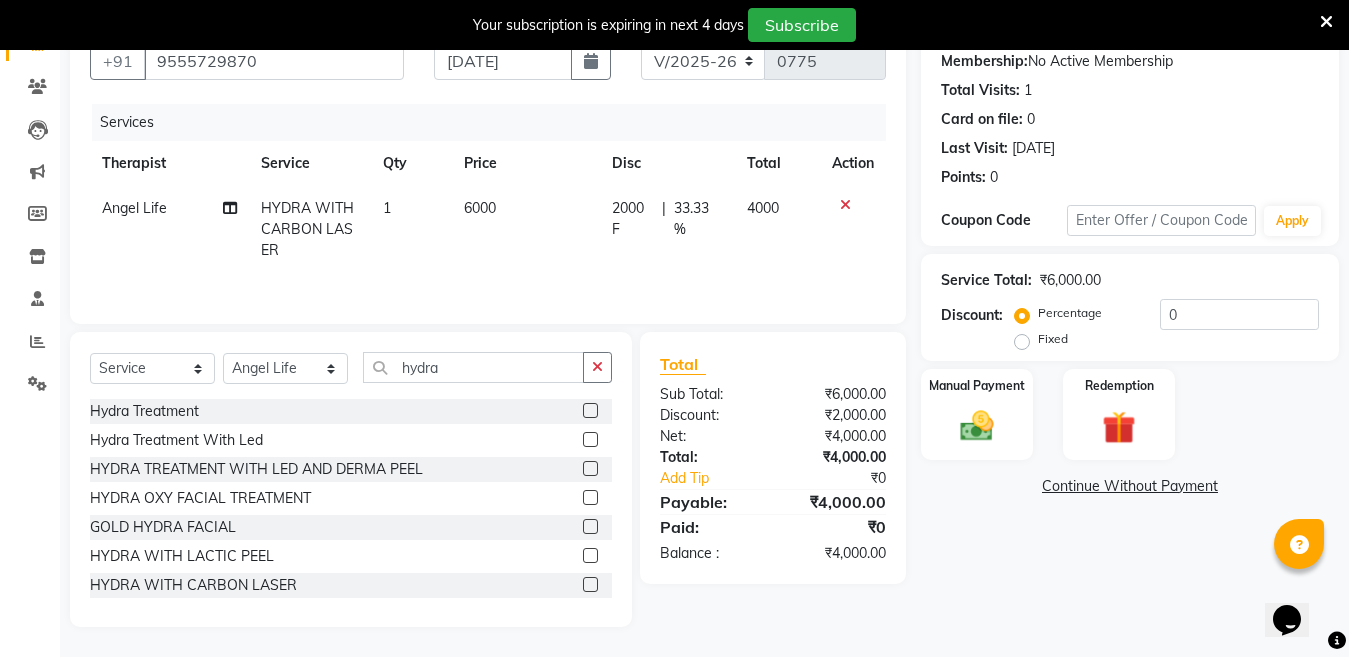 click on "6000" 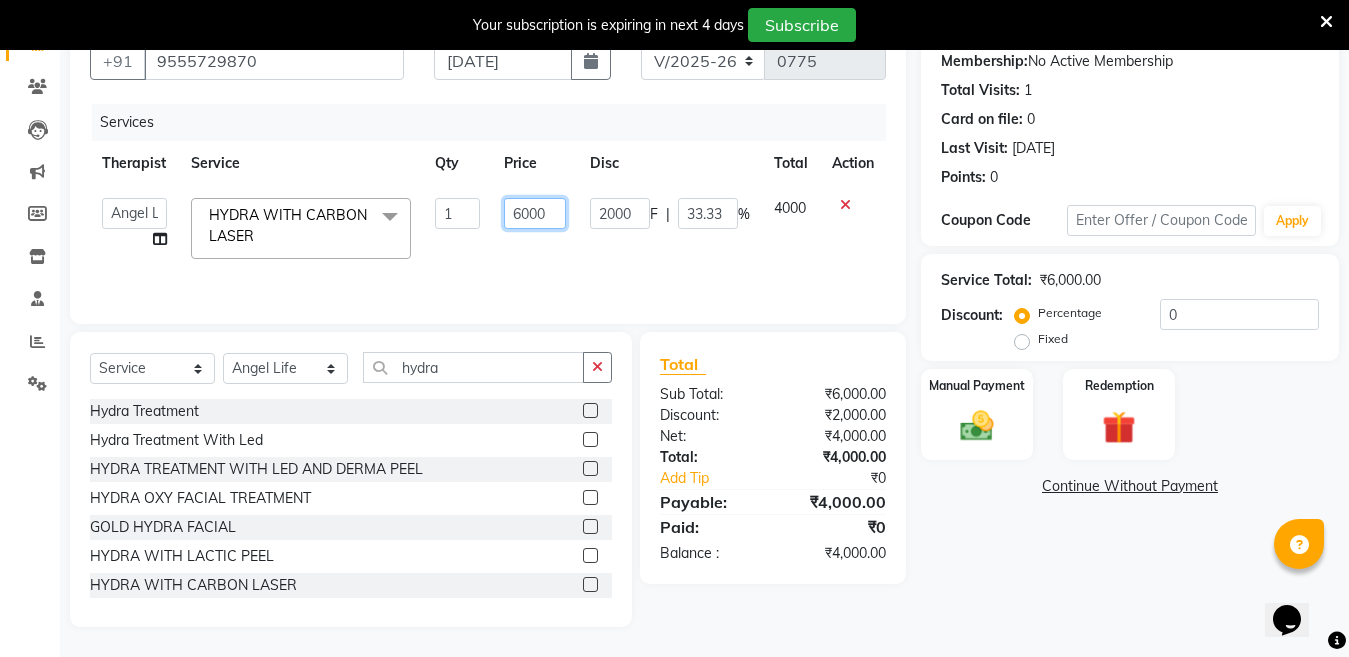 click on "6000" 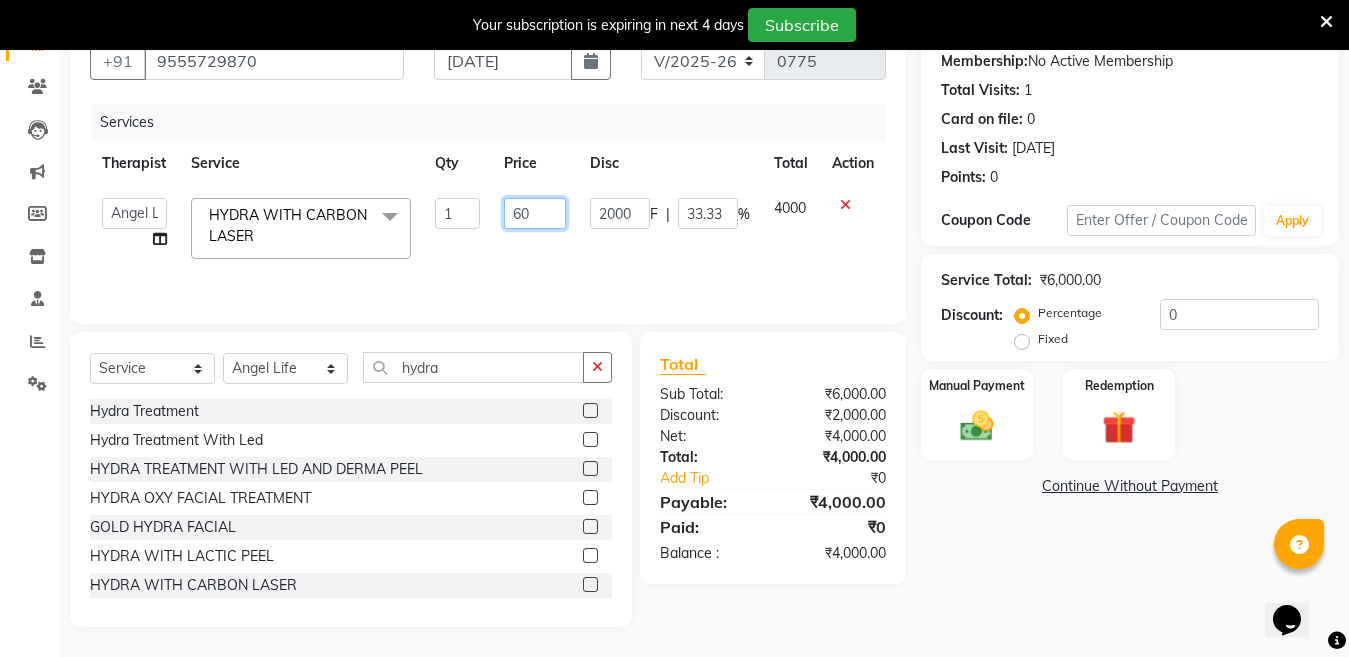 type on "6" 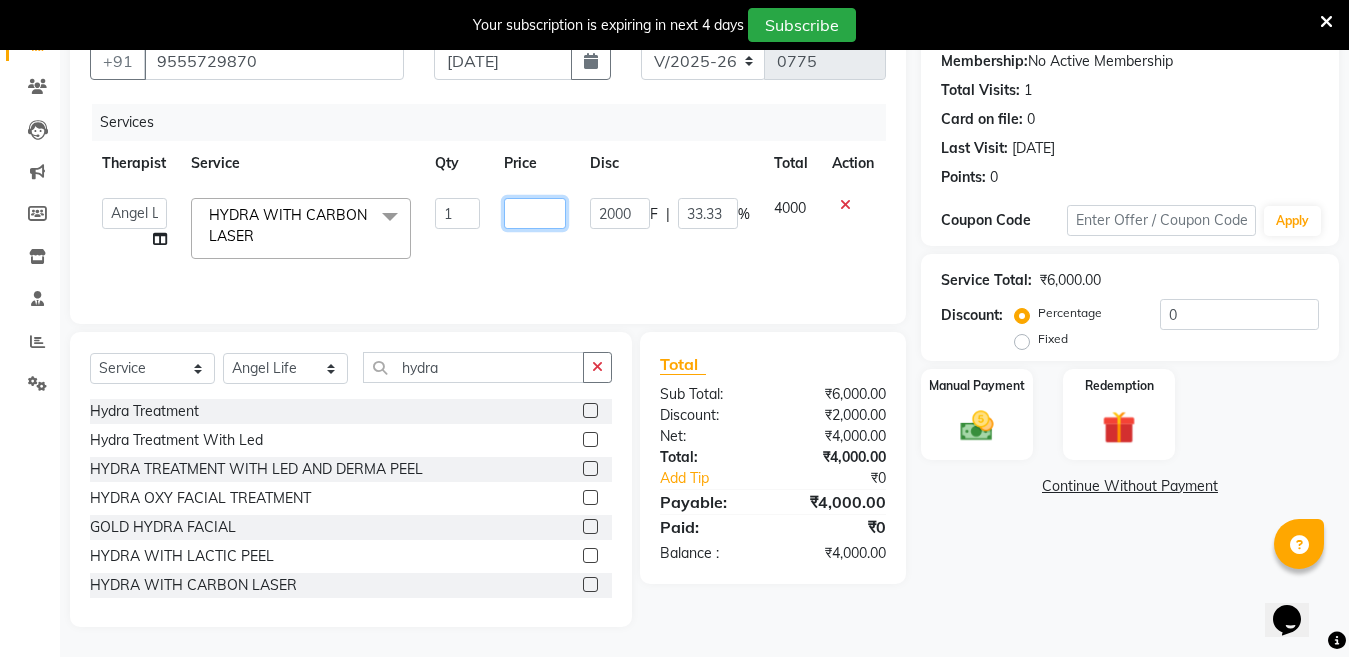 type on "5" 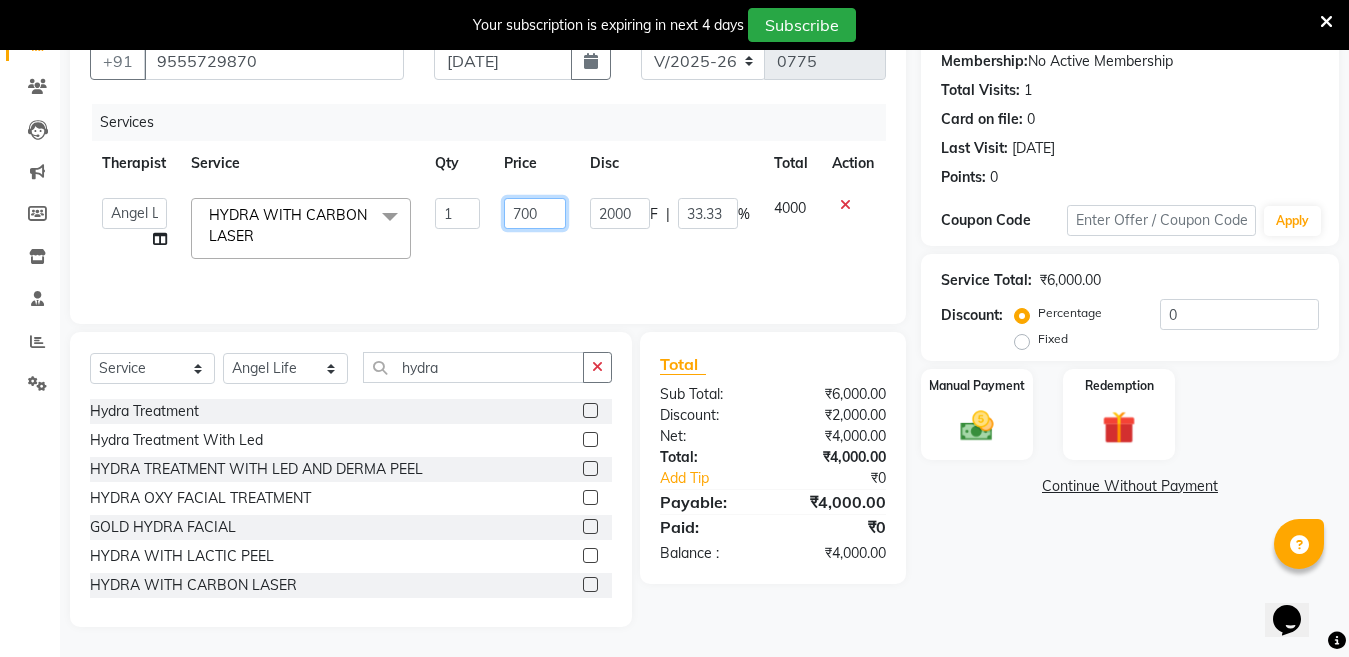 type on "7000" 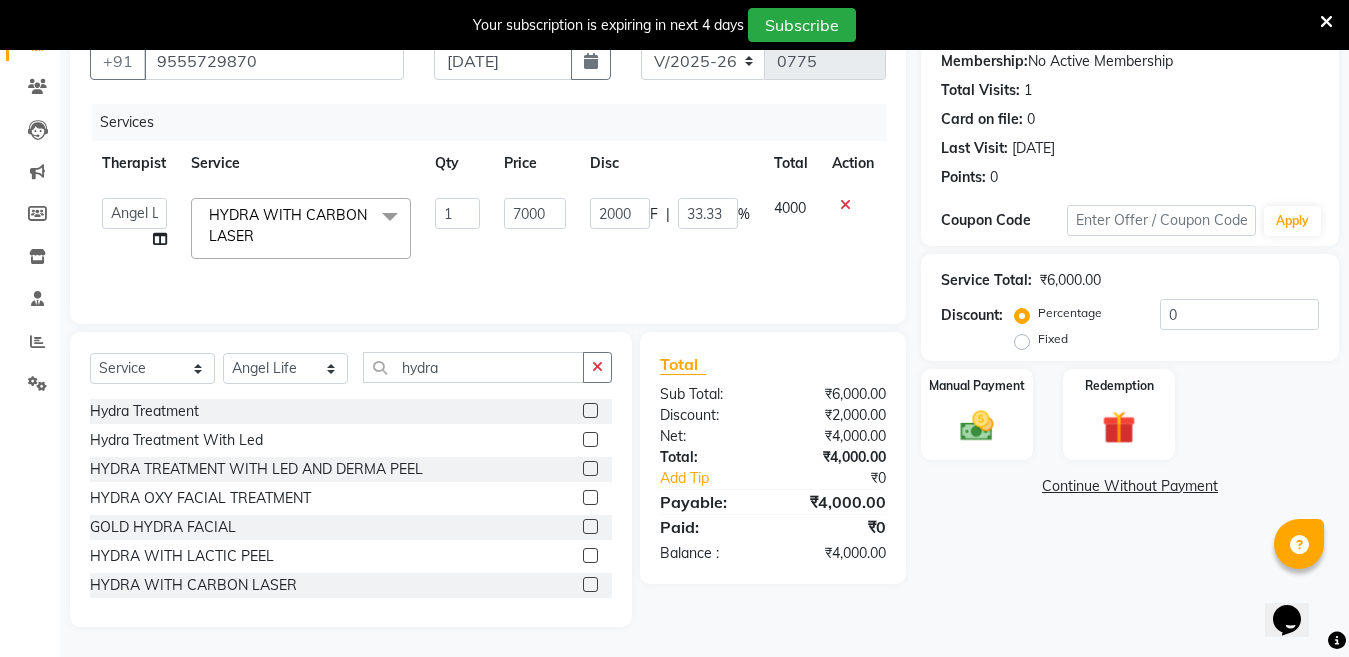 click on "2000 F | 33.33 %" 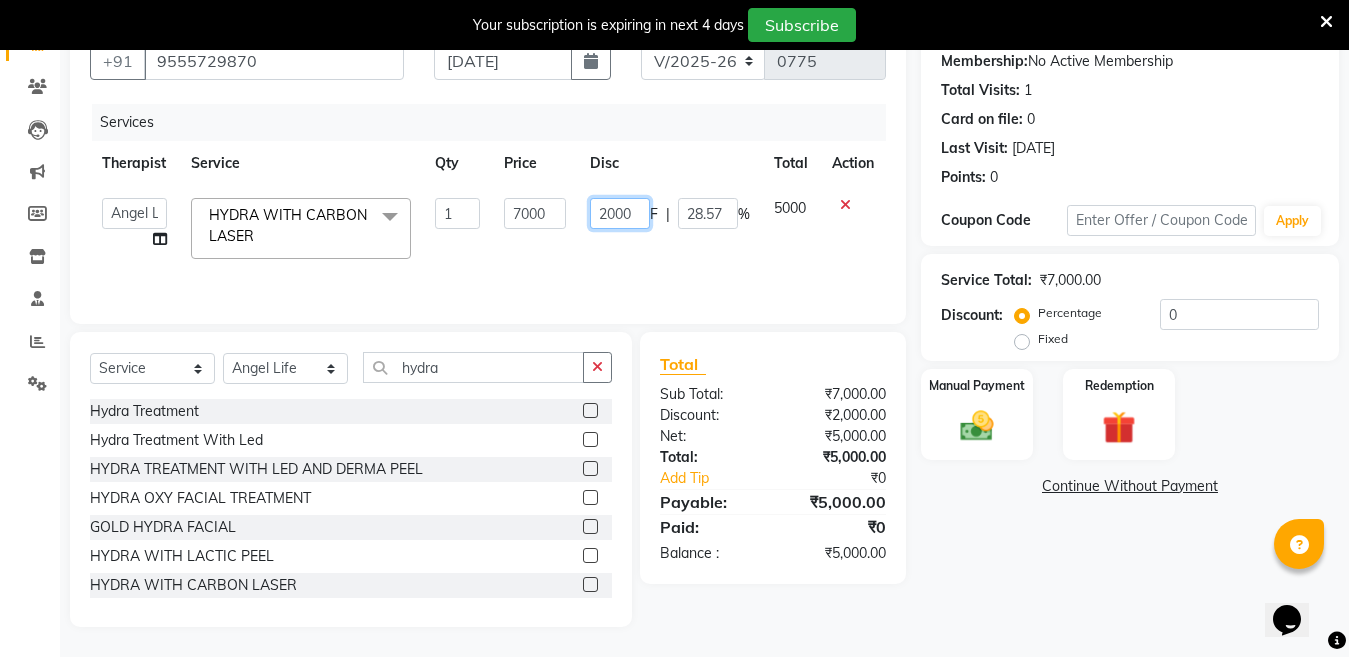 click on "2000" 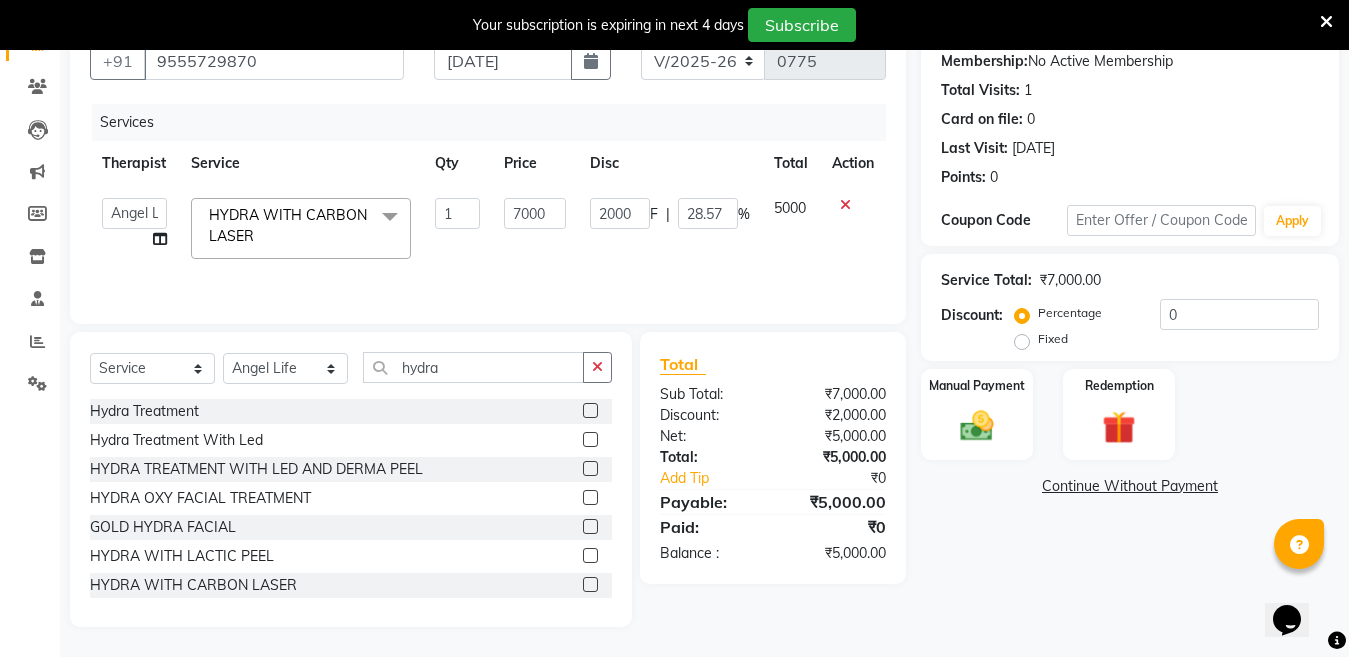 click on "Name: Iram Afreen Membership:  No Active Membership  Total Visits:  1 Card on file:  0 Last Visit:   13-05-2025 Points:   0  Coupon Code Apply Service Total:  ₹7,000.00  Discount:  Percentage   Fixed  0 Manual Payment Redemption  Continue Without Payment" 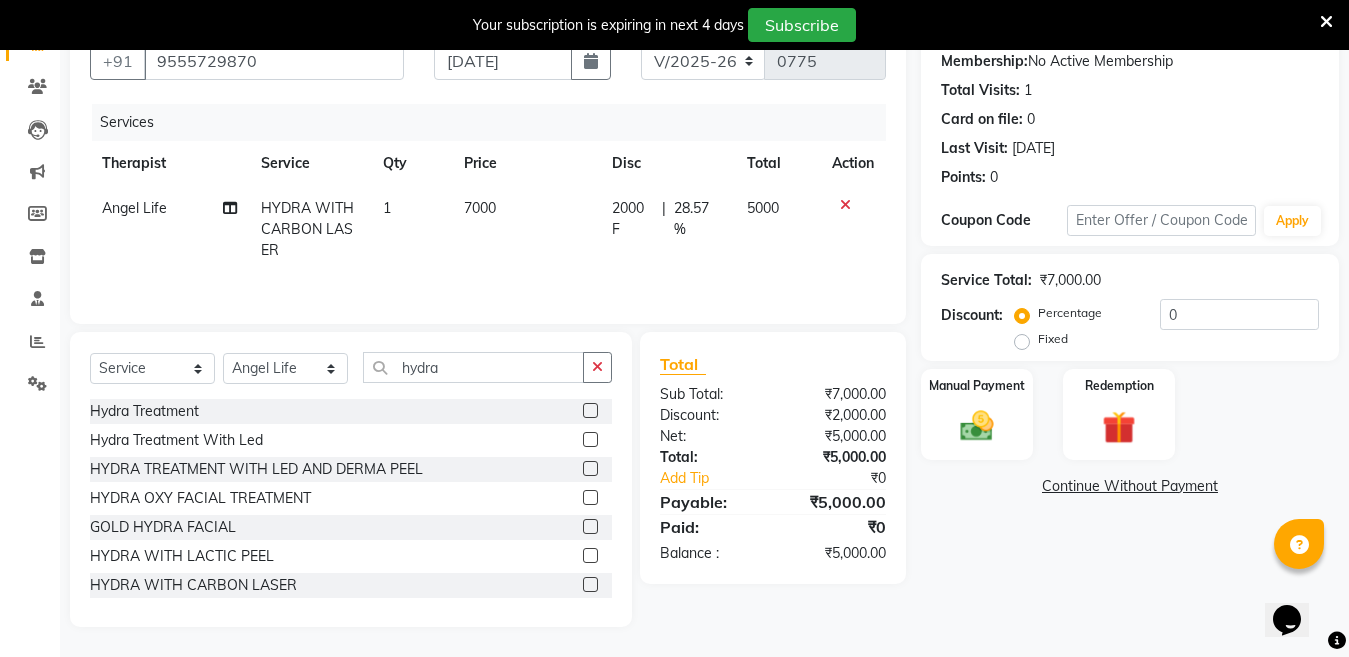 click on "Continue Without Payment" 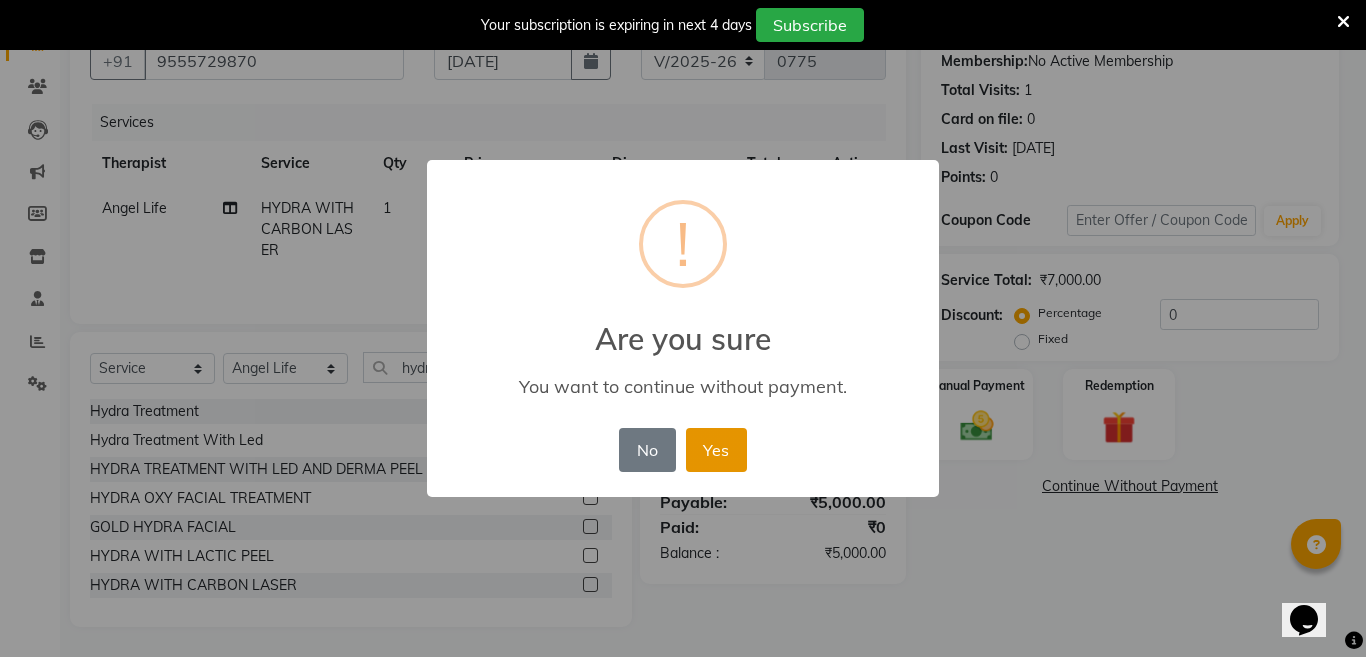 click on "Yes" at bounding box center (716, 450) 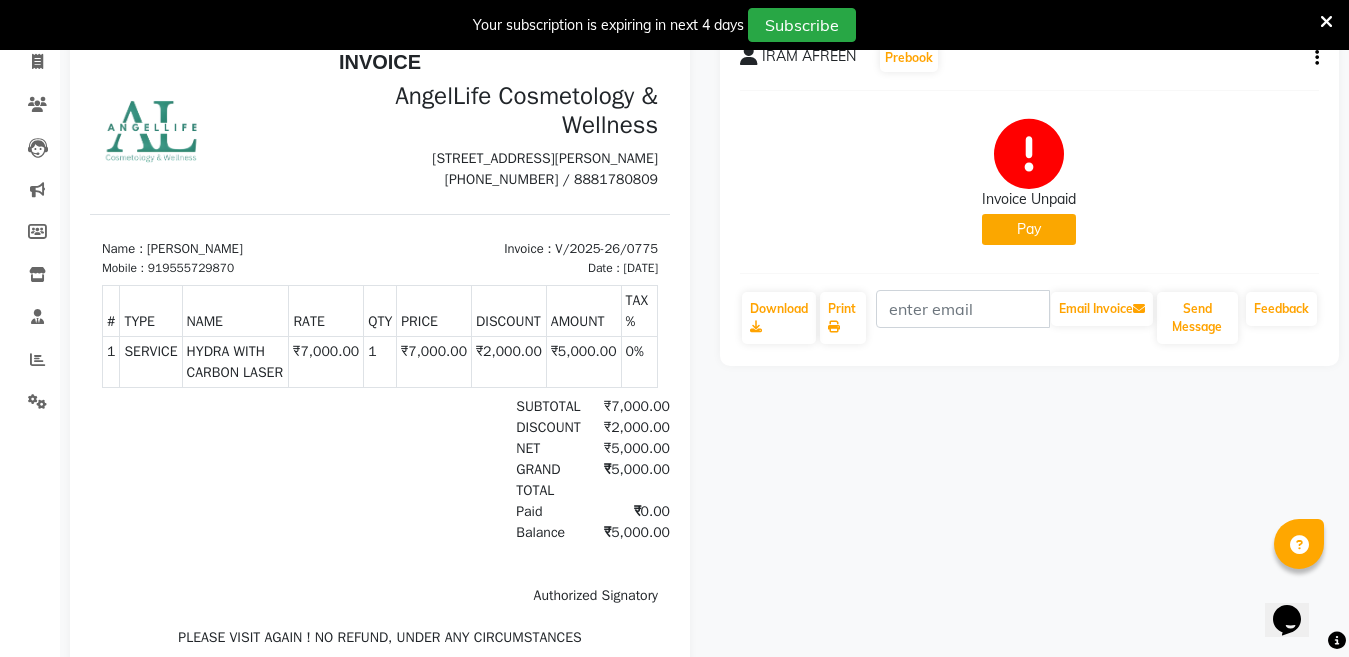 scroll, scrollTop: 171, scrollLeft: 0, axis: vertical 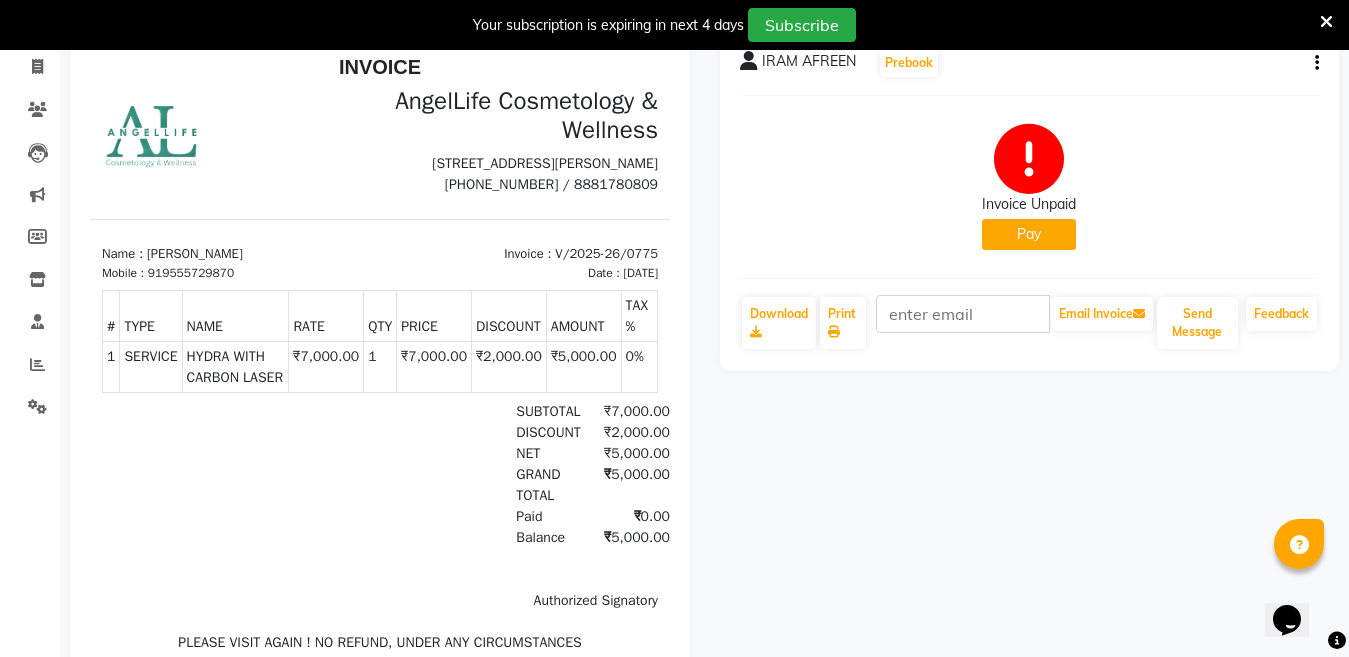 click on "Pay" 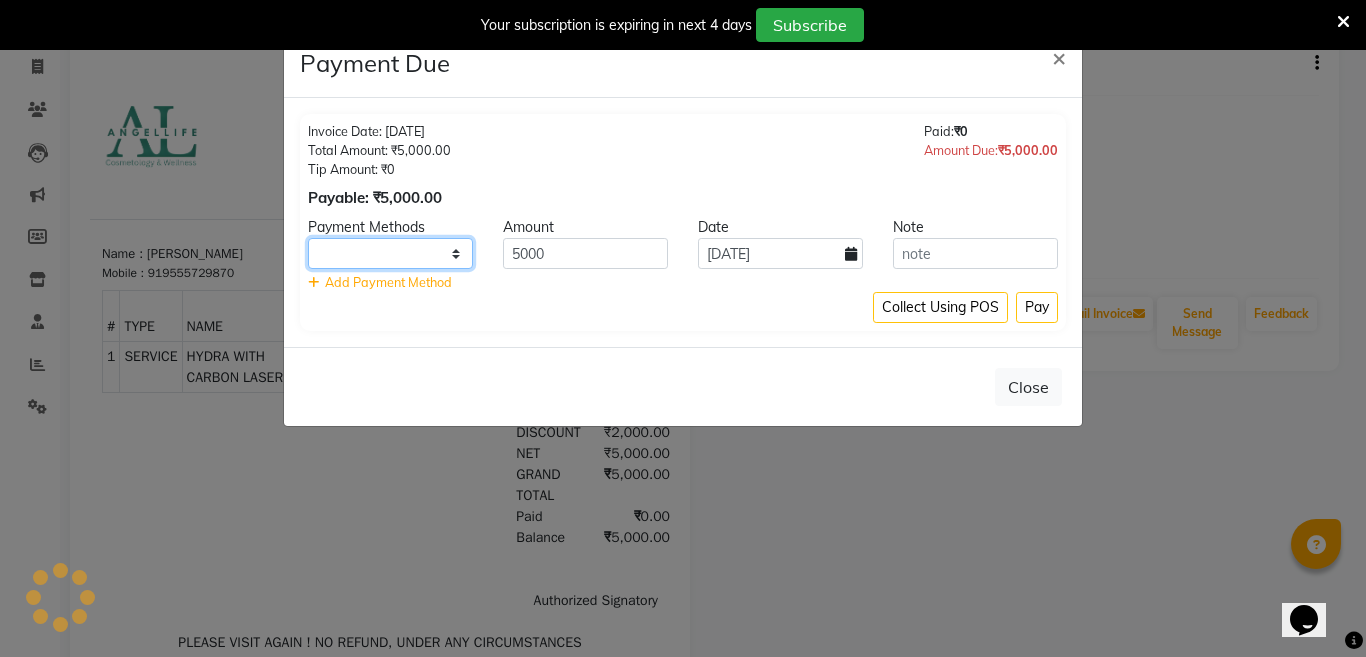 click 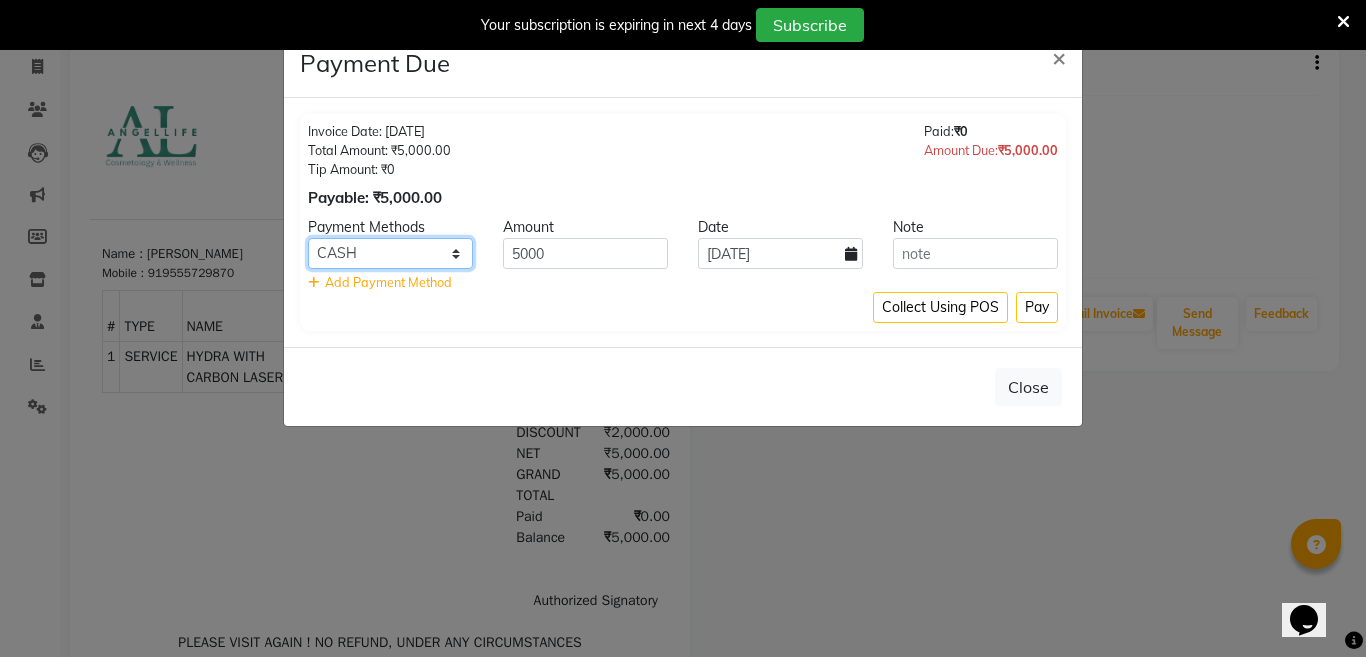click on "CASH CARD ONLINE CUSTOM GPay PayTM PhonePe UPI NearBuy Loan BharatPay Cheque MosamBee MI Voucher Bank Family Visa Card Master Card BharatPay Card UPI BharatPay Other Cards Juice by MCB MyT Money MariDeal DefiDeal [DOMAIN_NAME] THD TCL CEdge Card M UPI M UPI Axis UPI Union Card (Indian Bank) Card (DL Bank) RS BTC Wellnessta Razorpay Complimentary Nift Spa Finder Spa Week Venmo BFL LoanTap SaveIN GMoney ATH Movil On Account Chamber Gift Card Trade Comp Donation Card on File Envision BRAC Card City Card bKash Credit Card Debit Card Shoutlo LUZO Jazz Cash AmEx Discover Tabby Online W Room Charge Room Charge USD Room Charge Euro Room Charge EGP Room Charge GBP Bajaj Finserv Bad Debts Card: IDFC Card: IOB Coupon Gcash PayMaya Instamojo COnline UOnline SOnline SCard Paypal PPR PPV PPC PPN PPG PPE CAMP Benefit ATH Movil Dittor App Rupay Diners iPrepaid iPackage District App Pine Labs Cash Payment Pnb Bank GPay NT Cash Lash GPay Lash Cash Nail GPay Nail Cash BANKTANSFER Dreamfolks [PERSON_NAME] SBI Save-In Nail Card Lash Card" 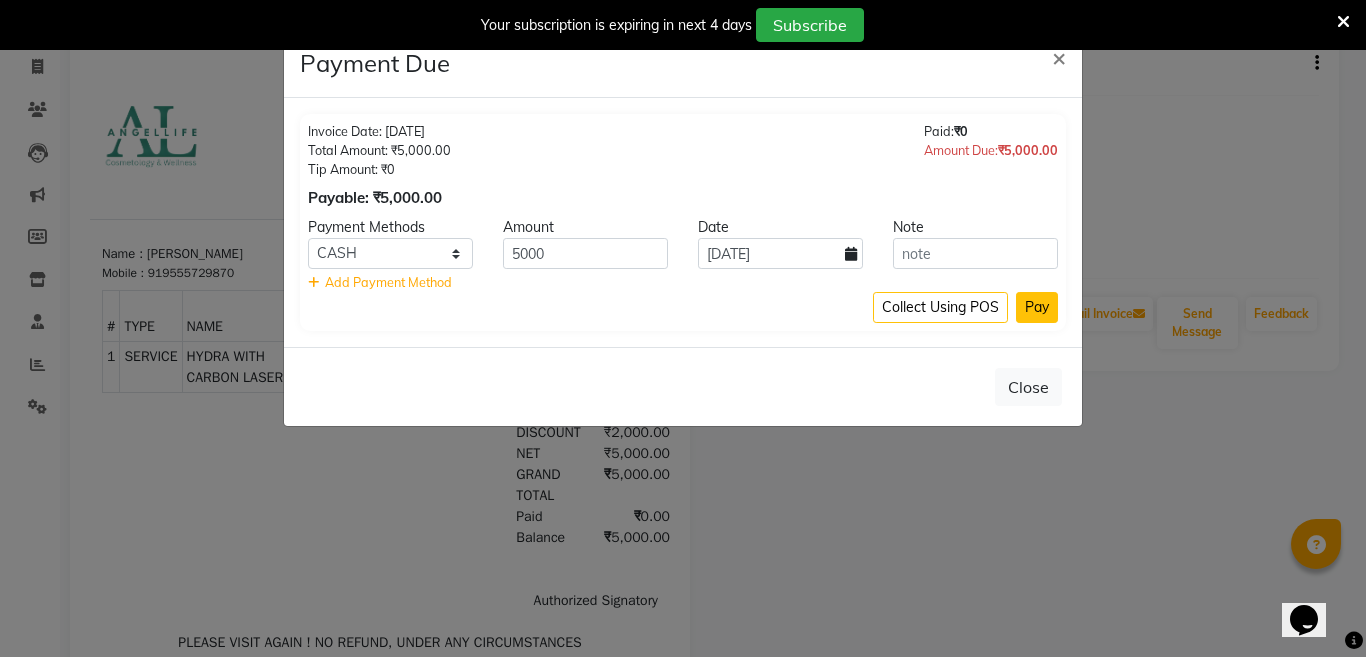 click on "Pay" 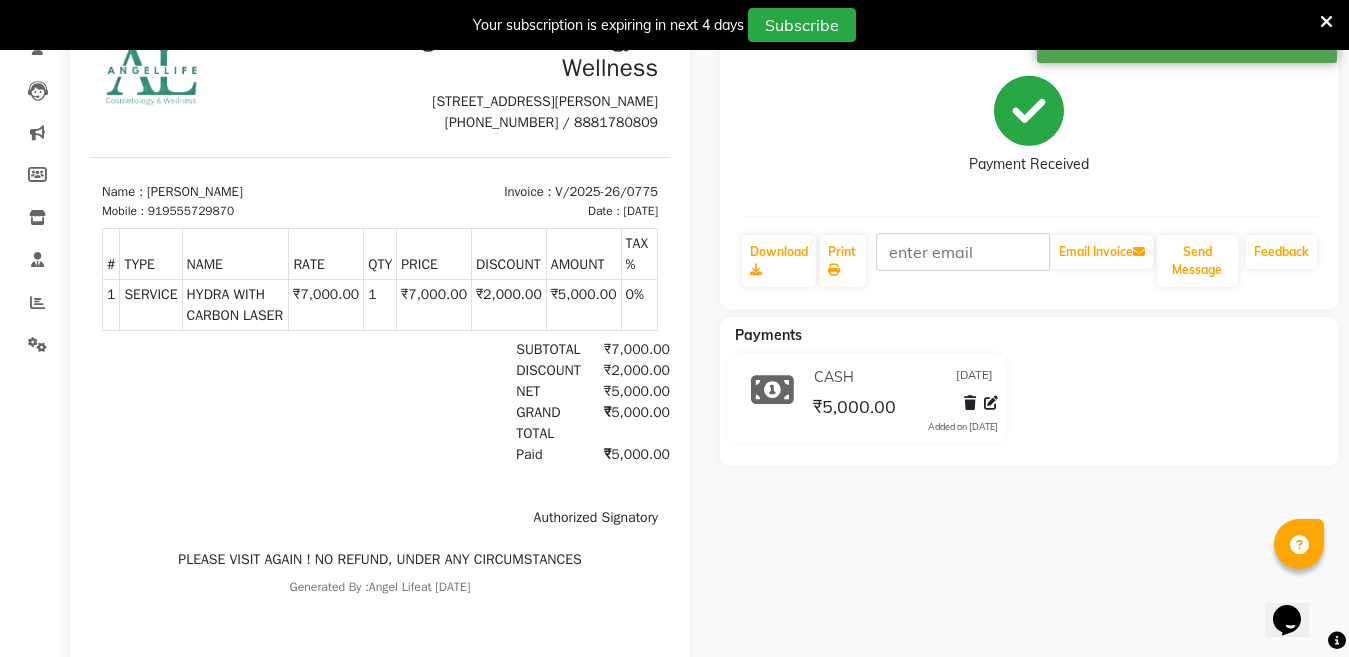 scroll, scrollTop: 300, scrollLeft: 0, axis: vertical 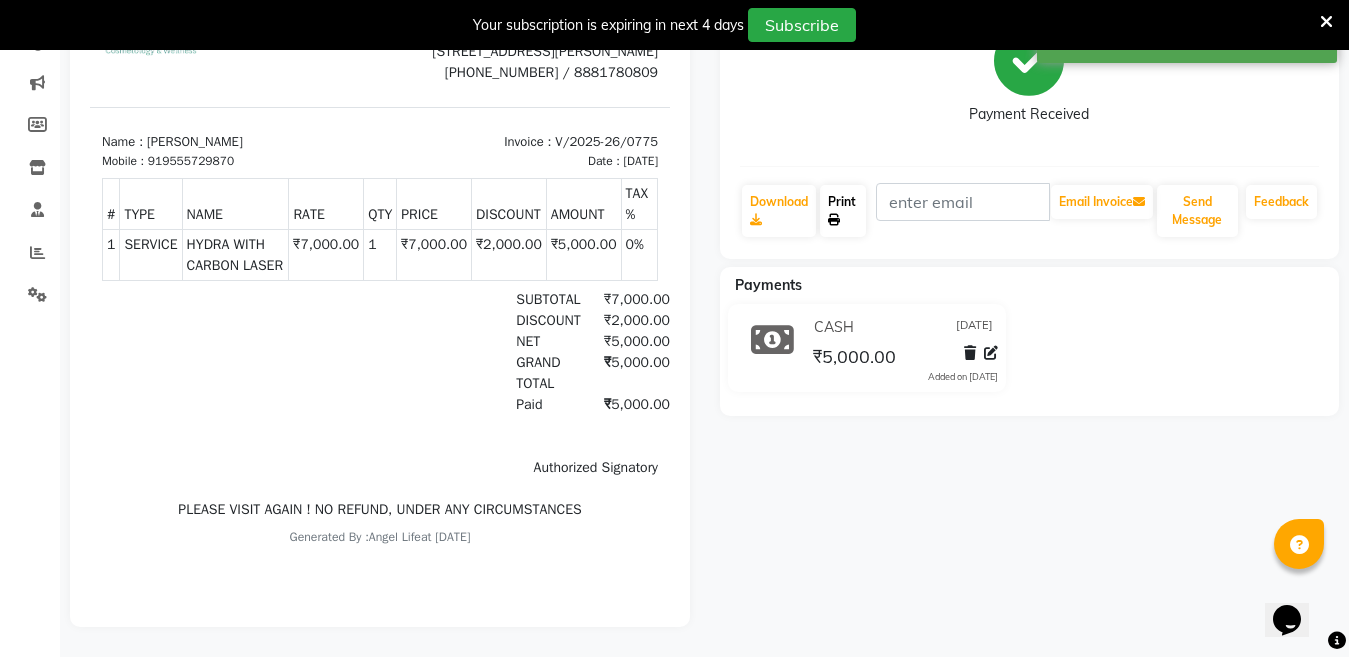 click on "Print" 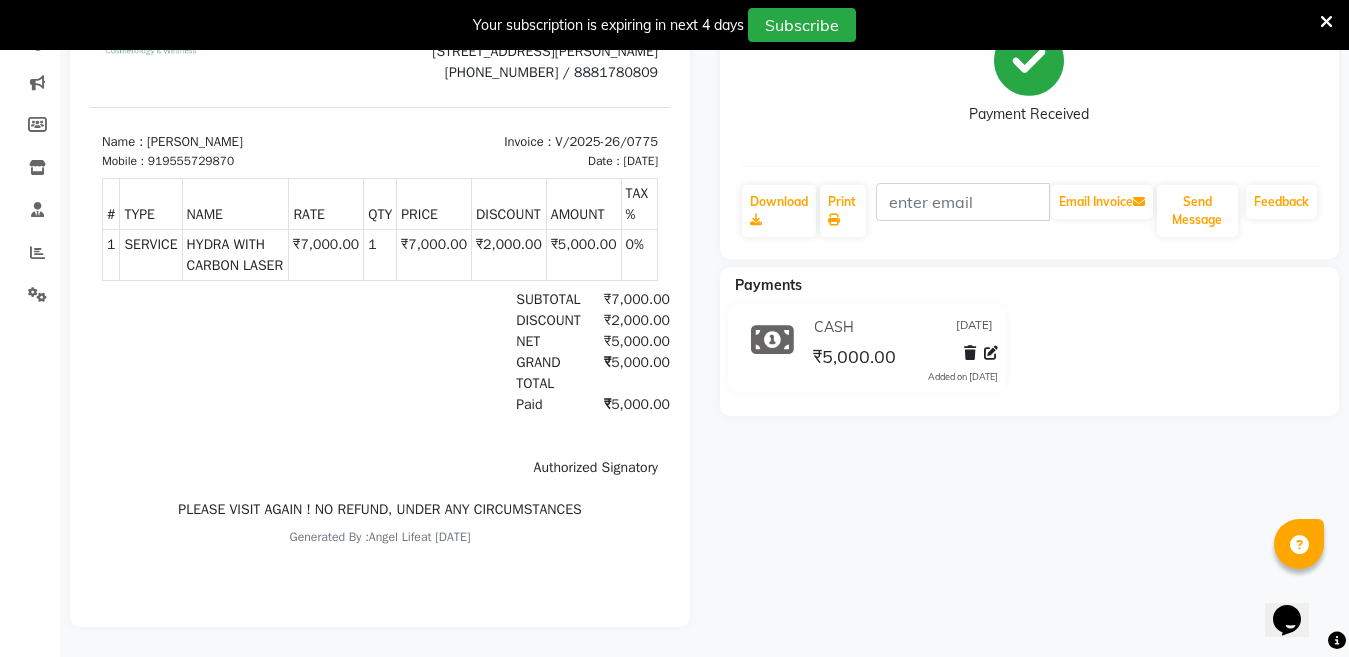 scroll, scrollTop: 300, scrollLeft: 0, axis: vertical 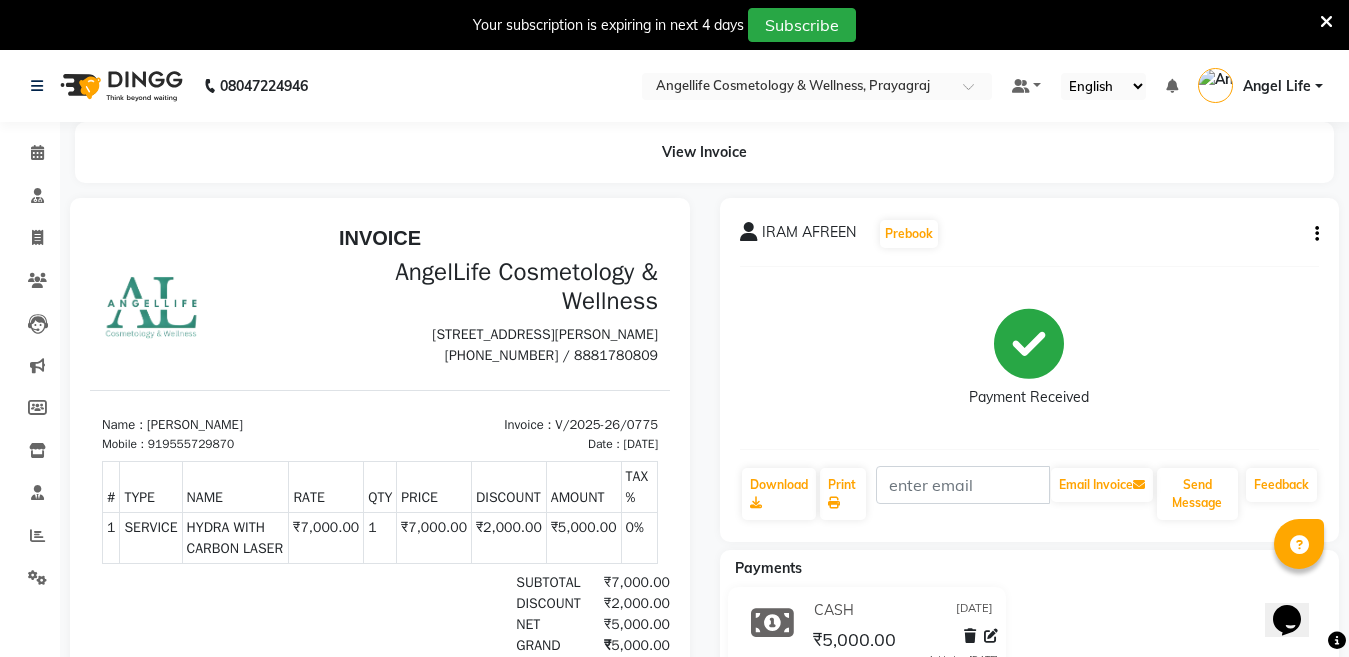 click on "AngelLife Cosmetology & Wellness" at bounding box center (525, 287) 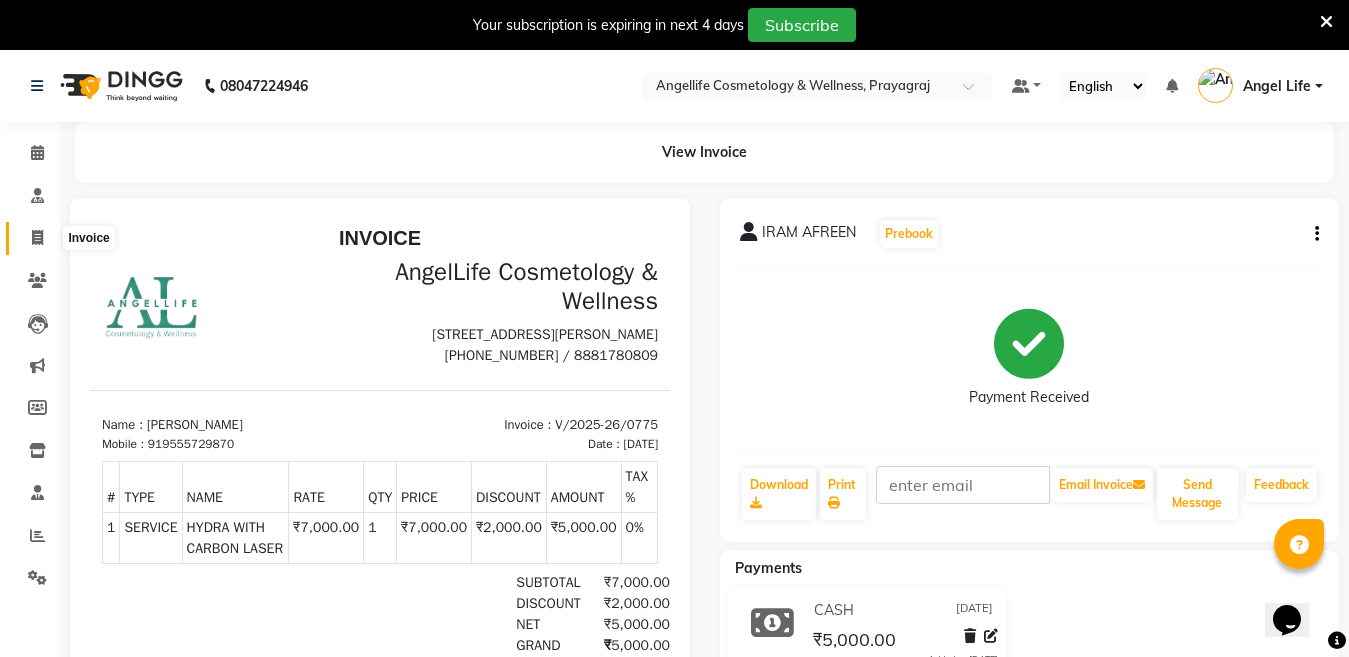 click 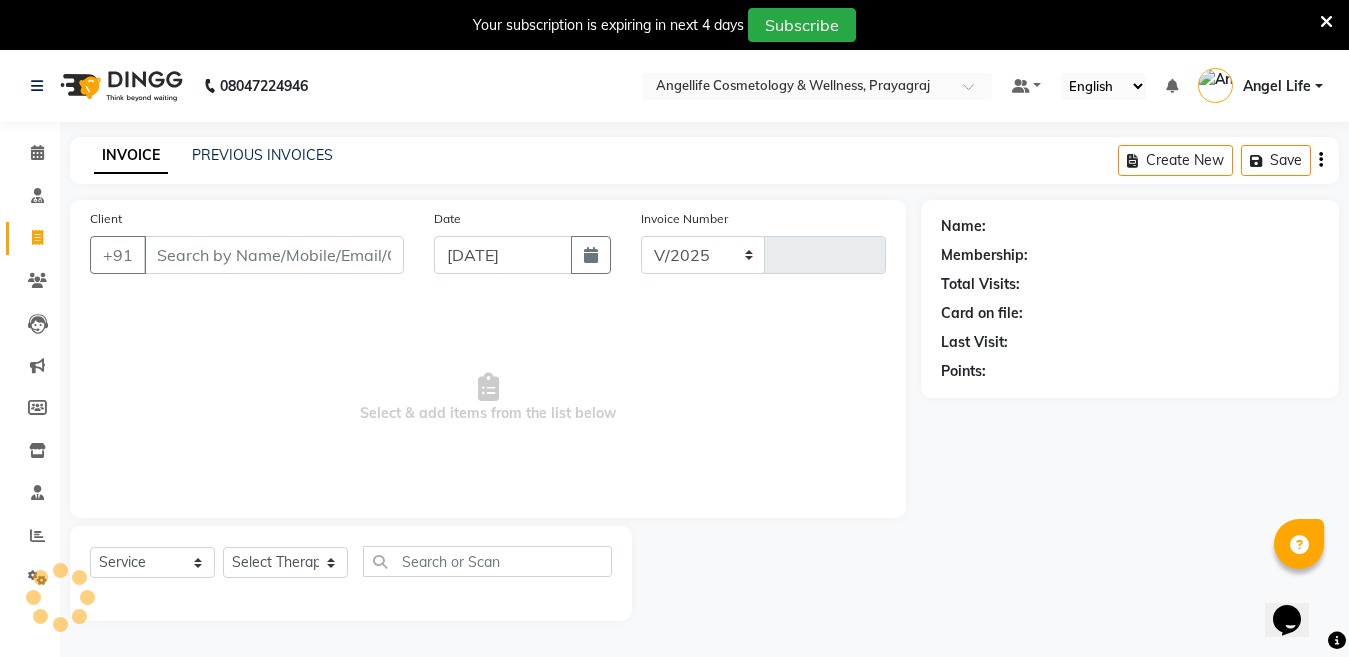scroll, scrollTop: 50, scrollLeft: 0, axis: vertical 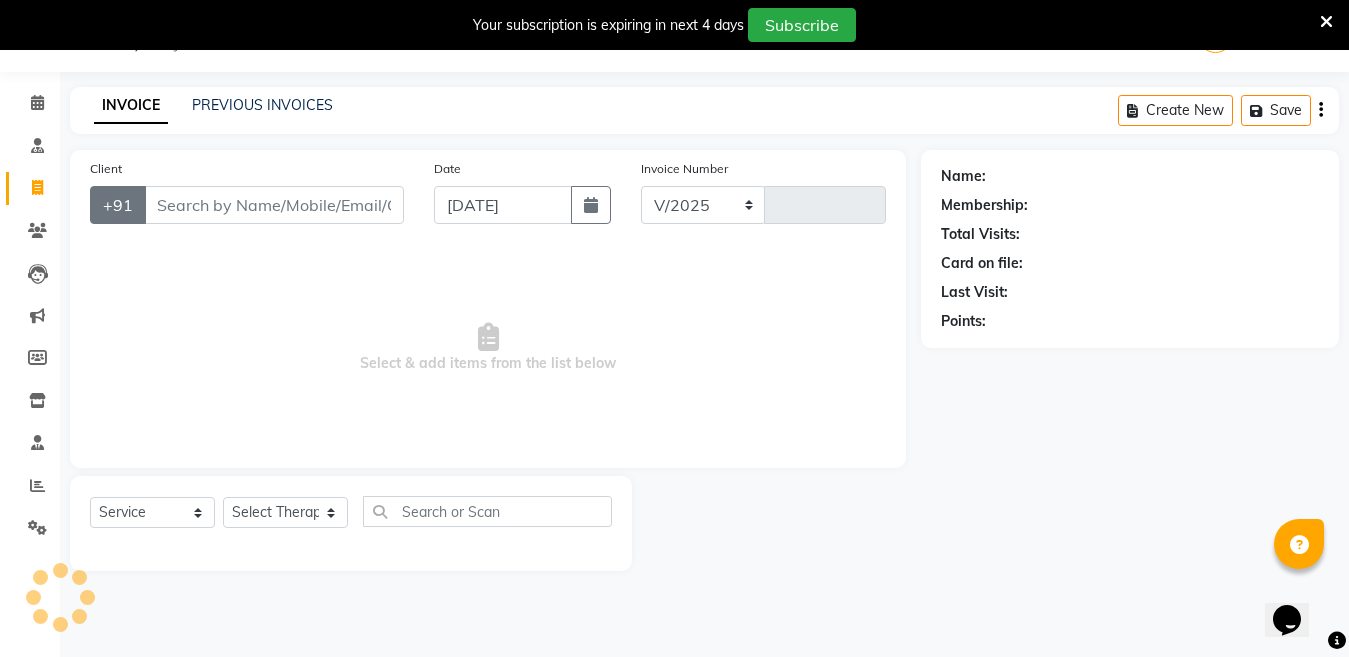 select on "4531" 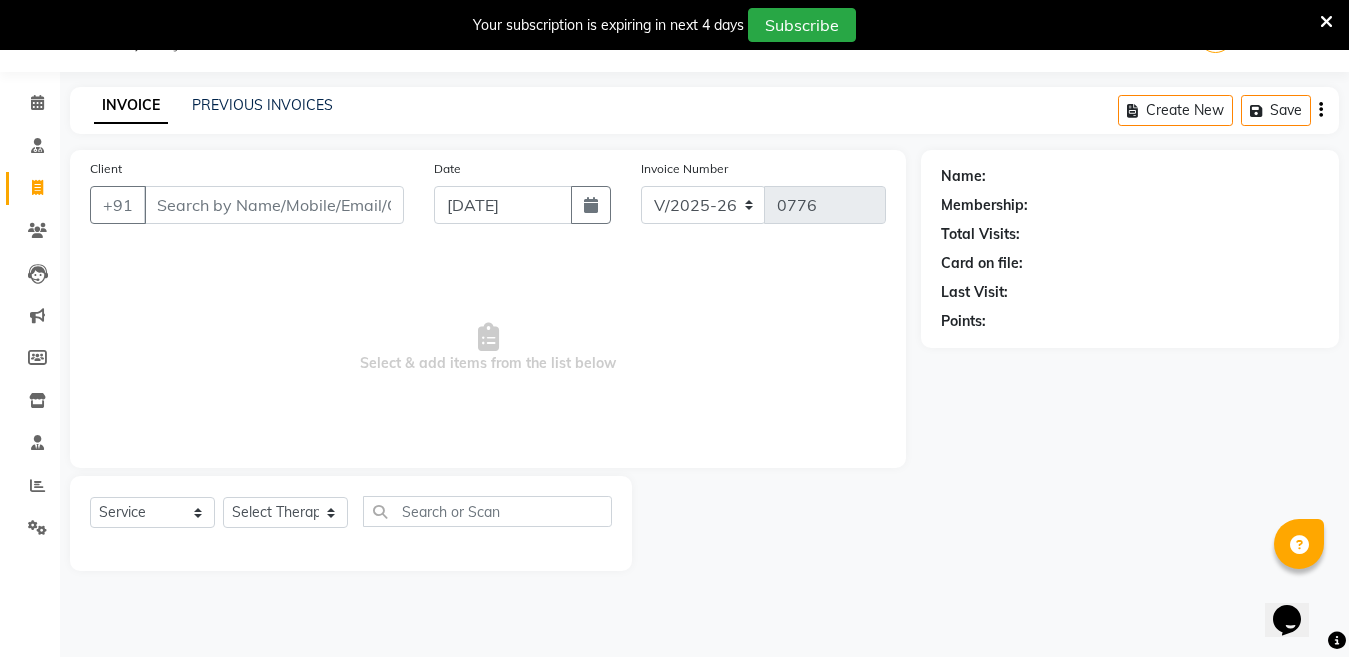 click on "Client" at bounding box center (274, 205) 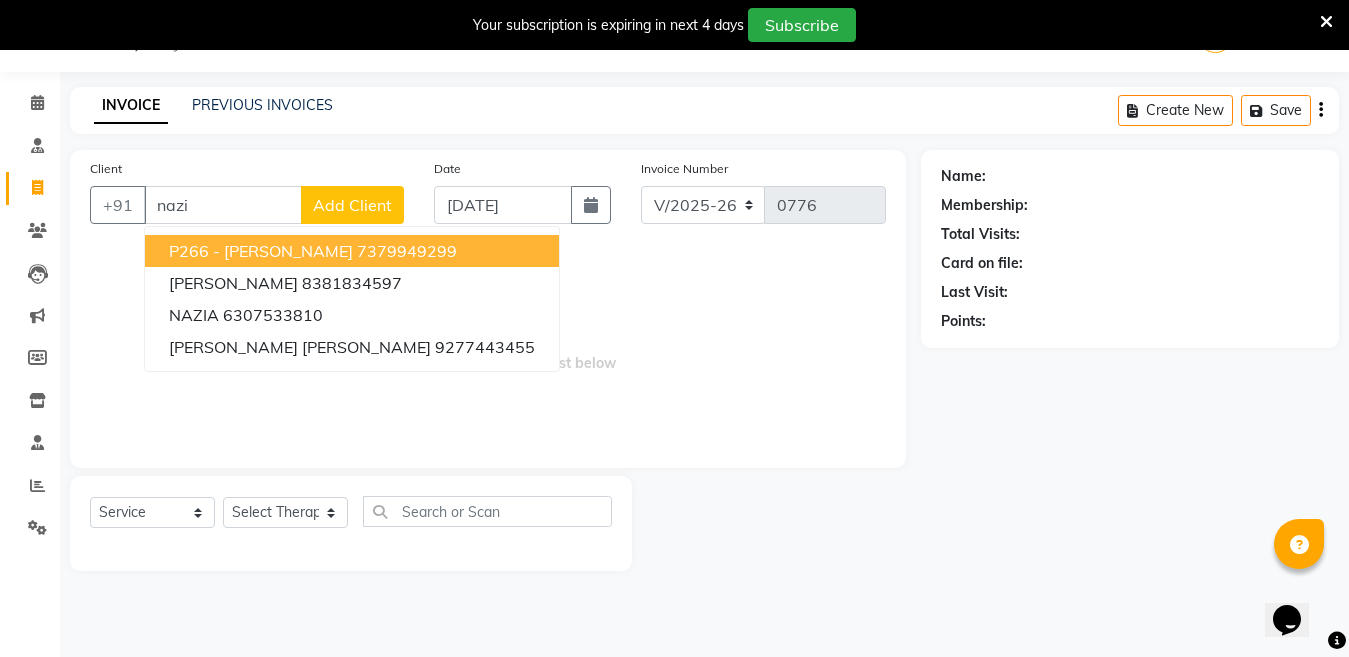 click on "7379949299" at bounding box center (407, 251) 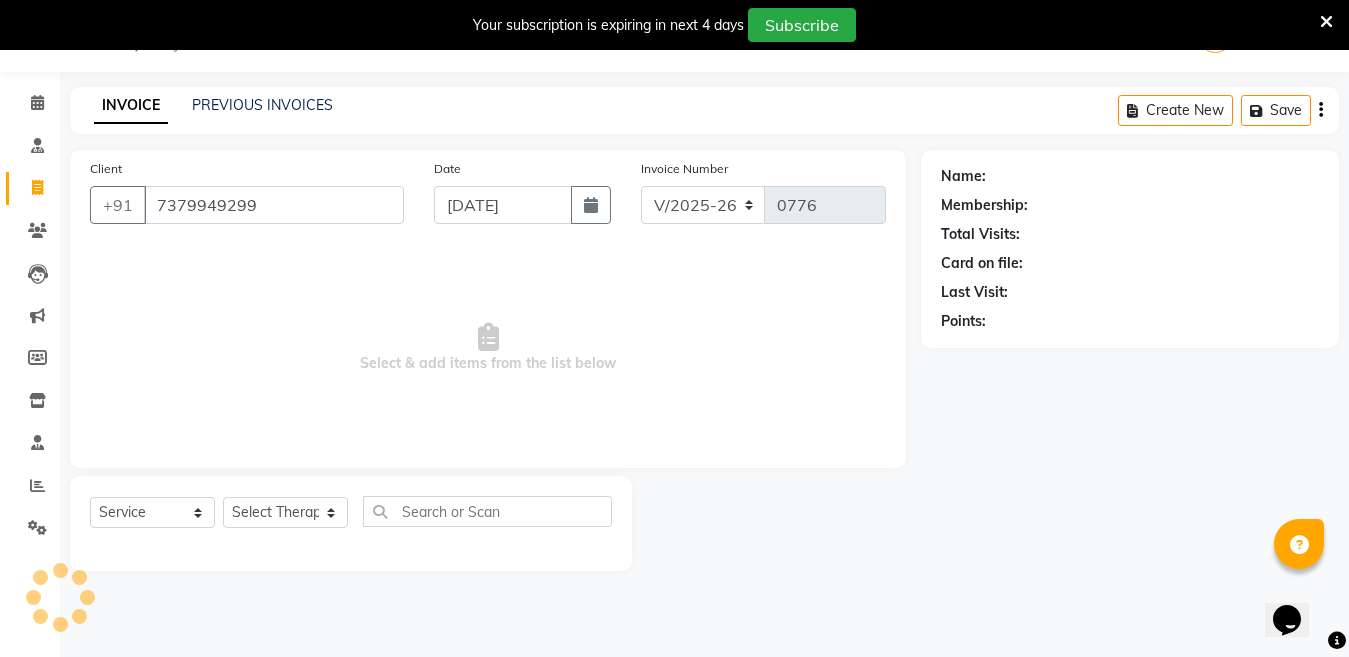 type on "7379949299" 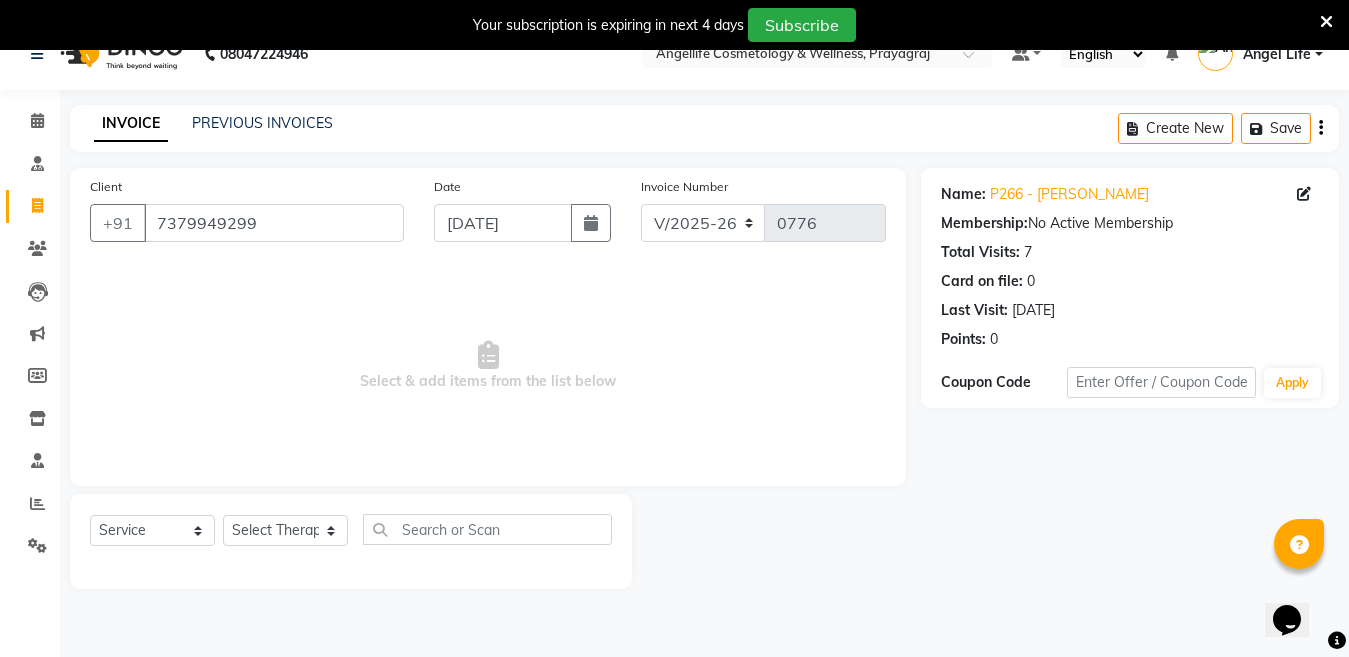 scroll, scrollTop: 10, scrollLeft: 0, axis: vertical 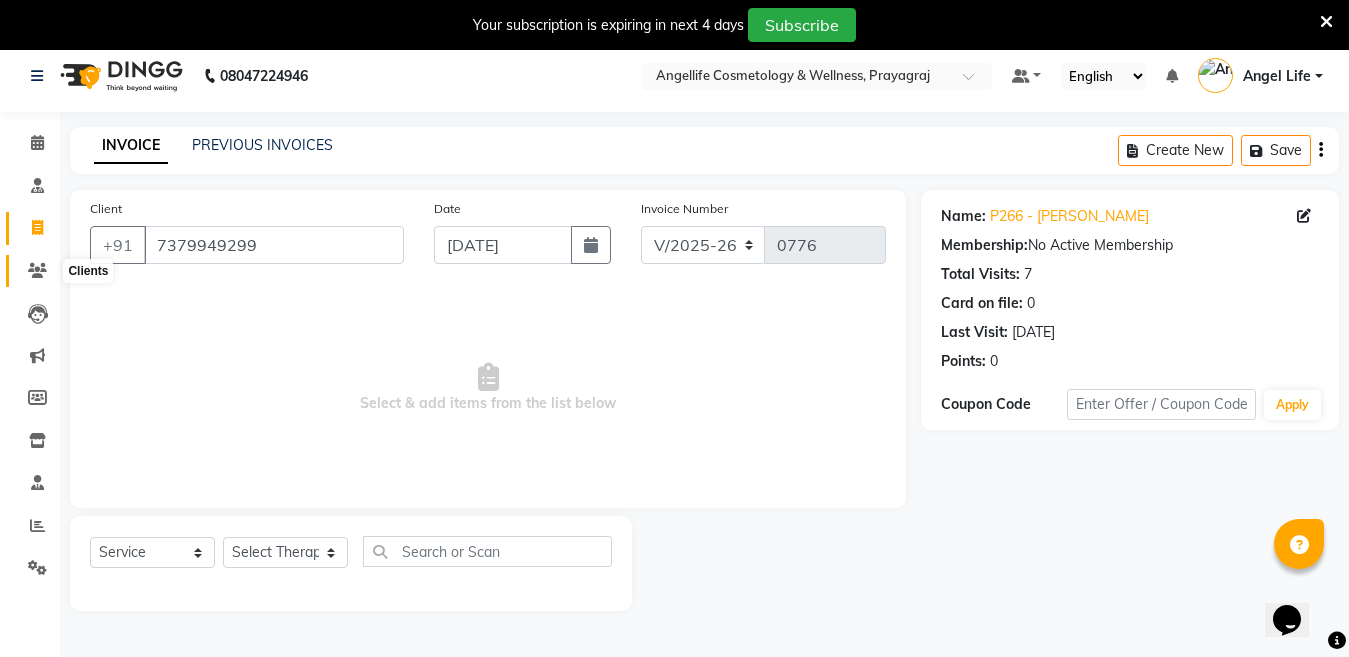 click 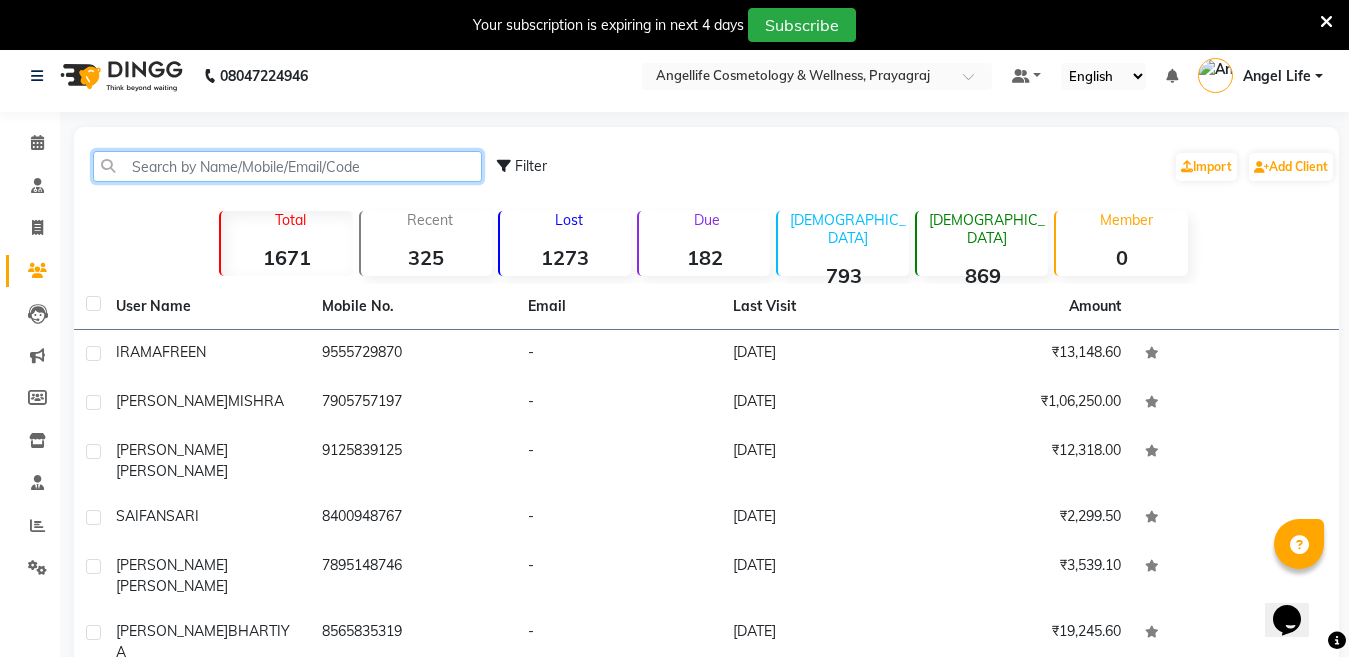 click 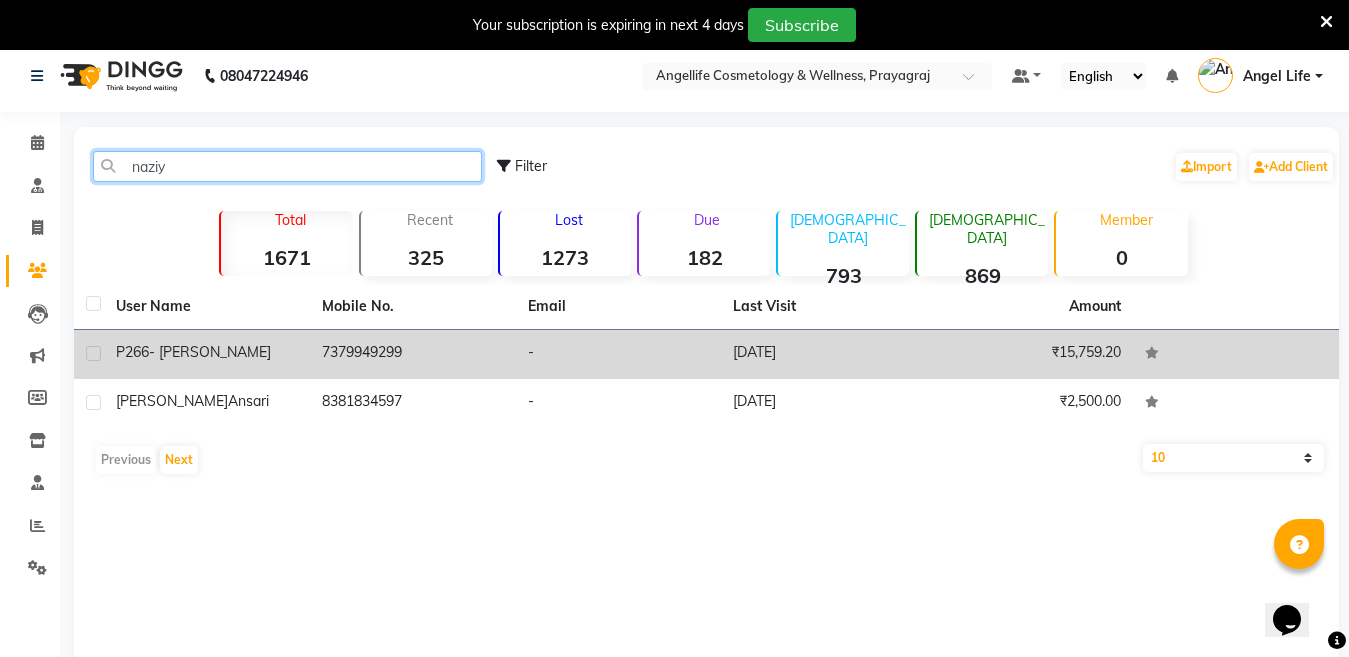 type on "naziy" 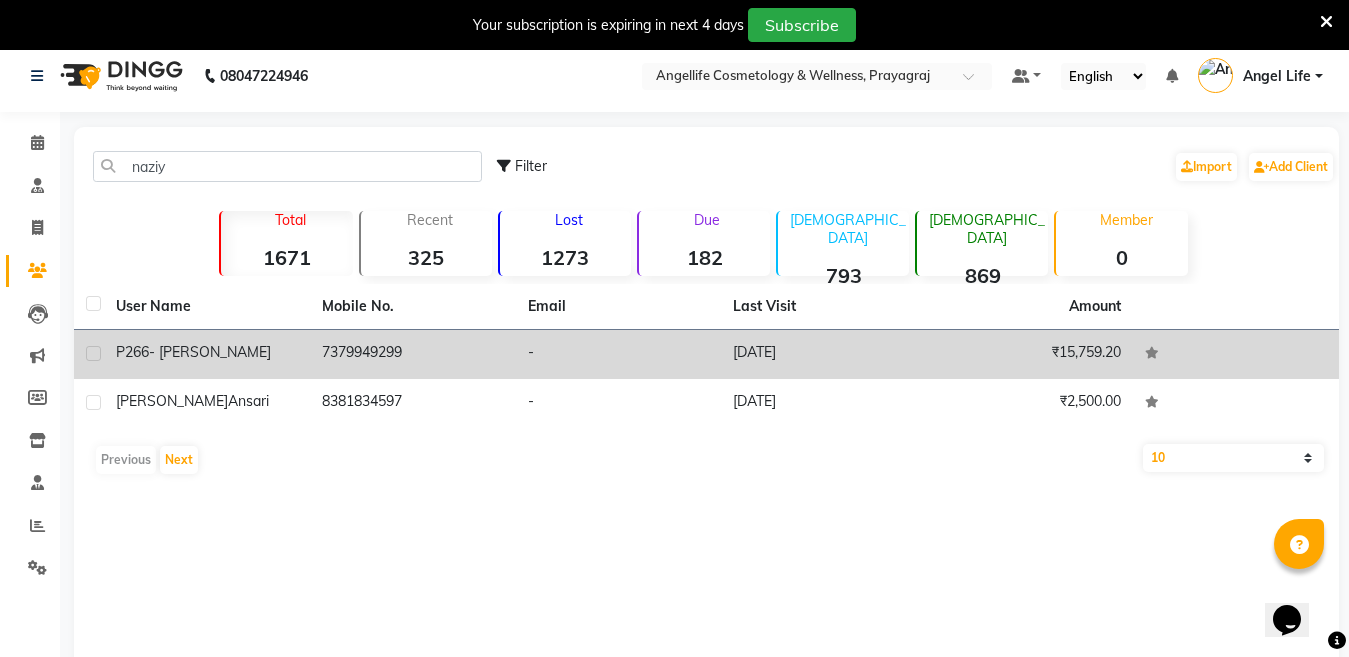 click on "24-03-2025" 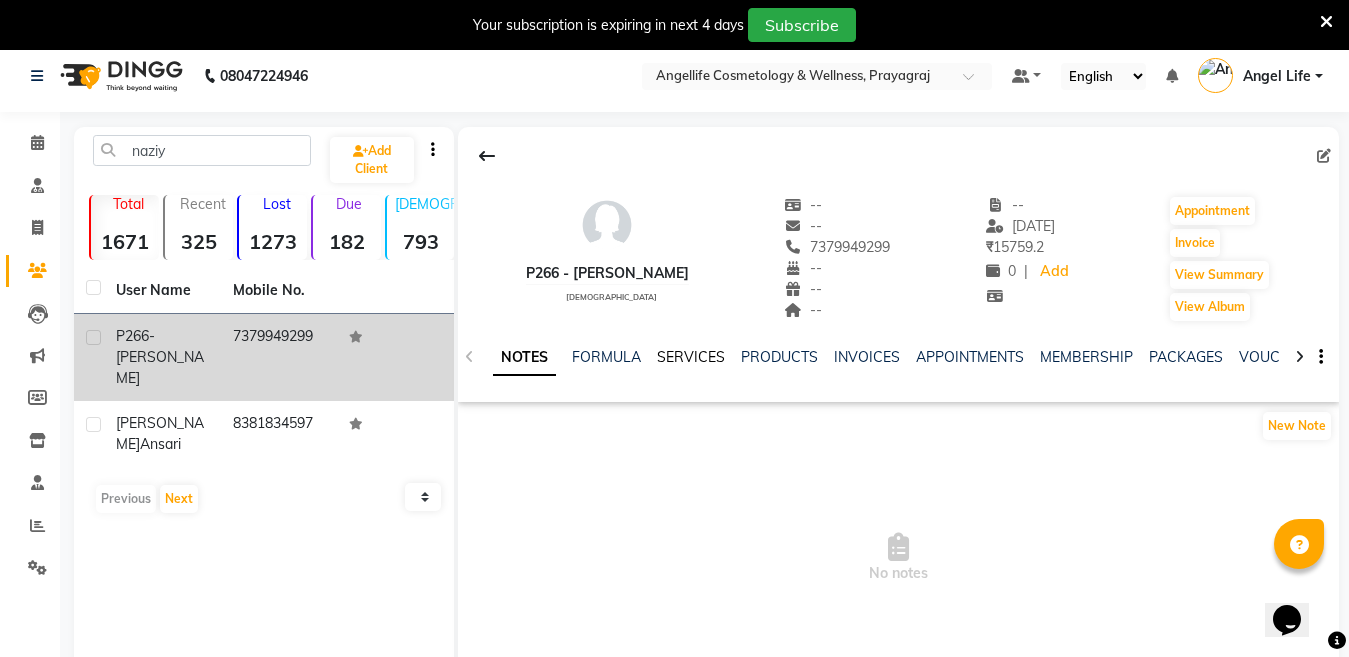 click on "SERVICES" 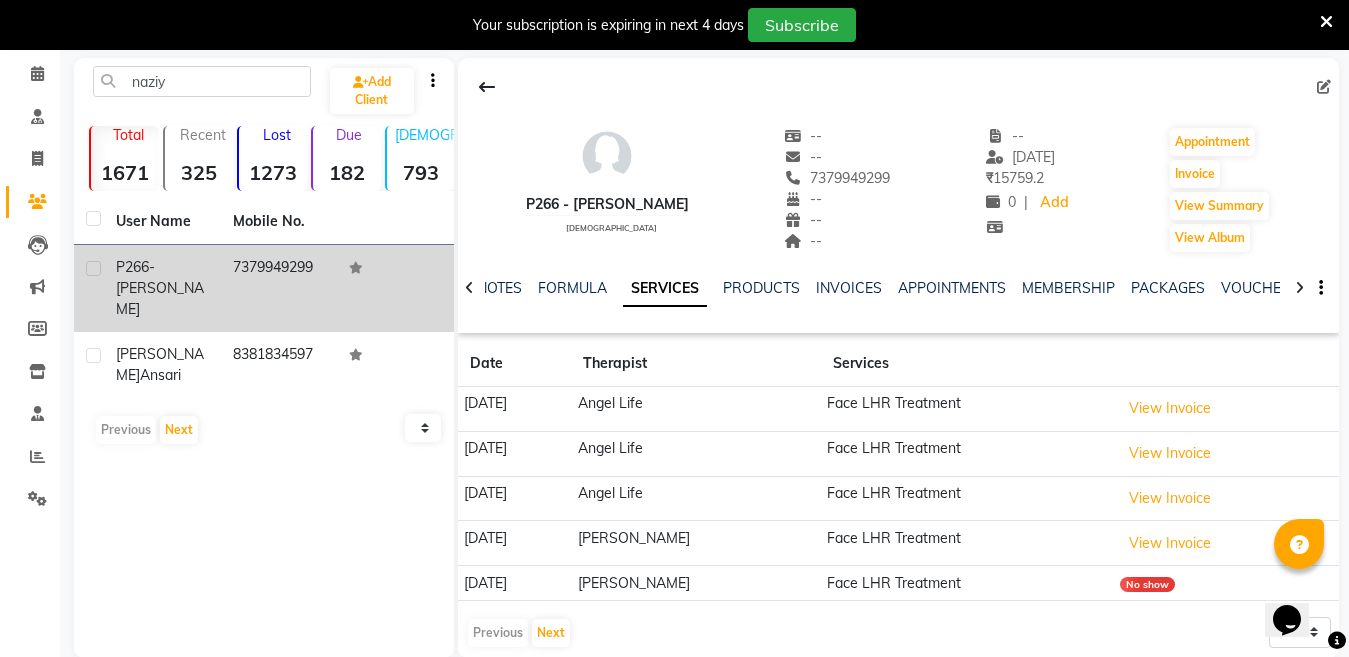 scroll, scrollTop: 110, scrollLeft: 0, axis: vertical 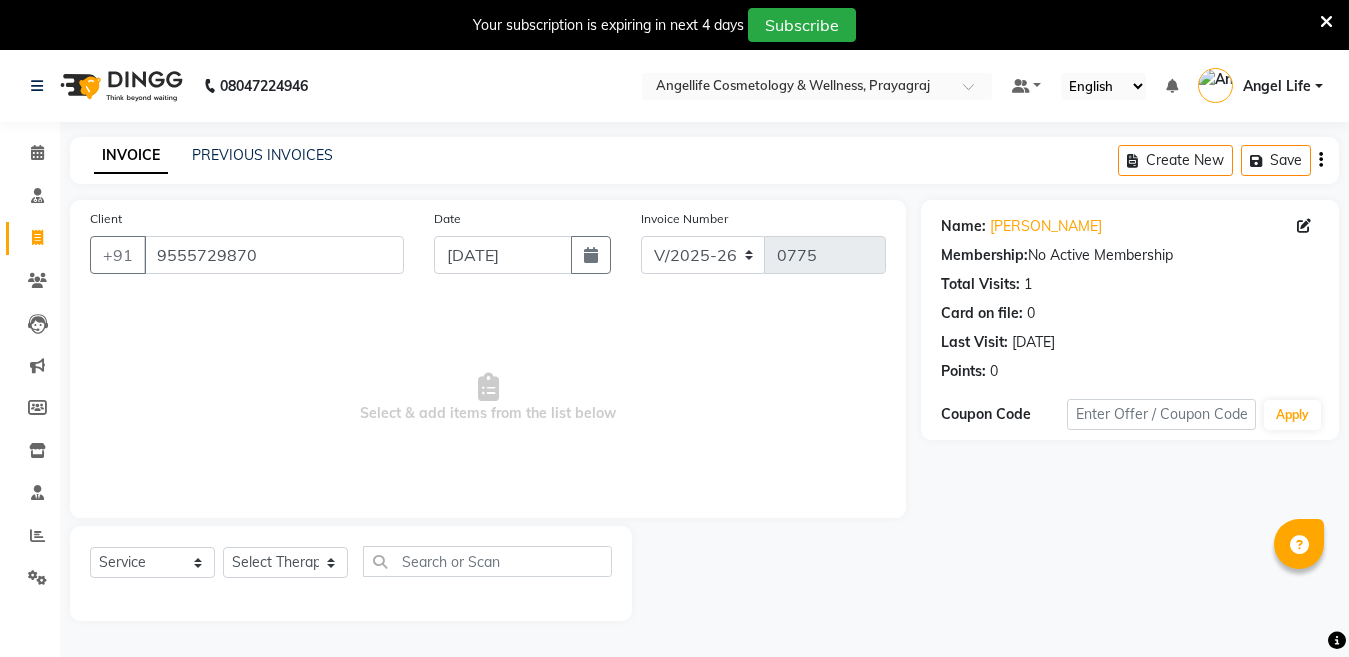 select on "4531" 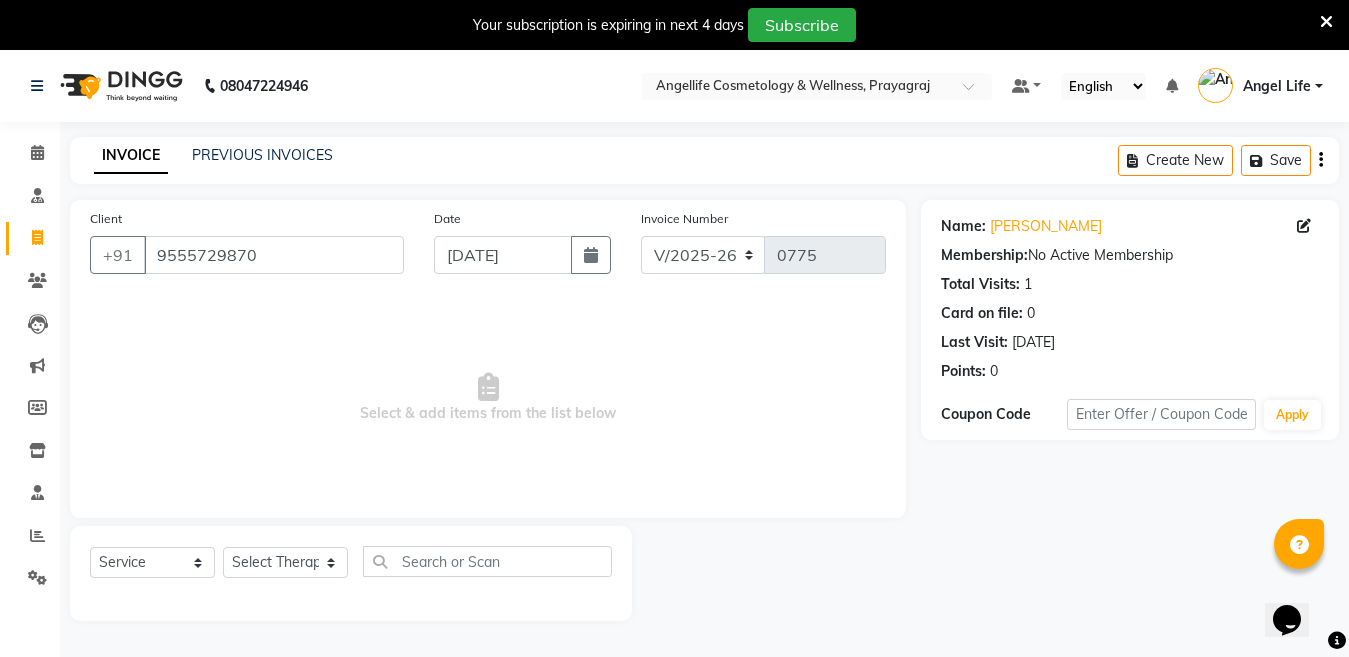scroll, scrollTop: 0, scrollLeft: 0, axis: both 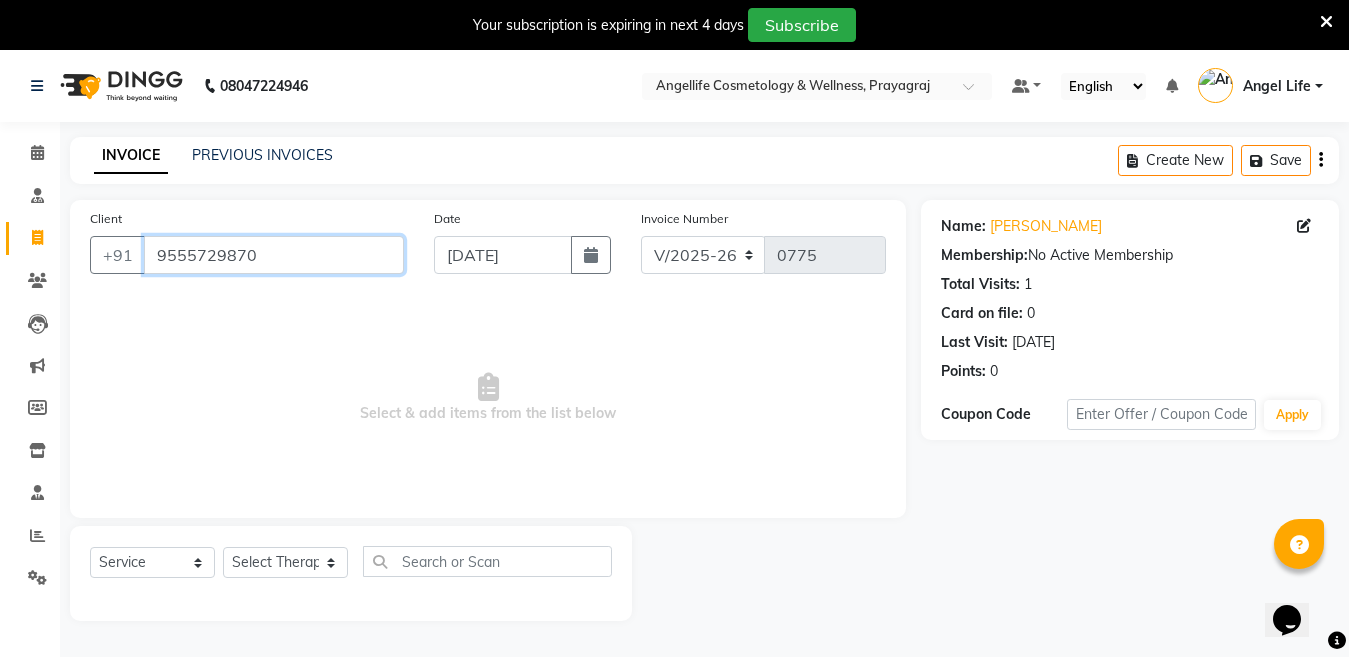 click on "9555729870" at bounding box center (274, 255) 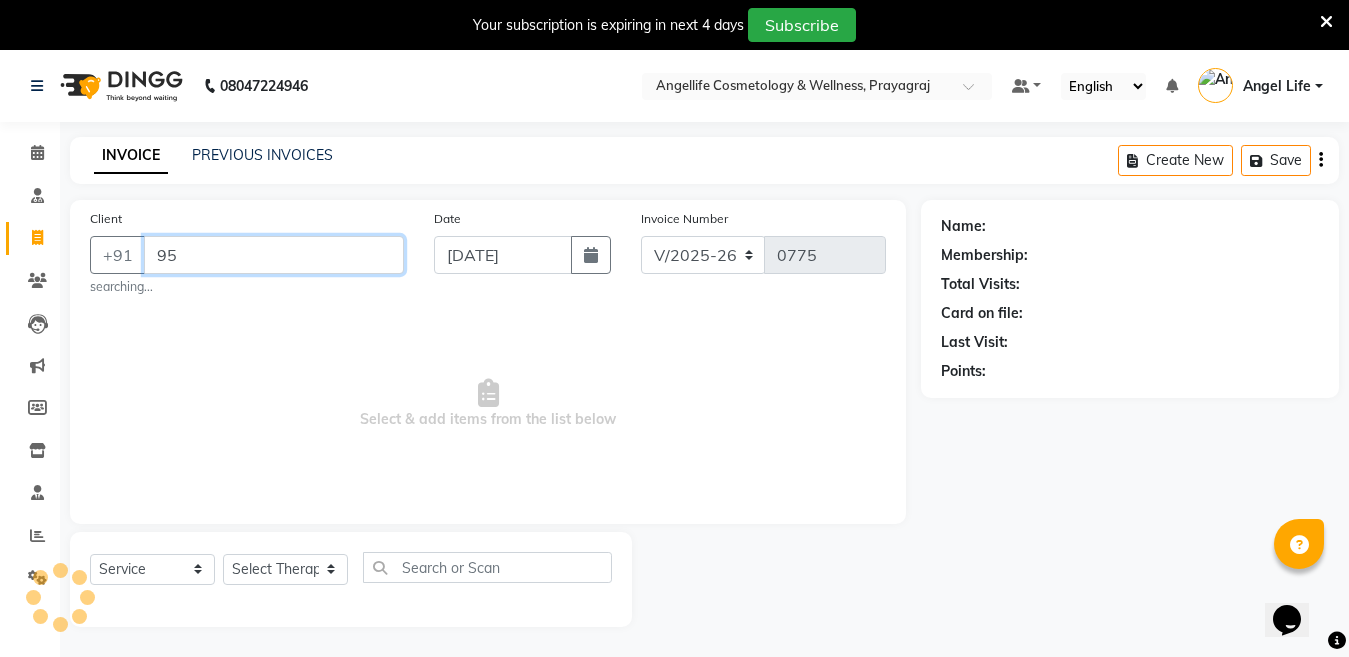 type on "9" 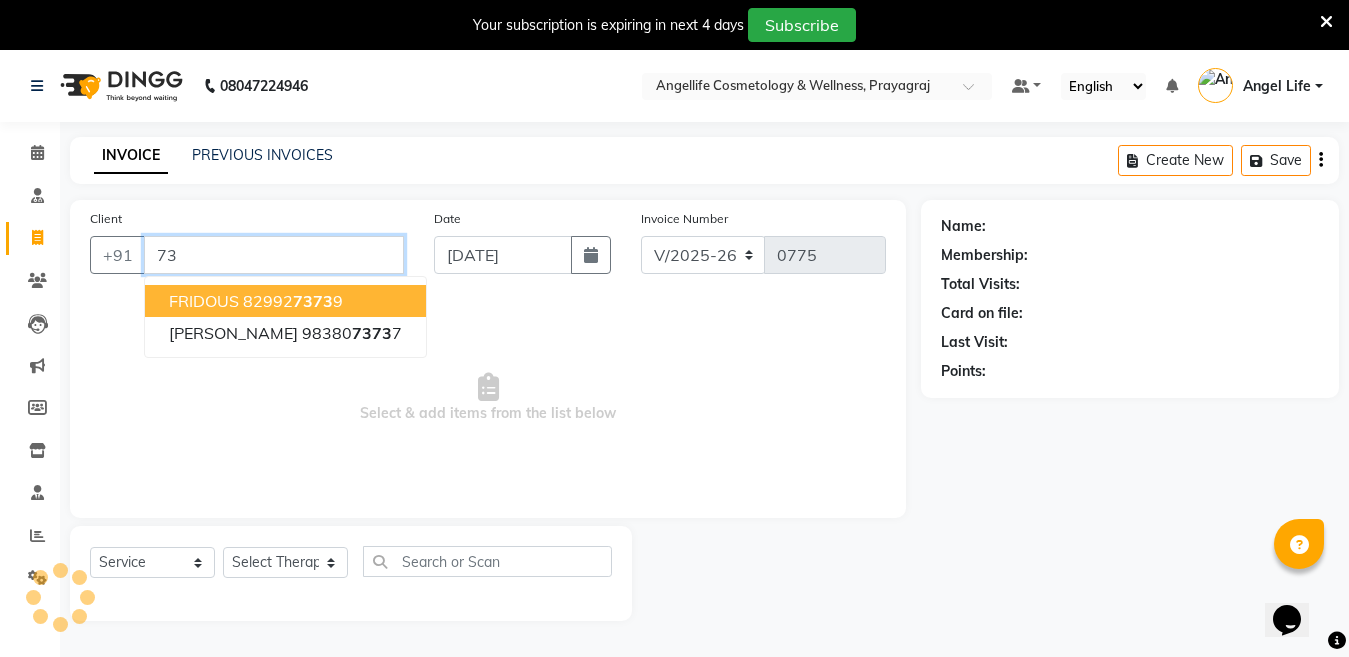 type on "7" 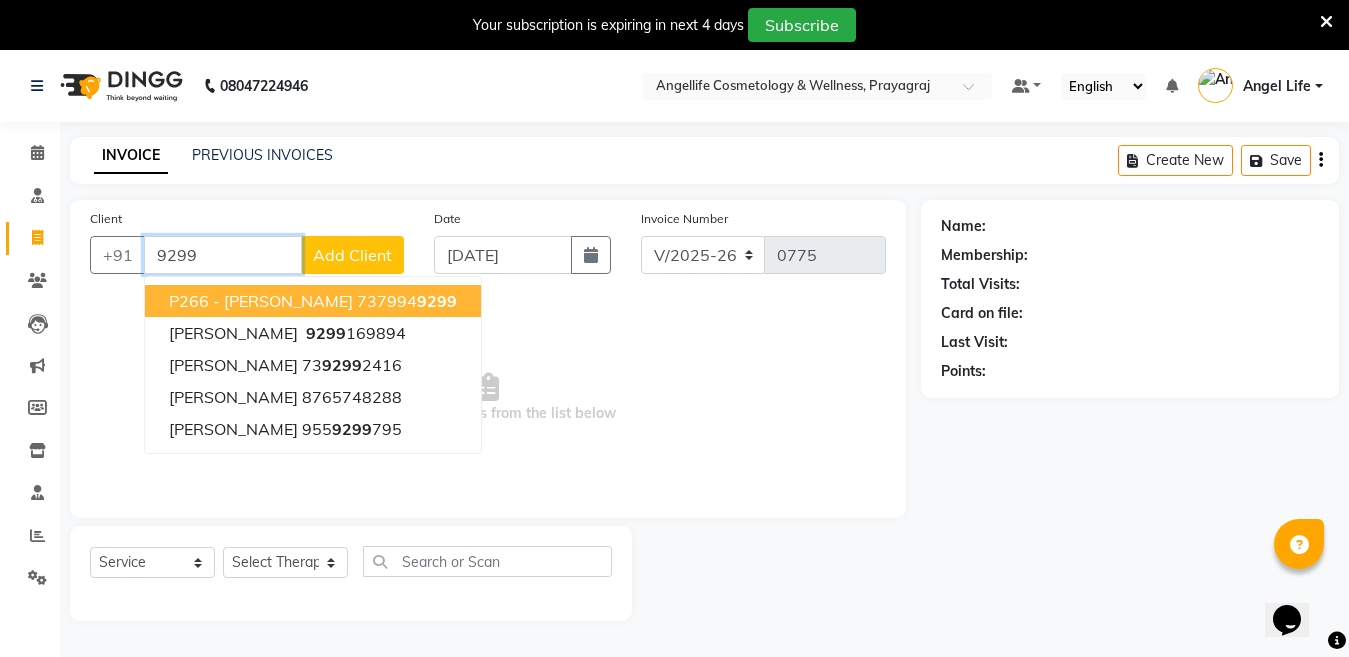 click on "P266 - [PERSON_NAME]" at bounding box center [261, 301] 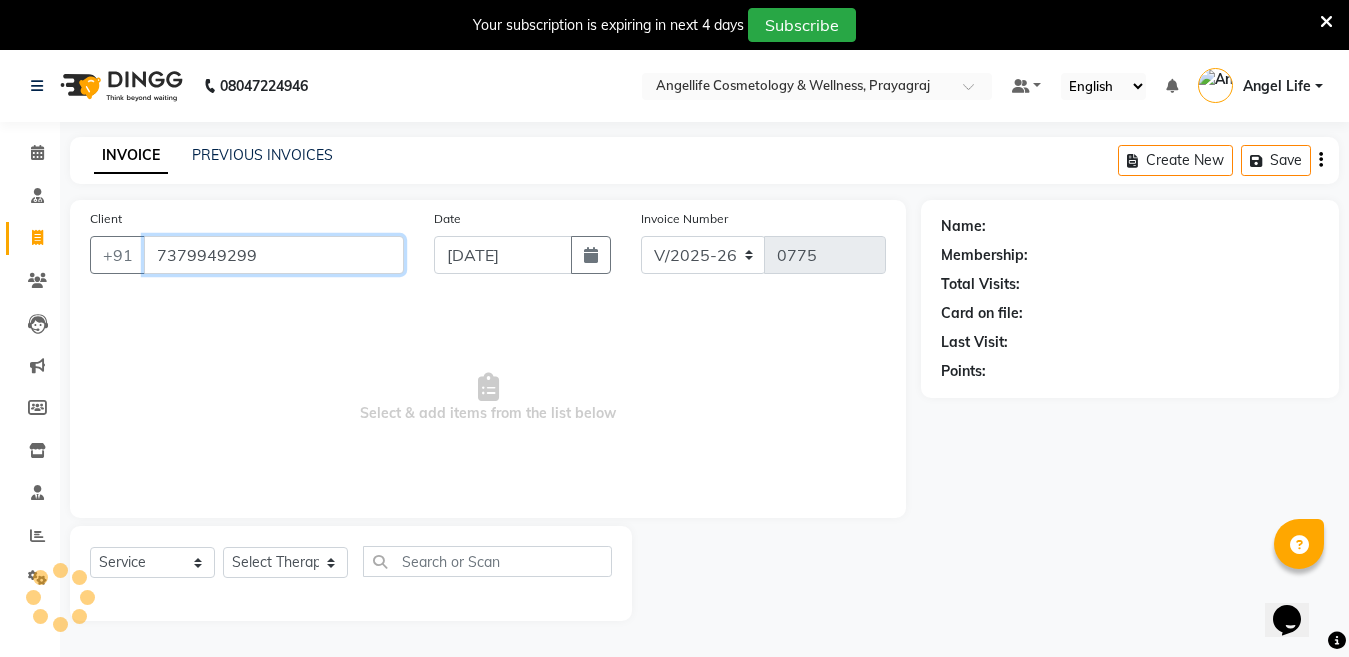 type on "7379949299" 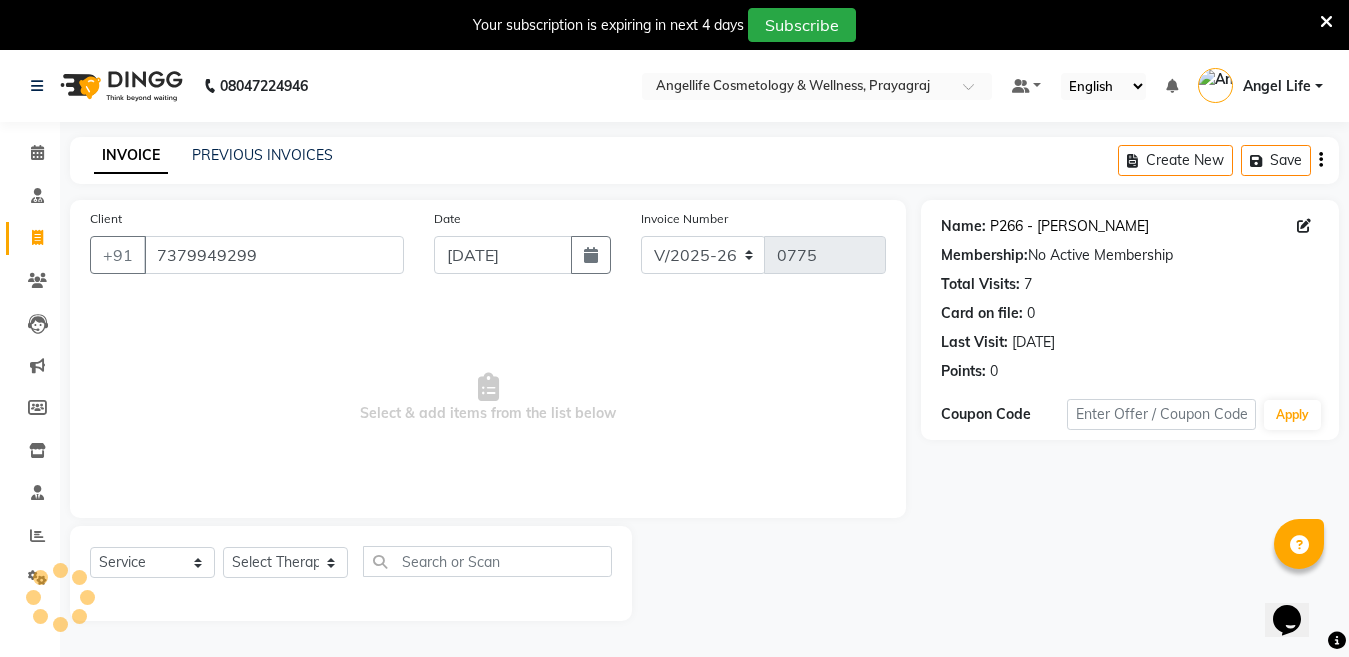 click on "P266 - [PERSON_NAME]" 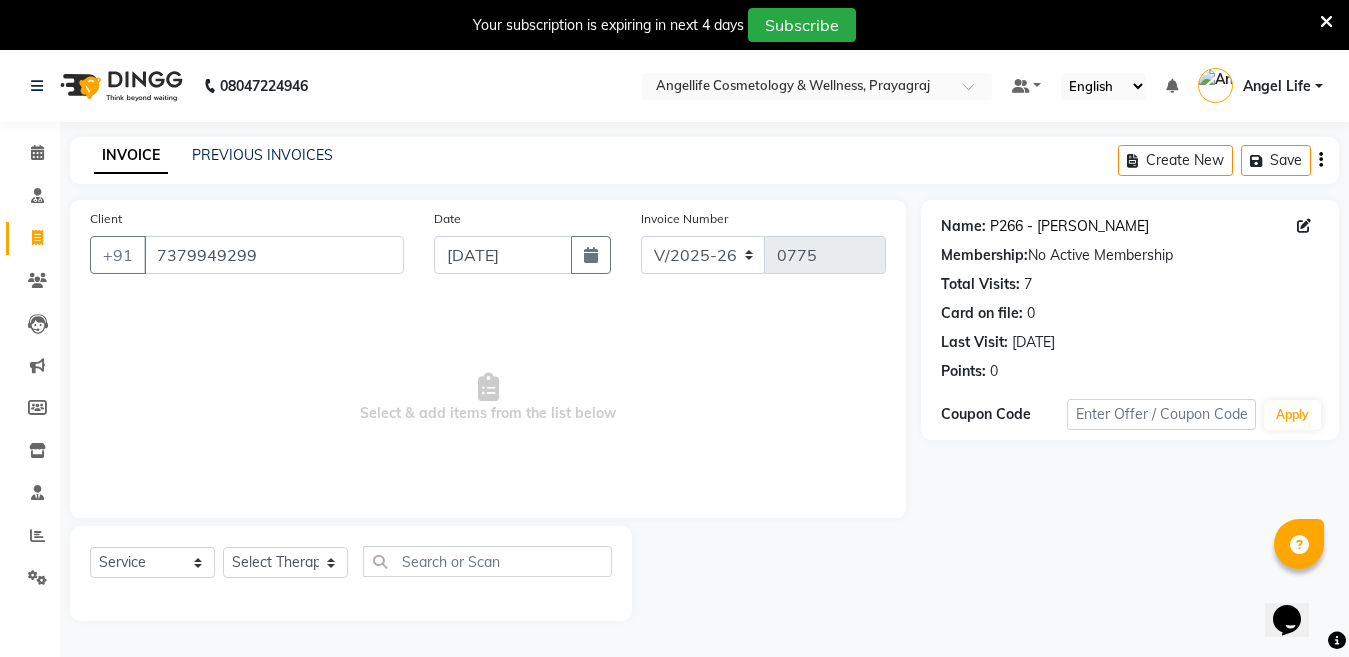 click on "P266 - [PERSON_NAME]" 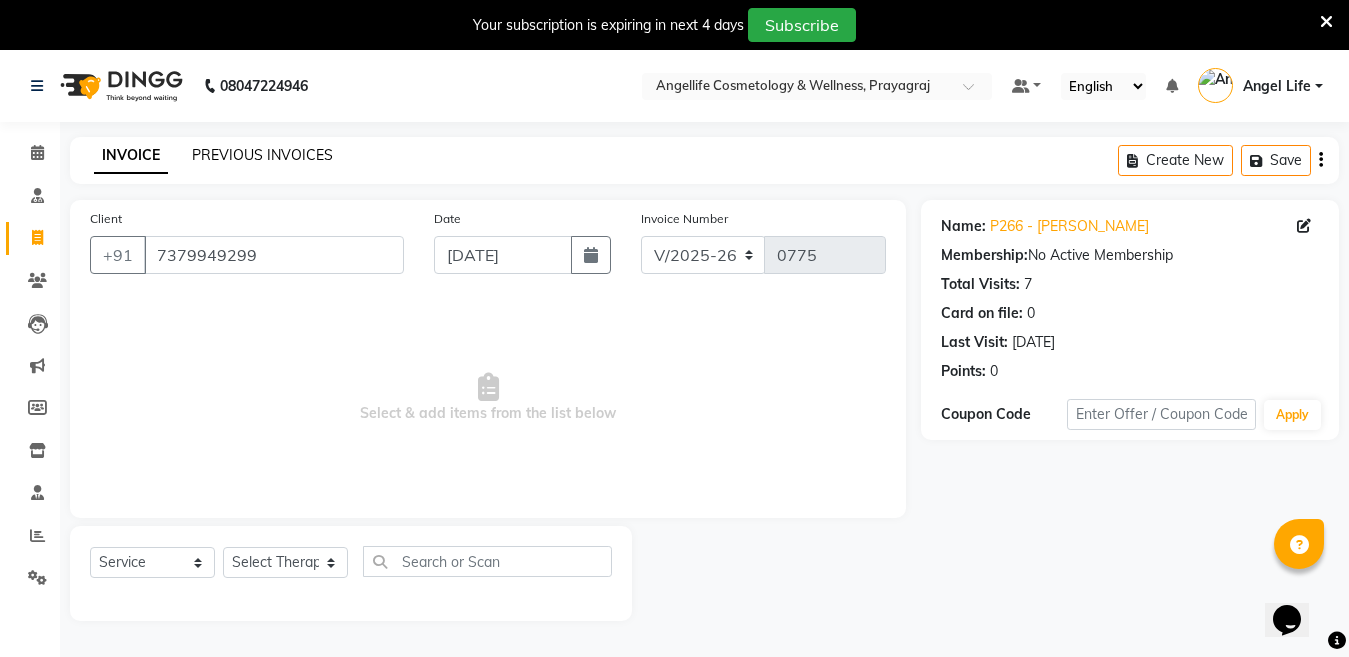 click on "PREVIOUS INVOICES" 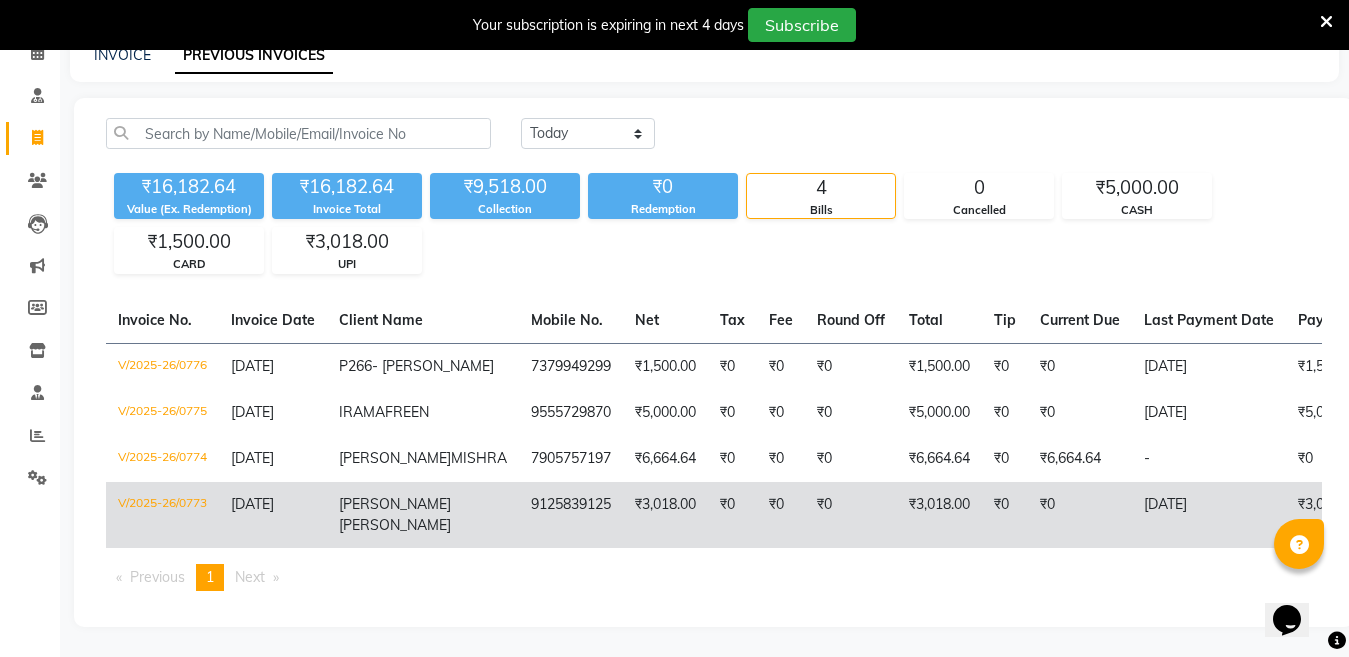 scroll, scrollTop: 77, scrollLeft: 0, axis: vertical 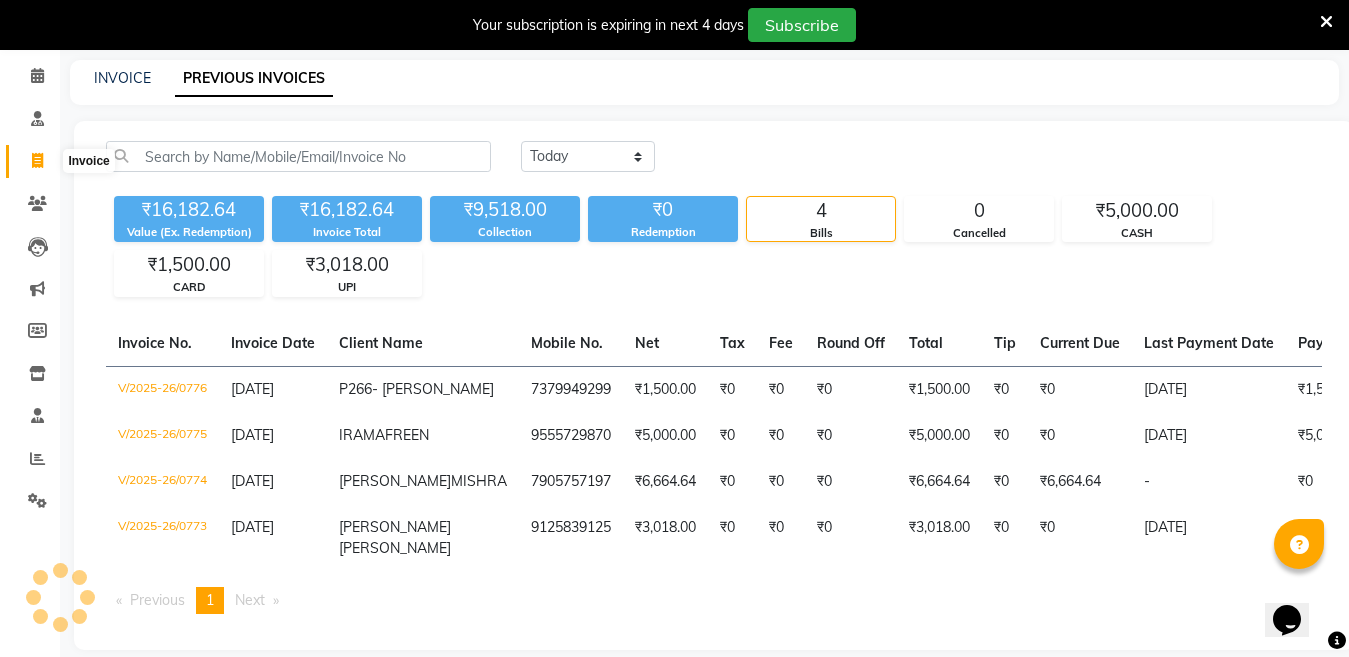 click 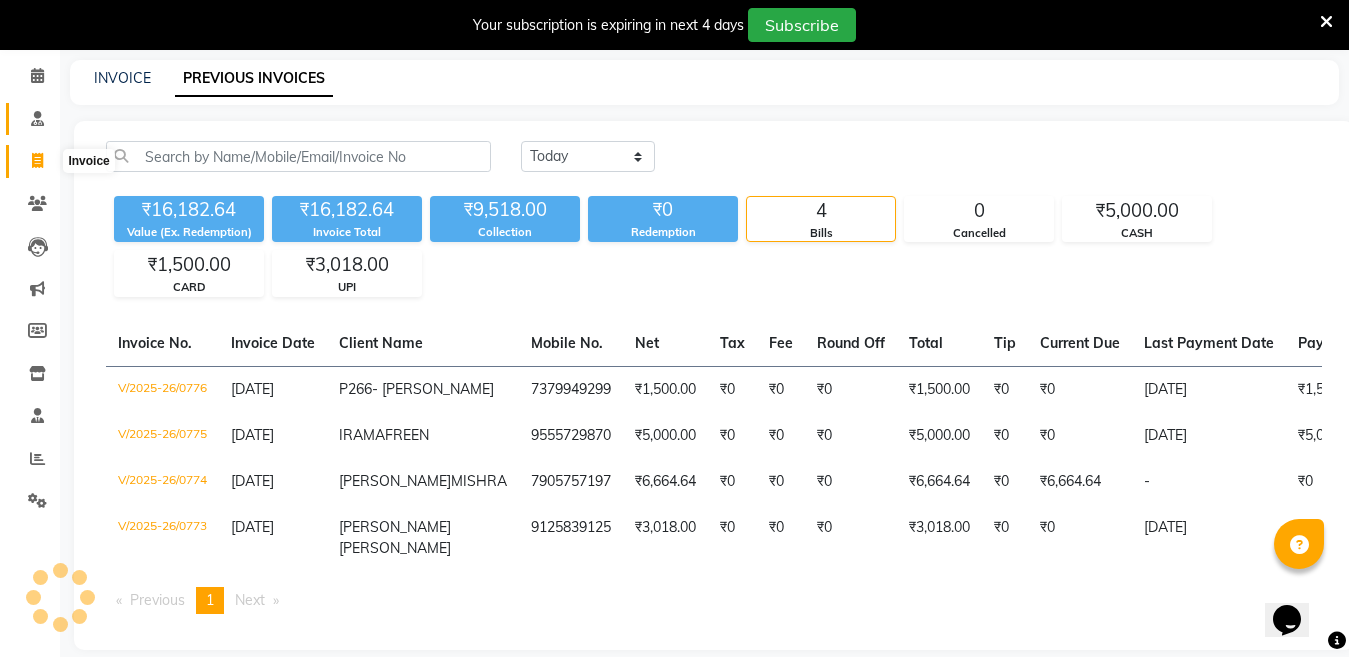click on "Consultation" 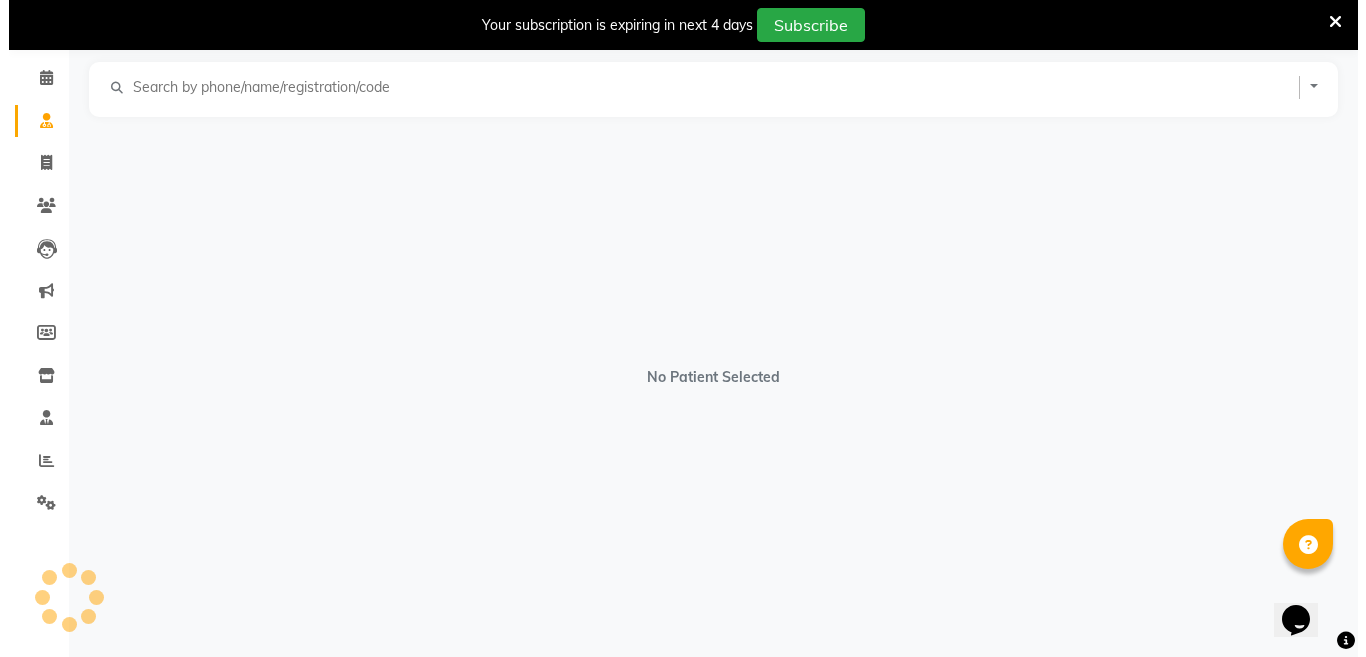 scroll, scrollTop: 50, scrollLeft: 0, axis: vertical 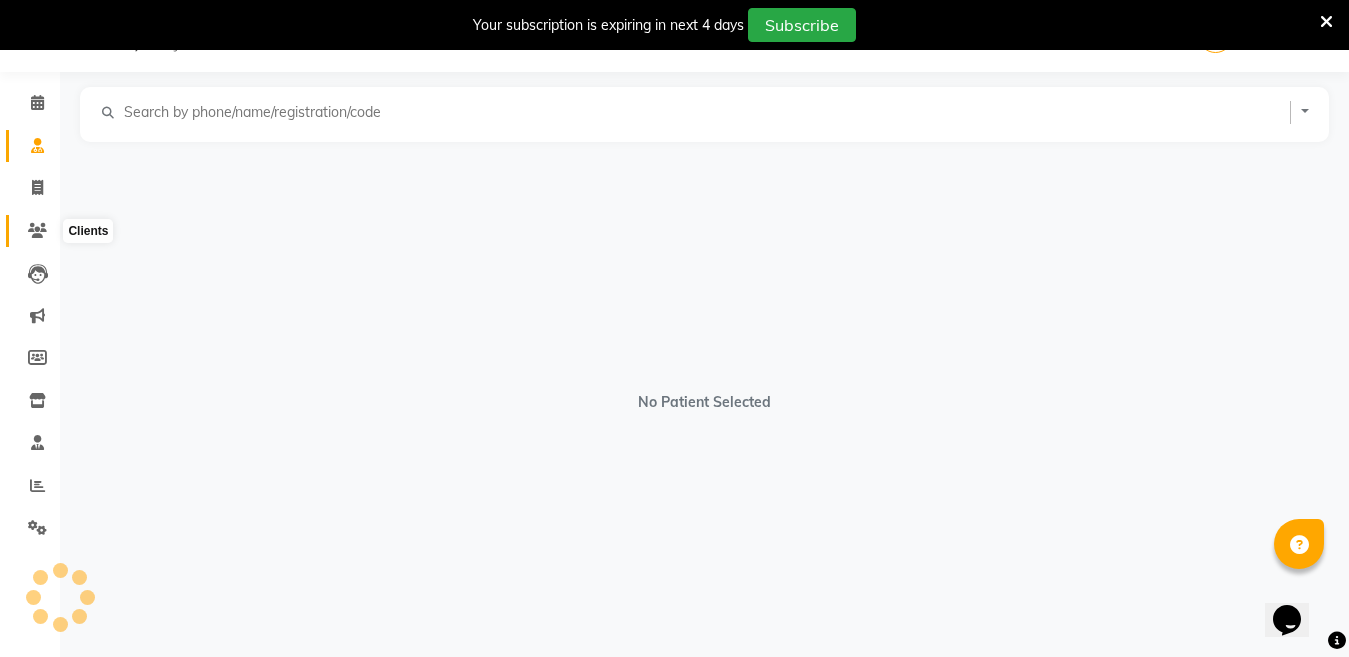 click 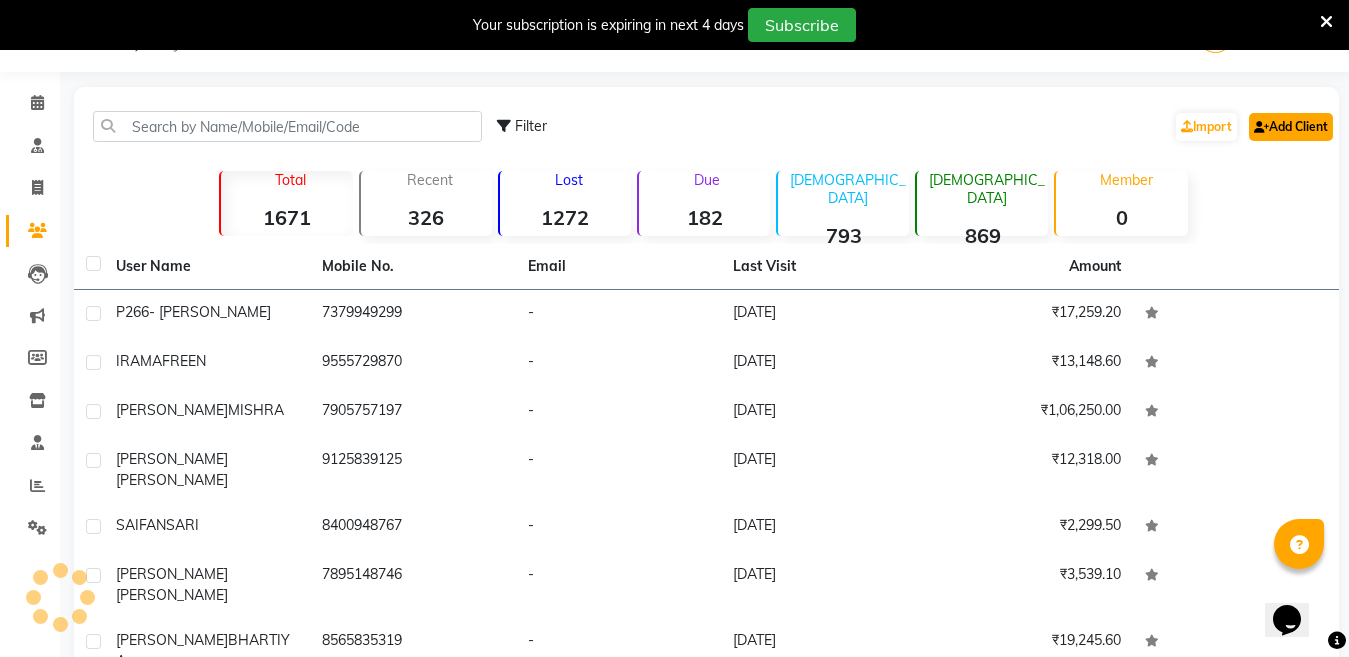 click on "Add Client" 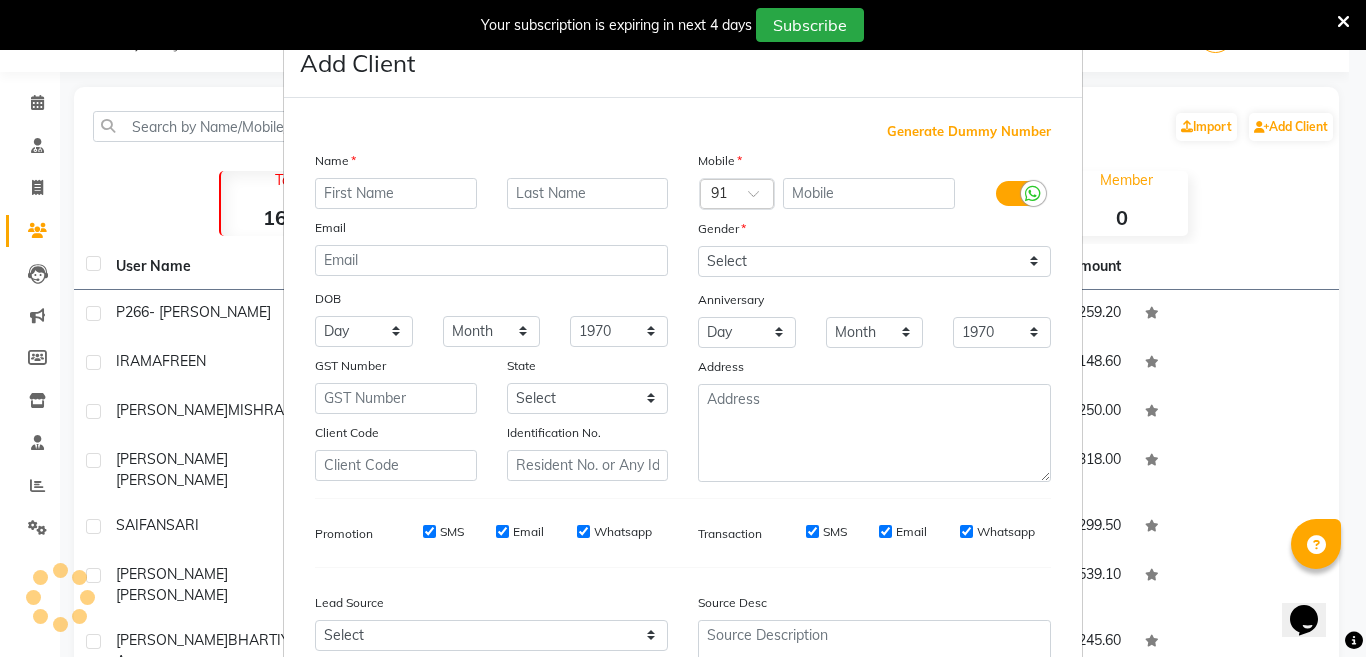 click at bounding box center (396, 193) 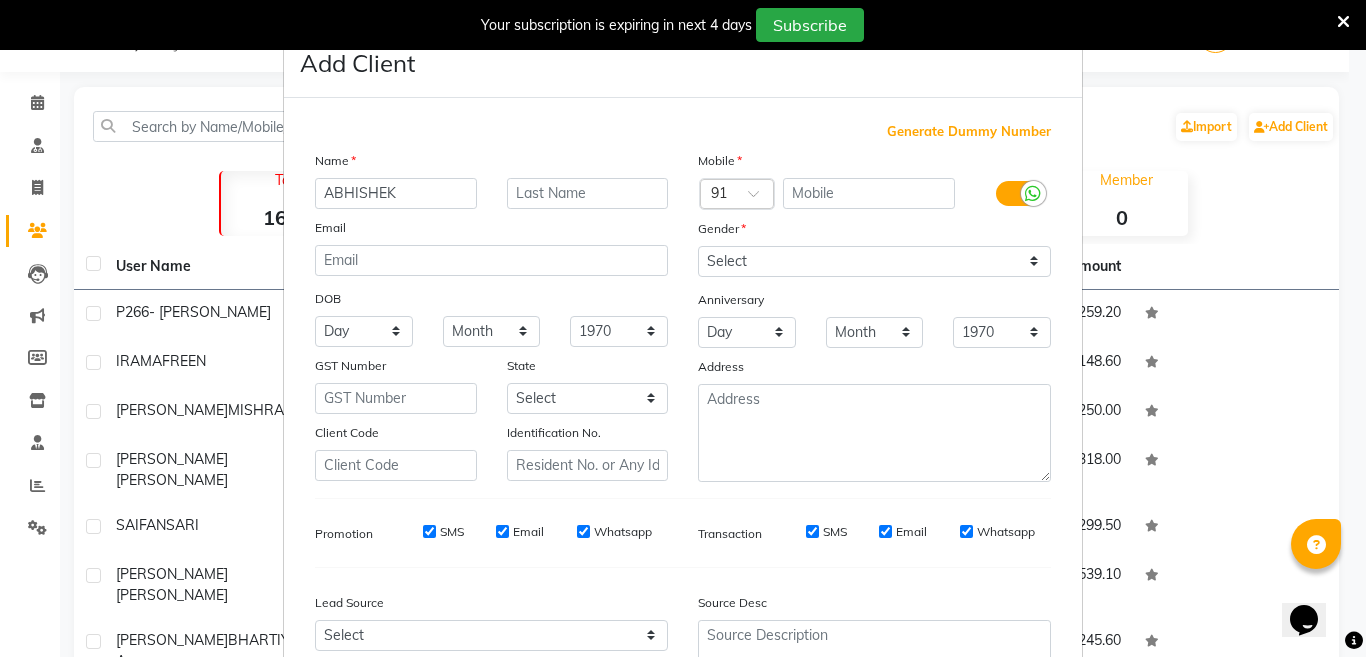 type on "ABHISHEK" 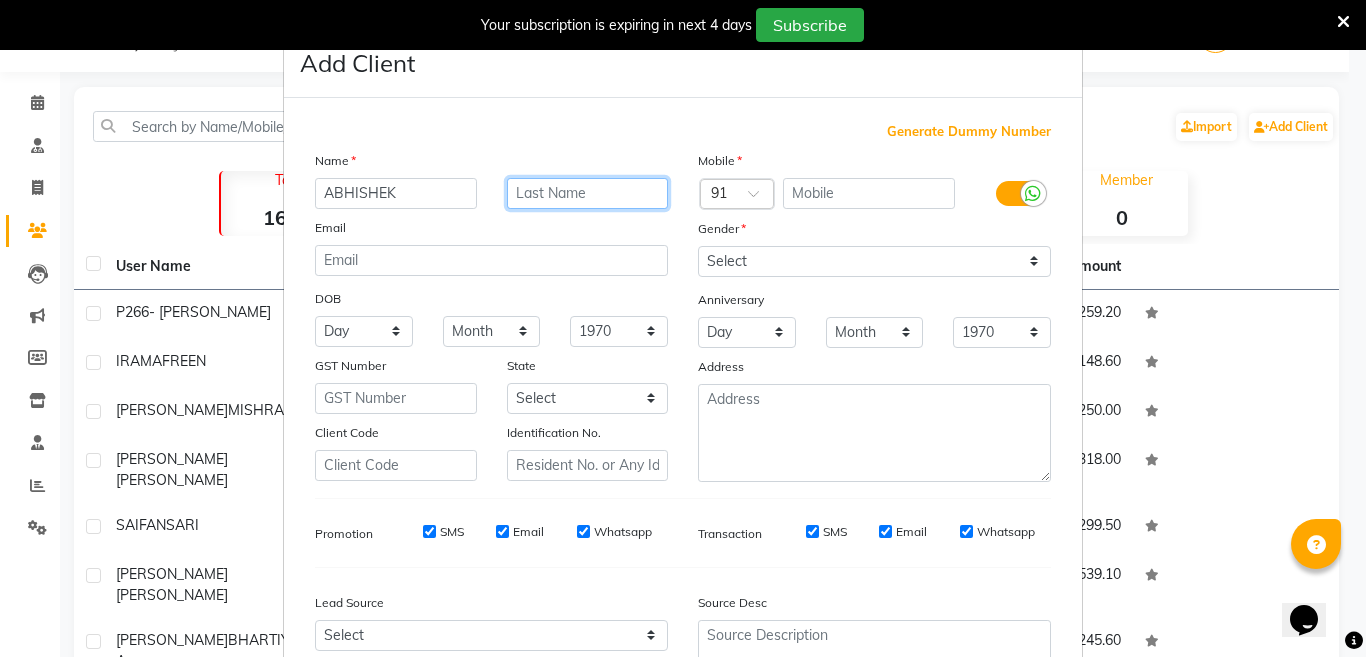 click at bounding box center [588, 193] 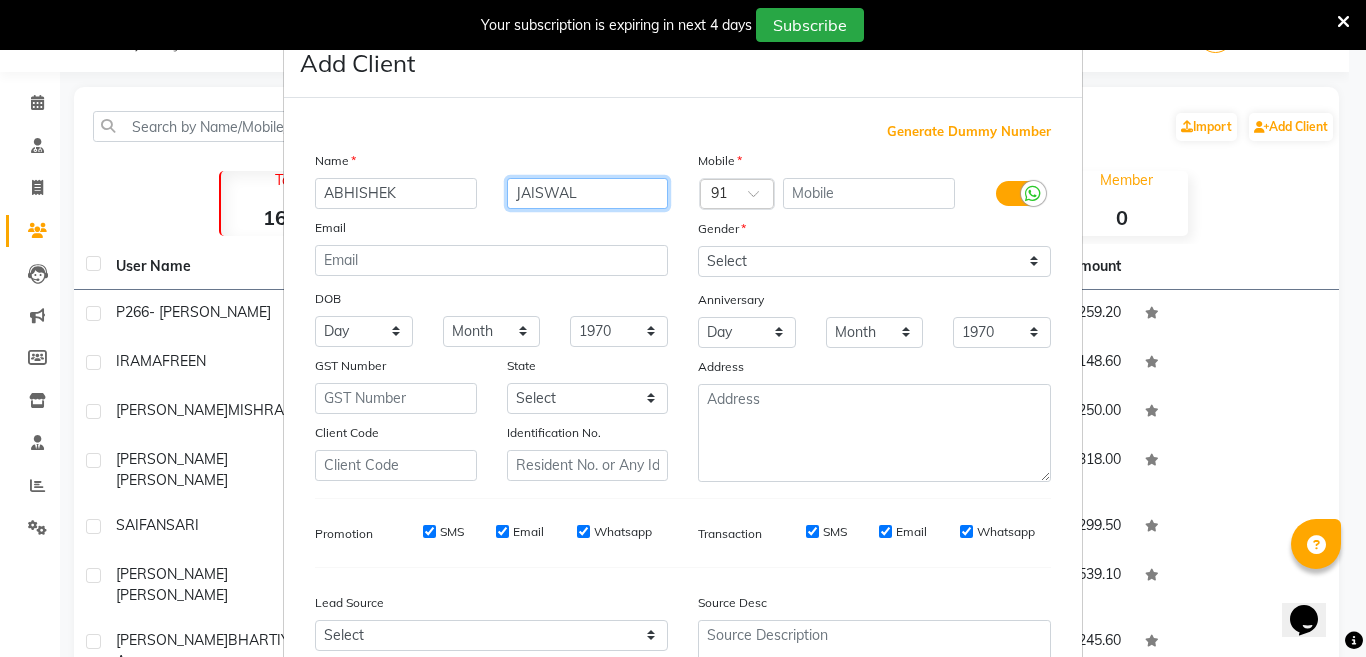 type on "JAISWAL" 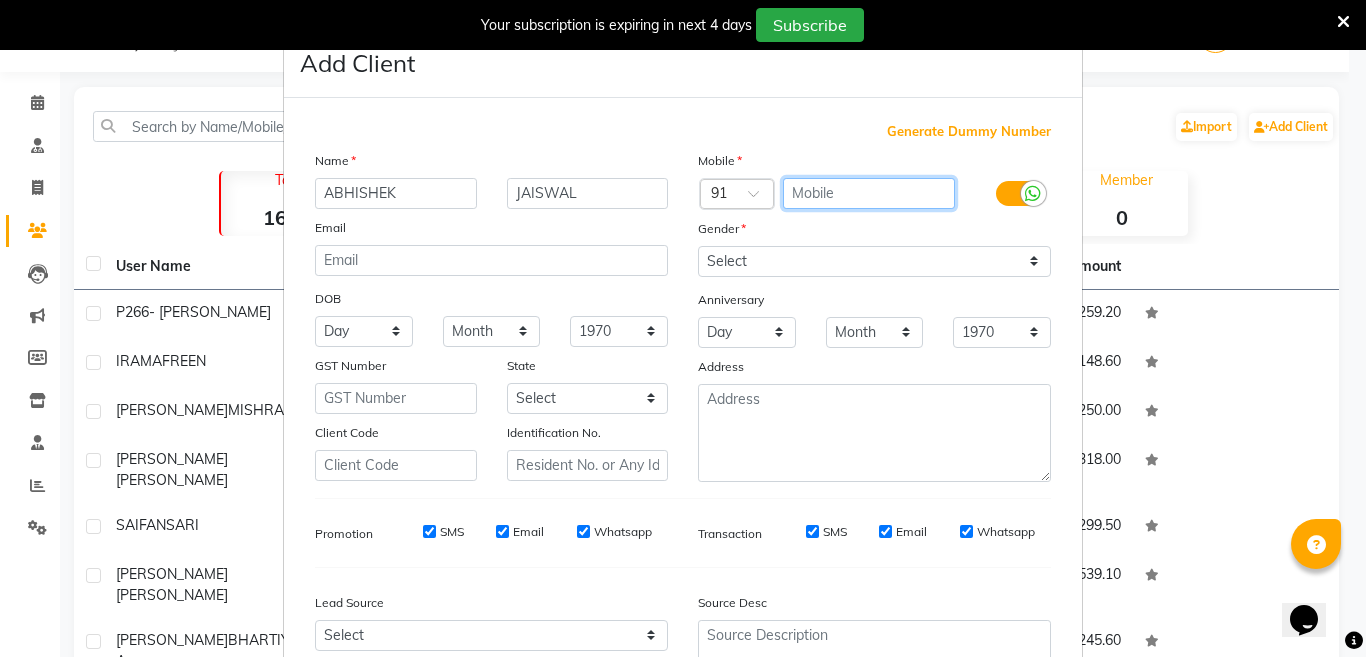 click at bounding box center (869, 193) 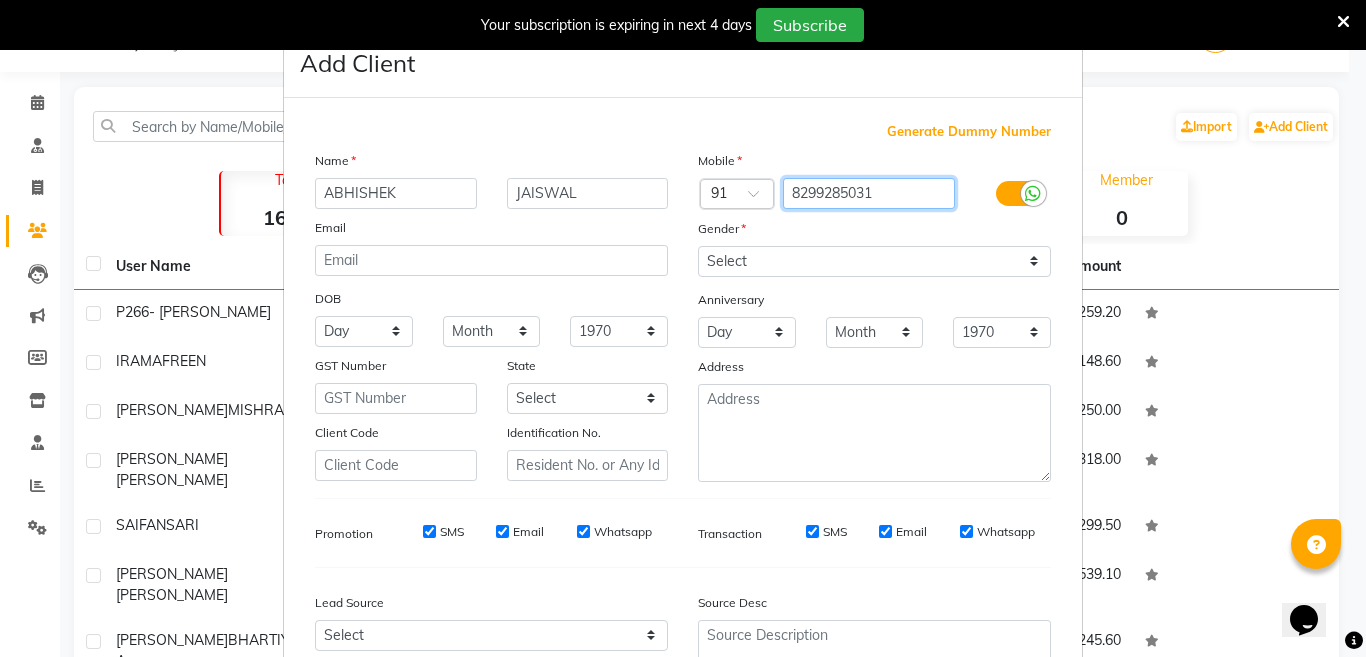 type on "8299285031" 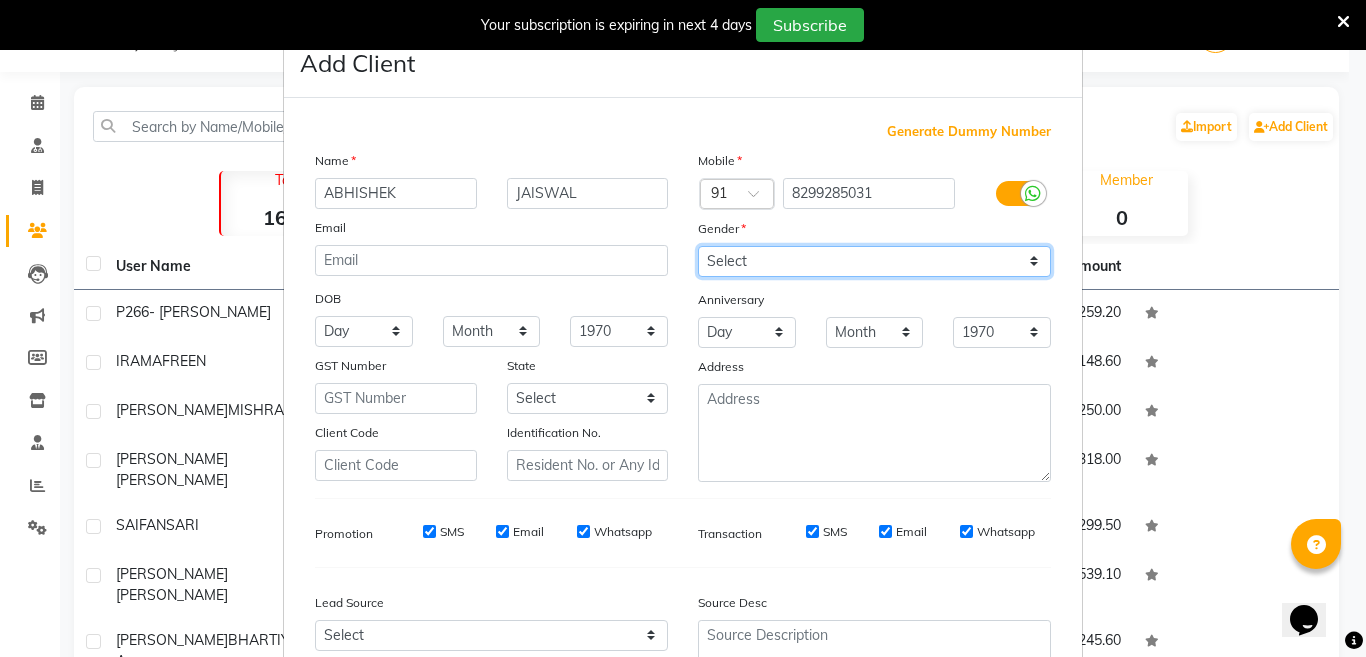 click on "Select Male Female Other Prefer Not To Say" at bounding box center (874, 261) 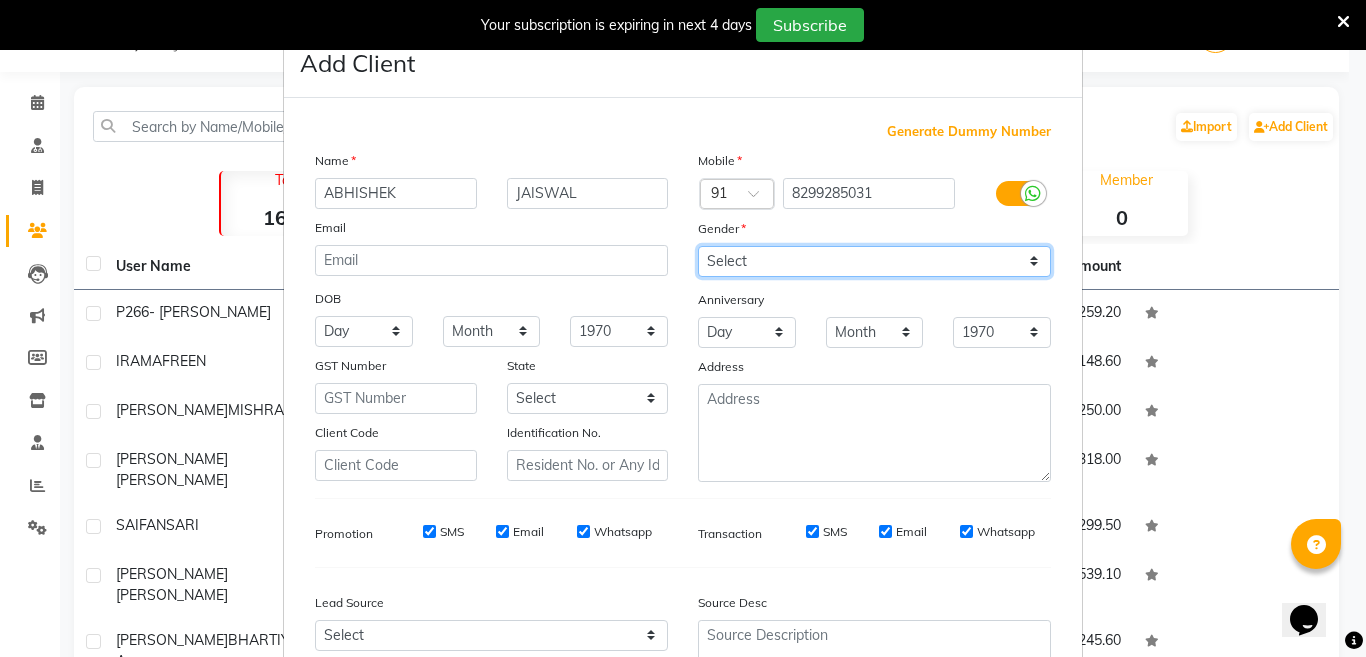 select on "male" 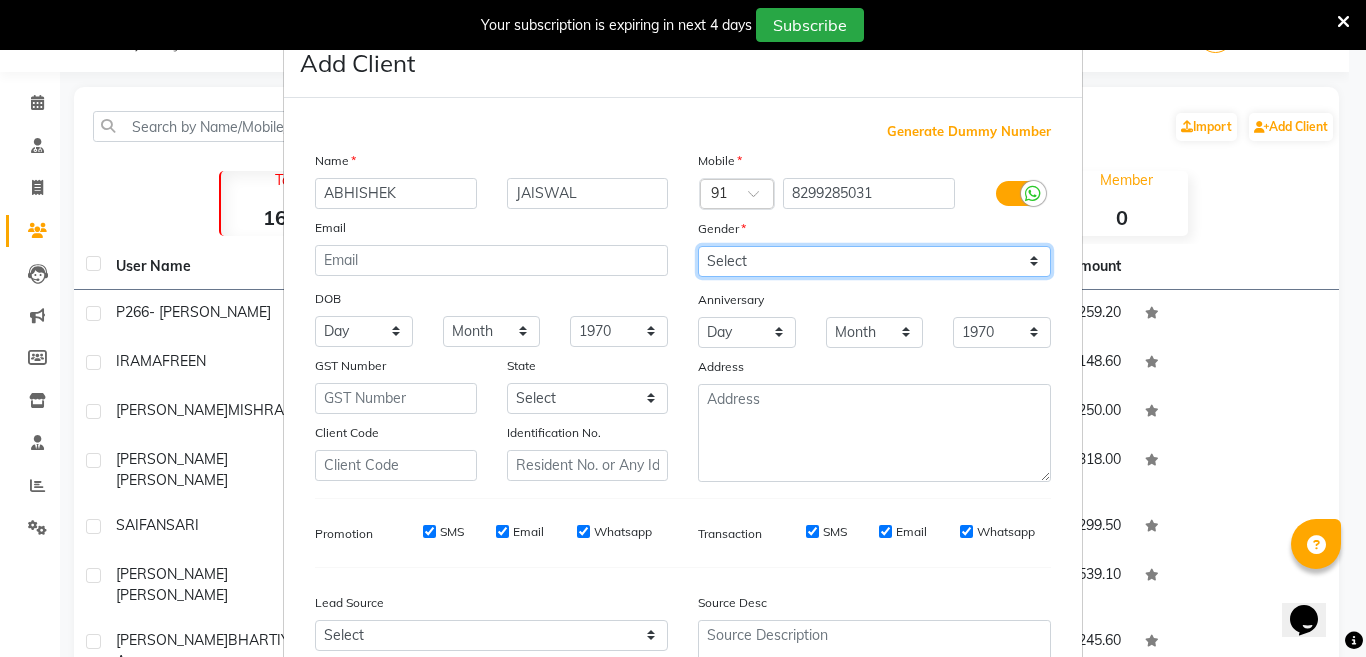 click on "Select Male Female Other Prefer Not To Say" at bounding box center (874, 261) 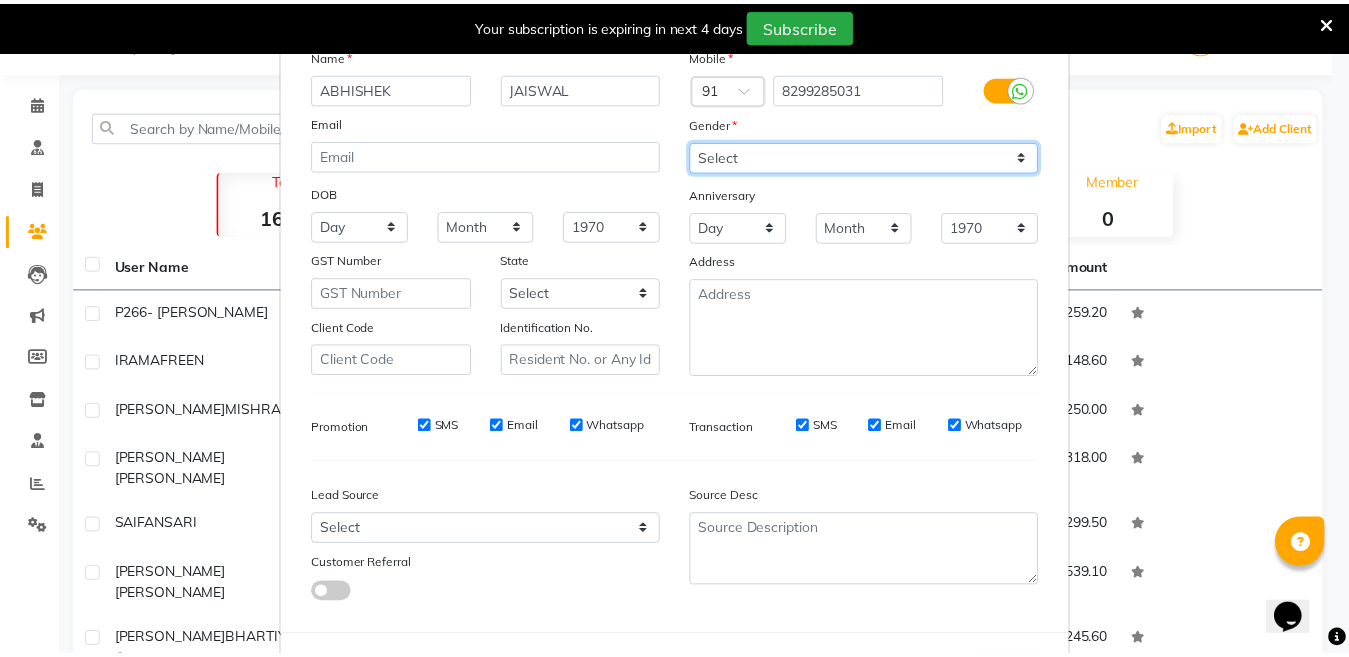 scroll, scrollTop: 192, scrollLeft: 0, axis: vertical 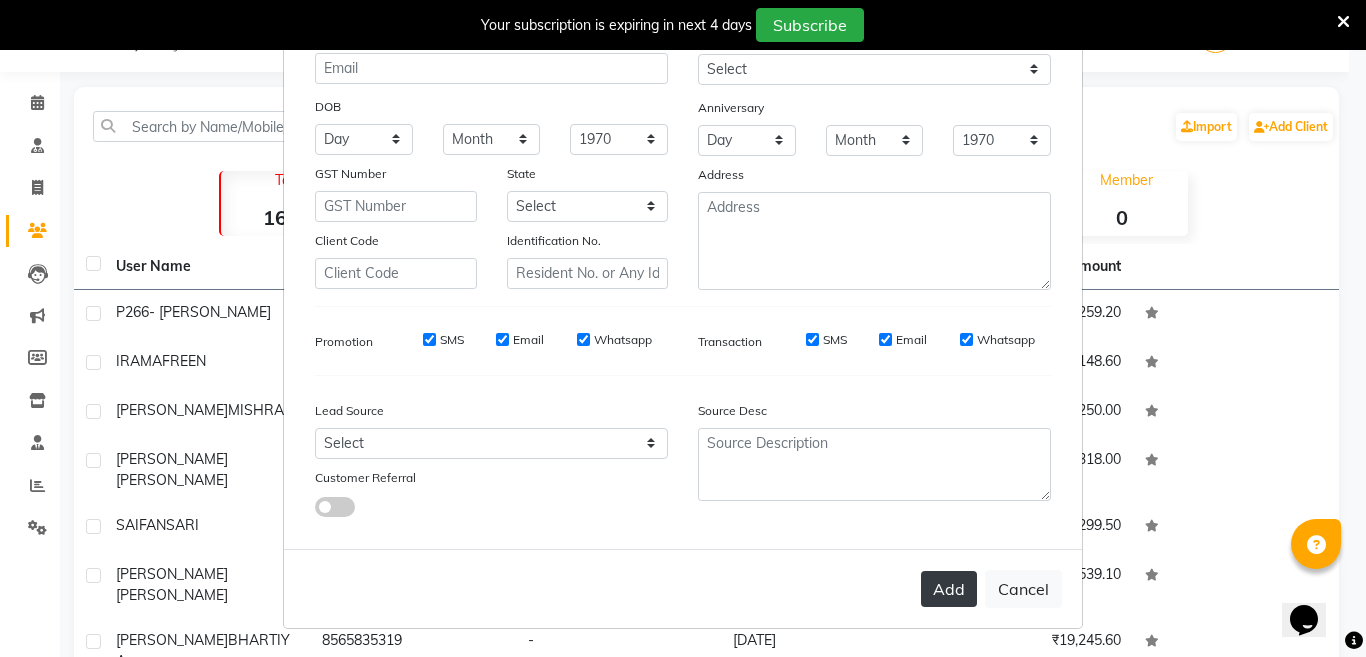 click on "Add" at bounding box center [949, 589] 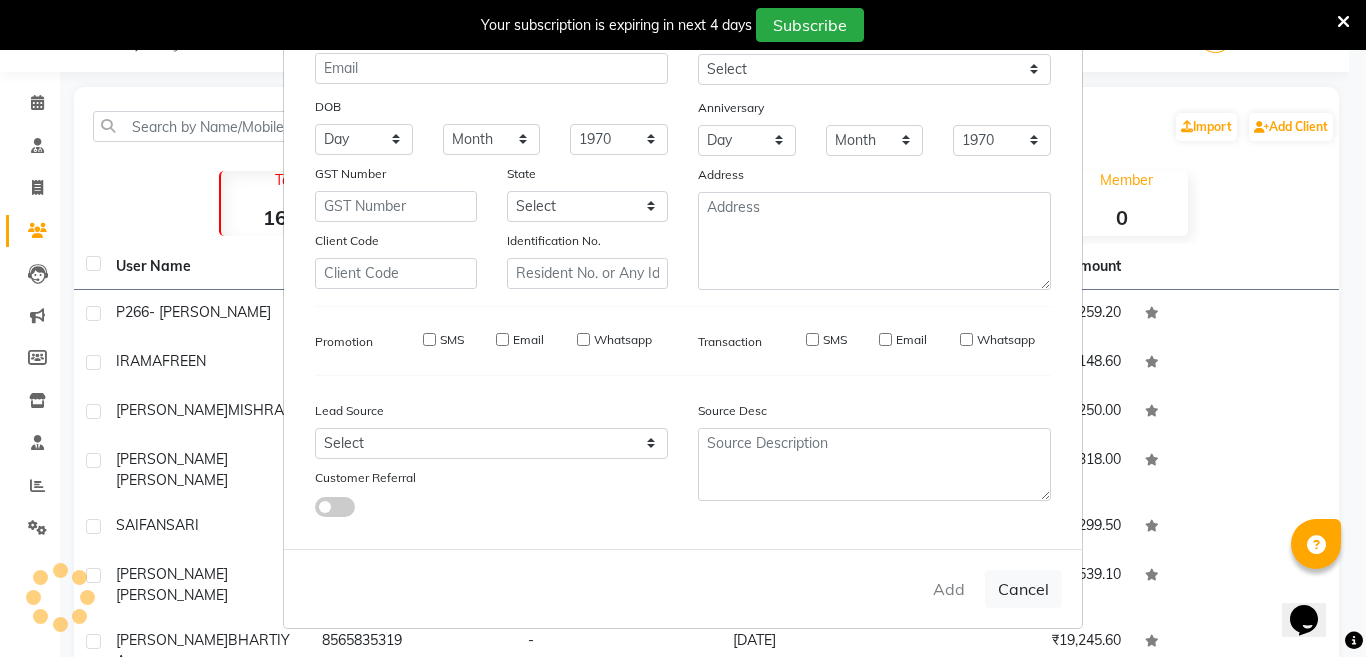 type 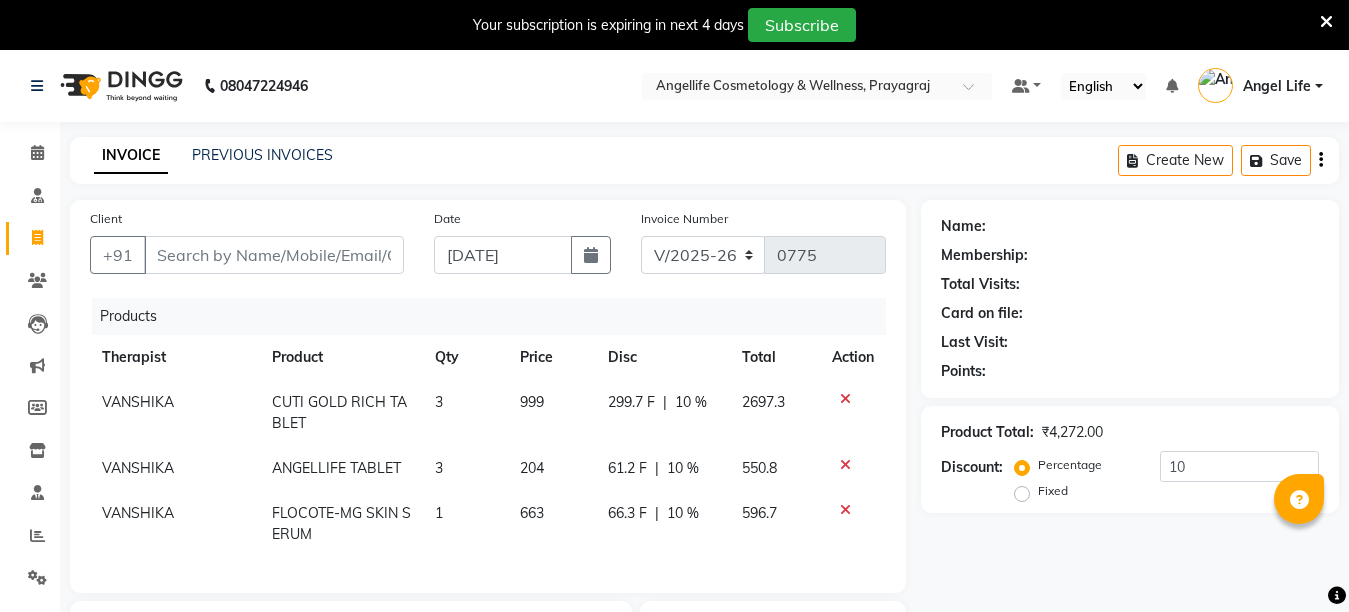 select on "4531" 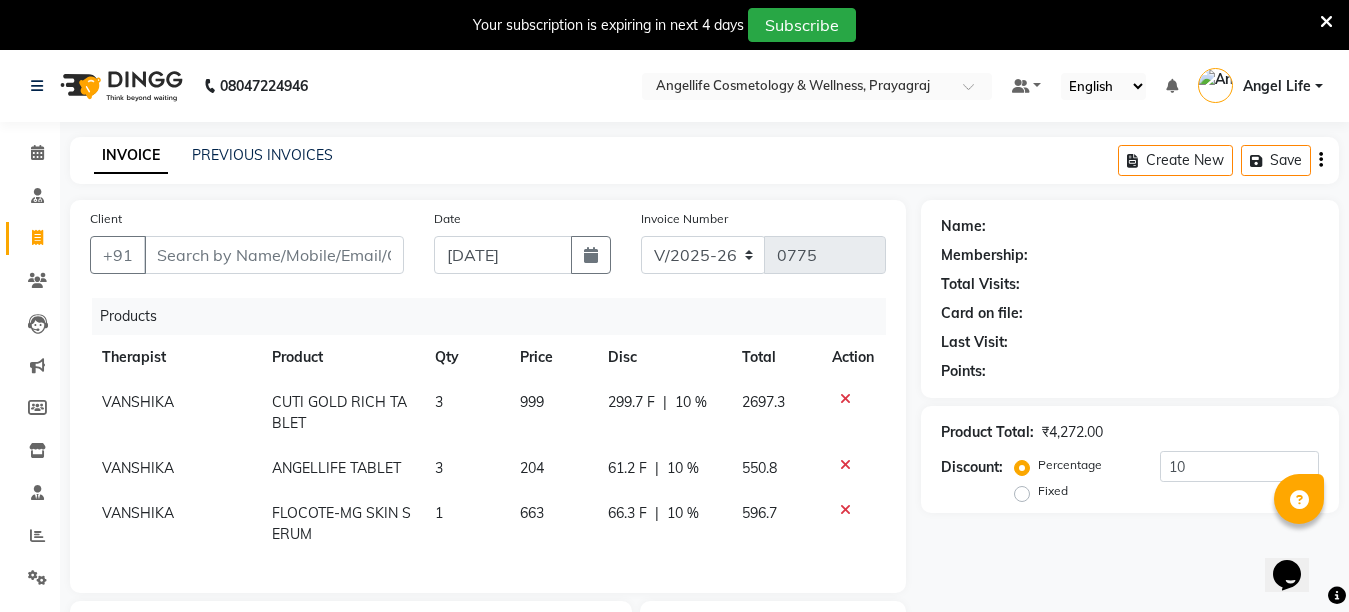 scroll, scrollTop: 0, scrollLeft: 0, axis: both 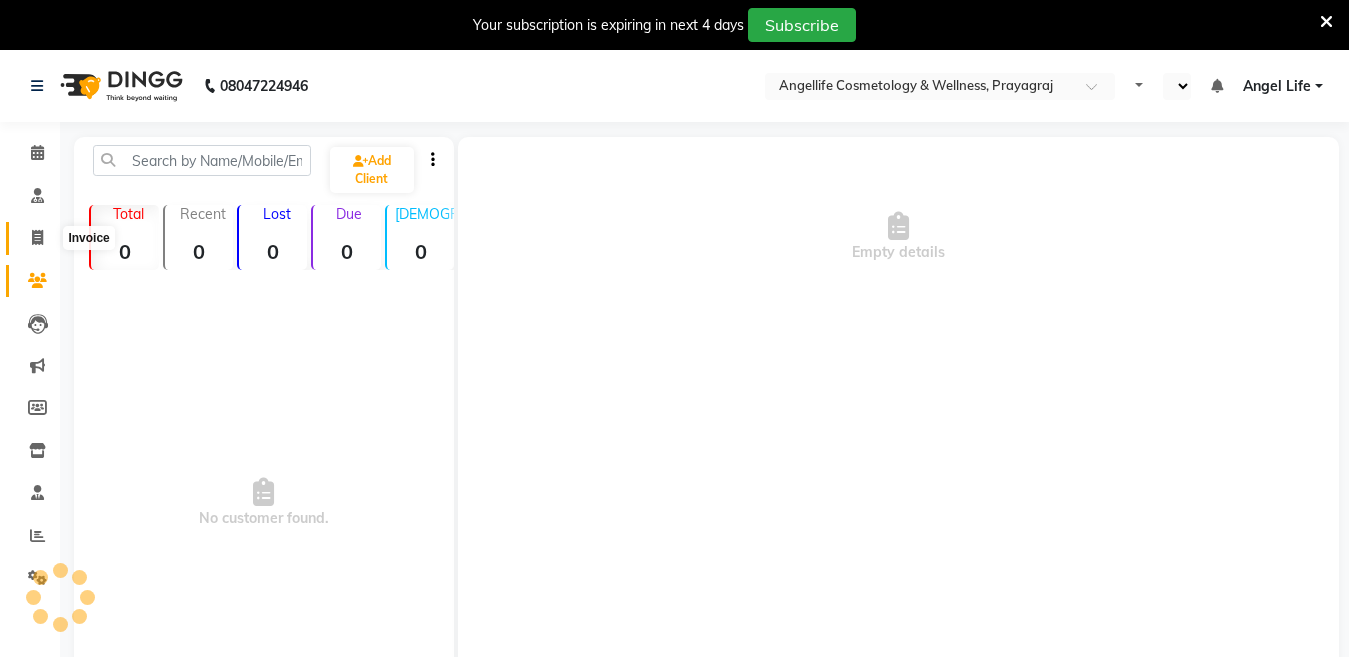 click 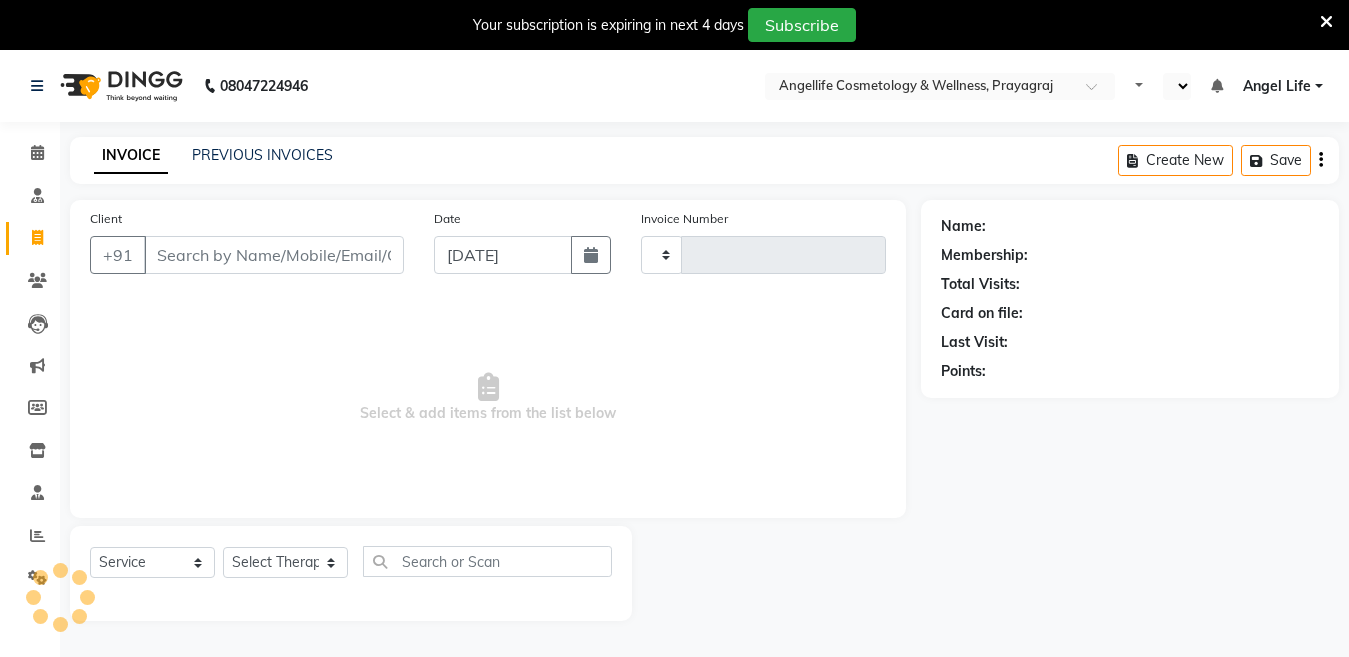 scroll, scrollTop: 50, scrollLeft: 0, axis: vertical 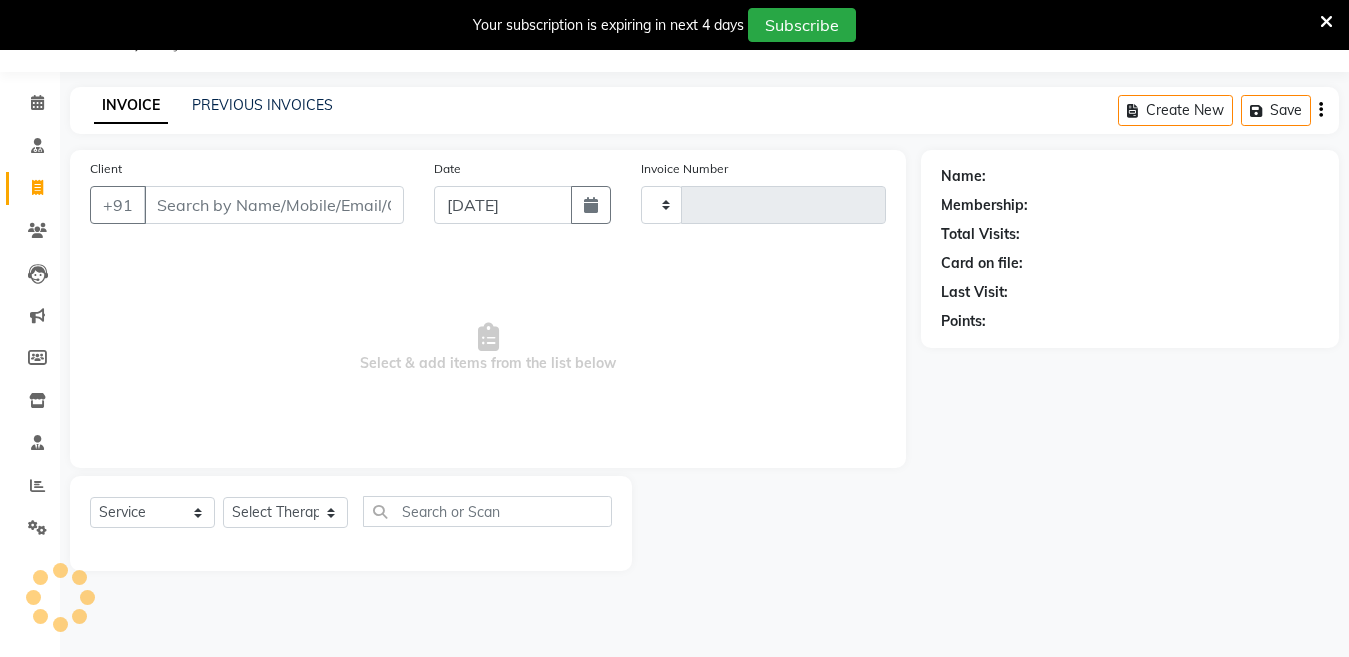 click on "Client" at bounding box center (274, 205) 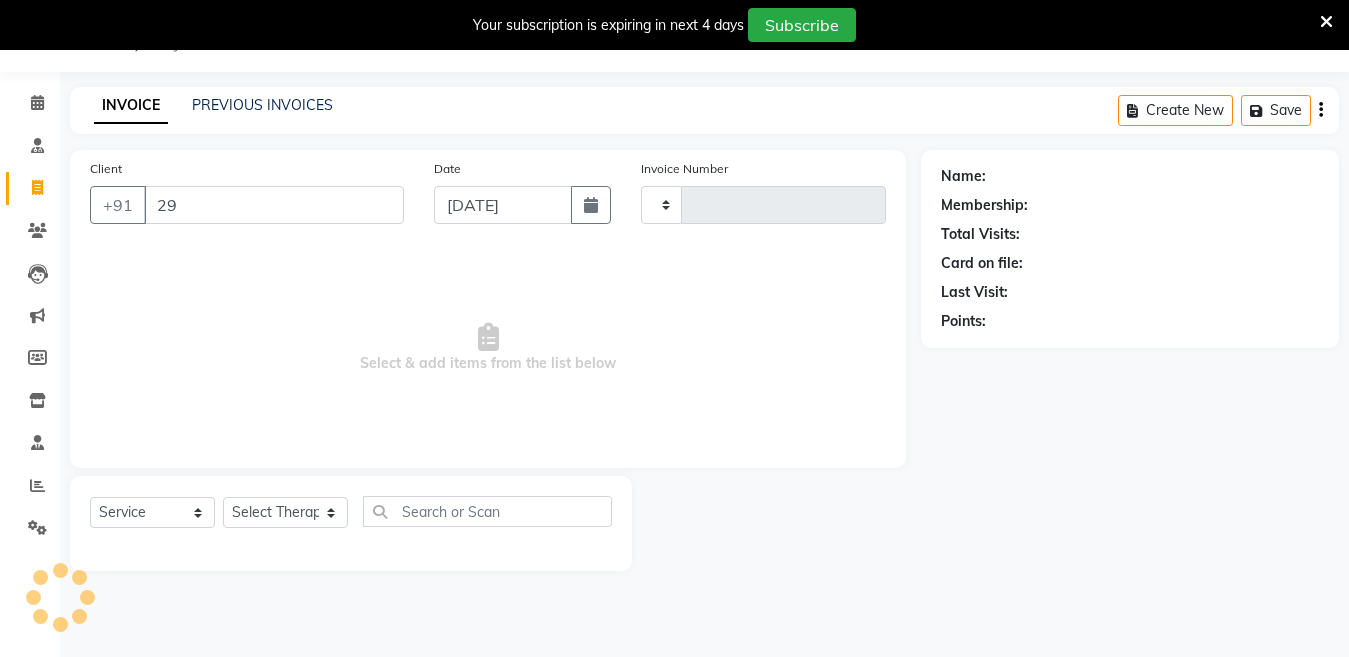 type on "2" 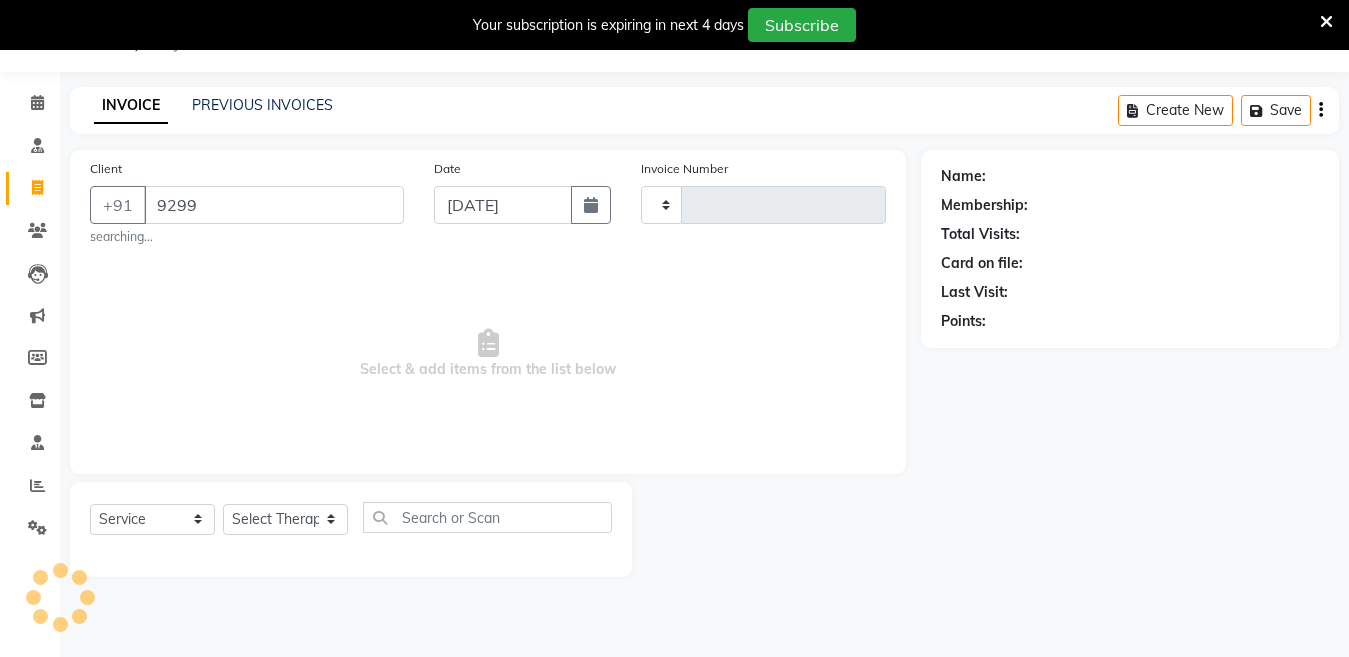 click on "9299" at bounding box center (274, 205) 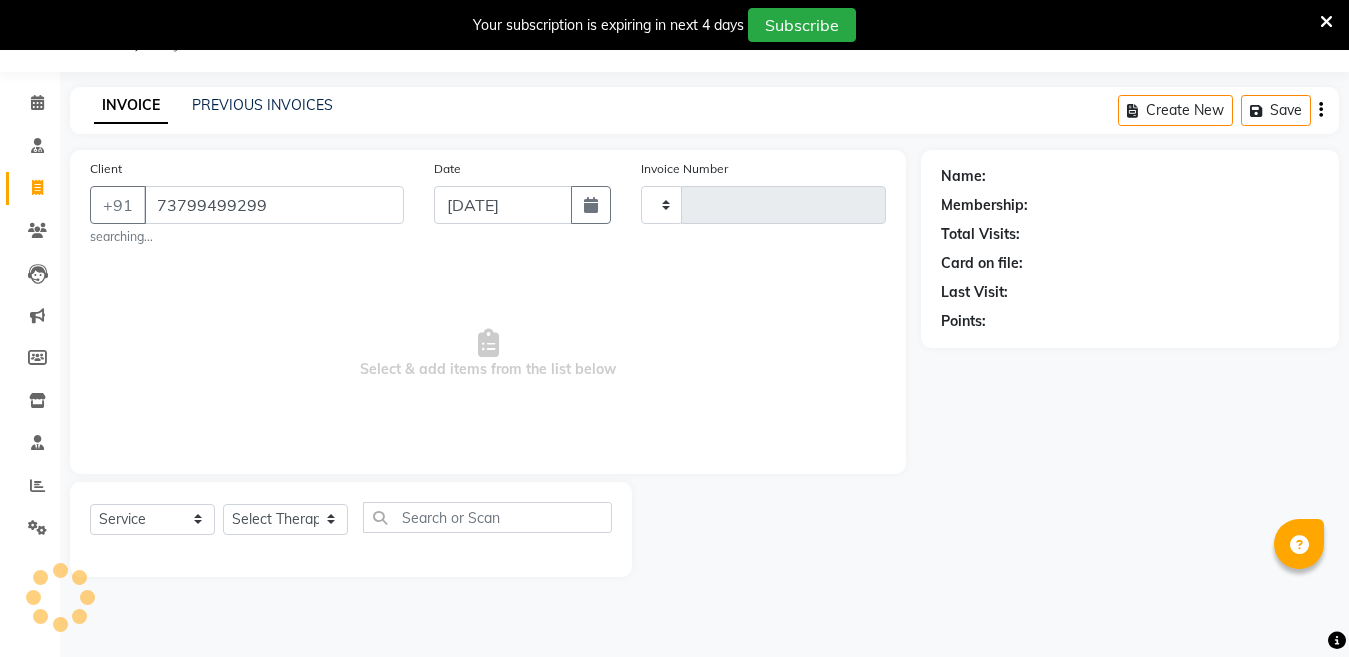 type on "7379949299" 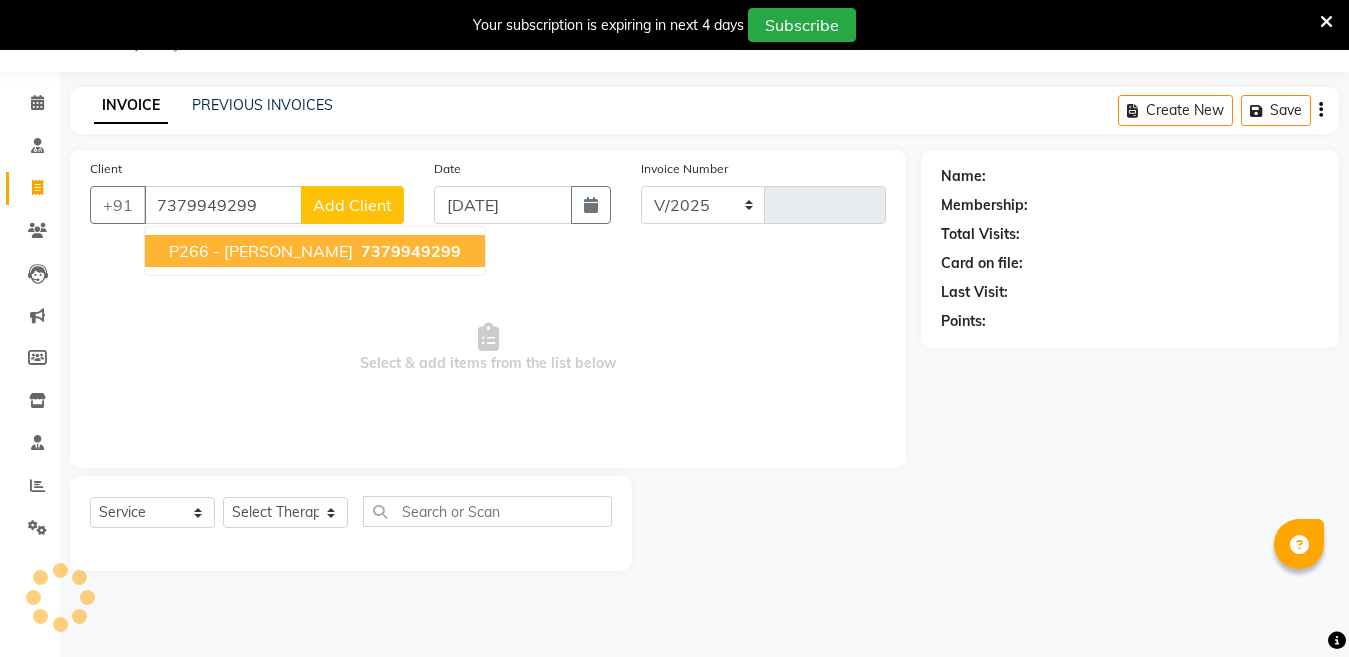 select on "4531" 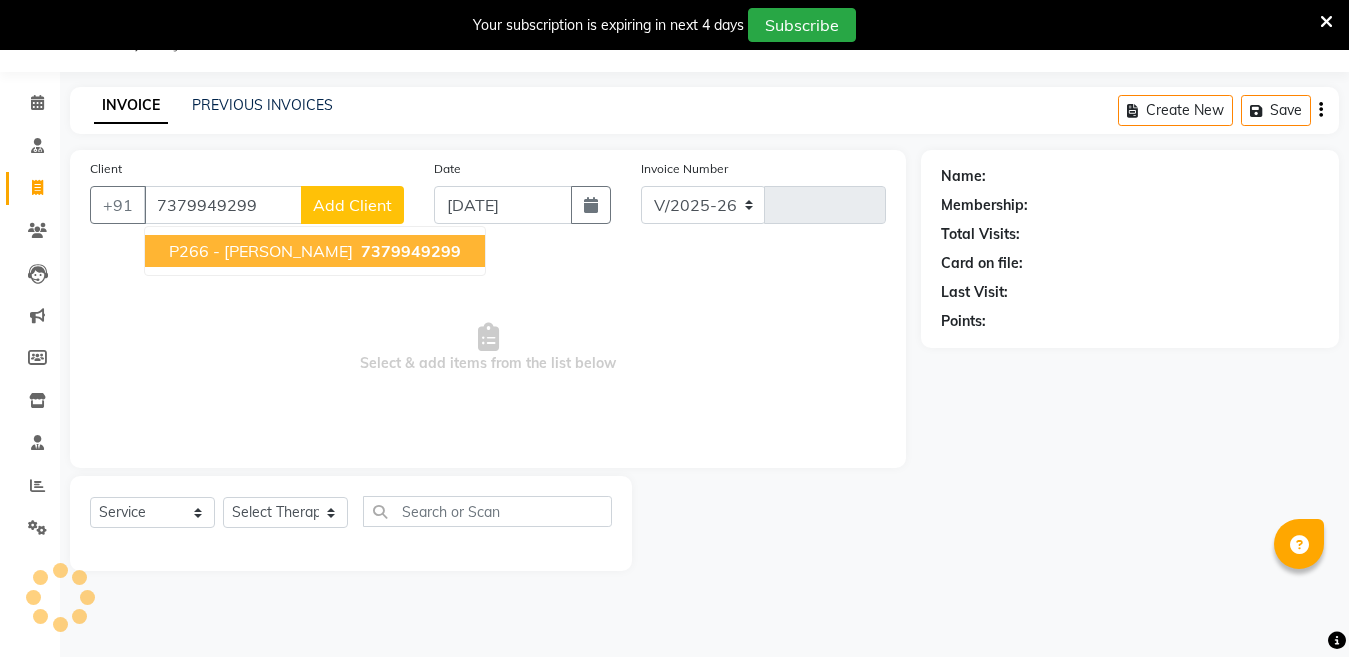 type on "0776" 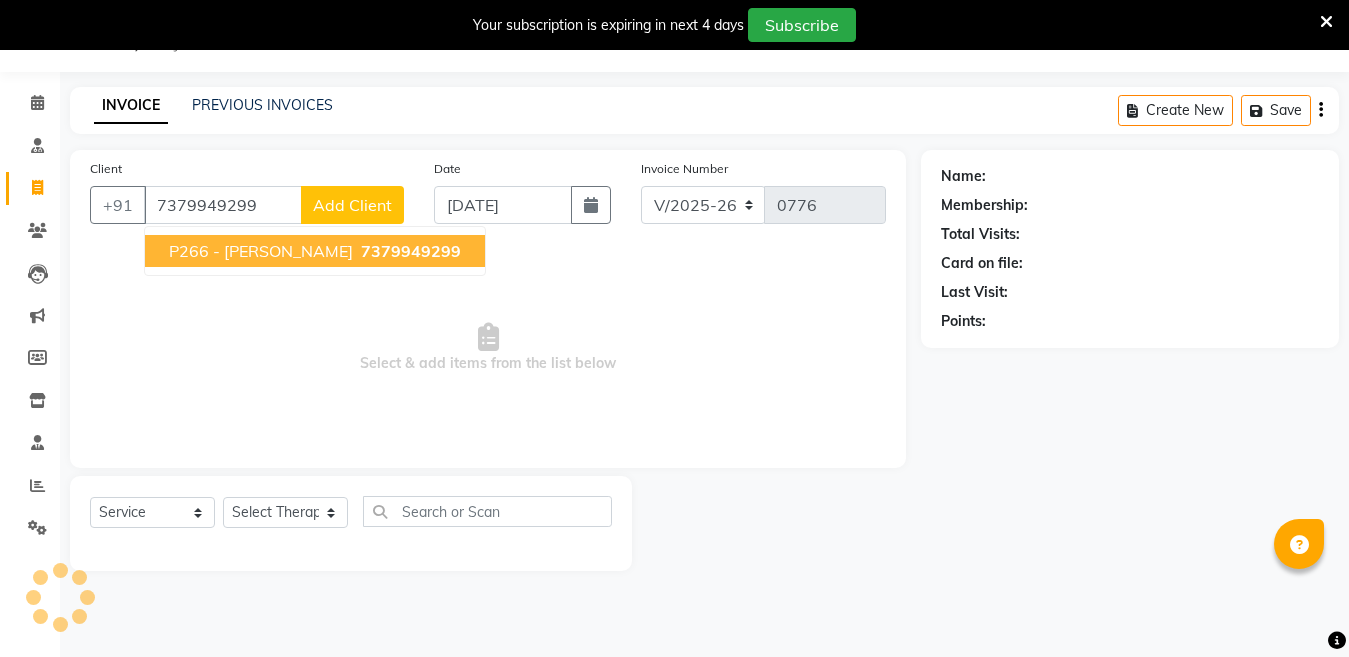 type on "7379949299" 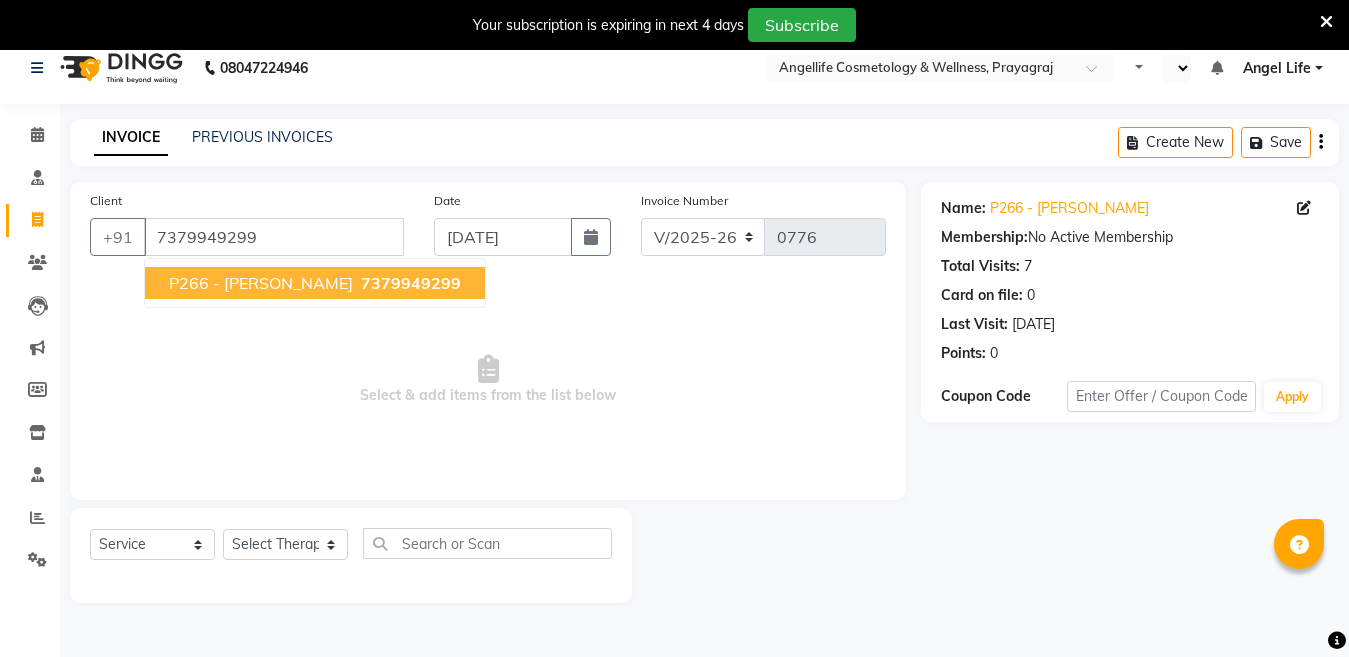 scroll, scrollTop: 0, scrollLeft: 0, axis: both 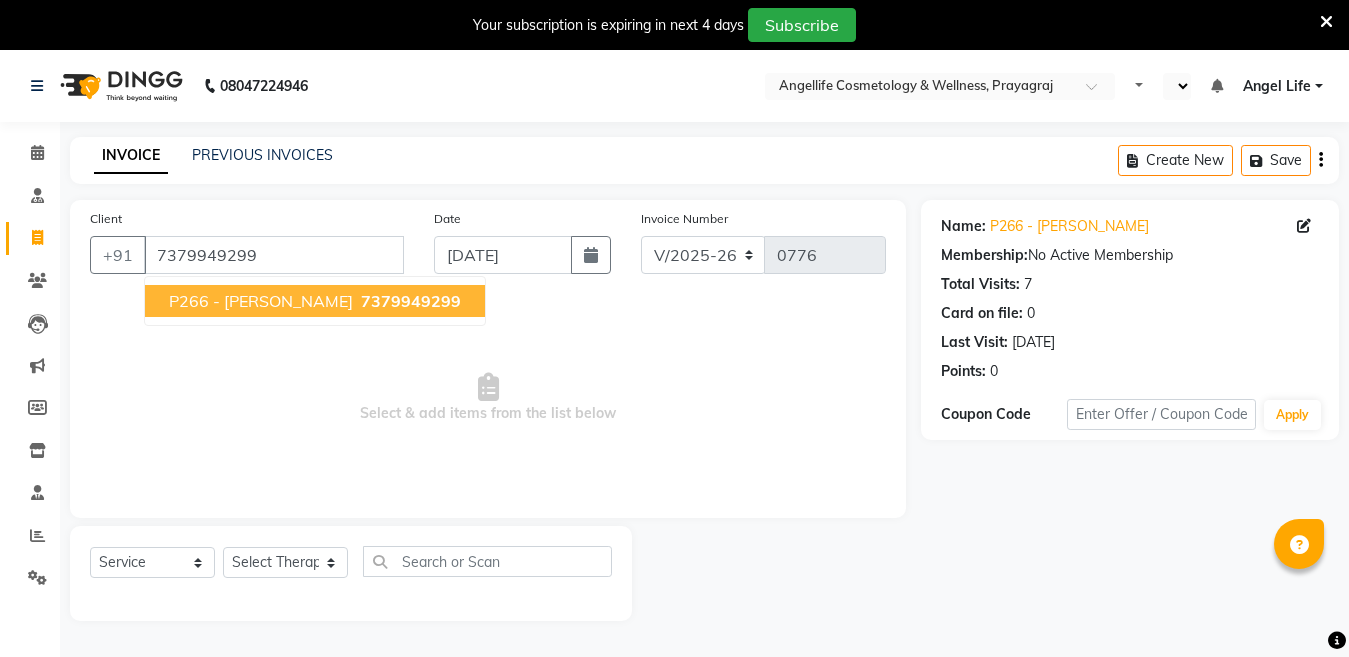 click on "7379949299" at bounding box center (411, 301) 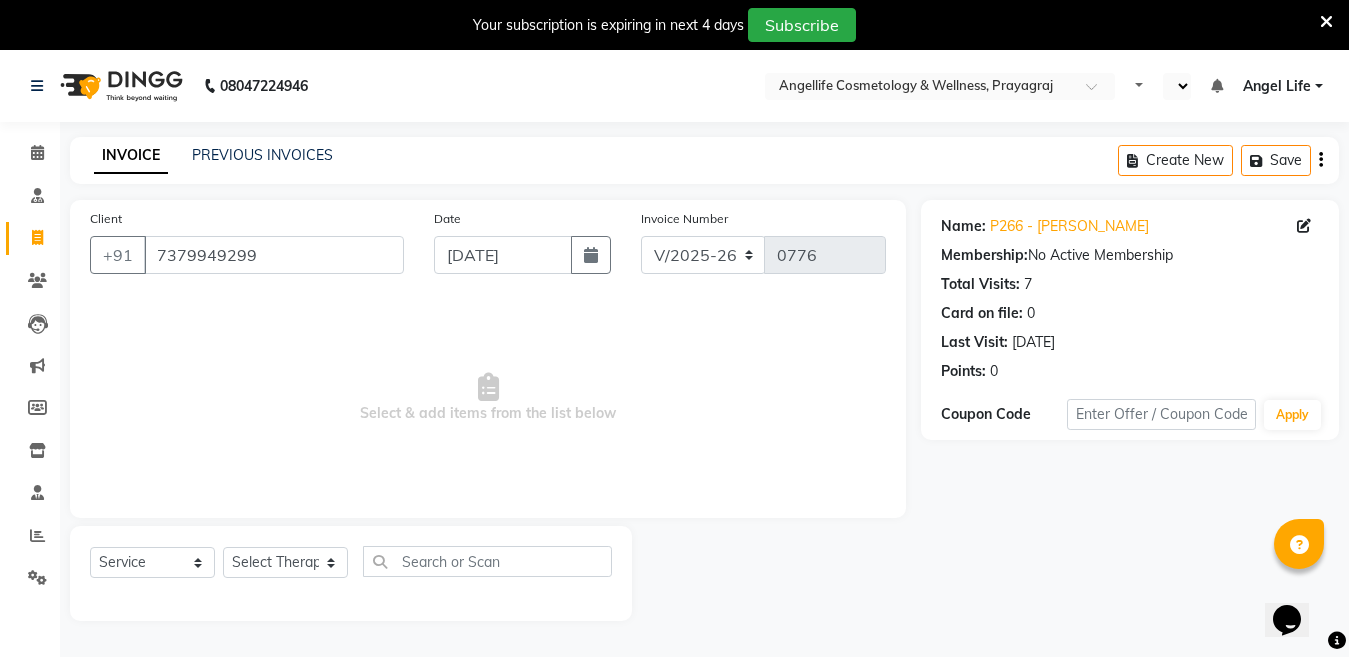scroll, scrollTop: 0, scrollLeft: 0, axis: both 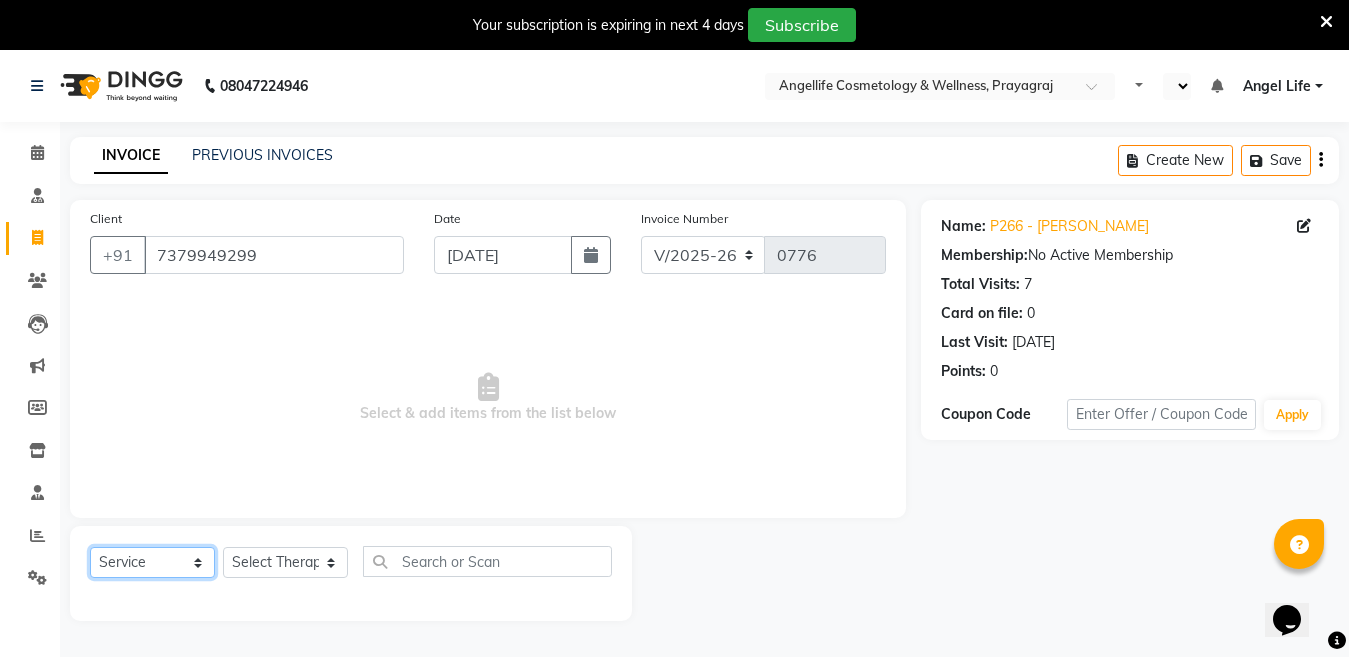 click on "Select  Service  Product  Membership  Package Voucher Prepaid Gift Card" 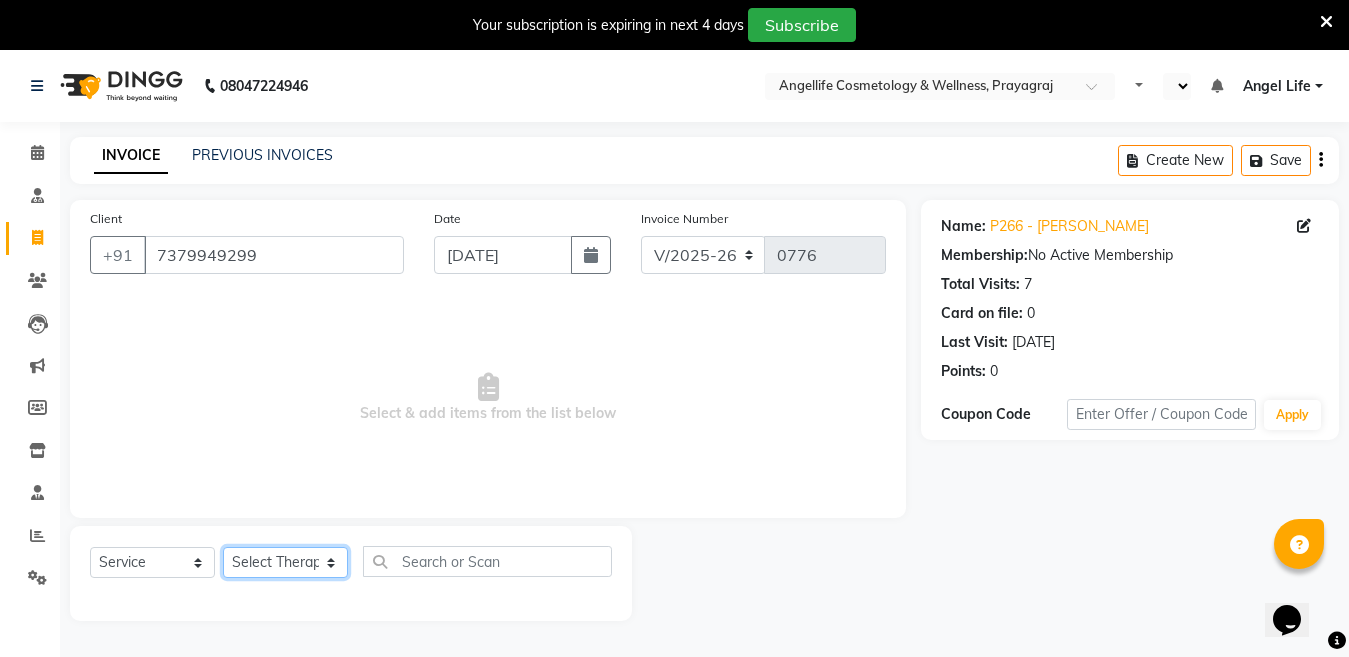 click on "Select Therapist Angel Life AngelLife Lucknow DR SWATI KAJAL [PERSON_NAME] ROHINI [PERSON_NAME] [PERSON_NAME]" 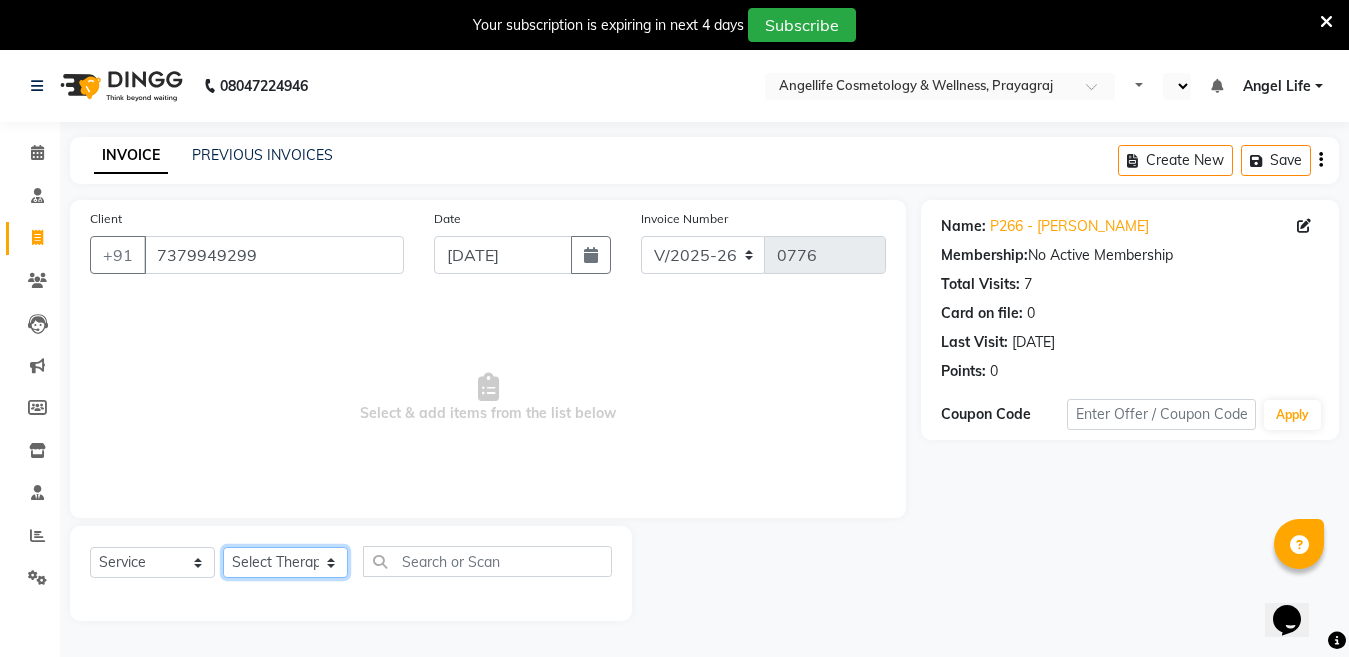 select on "26653" 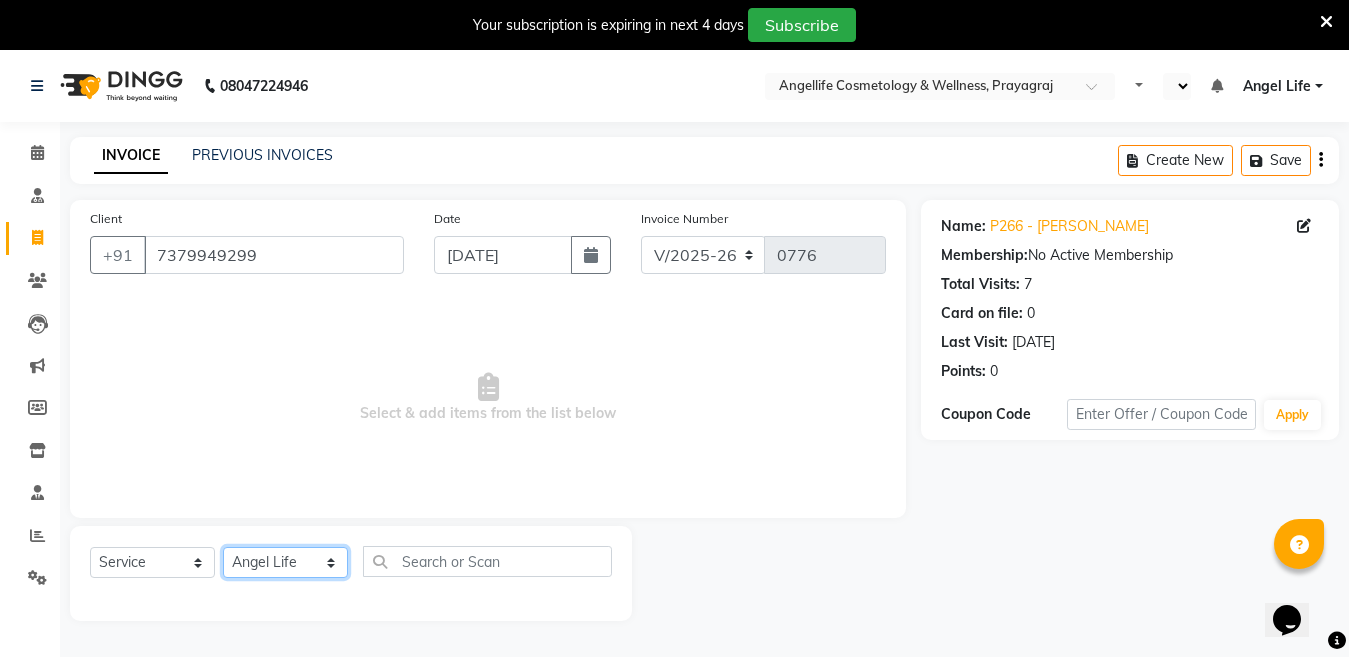 click on "Select Therapist Angel Life AngelLife Lucknow DR SWATI KAJAL [PERSON_NAME] ROHINI [PERSON_NAME] [PERSON_NAME]" 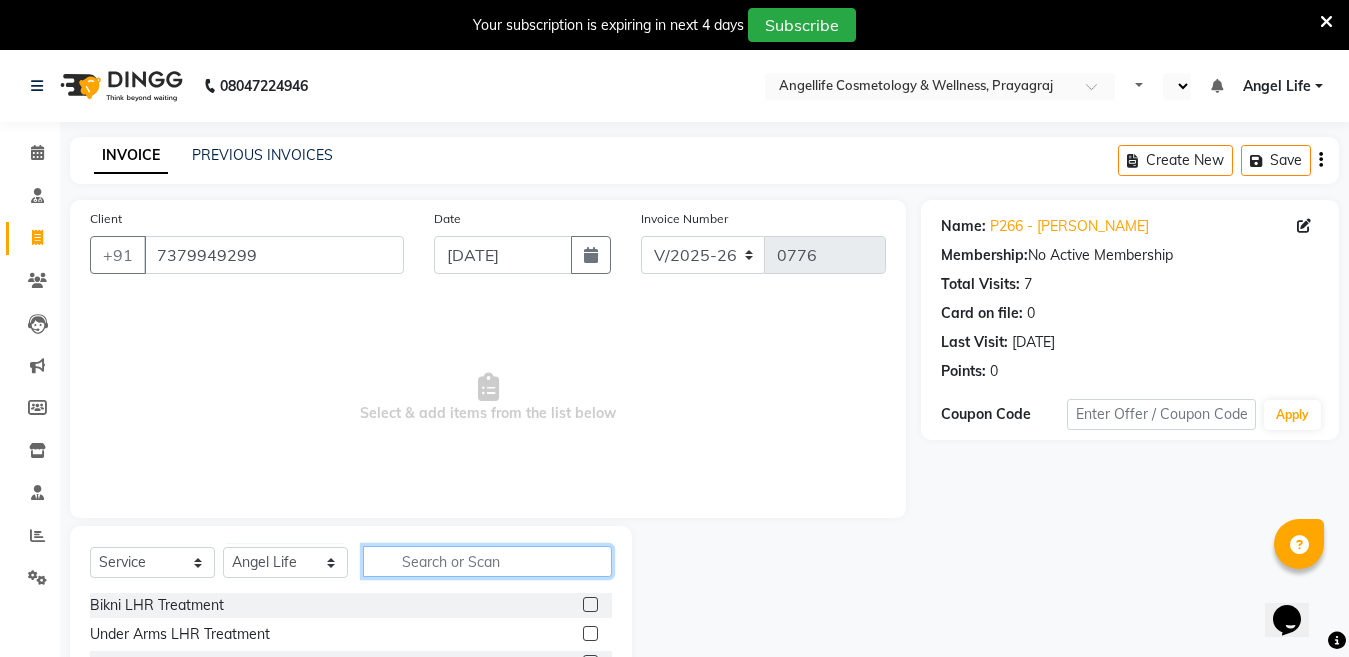 click 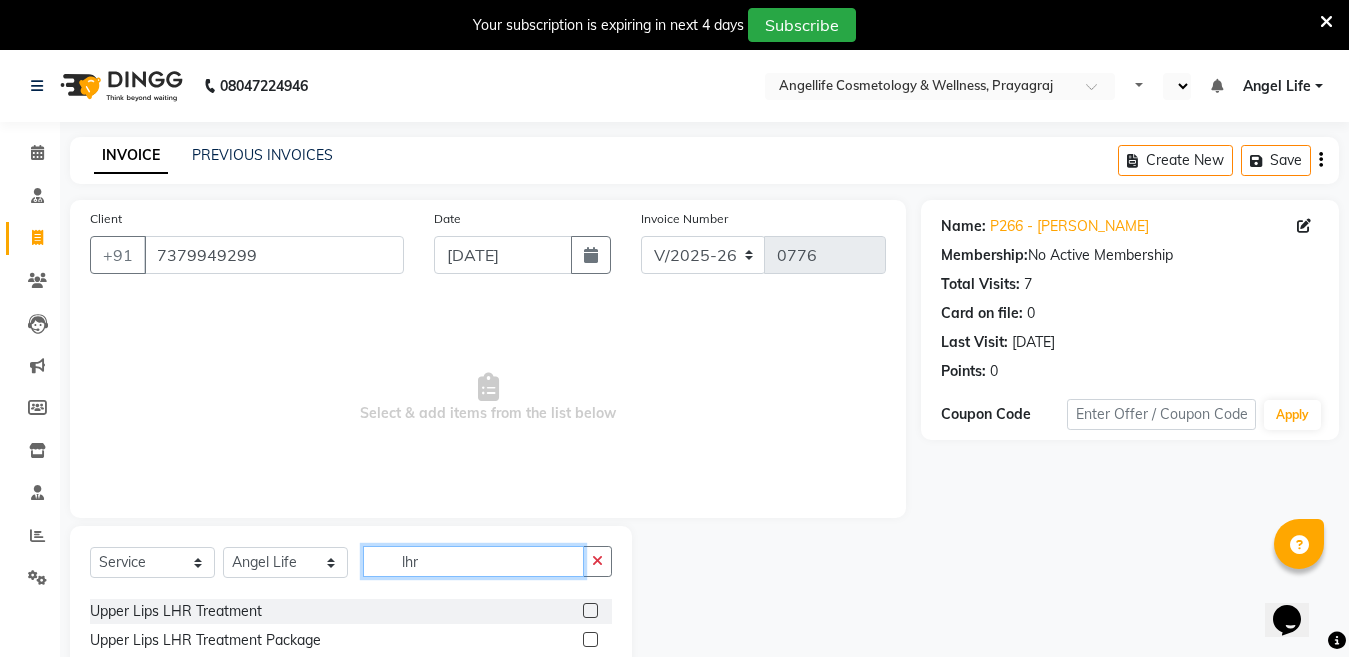 scroll, scrollTop: 525, scrollLeft: 0, axis: vertical 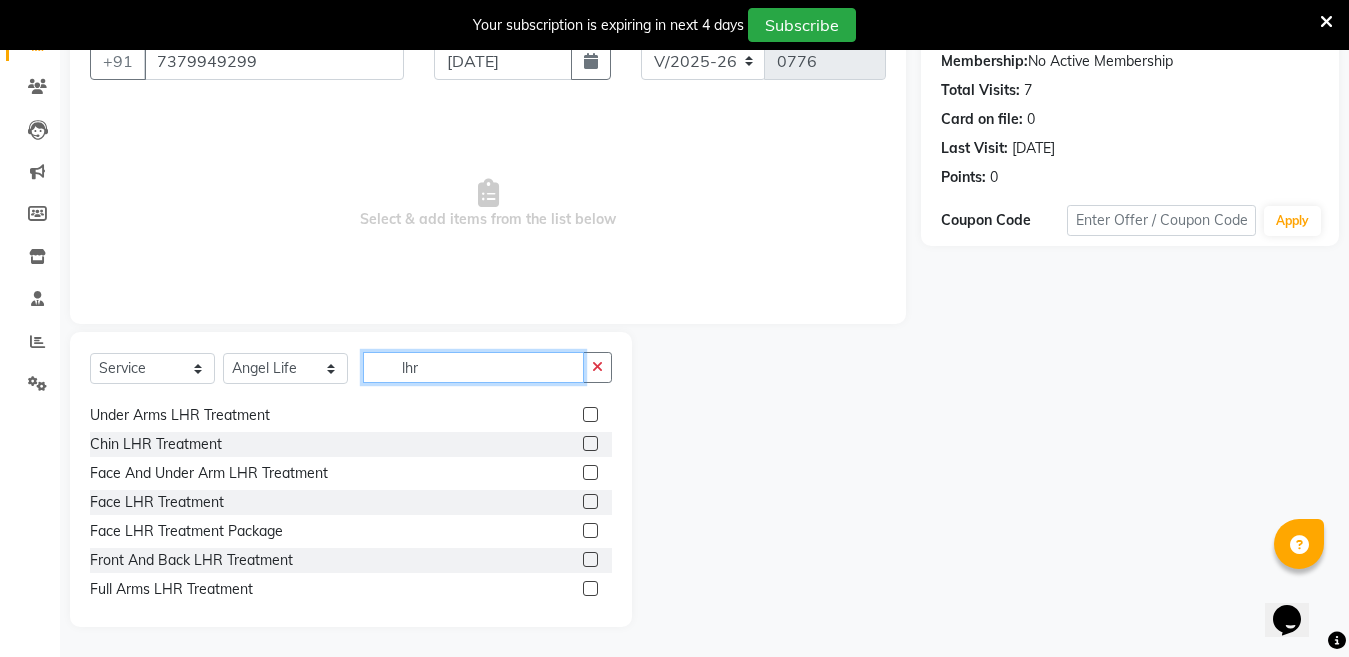 type on "lhr" 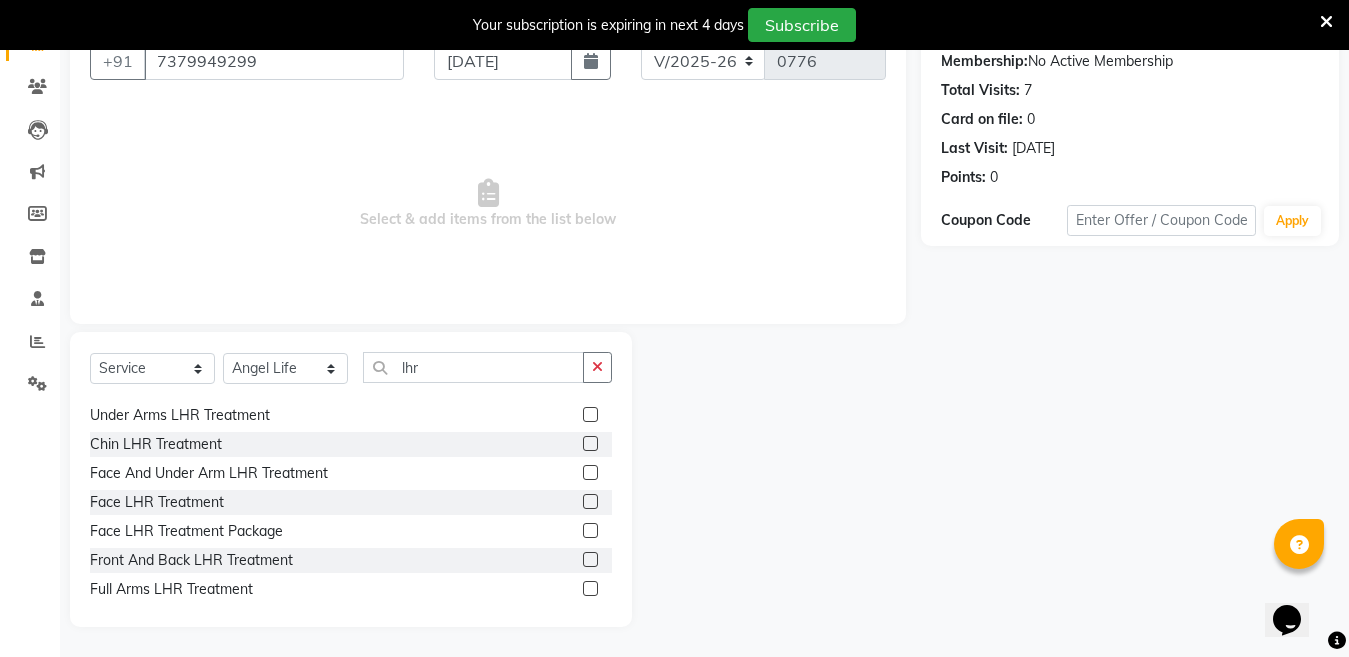 click 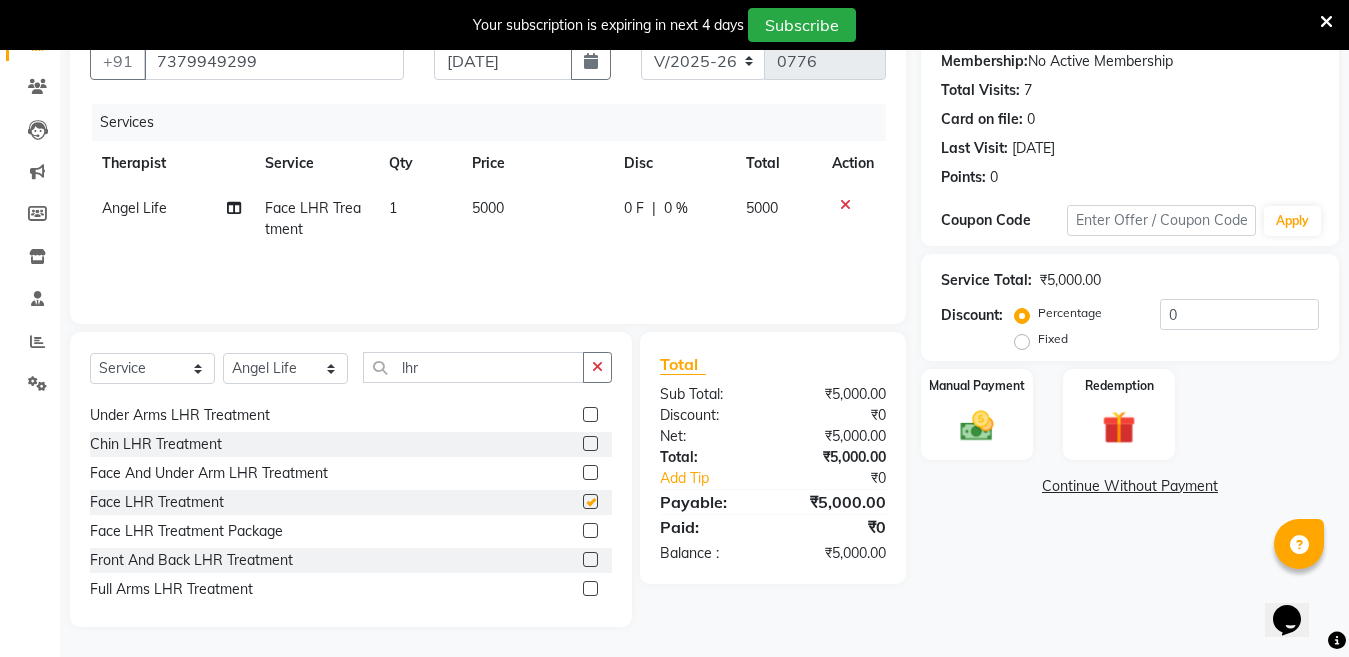 checkbox on "false" 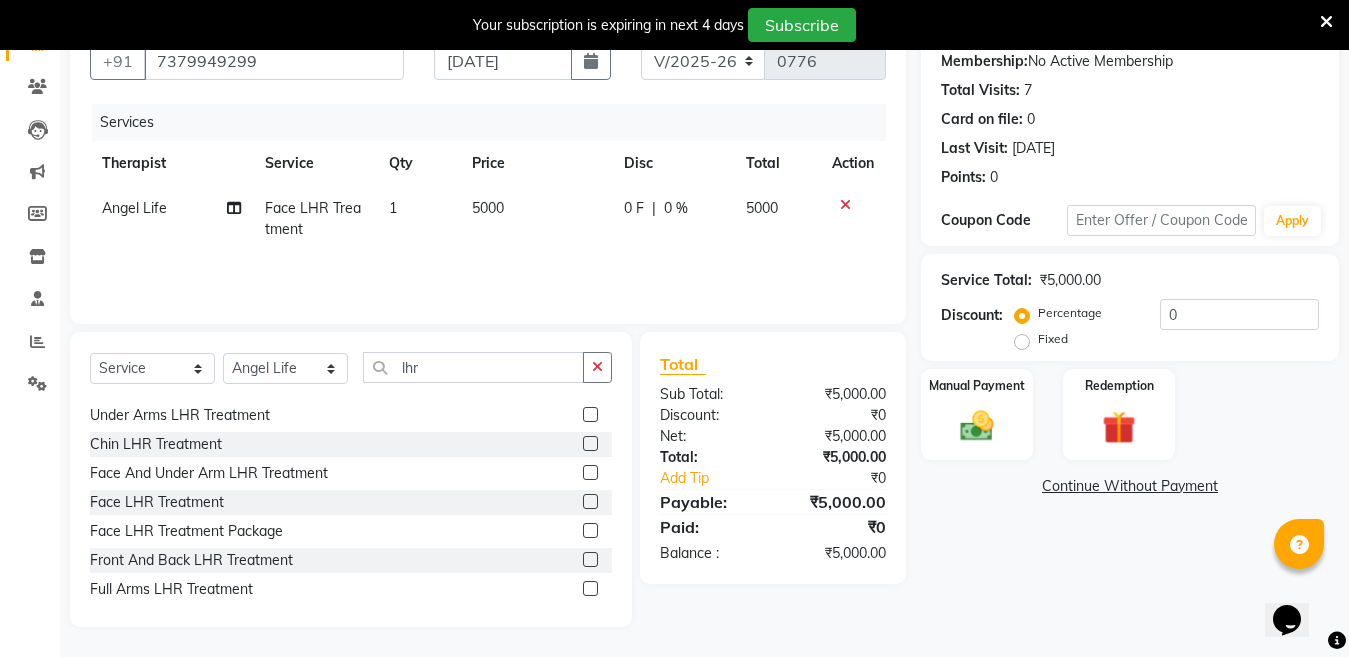 click on "5000" 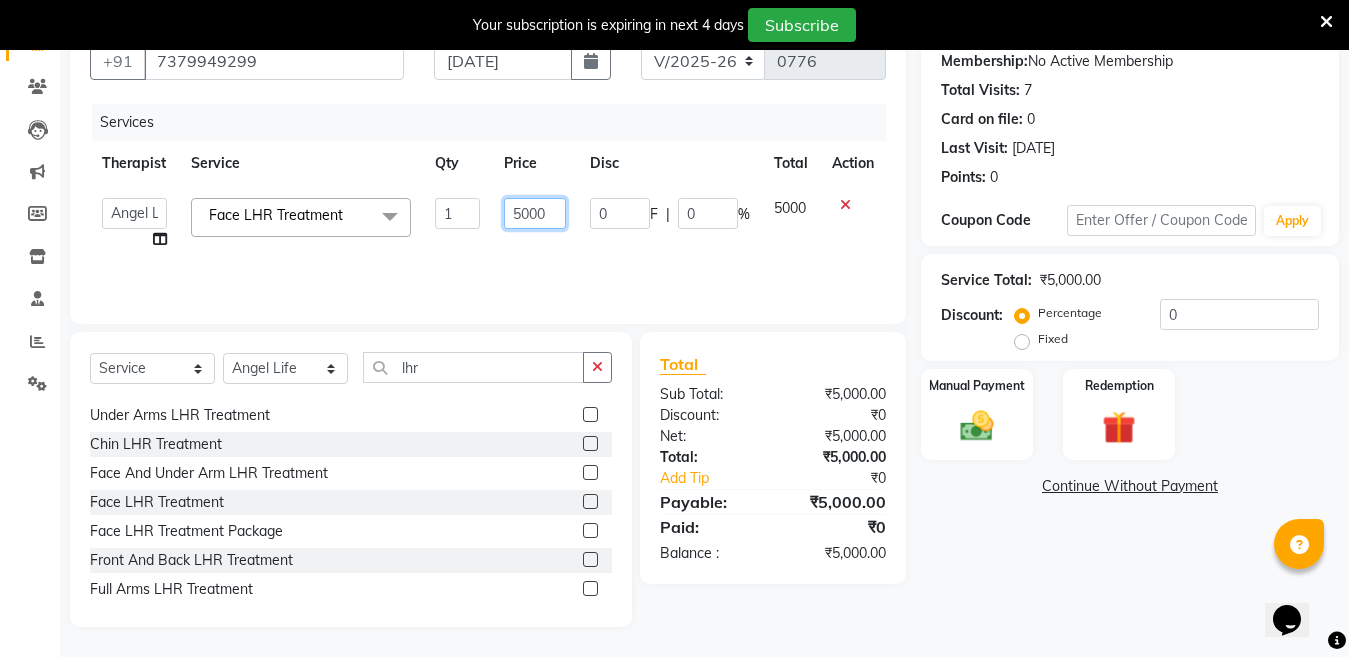 click on "5000" 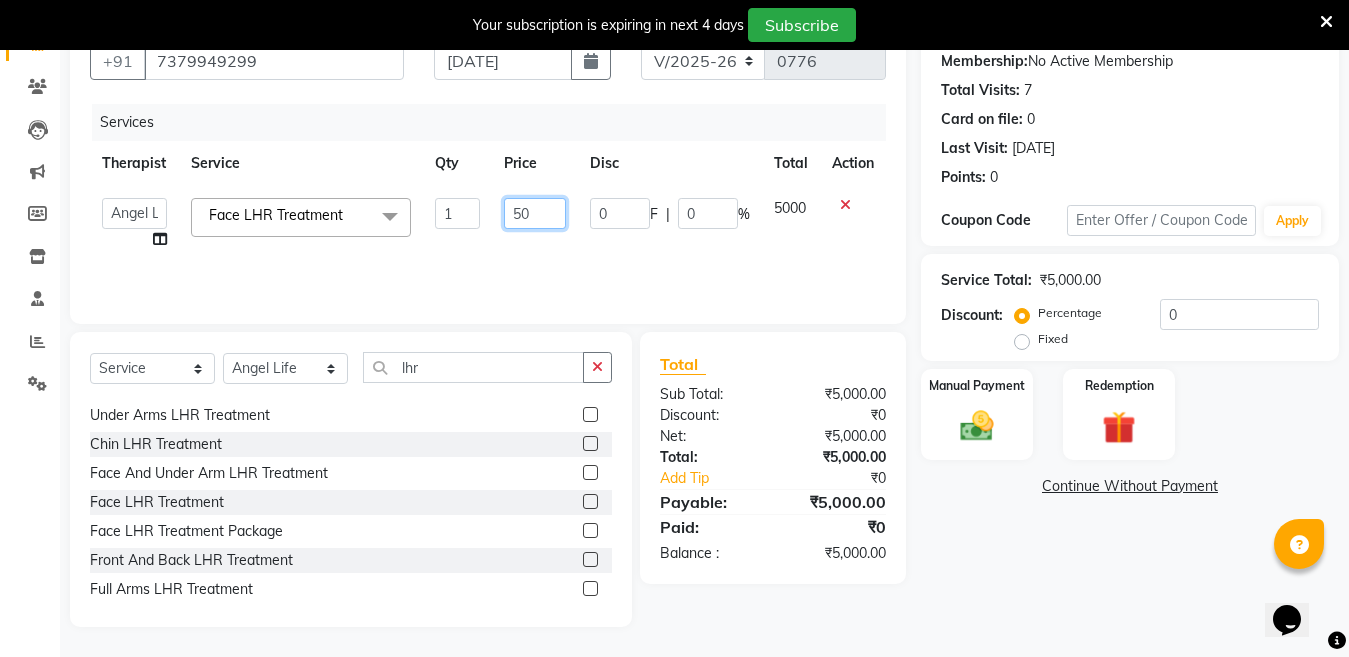 type on "5" 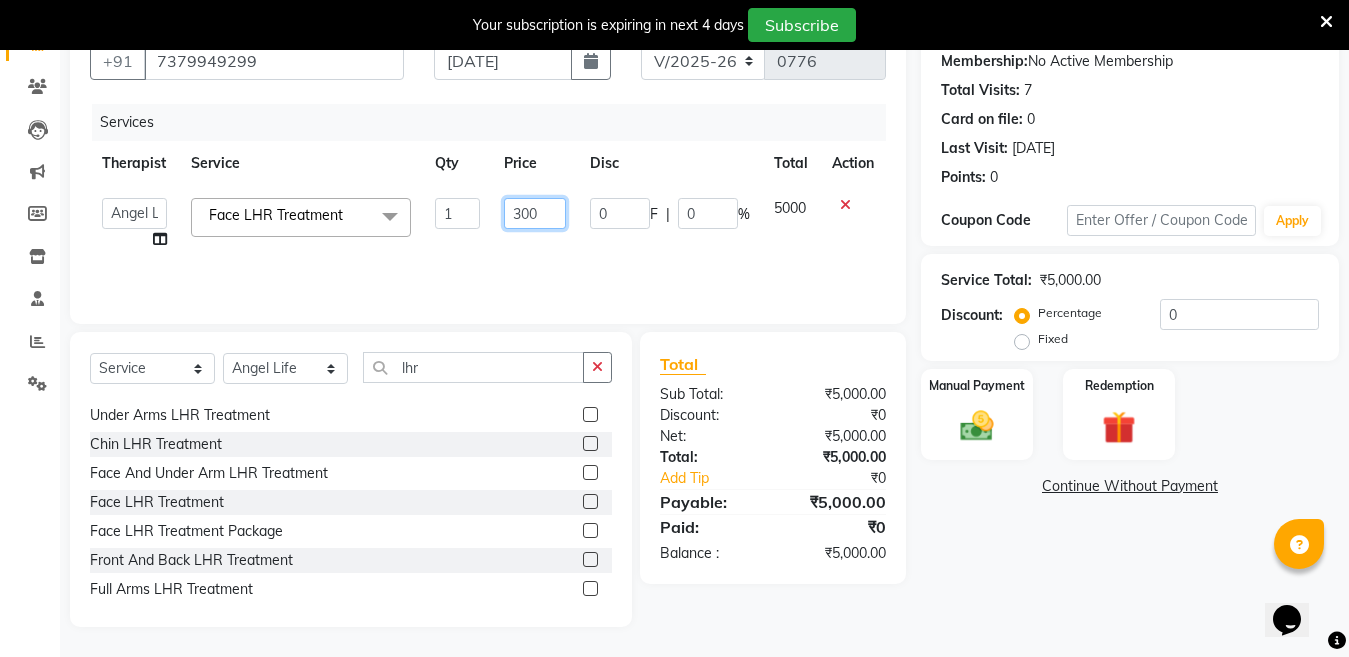 type on "3000" 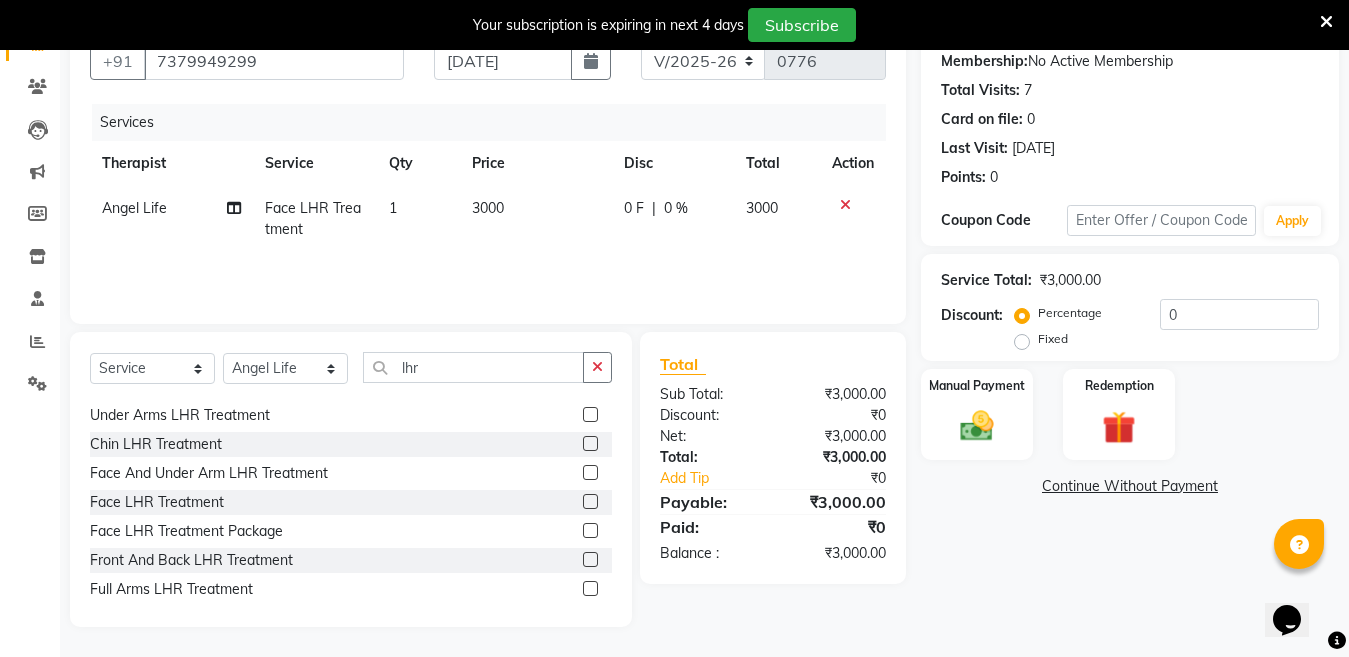 click on "0 %" 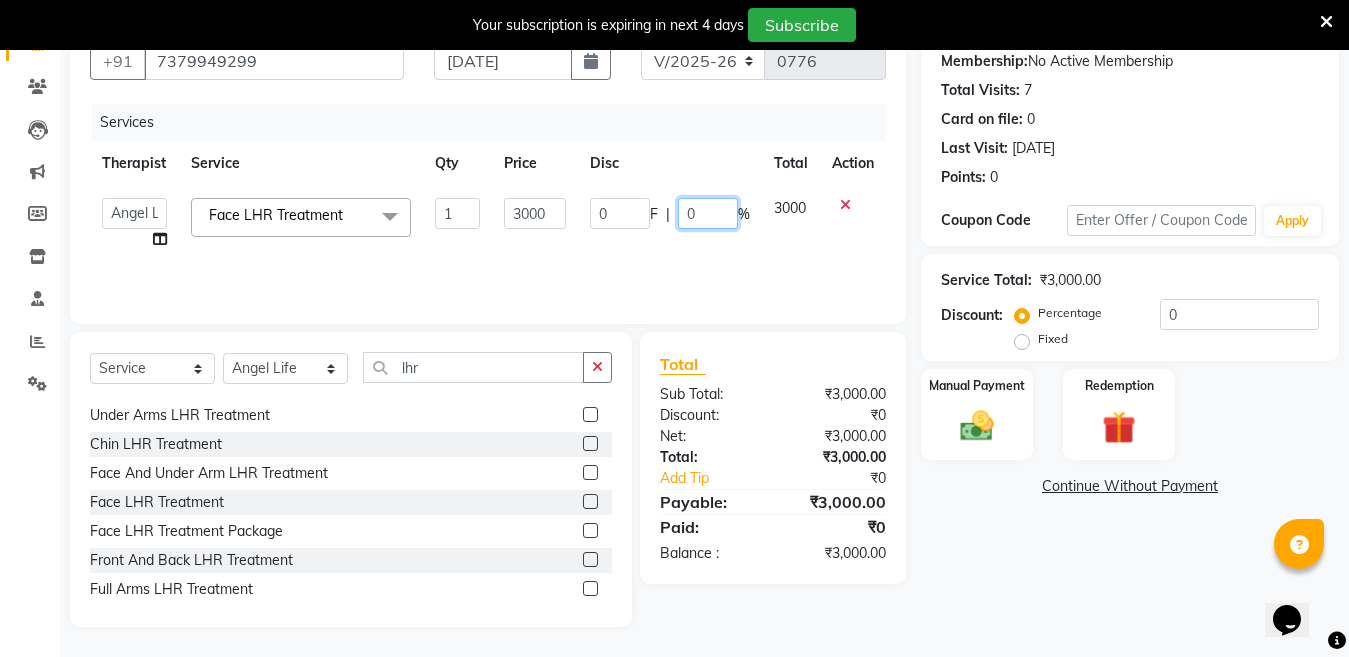click on "0" 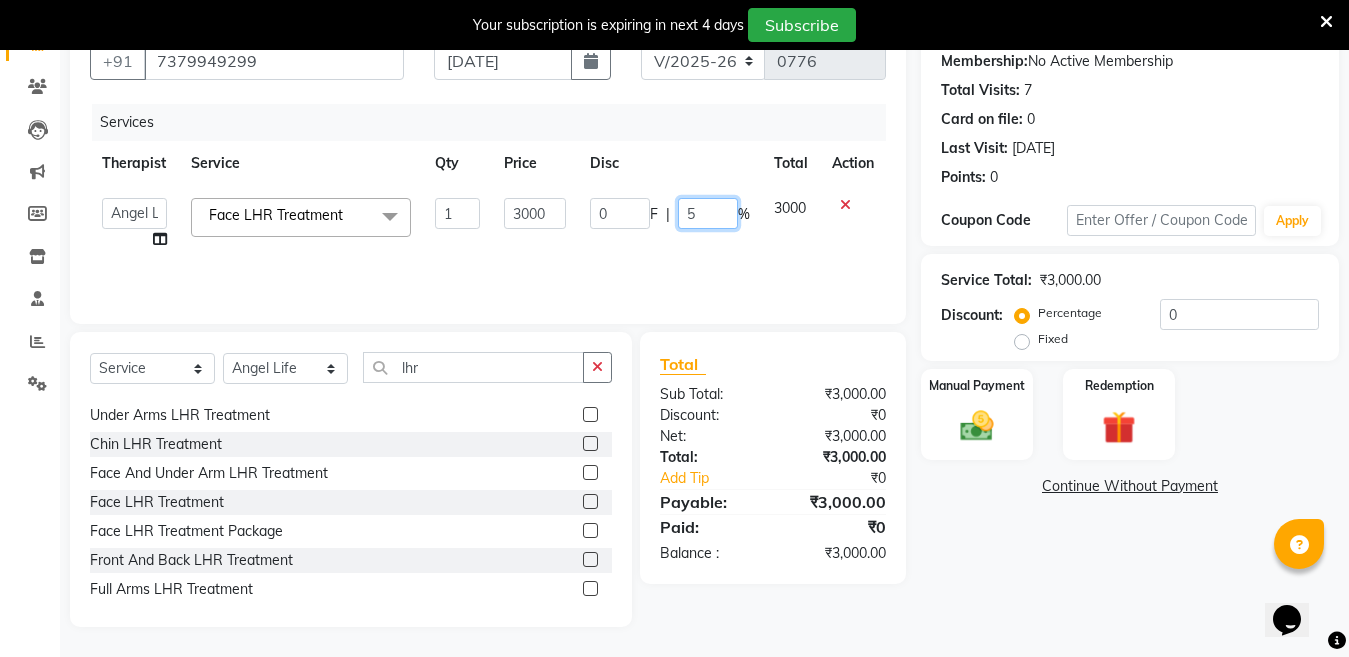 type on "50" 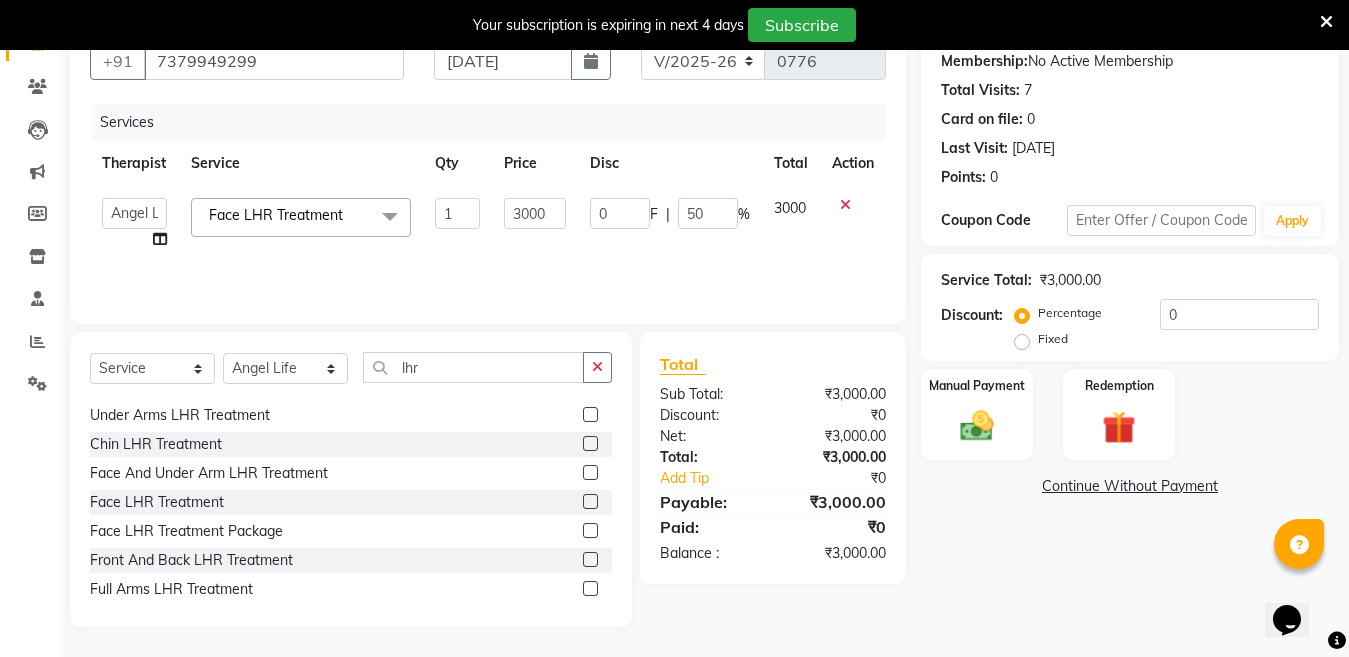 click on "0 F | 50 %" 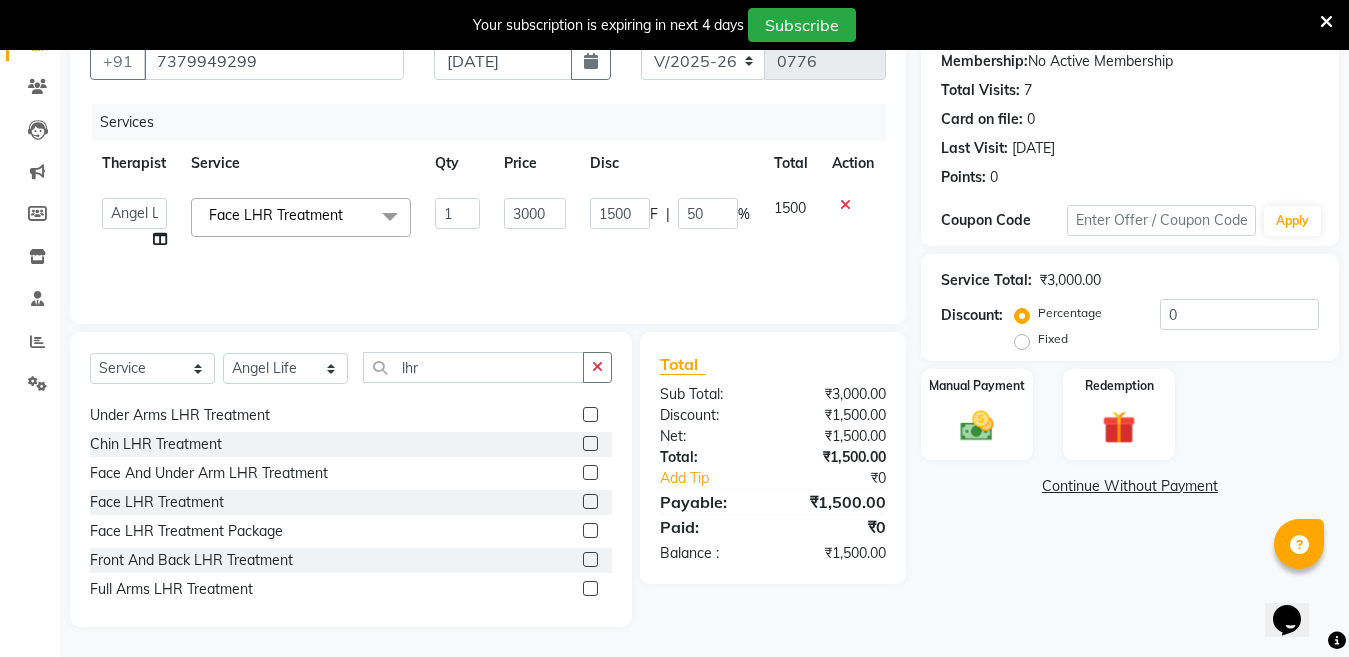 click on "Continue Without Payment" 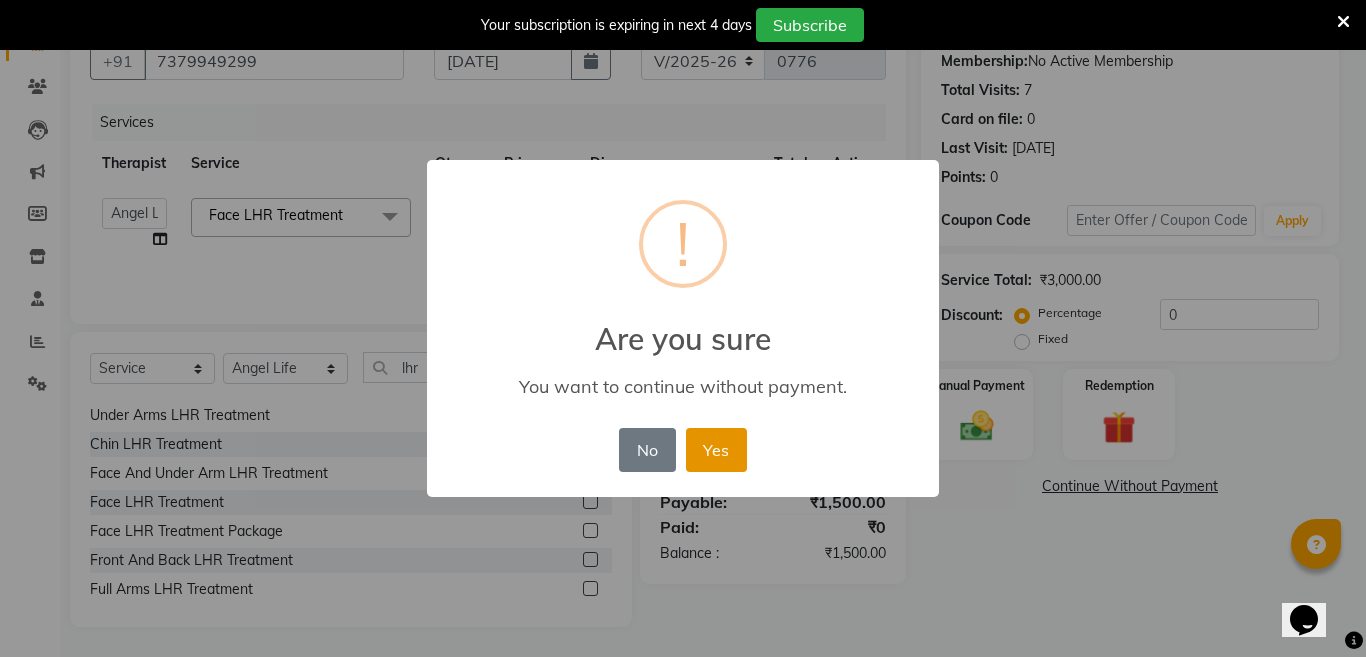 click on "Yes" at bounding box center [716, 450] 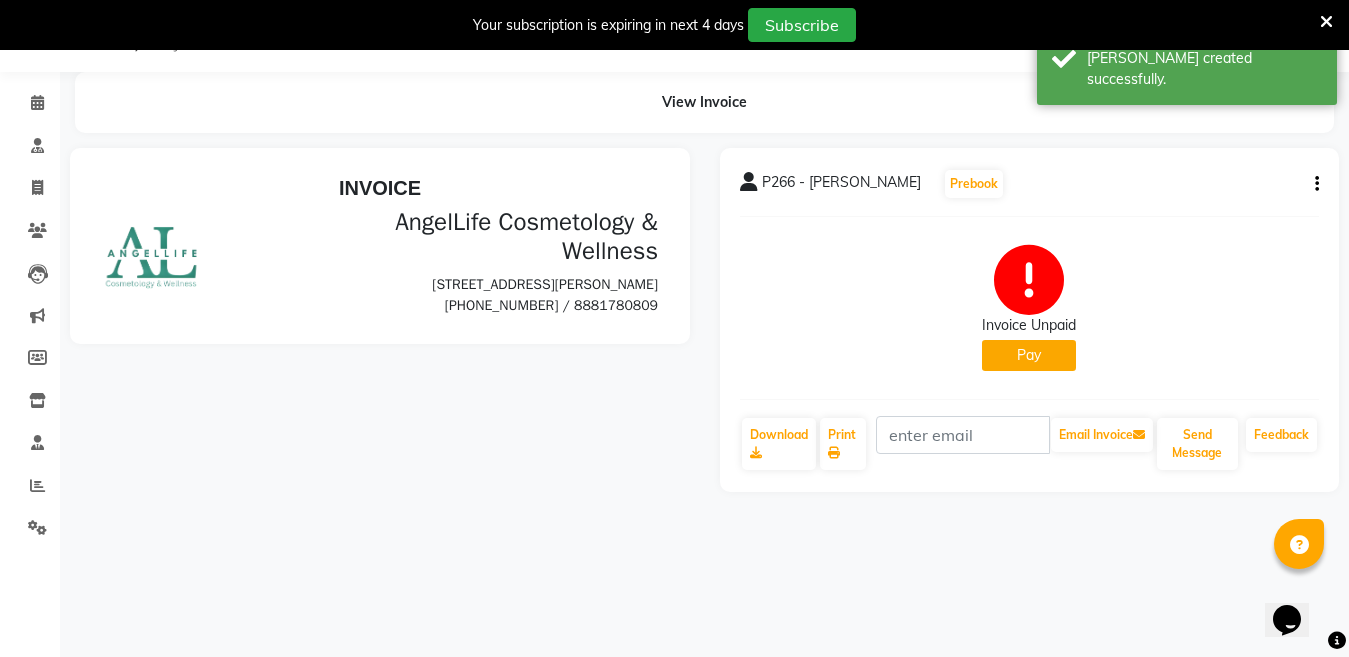 scroll, scrollTop: 0, scrollLeft: 0, axis: both 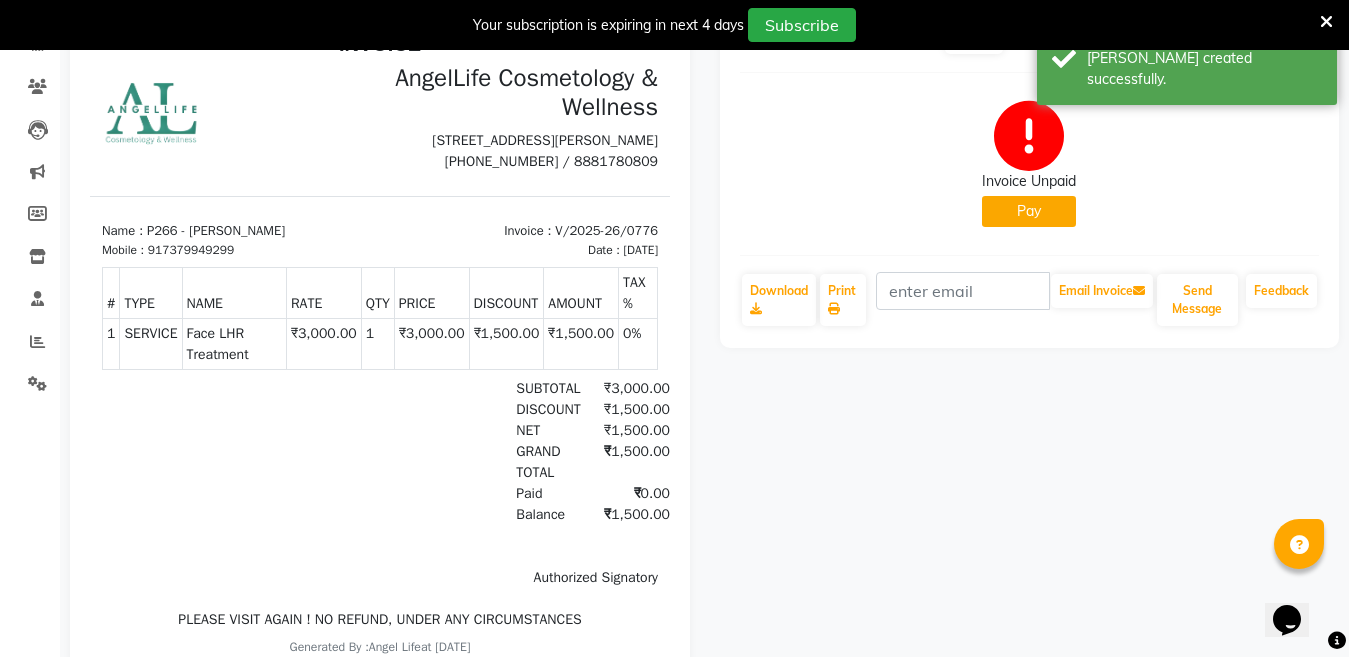 click on "Pay" 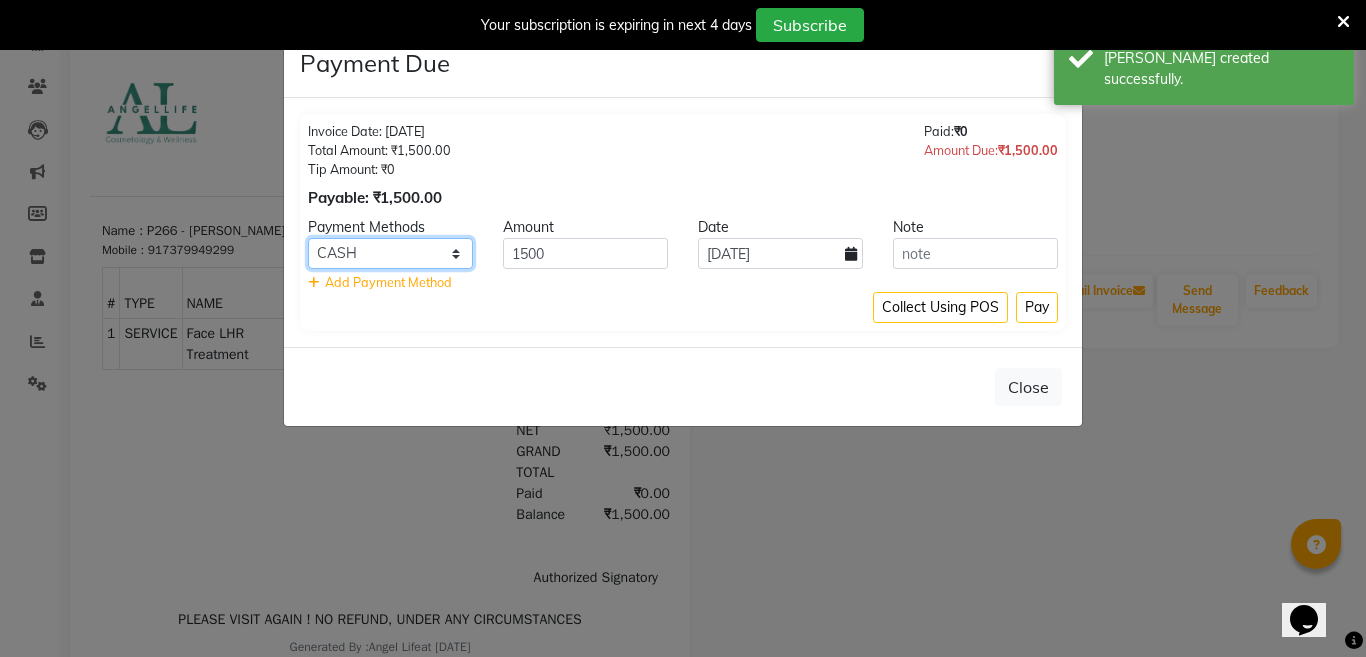 click on "CASH CARD ONLINE CUSTOM GPay PayTM PhonePe UPI NearBuy Loan BharatPay Cheque MosamBee MI Voucher Bank Family Visa Card Master Card BharatPay Card UPI BharatPay Other Cards Juice by MCB MyT Money MariDeal DefiDeal Deal.mu THD TCL CEdge Card M UPI M UPI Axis UPI Union Card (Indian Bank) Card (DL Bank) RS BTC Wellnessta Razorpay Complimentary Nift Spa Finder Spa Week Venmo BFL LoanTap SaveIN GMoney ATH Movil On Account Chamber Gift Card Trade Comp Donation Card on File Envision BRAC Card City Card bKash Credit Card Debit Card Shoutlo LUZO Jazz Cash AmEx Discover Tabby Online W Room Charge Room Charge USD Room Charge Euro Room Charge EGP Room Charge GBP Bajaj Finserv Bad Debts Card: IDFC Card: IOB Coupon Gcash PayMaya Instamojo COnline UOnline SOnline SCard Paypal PPR PPV PPC PPN PPG PPE CAMP Benefit ATH Movil Dittor App Rupay Diners iPrepaid iPackage District App Pine Labs Cash Payment Pnb Bank GPay NT Cash Lash GPay Lash Cash Nail GPay Nail Cash BANKTANSFER Dreamfolks BOB SBI Save-In Nail Card Lash Card" 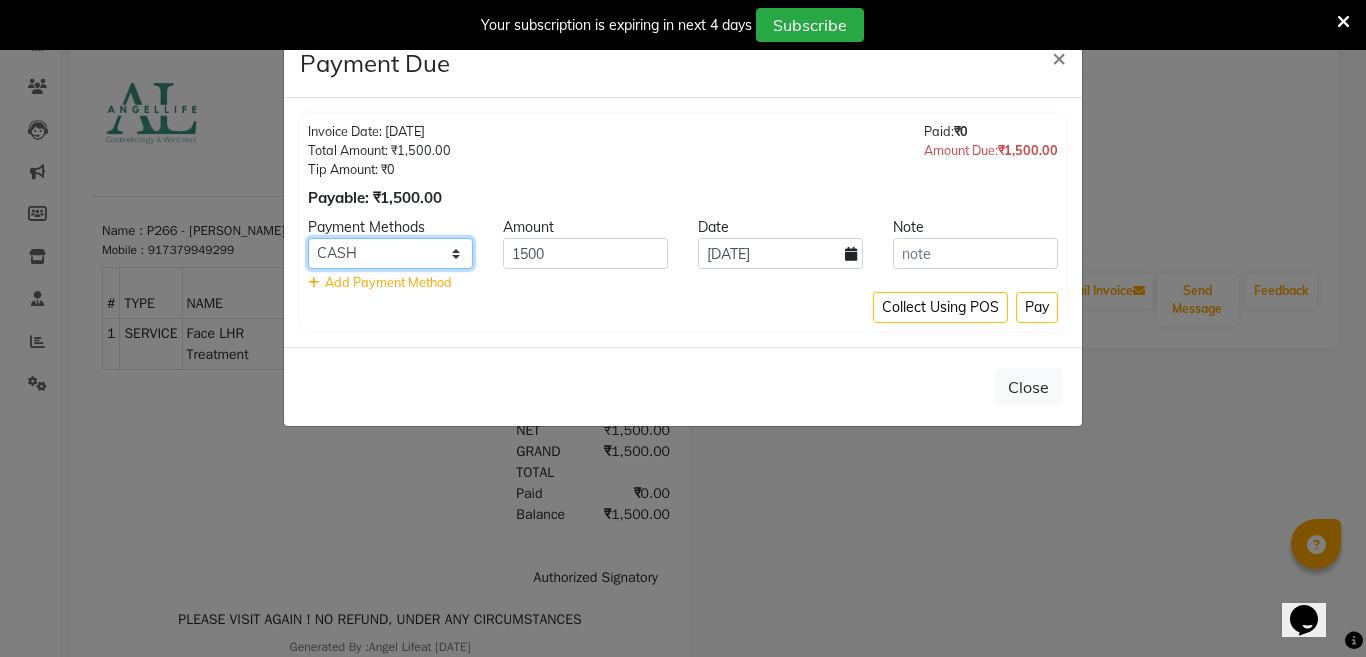 select on "2" 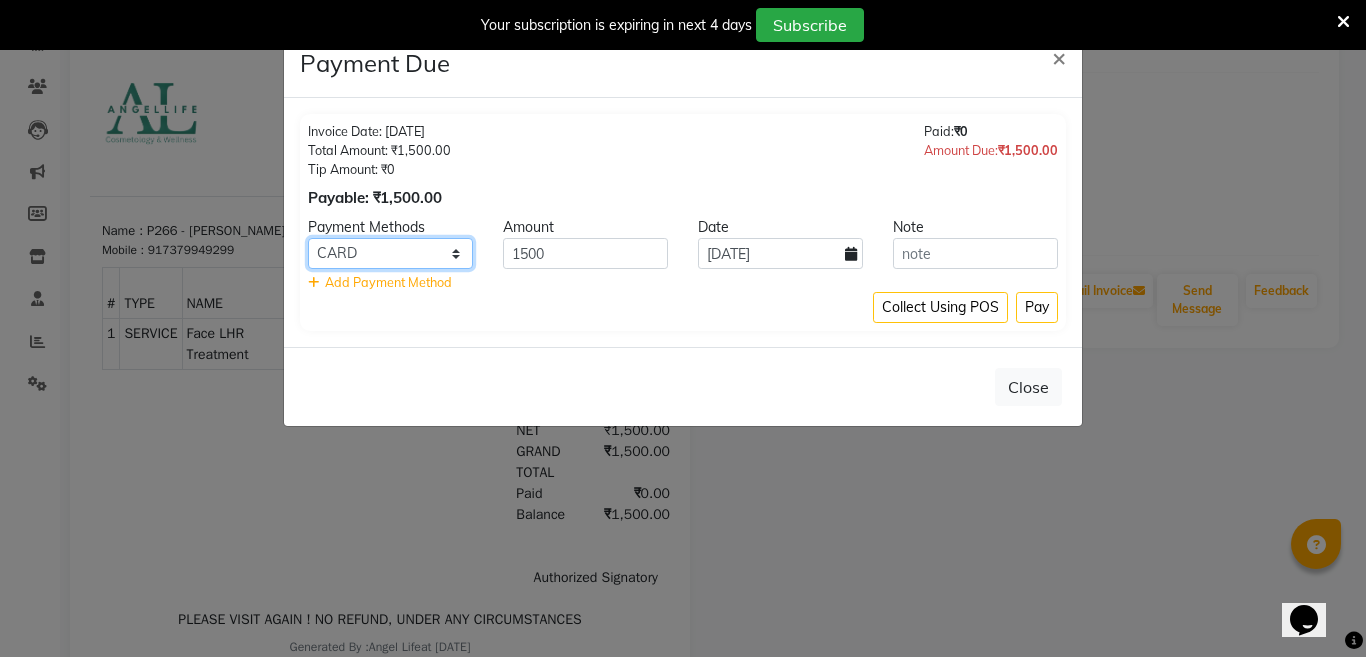 click on "CASH CARD ONLINE CUSTOM GPay PayTM PhonePe UPI NearBuy Loan BharatPay Cheque MosamBee MI Voucher Bank Family Visa Card Master Card BharatPay Card UPI BharatPay Other Cards Juice by MCB MyT Money MariDeal DefiDeal Deal.mu THD TCL CEdge Card M UPI M UPI Axis UPI Union Card (Indian Bank) Card (DL Bank) RS BTC Wellnessta Razorpay Complimentary Nift Spa Finder Spa Week Venmo BFL LoanTap SaveIN GMoney ATH Movil On Account Chamber Gift Card Trade Comp Donation Card on File Envision BRAC Card City Card bKash Credit Card Debit Card Shoutlo LUZO Jazz Cash AmEx Discover Tabby Online W Room Charge Room Charge USD Room Charge Euro Room Charge EGP Room Charge GBP Bajaj Finserv Bad Debts Card: IDFC Card: IOB Coupon Gcash PayMaya Instamojo COnline UOnline SOnline SCard Paypal PPR PPV PPC PPN PPG PPE CAMP Benefit ATH Movil Dittor App Rupay Diners iPrepaid iPackage District App Pine Labs Cash Payment Pnb Bank GPay NT Cash Lash GPay Lash Cash Nail GPay Nail Cash BANKTANSFER Dreamfolks BOB SBI Save-In Nail Card Lash Card" 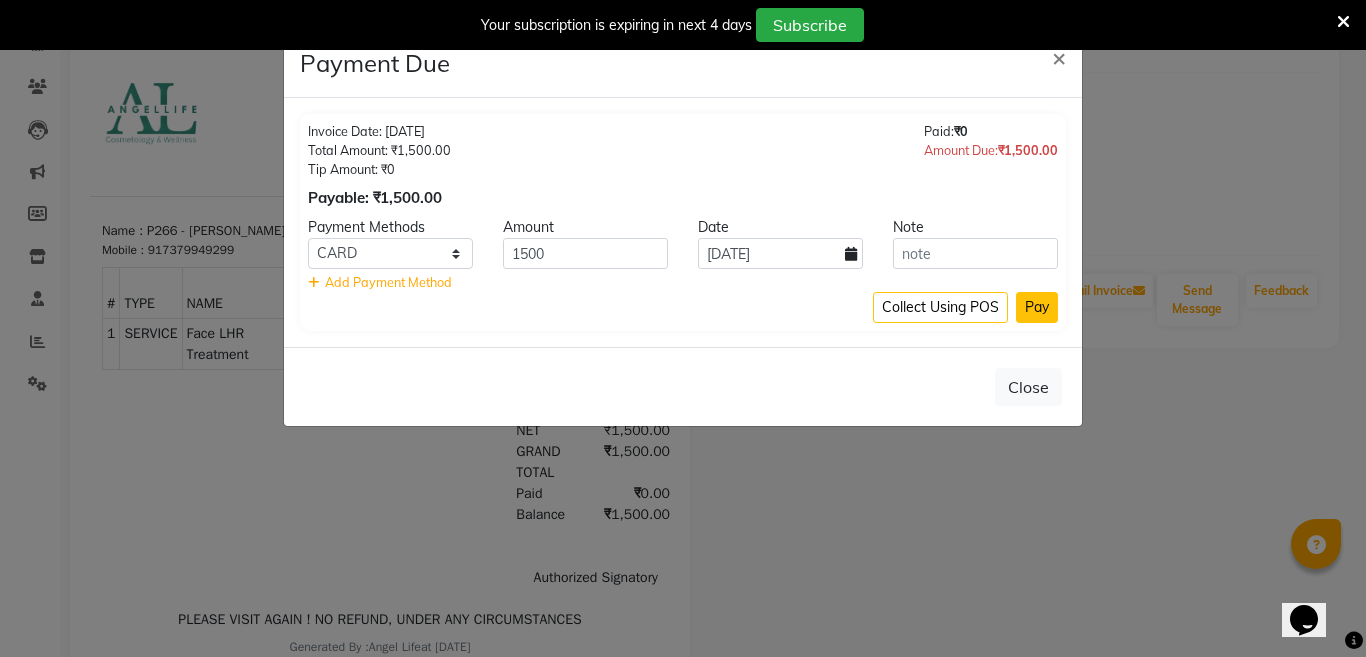 click on "Pay" 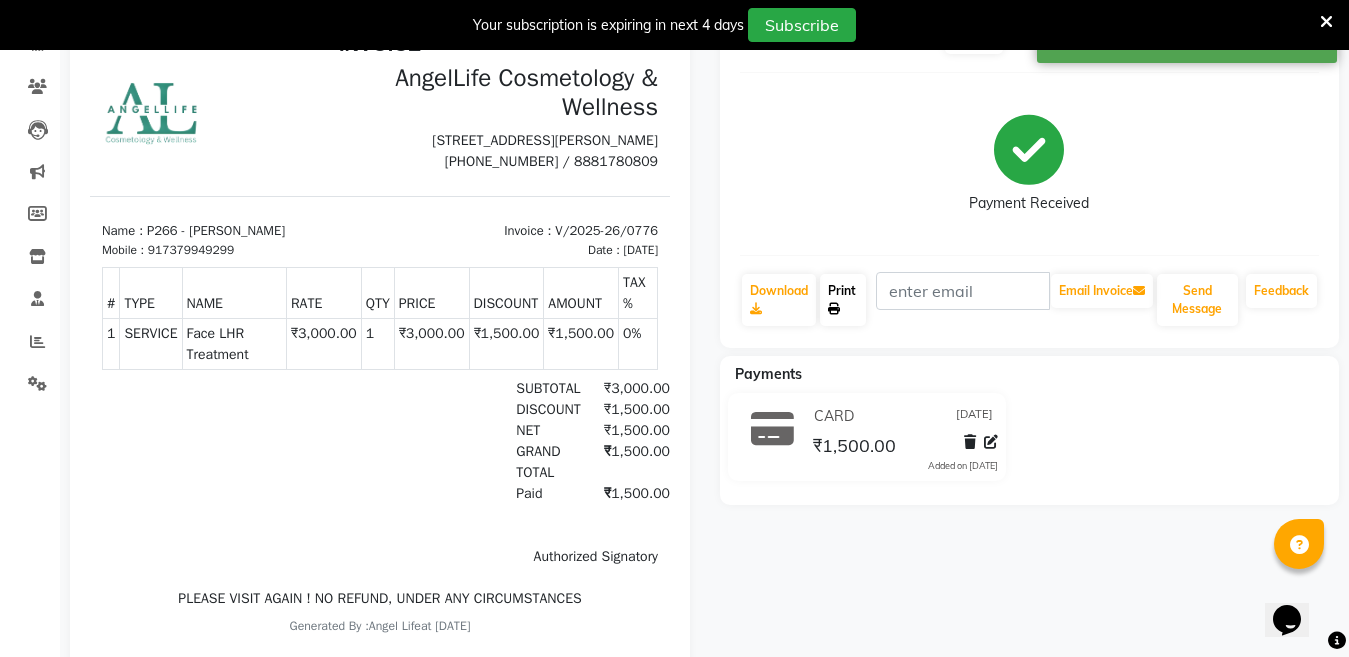 click on "Print" 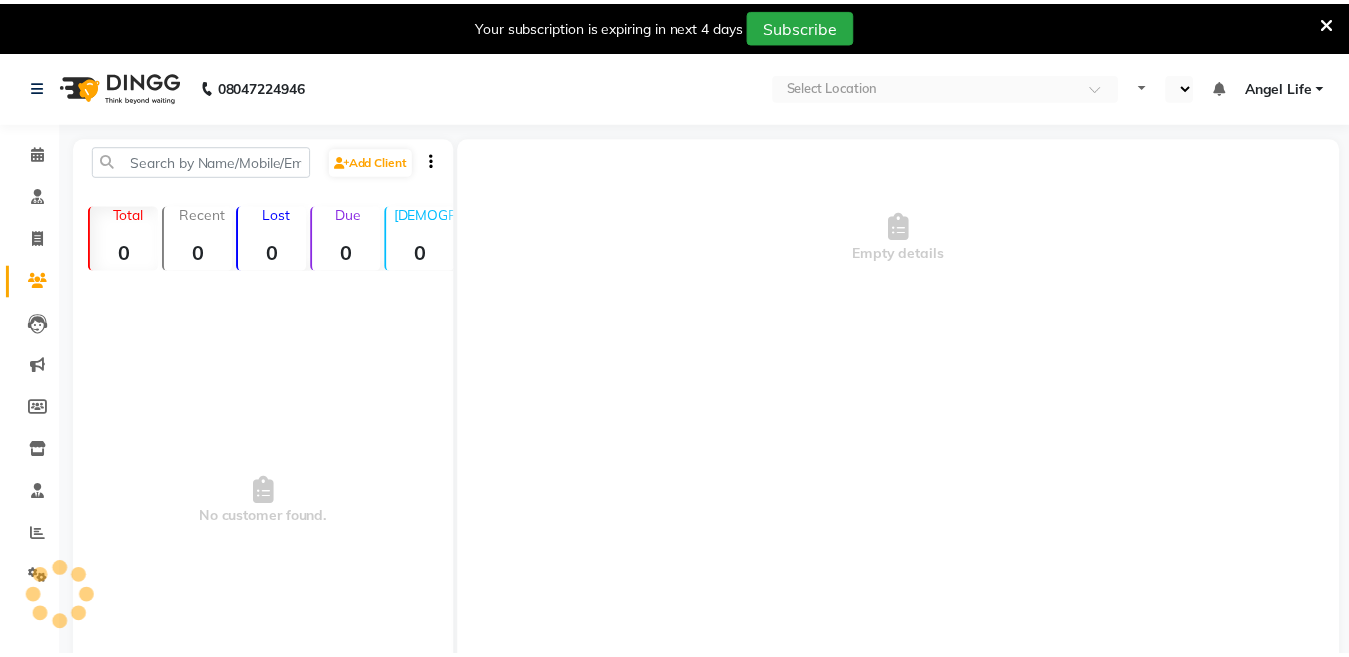 scroll, scrollTop: 0, scrollLeft: 0, axis: both 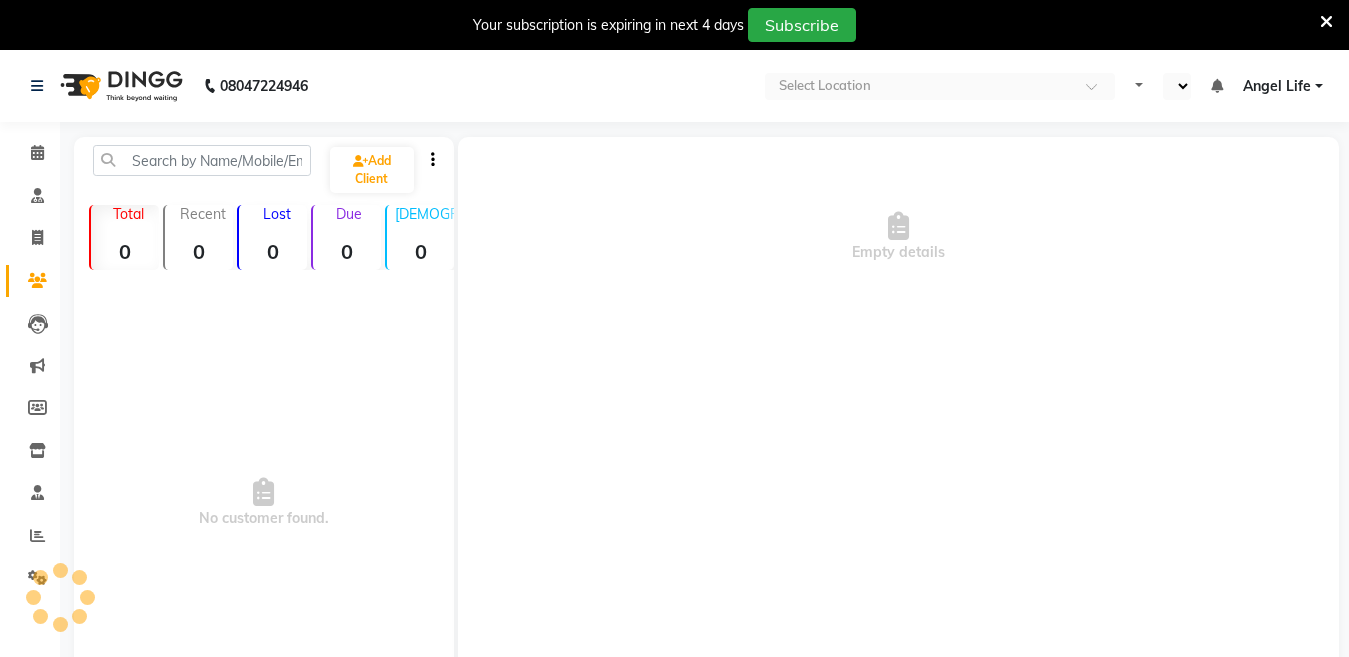 select on "en" 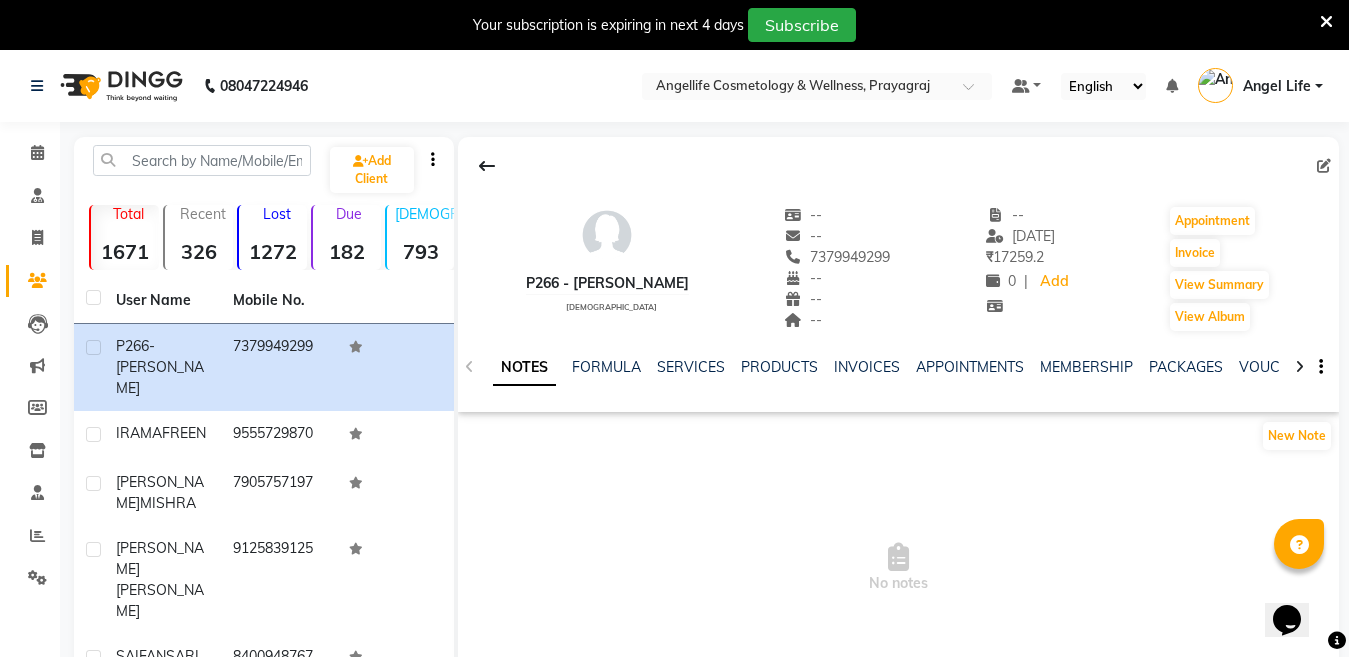 scroll, scrollTop: 0, scrollLeft: 0, axis: both 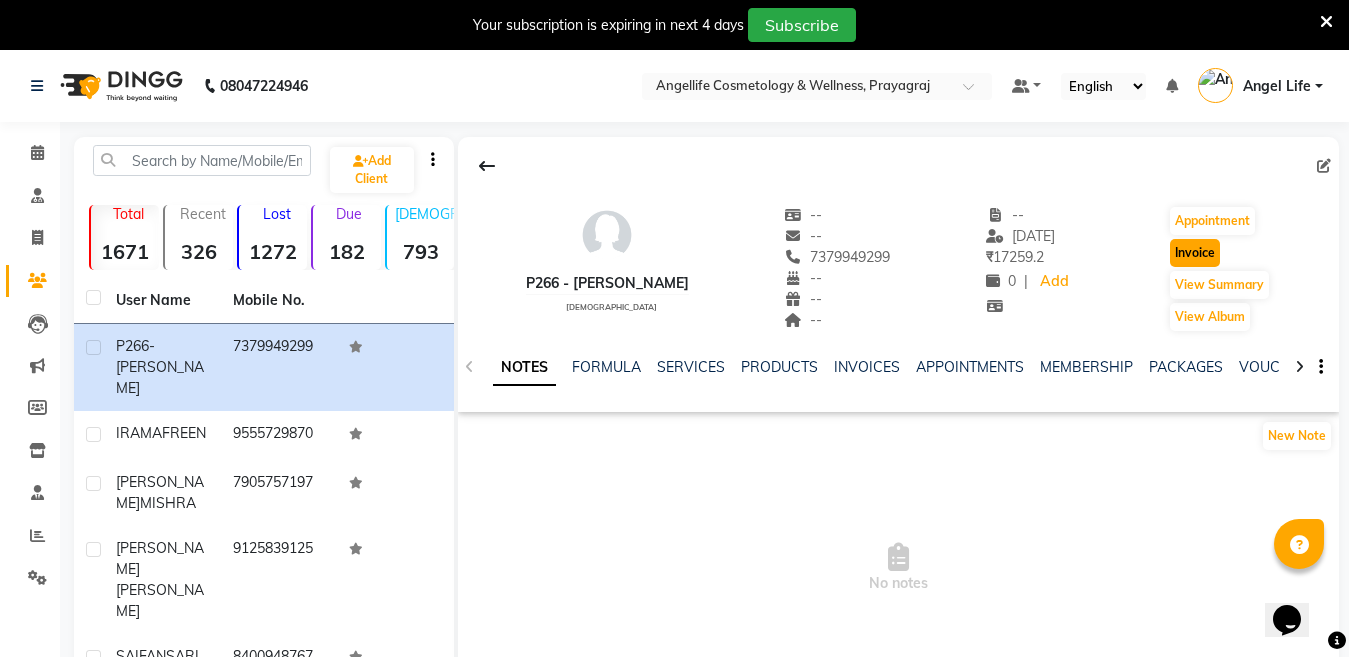 click on "Invoice" 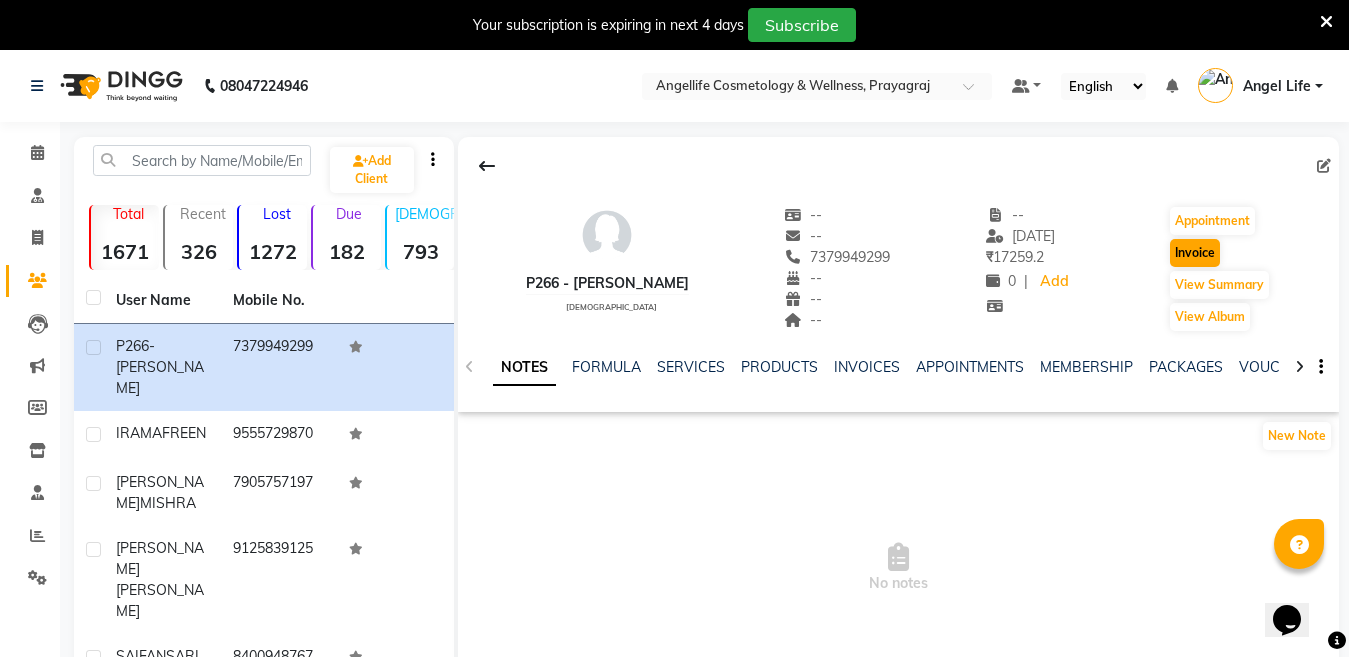 select on "service" 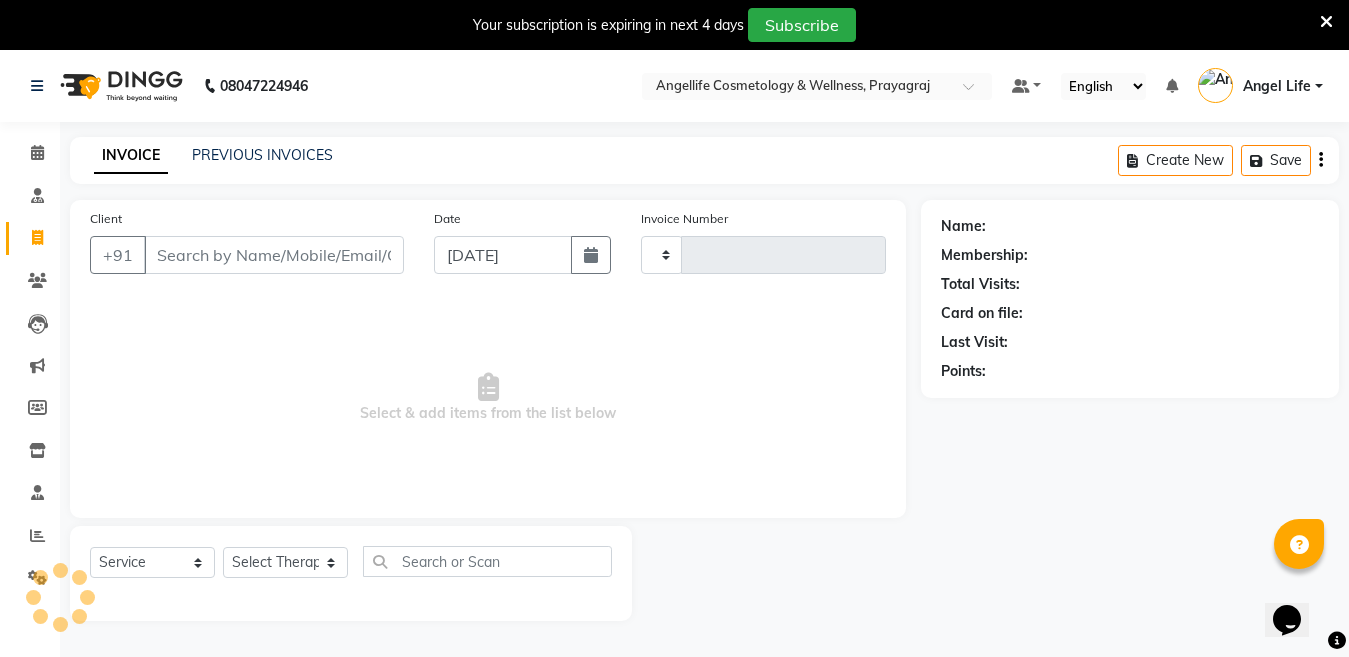 scroll, scrollTop: 50, scrollLeft: 0, axis: vertical 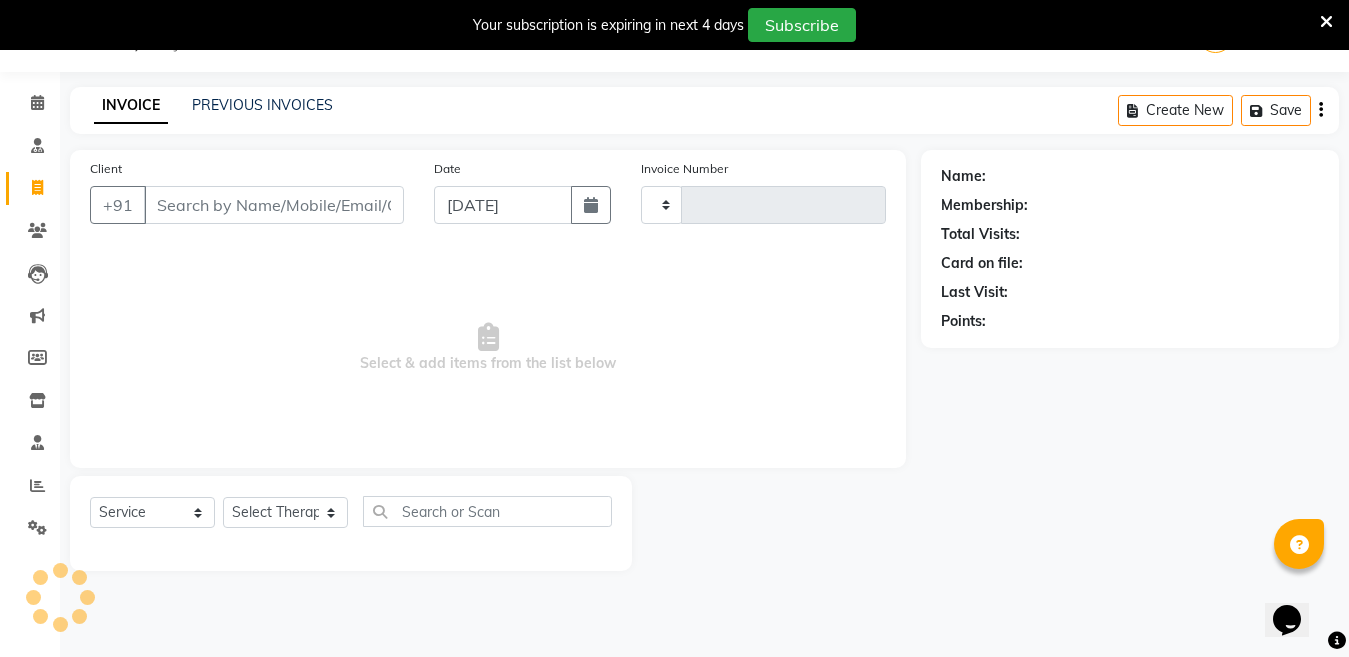 type on "0777" 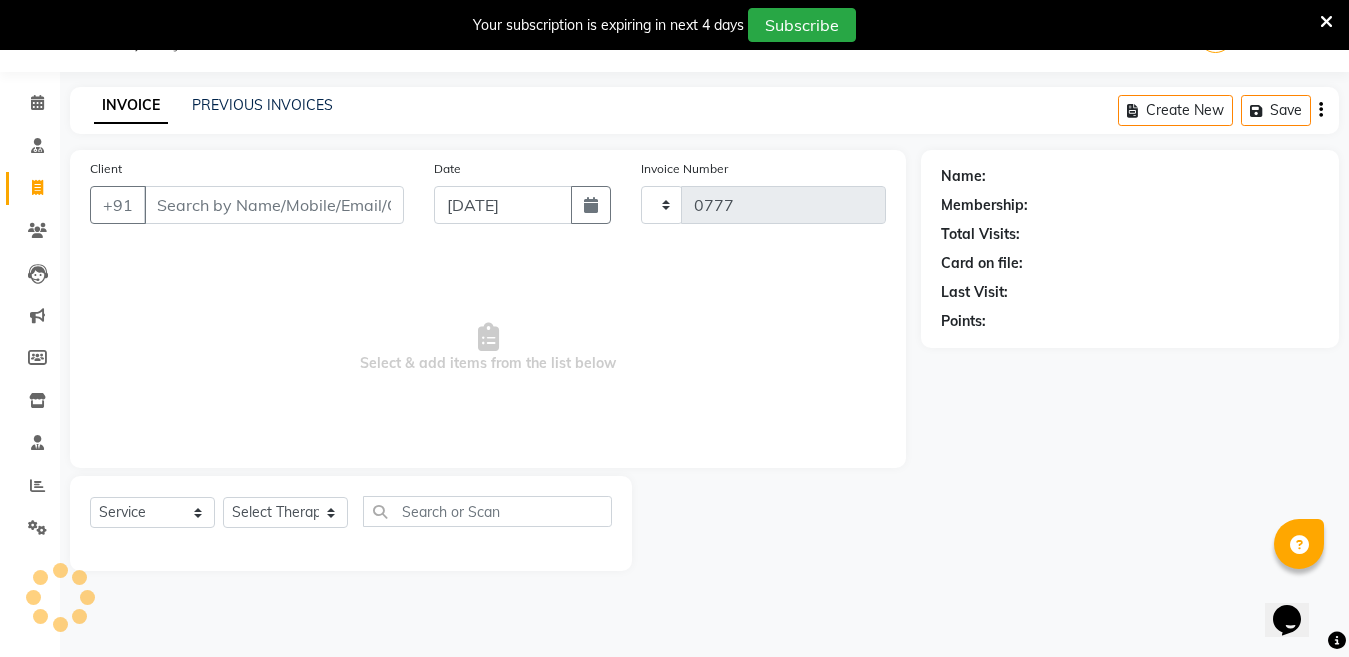 select on "4531" 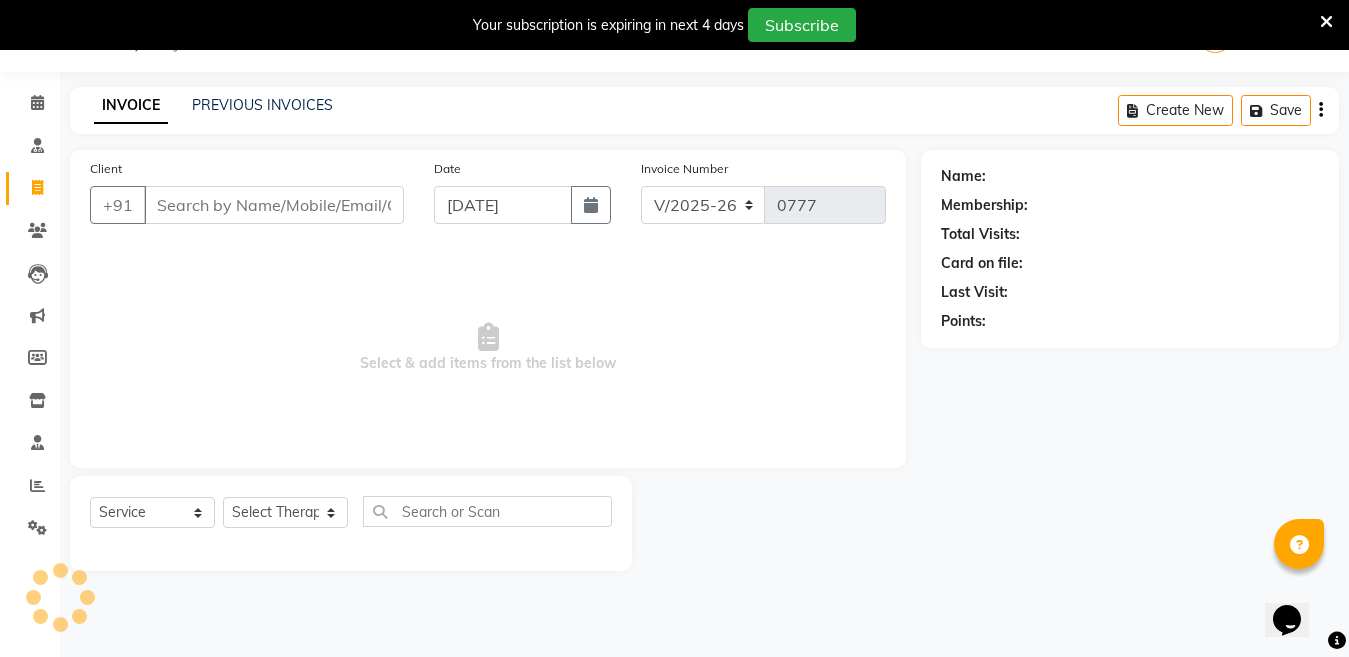type on "7379949299" 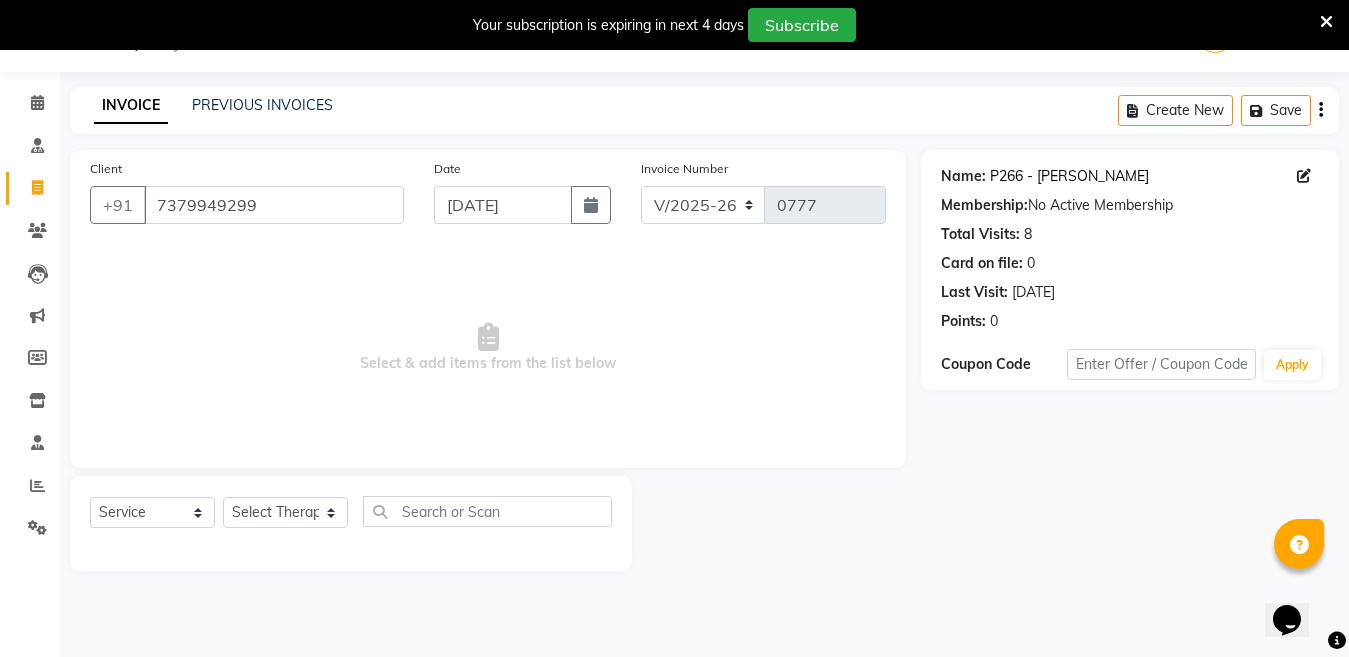 click on "P266 - Naziya Khan" 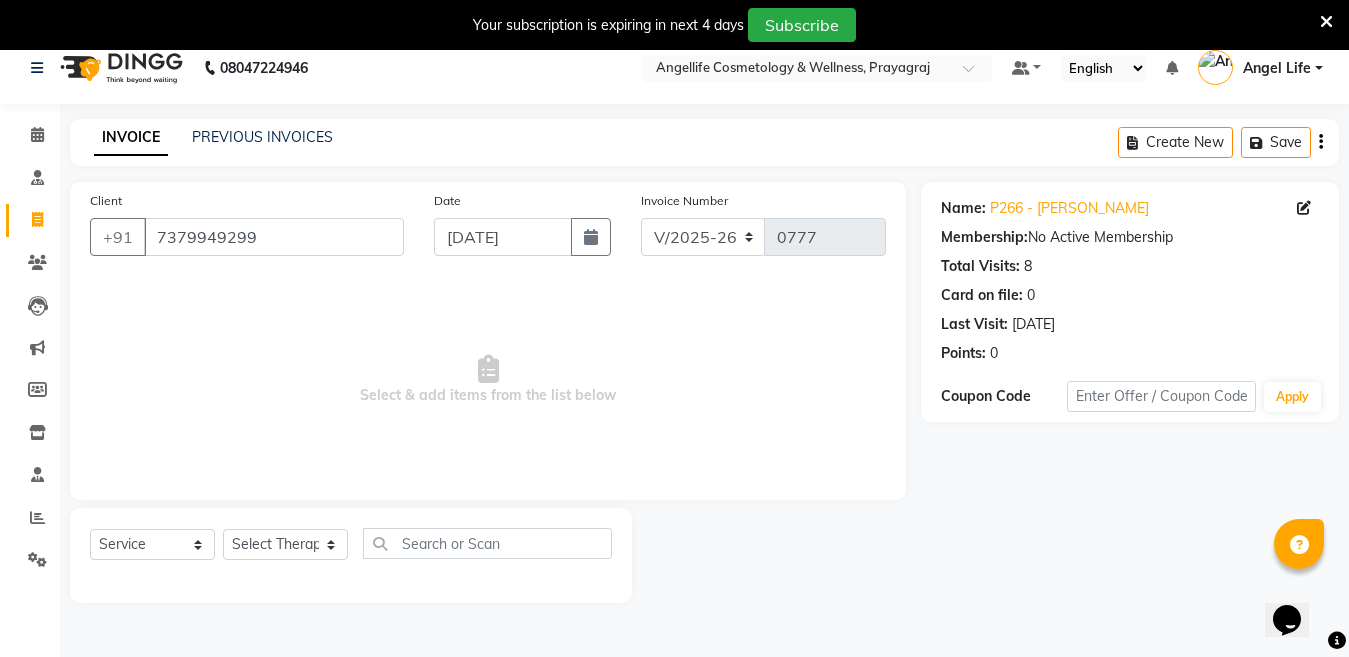 scroll, scrollTop: 0, scrollLeft: 0, axis: both 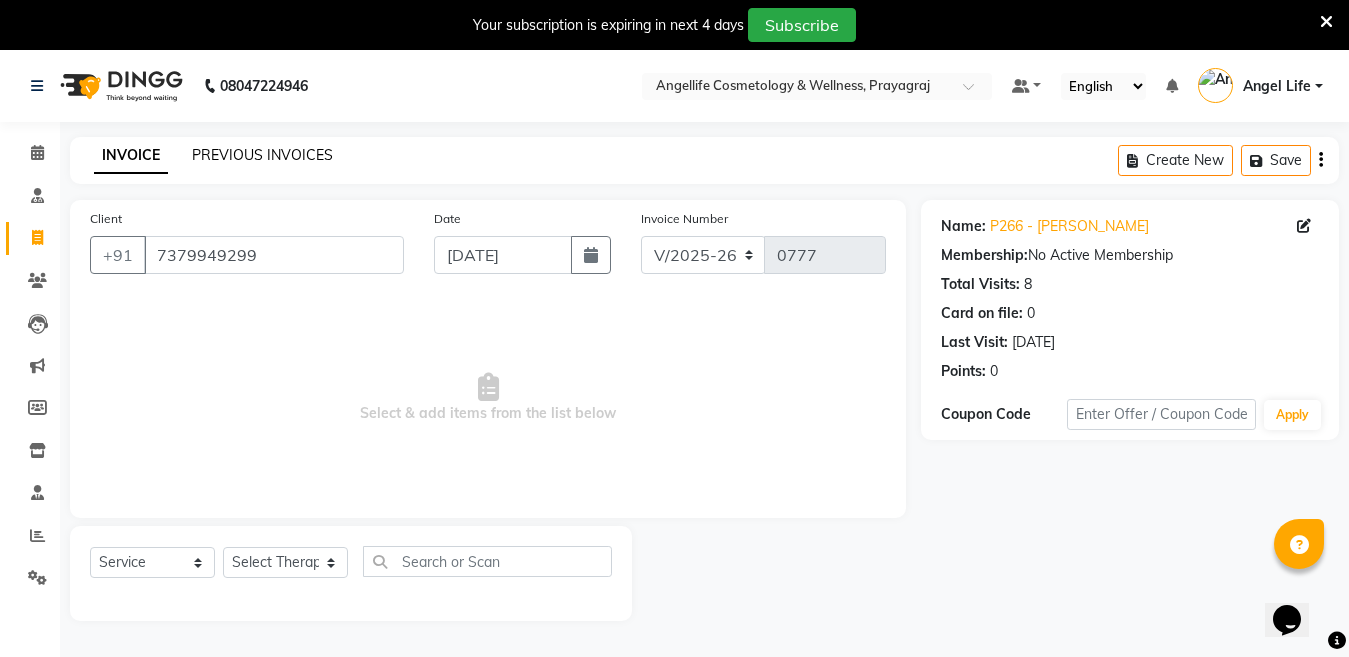 click on "PREVIOUS INVOICES" 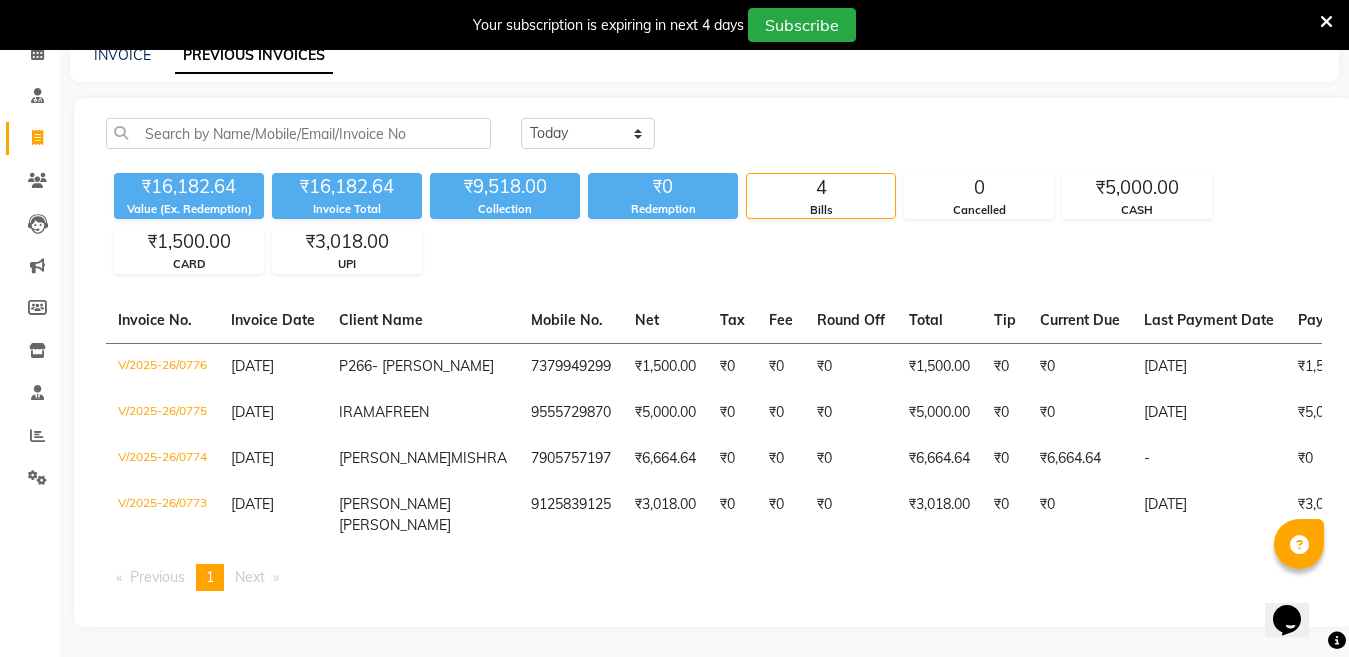 scroll, scrollTop: 177, scrollLeft: 0, axis: vertical 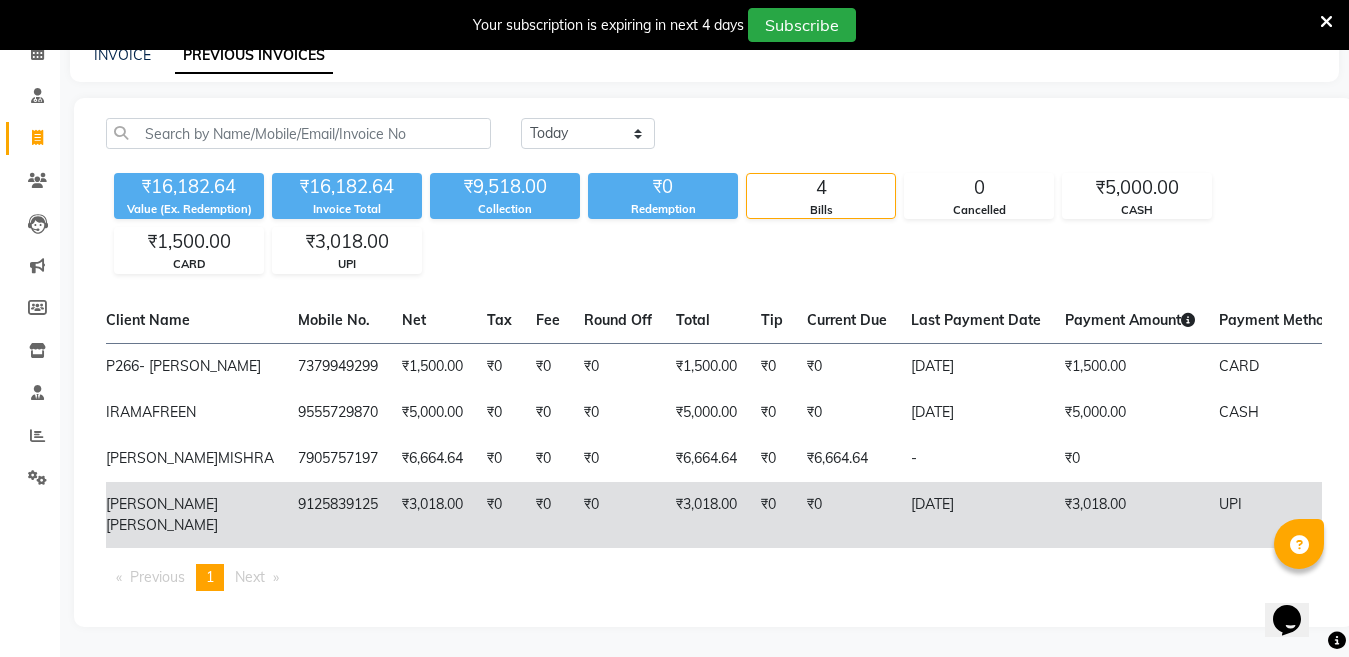 click on "₹3,018.00" 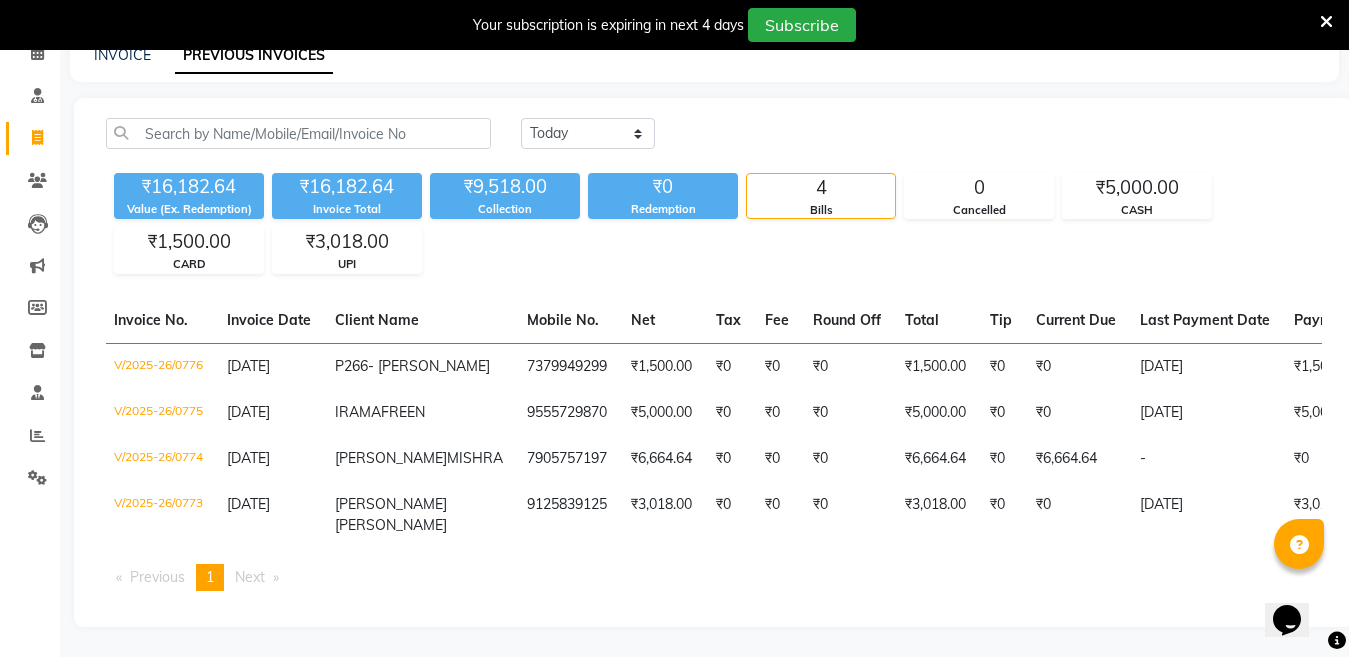scroll, scrollTop: 0, scrollLeft: 0, axis: both 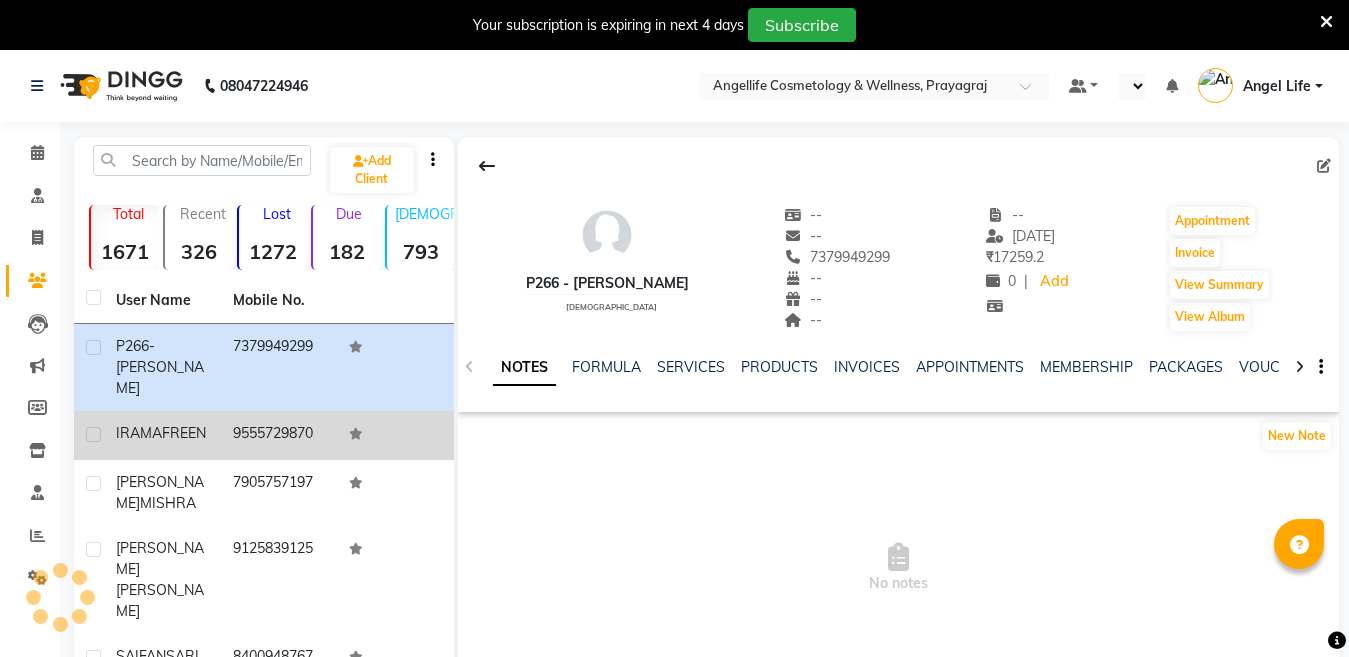 select on "en" 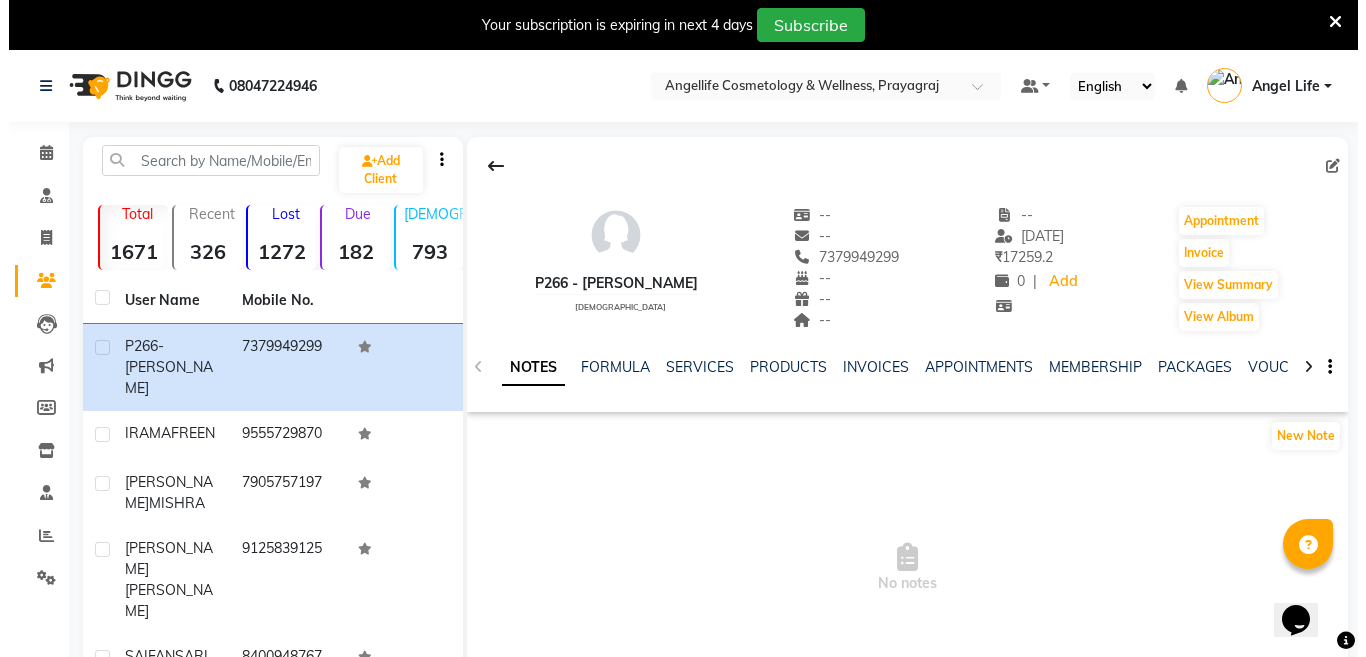scroll, scrollTop: 0, scrollLeft: 0, axis: both 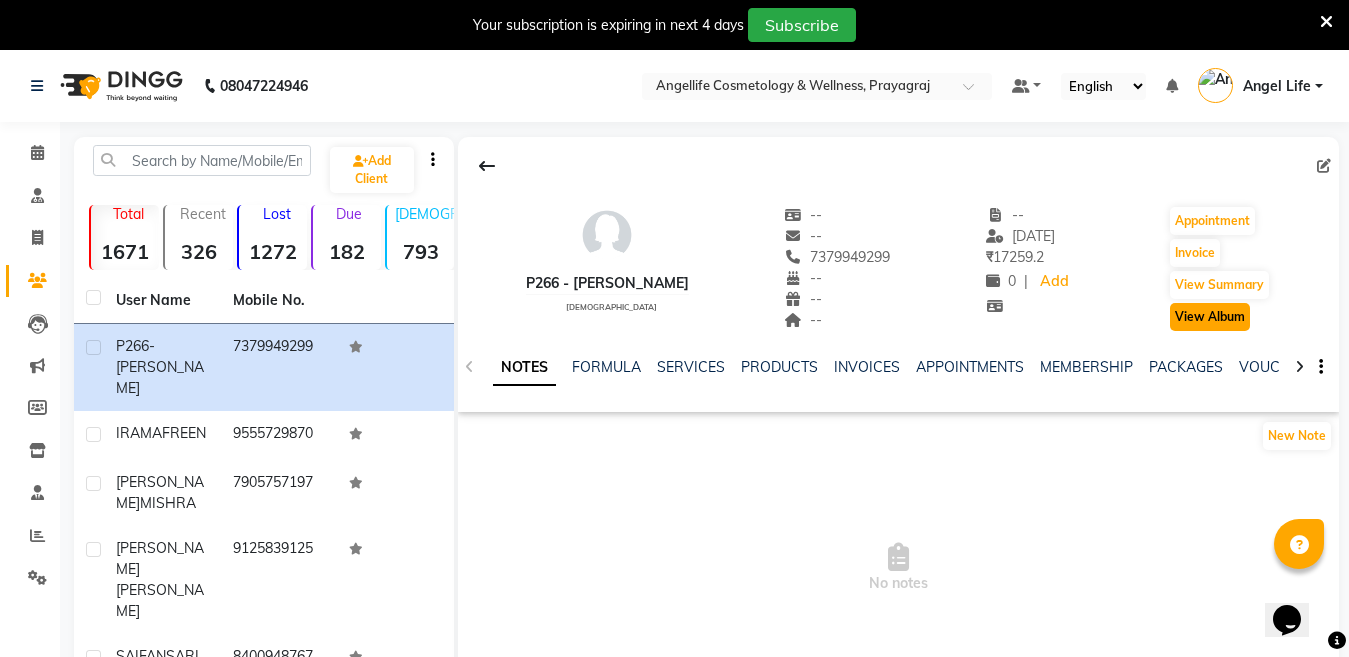click on "View Album" 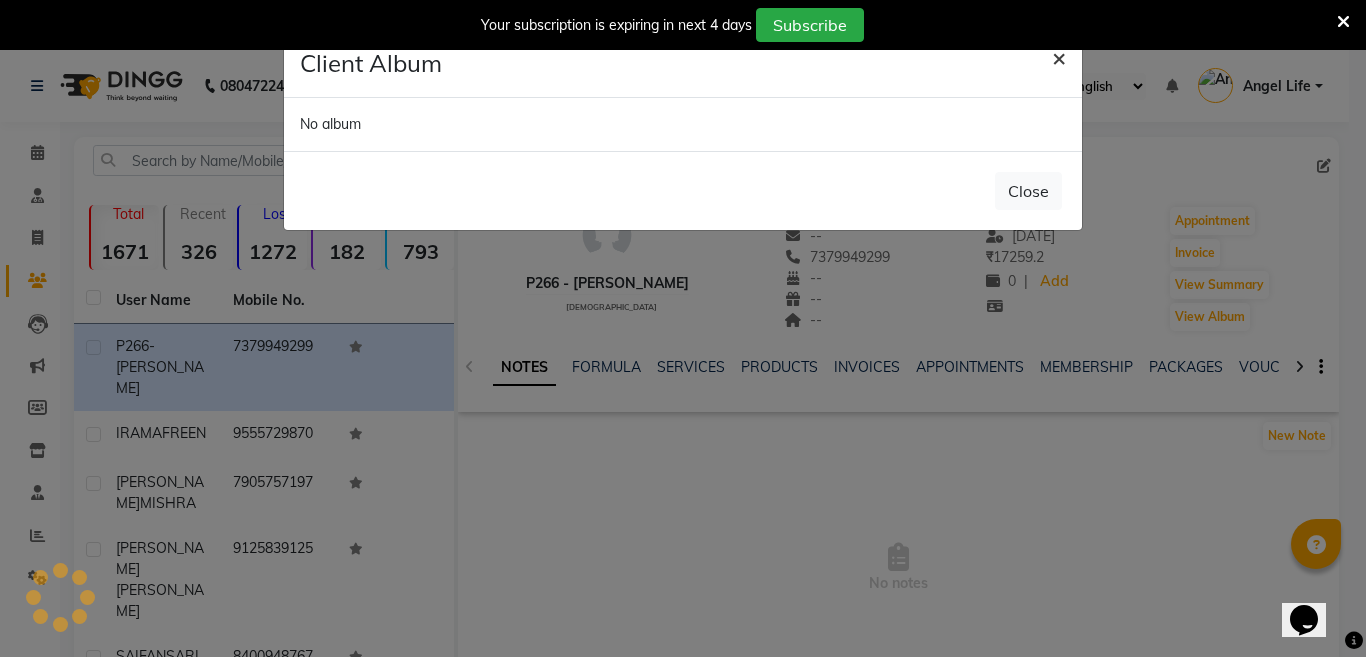 click on "×" 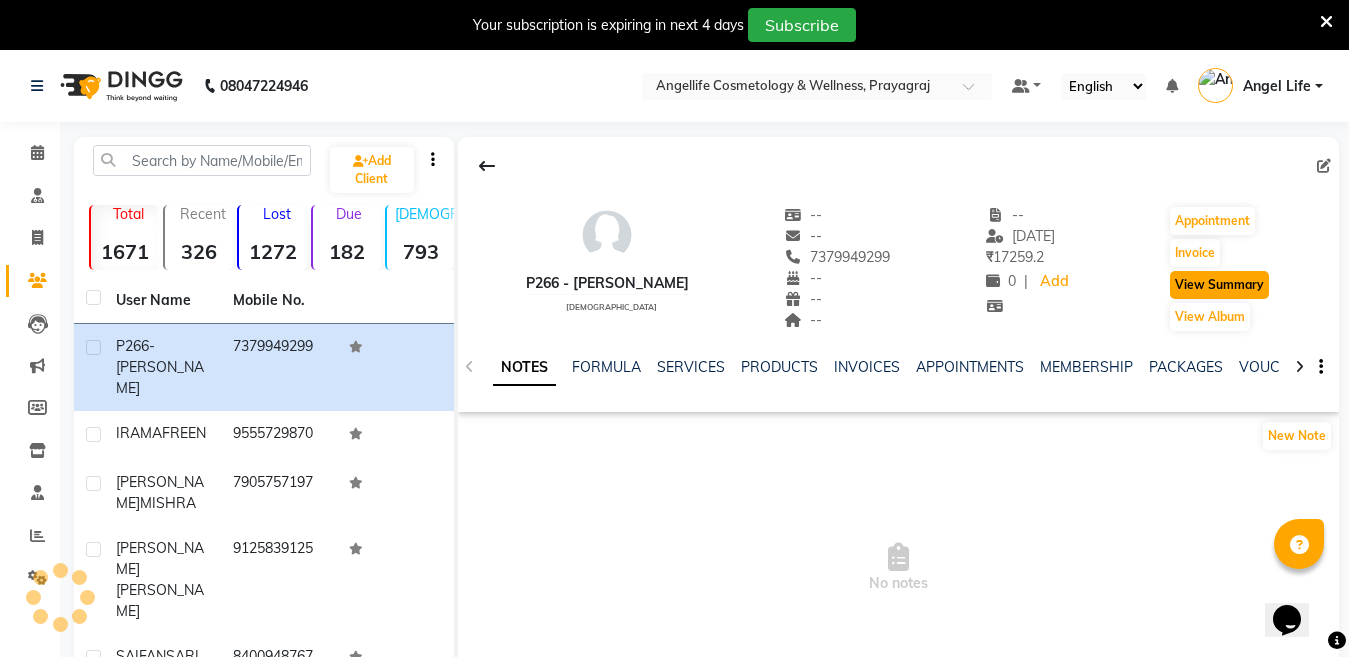 click on "View Summary" 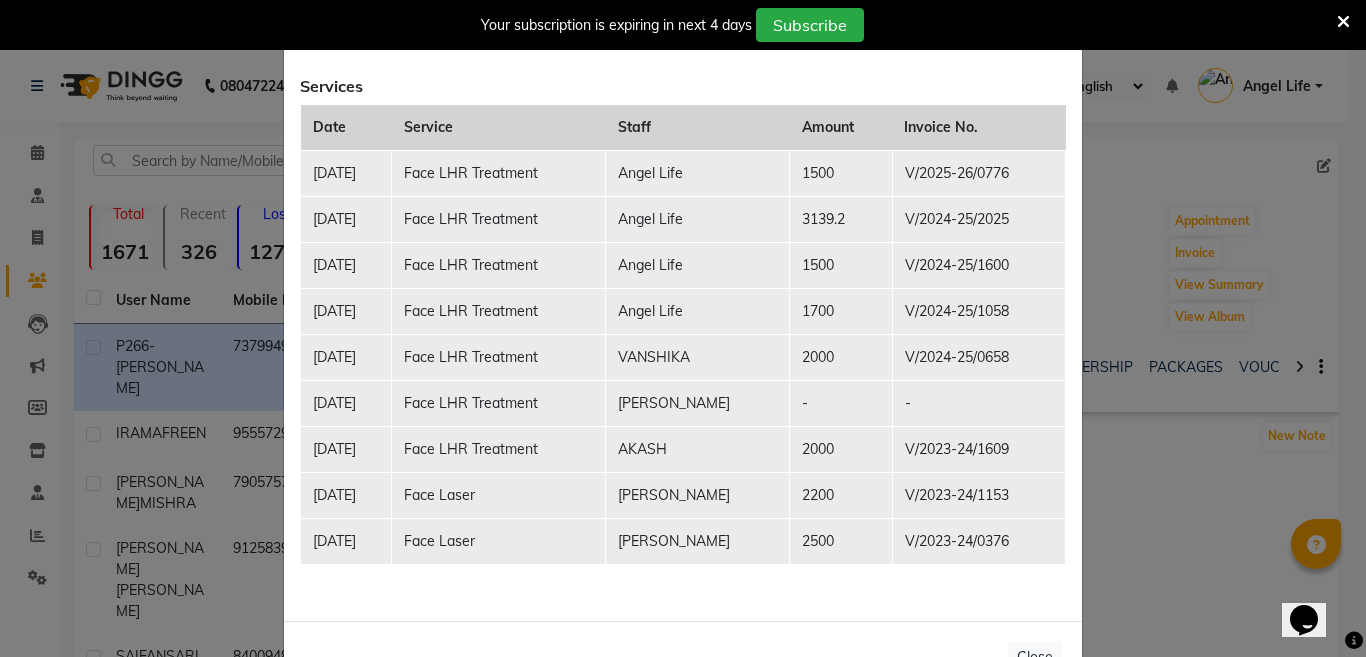 scroll, scrollTop: 237, scrollLeft: 0, axis: vertical 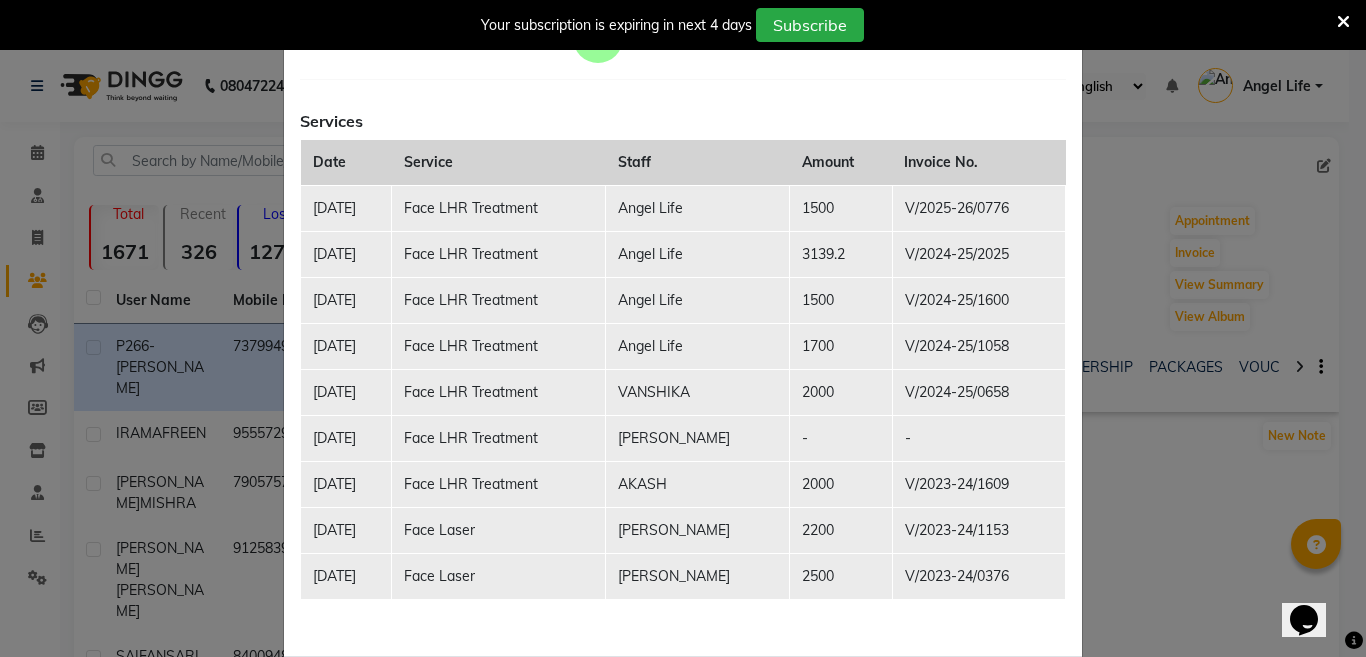 click at bounding box center (1343, 22) 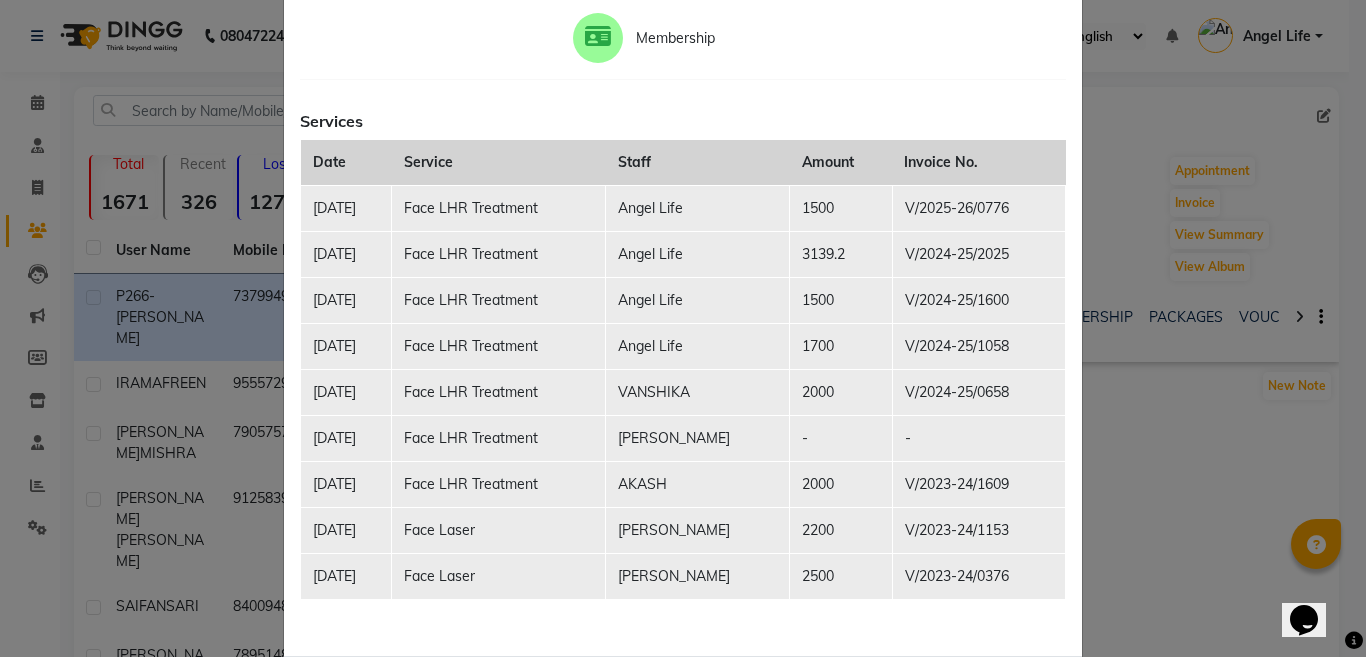 click on "Membership" 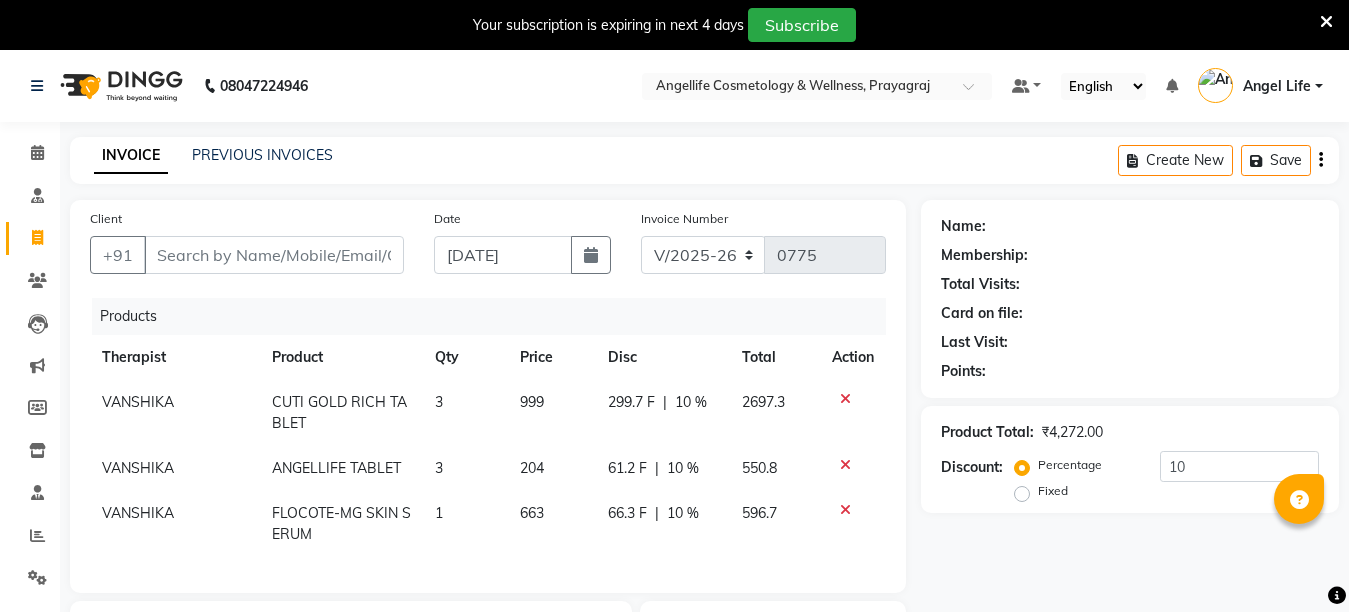 select on "4531" 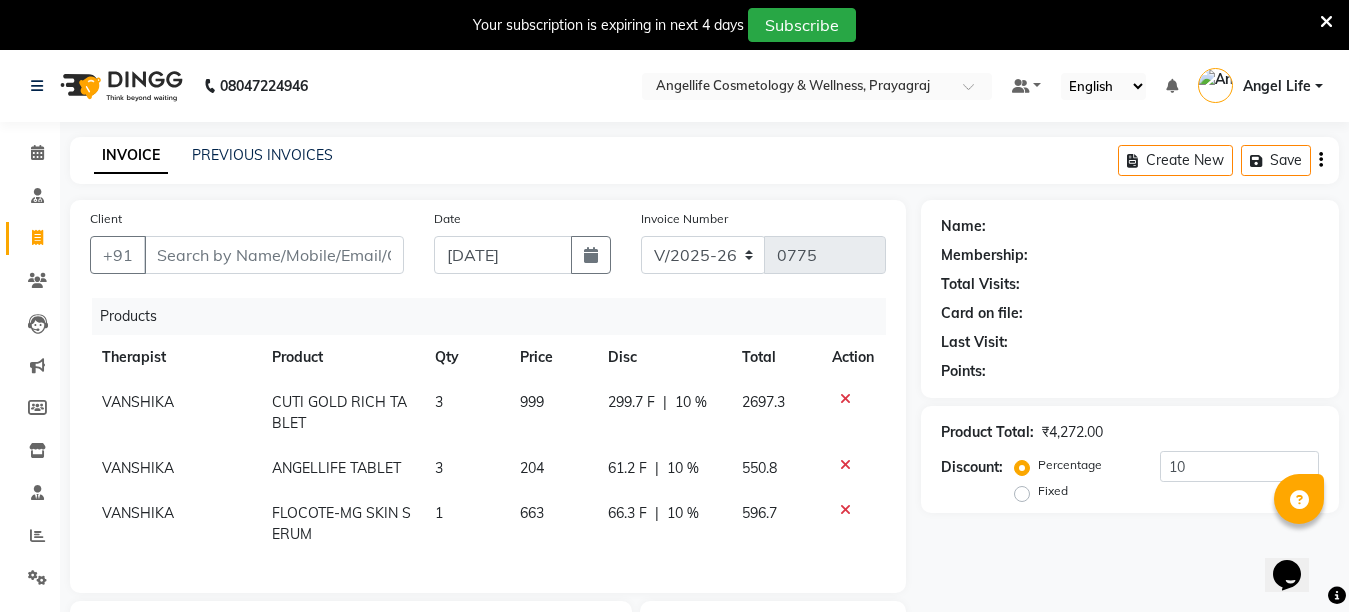 scroll, scrollTop: 0, scrollLeft: 0, axis: both 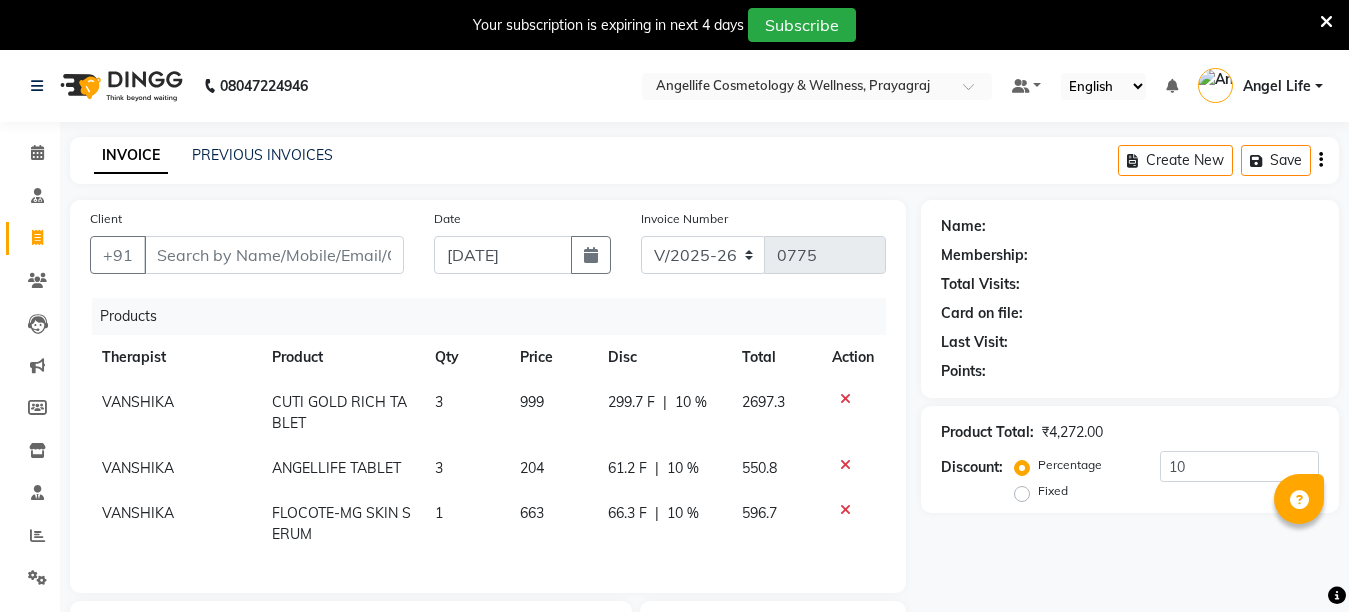 select on "4531" 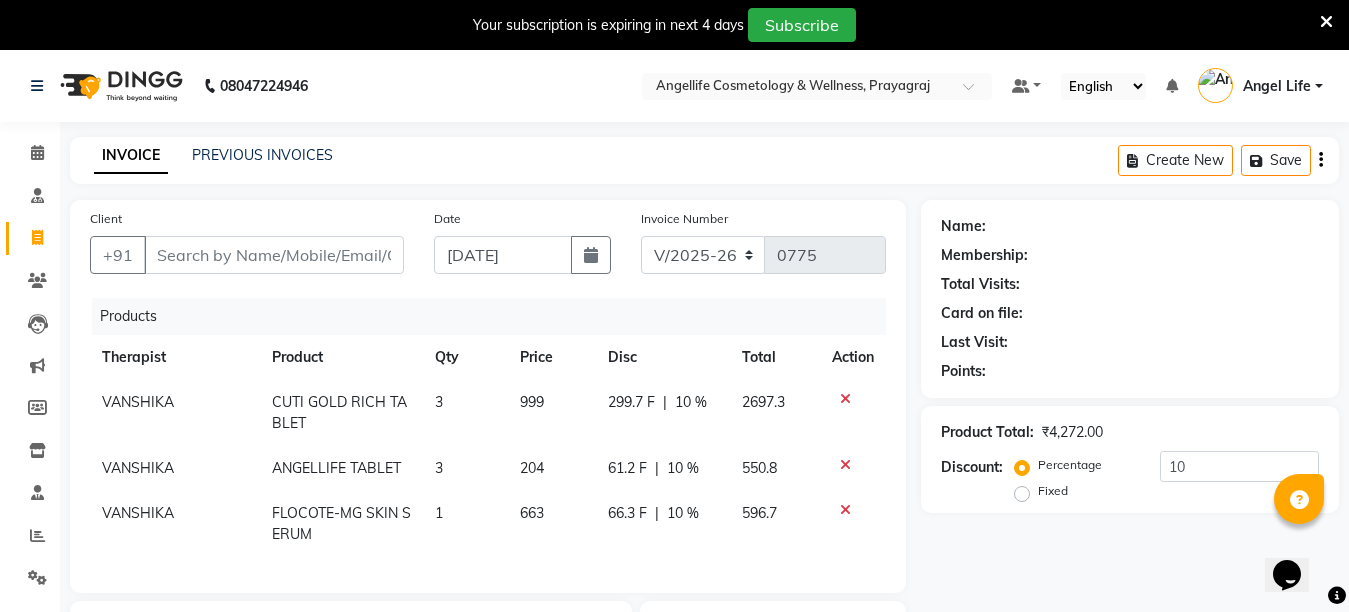 scroll, scrollTop: 0, scrollLeft: 0, axis: both 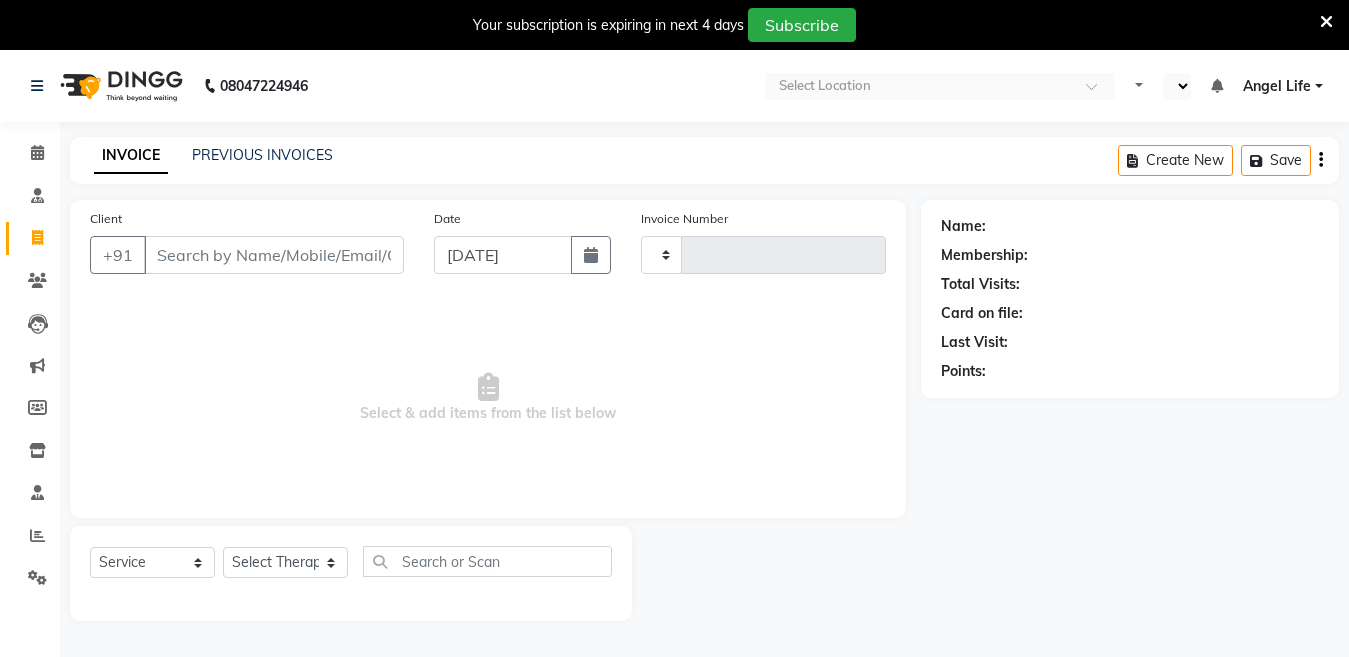 select on "service" 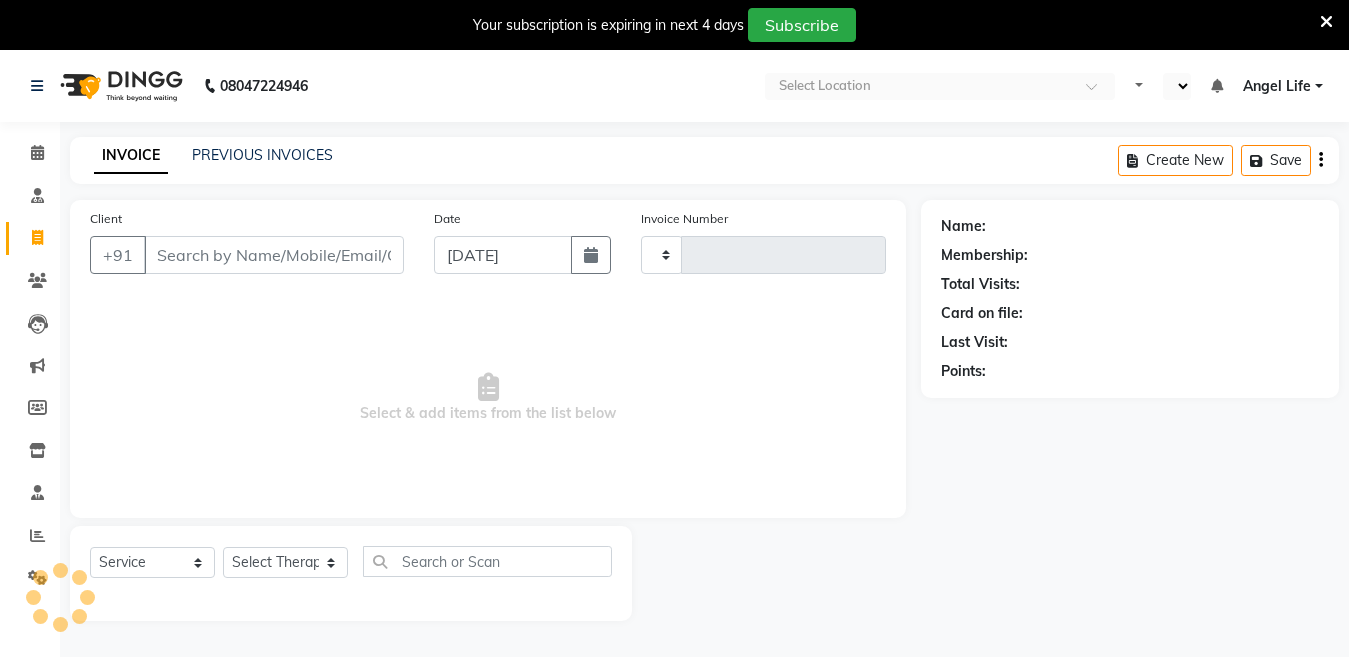 click on "Client" at bounding box center [274, 255] 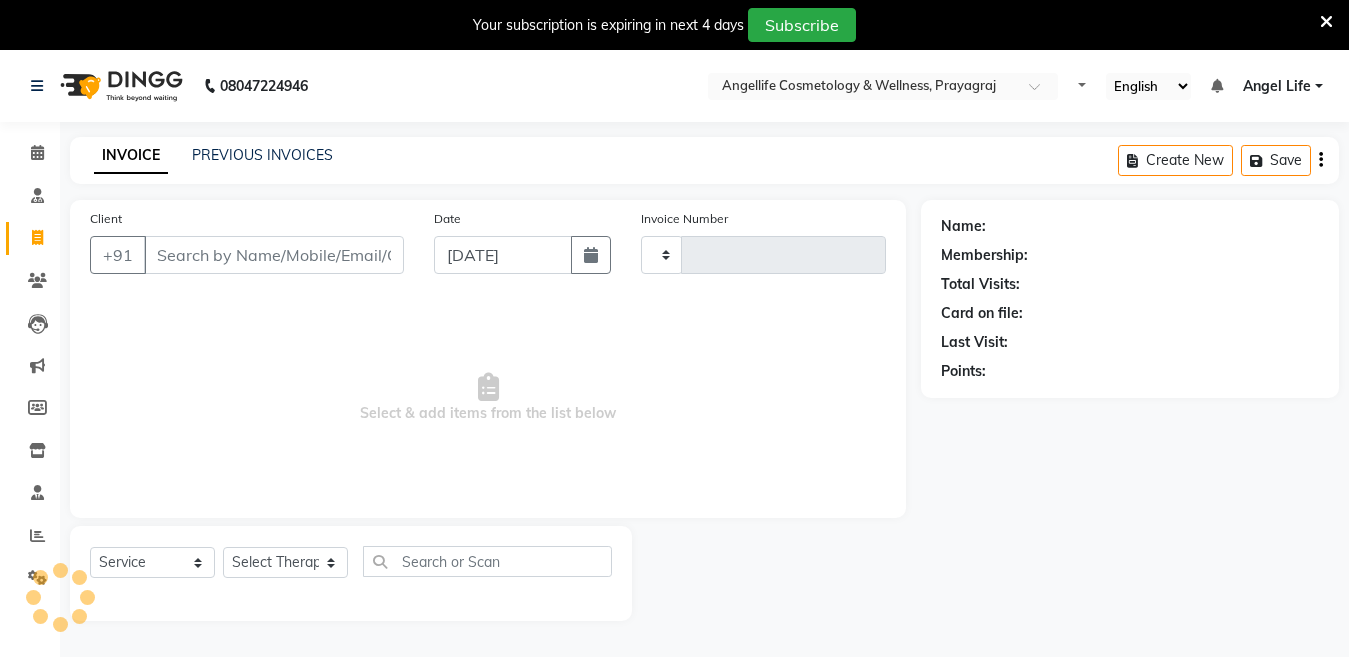 select on "en" 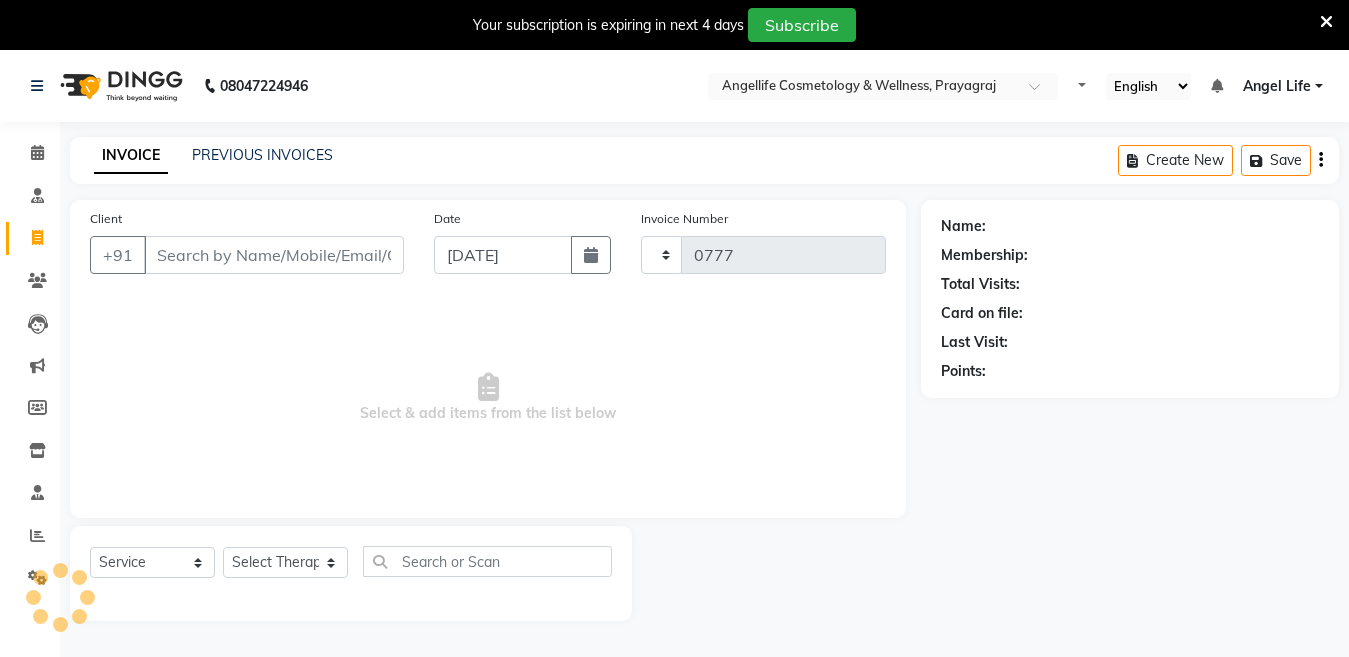 select on "4531" 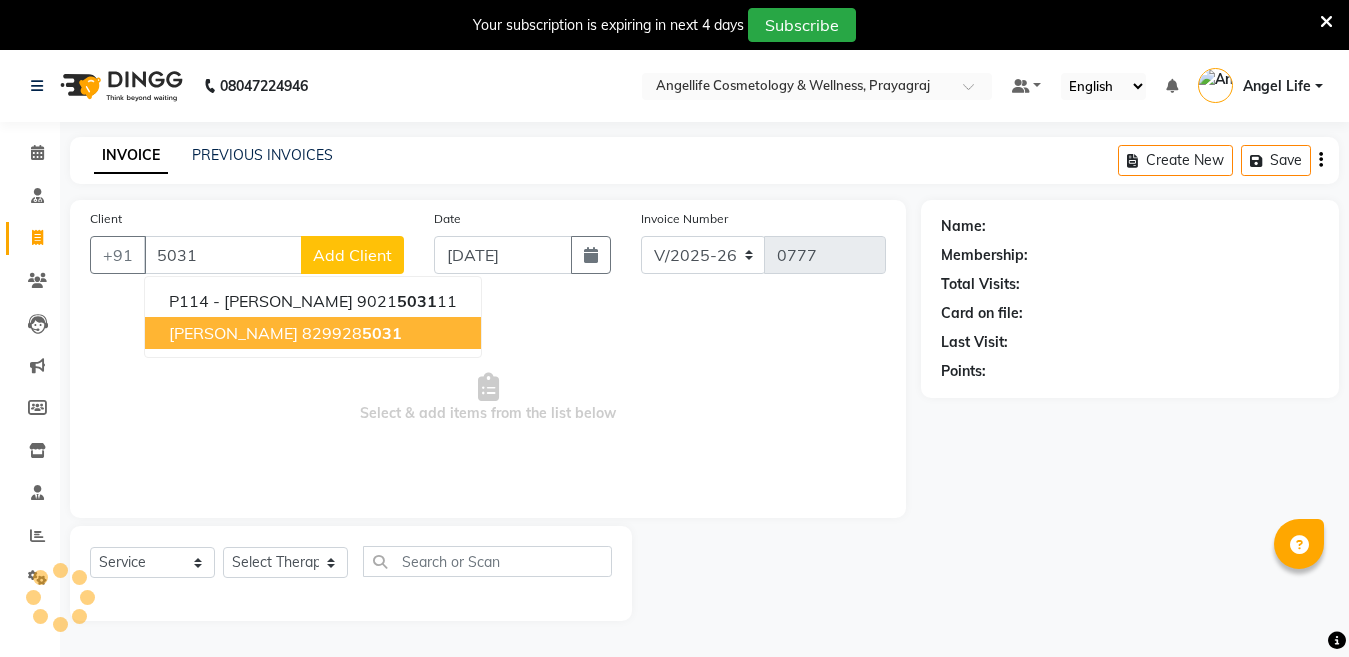 click on "[PERSON_NAME]" at bounding box center [233, 333] 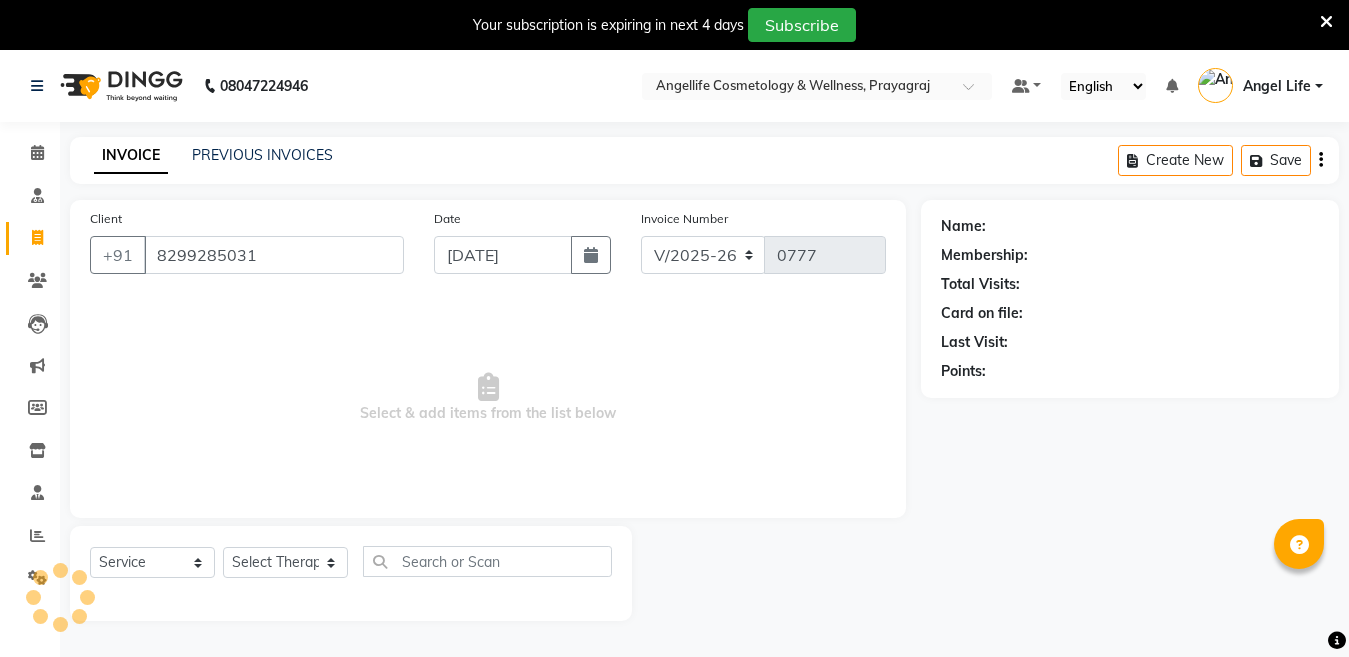 type on "8299285031" 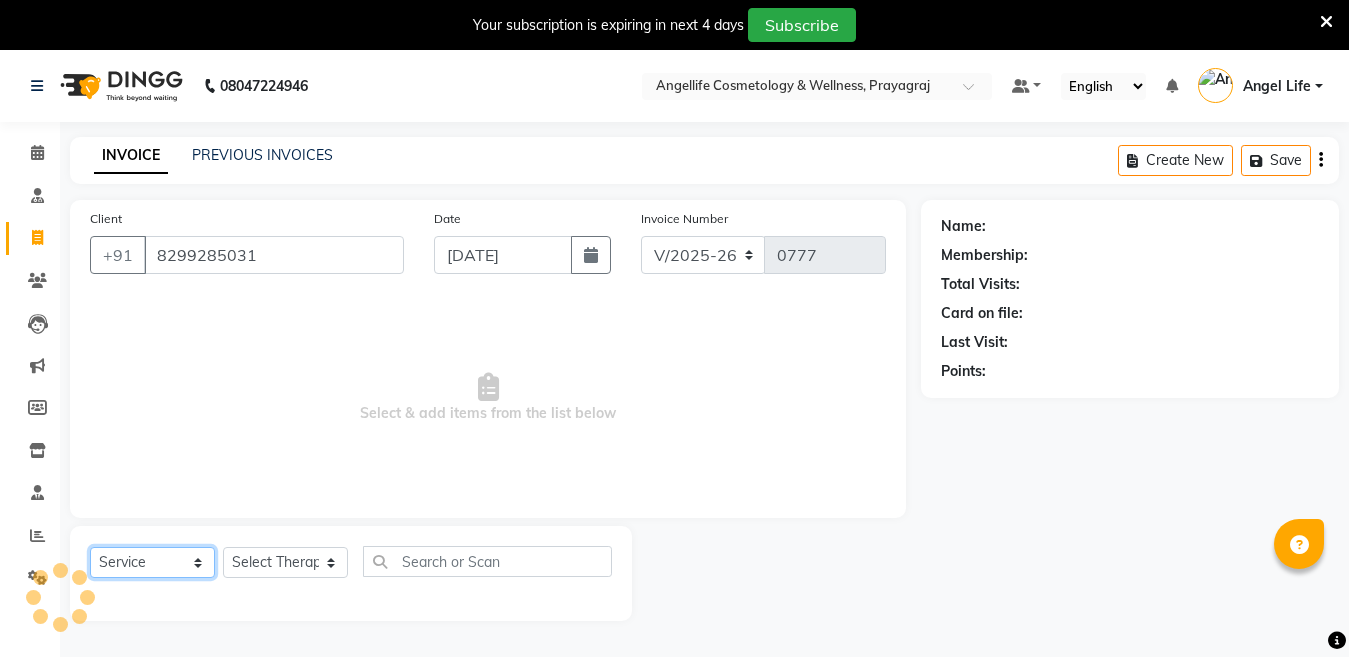 click on "Select  Service  Product  Membership  Package Voucher Prepaid Gift Card" 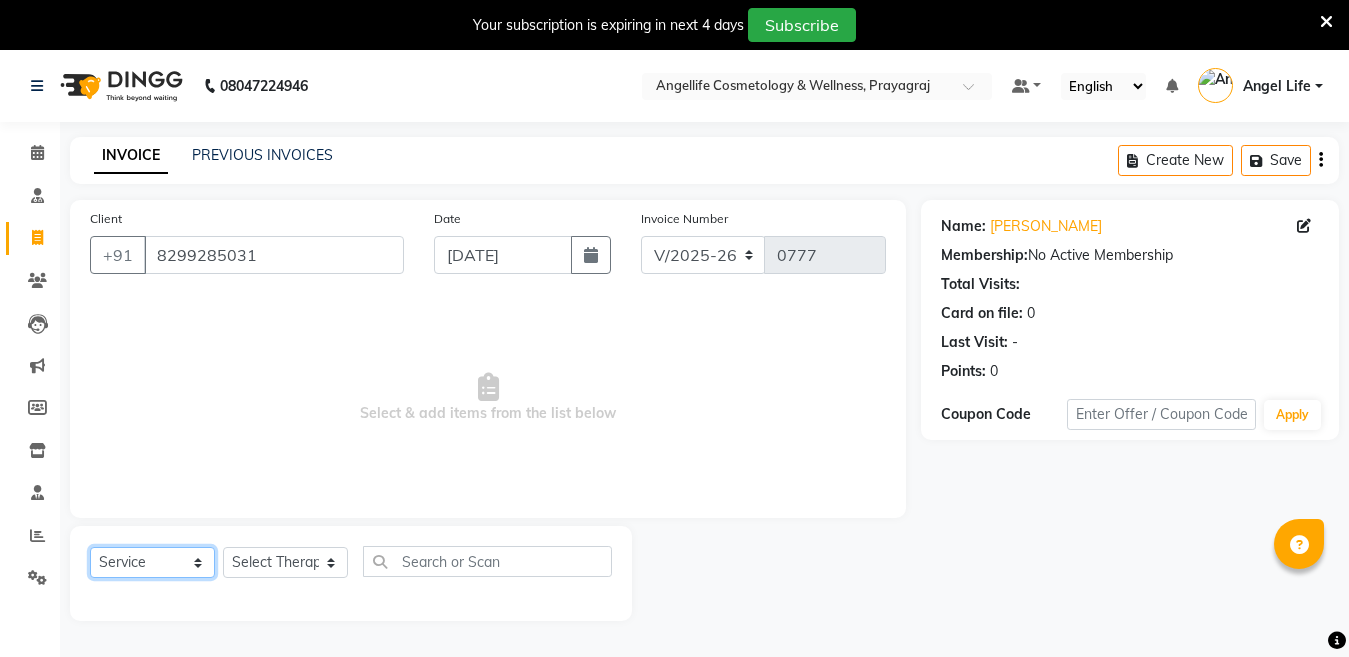 click on "Select  Service  Product  Membership  Package Voucher Prepaid Gift Card" 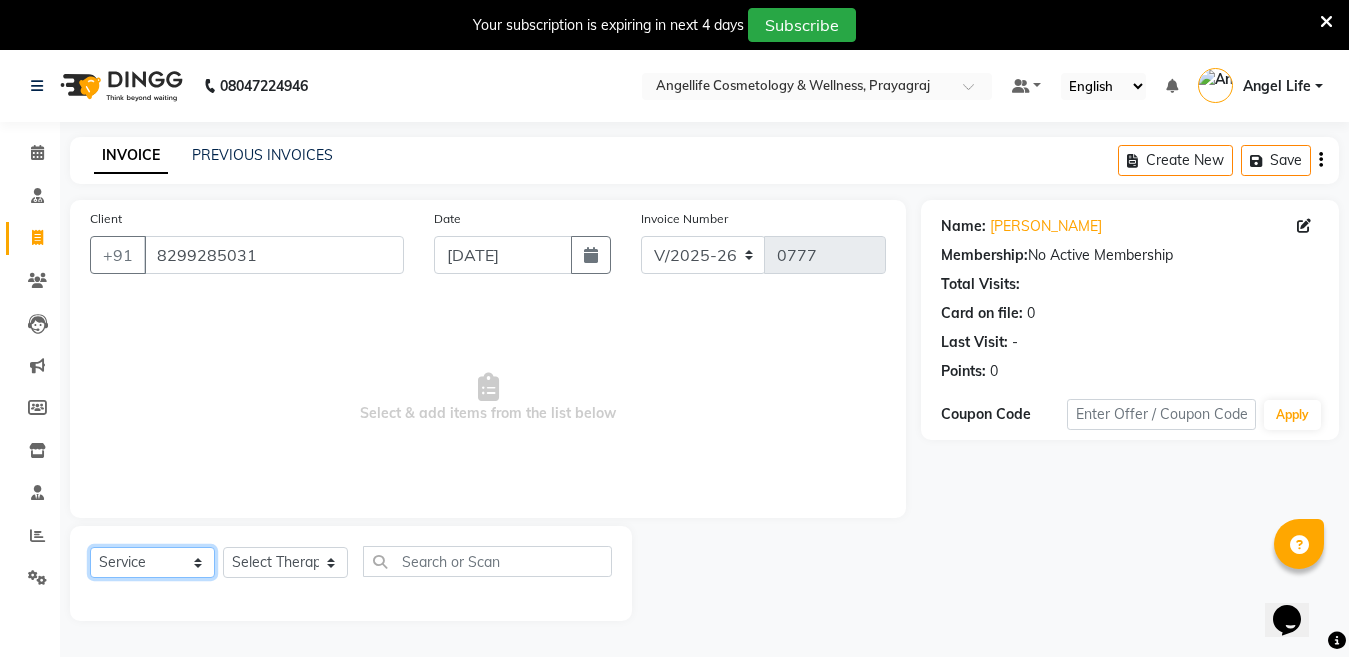 scroll, scrollTop: 0, scrollLeft: 0, axis: both 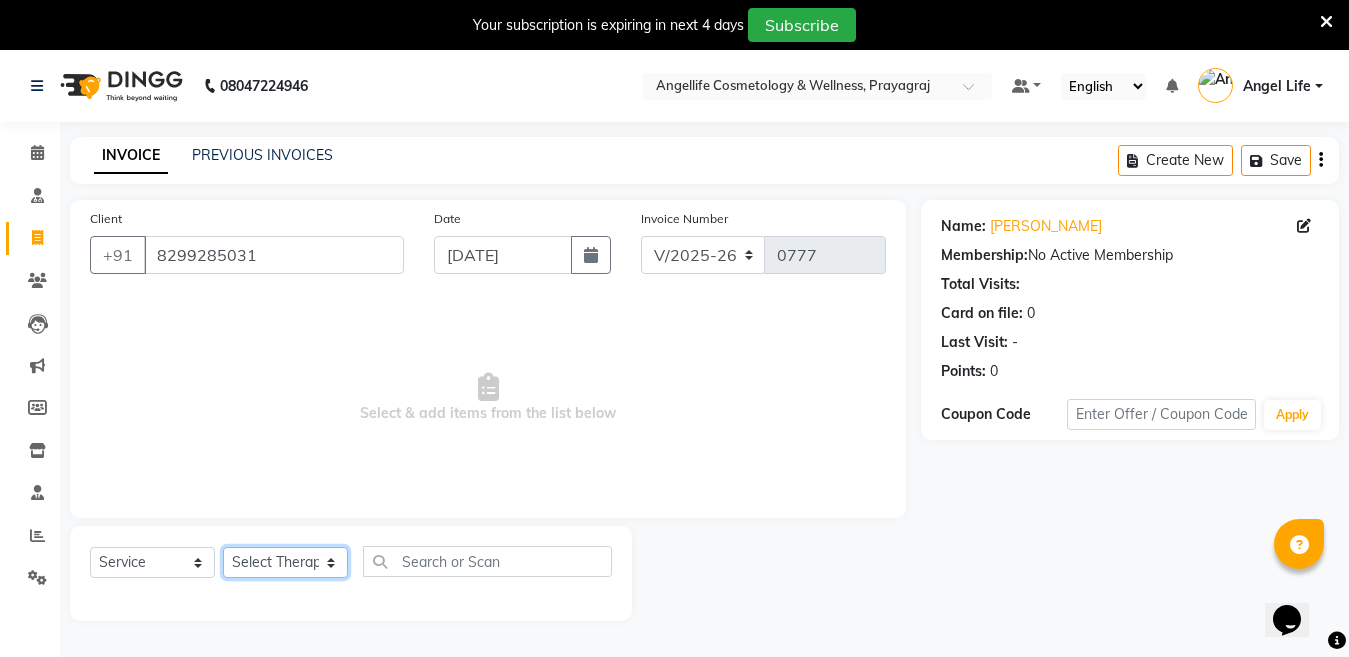 click on "Select Therapist Angel Life AngelLife Lucknow DR SWATI KAJAL [PERSON_NAME] ROHINI [PERSON_NAME] [PERSON_NAME]" 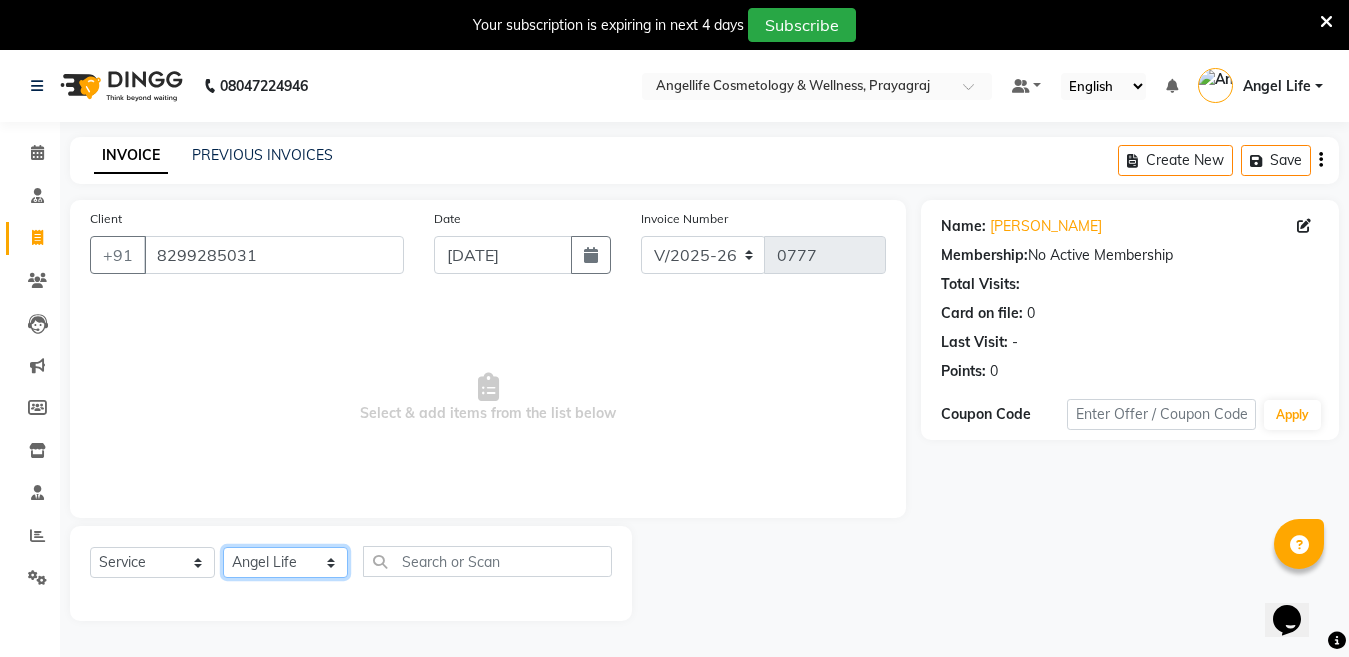 click on "Select Therapist Angel Life AngelLife Lucknow DR SWATI KAJAL [PERSON_NAME] ROHINI [PERSON_NAME] [PERSON_NAME]" 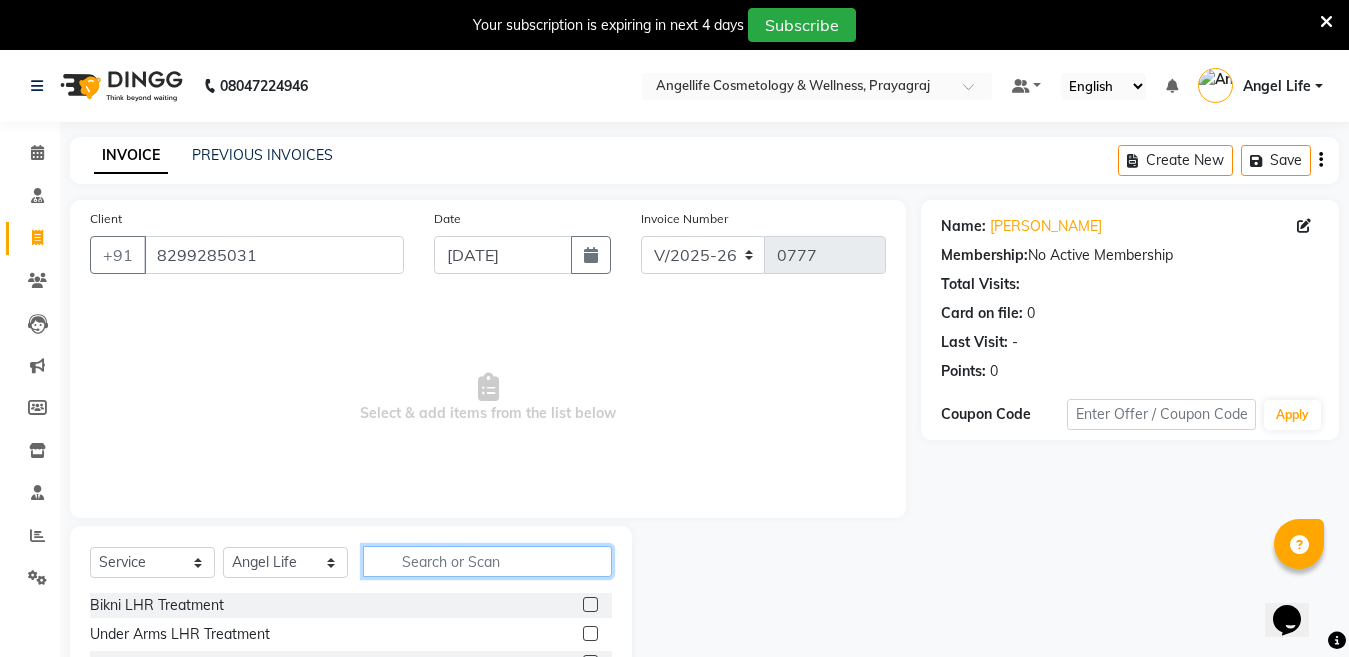 click 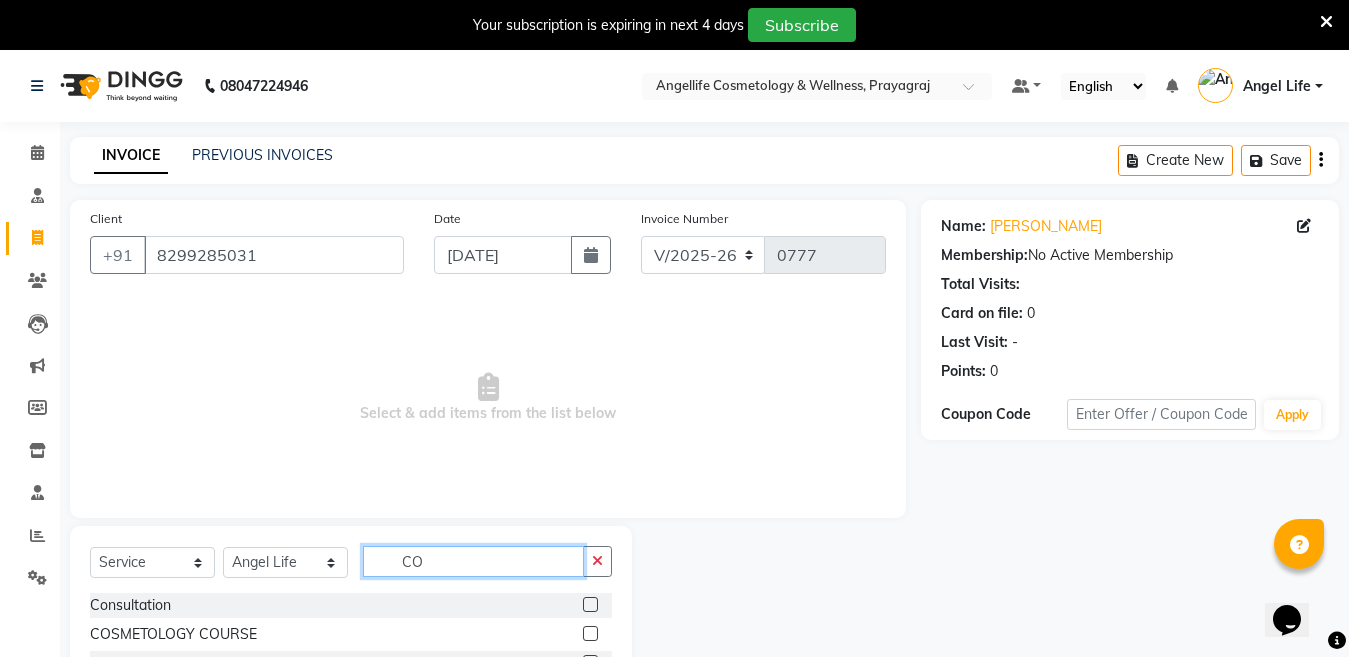 type on "CO" 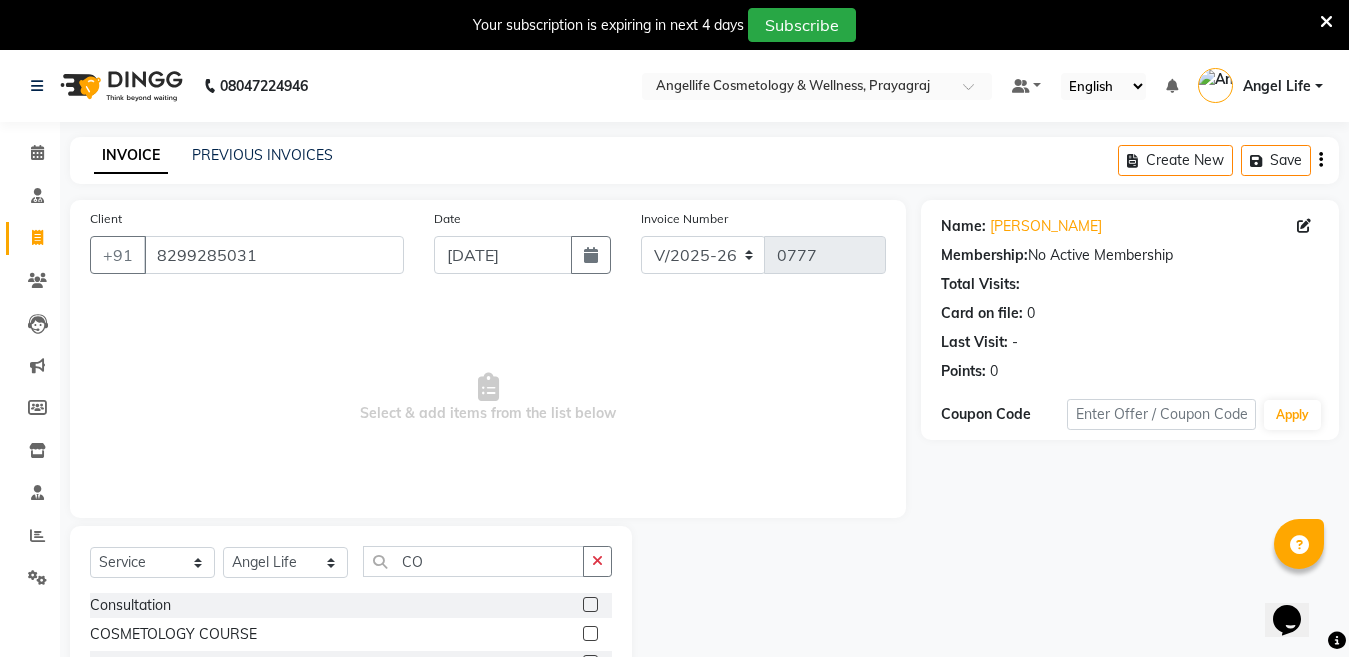 click 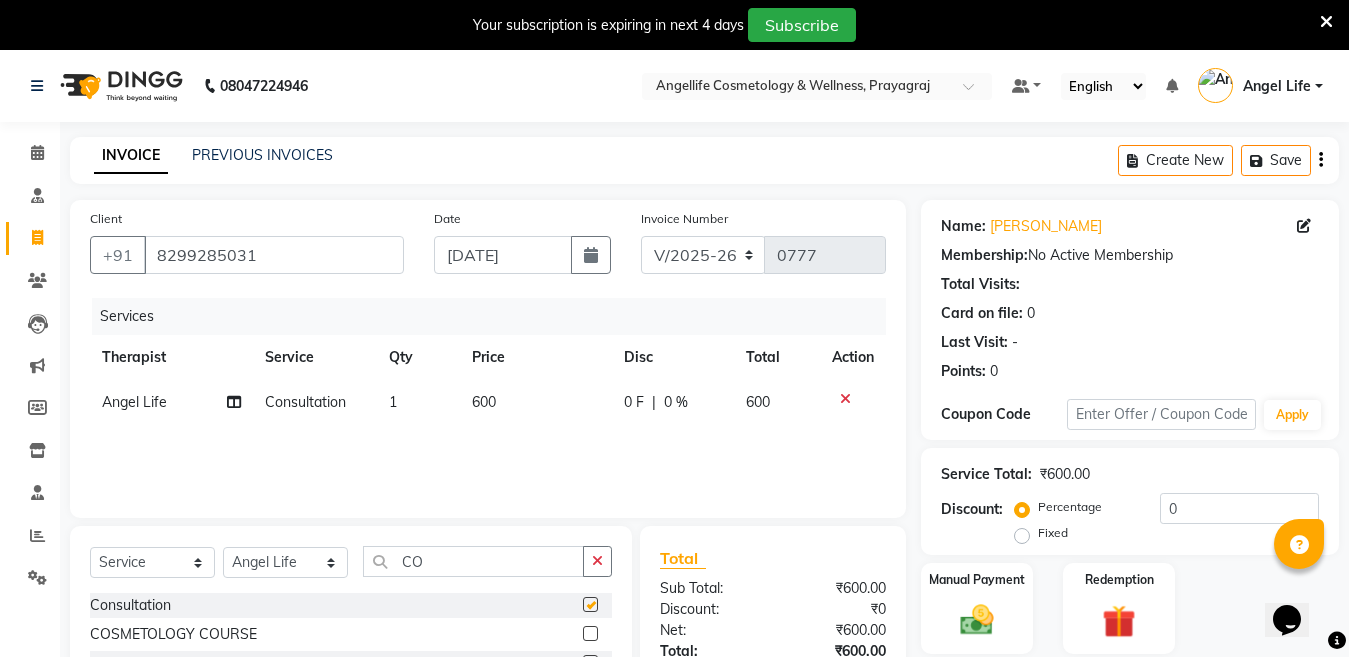 checkbox on "false" 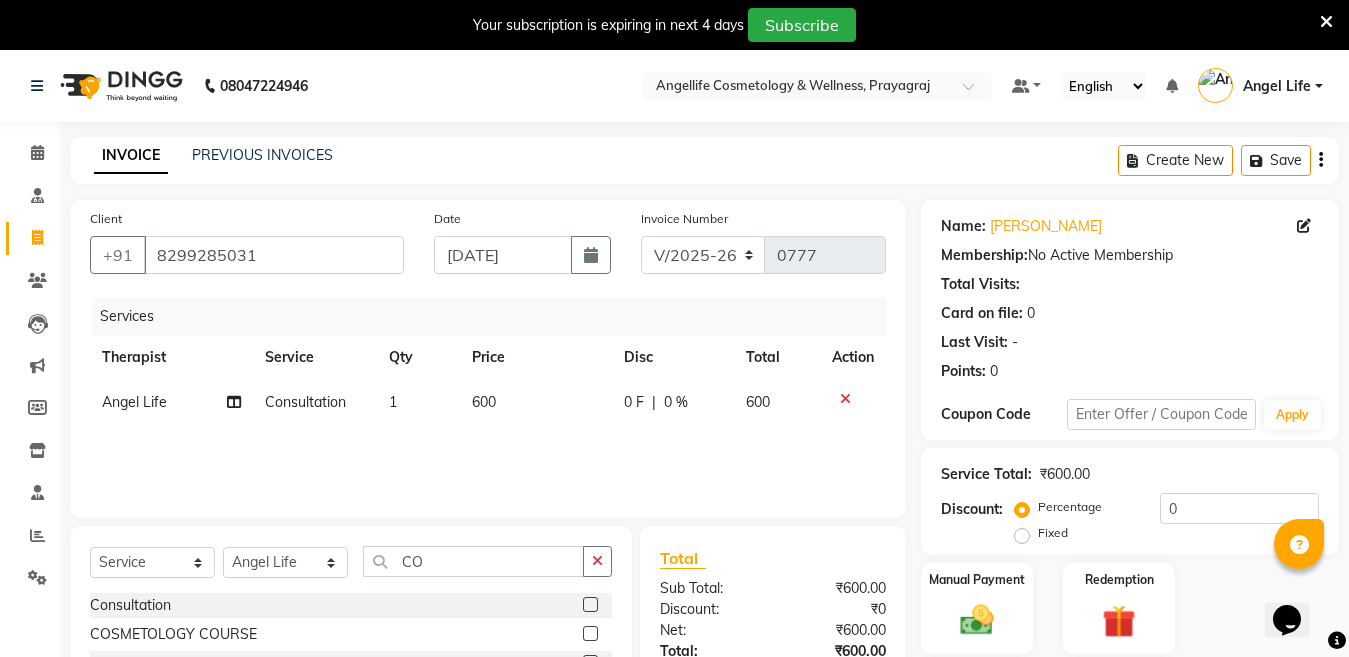 click on "0 %" 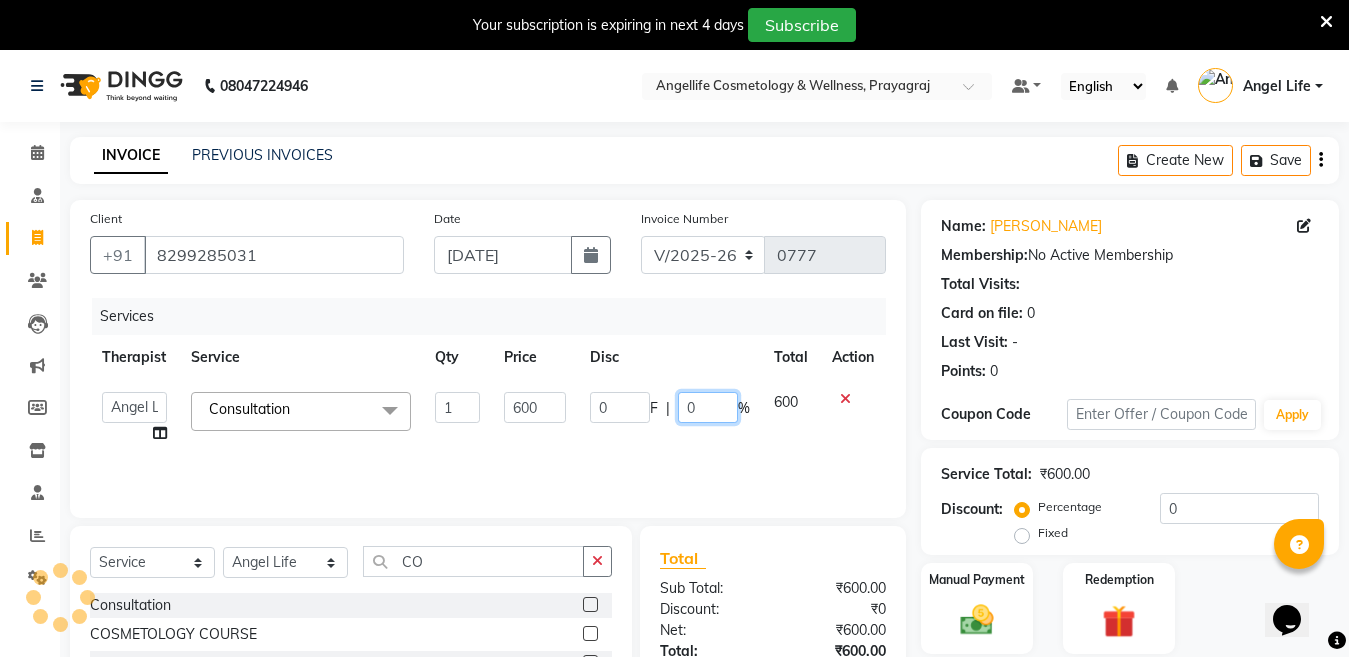 click on "0" 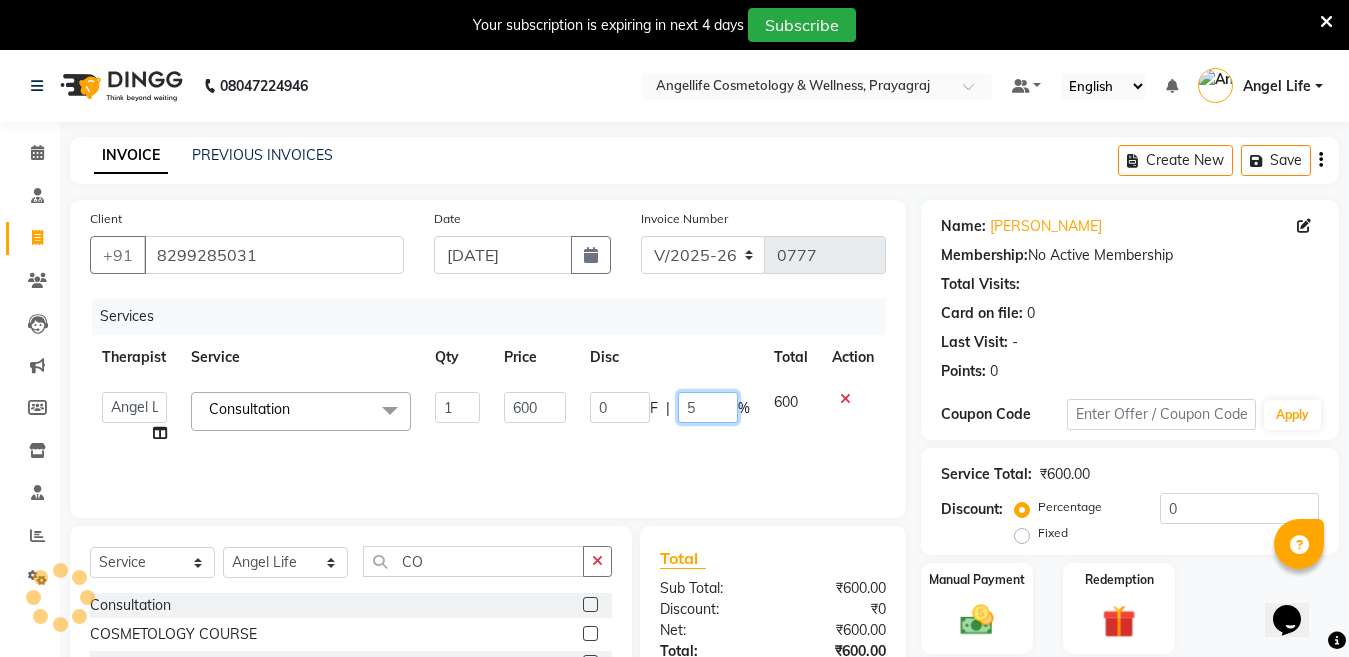 type on "50" 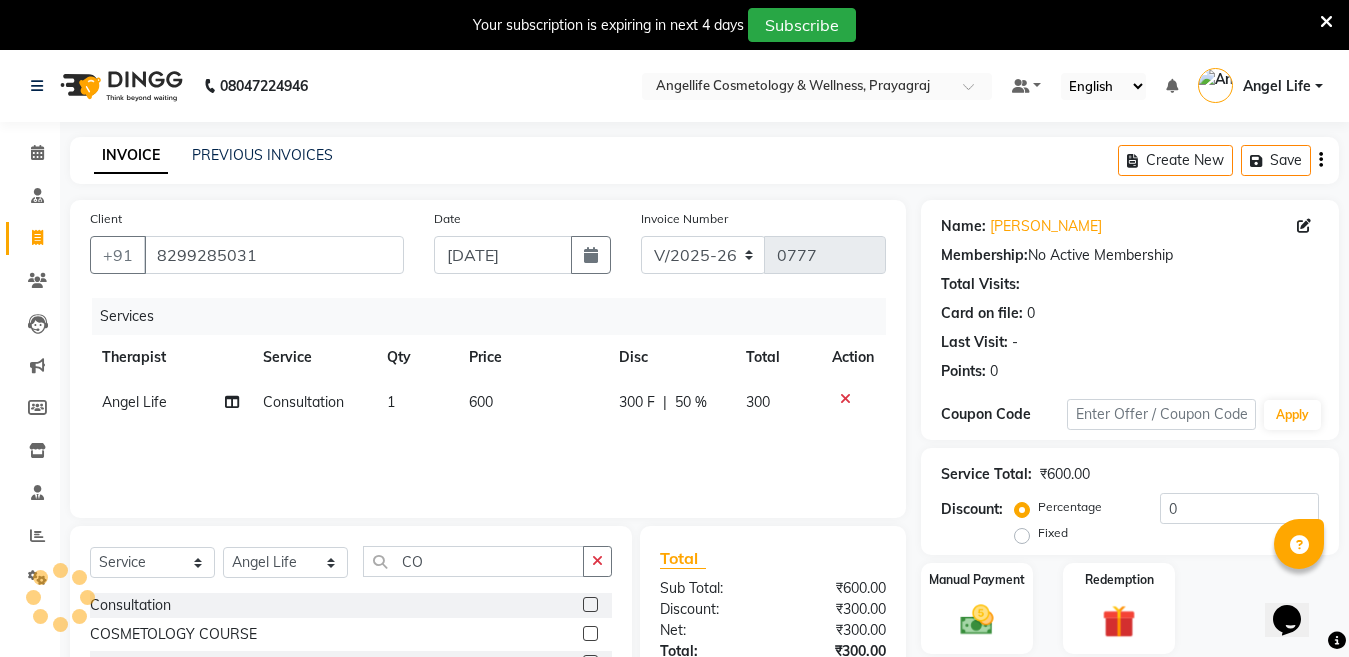 click on "Services Therapist Service Qty Price Disc Total Action Angel Life Consultation 1 600 300 F | 50 % 300" 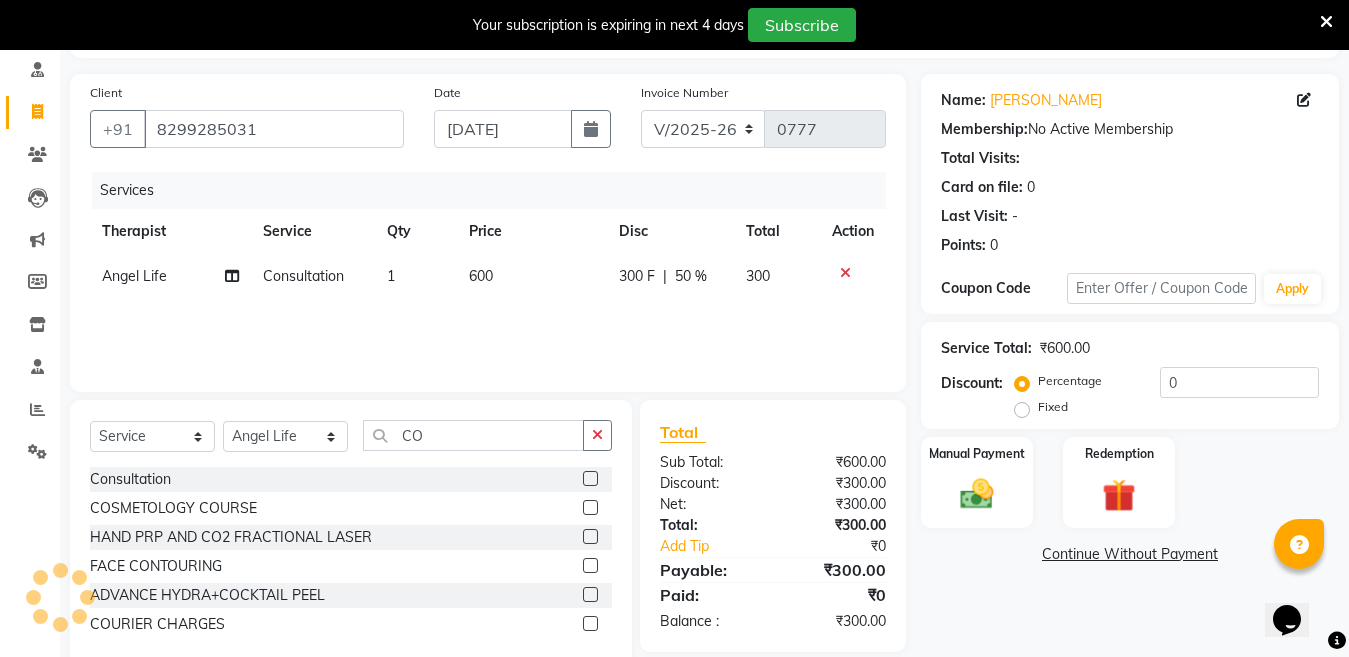 scroll, scrollTop: 168, scrollLeft: 0, axis: vertical 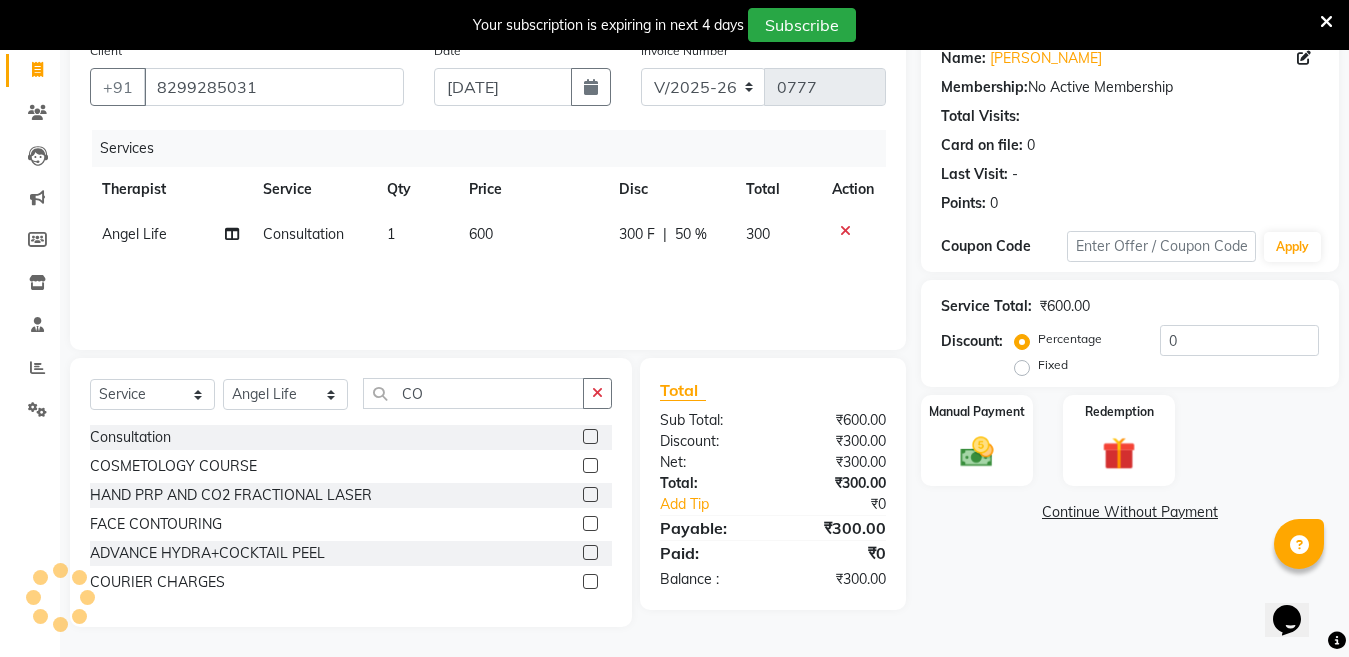 click on "Continue Without Payment" 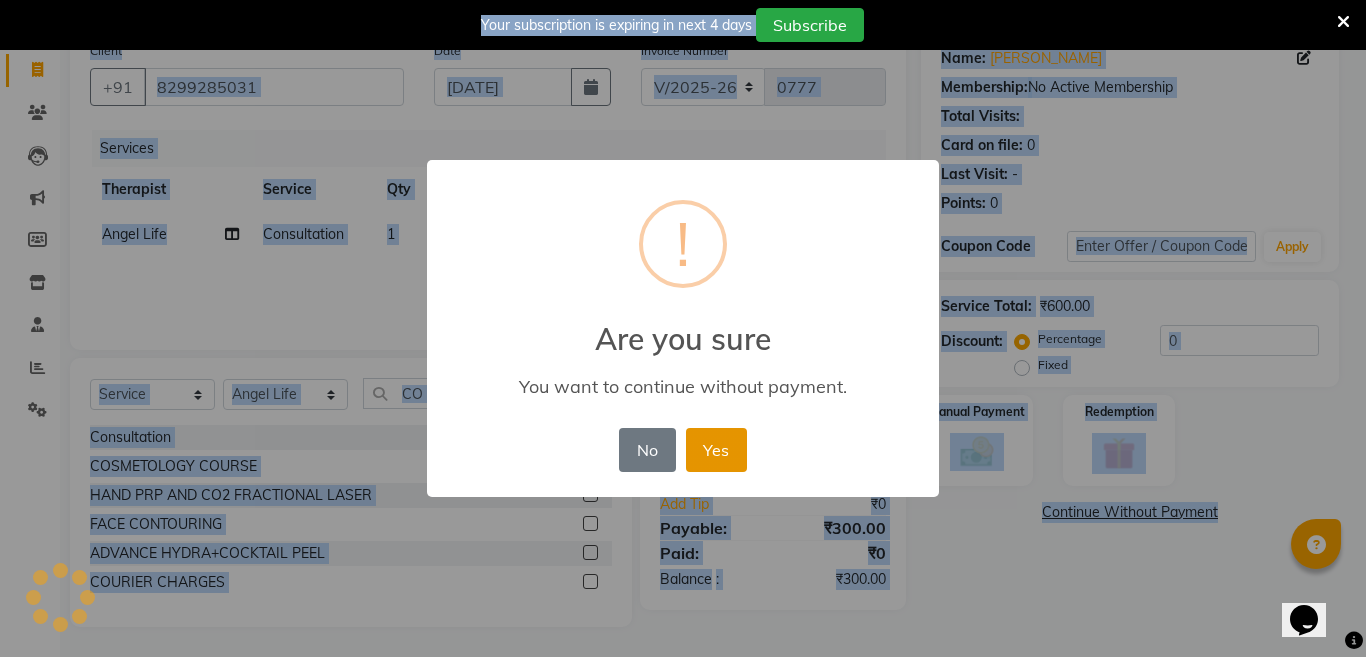 click on "Yes" at bounding box center (716, 450) 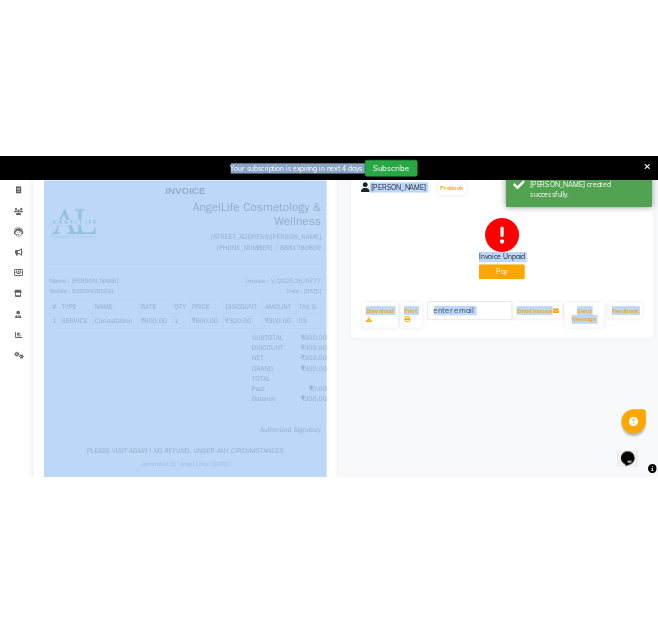 scroll, scrollTop: 0, scrollLeft: 0, axis: both 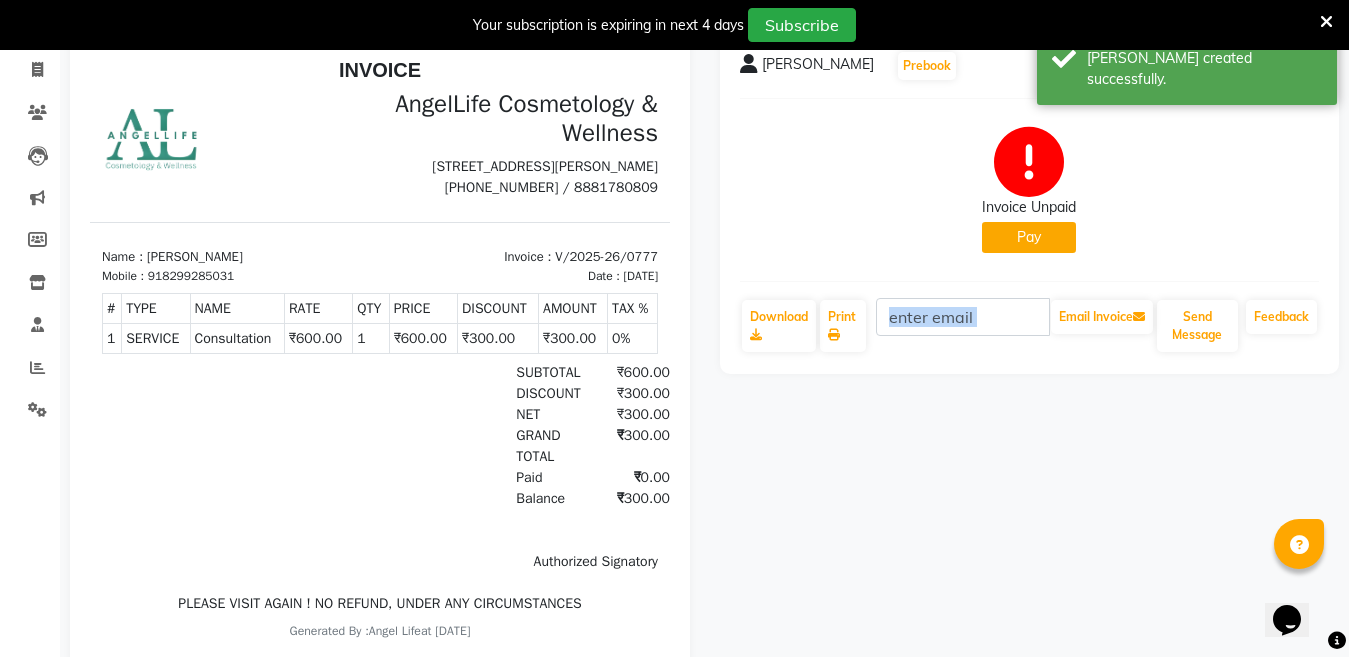 click on "Email Invoice" 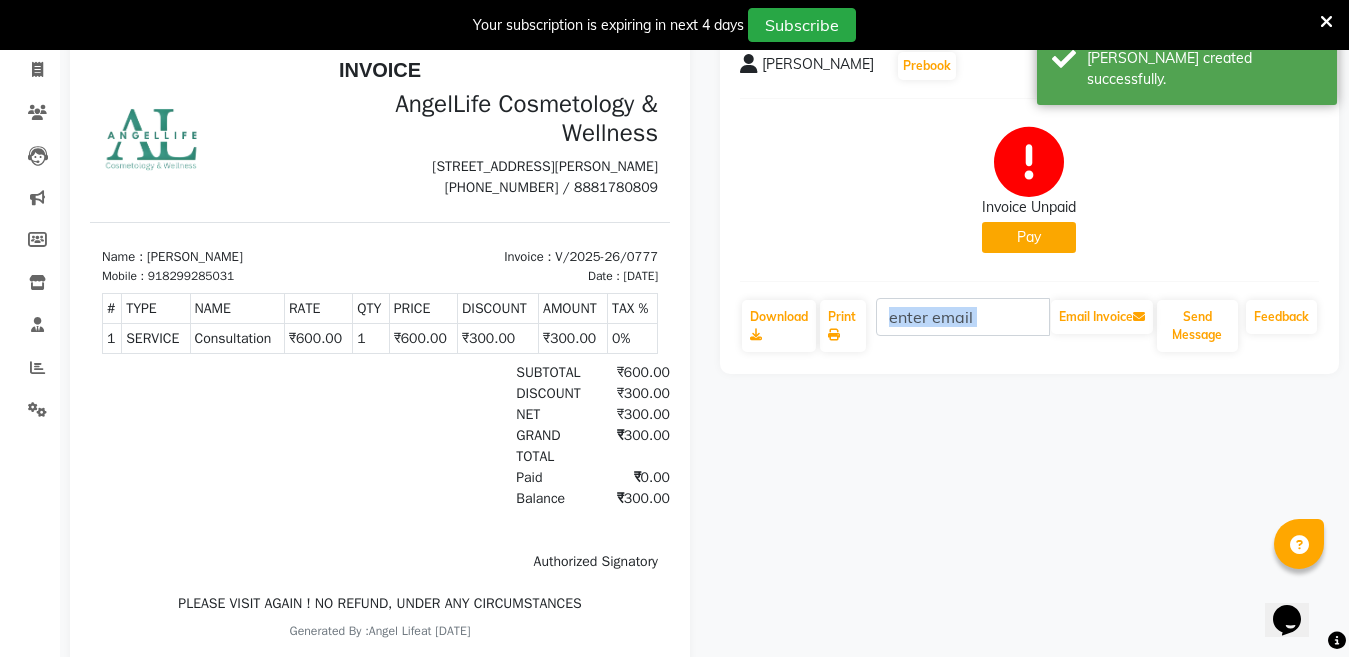 click on "Pay" 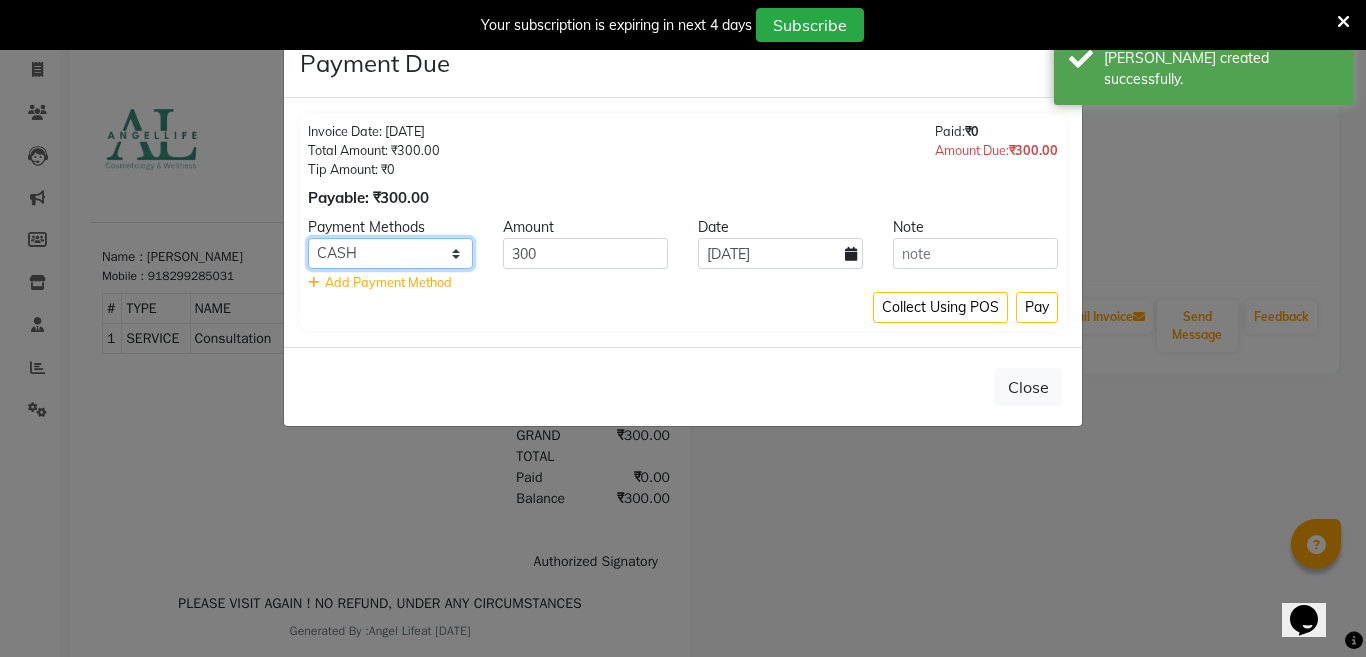 click on "CASH CARD ONLINE CUSTOM GPay PayTM PhonePe UPI NearBuy Loan BharatPay Cheque MosamBee MI Voucher Bank Family Visa Card Master Card BharatPay Card UPI BharatPay Other Cards Juice by MCB MyT Money MariDeal DefiDeal Deal.mu THD TCL CEdge Card M UPI M UPI Axis UPI Union Card (Indian Bank) Card (DL Bank) RS BTC Wellnessta Razorpay Complimentary Nift Spa Finder Spa Week Venmo BFL LoanTap SaveIN GMoney ATH Movil On Account Chamber Gift Card Trade Comp Donation Card on File Envision BRAC Card City Card bKash Credit Card Debit Card Shoutlo LUZO Jazz Cash AmEx Discover Tabby Online W Room Charge Room Charge USD Room Charge Euro Room Charge EGP Room Charge GBP Bajaj Finserv Bad Debts Card: IDFC Card: IOB Coupon Gcash PayMaya Instamojo COnline UOnline SOnline SCard Paypal PPR PPV PPC PPN PPG PPE CAMP Benefit ATH Movil Dittor App Rupay Diners iPrepaid iPackage District App Pine Labs Cash Payment Pnb Bank GPay NT Cash Lash GPay Lash Cash Nail GPay Nail Cash BANKTANSFER Dreamfolks BOB SBI Save-In Nail Card Lash Card" 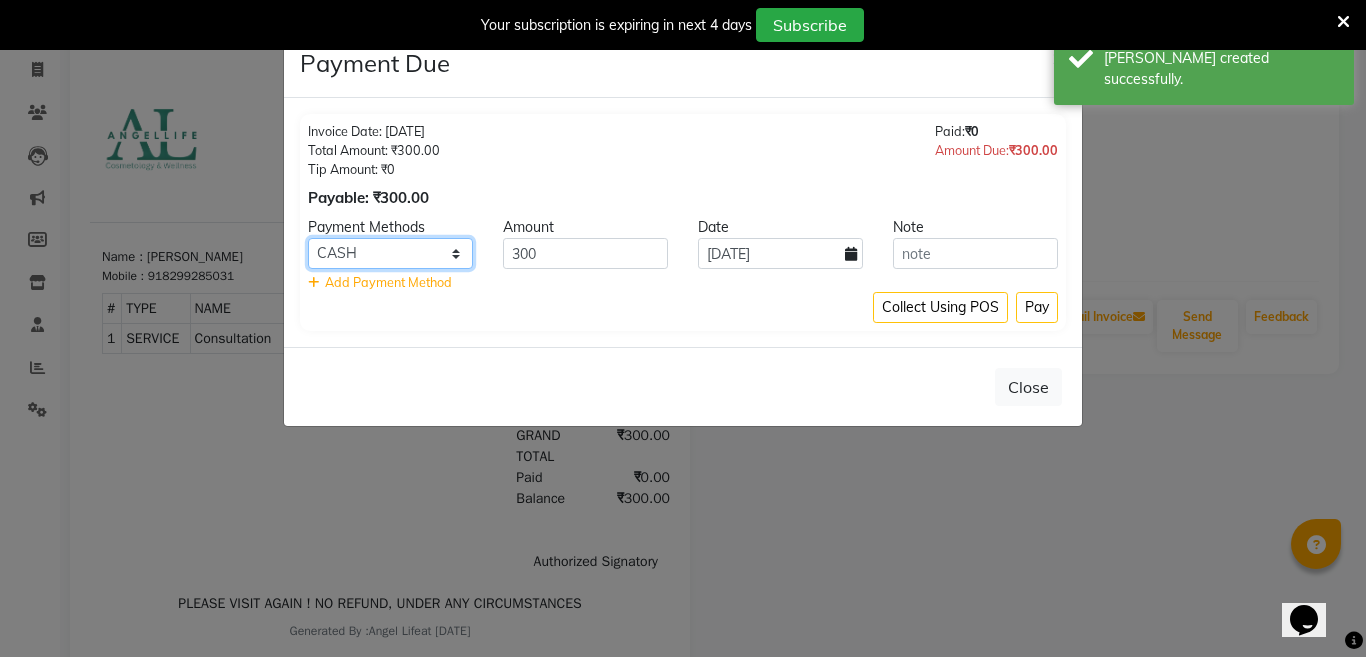 select on "8" 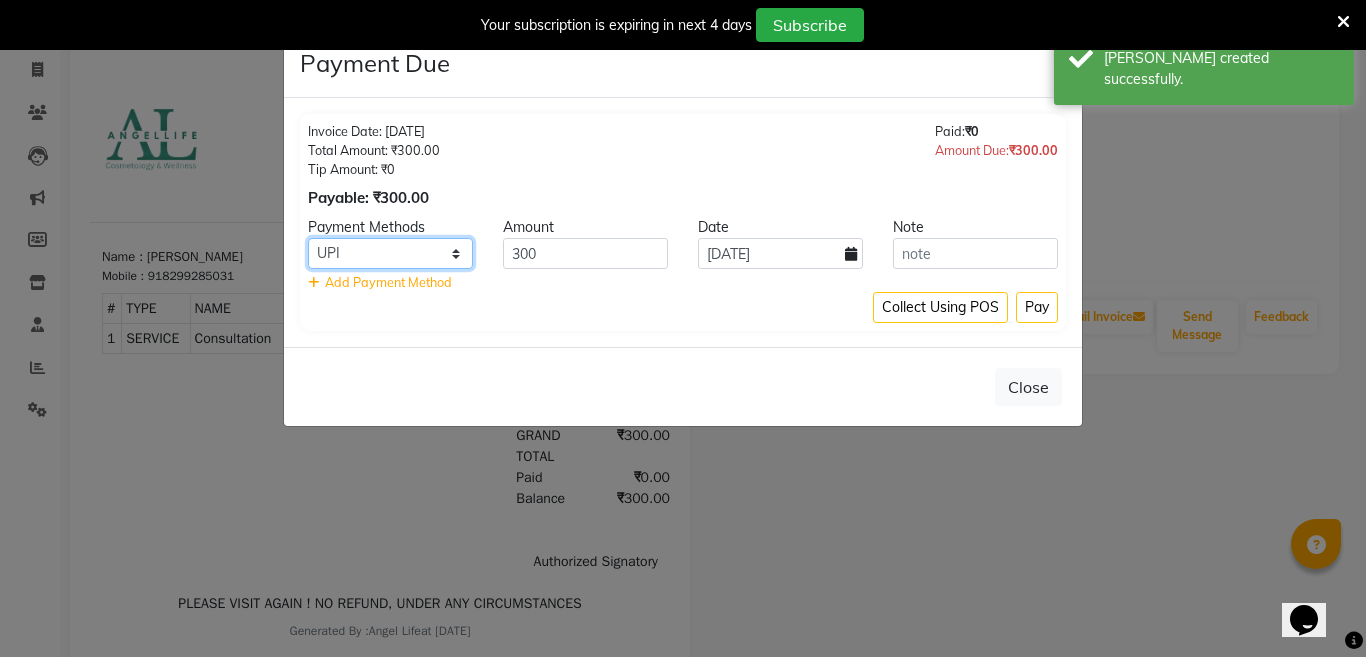 click on "CASH CARD ONLINE CUSTOM GPay PayTM PhonePe UPI NearBuy Loan BharatPay Cheque MosamBee MI Voucher Bank Family Visa Card Master Card BharatPay Card UPI BharatPay Other Cards Juice by MCB MyT Money MariDeal DefiDeal Deal.mu THD TCL CEdge Card M UPI M UPI Axis UPI Union Card (Indian Bank) Card (DL Bank) RS BTC Wellnessta Razorpay Complimentary Nift Spa Finder Spa Week Venmo BFL LoanTap SaveIN GMoney ATH Movil On Account Chamber Gift Card Trade Comp Donation Card on File Envision BRAC Card City Card bKash Credit Card Debit Card Shoutlo LUZO Jazz Cash AmEx Discover Tabby Online W Room Charge Room Charge USD Room Charge Euro Room Charge EGP Room Charge GBP Bajaj Finserv Bad Debts Card: IDFC Card: IOB Coupon Gcash PayMaya Instamojo COnline UOnline SOnline SCard Paypal PPR PPV PPC PPN PPG PPE CAMP Benefit ATH Movil Dittor App Rupay Diners iPrepaid iPackage District App Pine Labs Cash Payment Pnb Bank GPay NT Cash Lash GPay Lash Cash Nail GPay Nail Cash BANKTANSFER Dreamfolks BOB SBI Save-In Nail Card Lash Card" 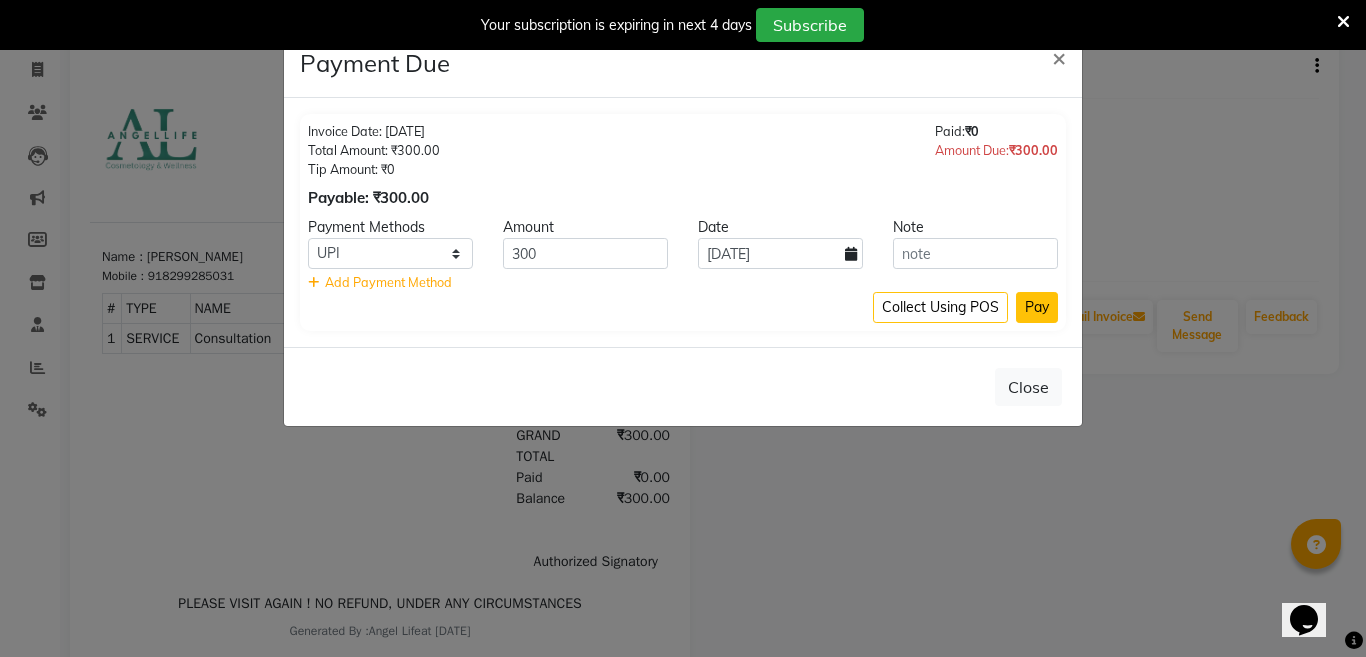 click on "Pay" 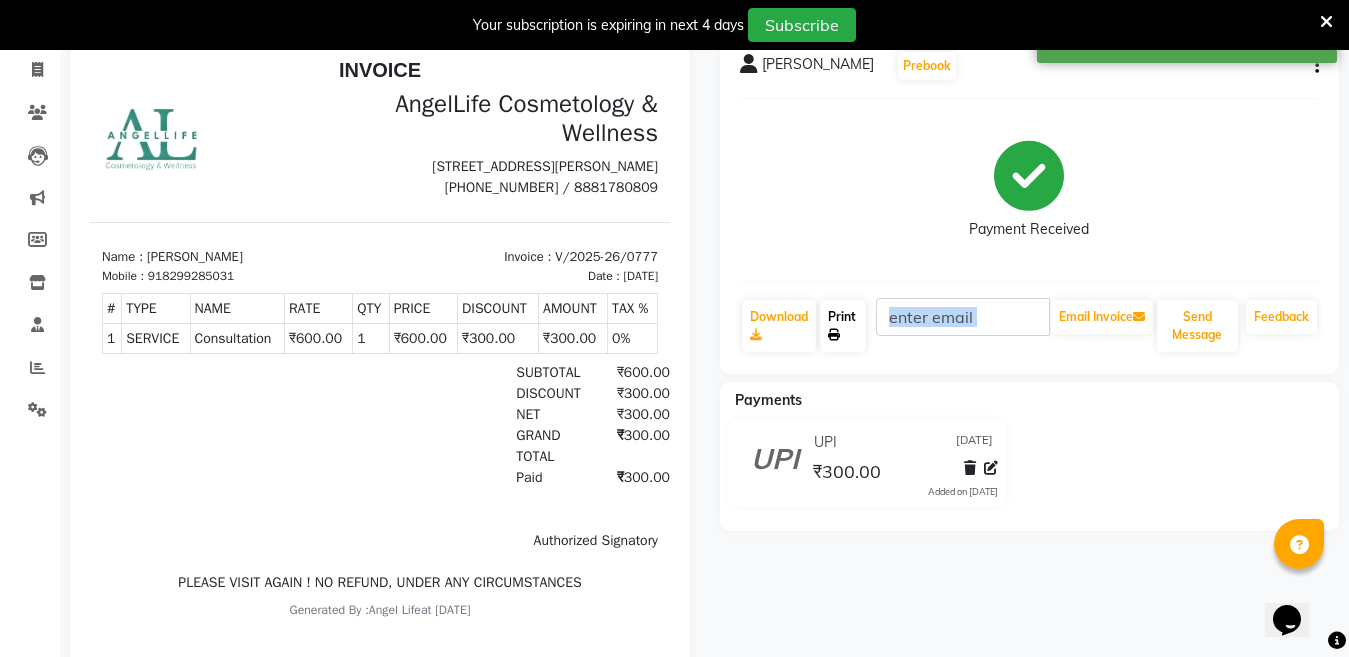 click on "Print" 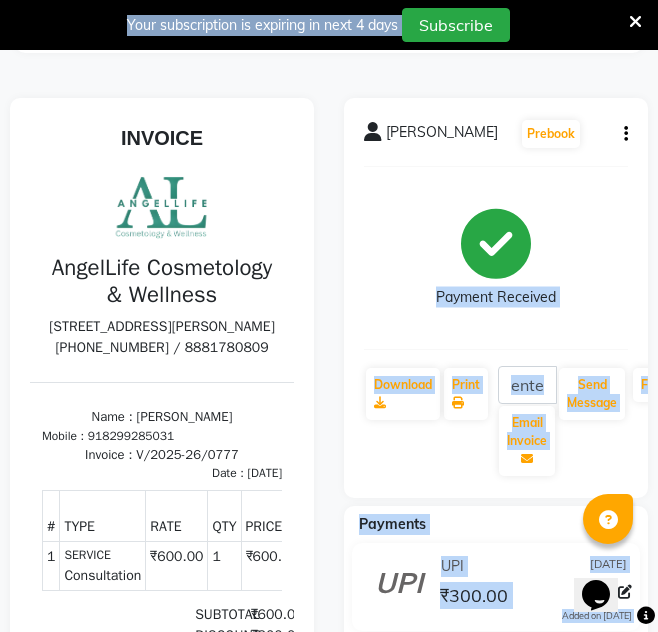 drag, startPoint x: 464, startPoint y: 1, endPoint x: 1039, endPoint y: 190, distance: 605.26526 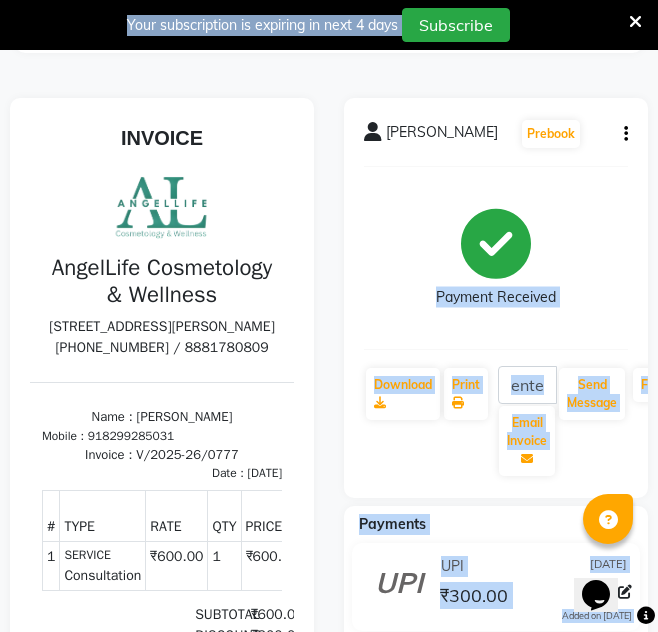 click on "Your subscription is expiring in next 4 days   Subscribe" at bounding box center [329, 25] 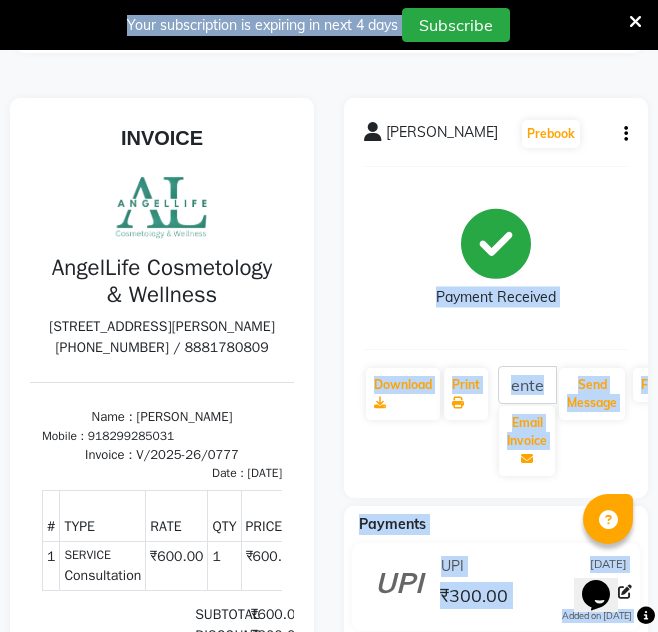 click at bounding box center [635, 21] 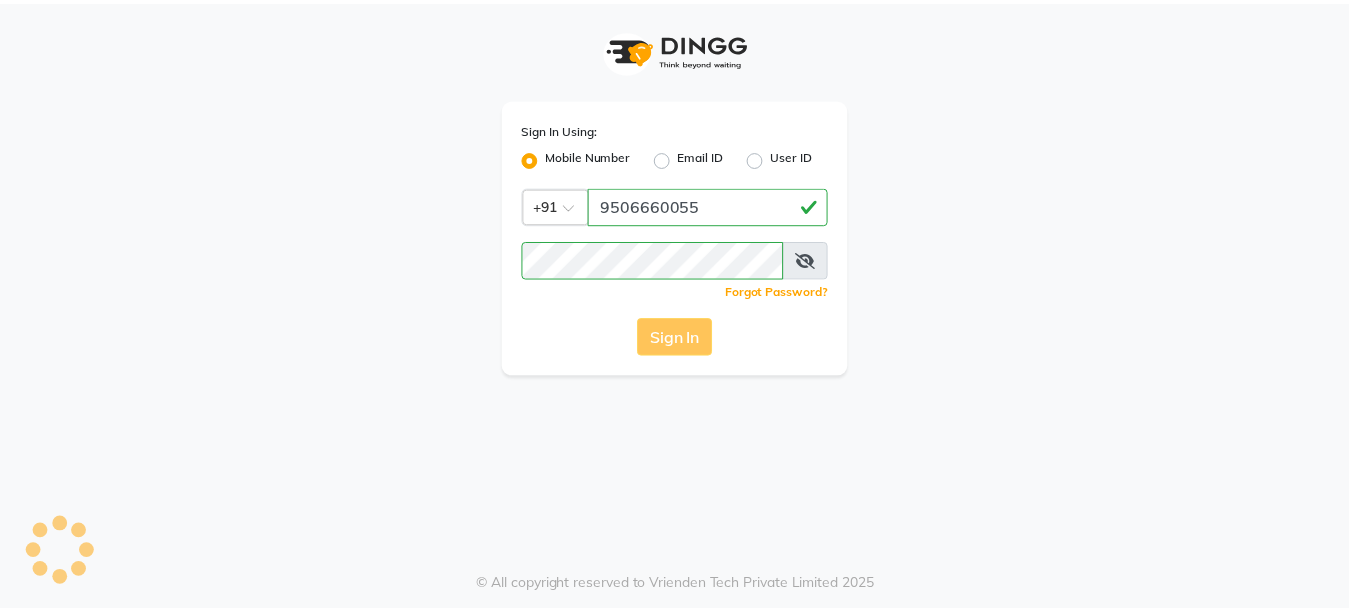 scroll, scrollTop: 0, scrollLeft: 0, axis: both 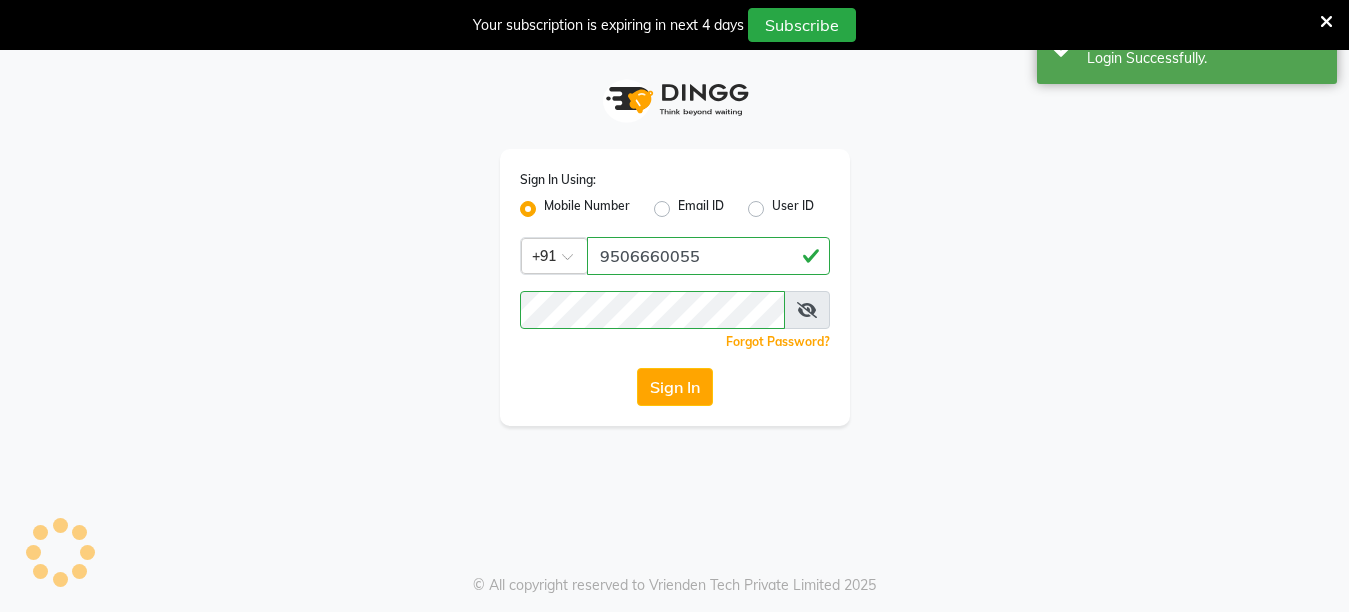select on "service" 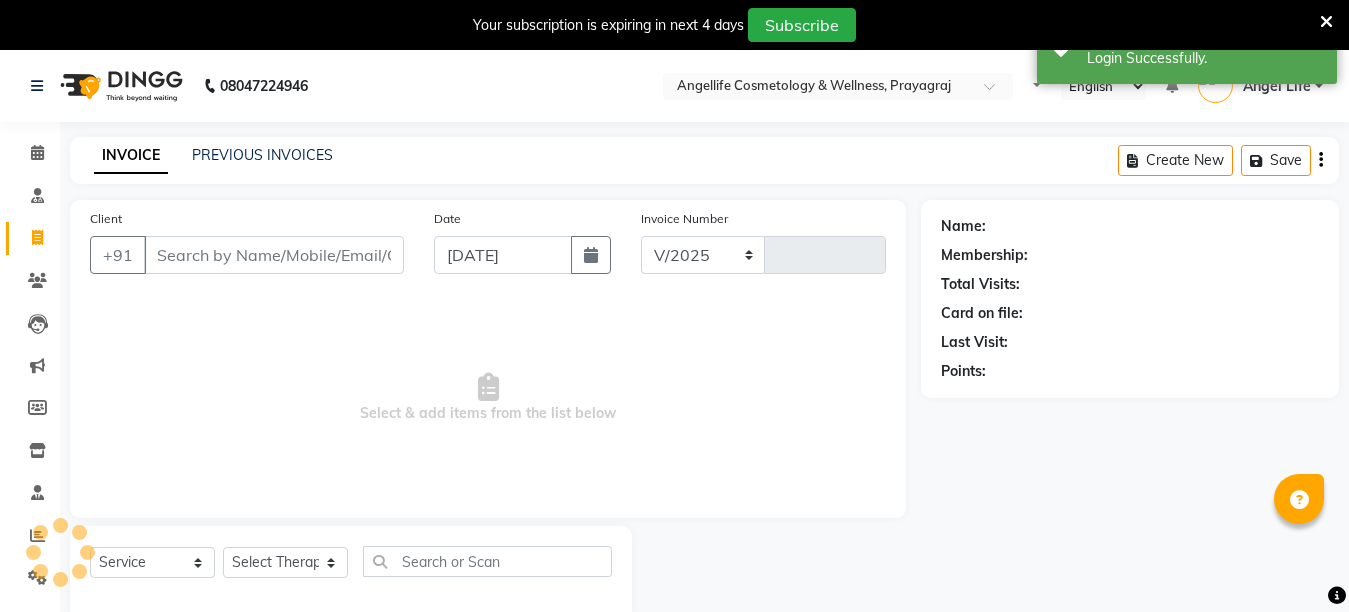 select on "en" 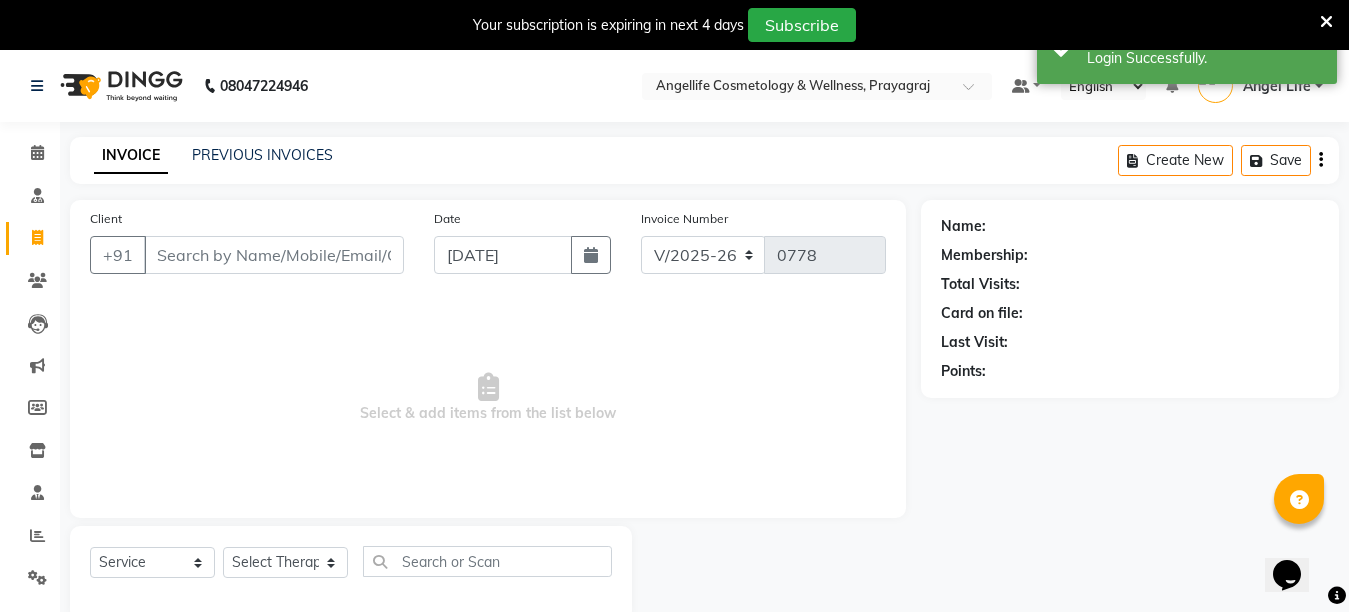 scroll, scrollTop: 0, scrollLeft: 0, axis: both 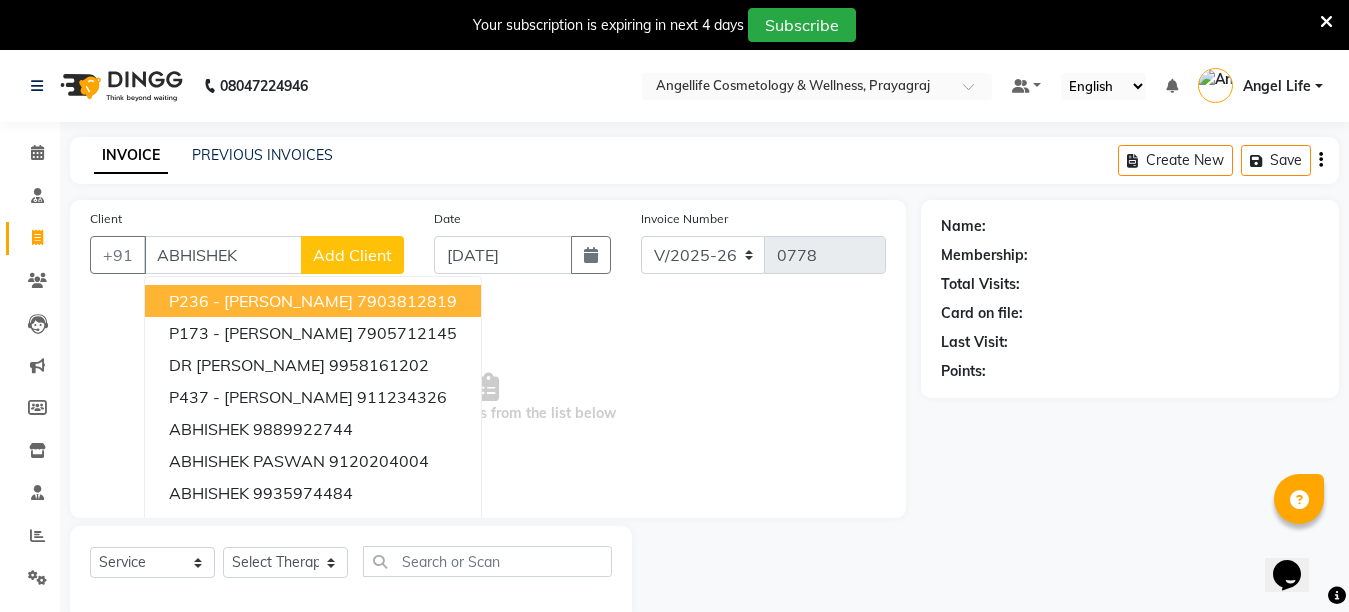 click on "ABHISHEK" at bounding box center (223, 255) 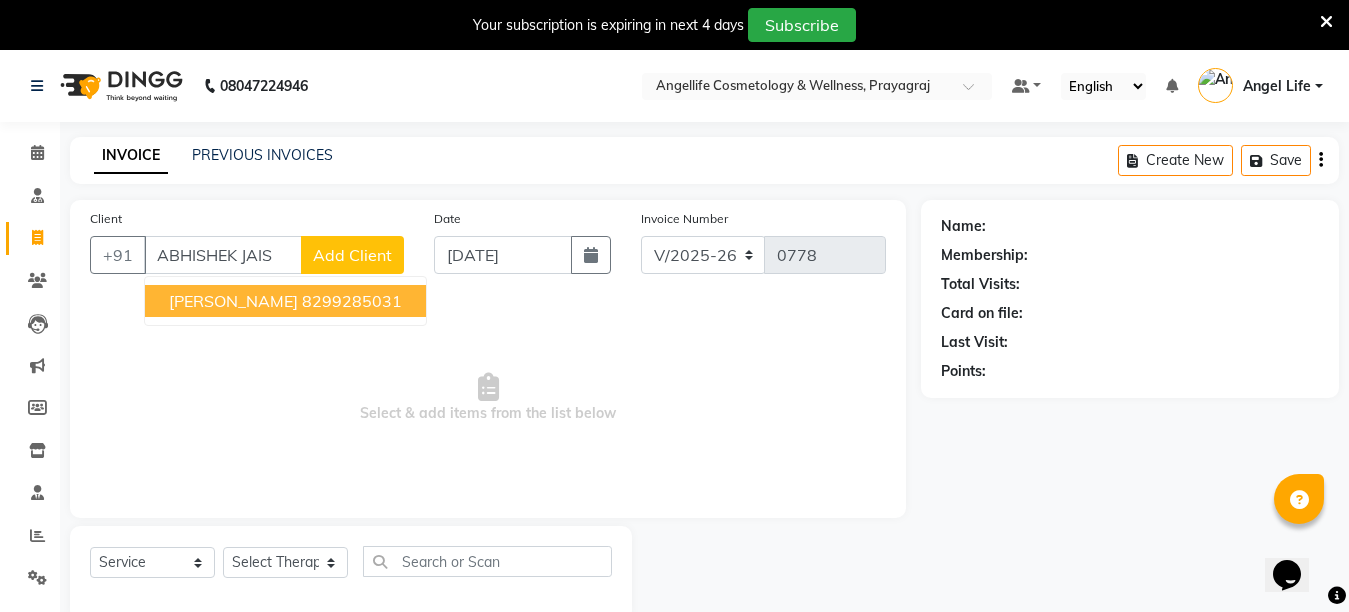 click on "[PERSON_NAME]" at bounding box center [233, 301] 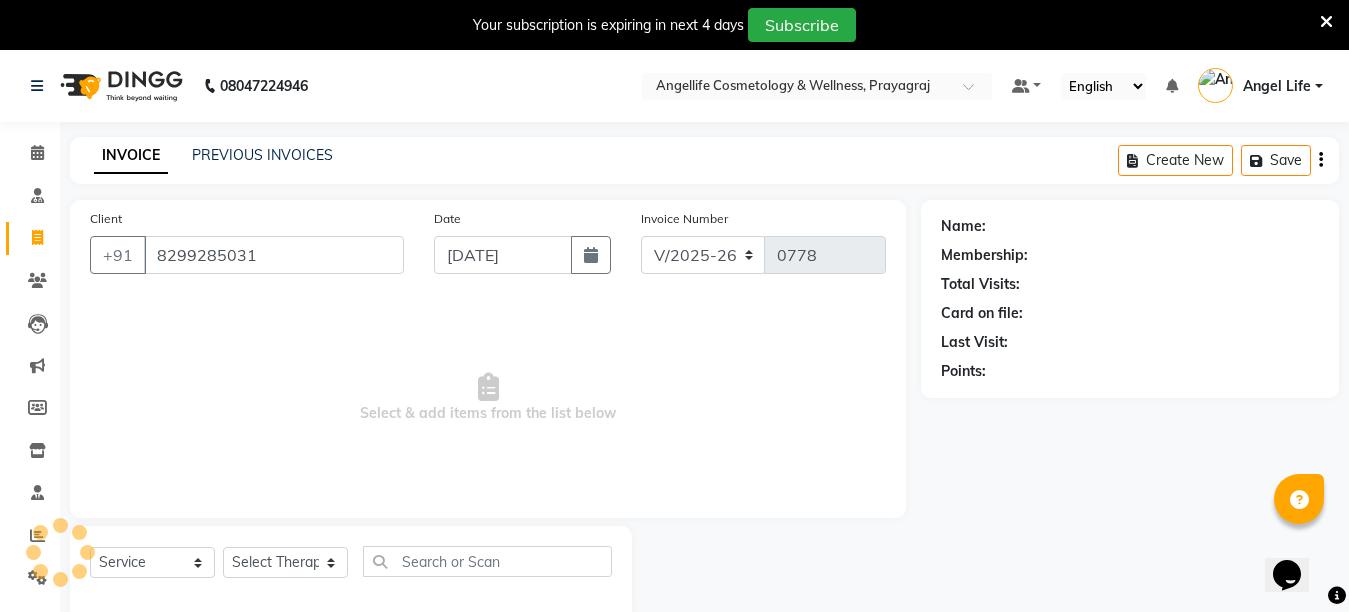 type on "8299285031" 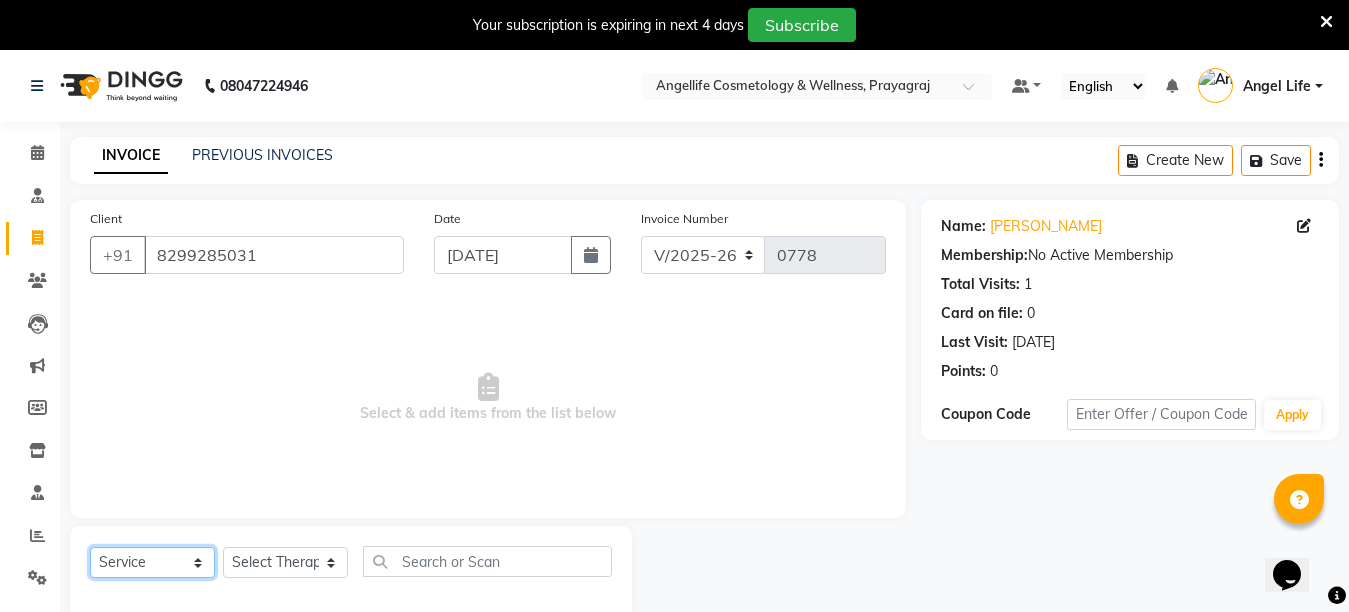 click on "Select  Service  Product  Membership  Package Voucher Prepaid Gift Card" 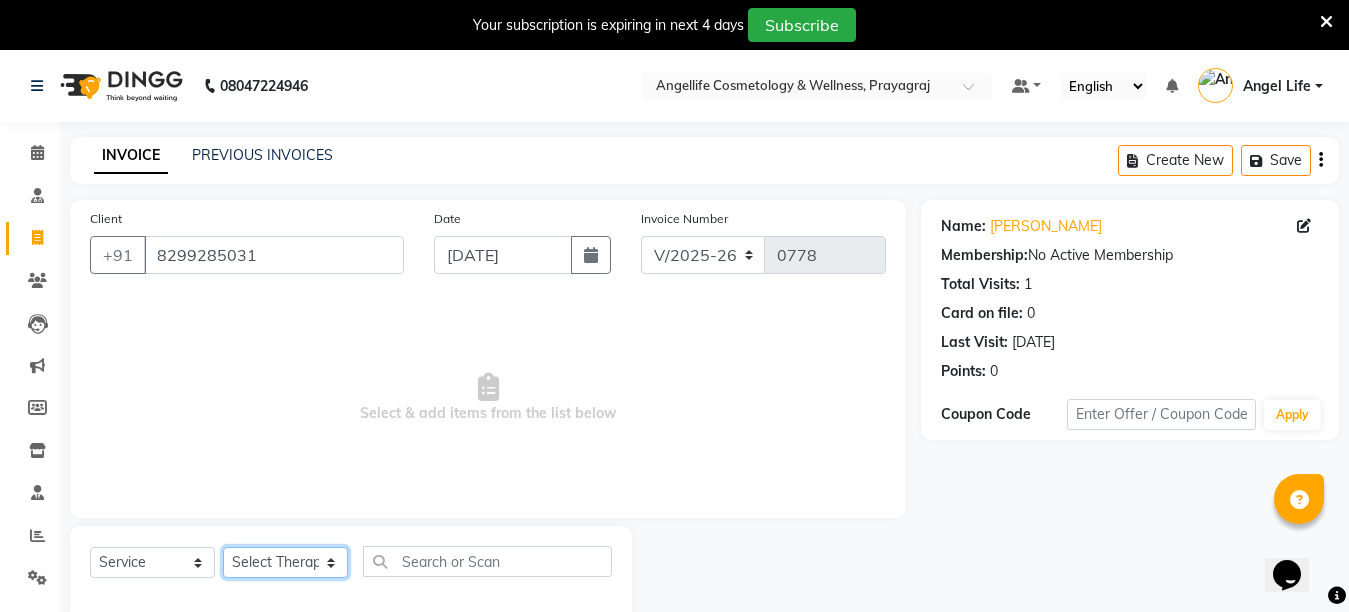 click on "Select Therapist Angel Life AngelLife Lucknow DR SWATI KAJAL [PERSON_NAME] ROHINI [PERSON_NAME] [PERSON_NAME]" 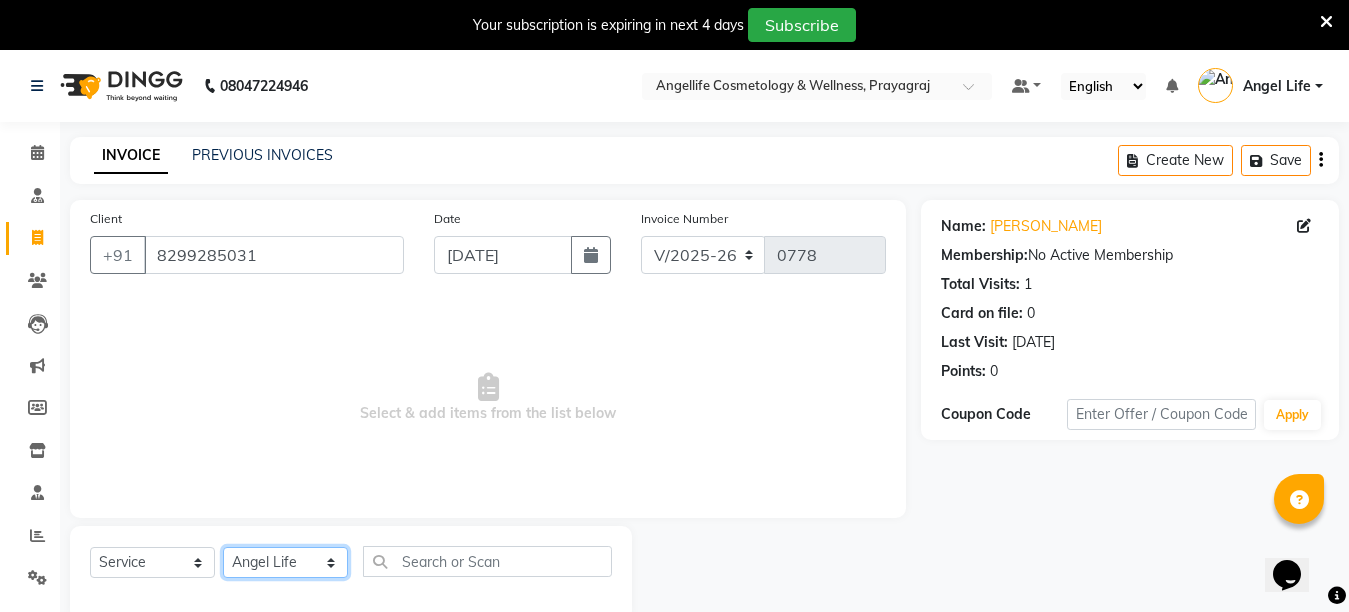 click on "Select Therapist Angel Life AngelLife Lucknow DR SWATI KAJAL [PERSON_NAME] ROHINI [PERSON_NAME] [PERSON_NAME]" 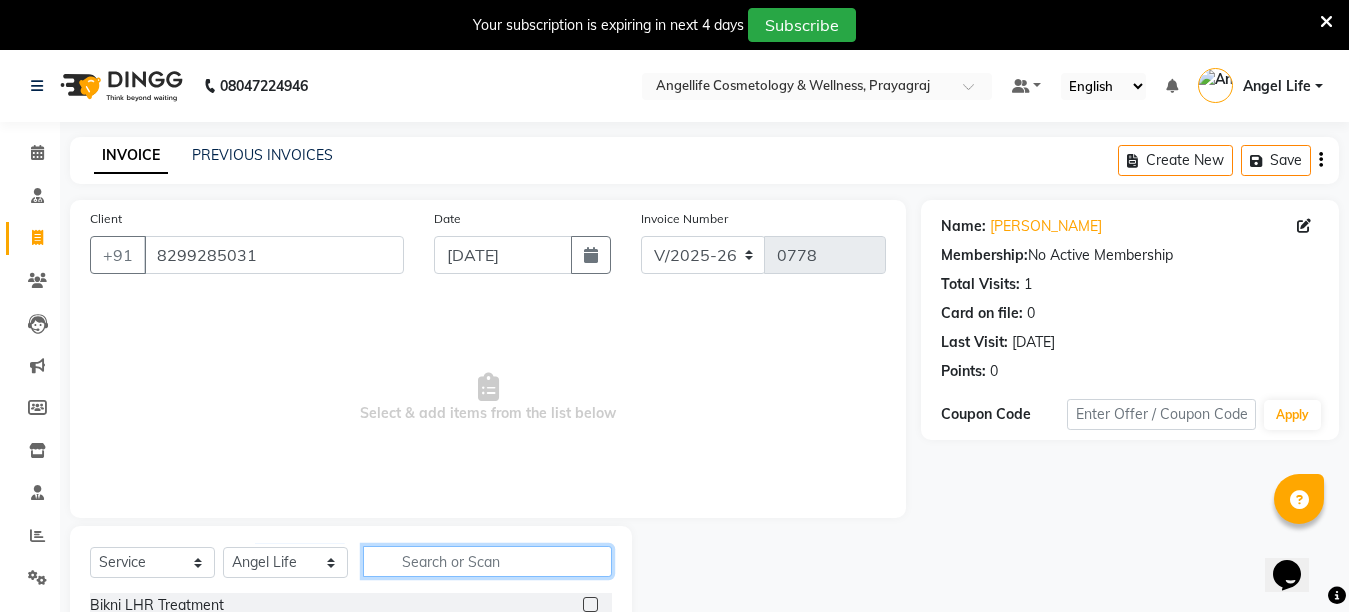 click 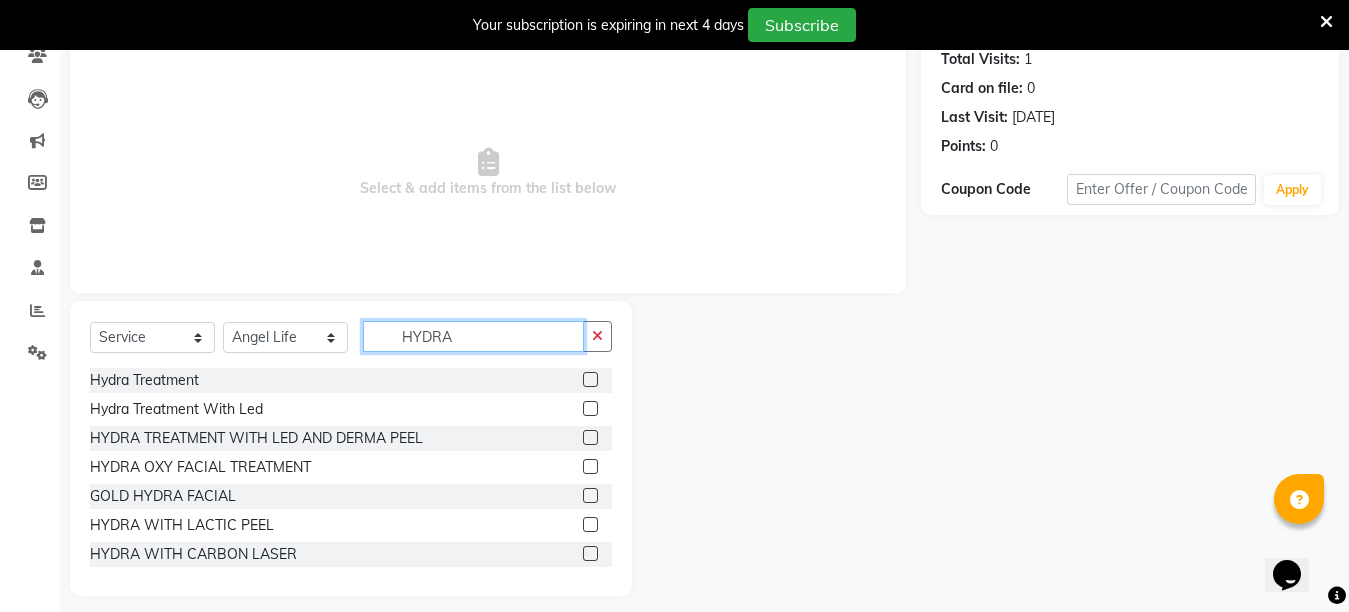 scroll, scrollTop: 239, scrollLeft: 0, axis: vertical 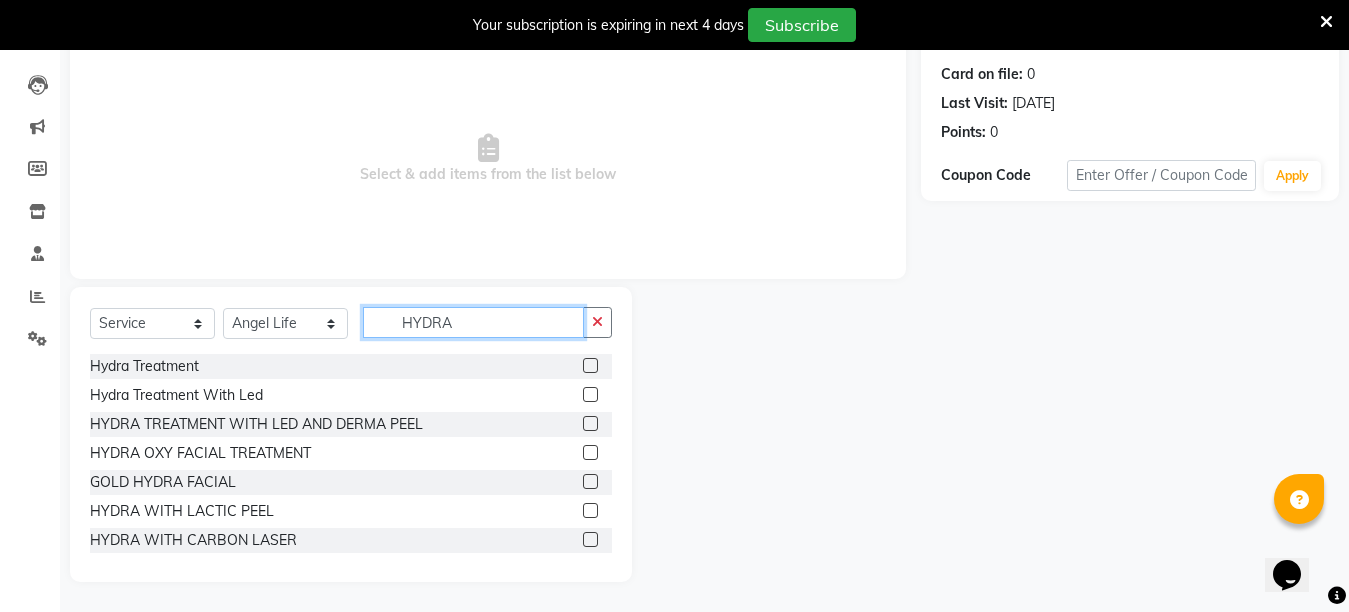 type on "HYDRA" 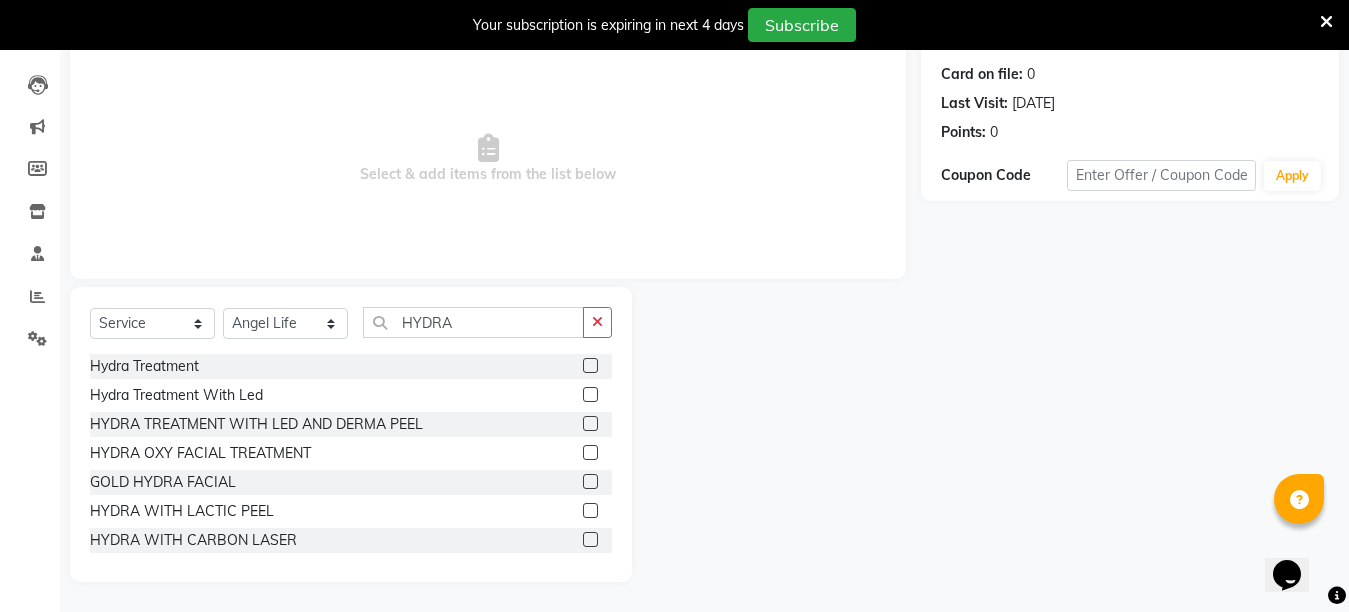 click 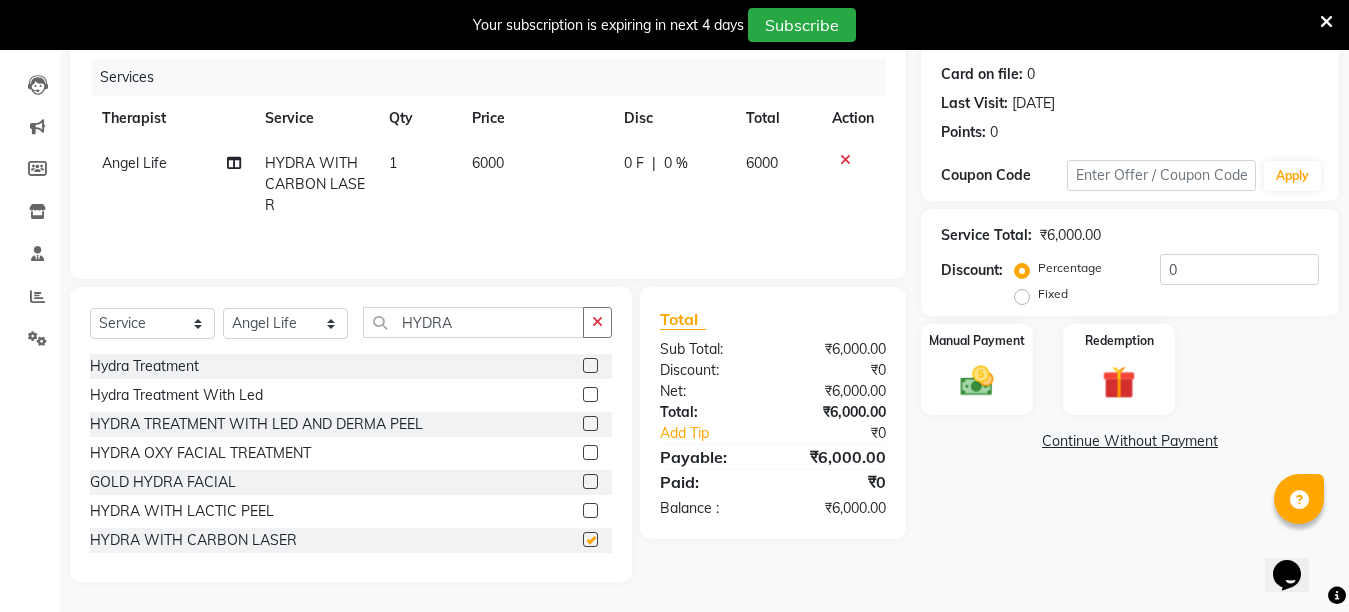 checkbox on "false" 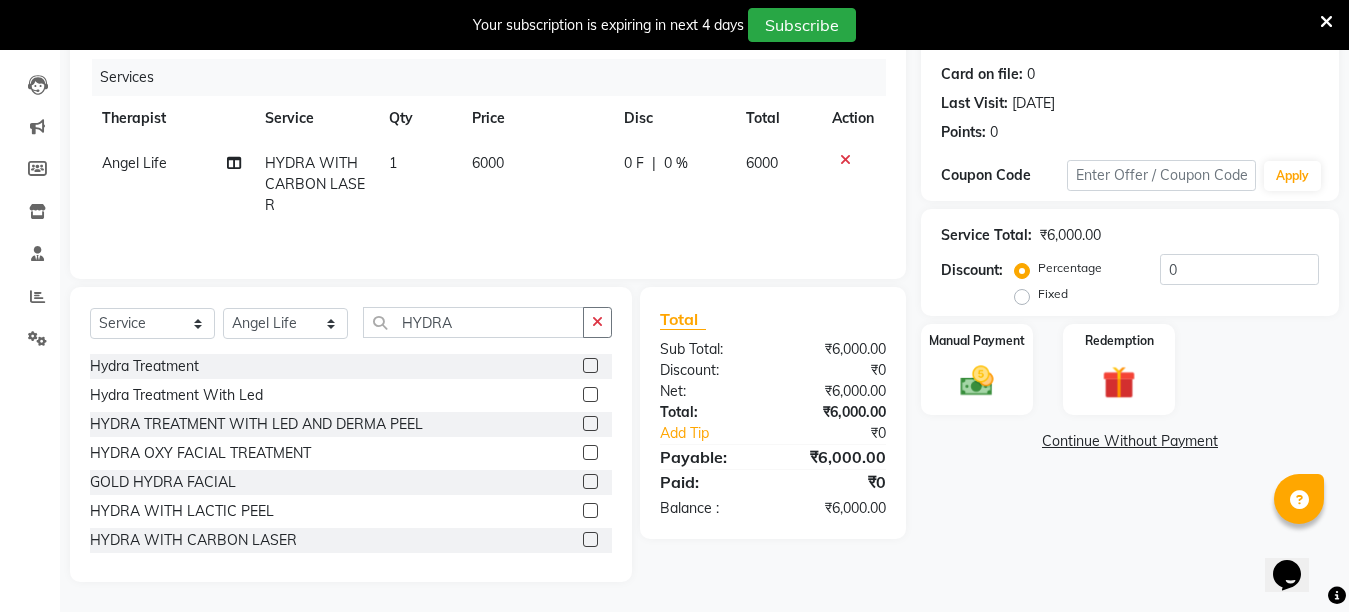click on "6000" 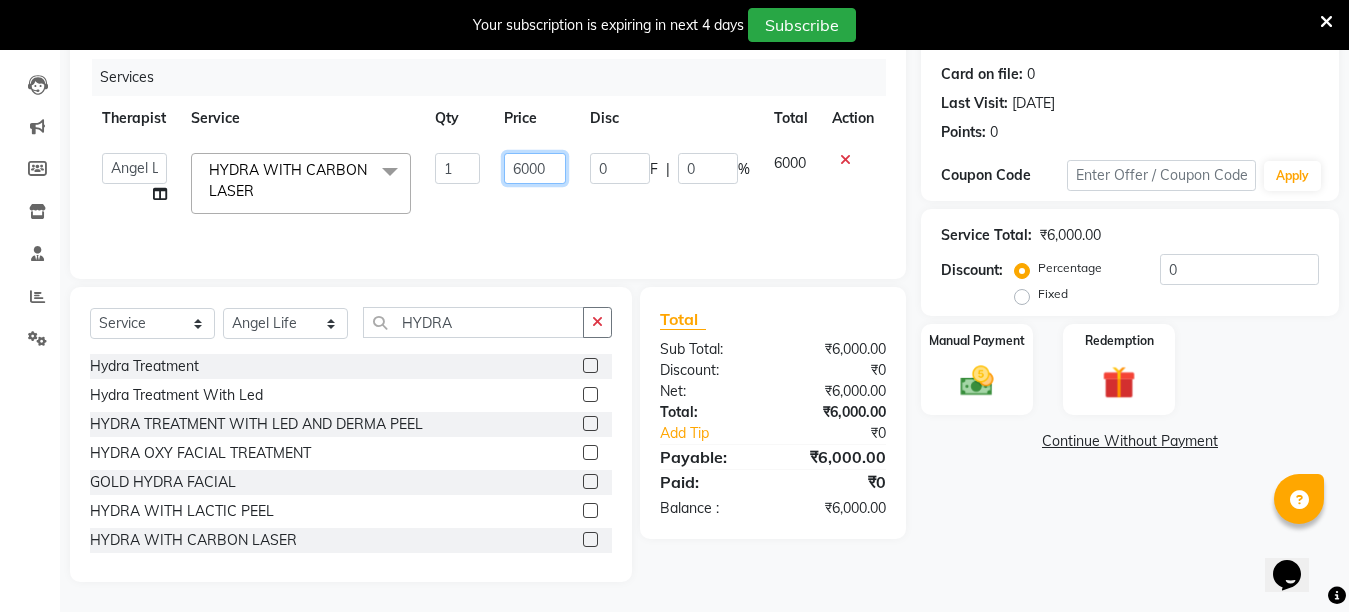 click on "6000" 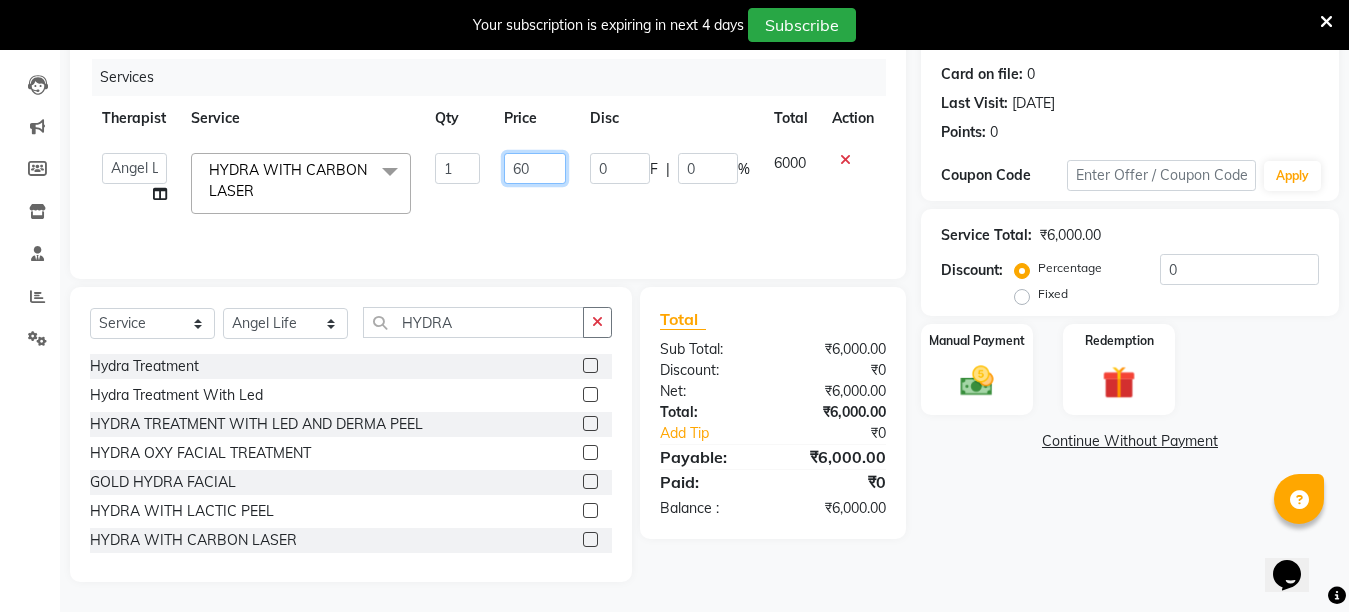 type on "6" 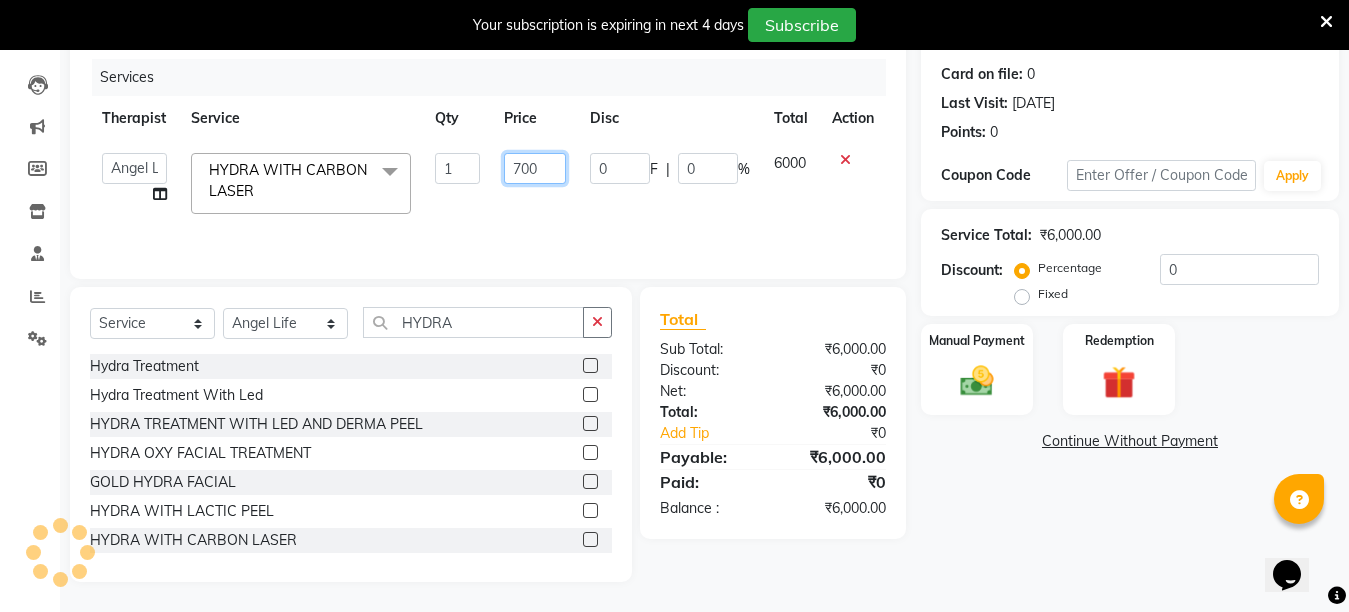type on "7000" 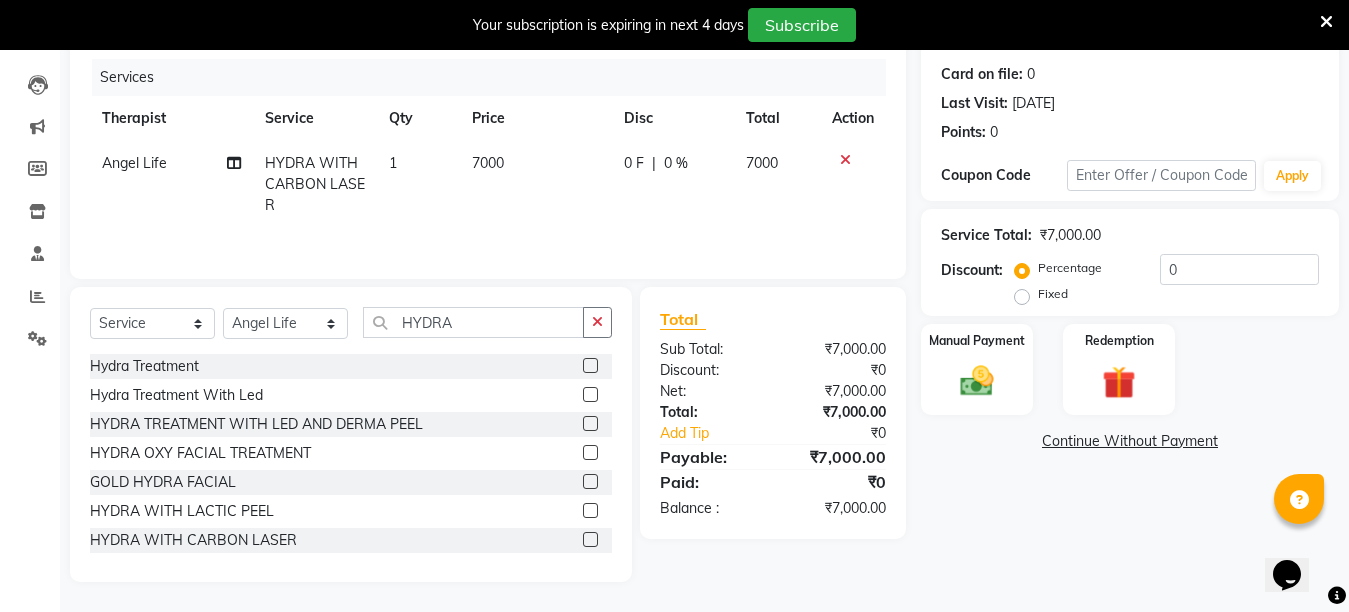 click on "0 F" 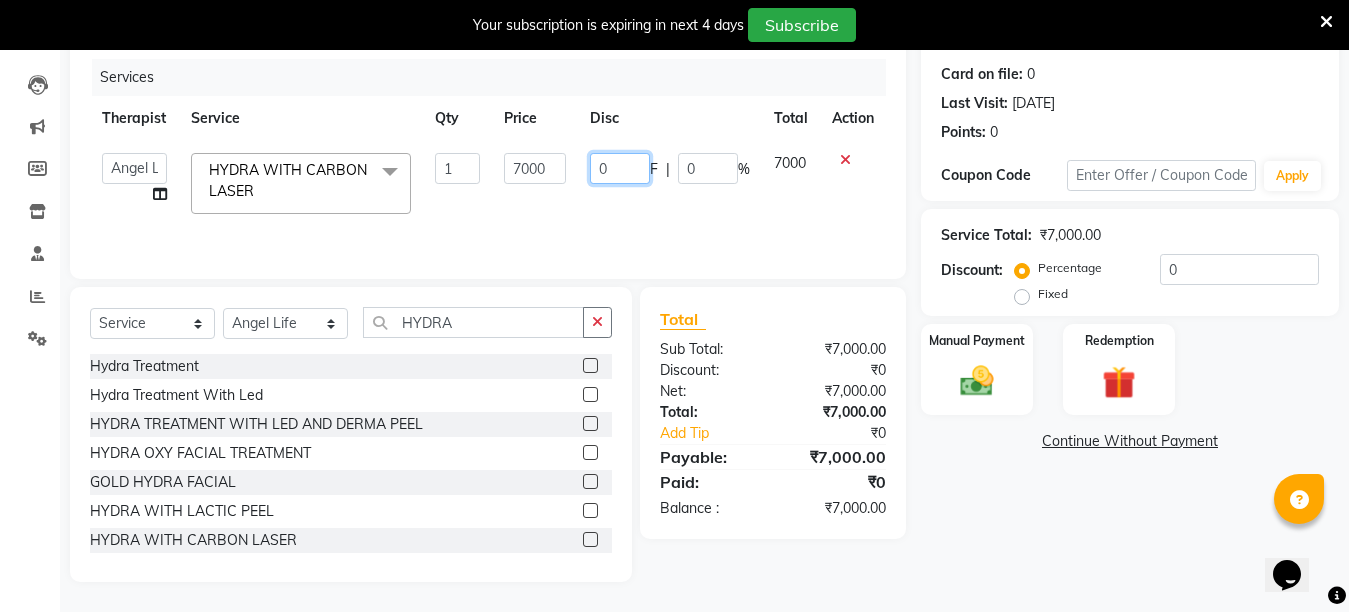 click on "0" 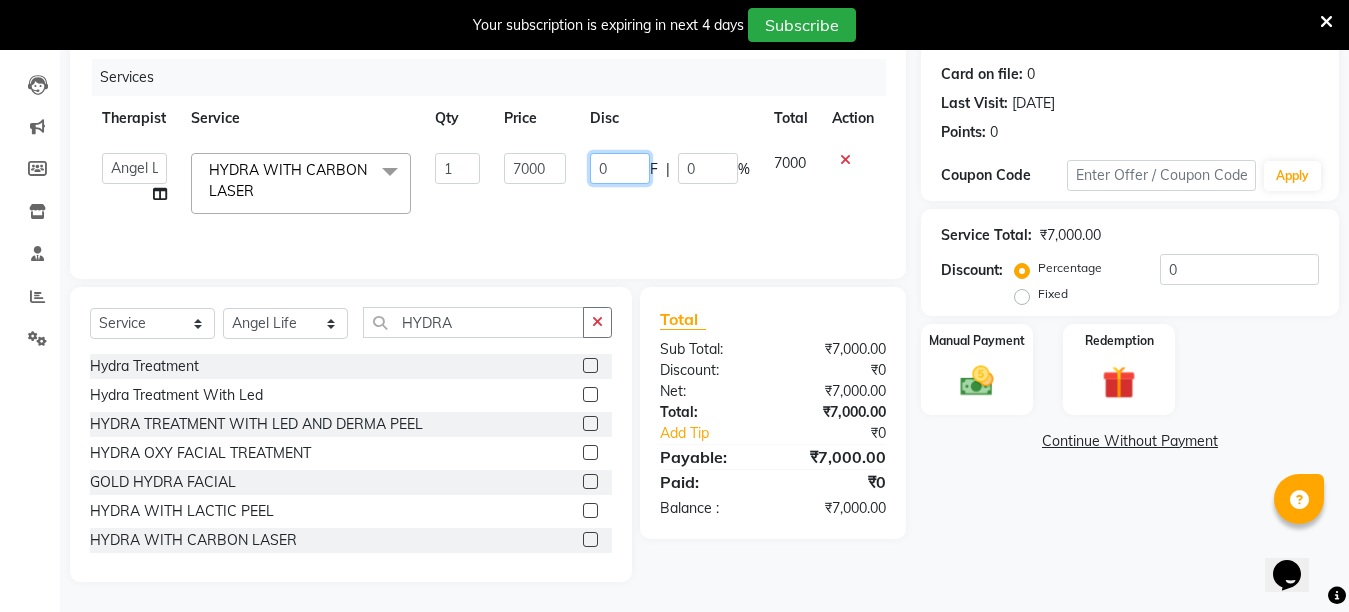 click on "0" 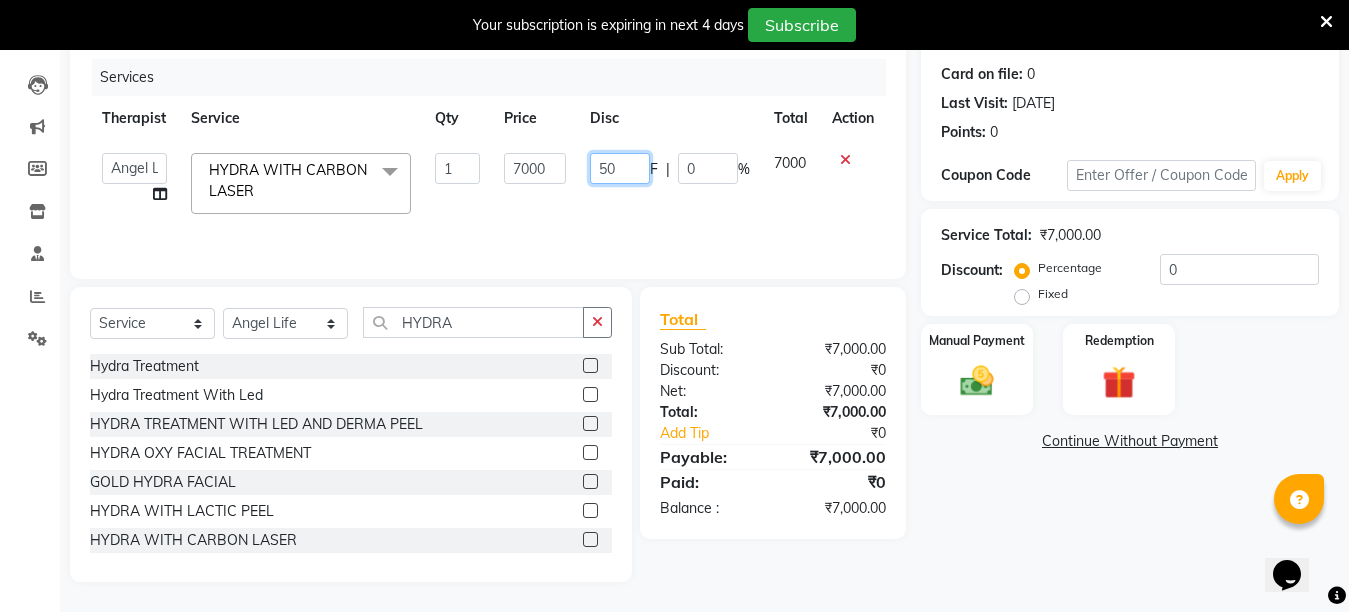 type on "5" 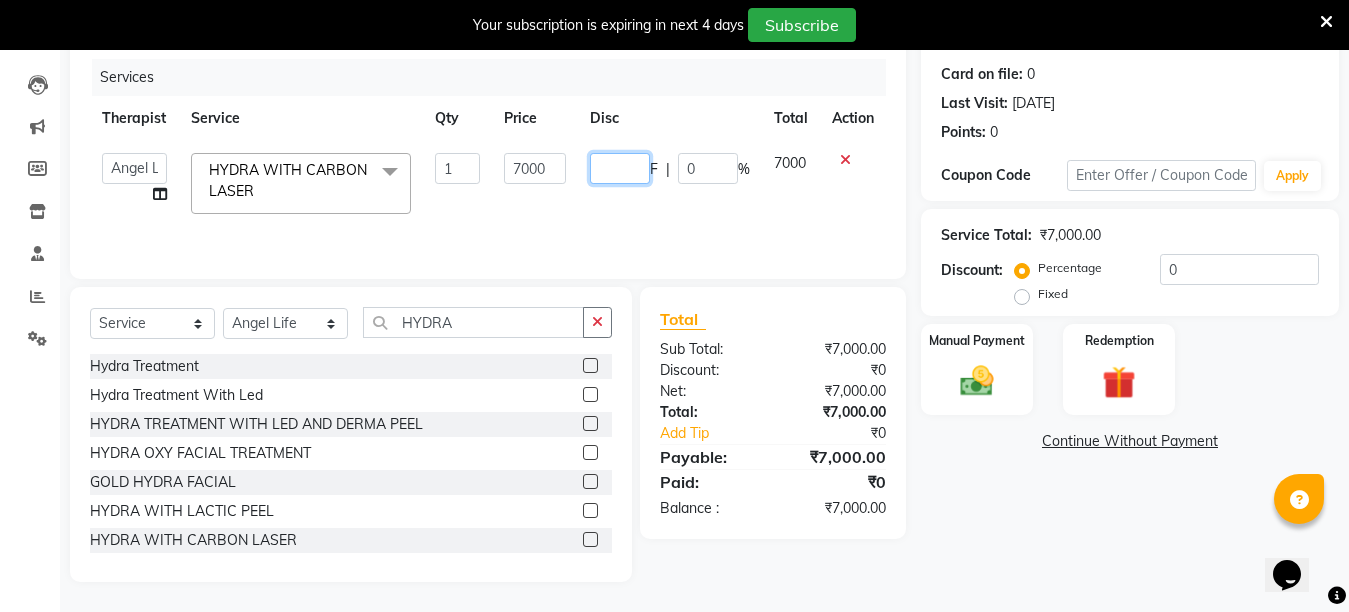 click 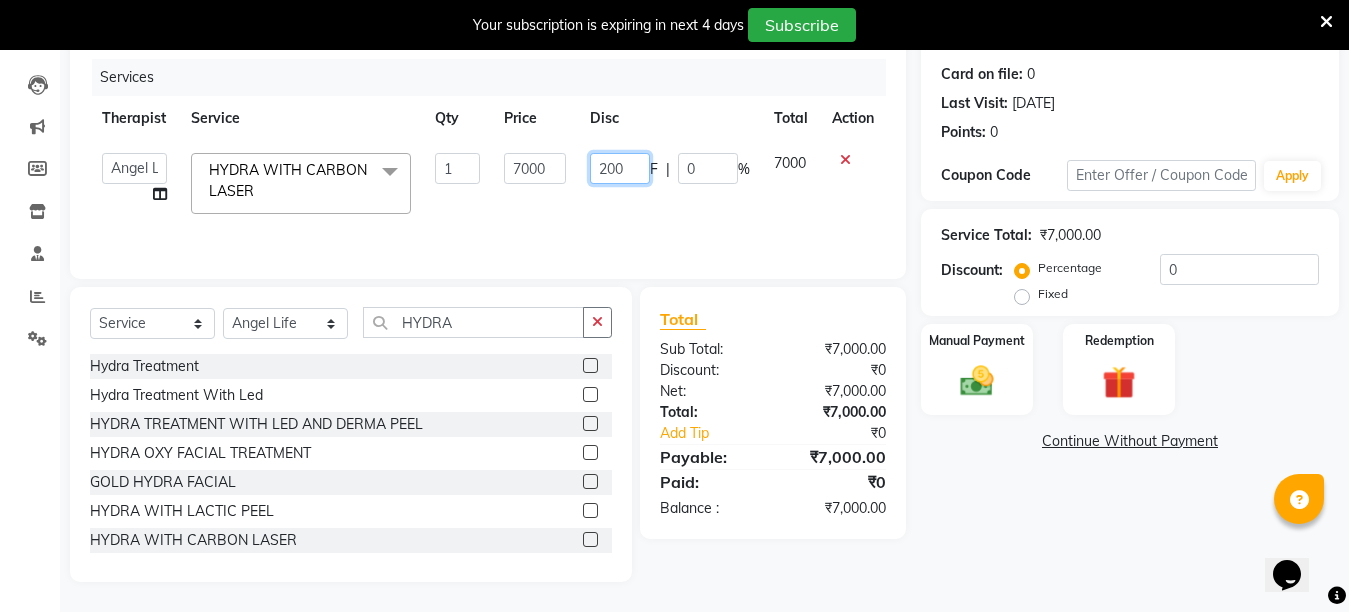 type on "2000" 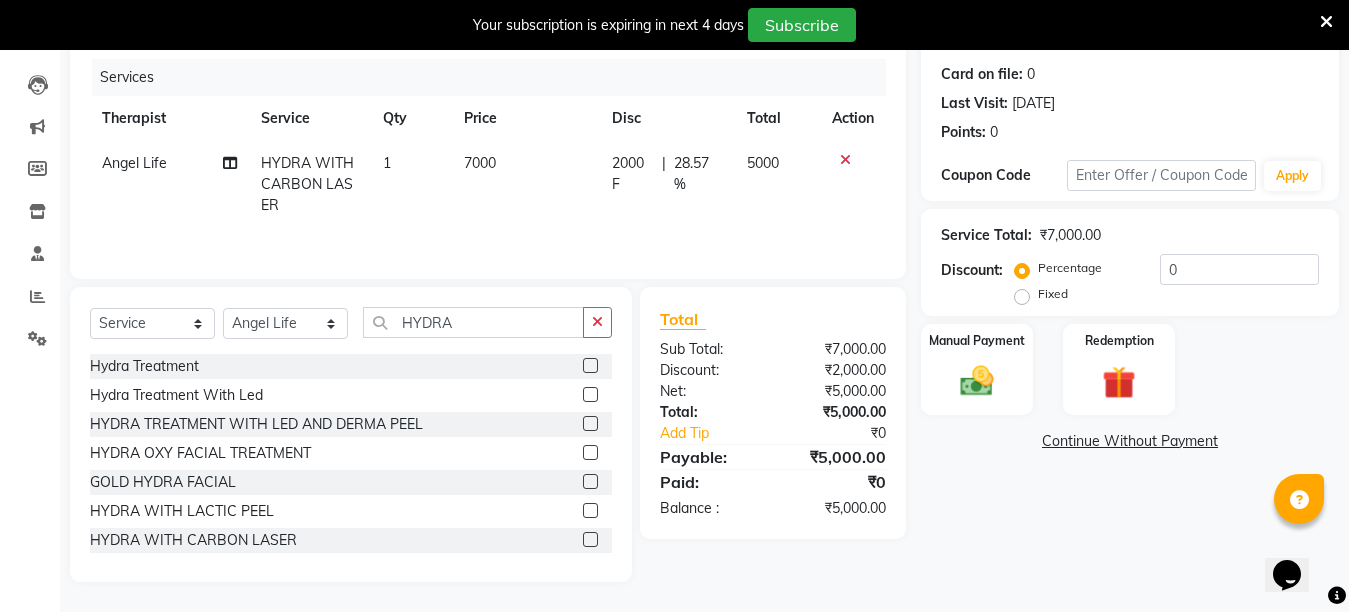click on "Name: [PERSON_NAME] Membership:  No Active Membership  Total Visits:  1 Card on file:  0 Last Visit:   [DATE] Points:   0  Coupon Code Apply Service Total:  ₹7,000.00  Discount:  Percentage   Fixed  0 Manual Payment Redemption  Continue Without Payment" 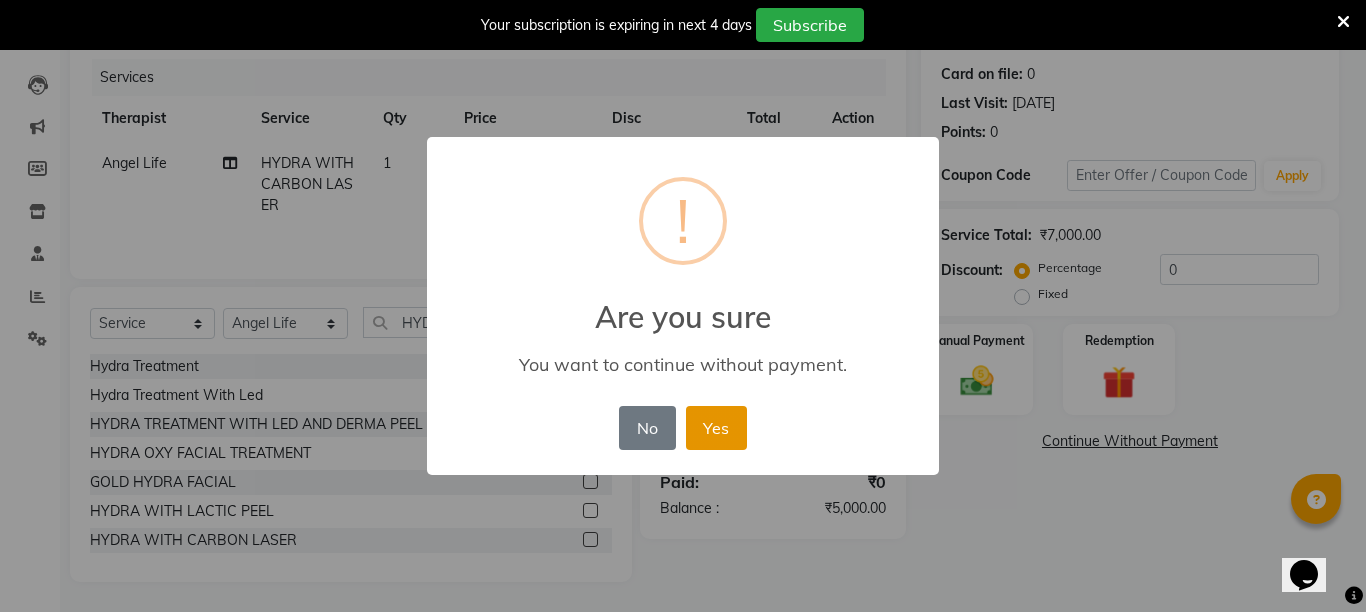 click on "Yes" at bounding box center (716, 428) 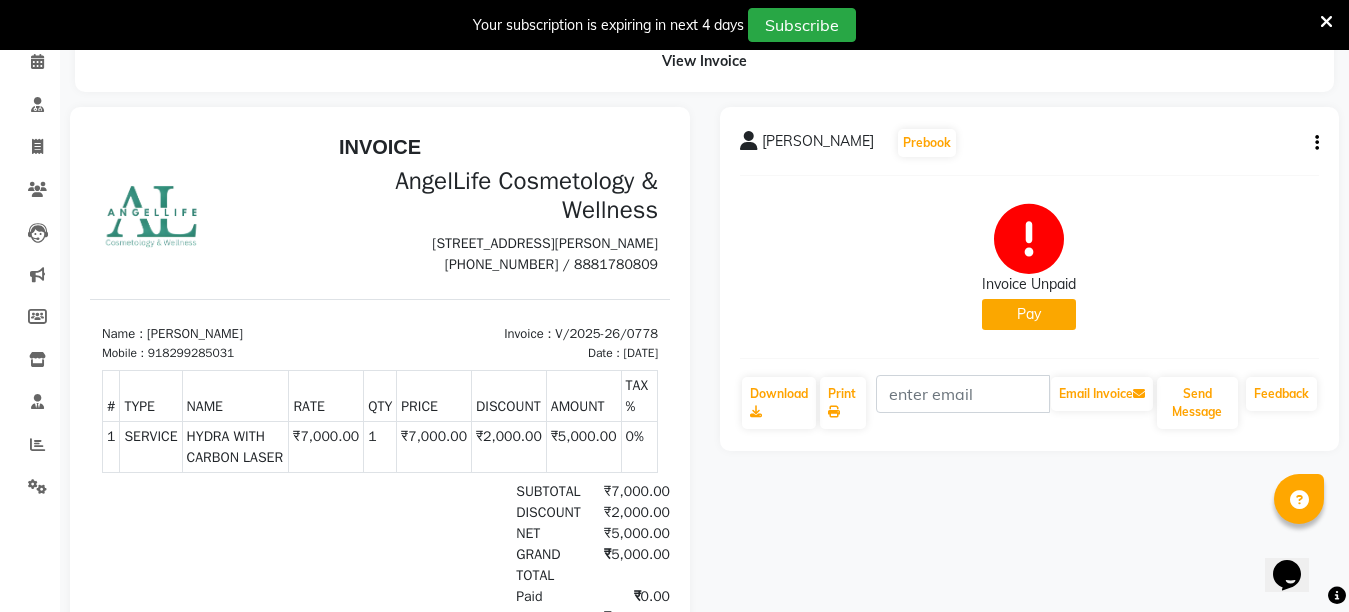 scroll, scrollTop: 0, scrollLeft: 0, axis: both 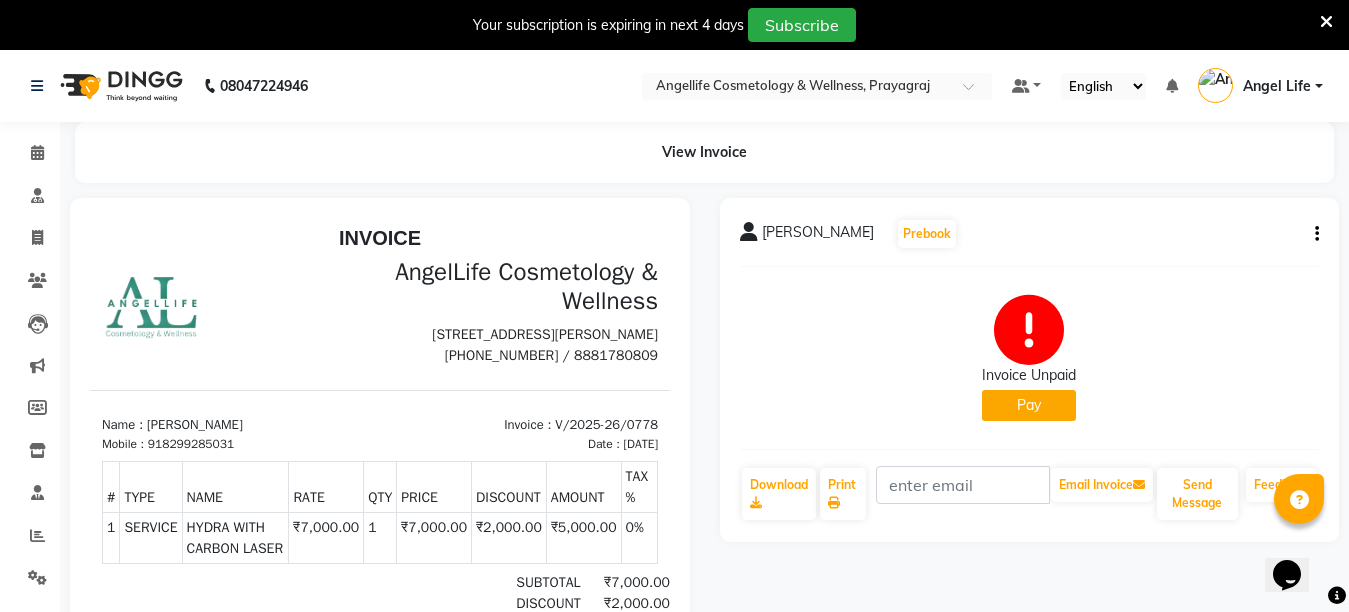 click on "Pay" 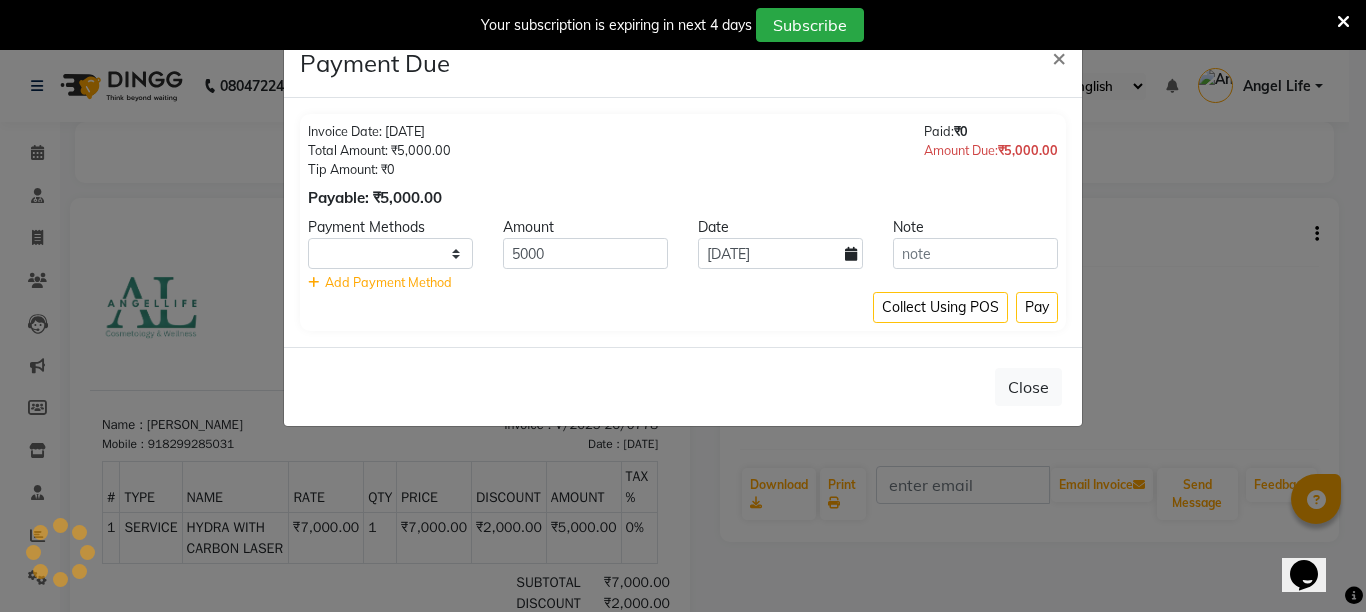 select on "1" 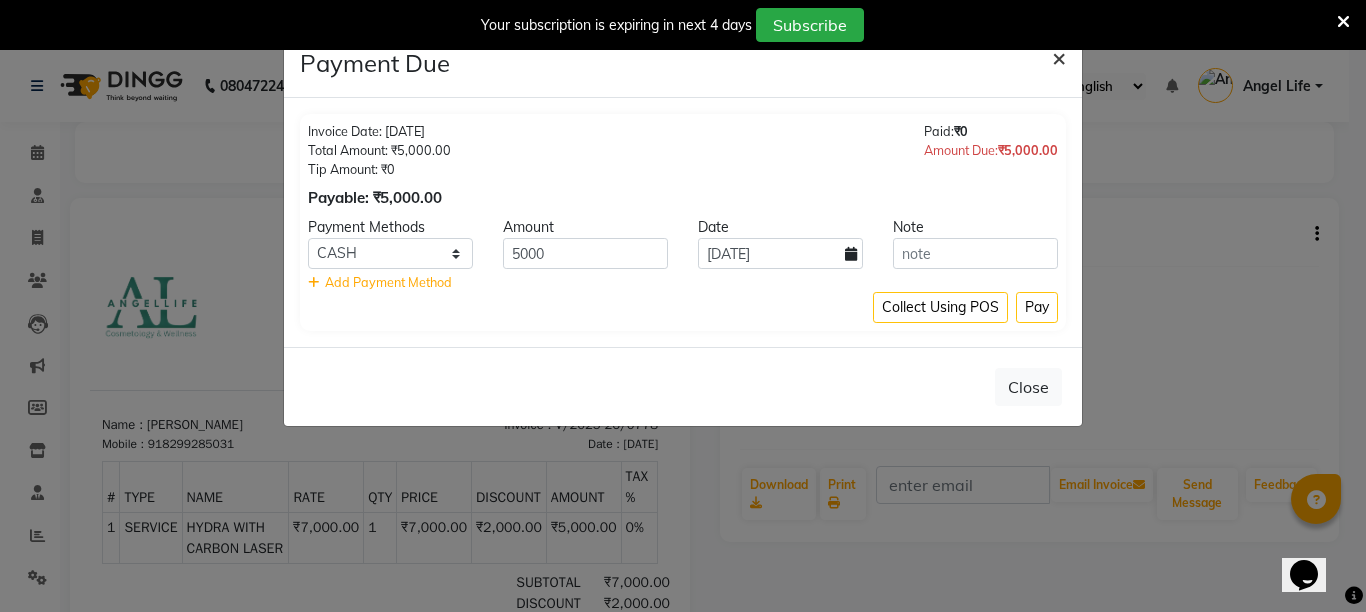 click on "×" 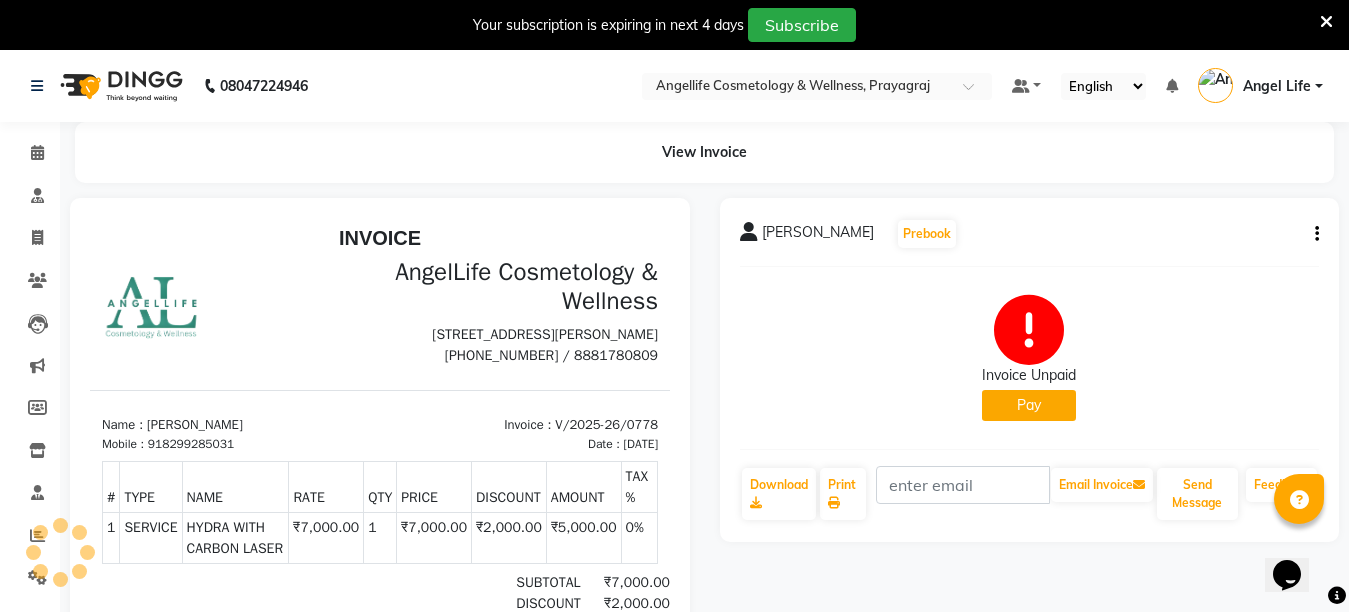 click 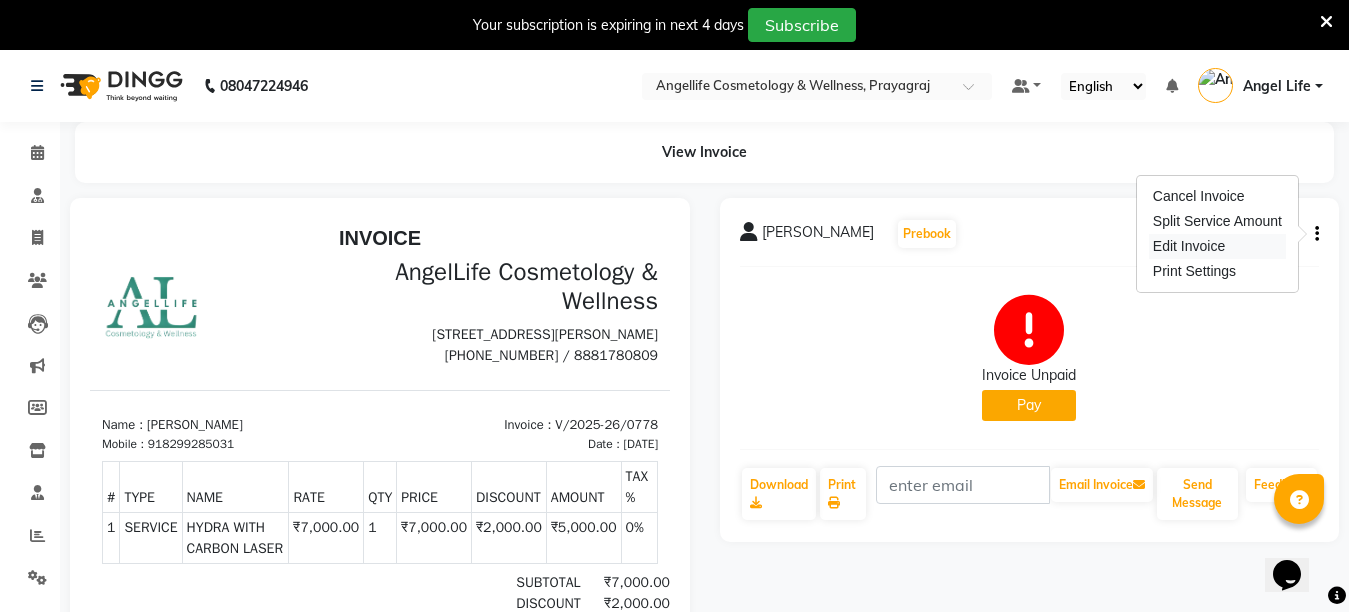 click on "Edit Invoice" at bounding box center (1217, 246) 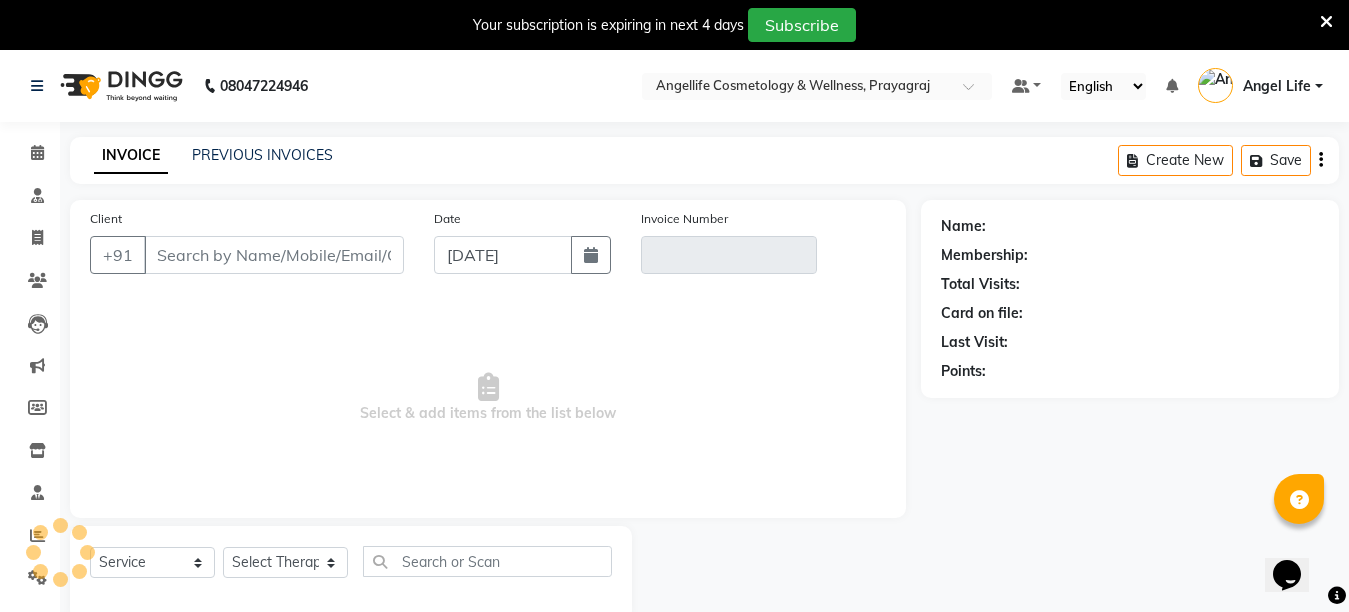 scroll, scrollTop: 50, scrollLeft: 0, axis: vertical 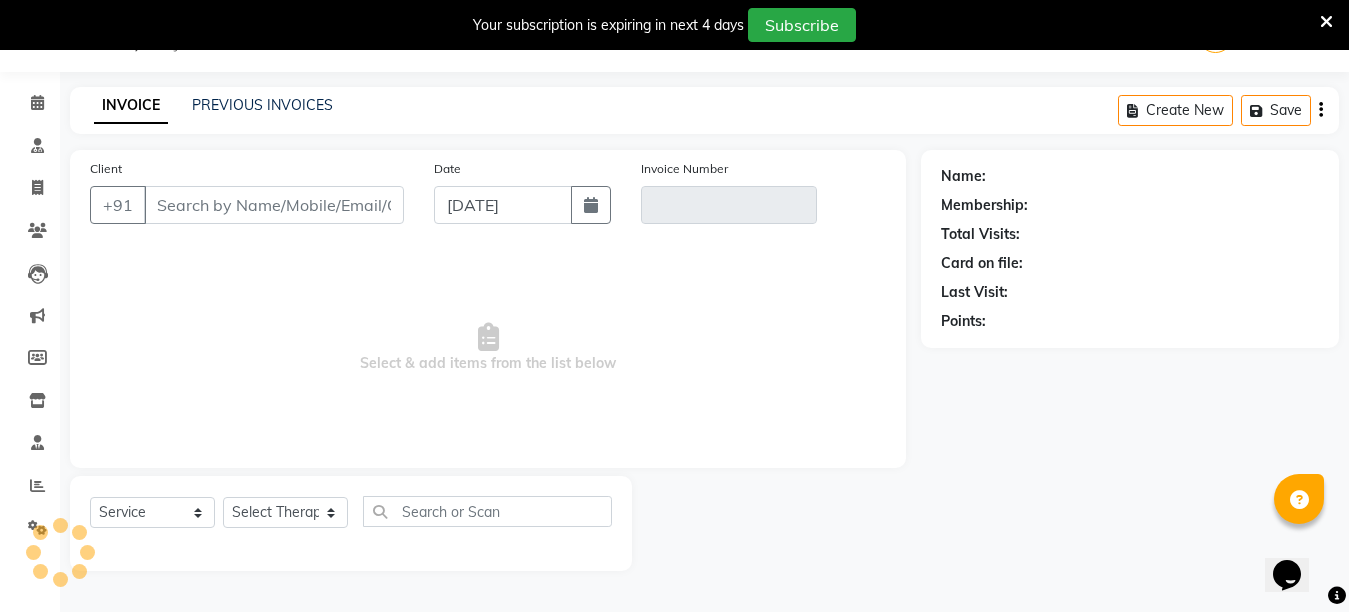 type on "8299285031" 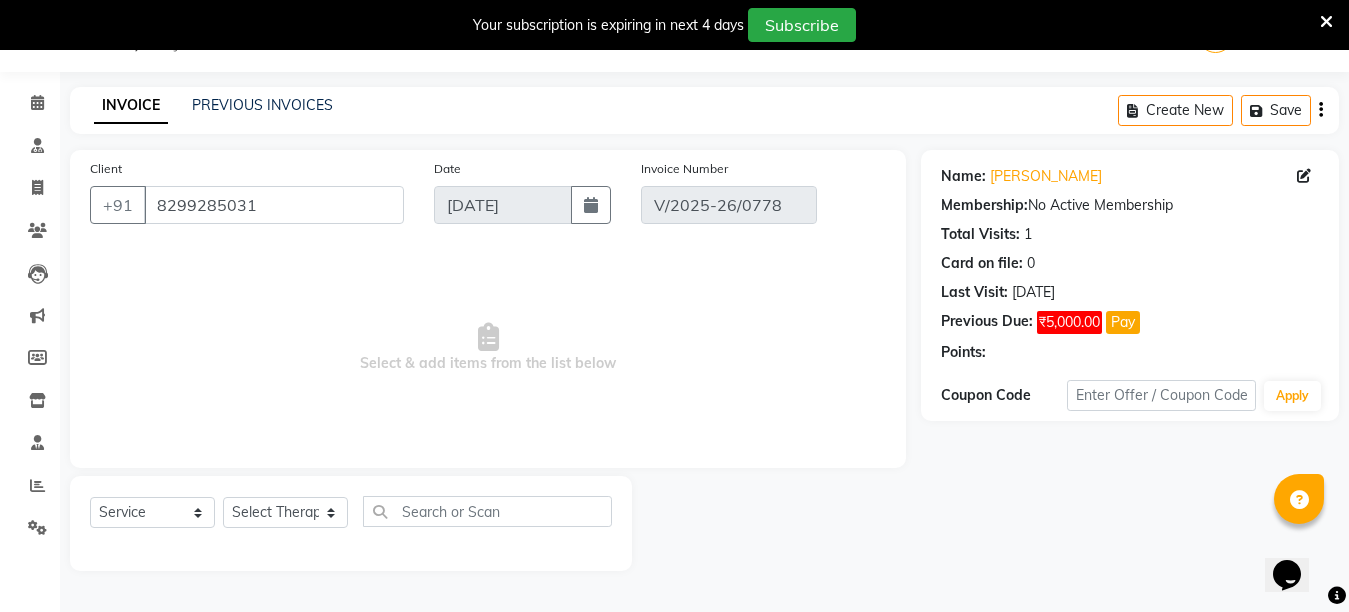 select on "select" 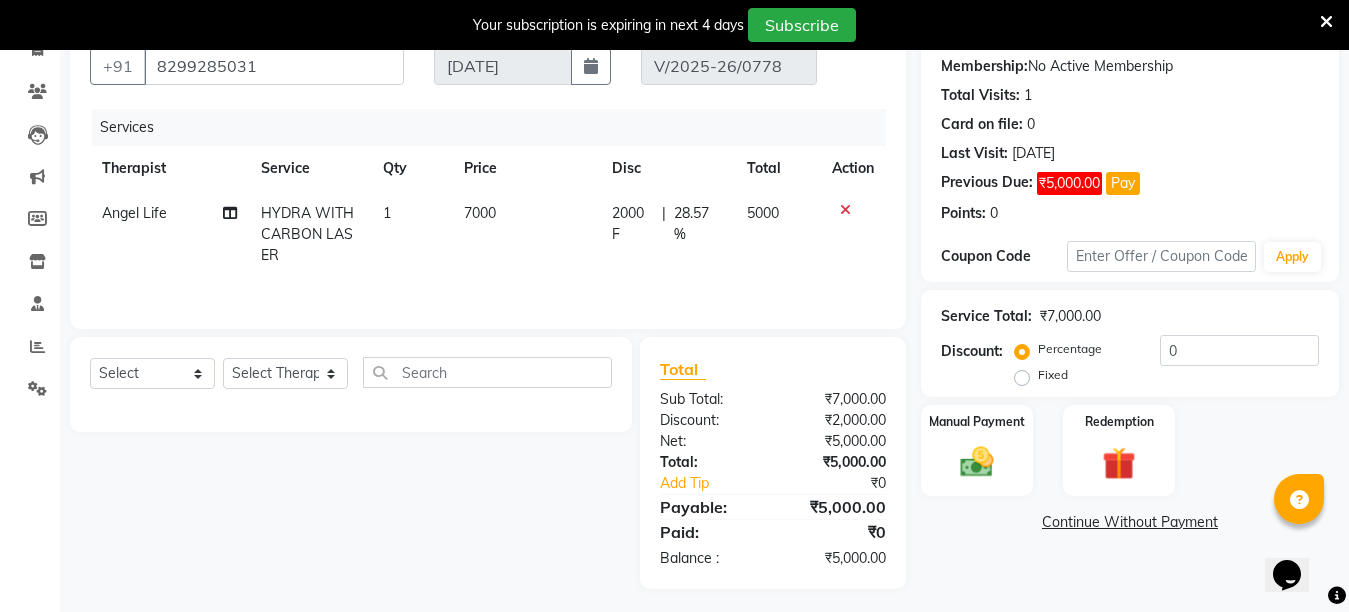 scroll, scrollTop: 198, scrollLeft: 0, axis: vertical 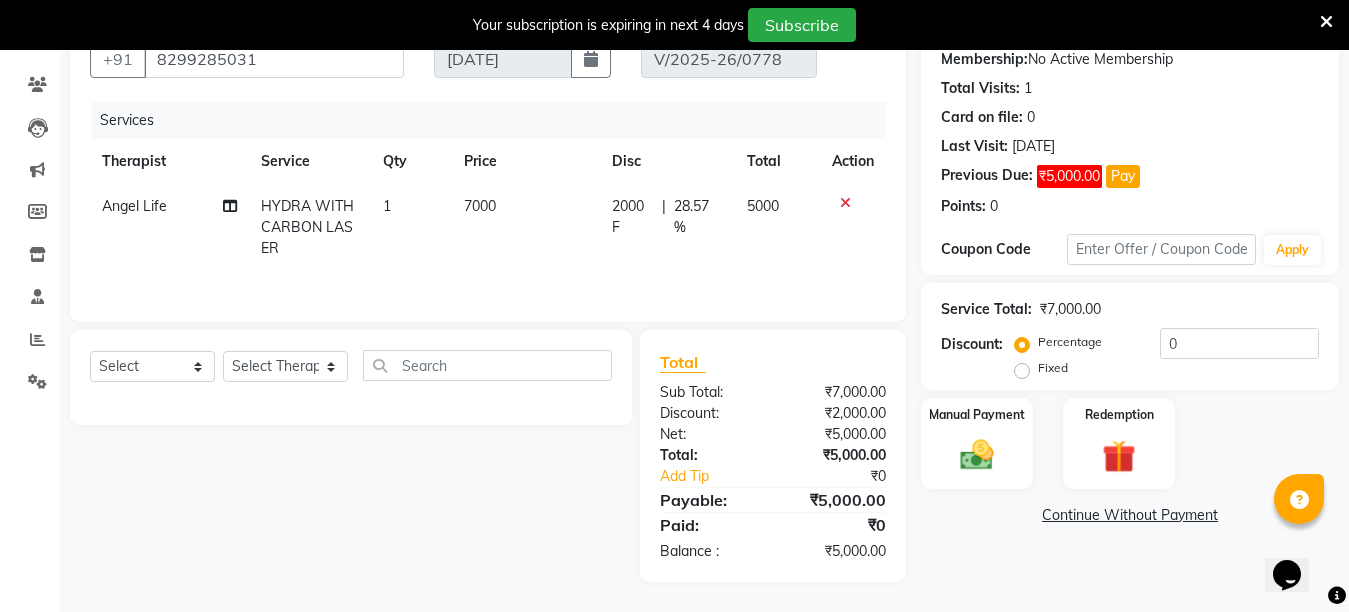 click on "7000" 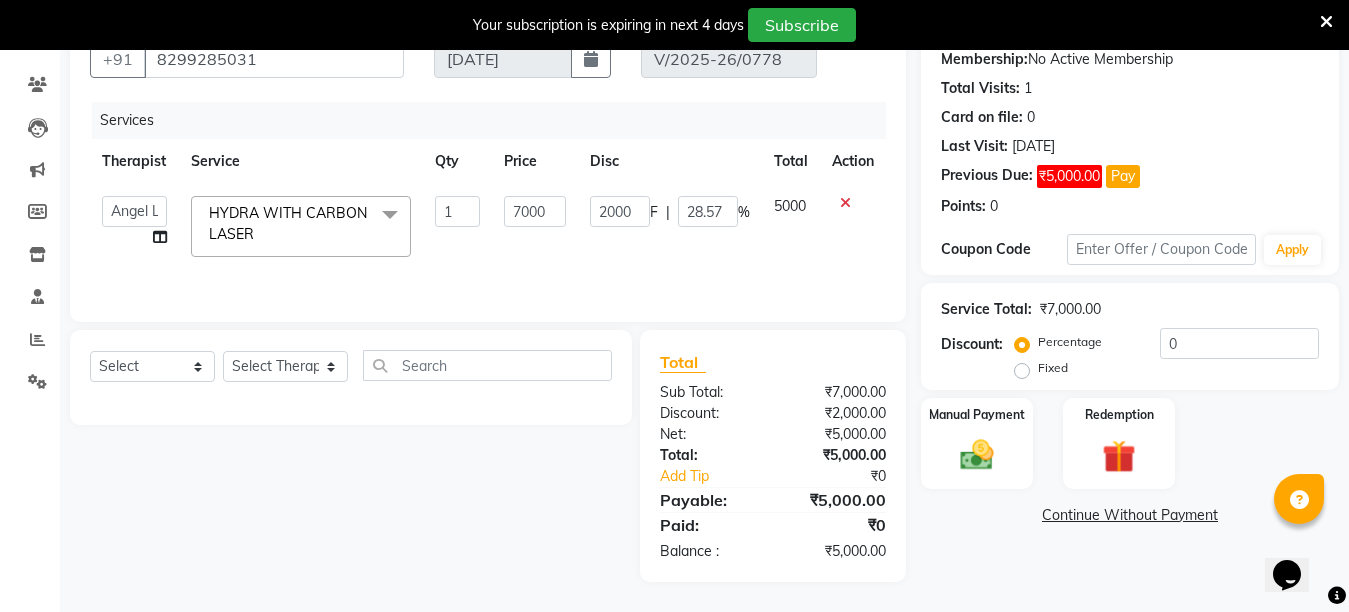 scroll, scrollTop: 196, scrollLeft: 0, axis: vertical 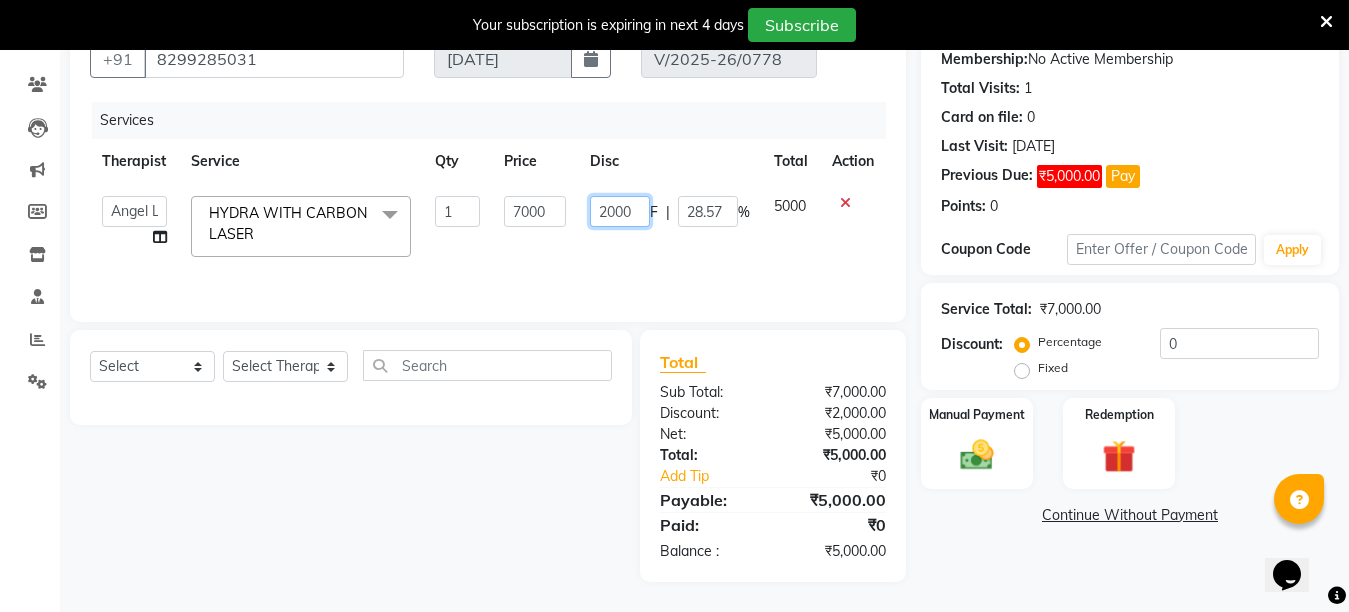 click on "2000" 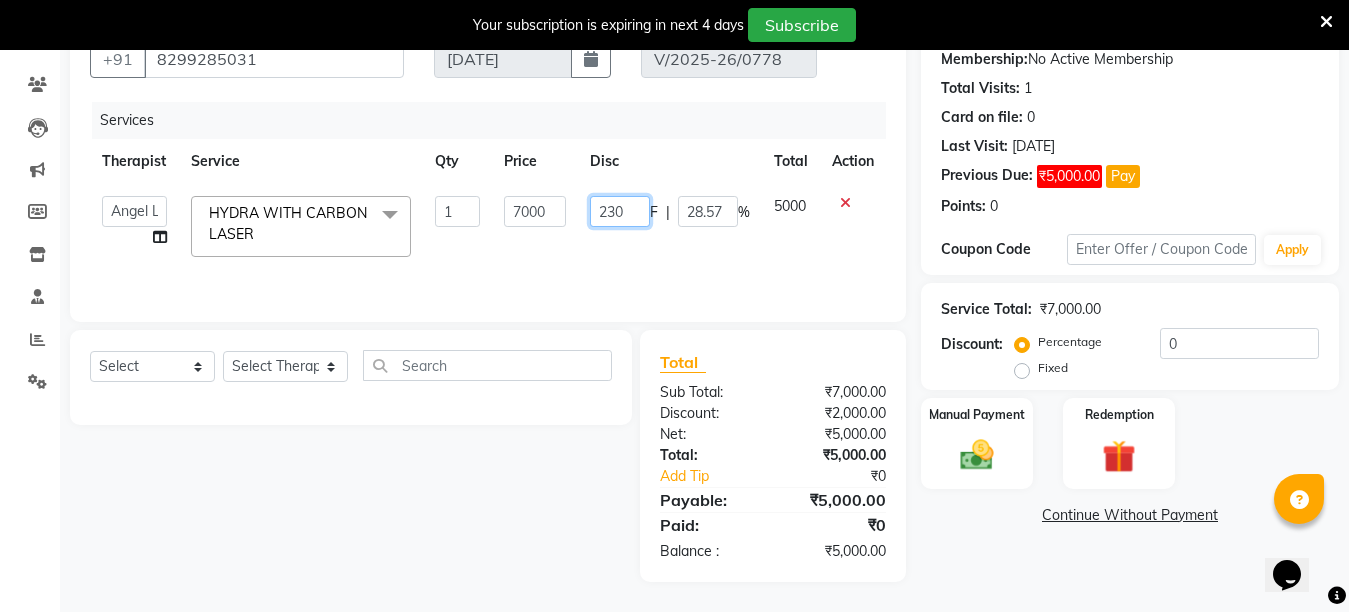type on "2300" 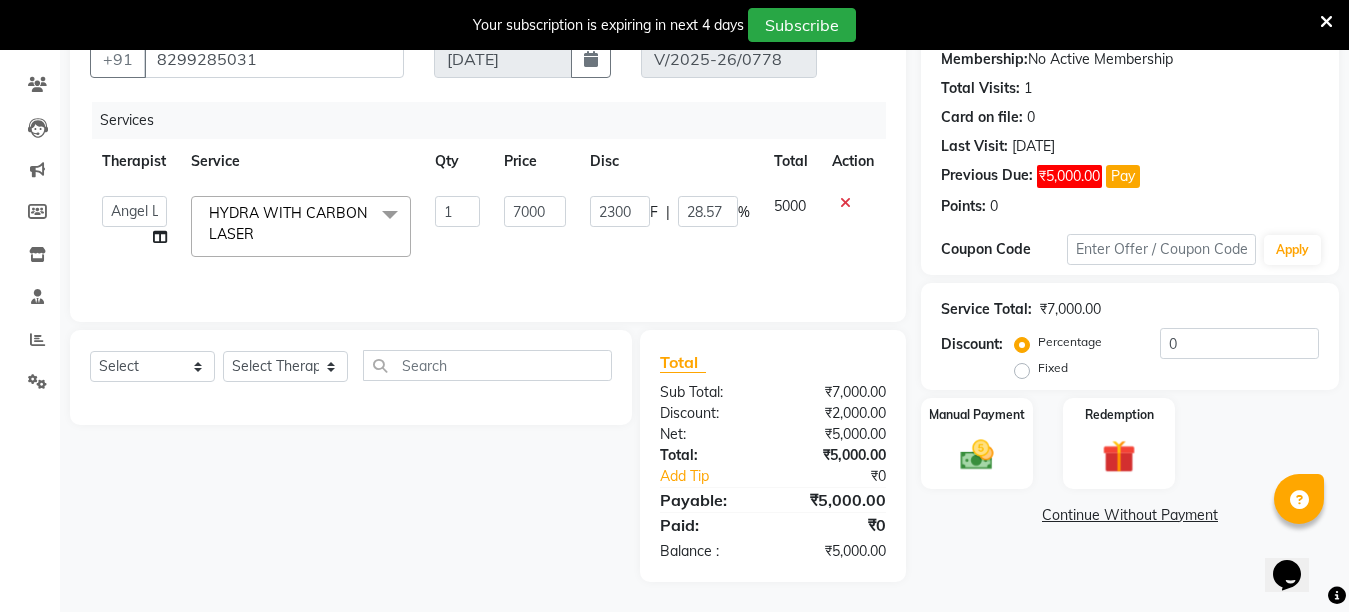 click on "INVOICE PREVIOUS INVOICES Create New   Save  Client +91 8299285031 Date 10-07-2025 Invoice Number V/2025-26/0778 Services Therapist Service Qty Price Disc Total Action  Angel Life   AngelLife Lucknow   DR SWATI   KAJAL   NEHA YADAV   ROHINI KUMARI   SHASHANK KHARABANDA   VANSHIKA  HYDRA WITH CARBON LASER  x Bikni LHR Treatment Under Arms LHR Treatment Carbon Laser Treatment Chemical Head Wash Chin LHR Treatment Consultation Derma Peel Treatment Ecg Face And Under Arm LHR Treatment Face LHR Treatment Face LHR Treatment Package Face Prp Treatment Face Tonning Treatment Fractional Laser Treatment Front And Back LHR Treatment Full Arms LHR Treatment Full Body LHR Treatment Glutathione IV Treatment Hair LHR Treatment Hair Treatment Hydra Treatment Hydra Treatment With Led Hyper Pigmentation Package Legs LHR Treatment Hyper Pigmentation Treatment Package Legs LHR Treatment Oxegenio Treatment Derma Peel Treatment Prp Treatment Prp With Biotin Treatment Skin Lightening Treatment Skin Brightening Treatment Package 1" 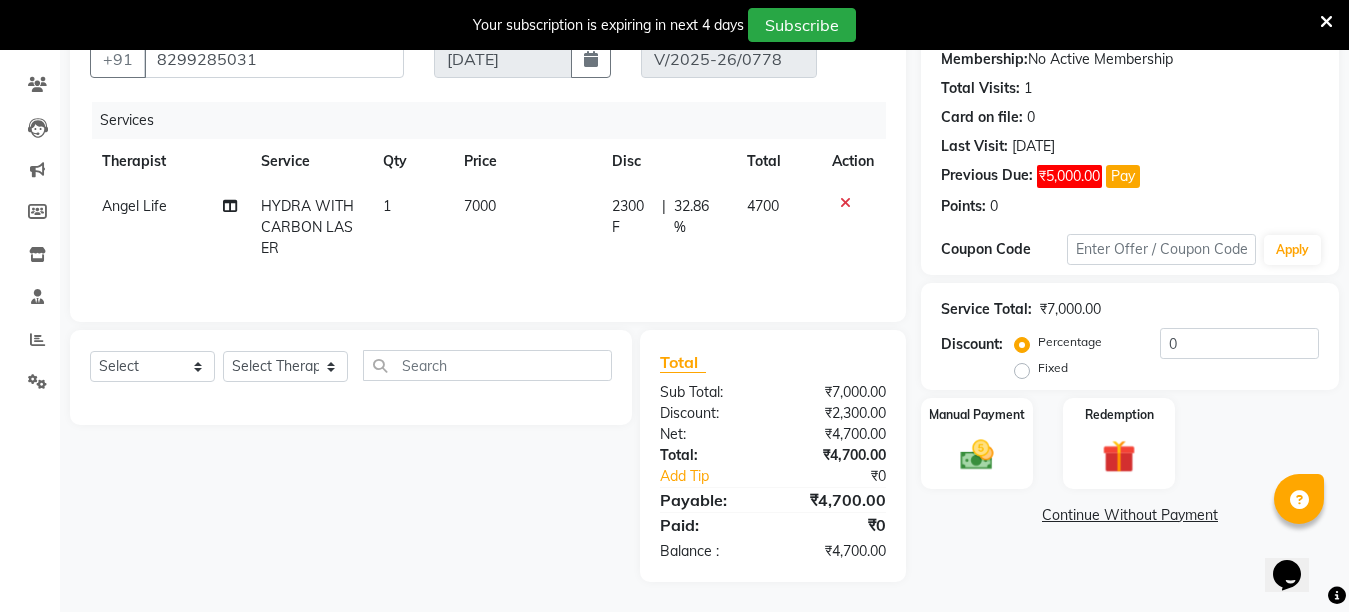 click on "Continue Without Payment" 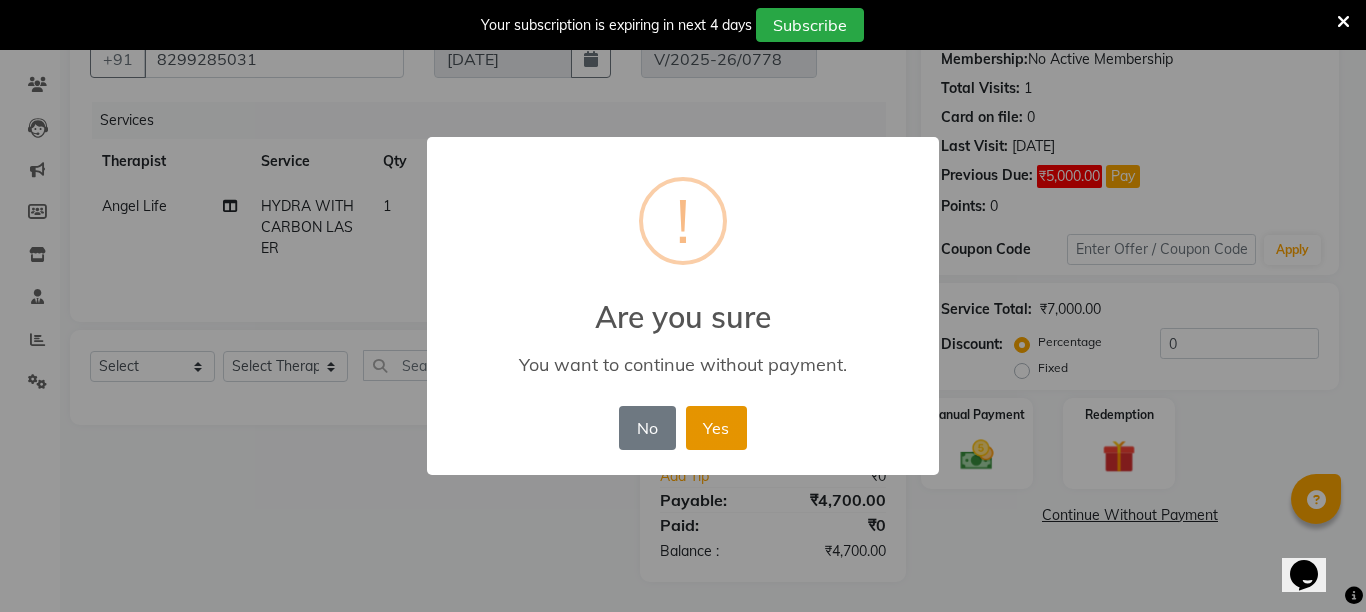 click on "Yes" at bounding box center (716, 428) 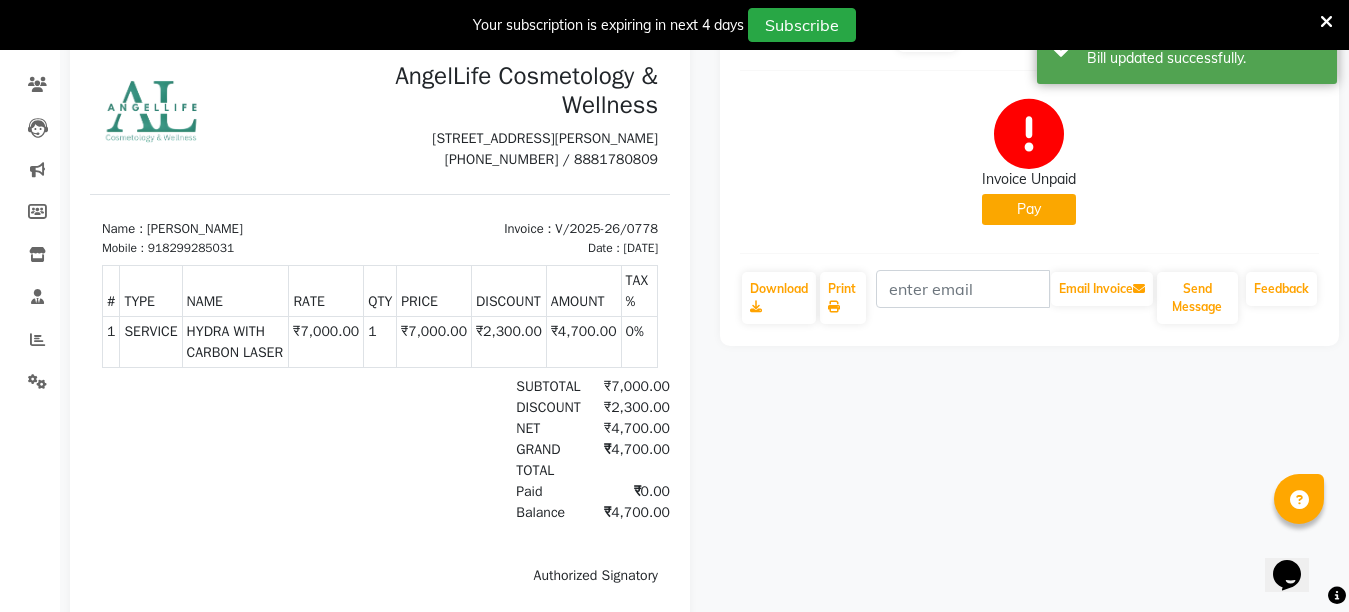 scroll, scrollTop: 0, scrollLeft: 0, axis: both 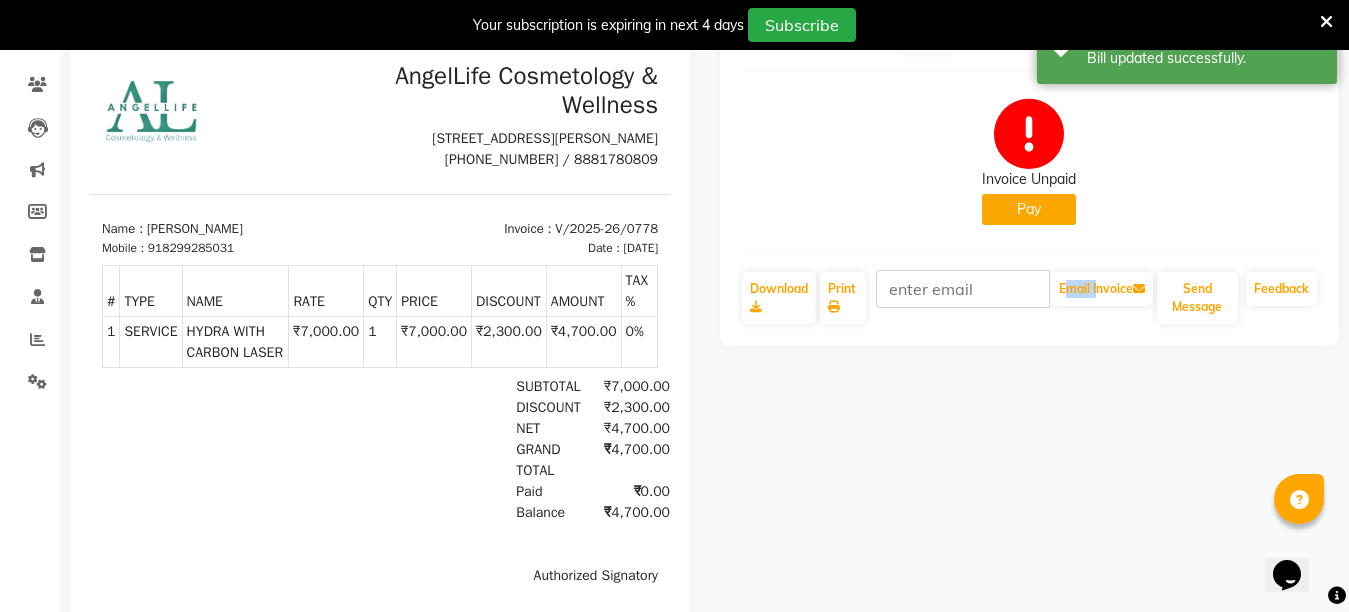 click on "ABHISHEK JAISWAL  Prebook   Invoice Unpaid   Pay  Download  Print   Email Invoice   Send Message Feedback" 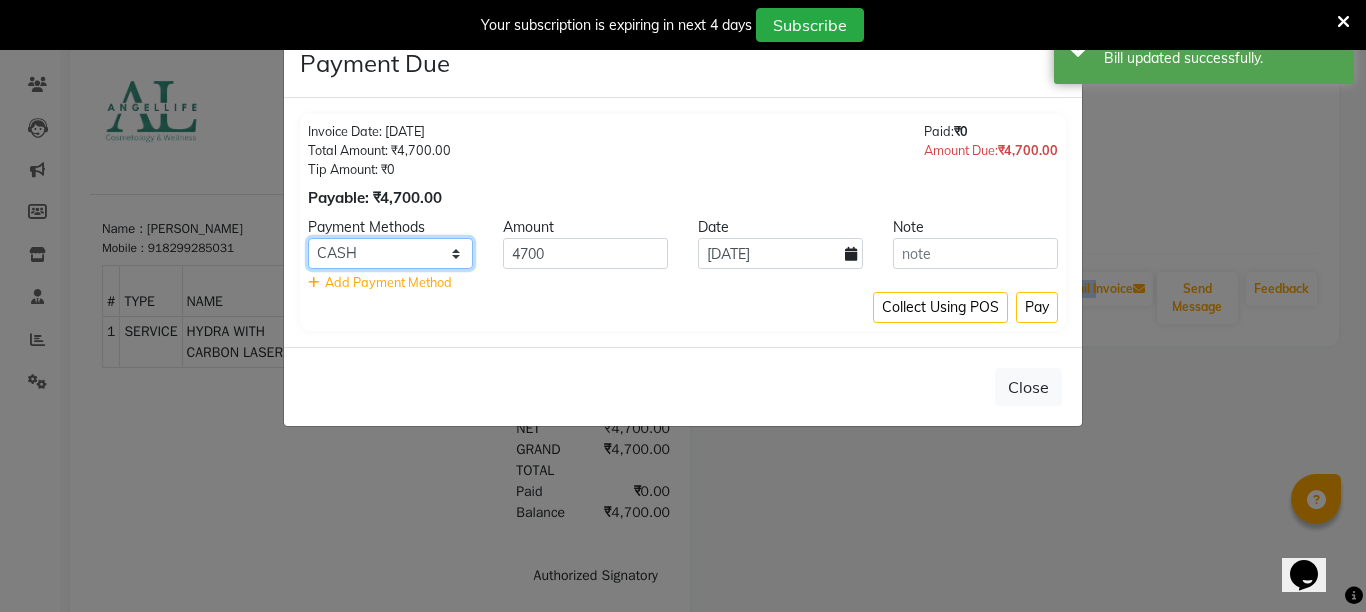 click on "CASH CARD ONLINE CUSTOM GPay PayTM PhonePe UPI NearBuy Loan BharatPay Cheque MosamBee MI Voucher Bank Family Visa Card Master Card BharatPay Card UPI BharatPay Other Cards Juice by MCB MyT Money MariDeal DefiDeal Deal.mu THD TCL CEdge Card M UPI M UPI Axis UPI Union Card (Indian Bank) Card (DL Bank) RS BTC Wellnessta Razorpay Complimentary Nift Spa Finder Spa Week Venmo BFL LoanTap SaveIN GMoney ATH Movil On Account Chamber Gift Card Trade Comp Donation Card on File Envision BRAC Card City Card bKash Credit Card Debit Card Shoutlo LUZO Jazz Cash AmEx Discover Tabby Online W Room Charge Room Charge USD Room Charge Euro Room Charge EGP Room Charge GBP Bajaj Finserv Bad Debts Card: IDFC Card: IOB Coupon Gcash PayMaya Instamojo COnline UOnline SOnline SCard Paypal PPR PPV PPC PPN PPG PPE CAMP Benefit ATH Movil Dittor App Rupay Diners iPrepaid iPackage District App Pine Labs Cash Payment Pnb Bank GPay NT Cash Lash GPay Lash Cash Nail GPay Nail Cash BANKTANSFER Dreamfolks BOB SBI Save-In Nail Card Lash Card" 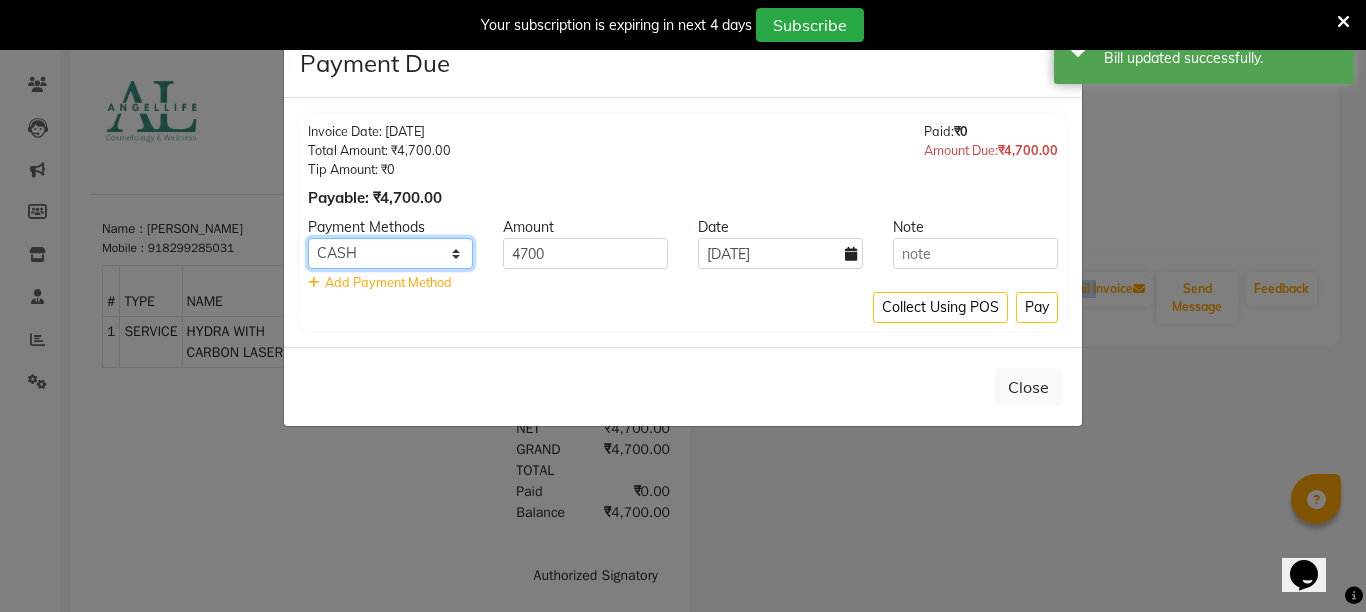 select on "8" 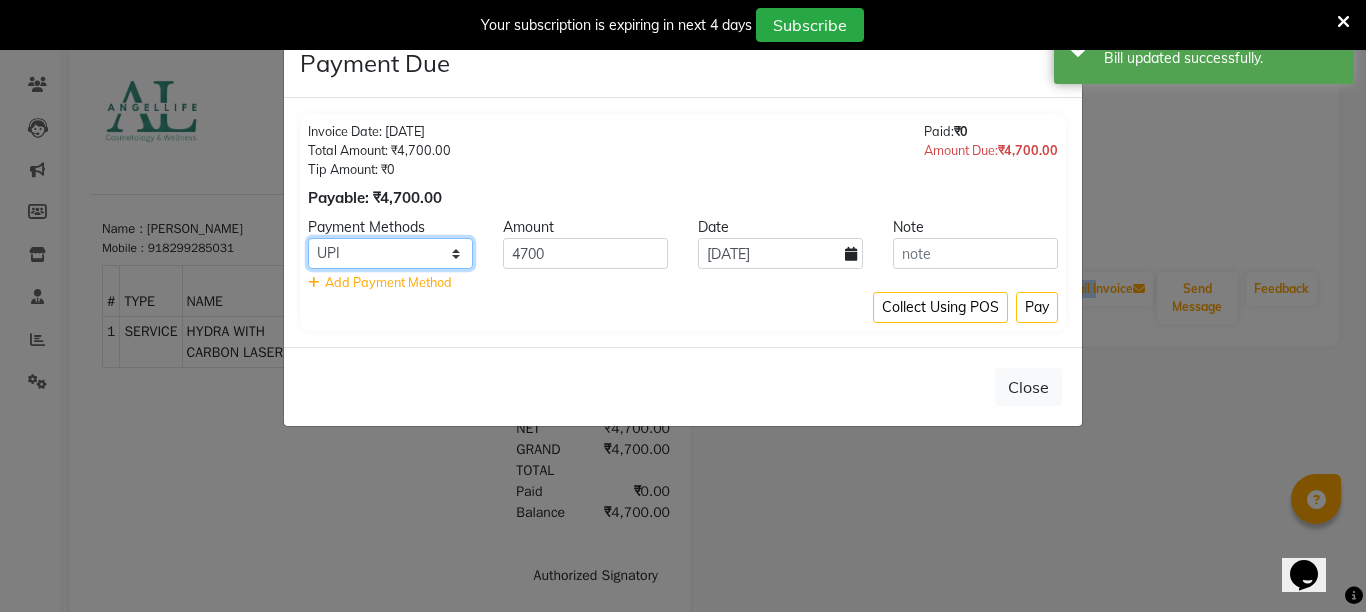 click on "CASH CARD ONLINE CUSTOM GPay PayTM PhonePe UPI NearBuy Loan BharatPay Cheque MosamBee MI Voucher Bank Family Visa Card Master Card BharatPay Card UPI BharatPay Other Cards Juice by MCB MyT Money MariDeal DefiDeal Deal.mu THD TCL CEdge Card M UPI M UPI Axis UPI Union Card (Indian Bank) Card (DL Bank) RS BTC Wellnessta Razorpay Complimentary Nift Spa Finder Spa Week Venmo BFL LoanTap SaveIN GMoney ATH Movil On Account Chamber Gift Card Trade Comp Donation Card on File Envision BRAC Card City Card bKash Credit Card Debit Card Shoutlo LUZO Jazz Cash AmEx Discover Tabby Online W Room Charge Room Charge USD Room Charge Euro Room Charge EGP Room Charge GBP Bajaj Finserv Bad Debts Card: IDFC Card: IOB Coupon Gcash PayMaya Instamojo COnline UOnline SOnline SCard Paypal PPR PPV PPC PPN PPG PPE CAMP Benefit ATH Movil Dittor App Rupay Diners iPrepaid iPackage District App Pine Labs Cash Payment Pnb Bank GPay NT Cash Lash GPay Lash Cash Nail GPay Nail Cash BANKTANSFER Dreamfolks BOB SBI Save-In Nail Card Lash Card" 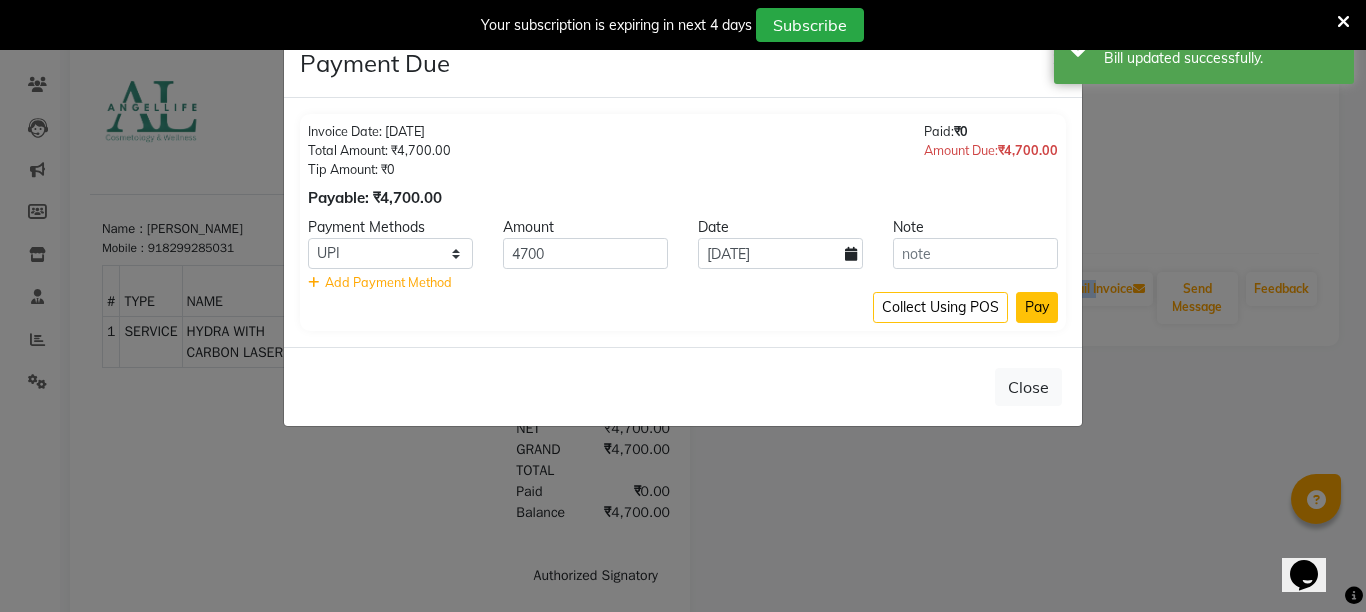 click on "Pay" 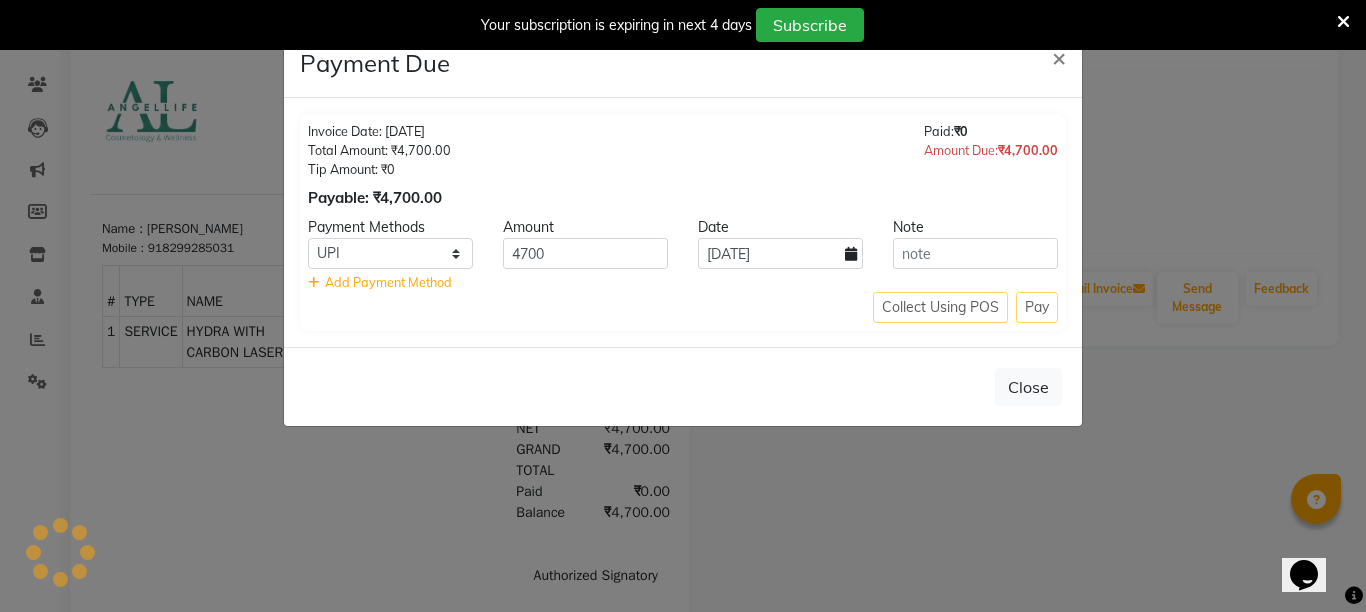 click on "Collect Using POS Pay" 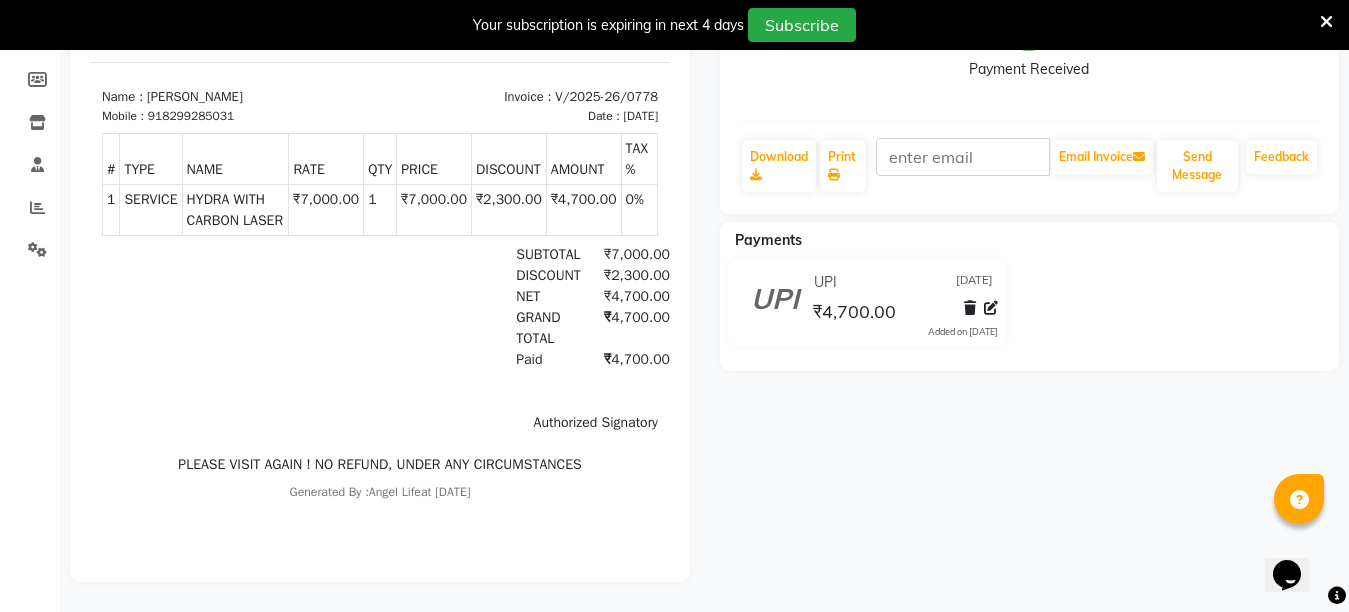 scroll, scrollTop: 345, scrollLeft: 0, axis: vertical 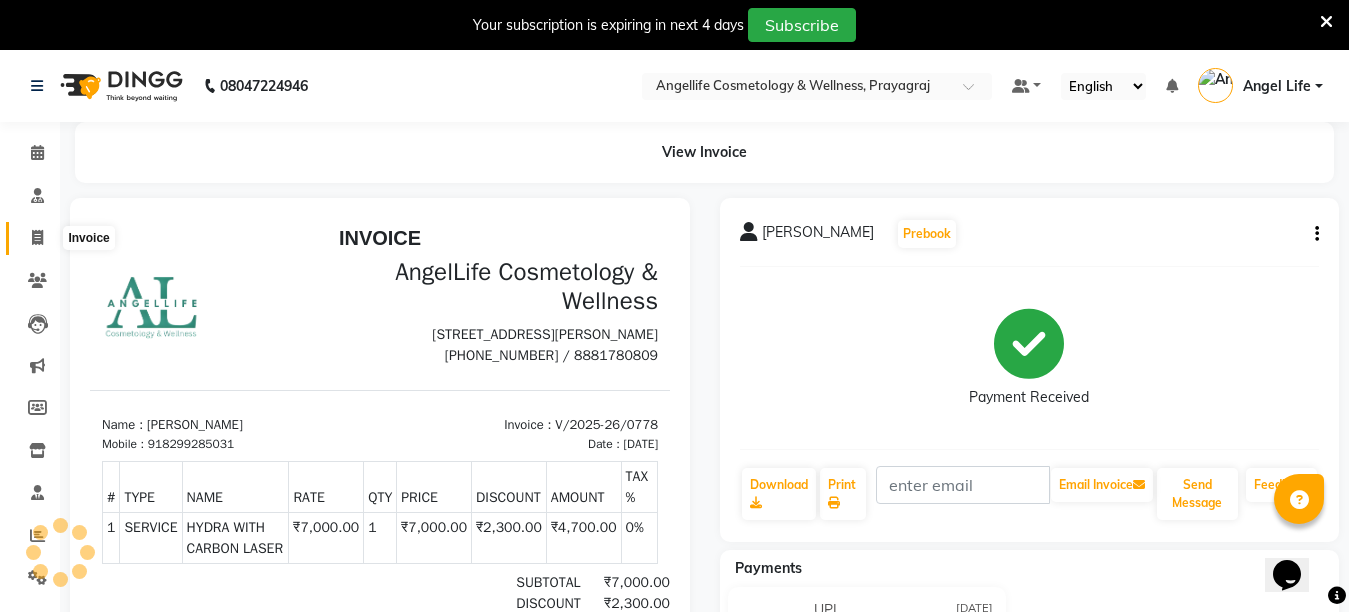 click 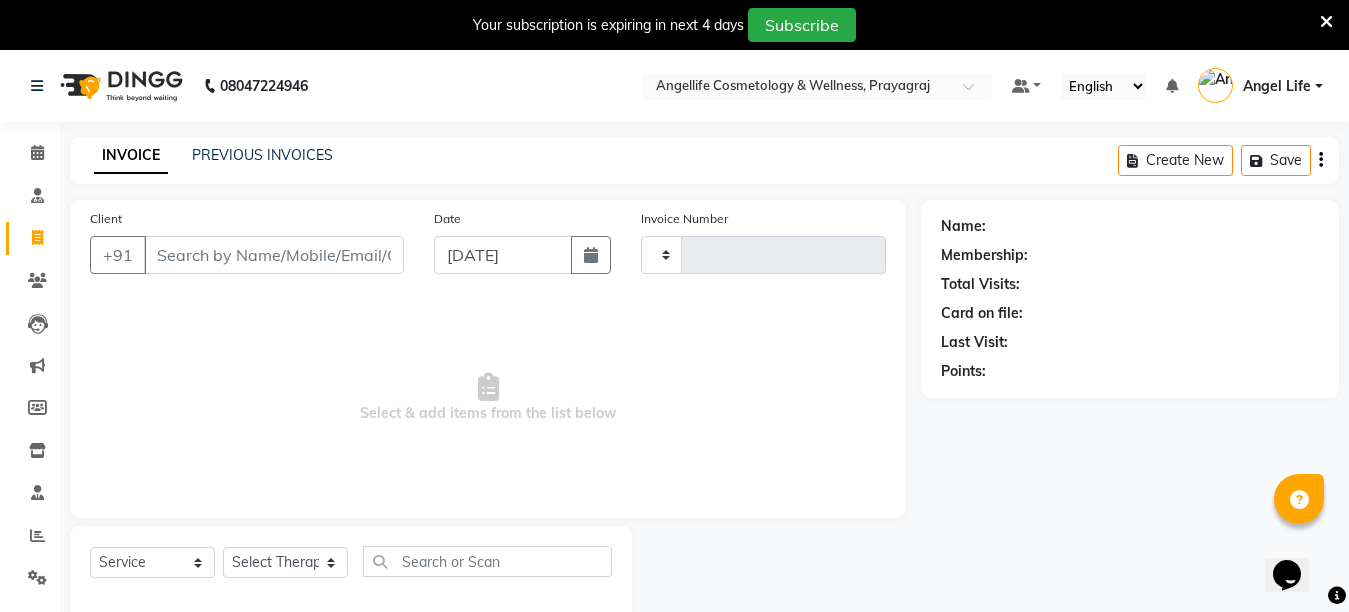 type on "0779" 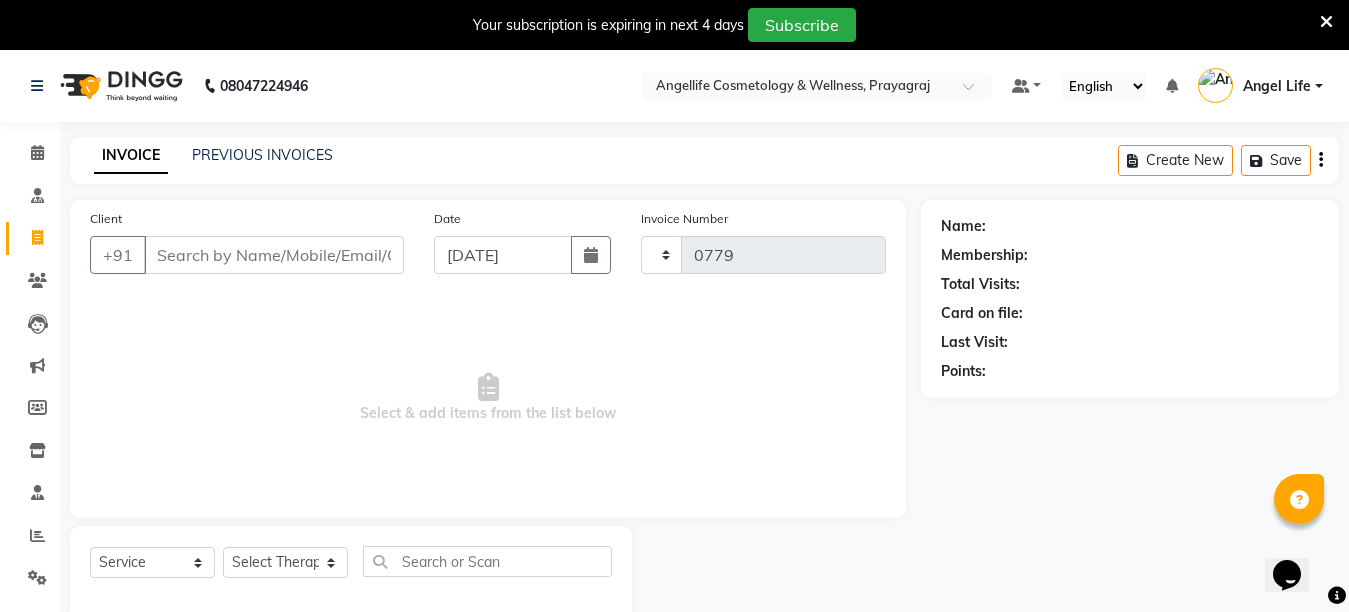 scroll, scrollTop: 50, scrollLeft: 0, axis: vertical 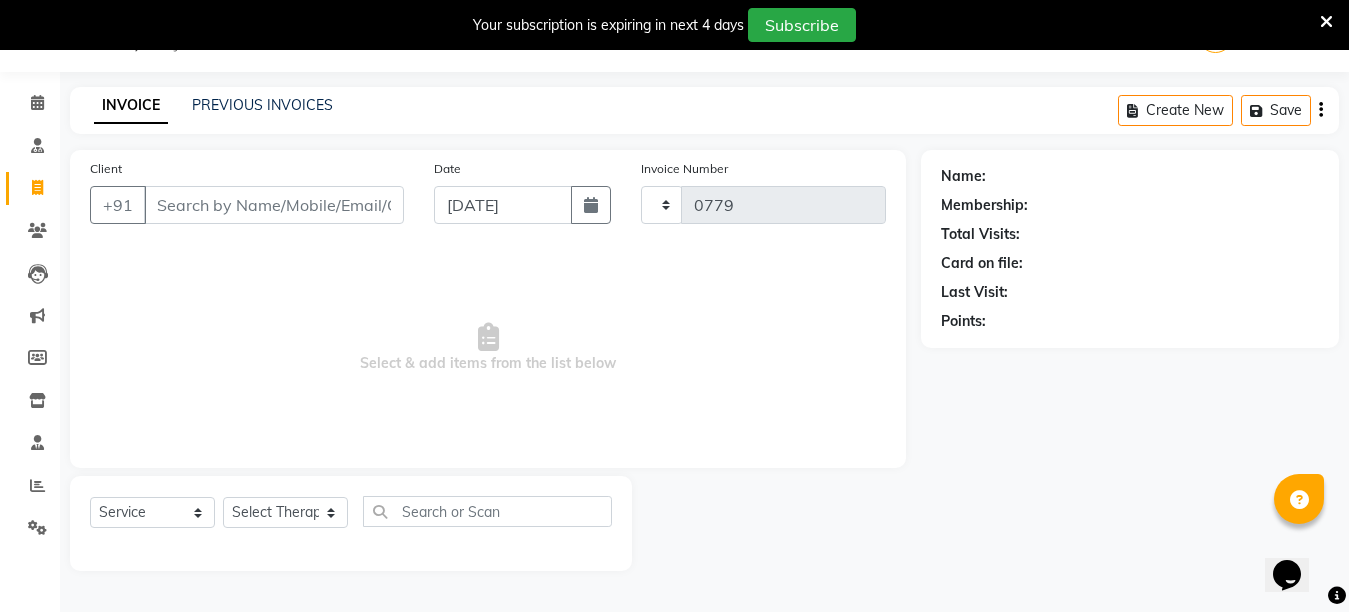 select on "4531" 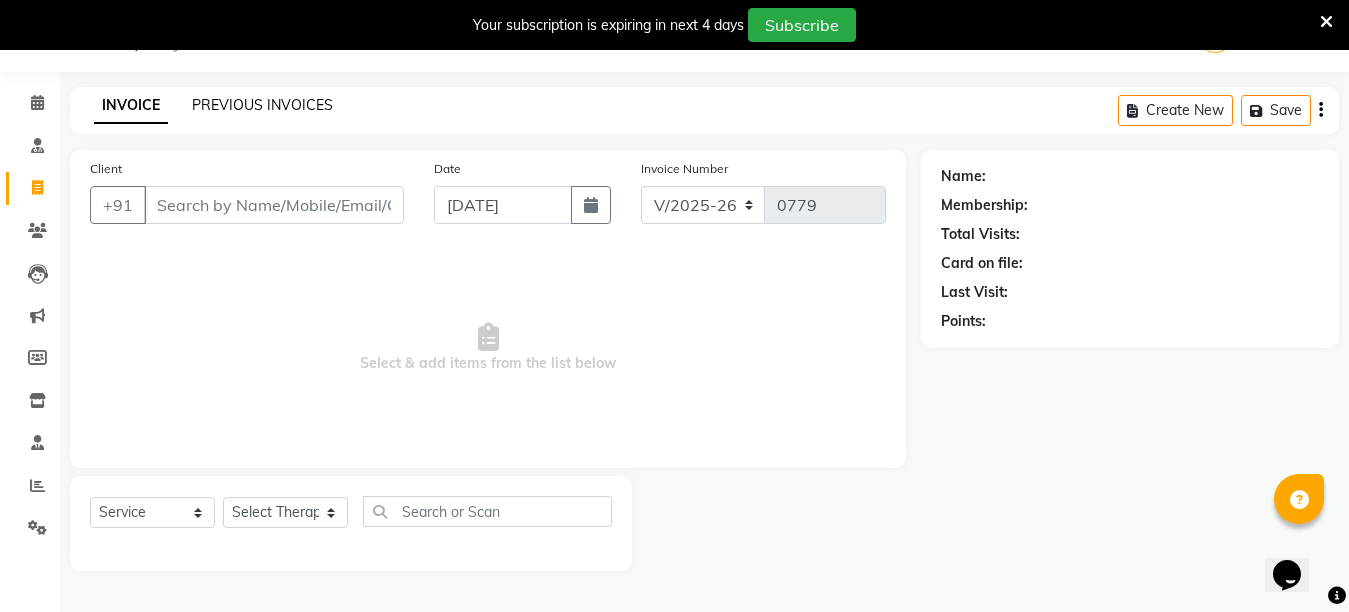 click on "PREVIOUS INVOICES" 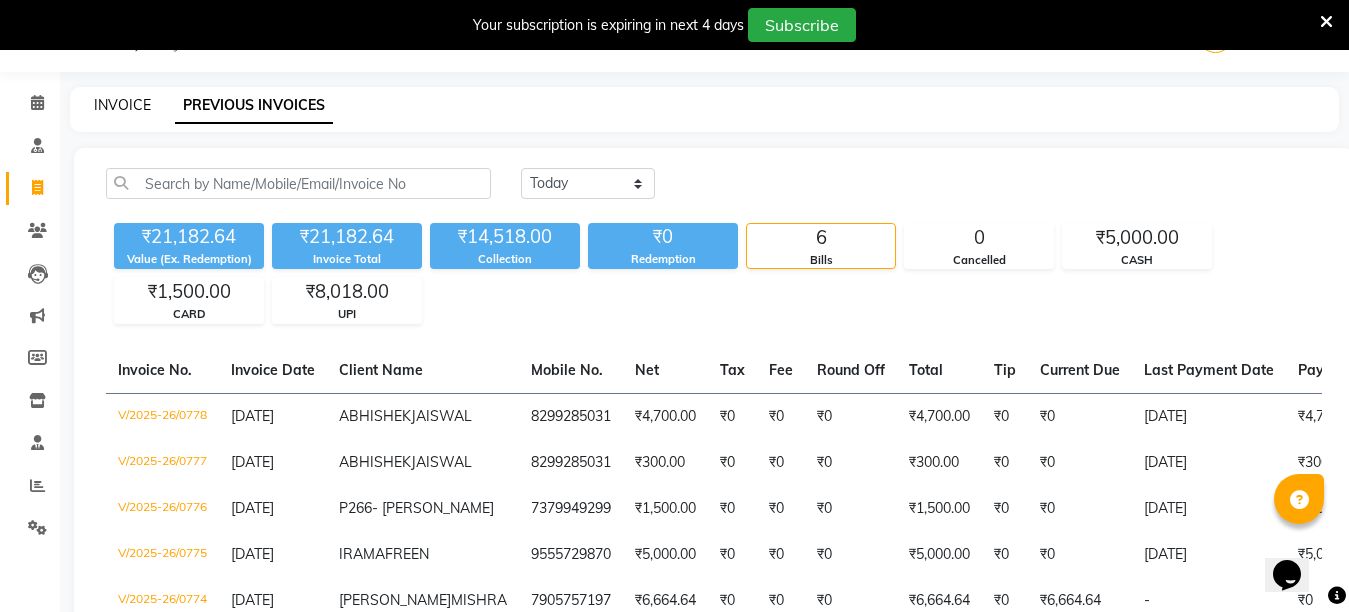 click on "INVOICE" 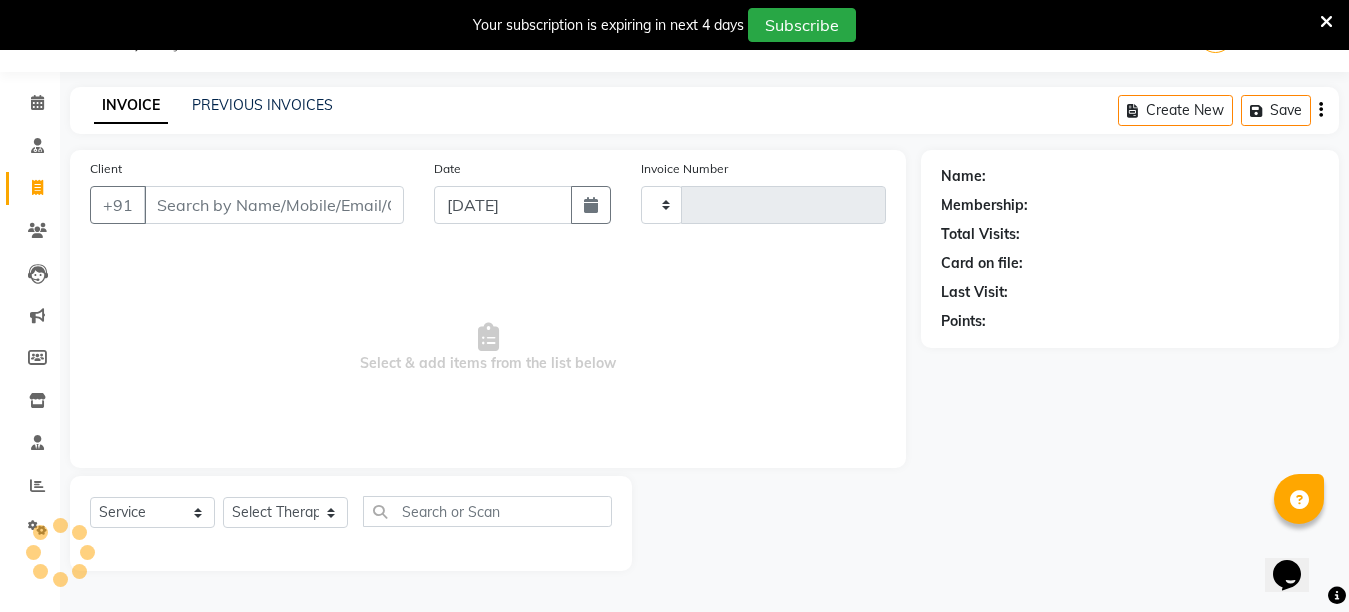 type on "0779" 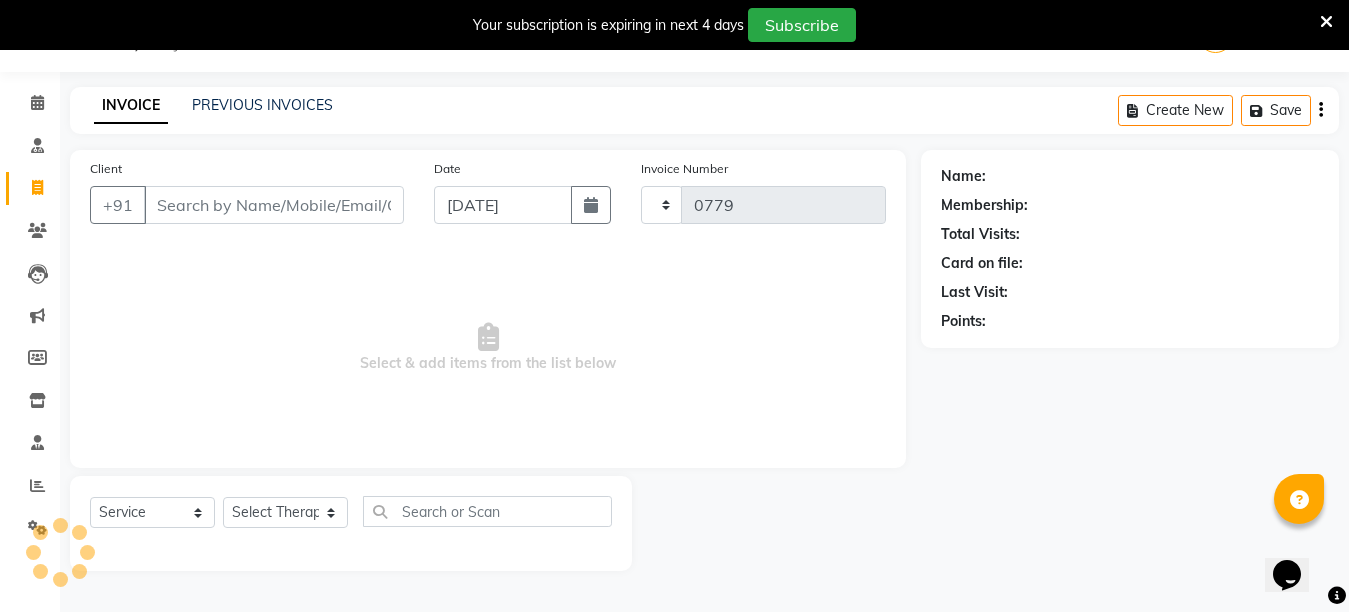 select on "4531" 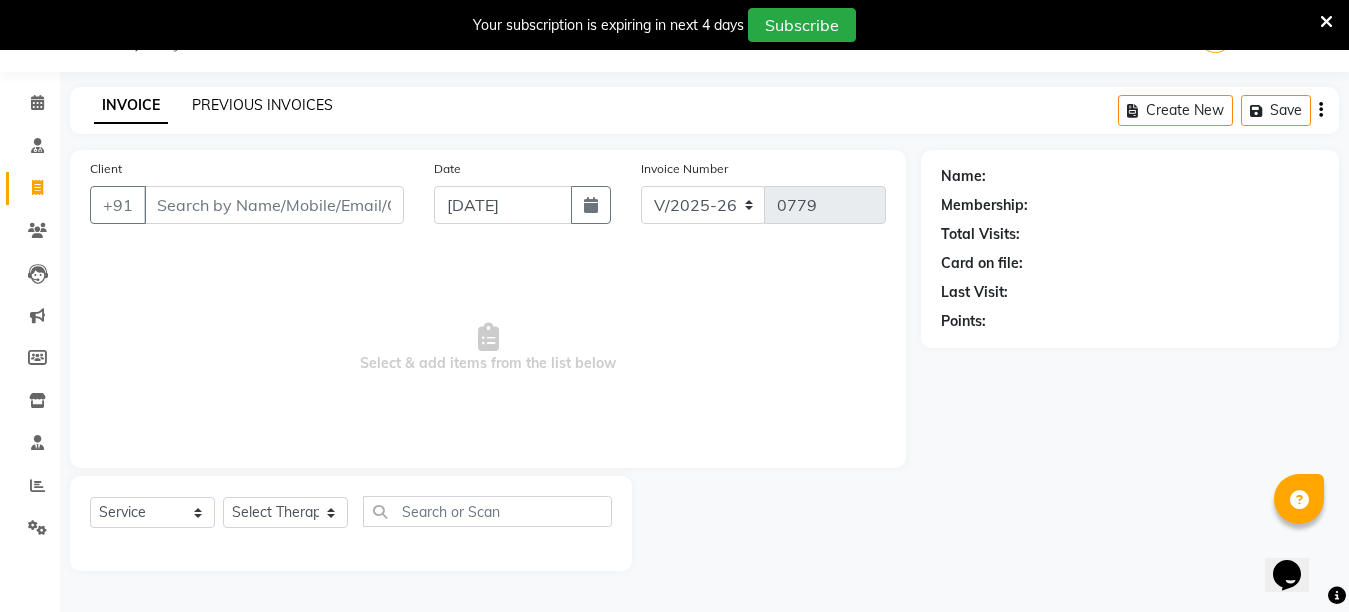 click on "PREVIOUS INVOICES" 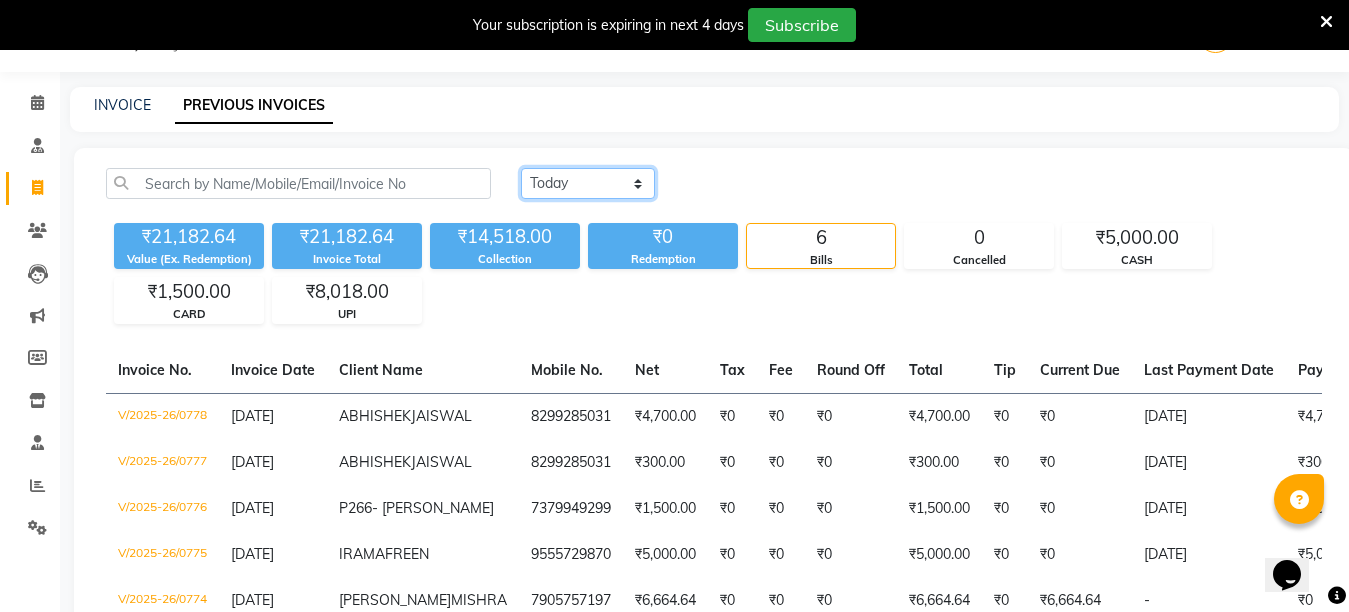 click on "Today Yesterday Custom Range" 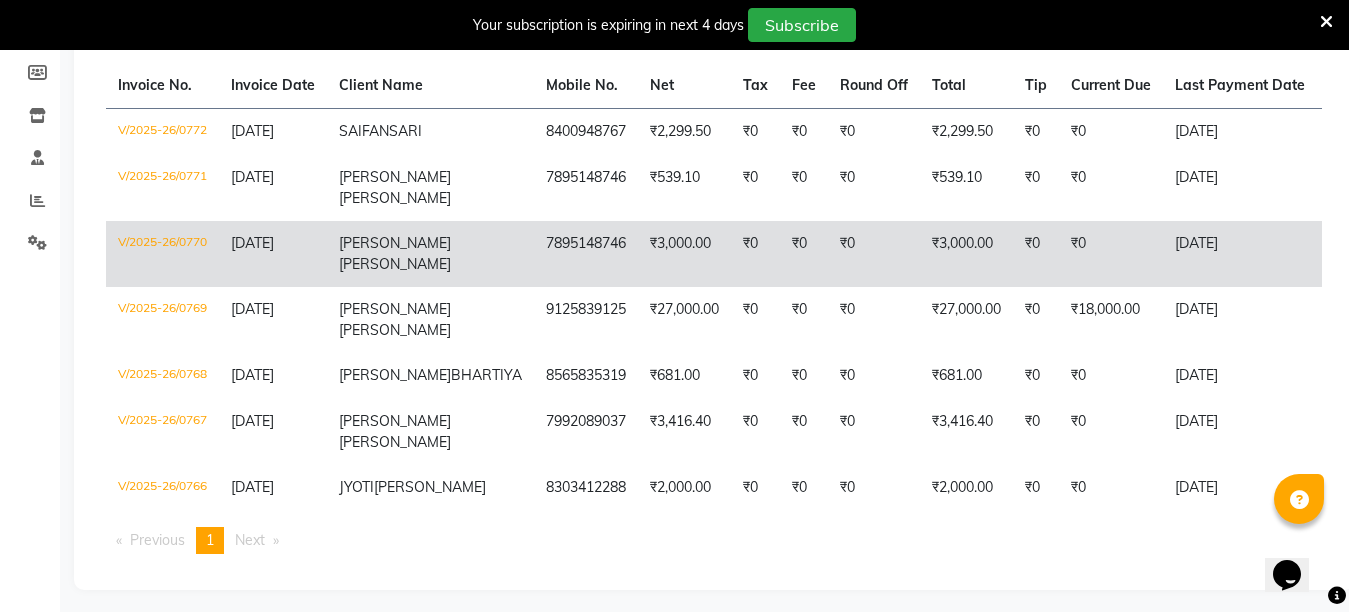 scroll, scrollTop: 300, scrollLeft: 0, axis: vertical 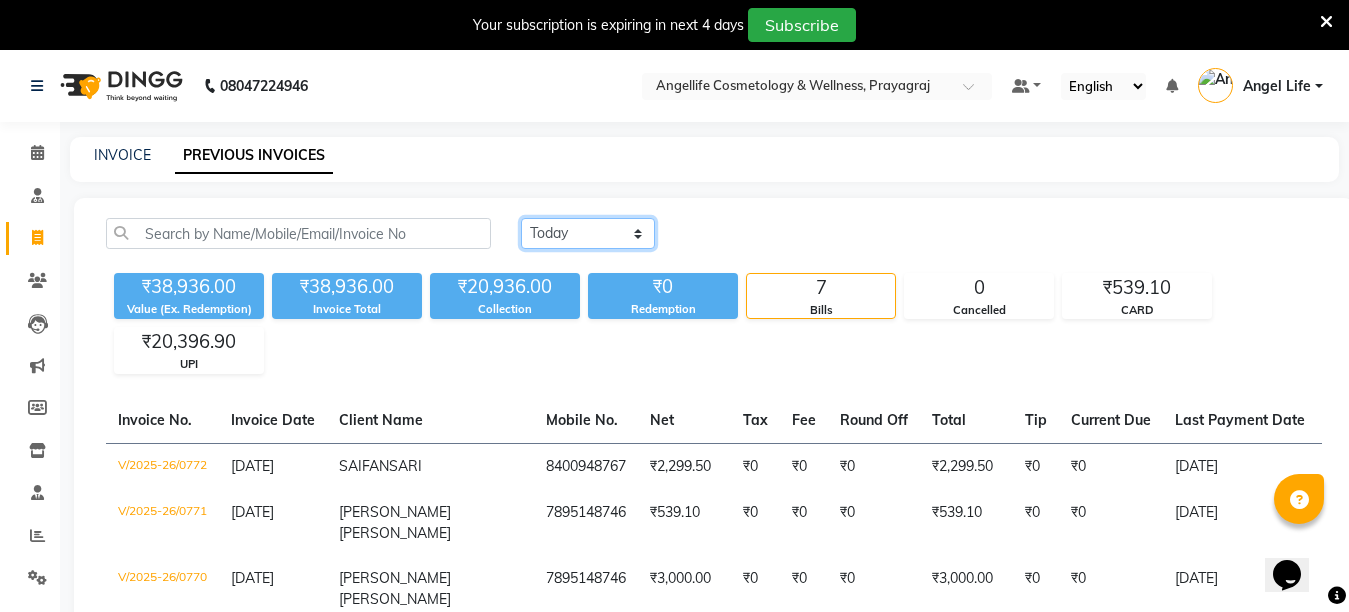 click on "Today Yesterday Custom Range" 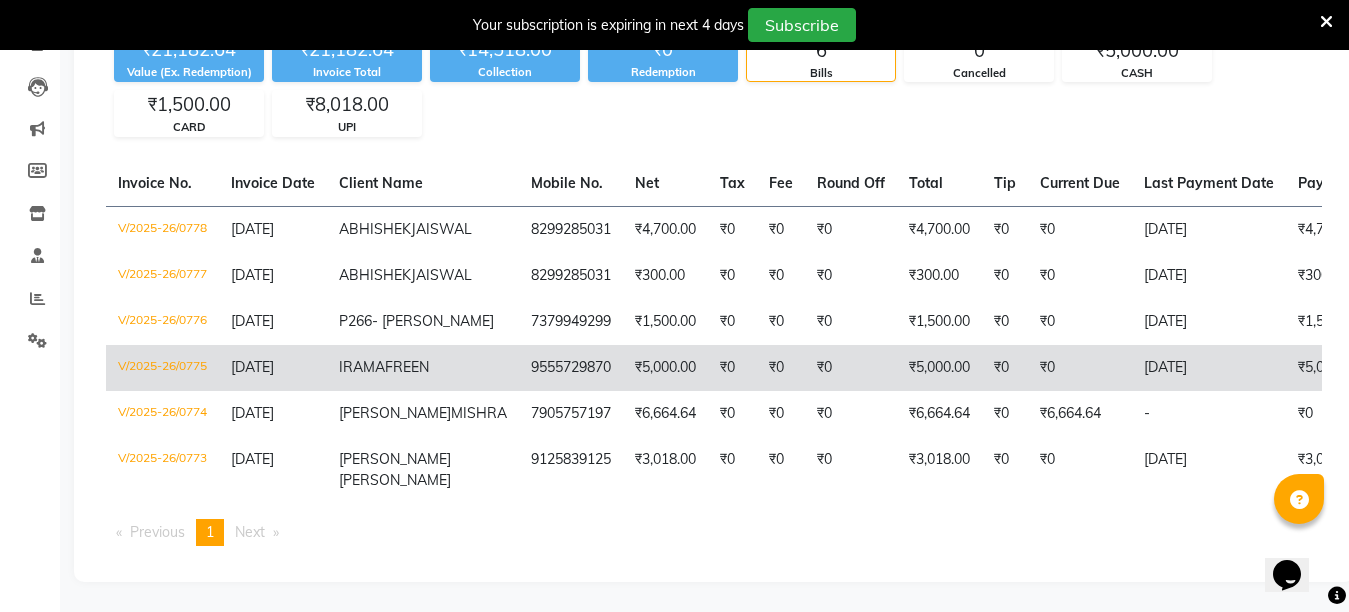 scroll, scrollTop: 354, scrollLeft: 0, axis: vertical 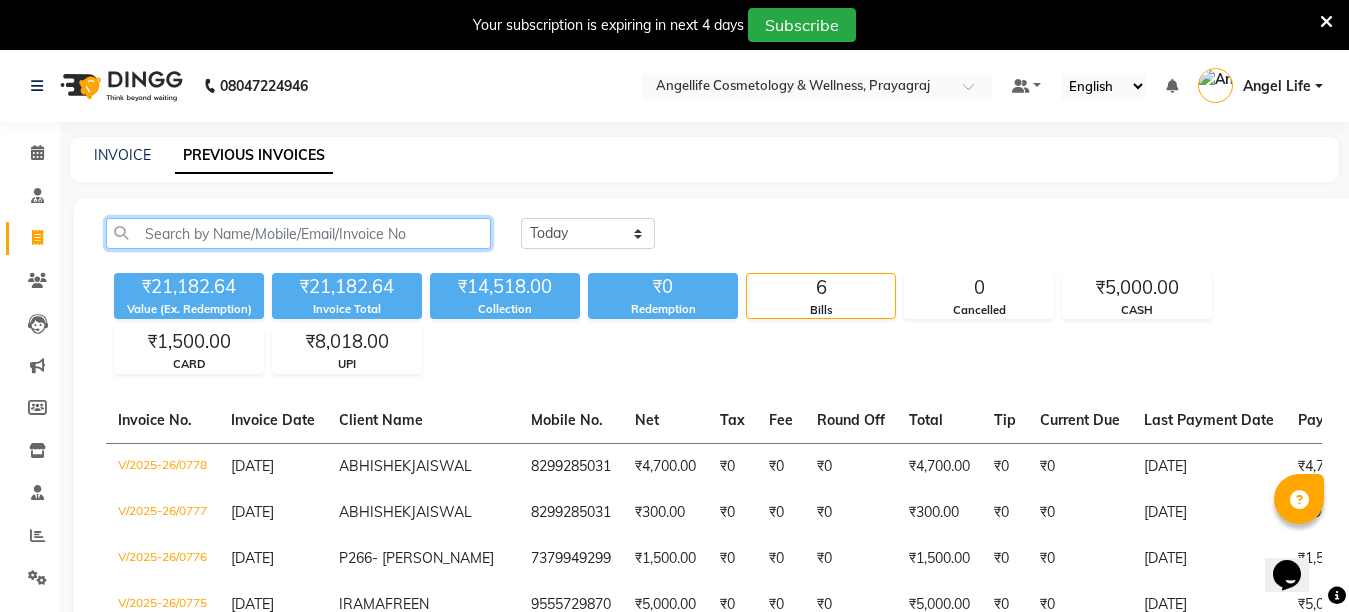 click 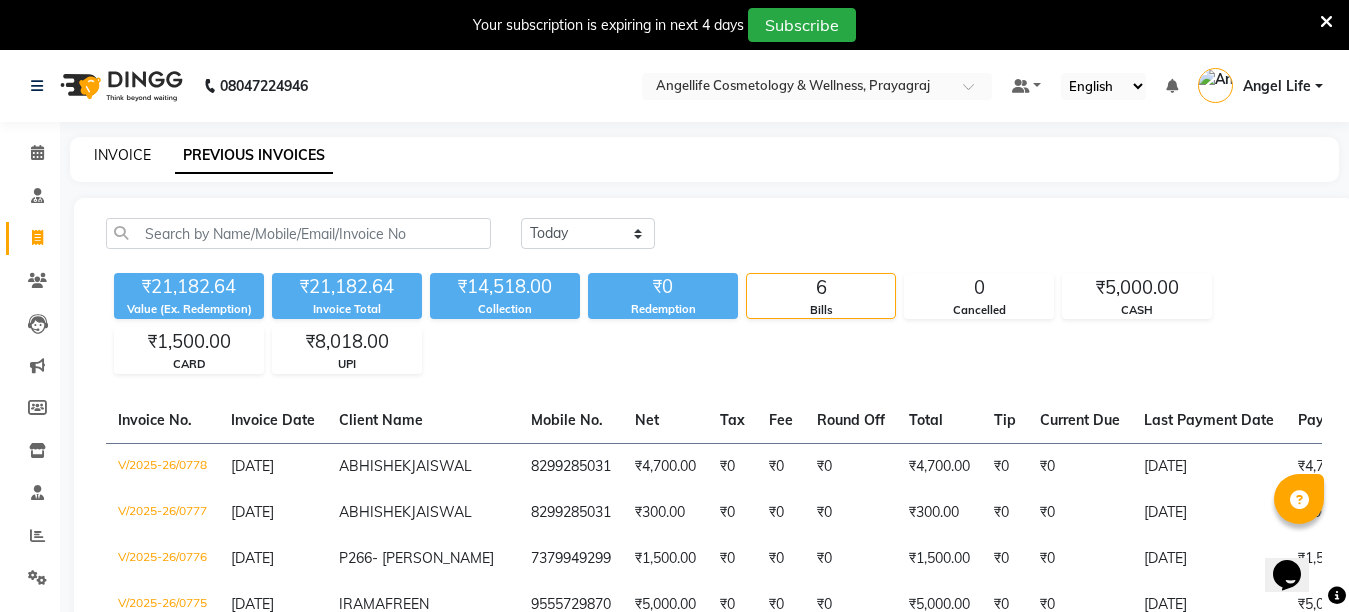click on "INVOICE" 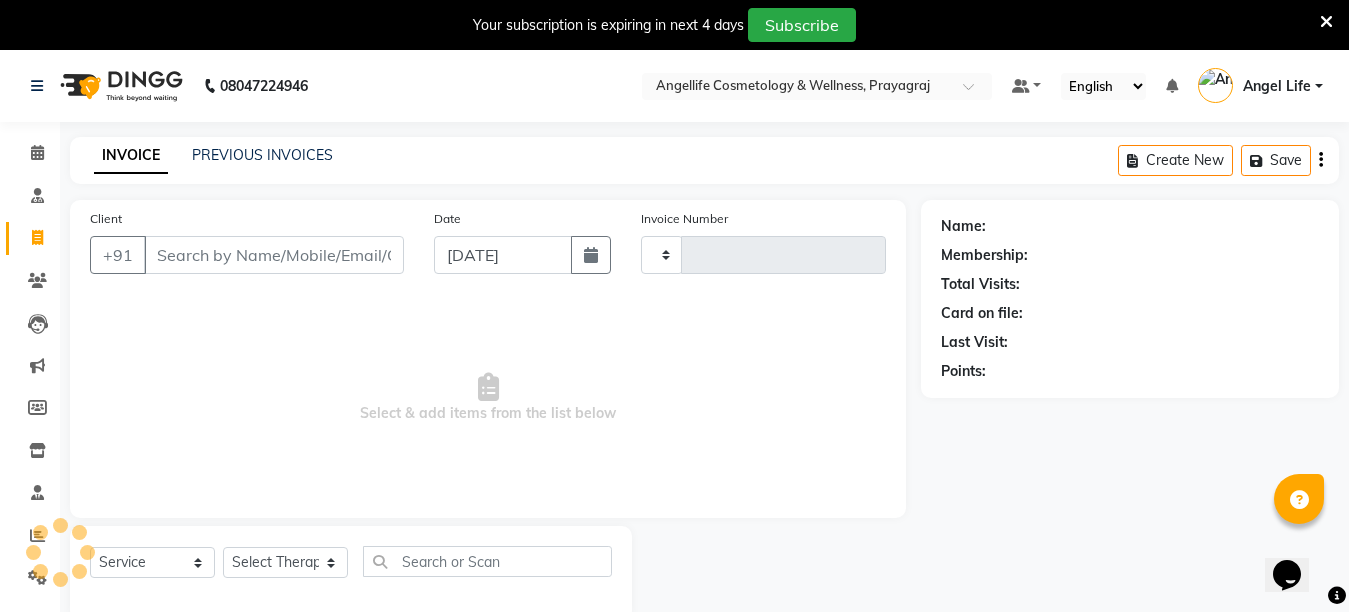 type on "0779" 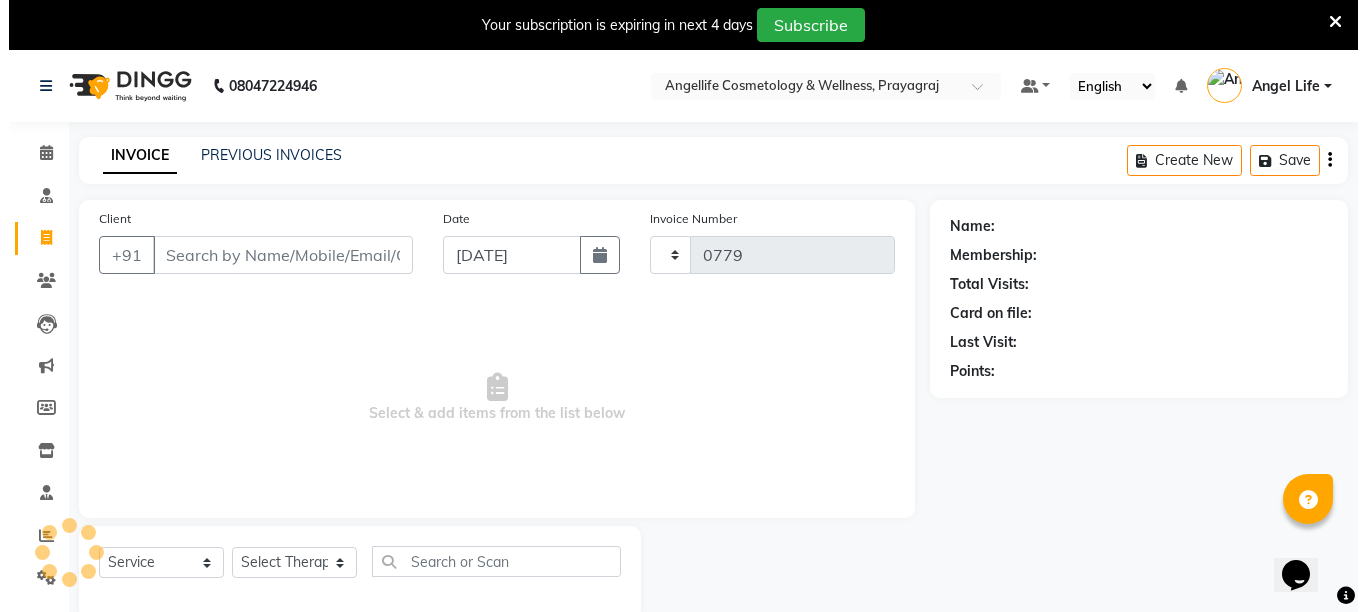 scroll, scrollTop: 50, scrollLeft: 0, axis: vertical 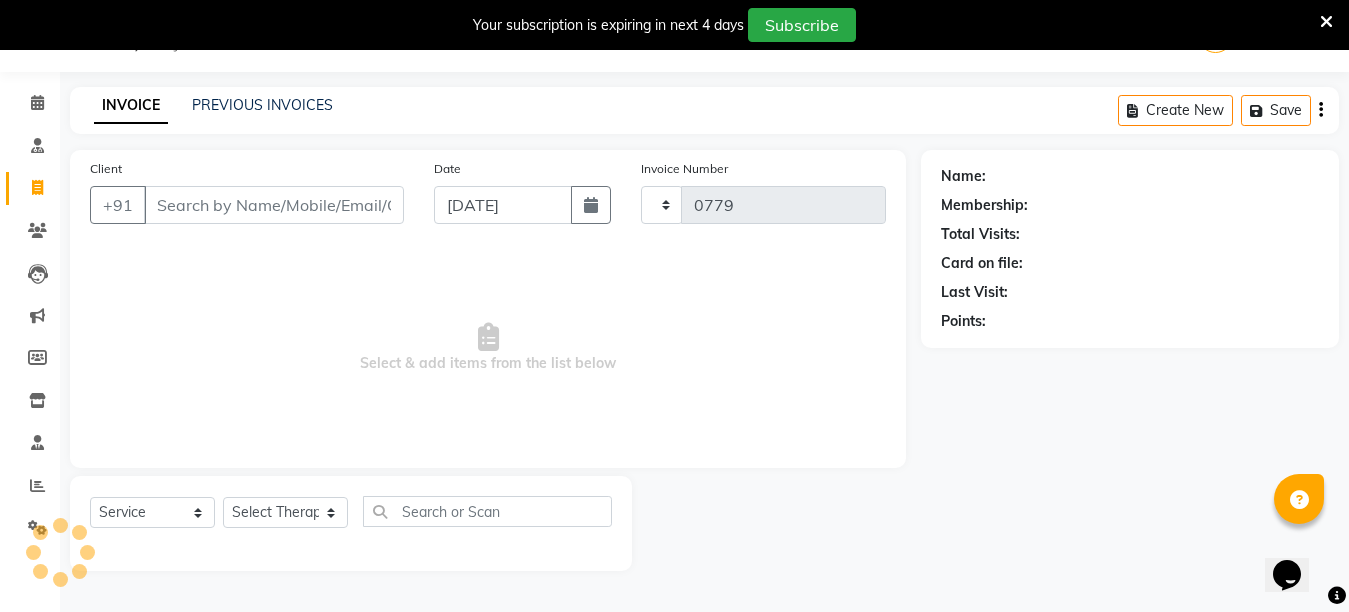 select on "4531" 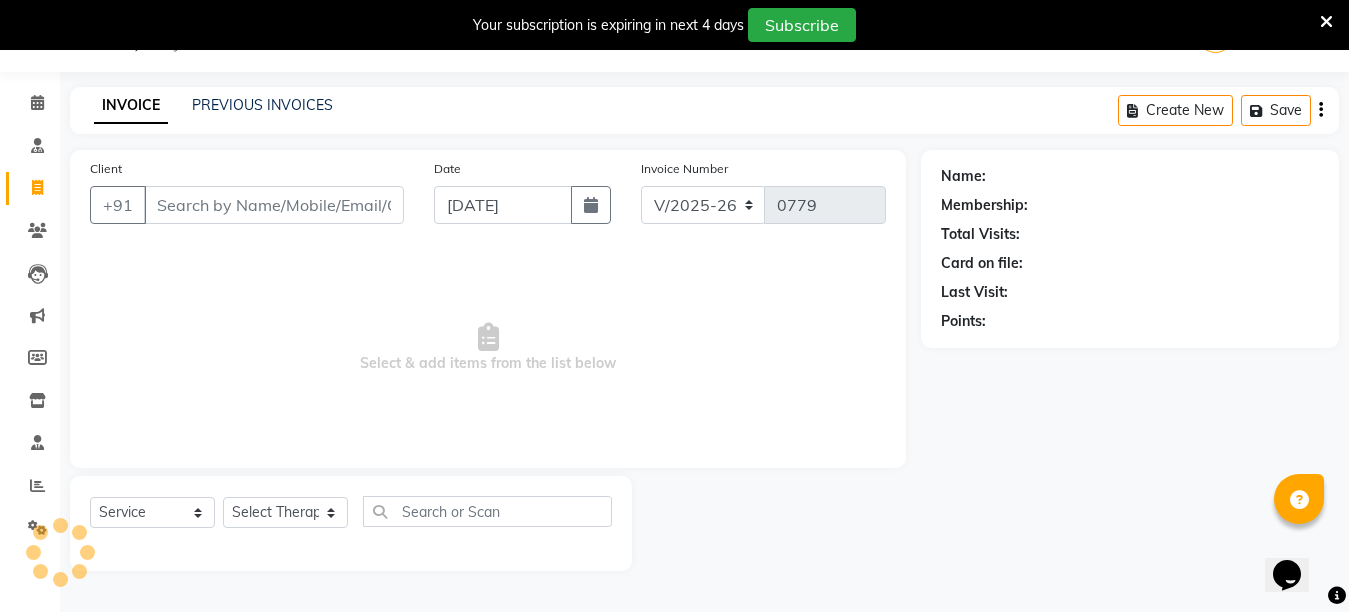 click on "Client" at bounding box center [274, 205] 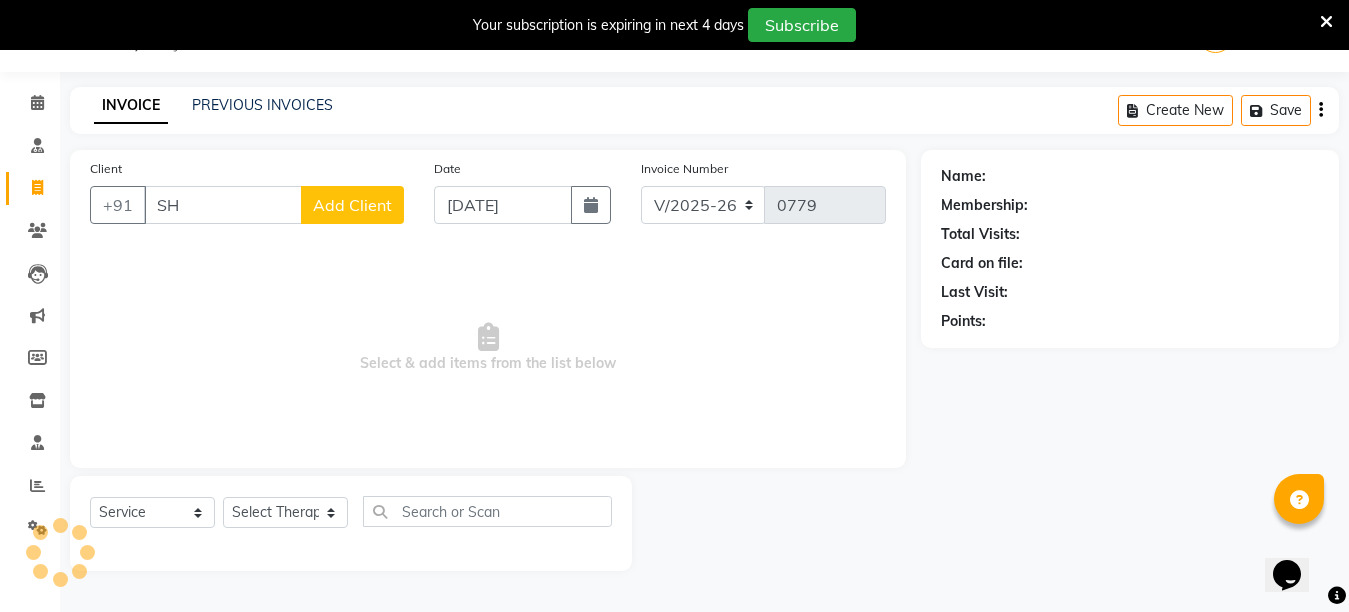 type on "S" 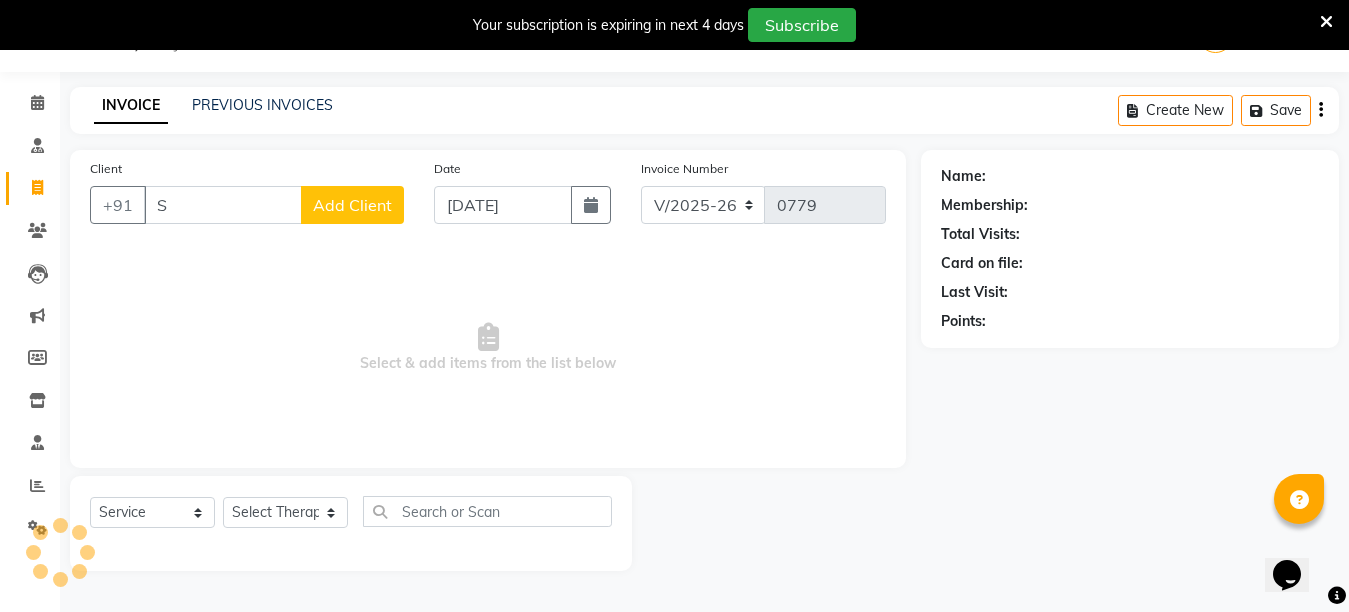 type 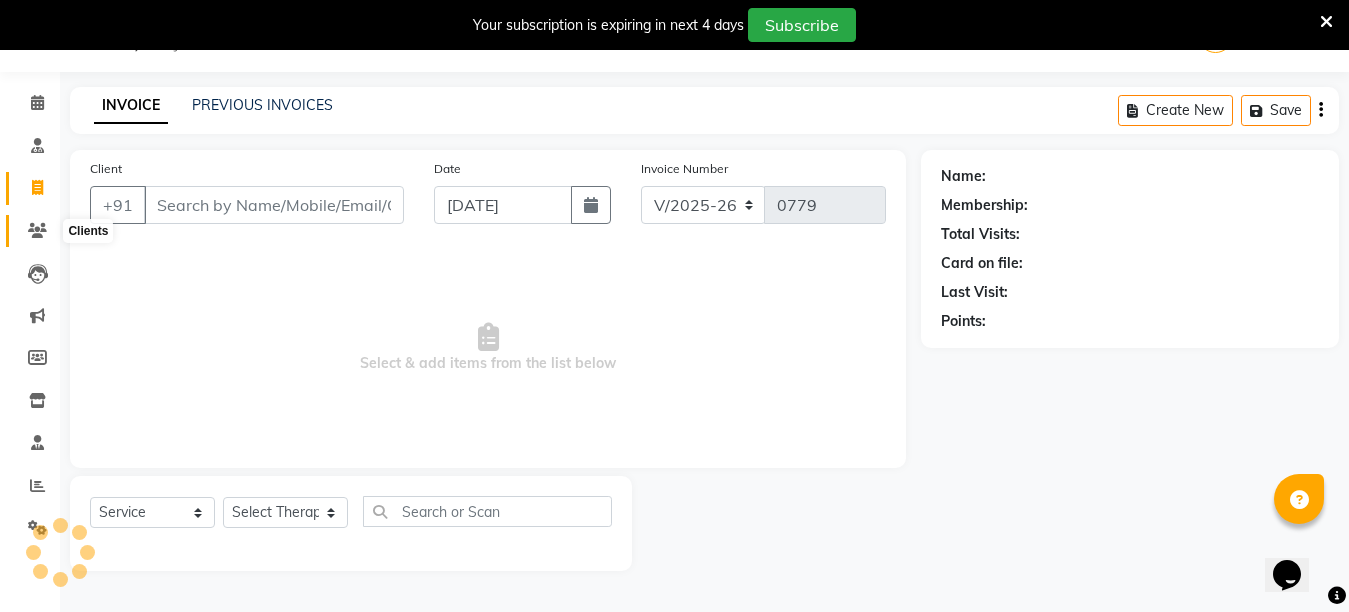 click 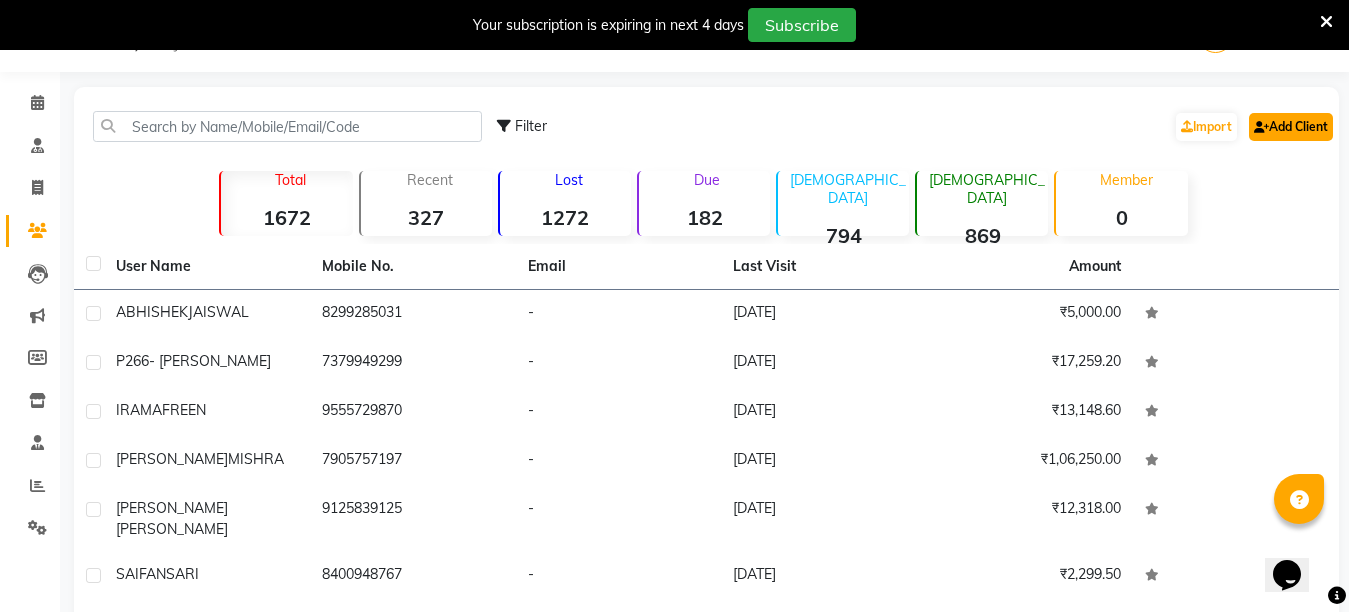 click on "Add Client" 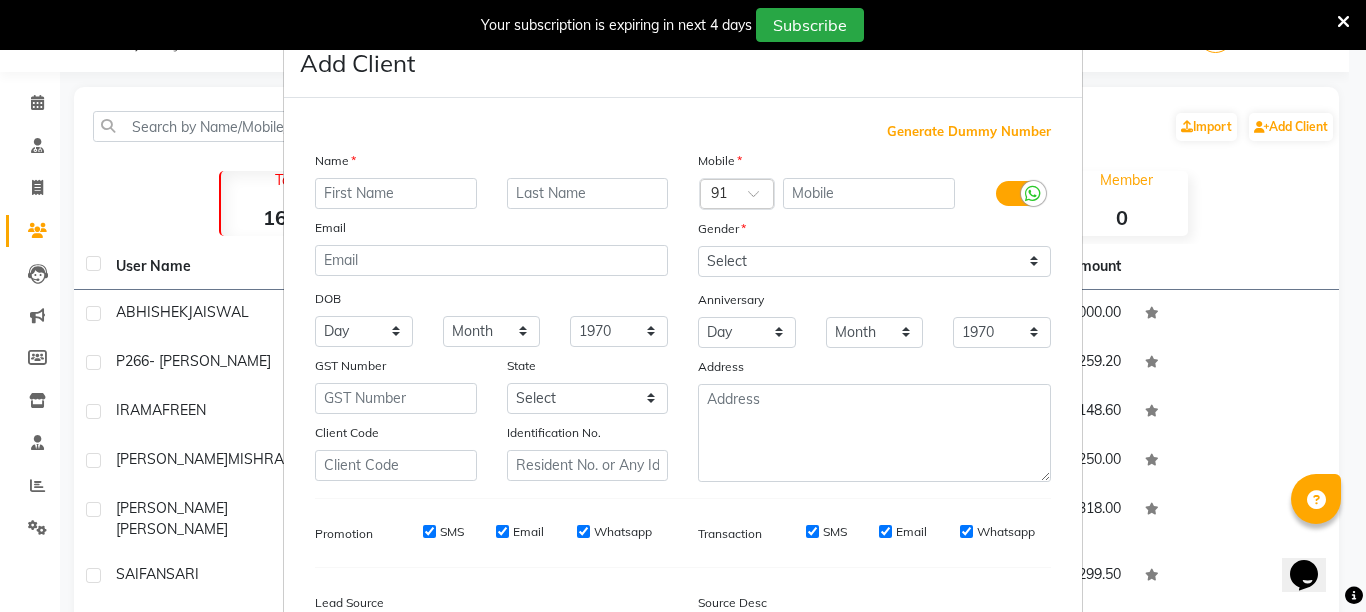 click at bounding box center [396, 193] 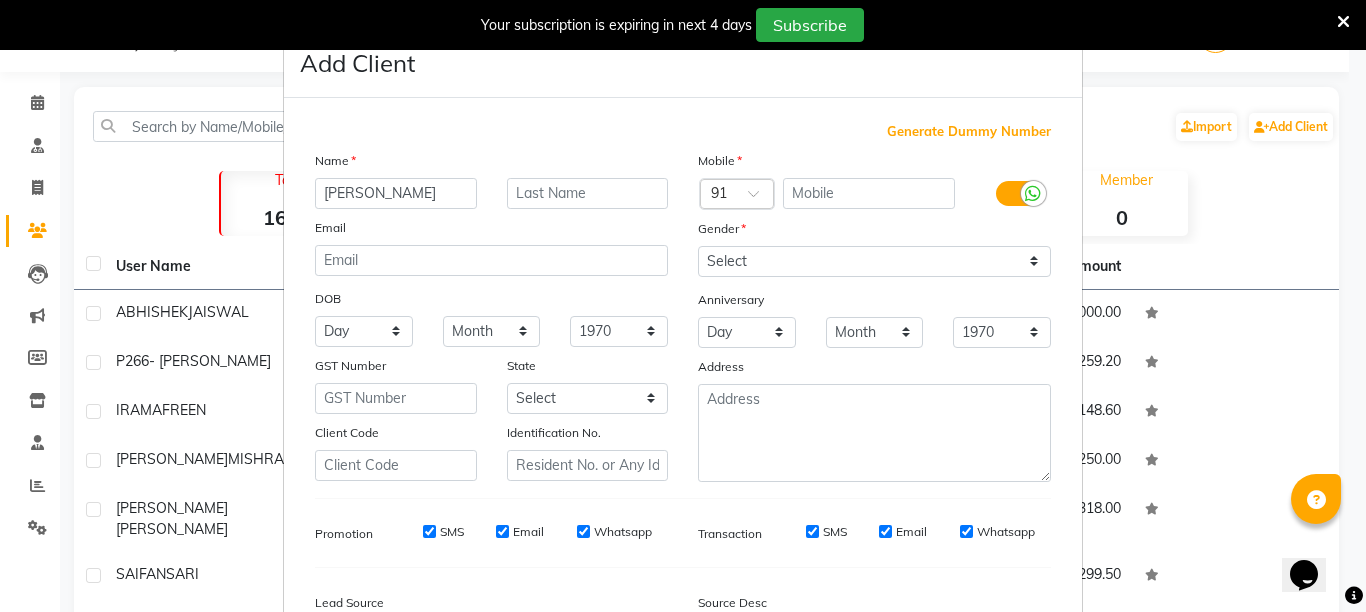 type on "SHRIVANSH" 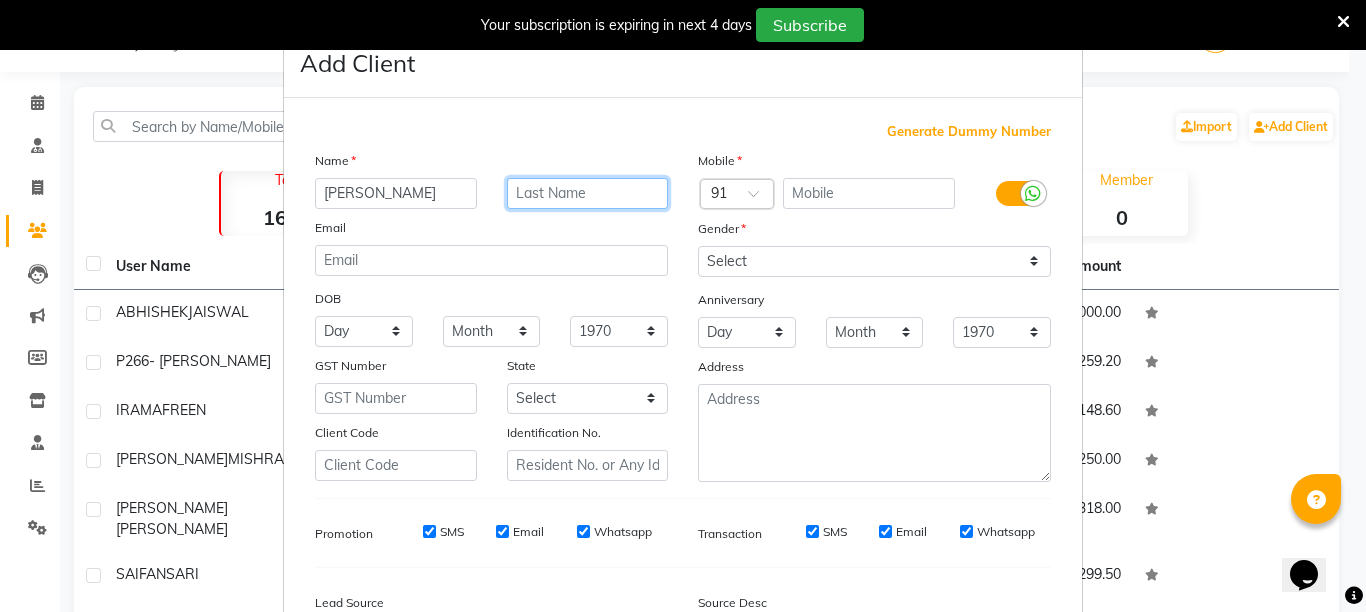 click at bounding box center (588, 193) 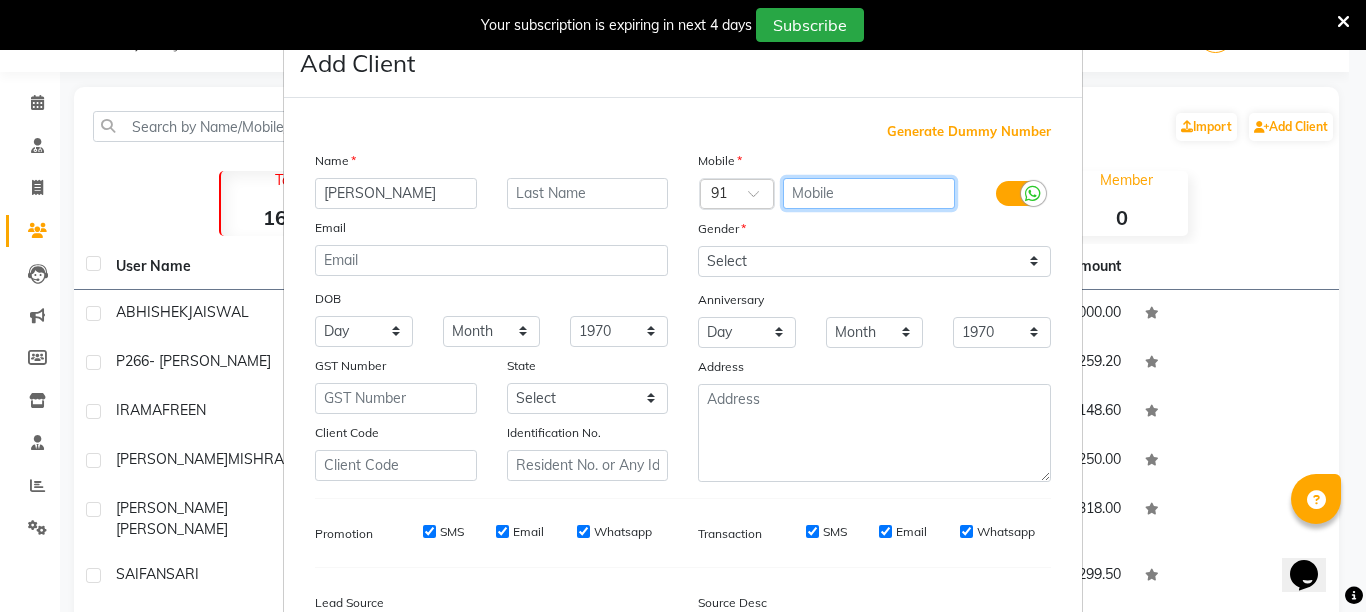click at bounding box center (869, 193) 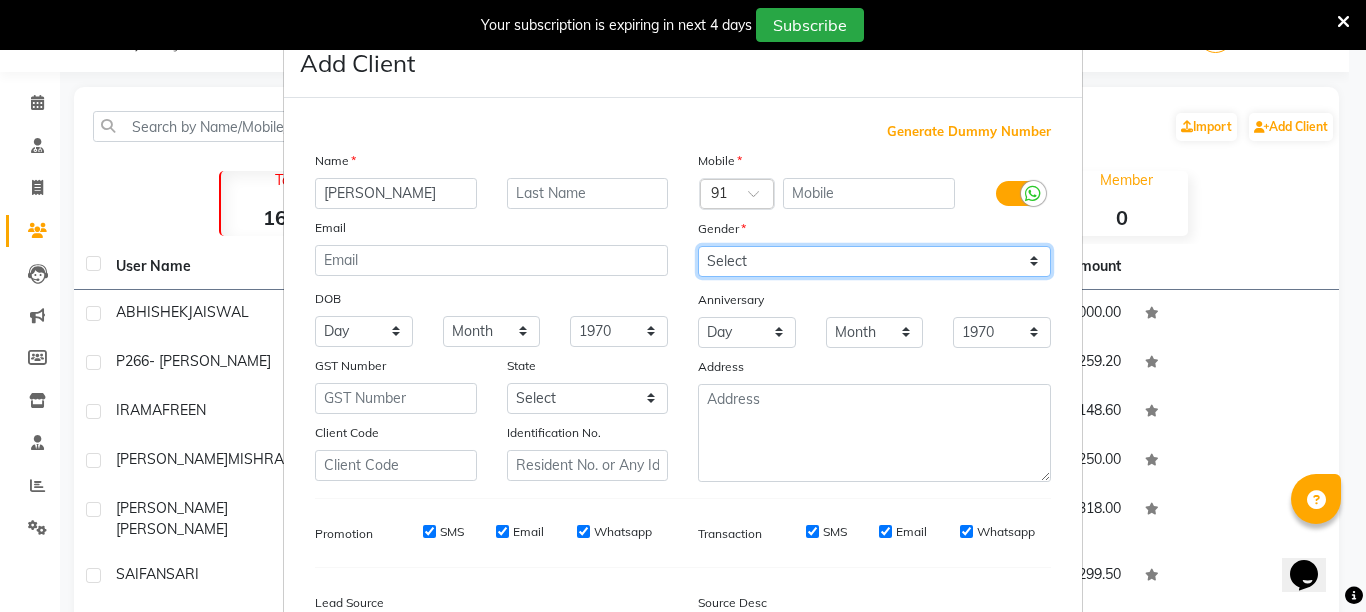 click on "Select Male Female Other Prefer Not To Say" at bounding box center [874, 261] 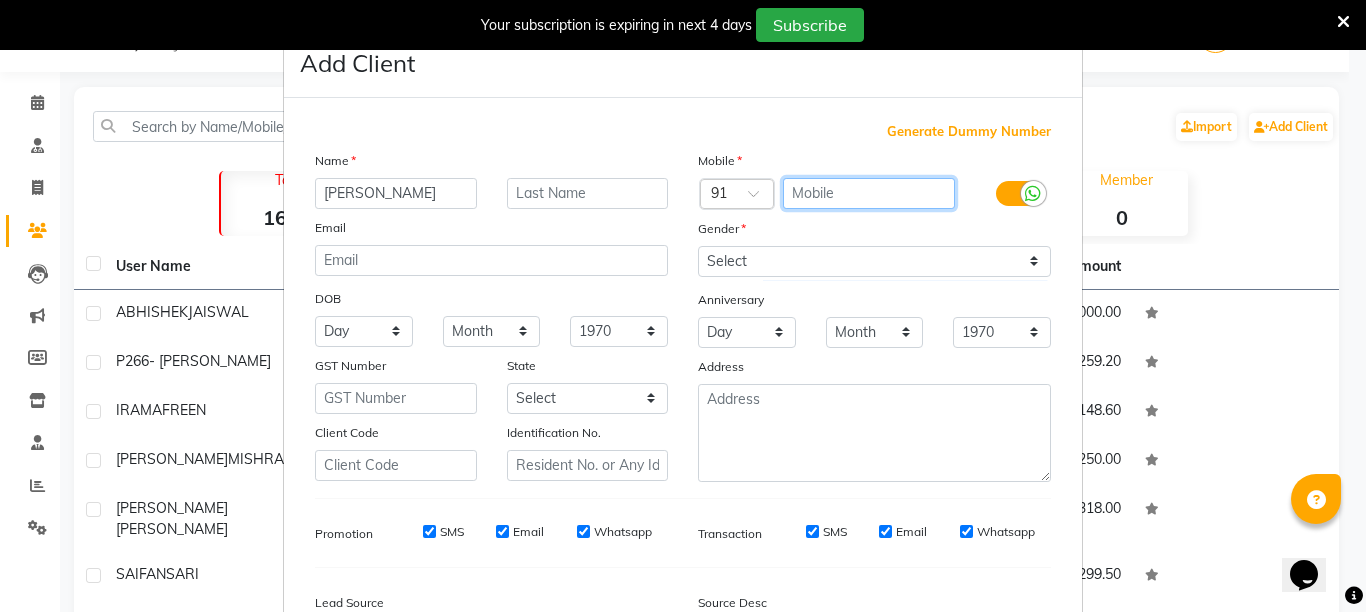 click at bounding box center (869, 193) 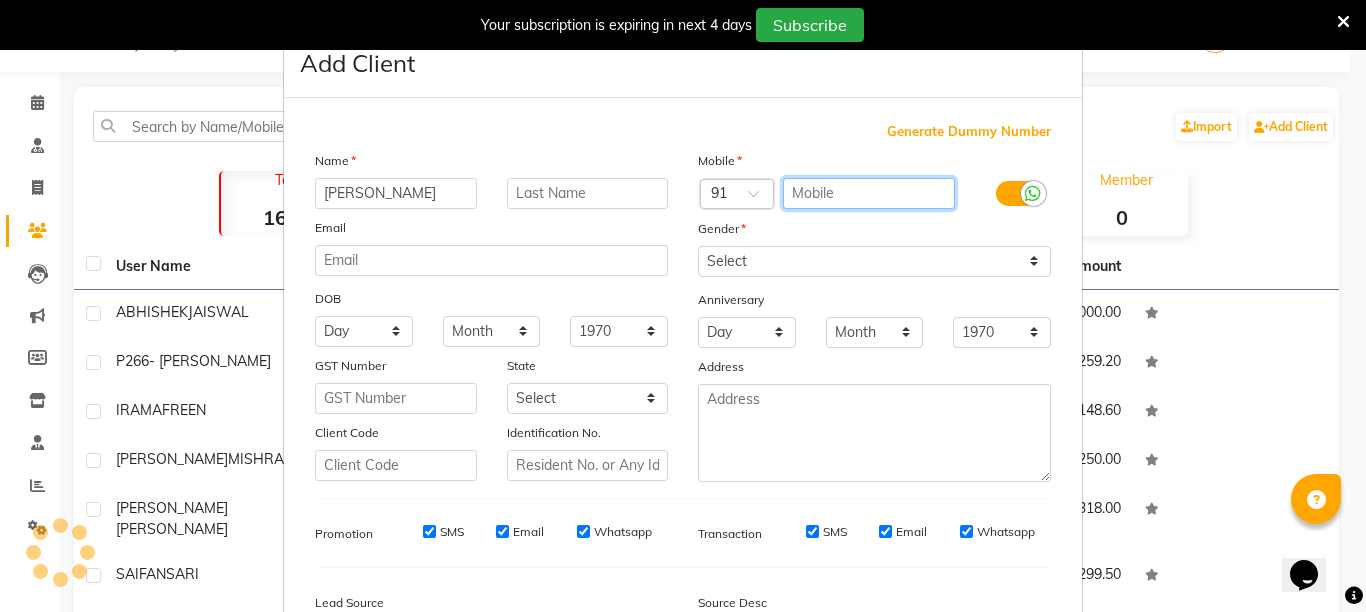 click at bounding box center (869, 193) 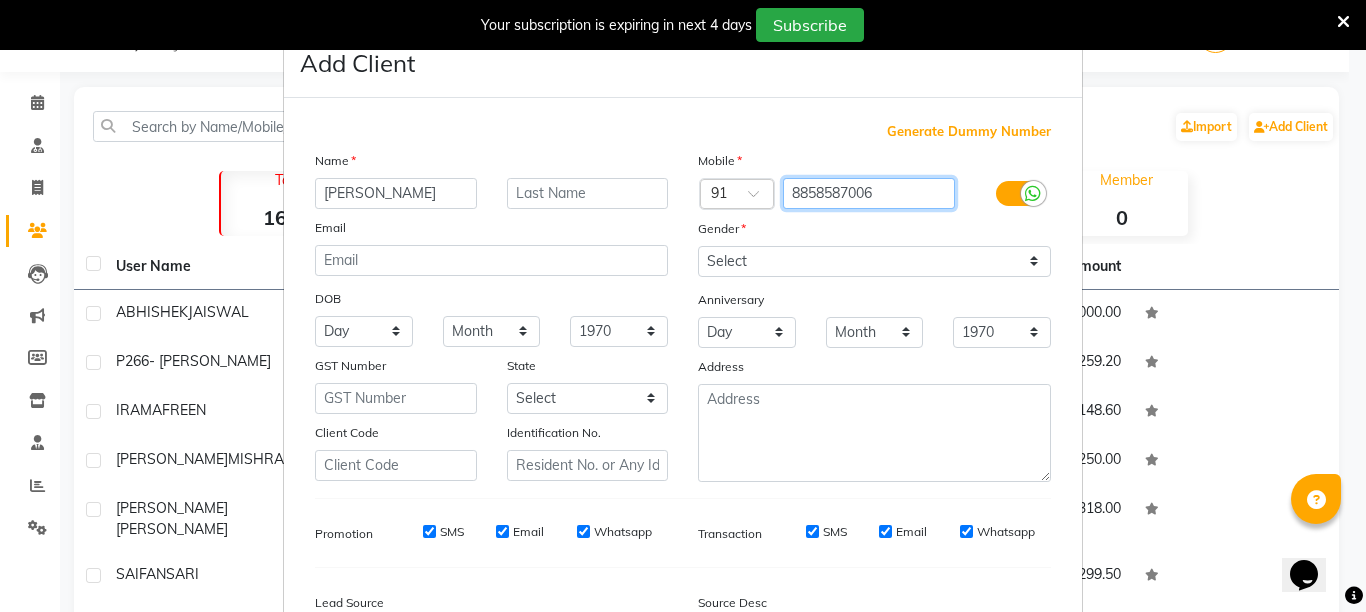 type on "8858587006" 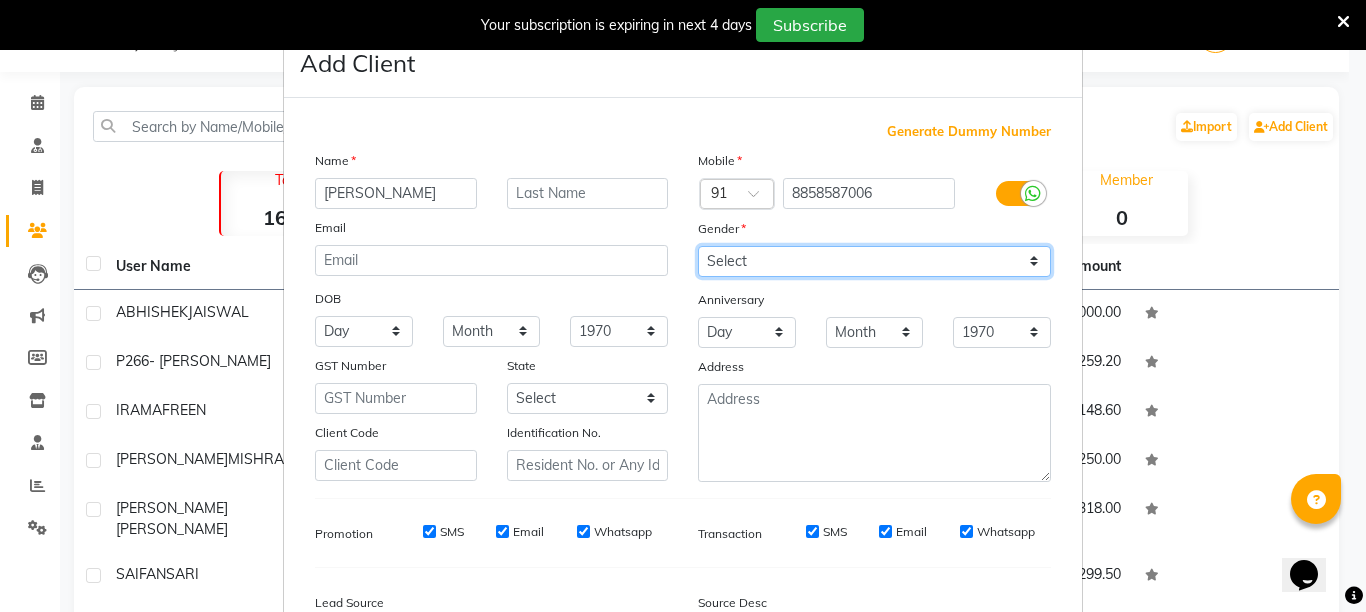 click on "Select Male Female Other Prefer Not To Say" at bounding box center [874, 261] 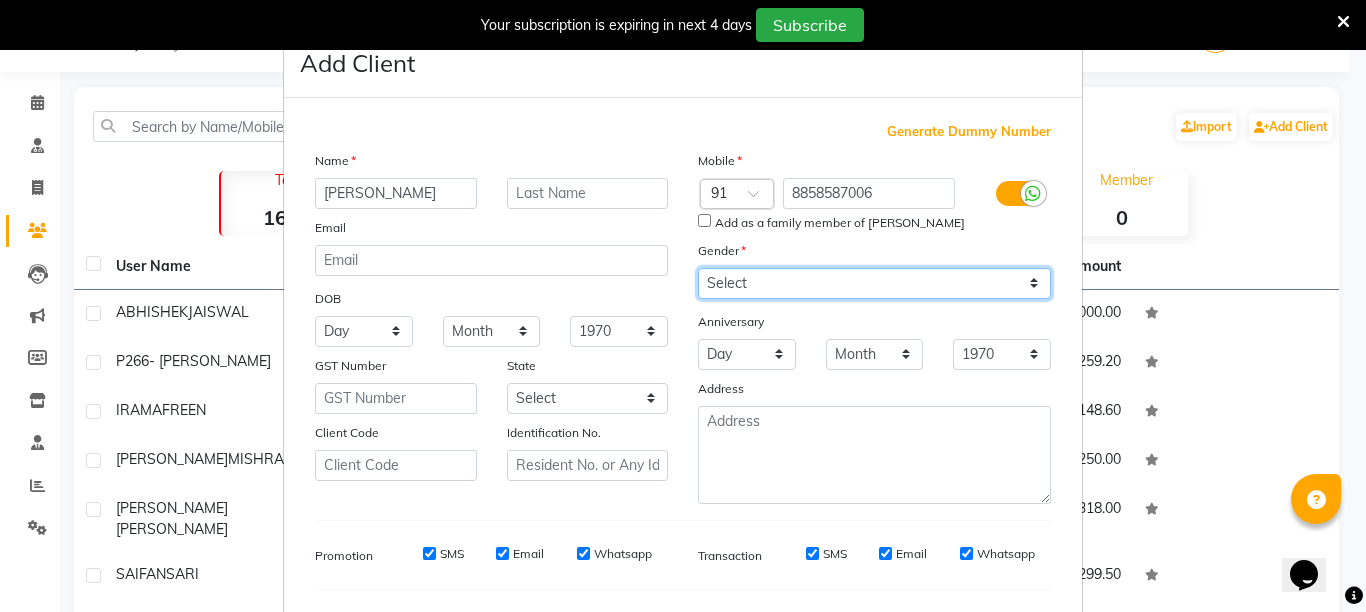 click on "Select Male Female Other Prefer Not To Say" at bounding box center (874, 283) 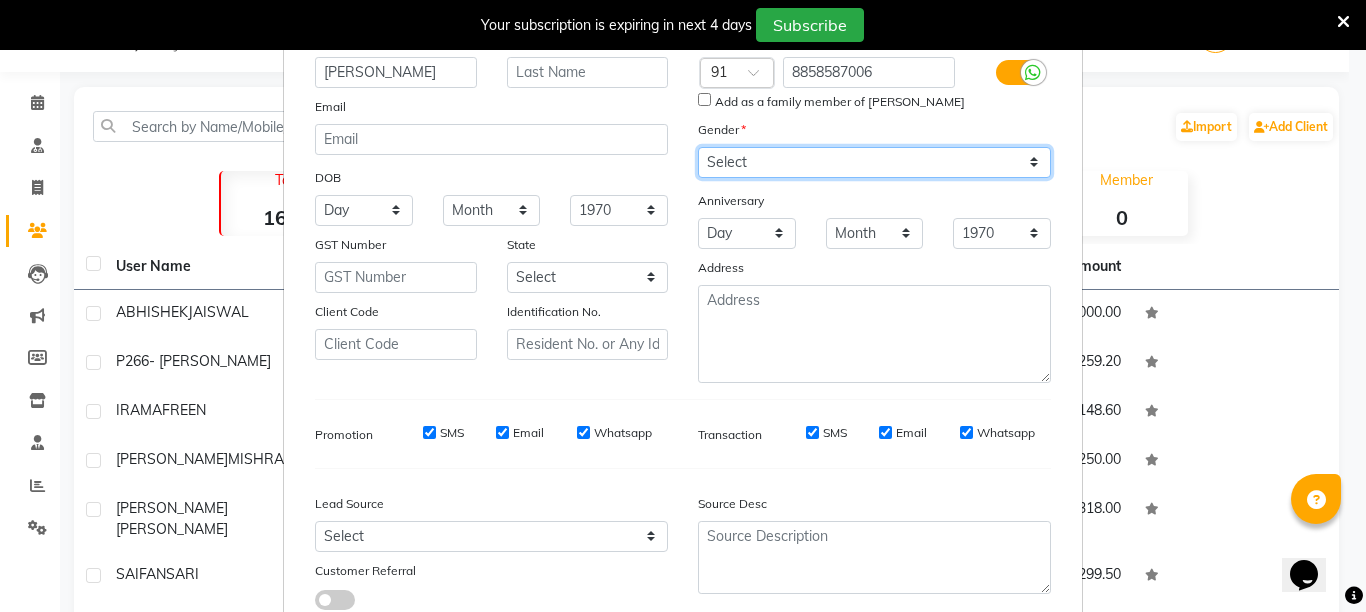 scroll, scrollTop: 259, scrollLeft: 0, axis: vertical 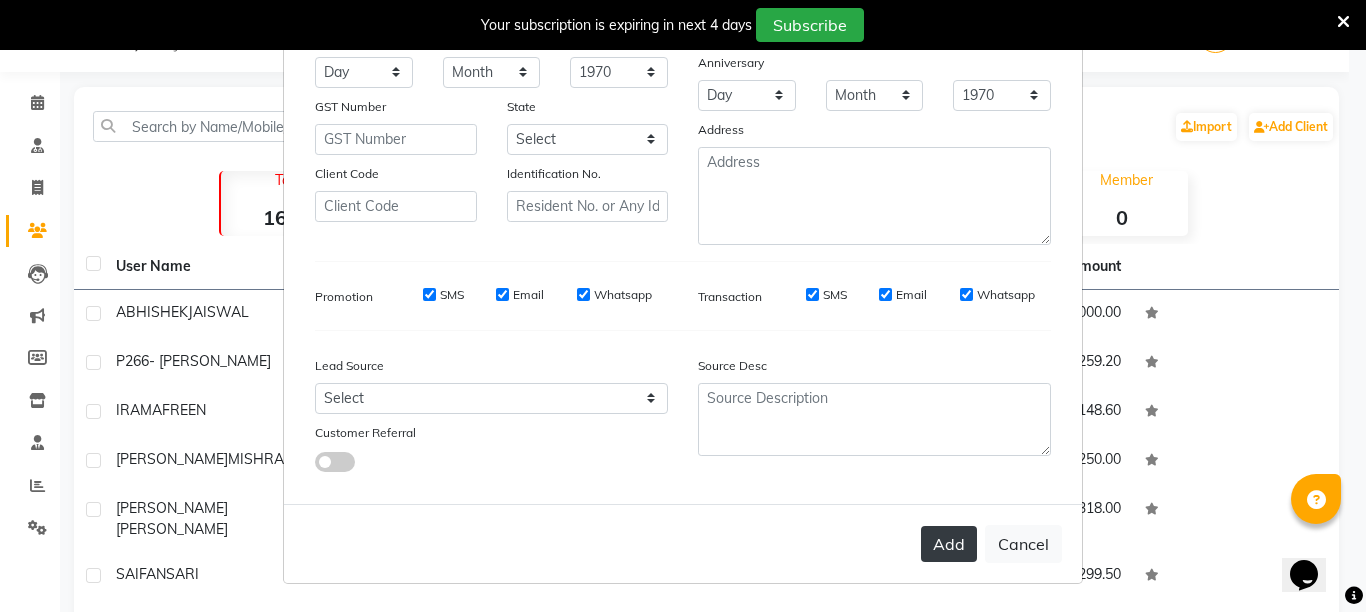 click on "Add" at bounding box center [949, 544] 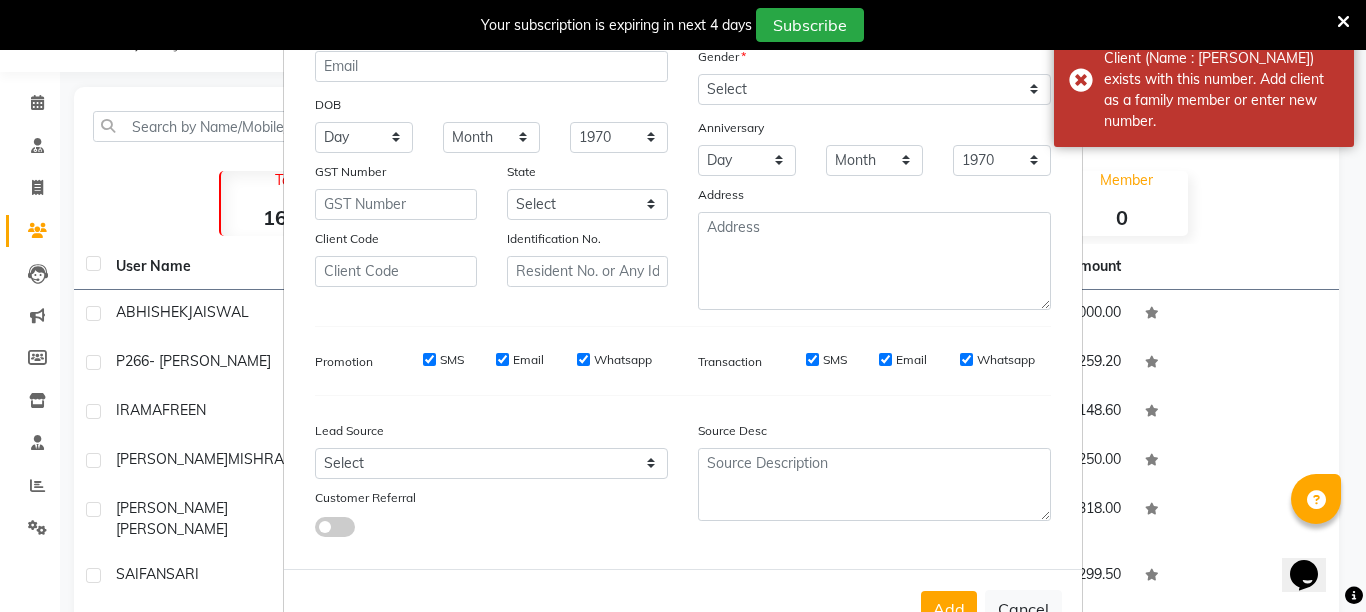scroll, scrollTop: 159, scrollLeft: 0, axis: vertical 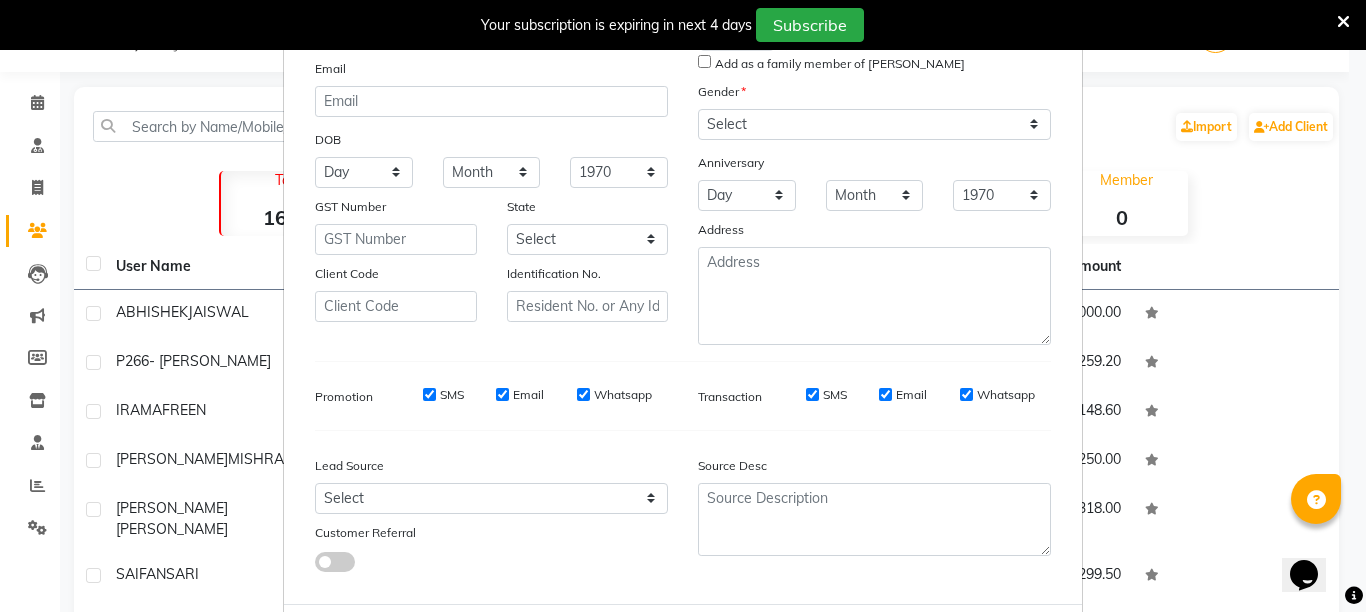 click at bounding box center [1343, 22] 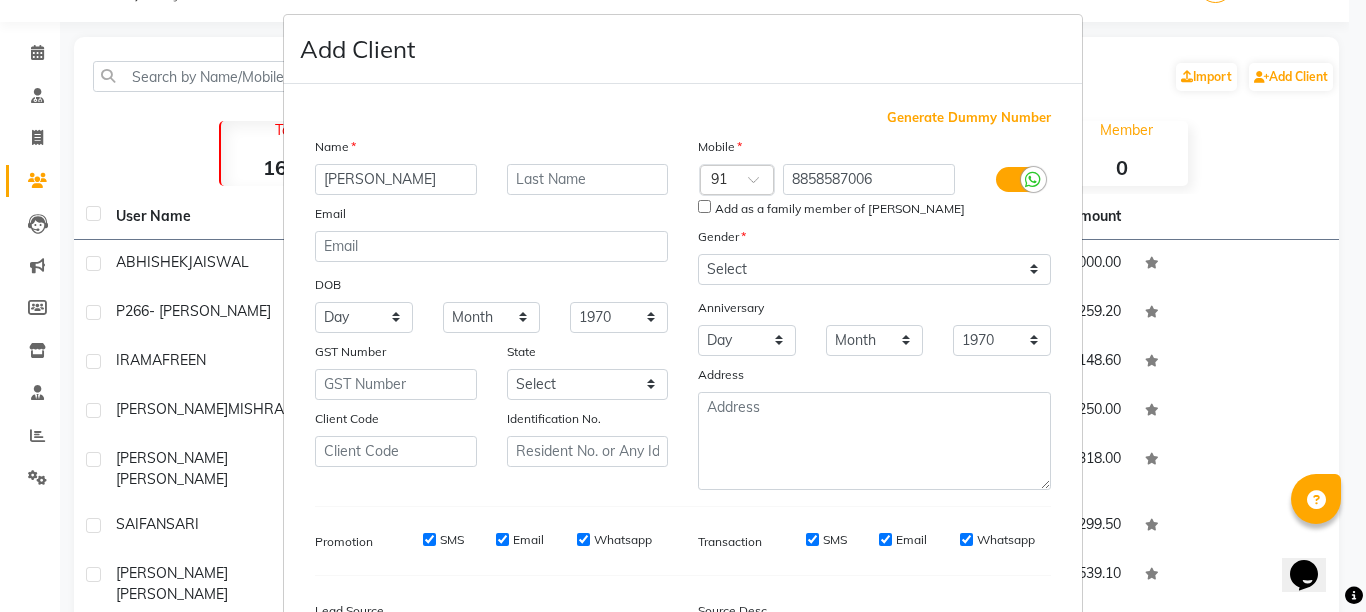 scroll, scrollTop: 0, scrollLeft: 0, axis: both 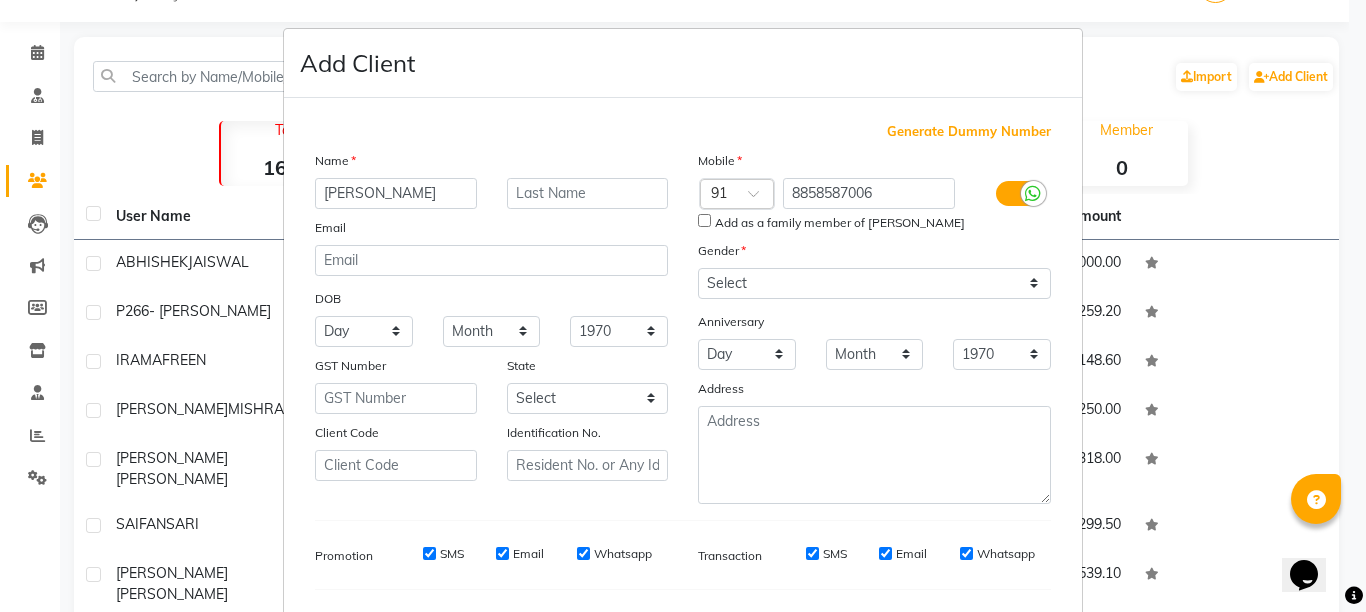 click on "Add Client Generate Dummy Number Name SHRIVANSH Email DOB Day 01 02 03 04 05 06 07 08 09 10 11 12 13 14 15 16 17 18 19 20 21 22 23 24 25 26 27 28 29 30 31 Month January February March April May June July August September October November December 1940 1941 1942 1943 1944 1945 1946 1947 1948 1949 1950 1951 1952 1953 1954 1955 1956 1957 1958 1959 1960 1961 1962 1963 1964 1965 1966 1967 1968 1969 1970 1971 1972 1973 1974 1975 1976 1977 1978 1979 1980 1981 1982 1983 1984 1985 1986 1987 1988 1989 1990 1991 1992 1993 1994 1995 1996 1997 1998 1999 2000 2001 2002 2003 2004 2005 2006 2007 2008 2009 2010 2011 2012 2013 2014 2015 2016 2017 2018 2019 2020 2021 2022 2023 2024 GST Number State Select Andaman and Nicobar Islands Andhra Pradesh Arunachal Pradesh Assam Bihar Chandigarh Chhattisgarh Dadra and Nagar Haveli Daman and Diu Delhi Goa Gujarat Haryana Himachal Pradesh Jammu and Kashmir Jharkhand Karnataka Kerala Lakshadweep Madhya Pradesh Maharashtra Manipur Meghalaya Mizoram Nagaland Odisha Pondicherry Punjab Sikkim" at bounding box center (683, 306) 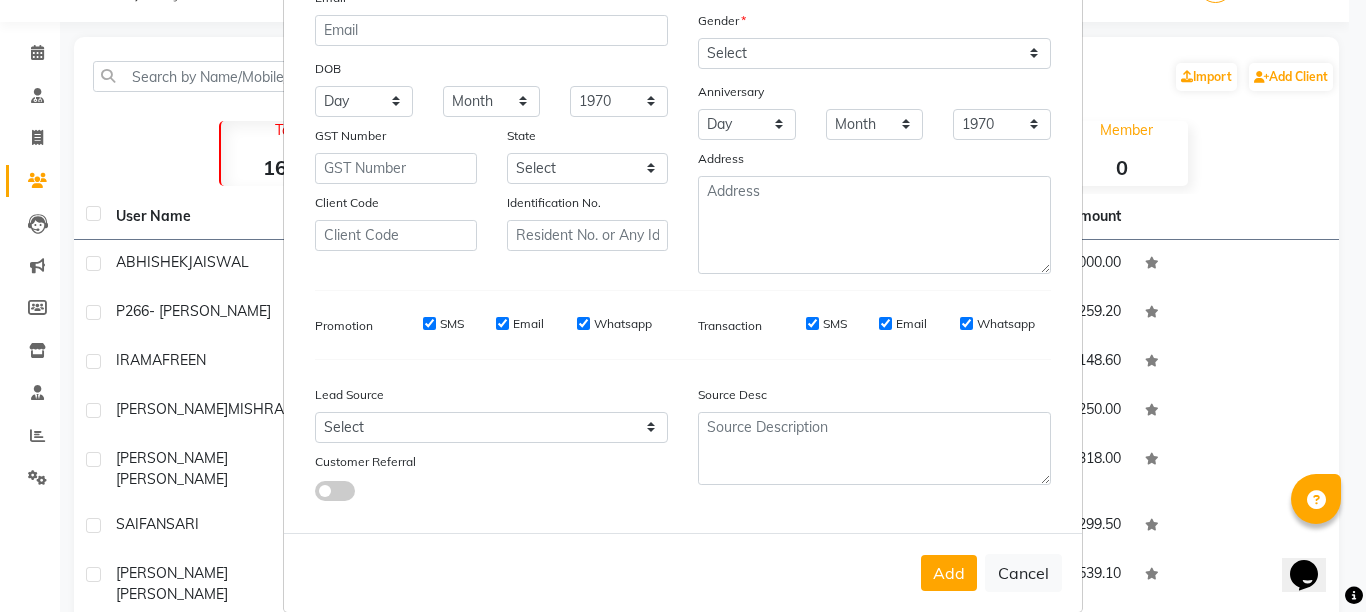 scroll, scrollTop: 259, scrollLeft: 0, axis: vertical 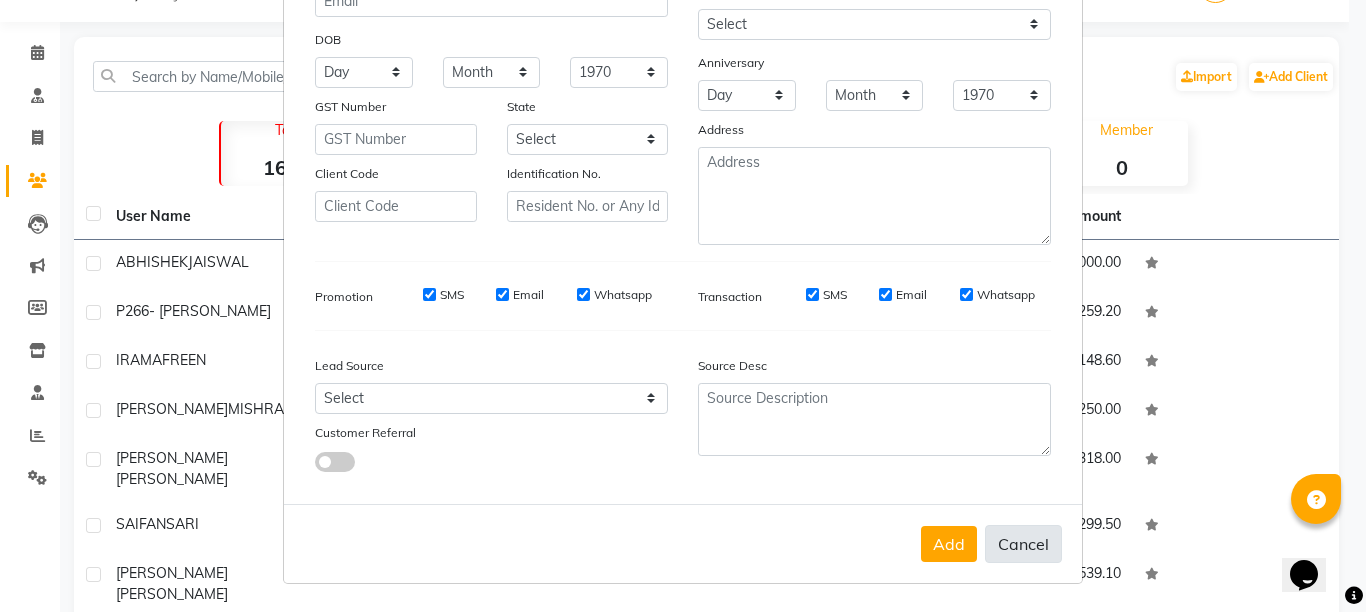 click on "Cancel" at bounding box center [1023, 544] 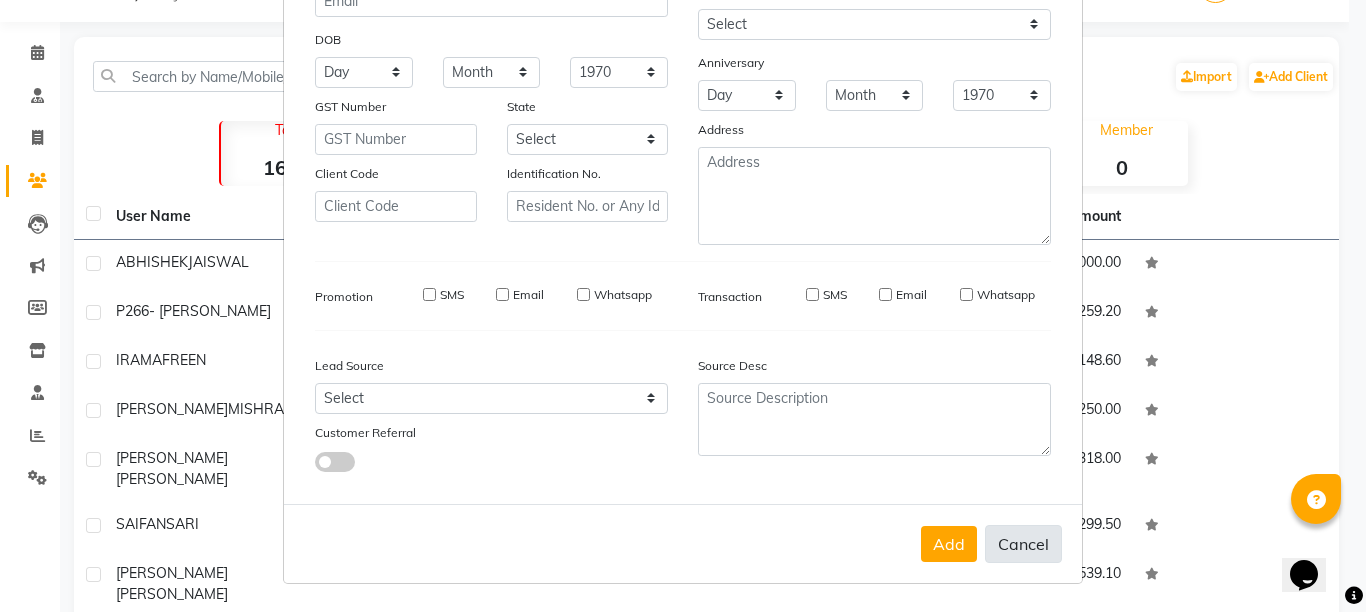 click on "Cancel" at bounding box center [1023, 544] 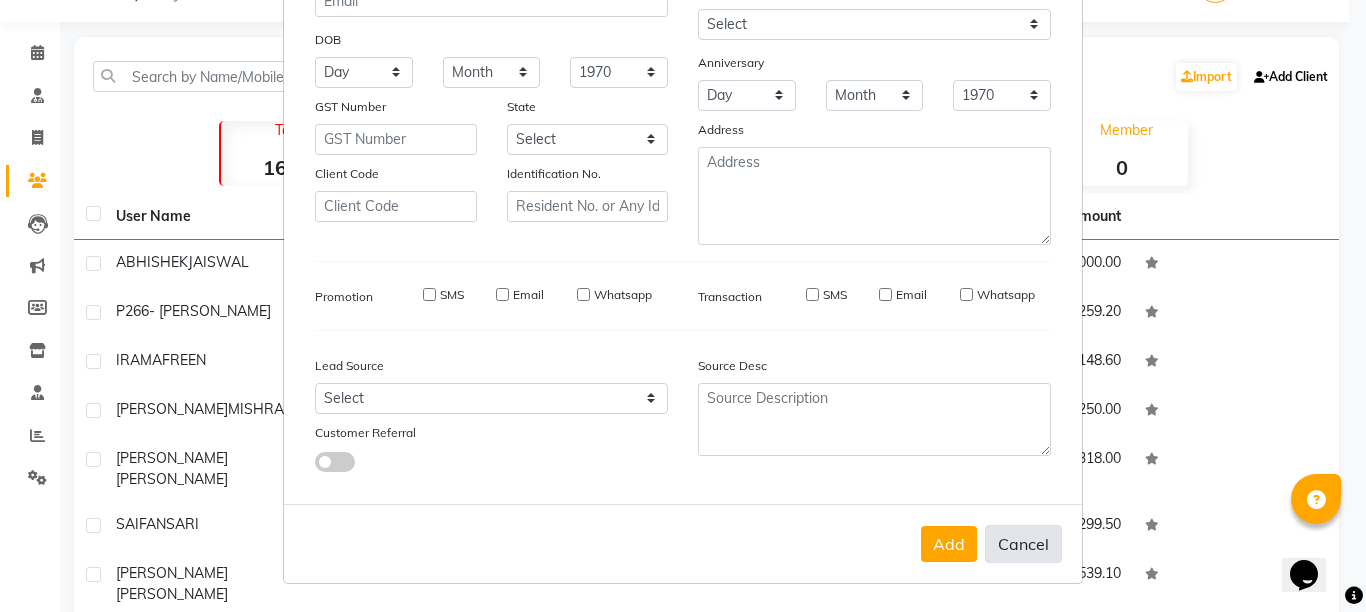 type 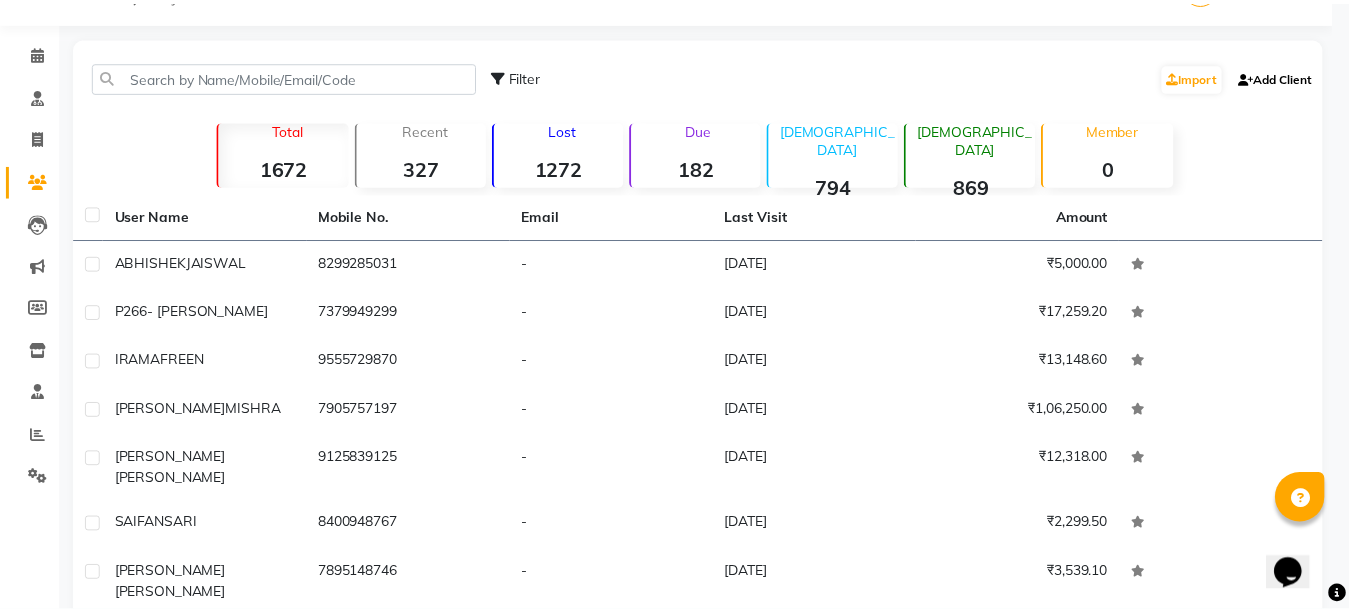 scroll, scrollTop: 258, scrollLeft: 0, axis: vertical 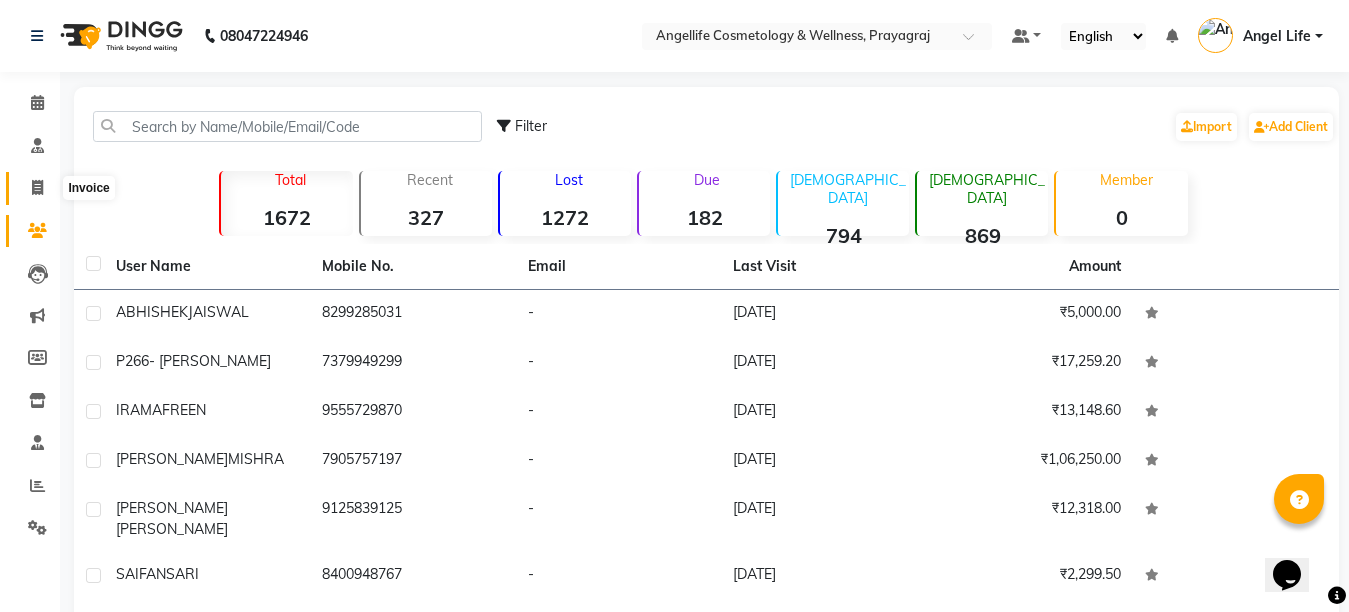 click 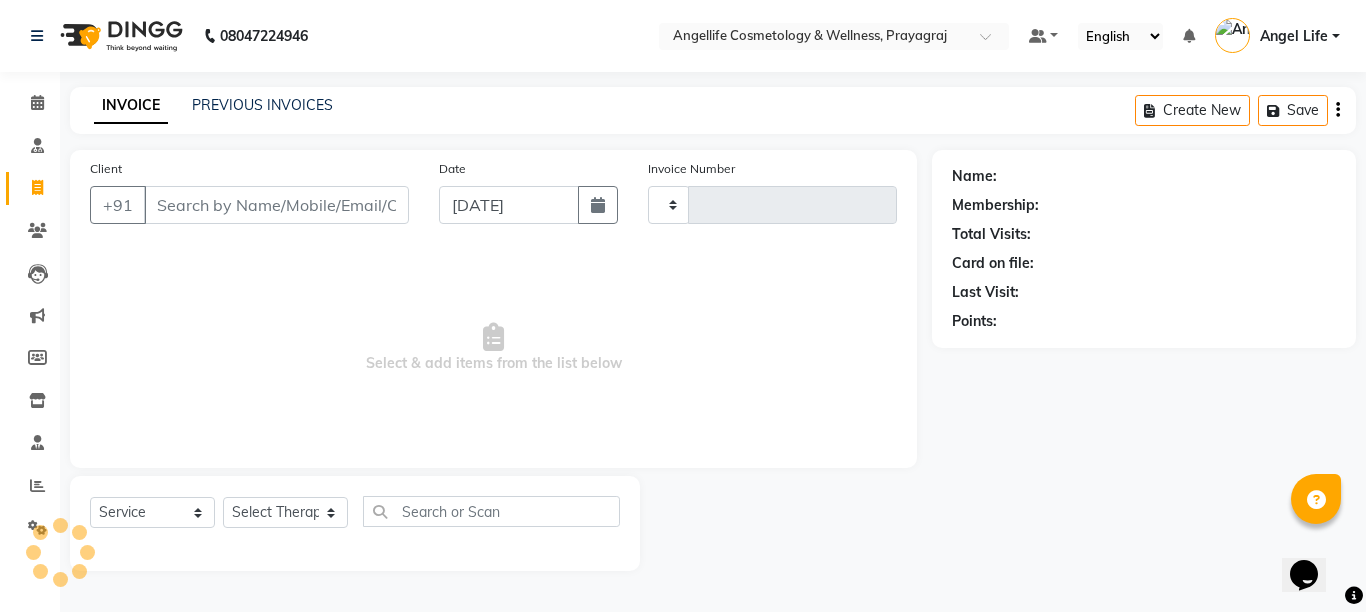 click on "Client" at bounding box center (276, 205) 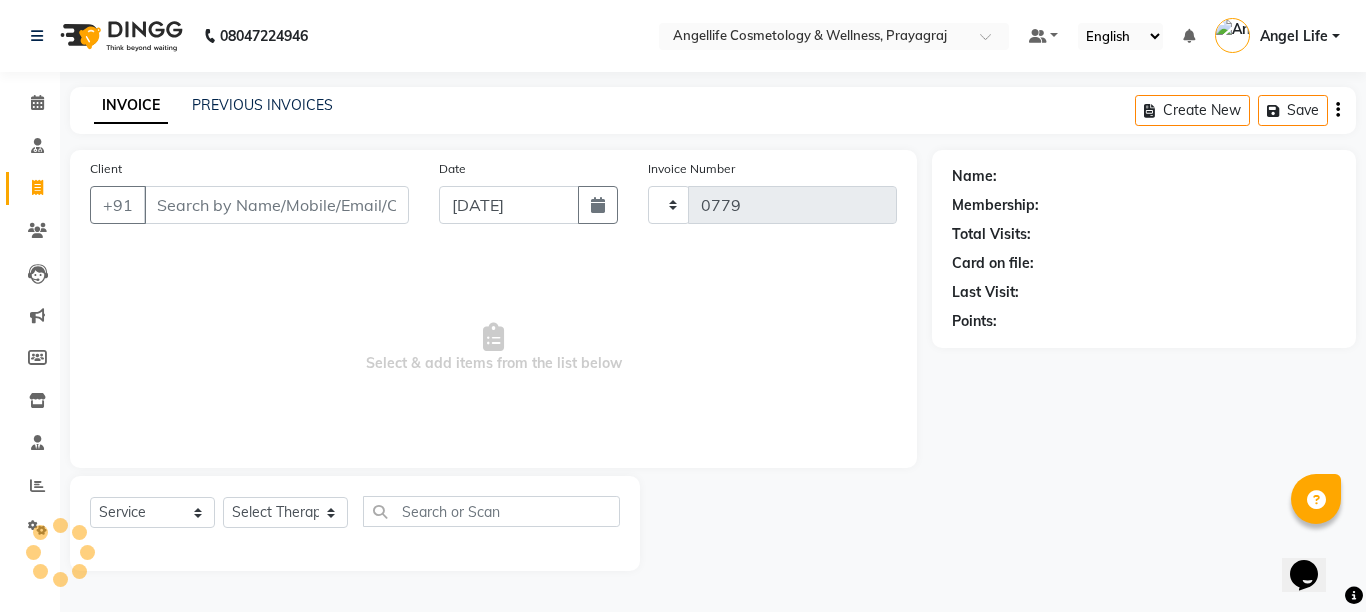 select on "4531" 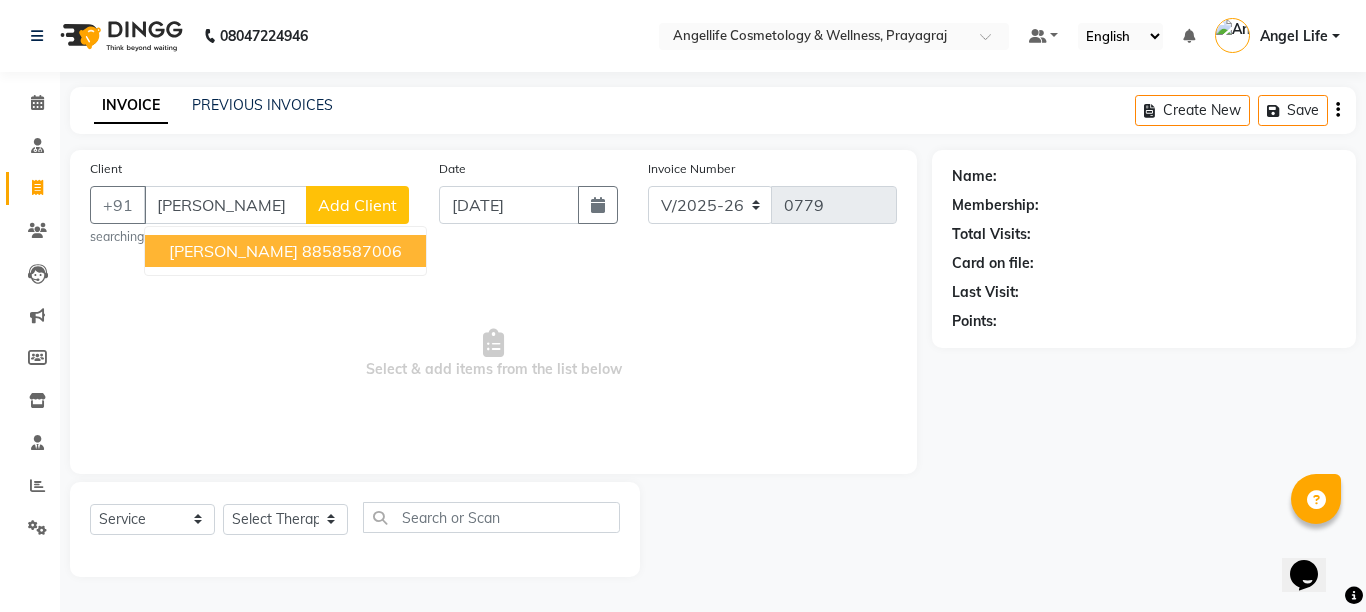 scroll, scrollTop: 0, scrollLeft: 13, axis: horizontal 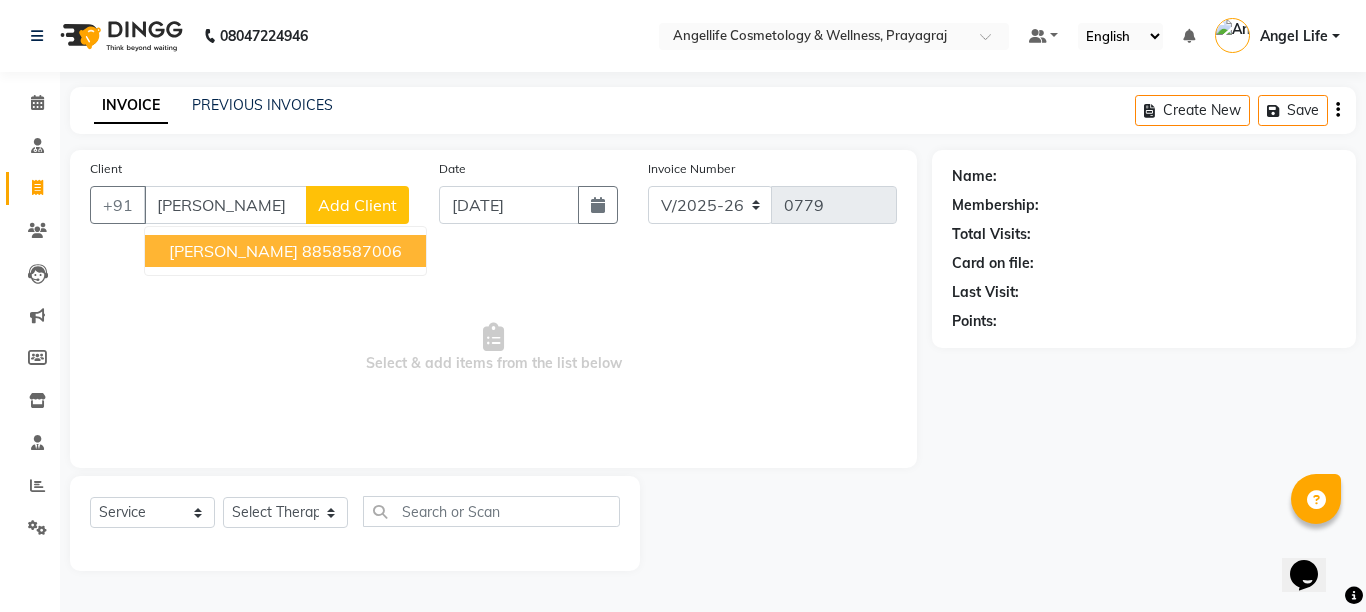 click on "SHIVANSH SHUKLA" at bounding box center (233, 251) 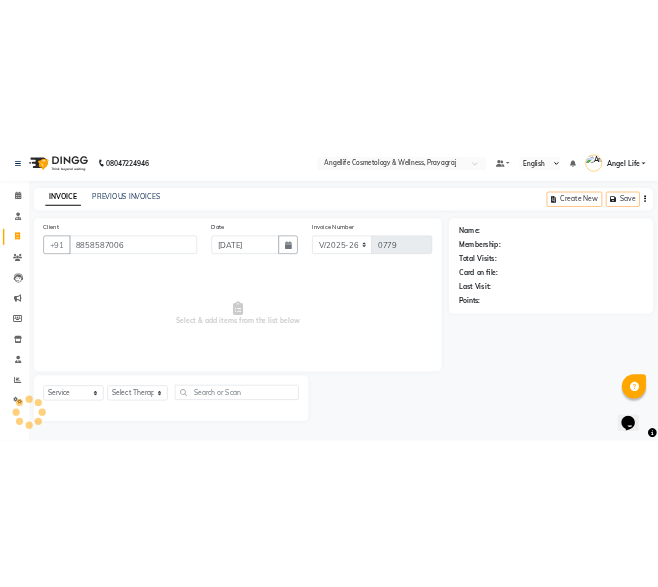 scroll, scrollTop: 0, scrollLeft: 0, axis: both 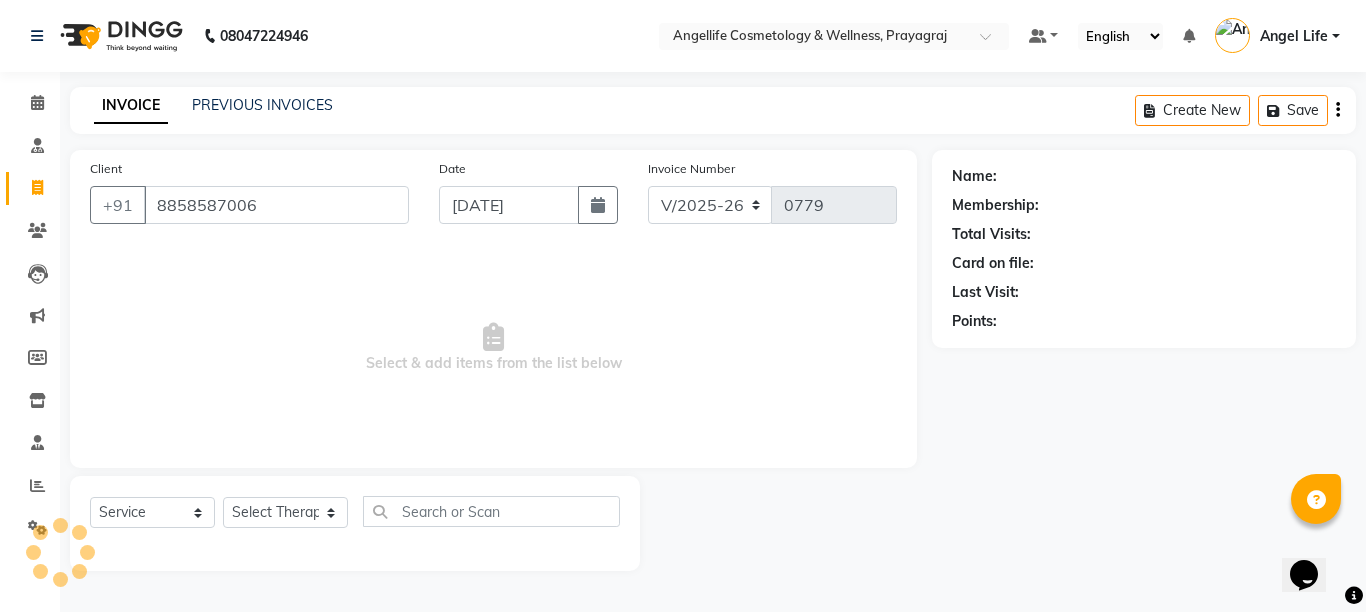 type on "8858587006" 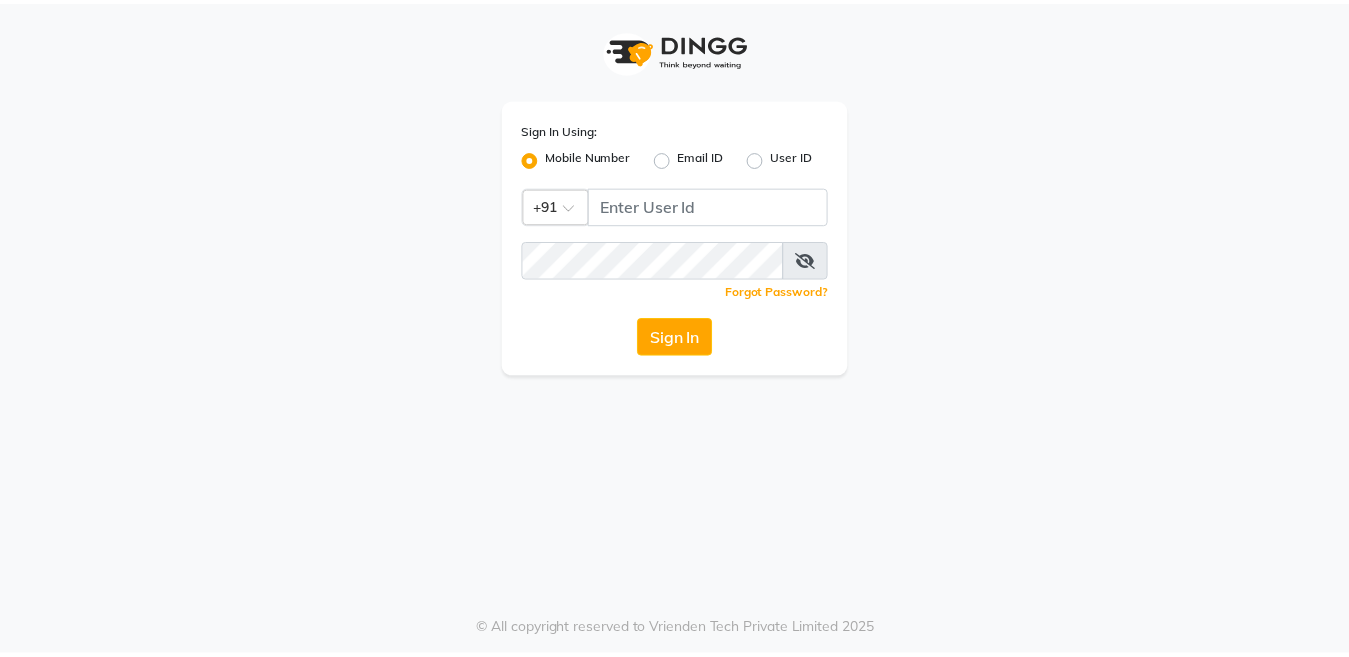 scroll, scrollTop: 0, scrollLeft: 0, axis: both 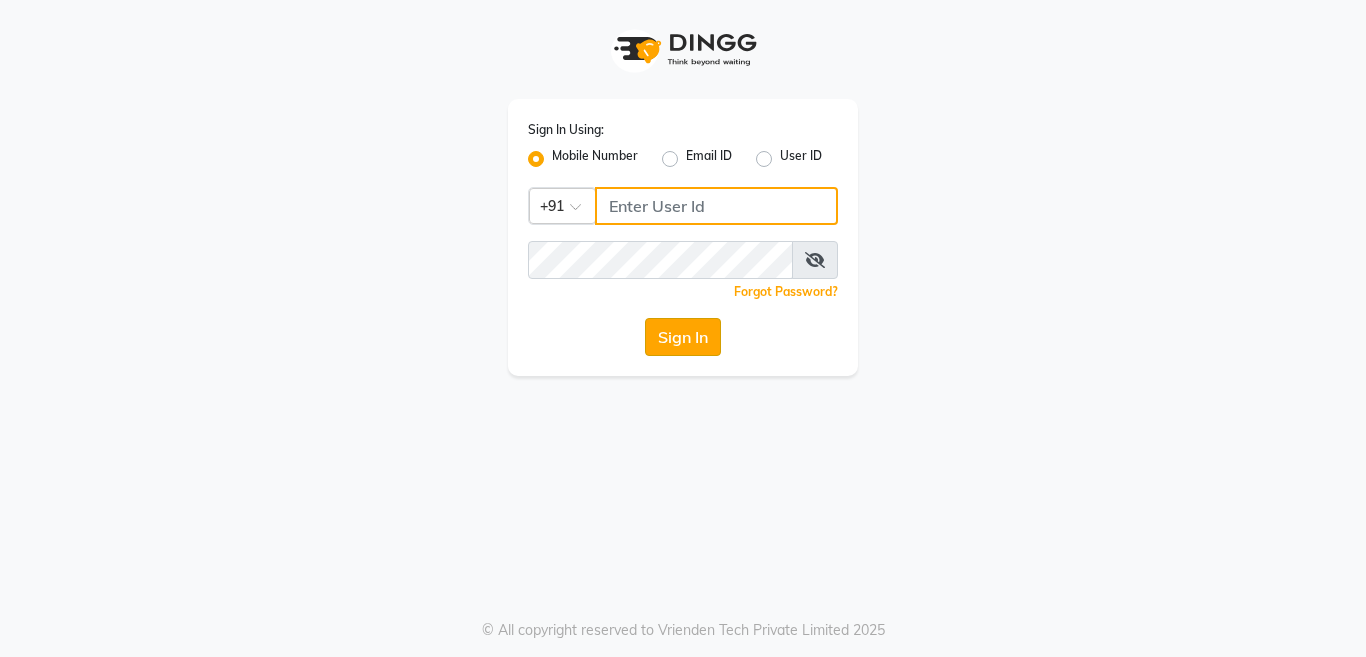 type on "9506660055" 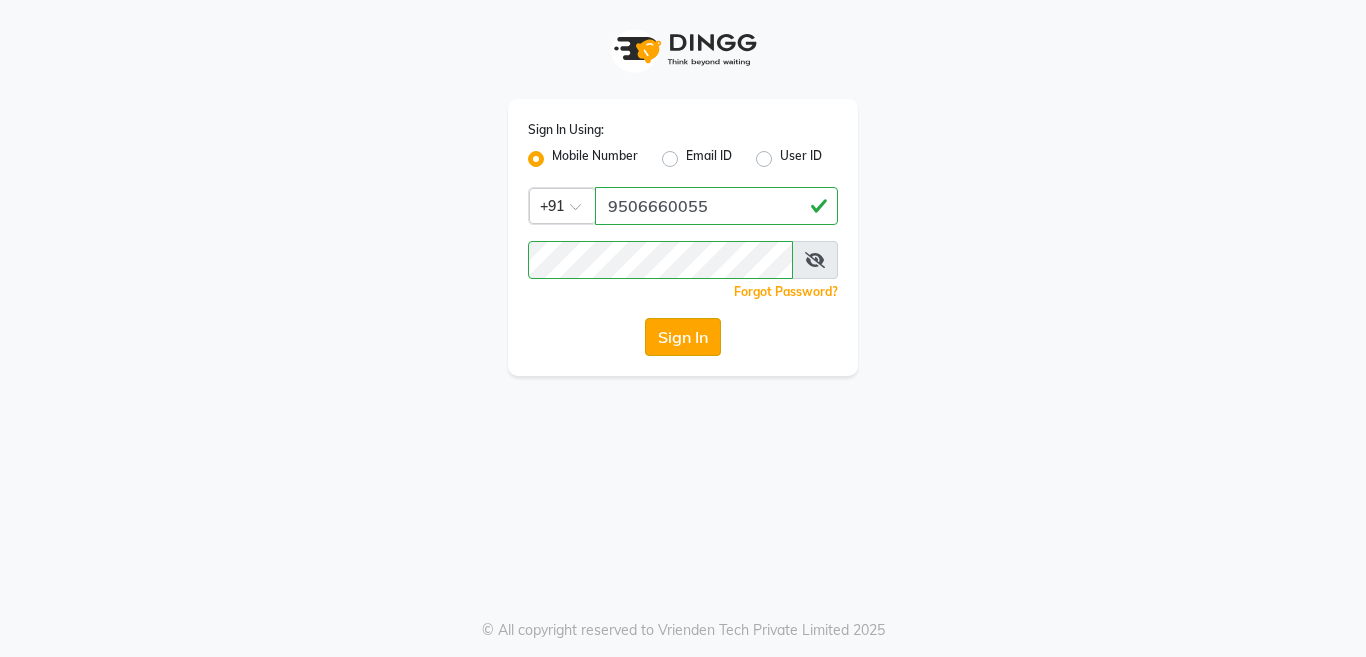 click on "Sign In" 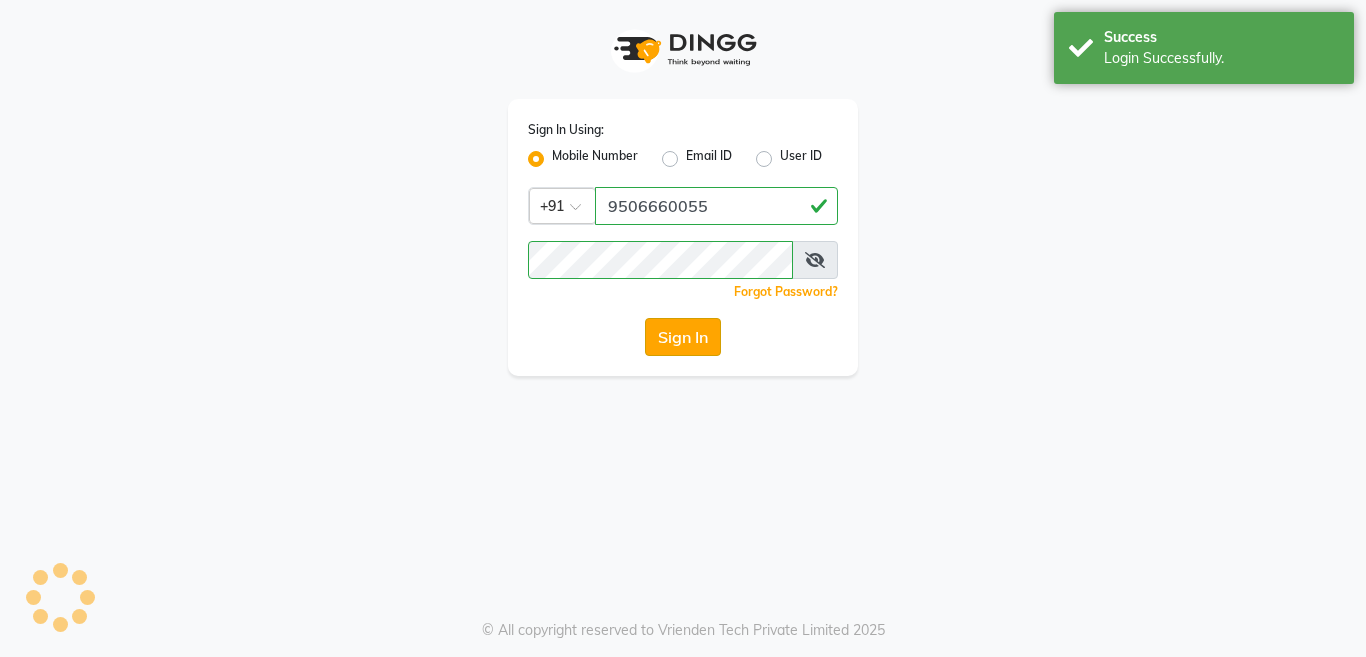 select on "service" 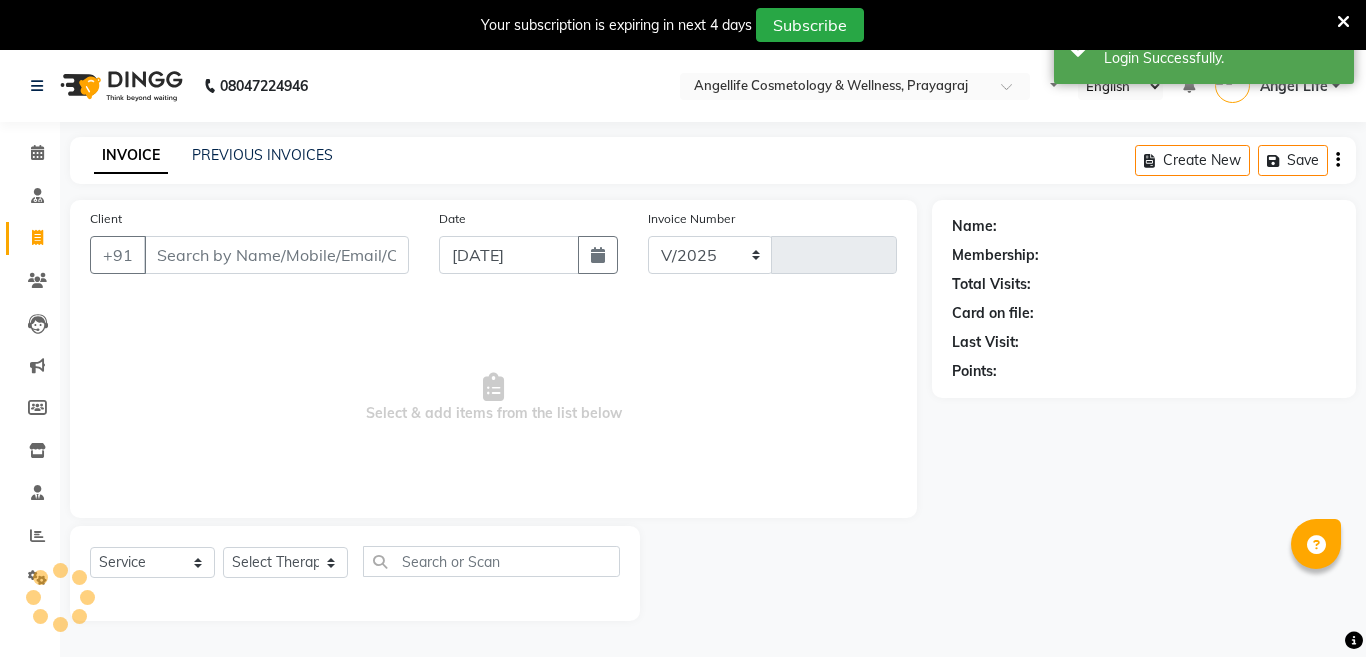 select on "en" 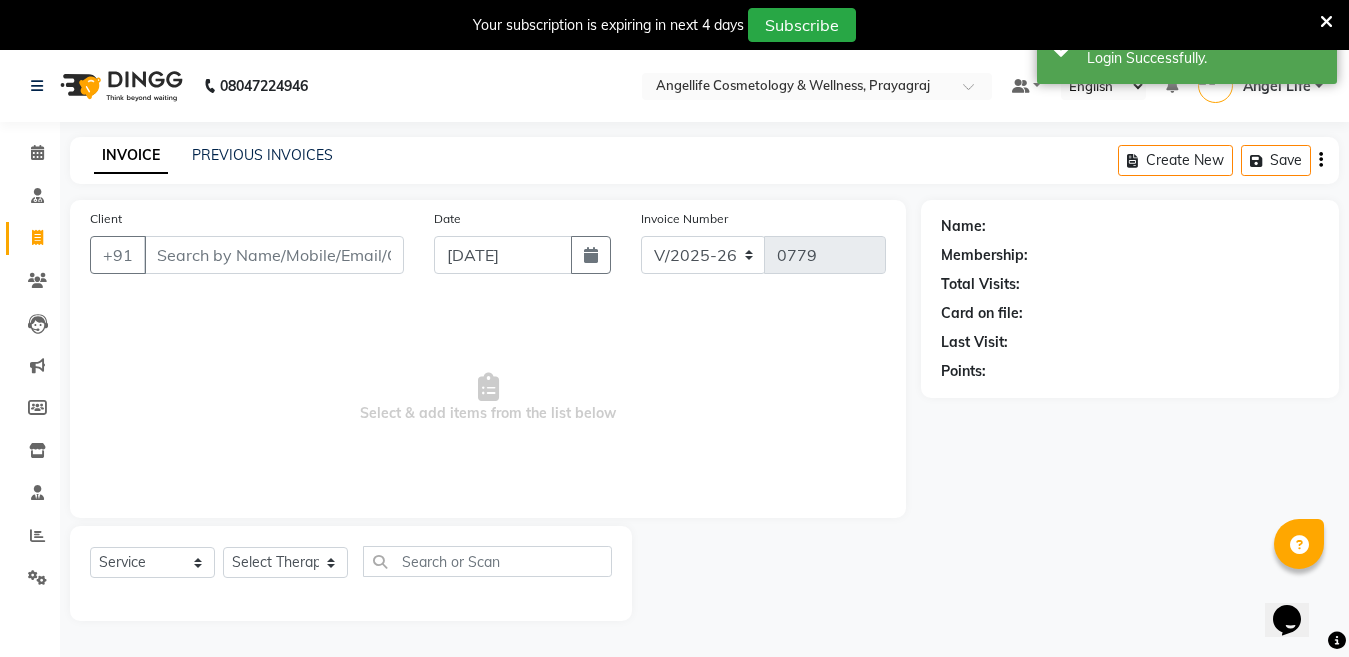scroll, scrollTop: 0, scrollLeft: 0, axis: both 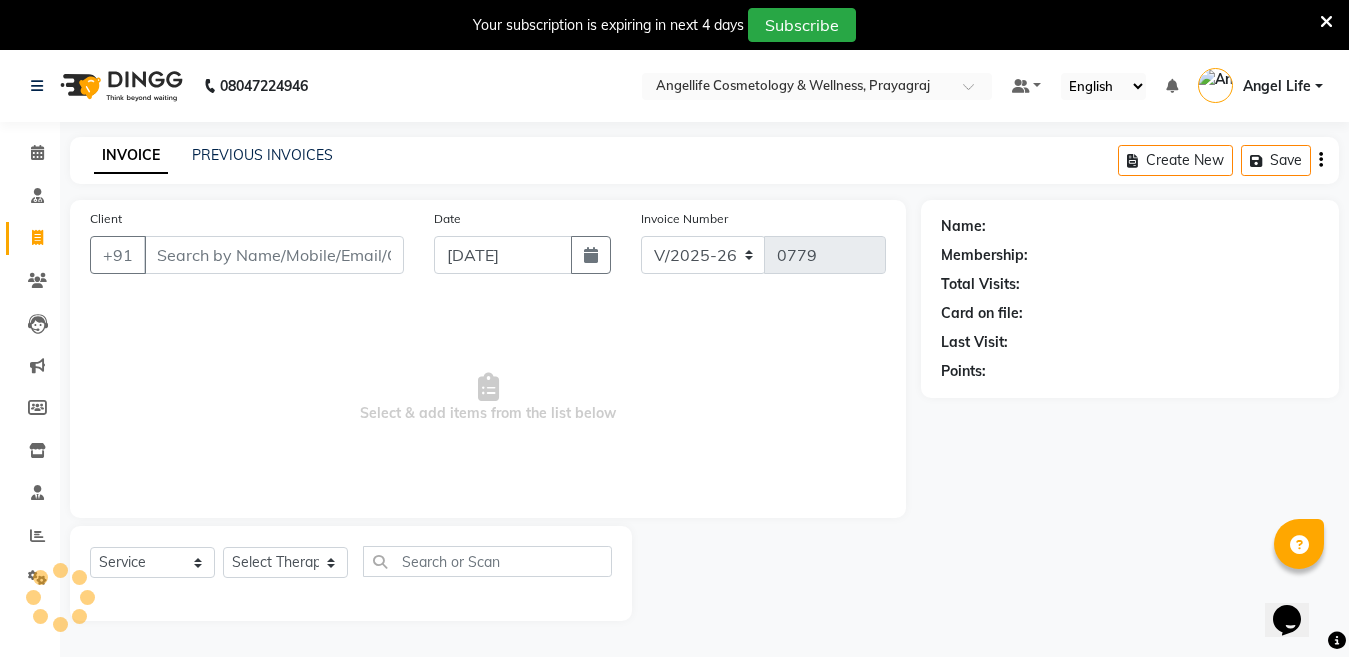 click on "Client" at bounding box center [274, 255] 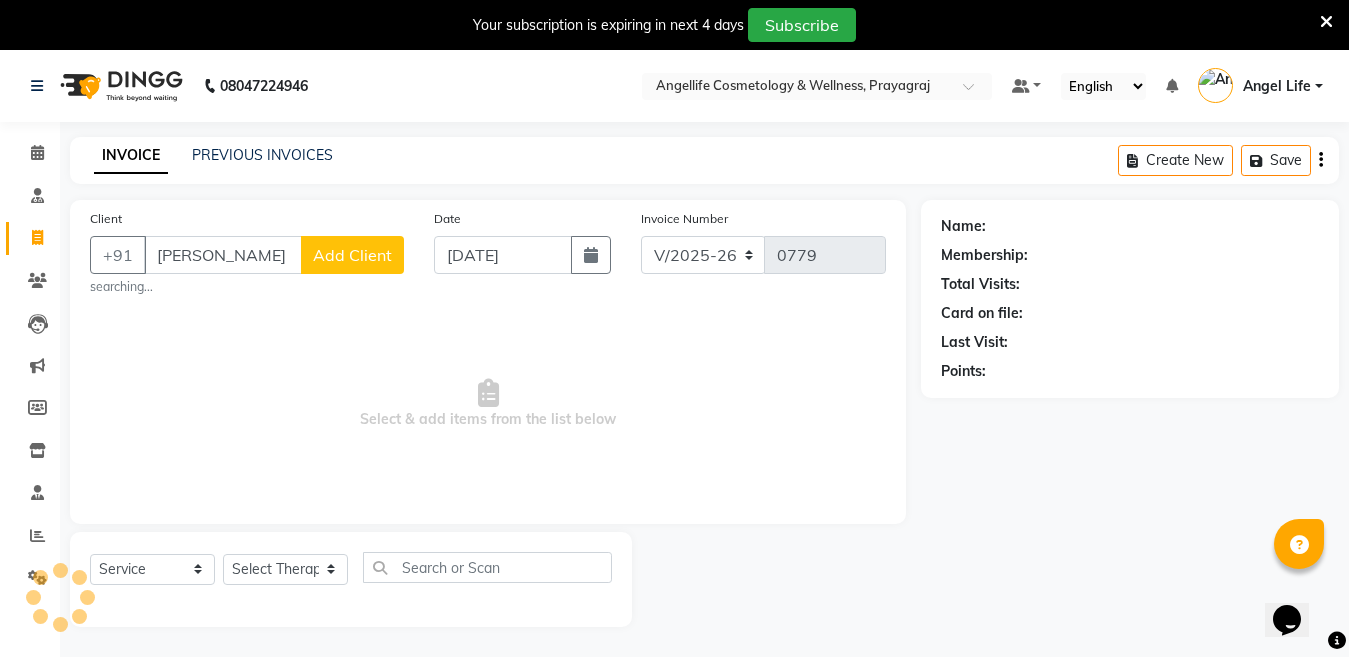scroll, scrollTop: 0, scrollLeft: 20, axis: horizontal 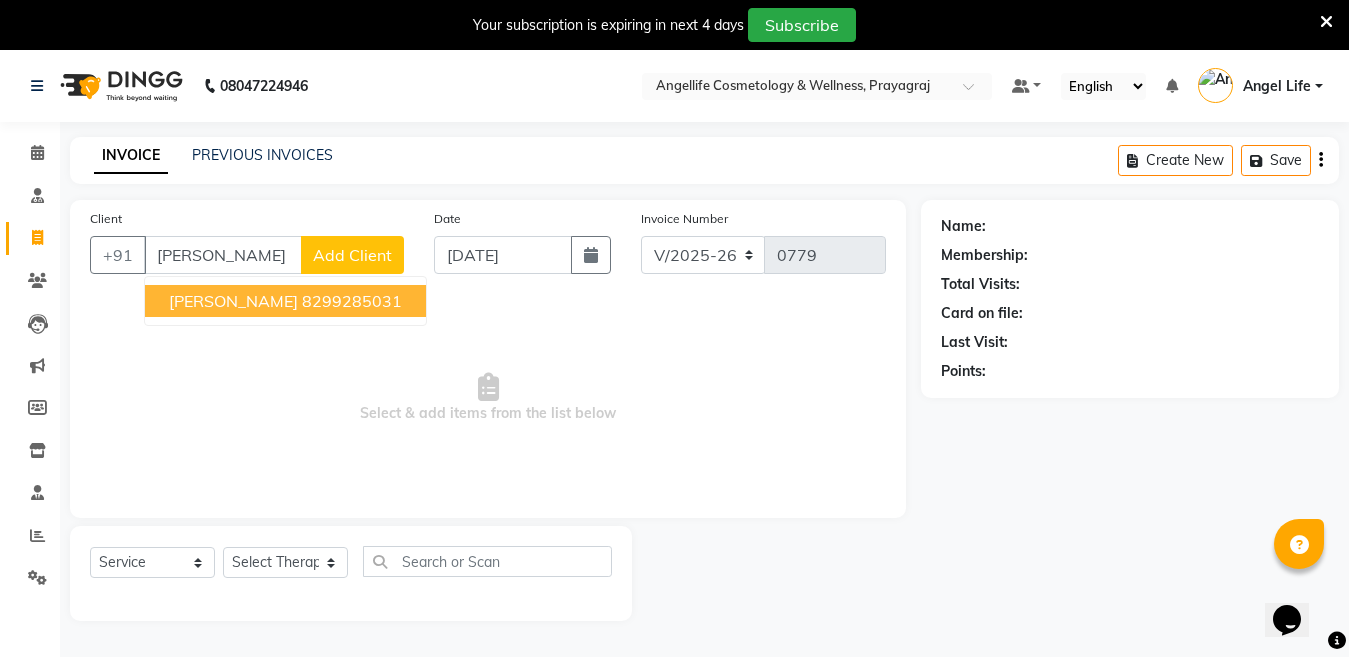 click on "[PERSON_NAME]" at bounding box center [233, 301] 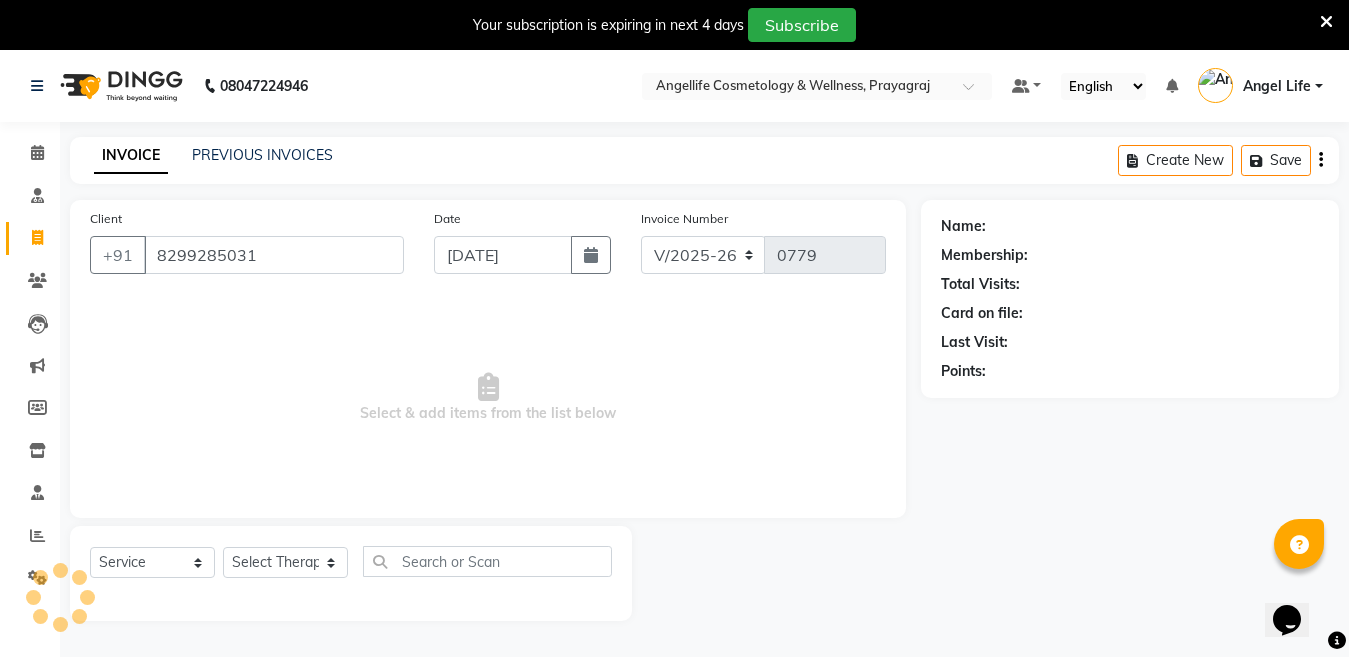 scroll, scrollTop: 0, scrollLeft: 0, axis: both 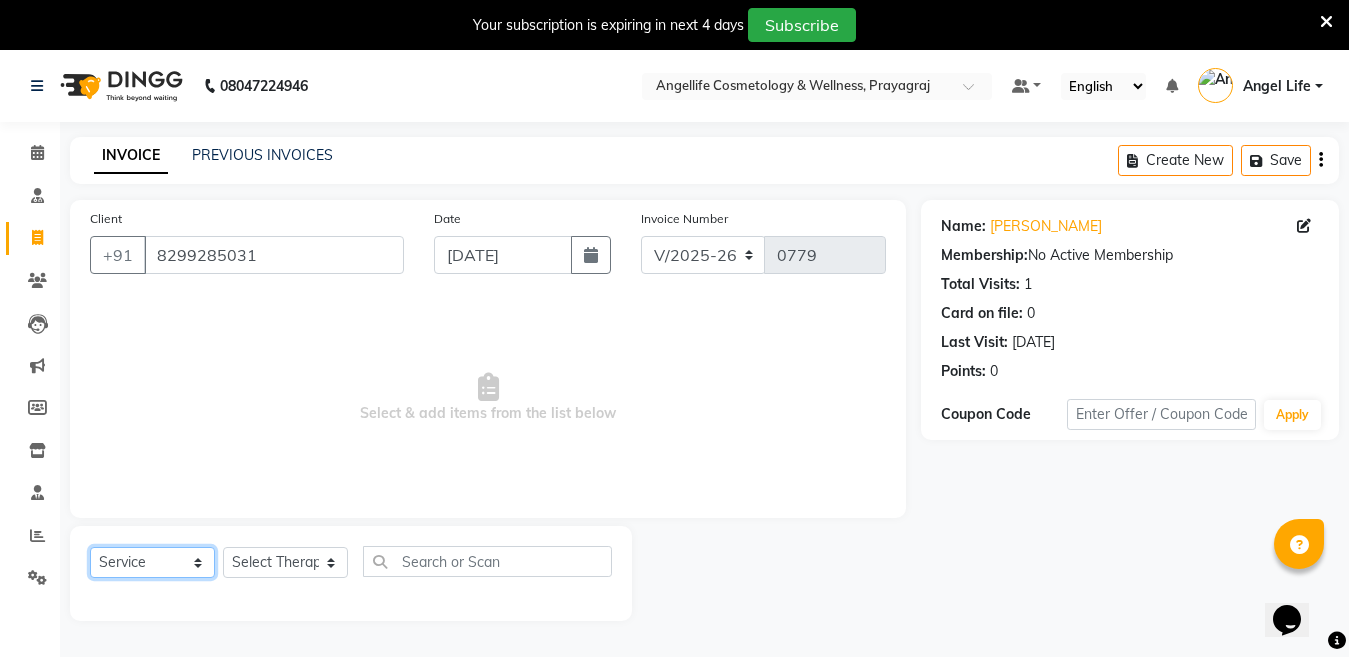 click on "Select  Service  Product  Membership  Package Voucher Prepaid Gift Card" 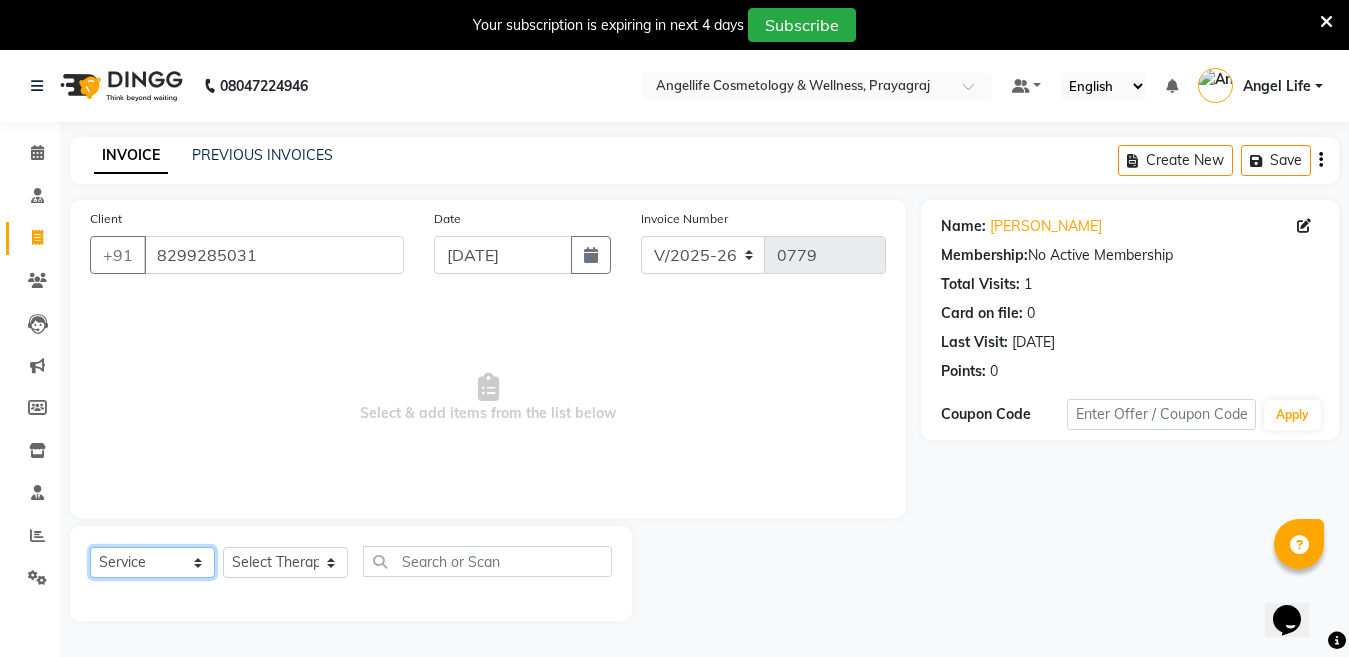 select on "product" 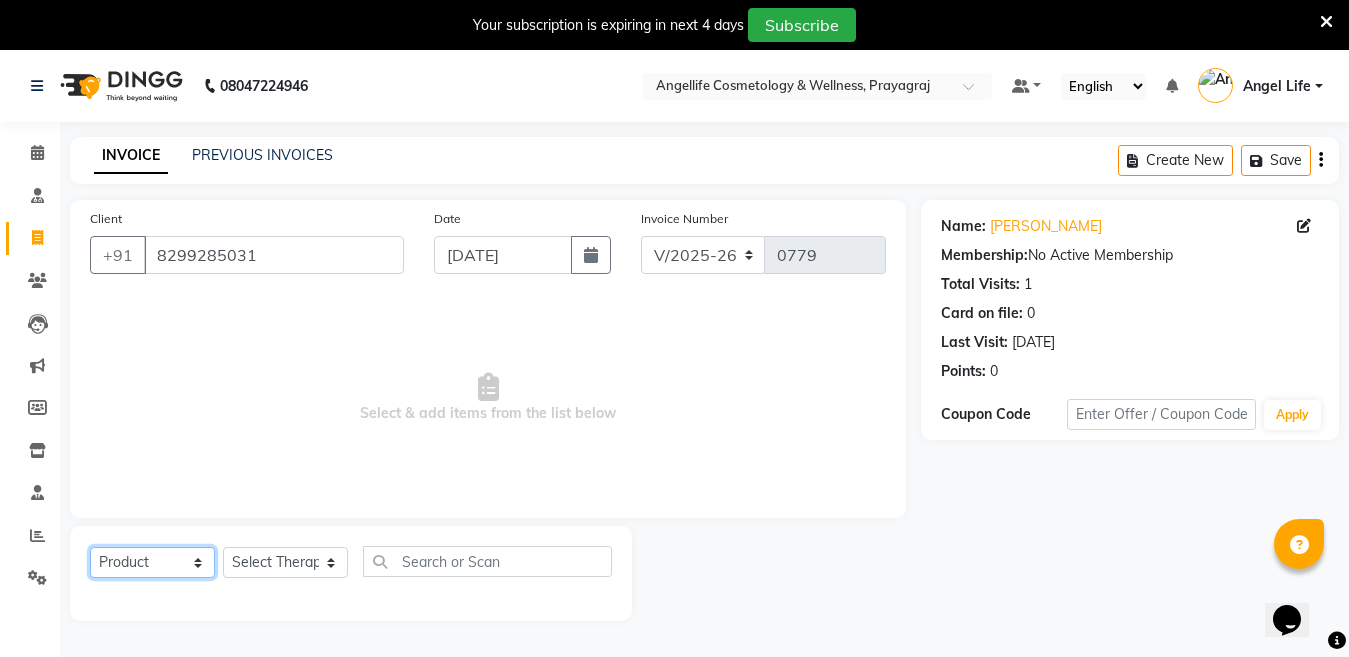 click on "Select  Service  Product  Membership  Package Voucher Prepaid Gift Card" 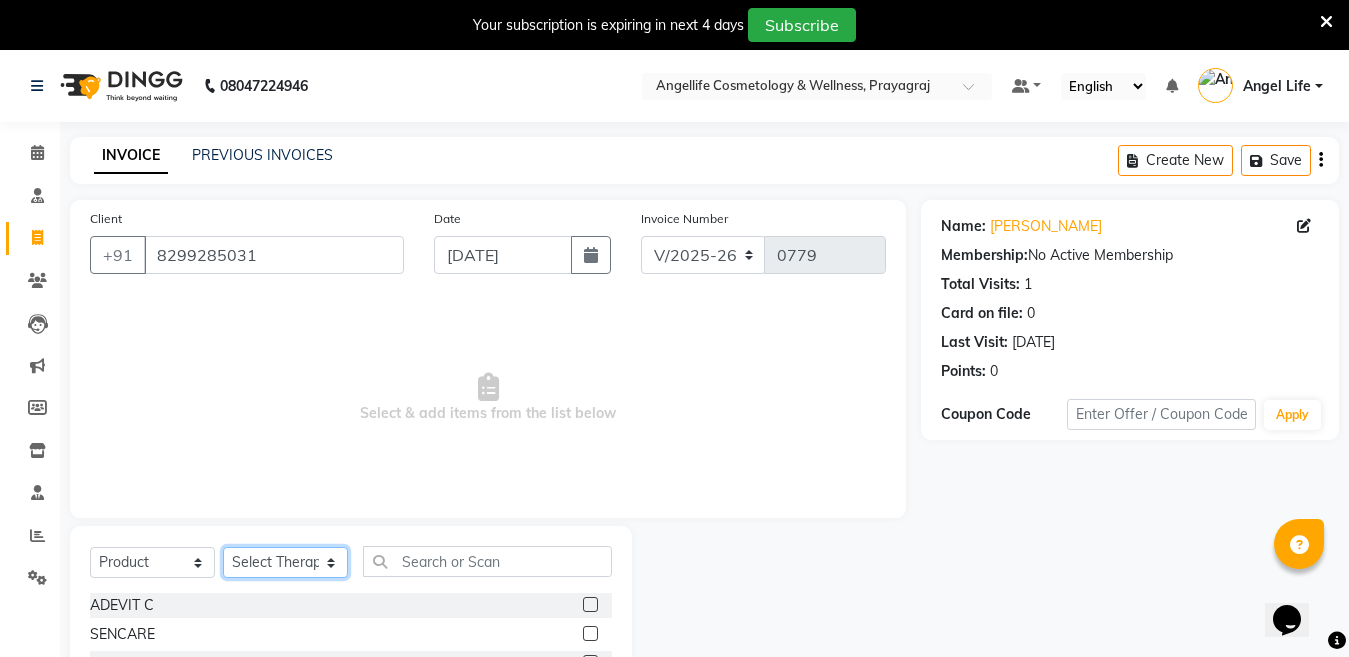 click on "Select Therapist Angel Life AngelLife Lucknow DR SWATI KAJAL [PERSON_NAME] ROHINI [PERSON_NAME] [PERSON_NAME]" 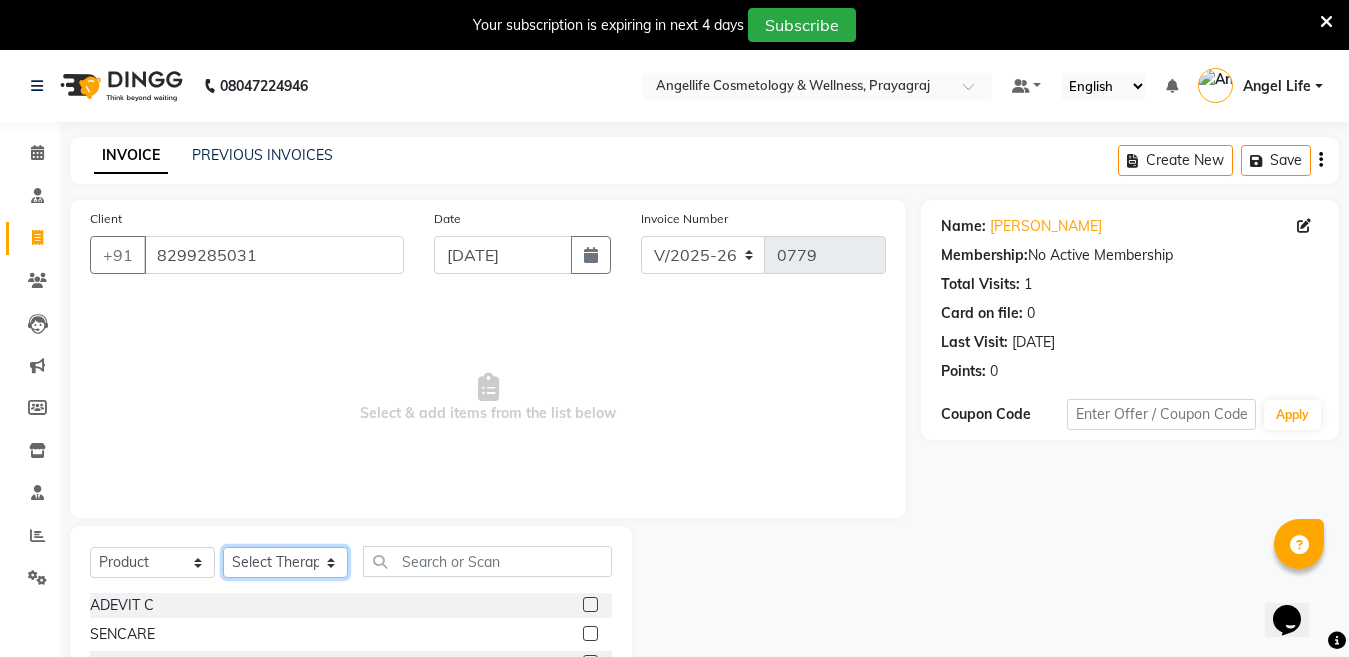click on "Select Therapist Angel Life AngelLife Lucknow DR SWATI KAJAL [PERSON_NAME] ROHINI [PERSON_NAME] [PERSON_NAME]" 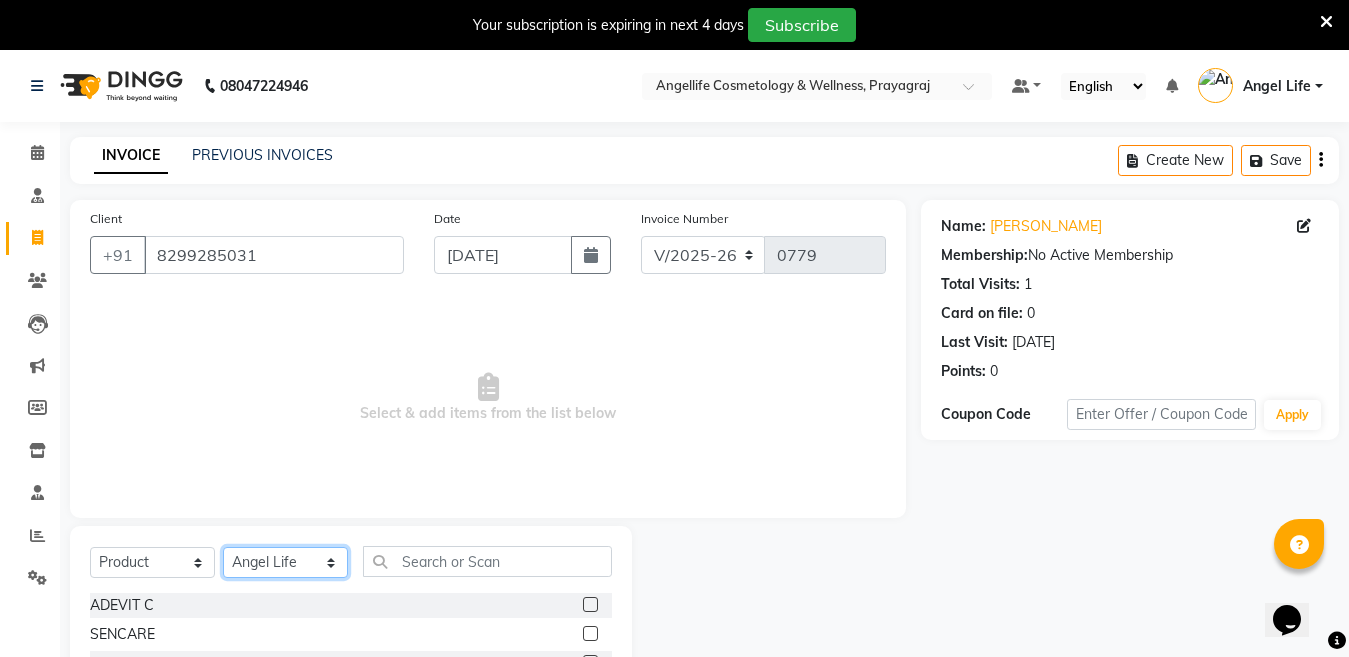 click on "Select Therapist Angel Life AngelLife Lucknow DR SWATI KAJAL [PERSON_NAME] ROHINI [PERSON_NAME] [PERSON_NAME]" 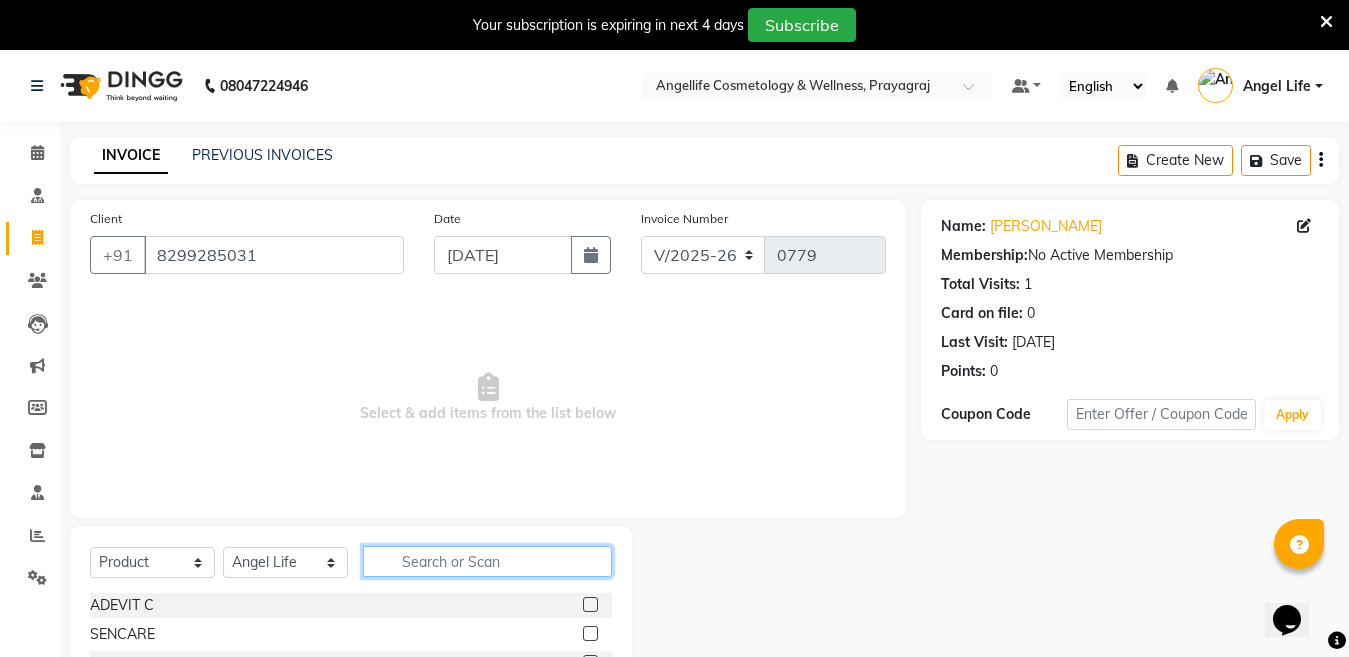 click 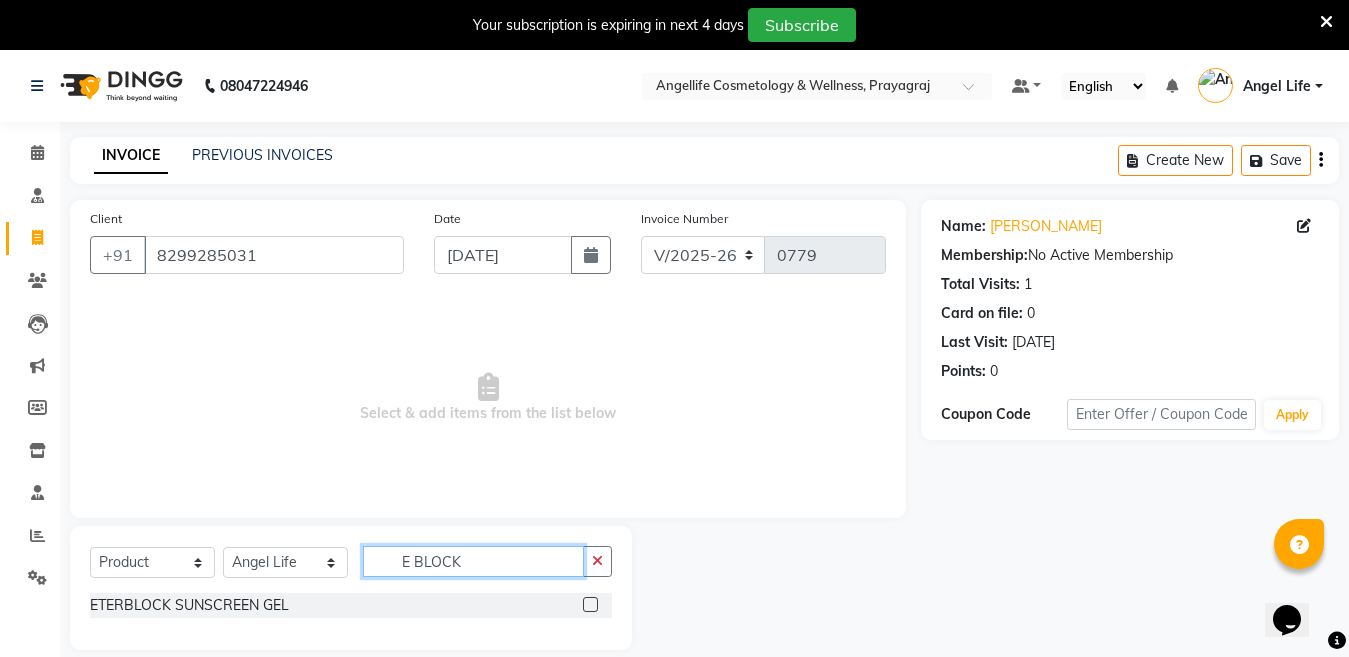 type on "E BLOCK" 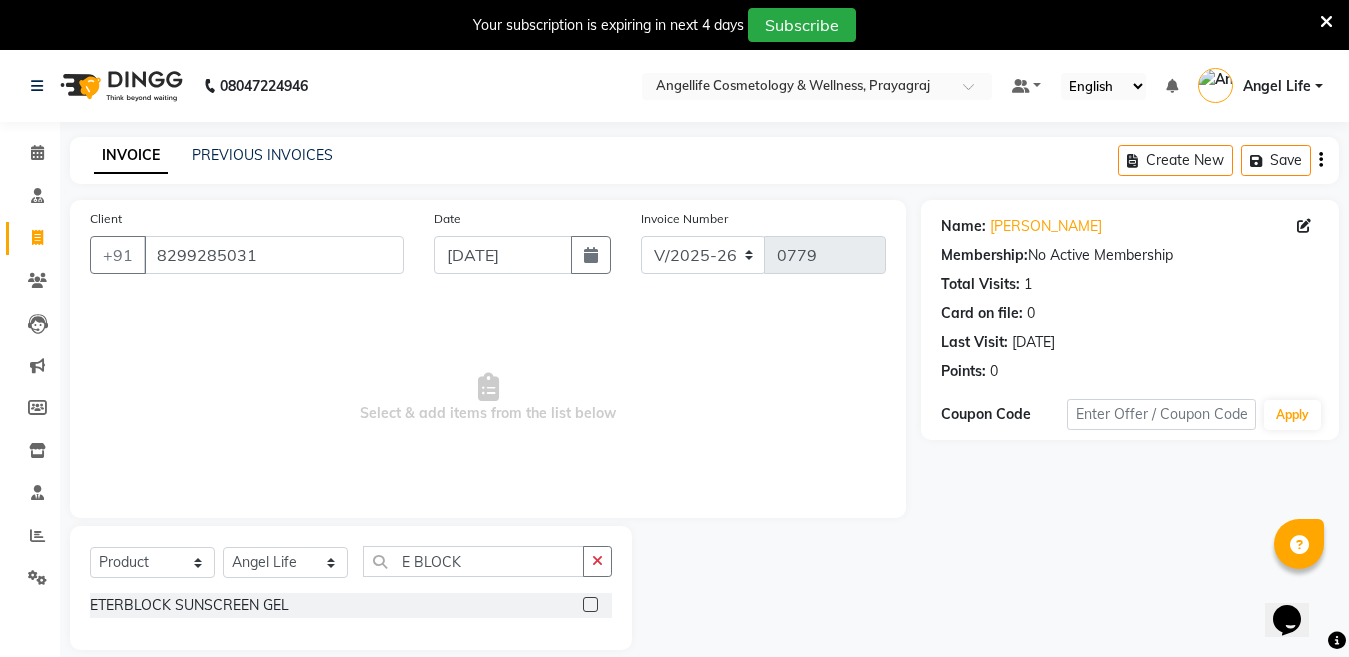 click 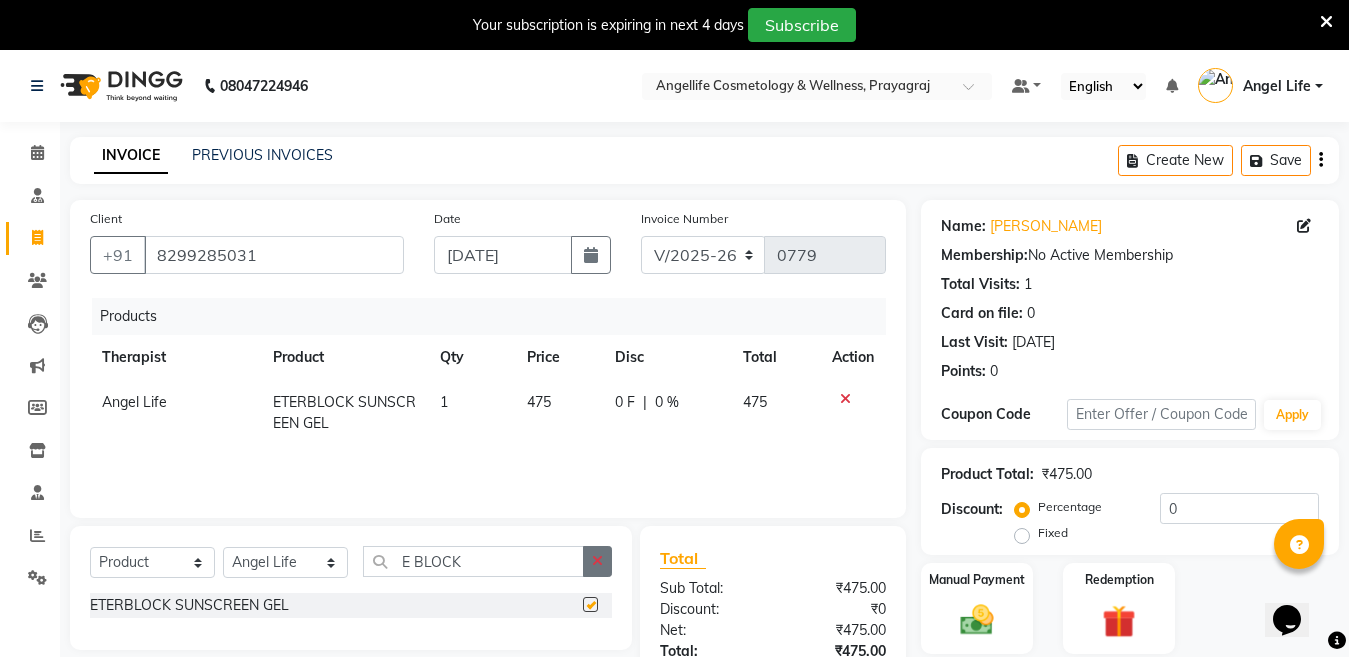 checkbox on "false" 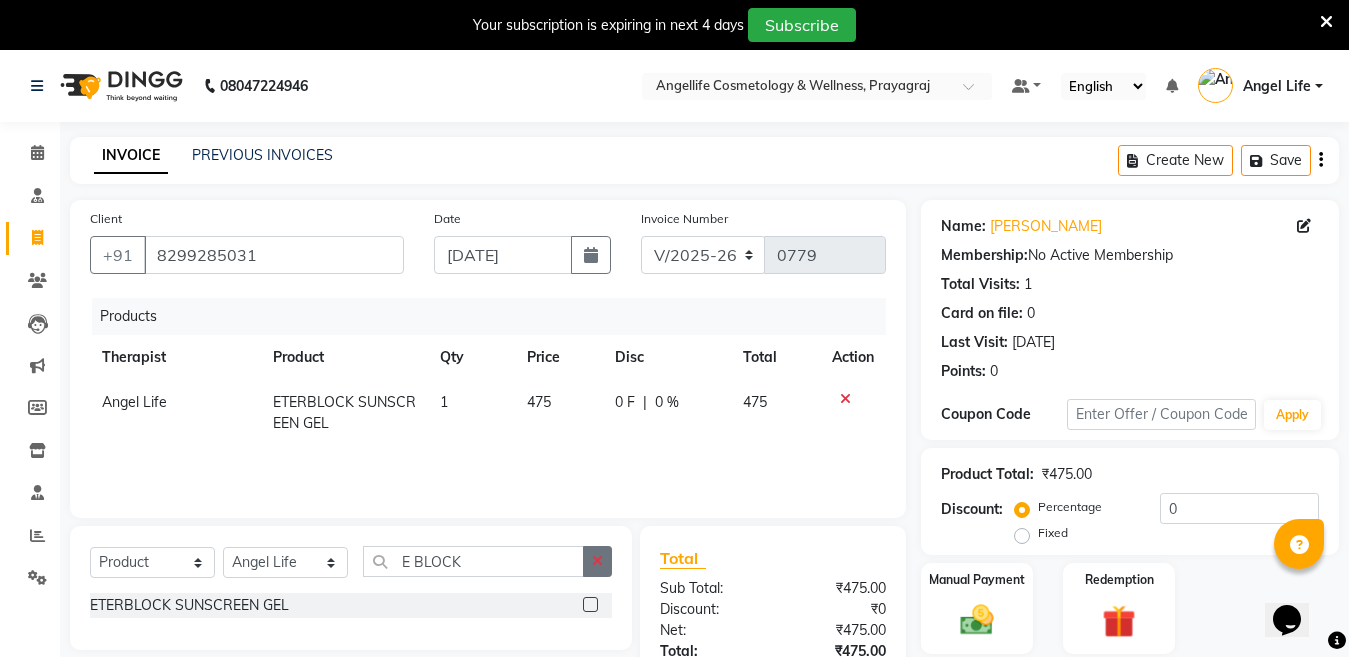 click 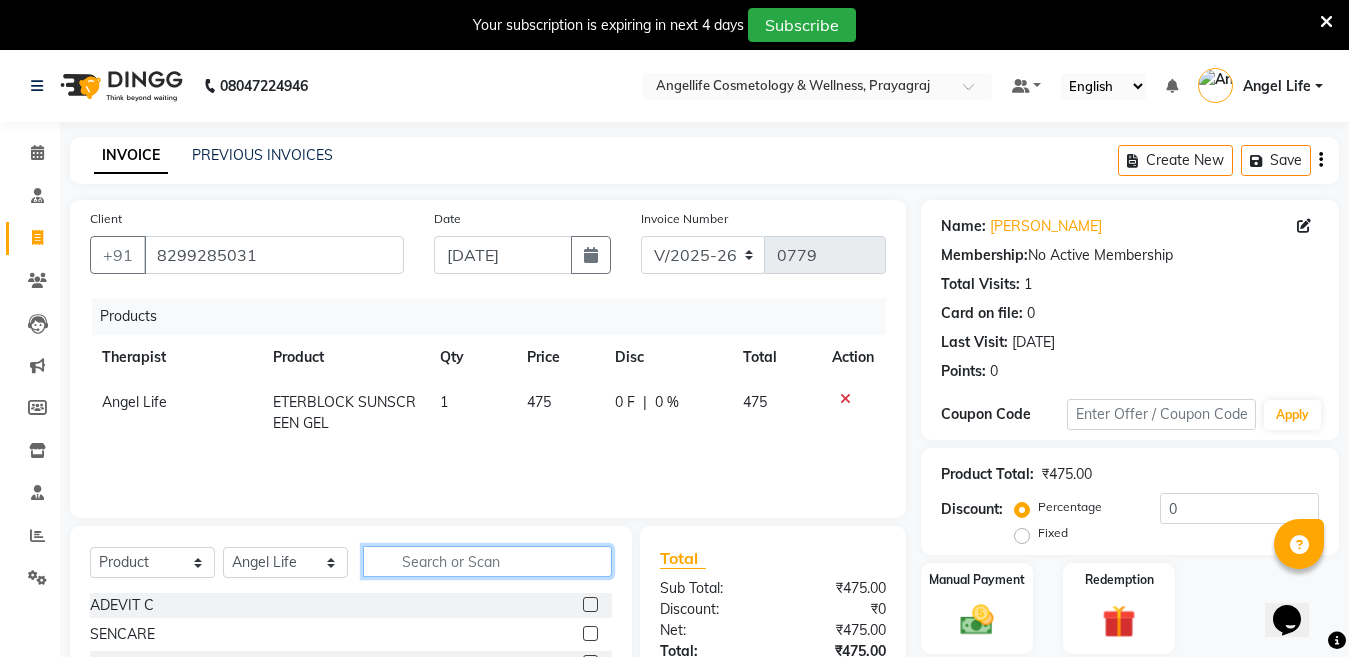 click 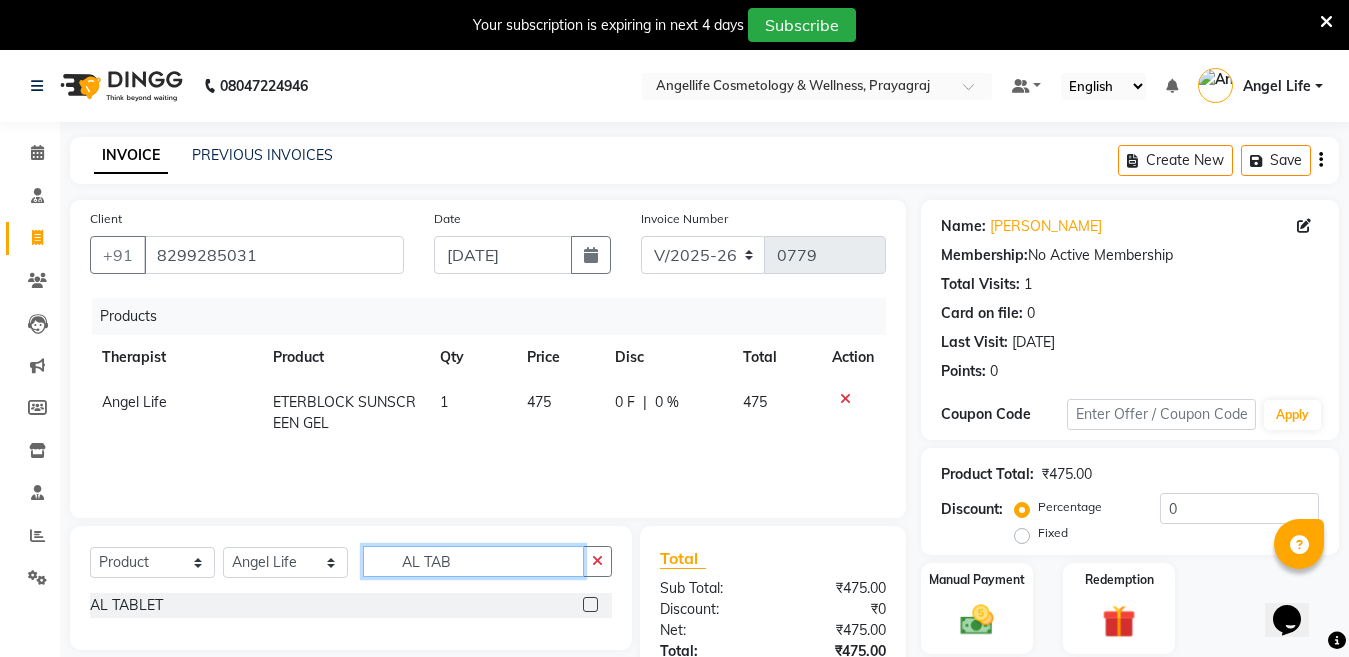 type on "AL TAB" 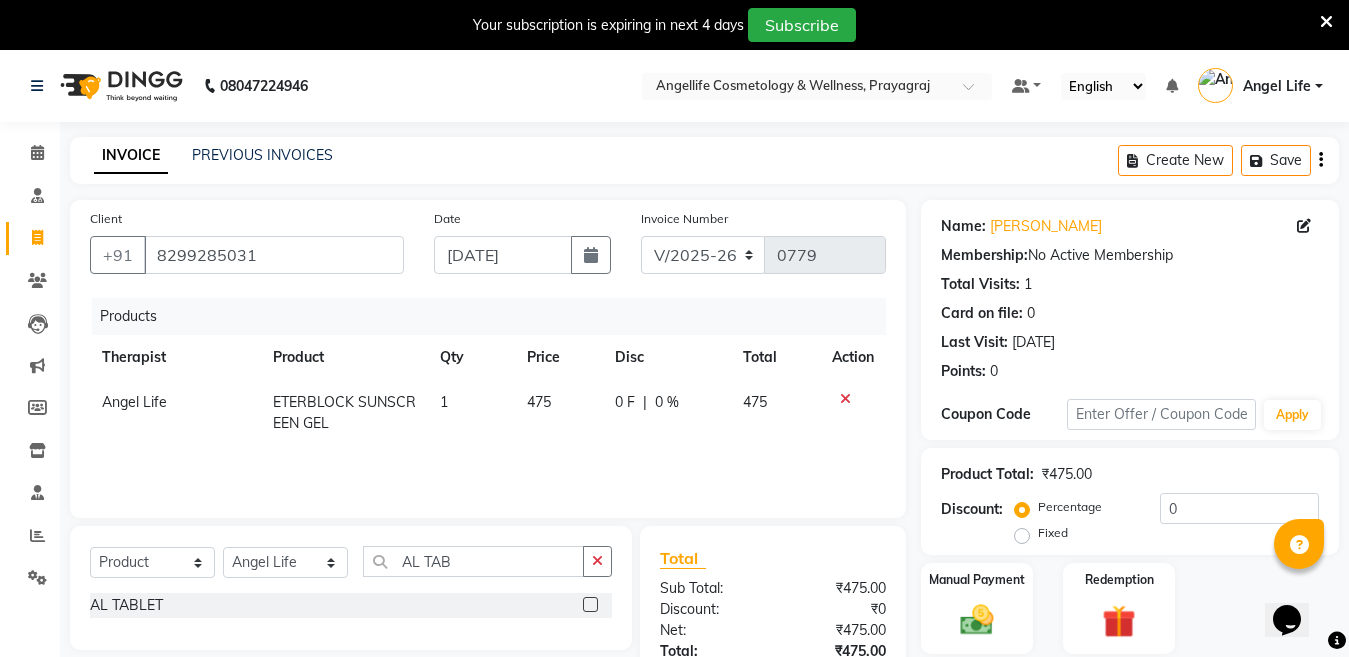 click 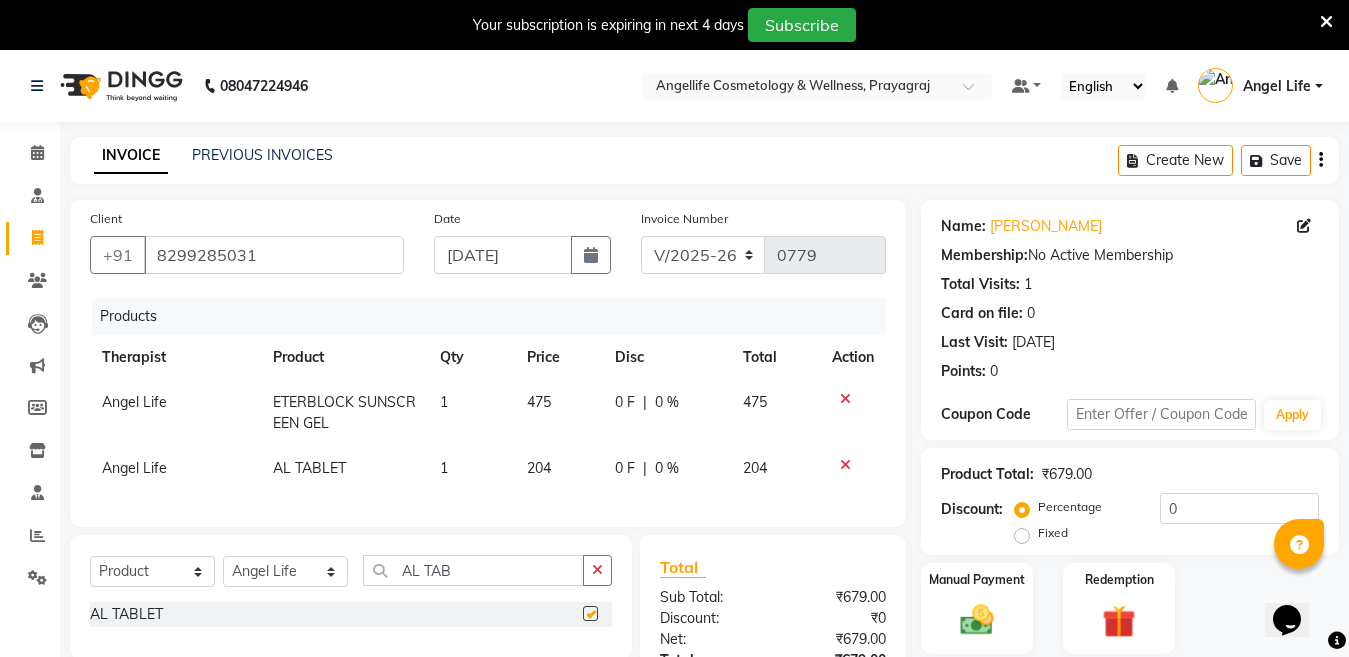 checkbox on "false" 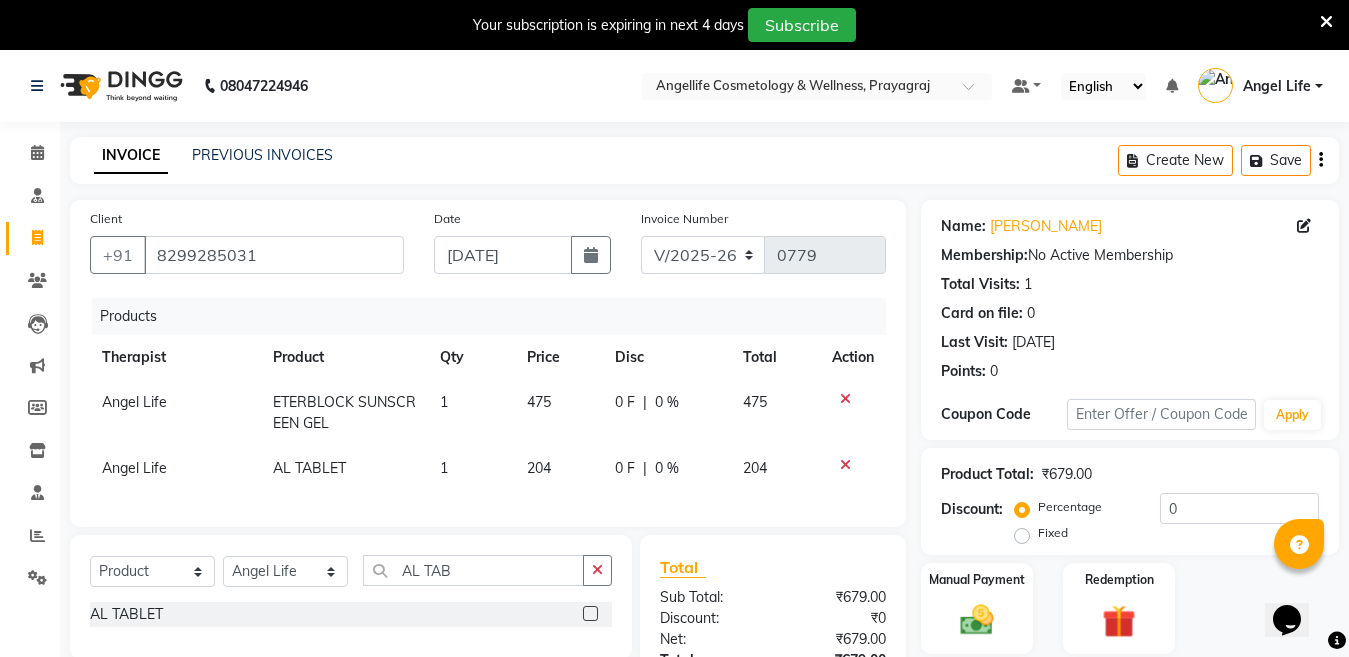 click on "1" 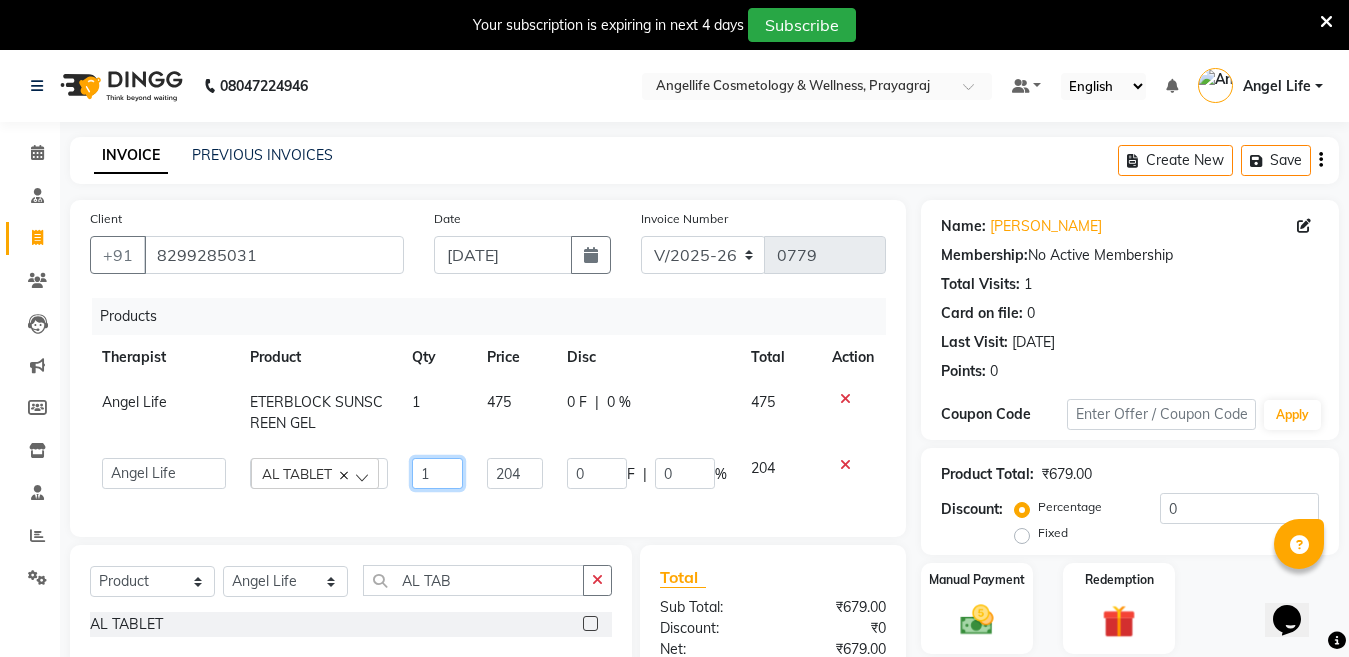click on "1" 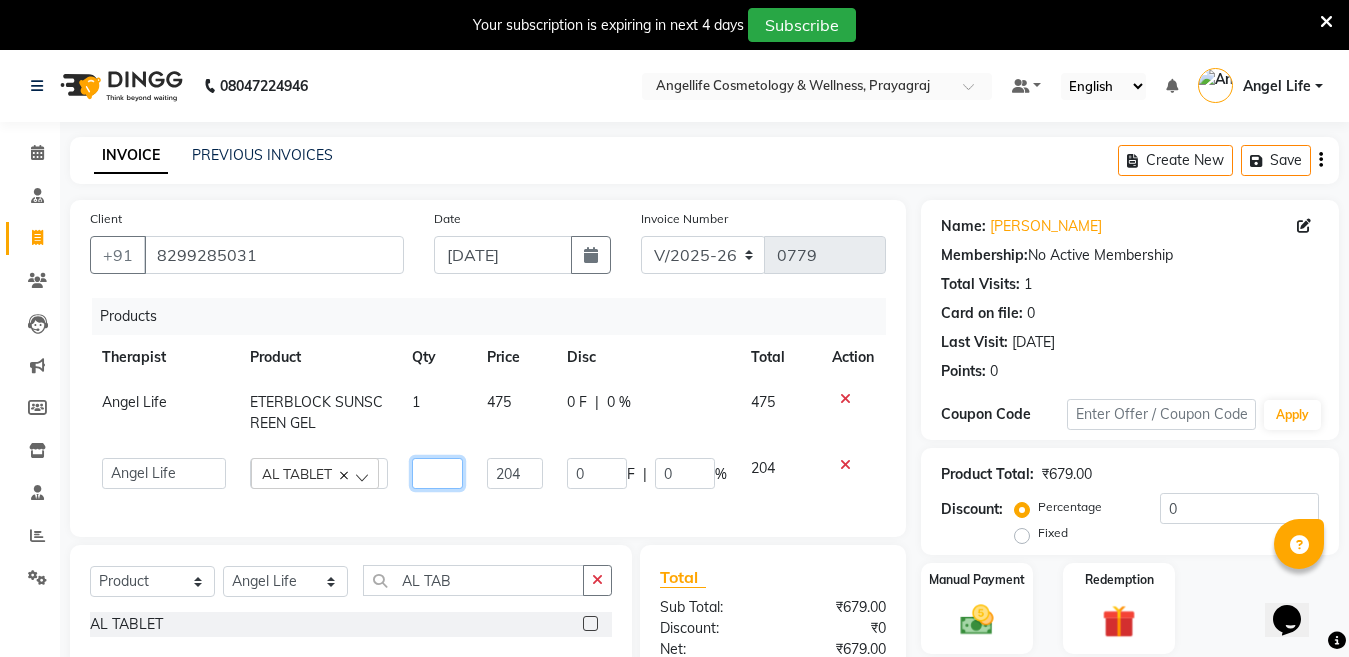 type on "3" 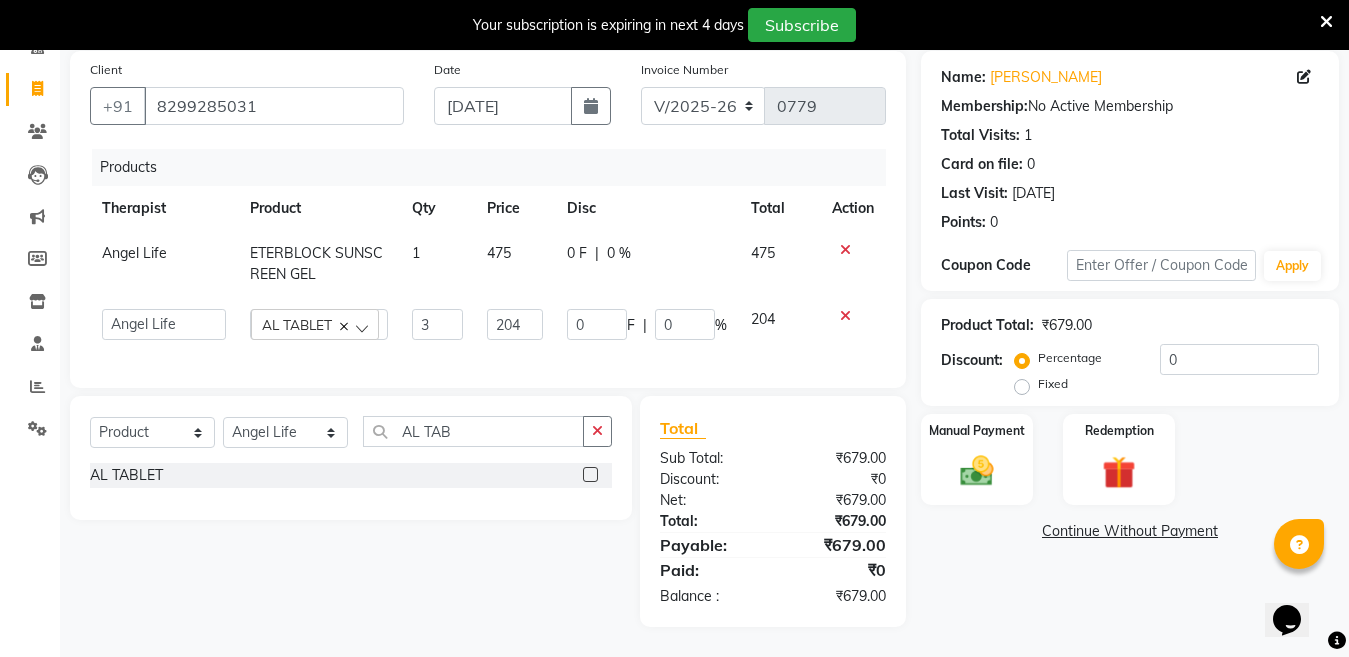 scroll, scrollTop: 156, scrollLeft: 0, axis: vertical 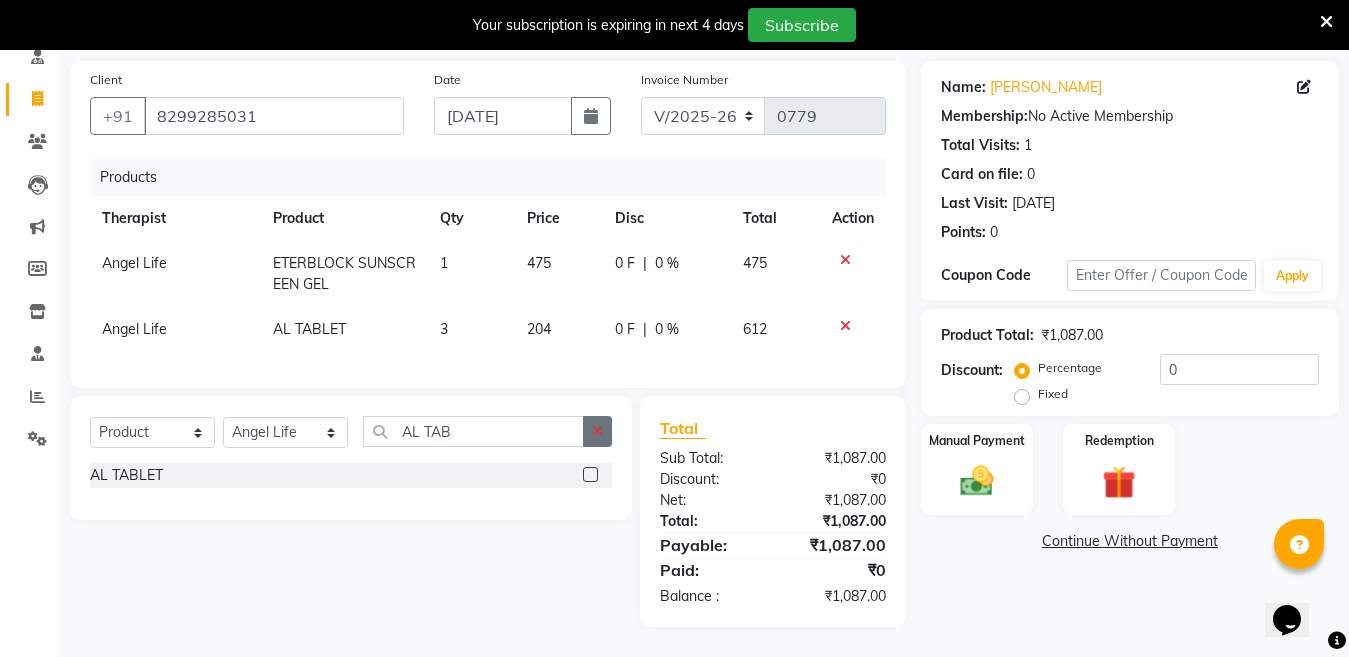 click 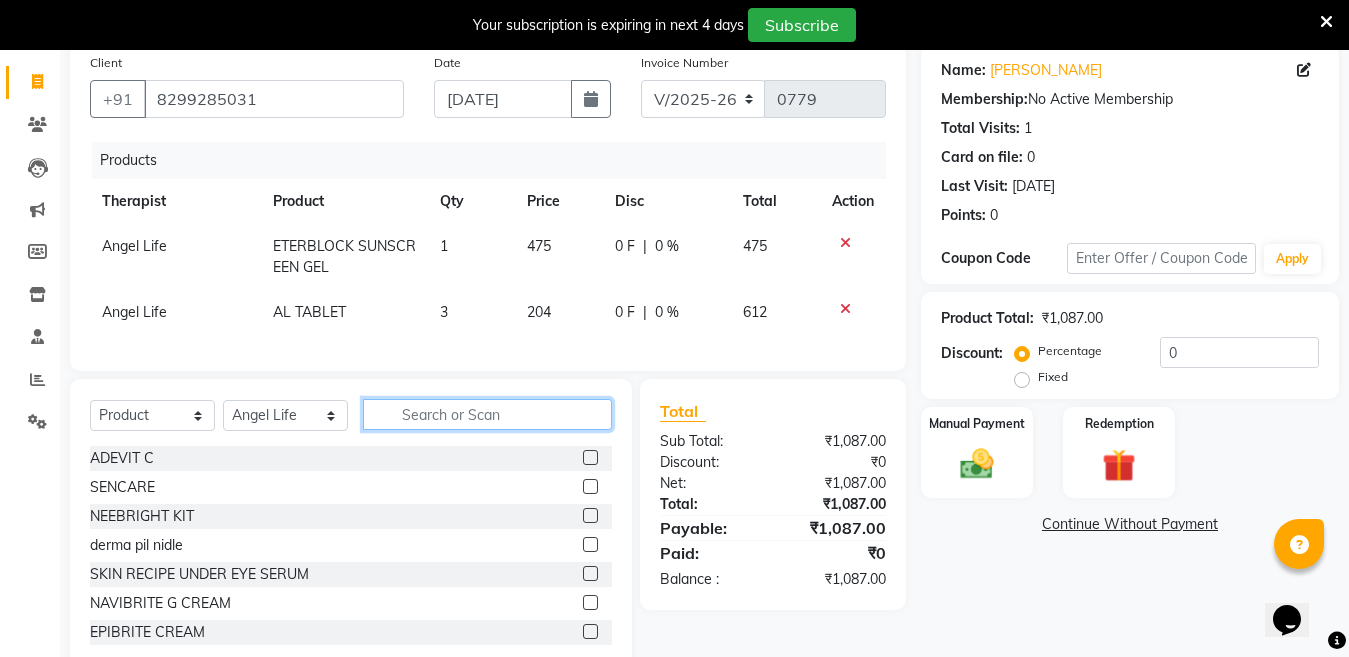 click 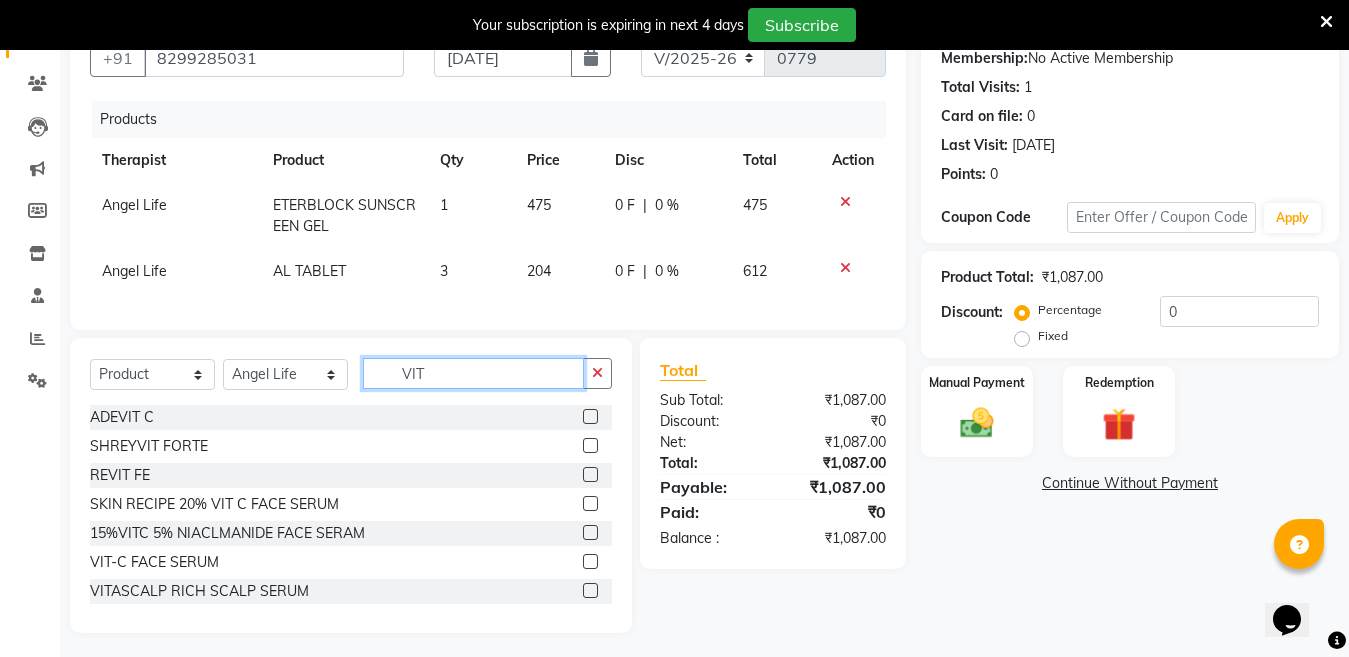 scroll, scrollTop: 220, scrollLeft: 0, axis: vertical 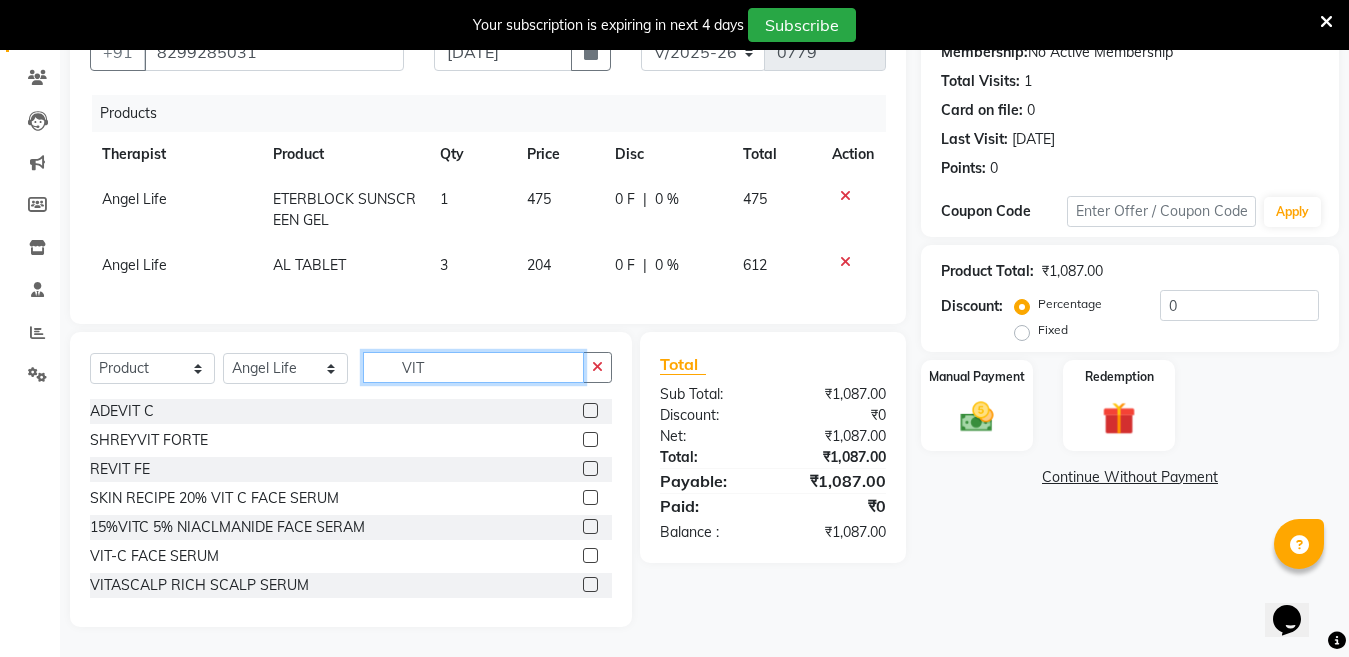 type on "VIT" 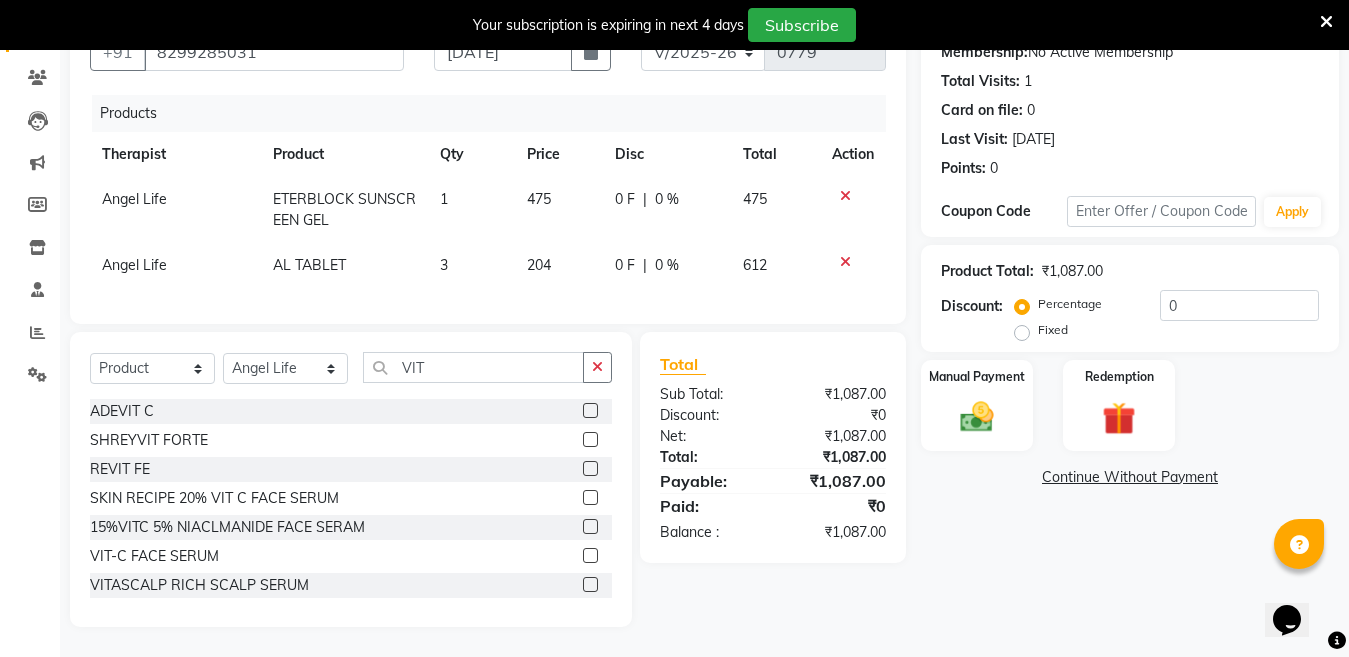 click 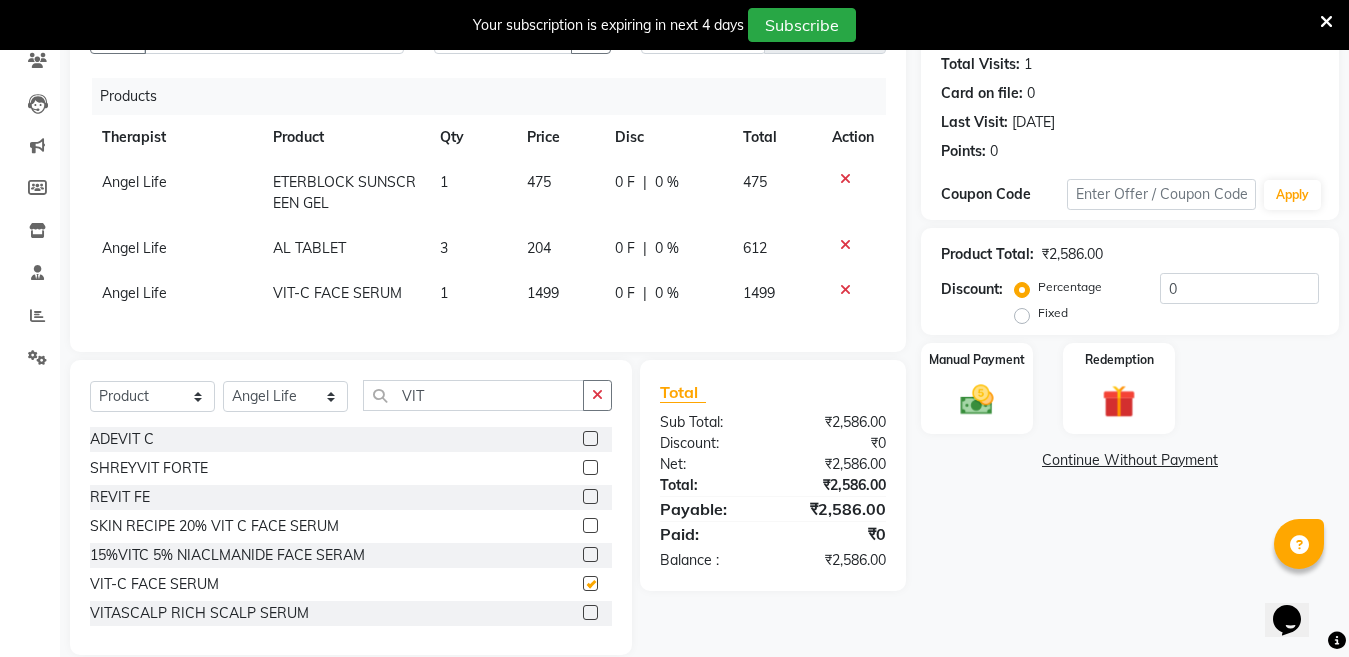 checkbox on "false" 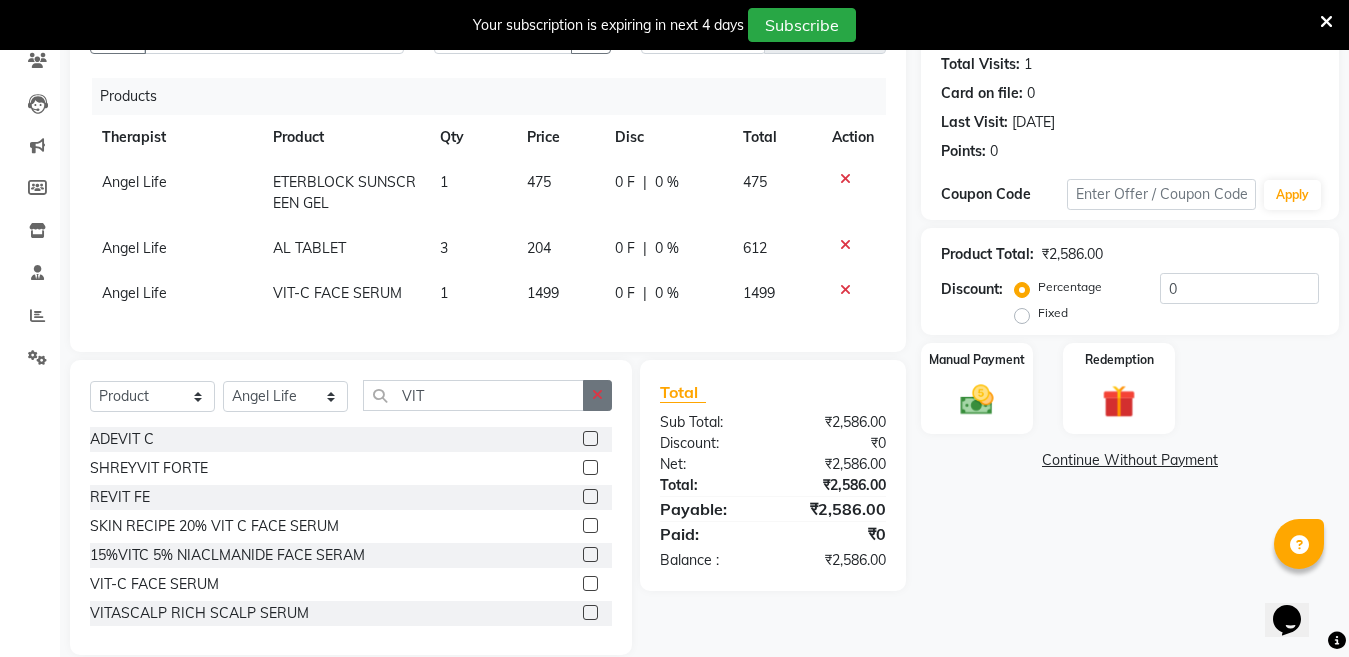 click 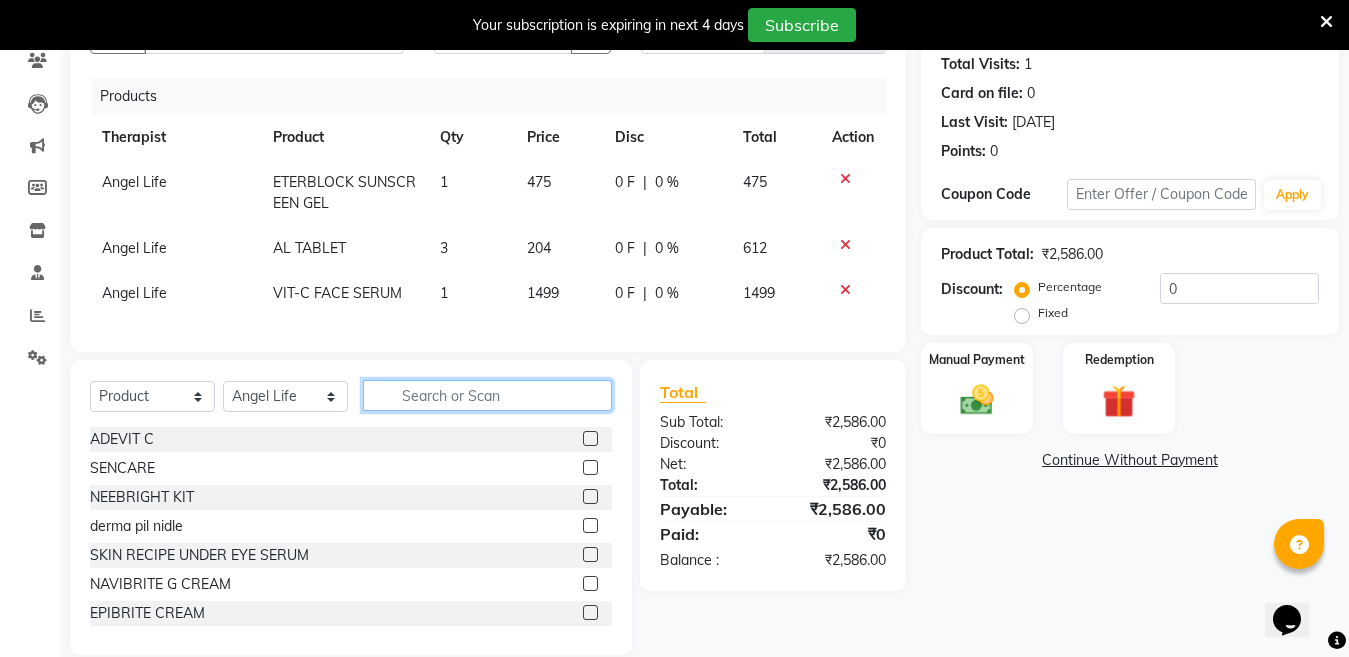 click 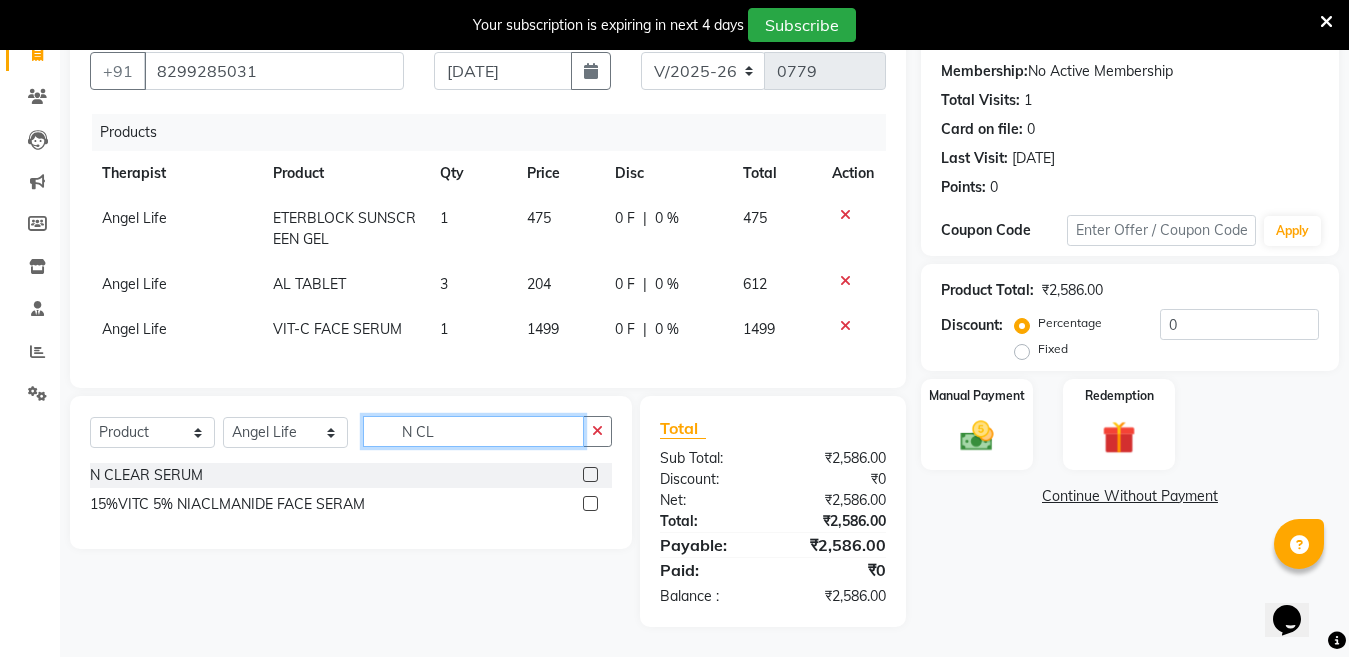 scroll, scrollTop: 201, scrollLeft: 0, axis: vertical 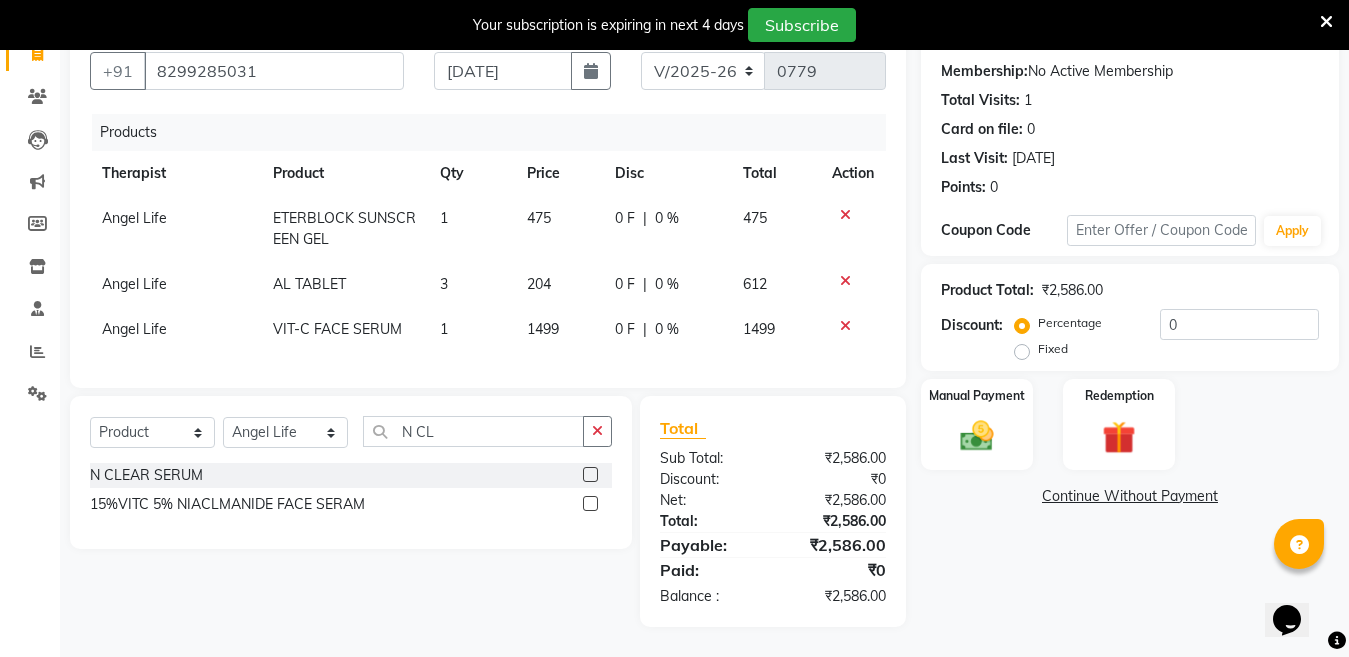 click 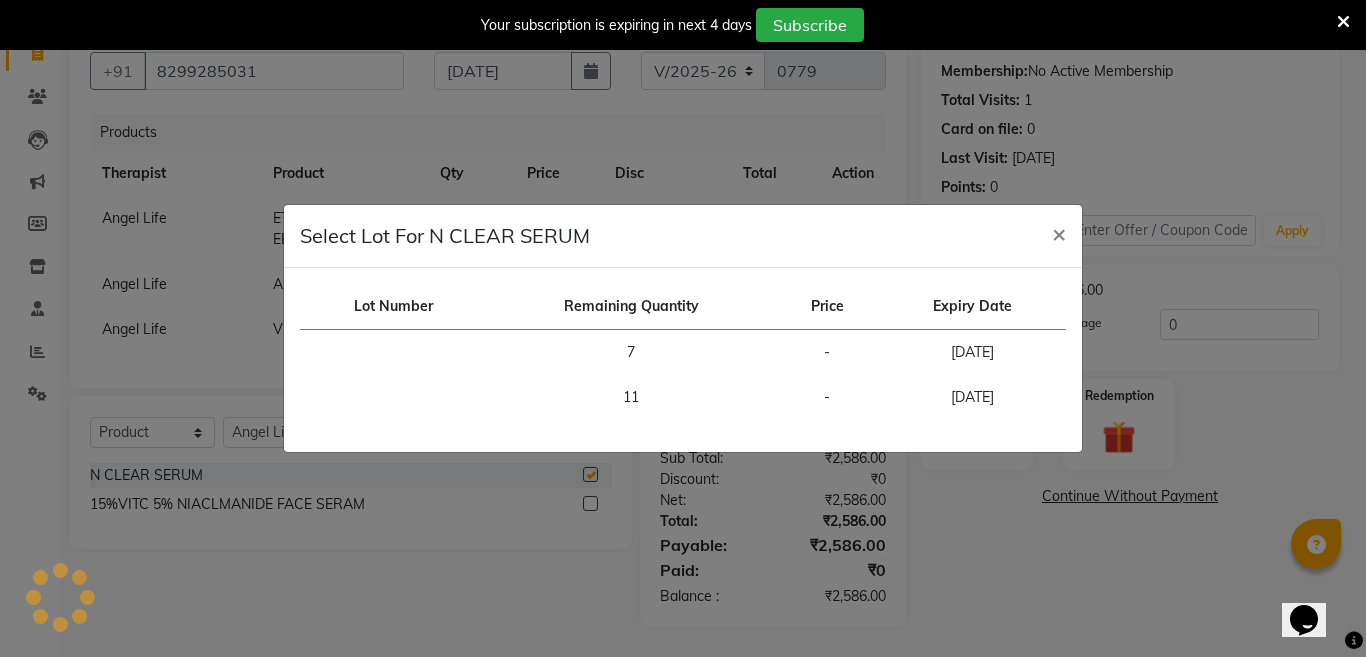 checkbox on "false" 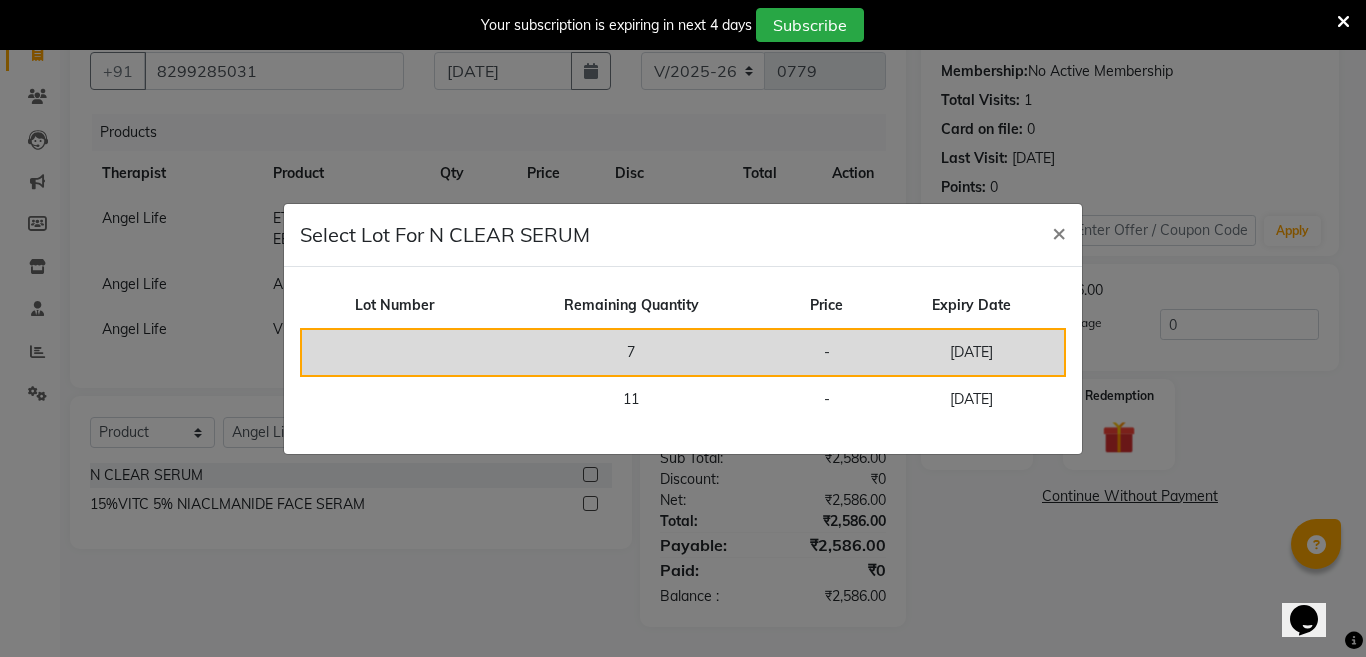 click on "7" 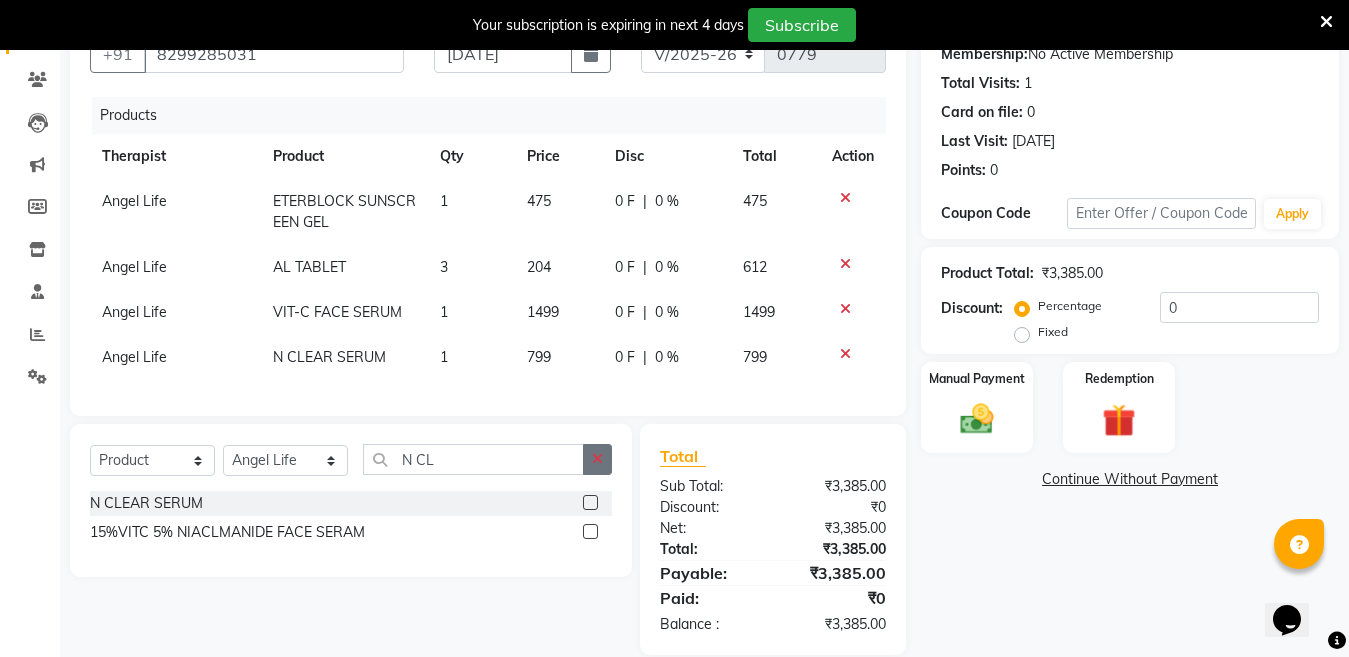 click 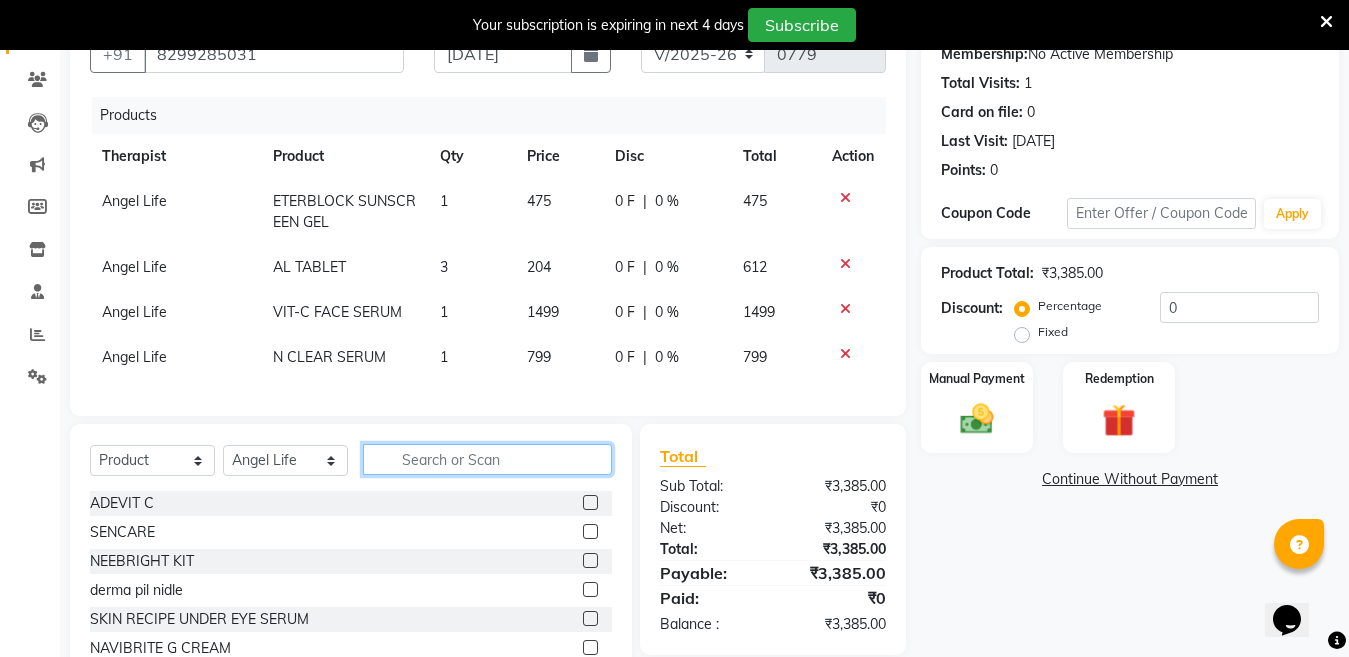 click 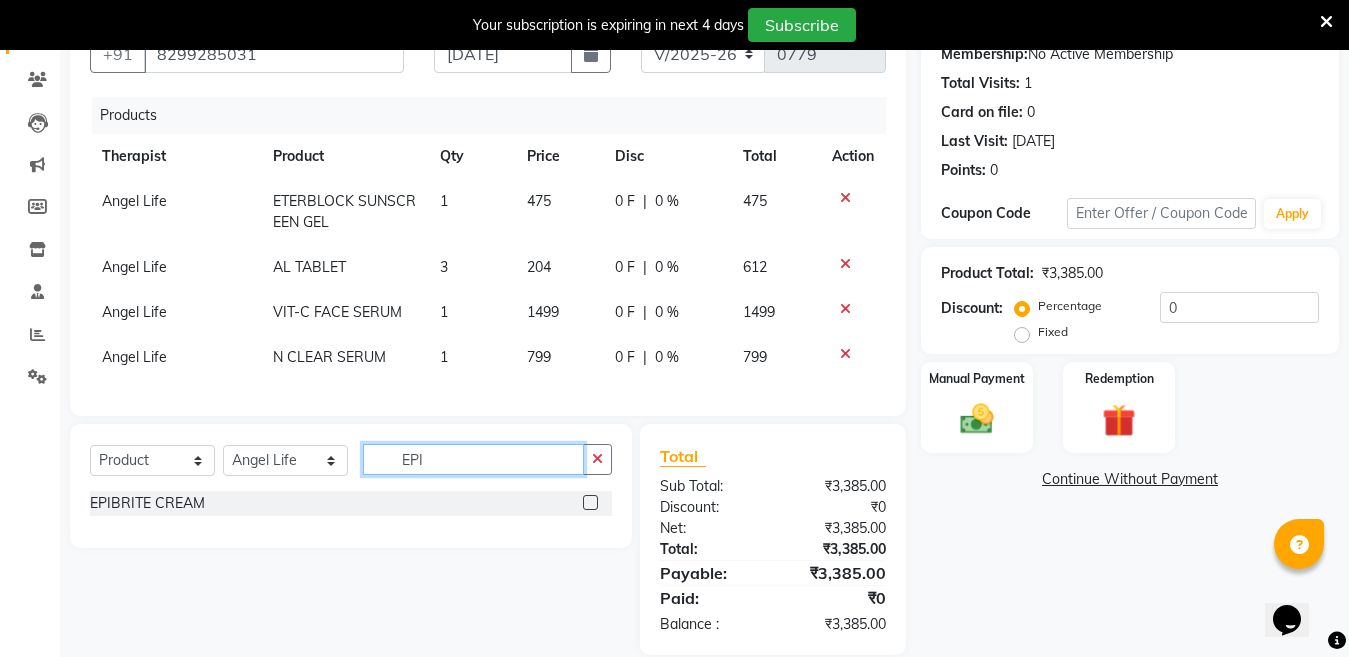type on "EPI" 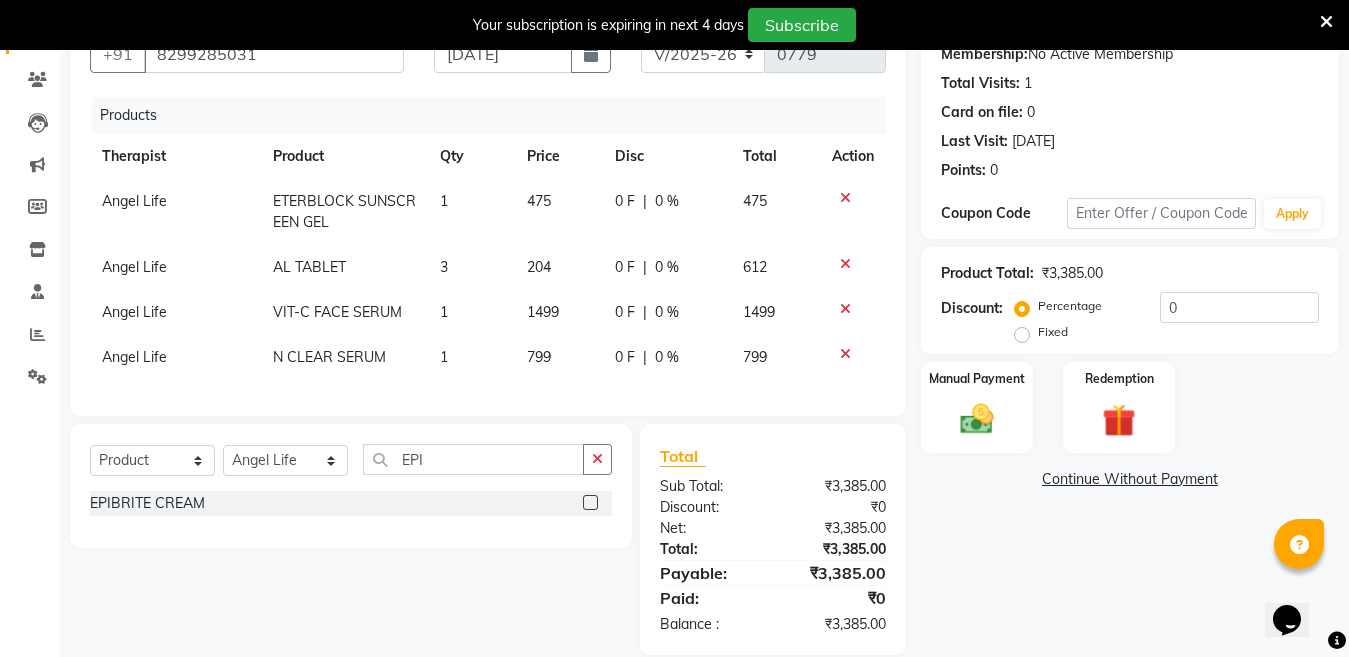 click 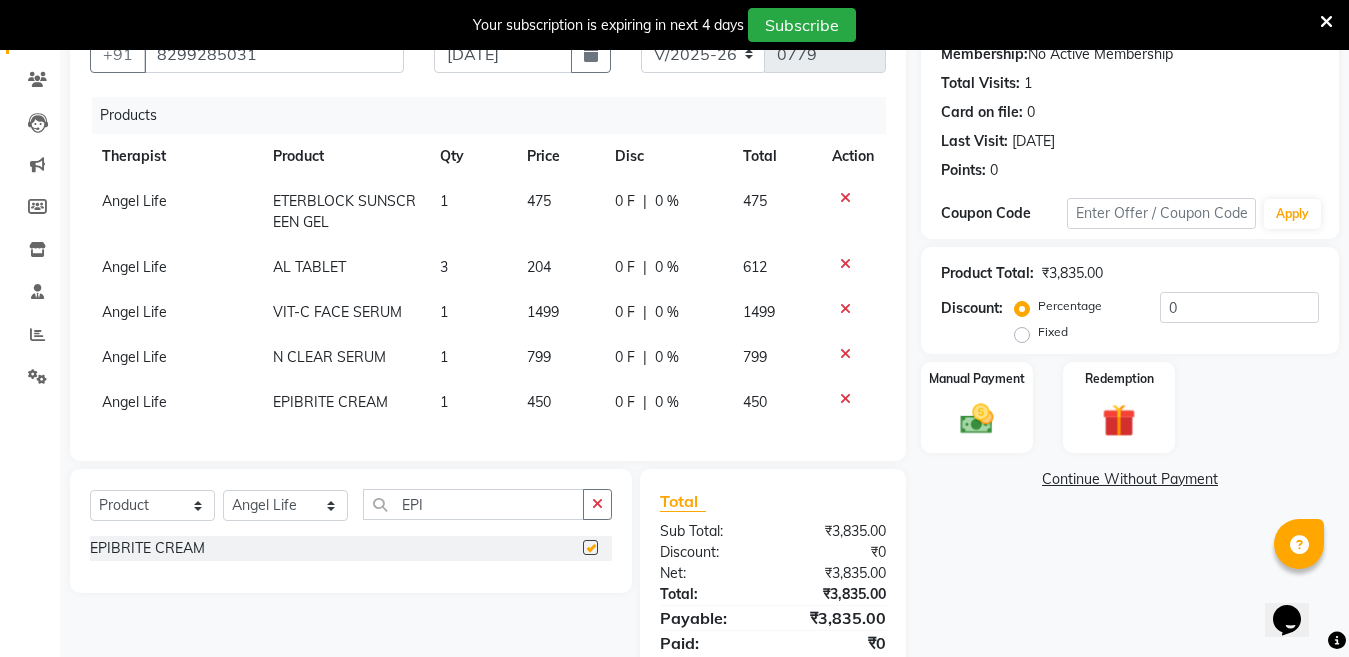 checkbox on "false" 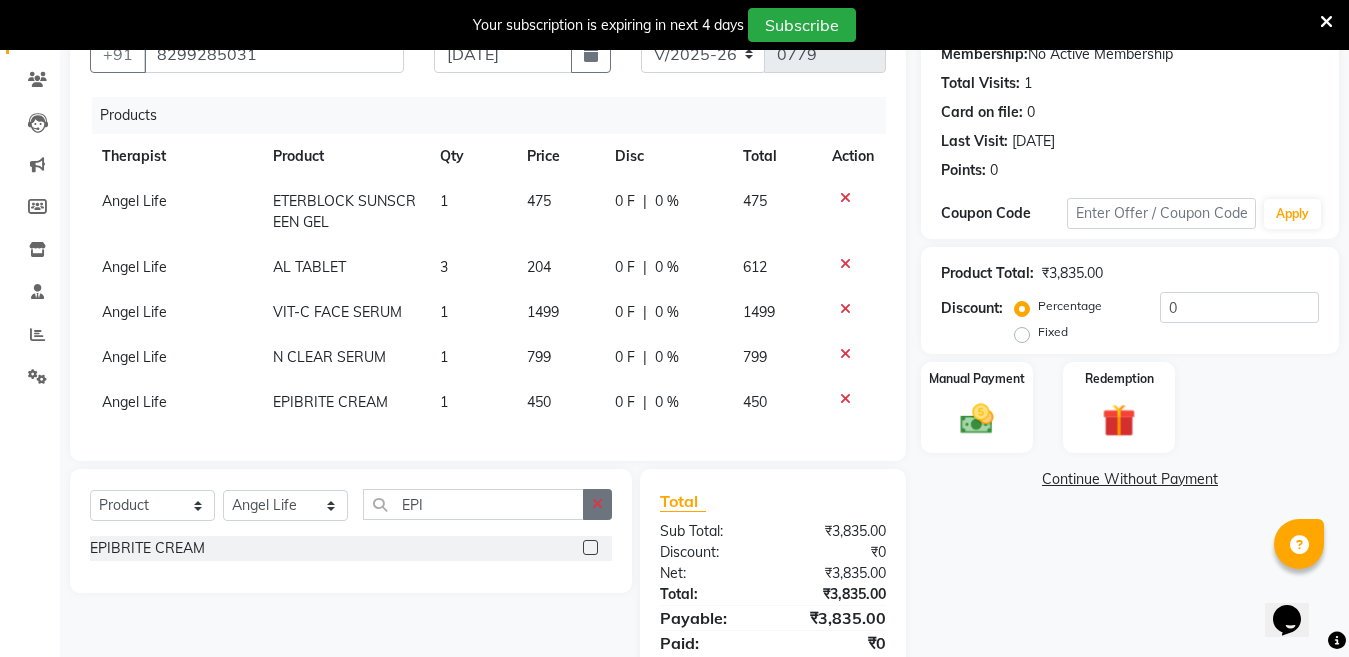 click 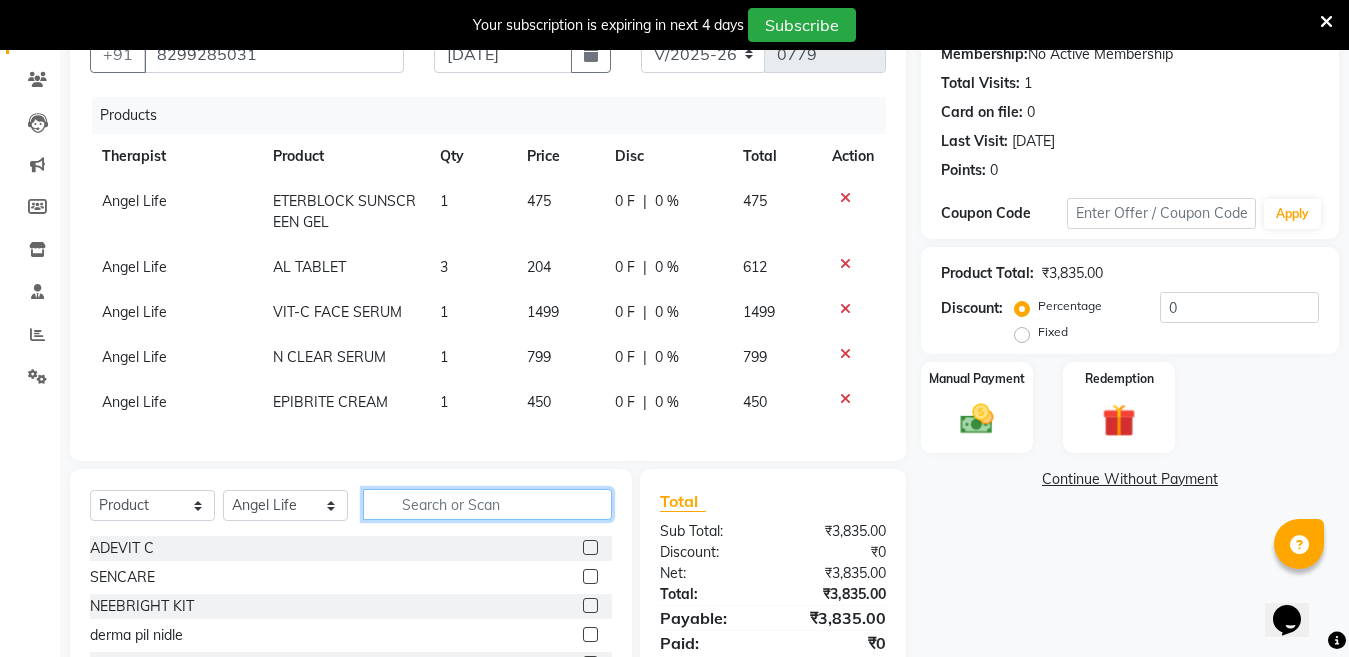 click 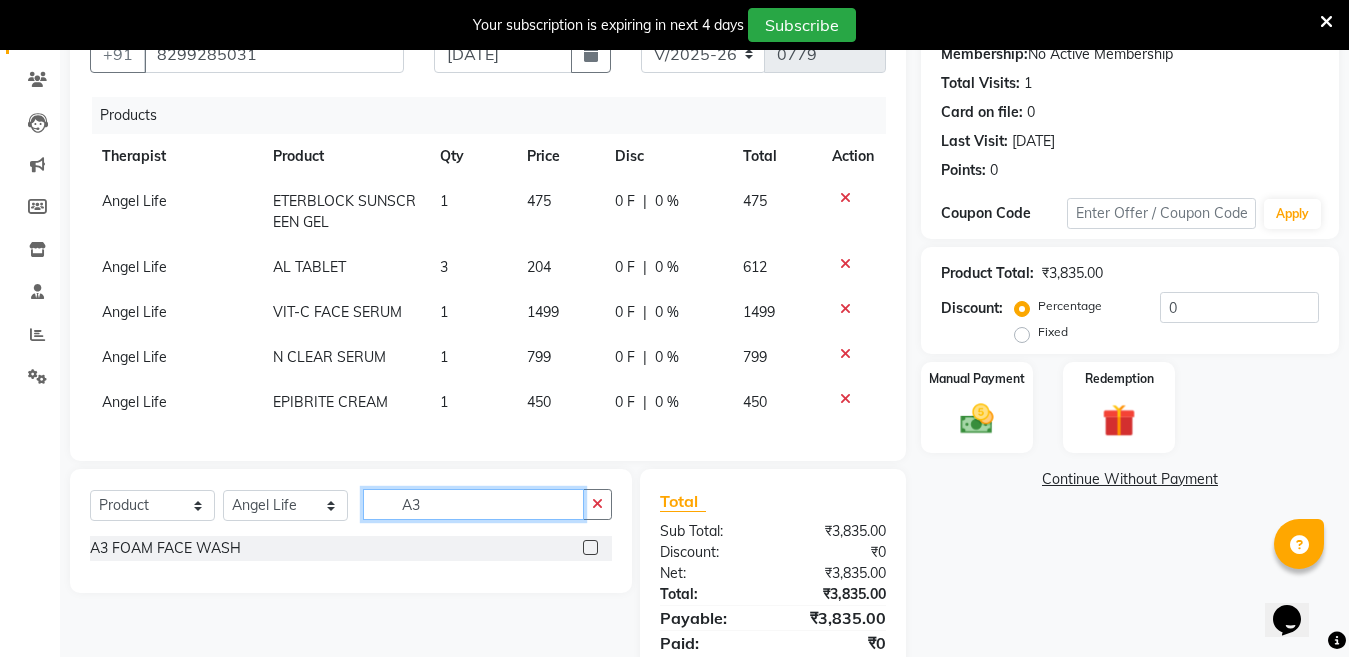 type on "A3" 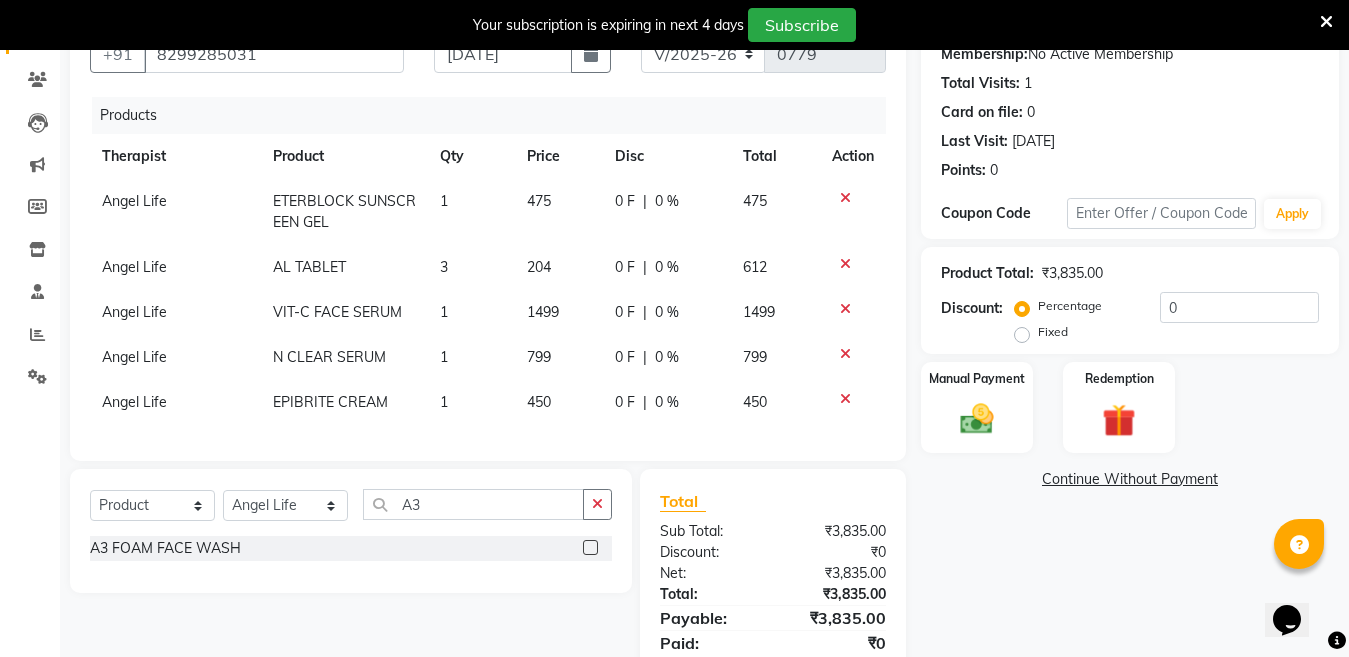 click 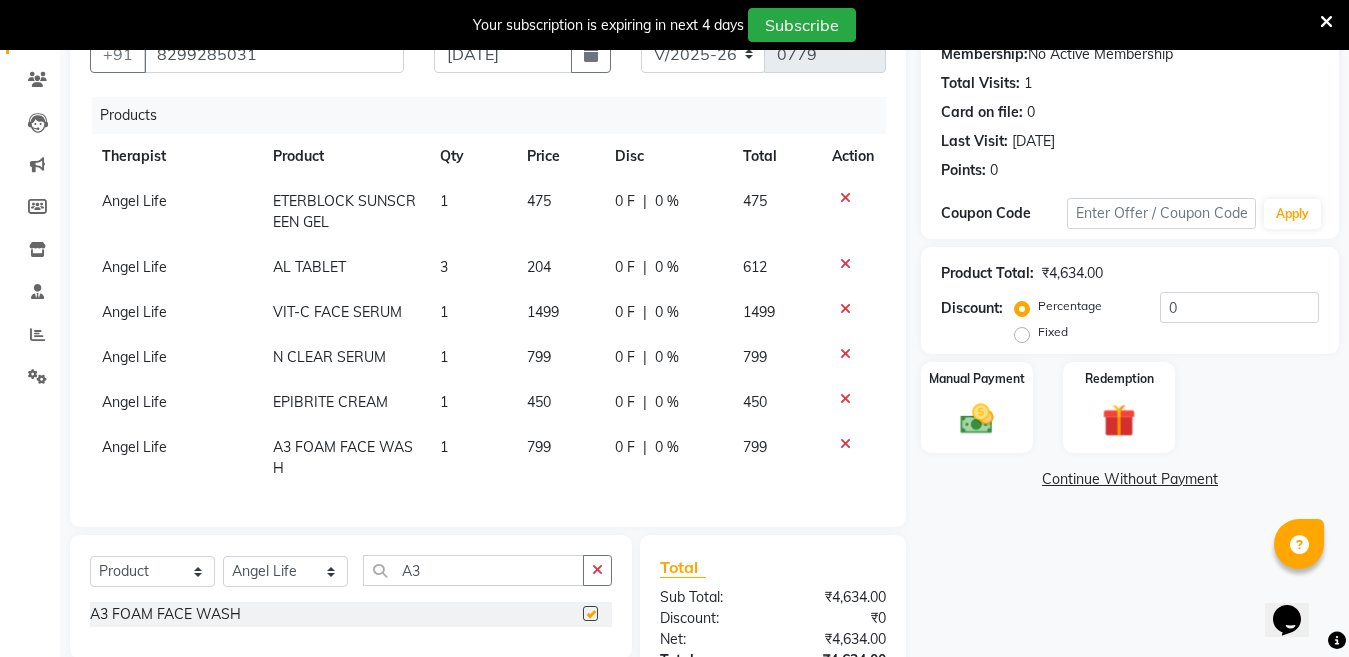 checkbox on "false" 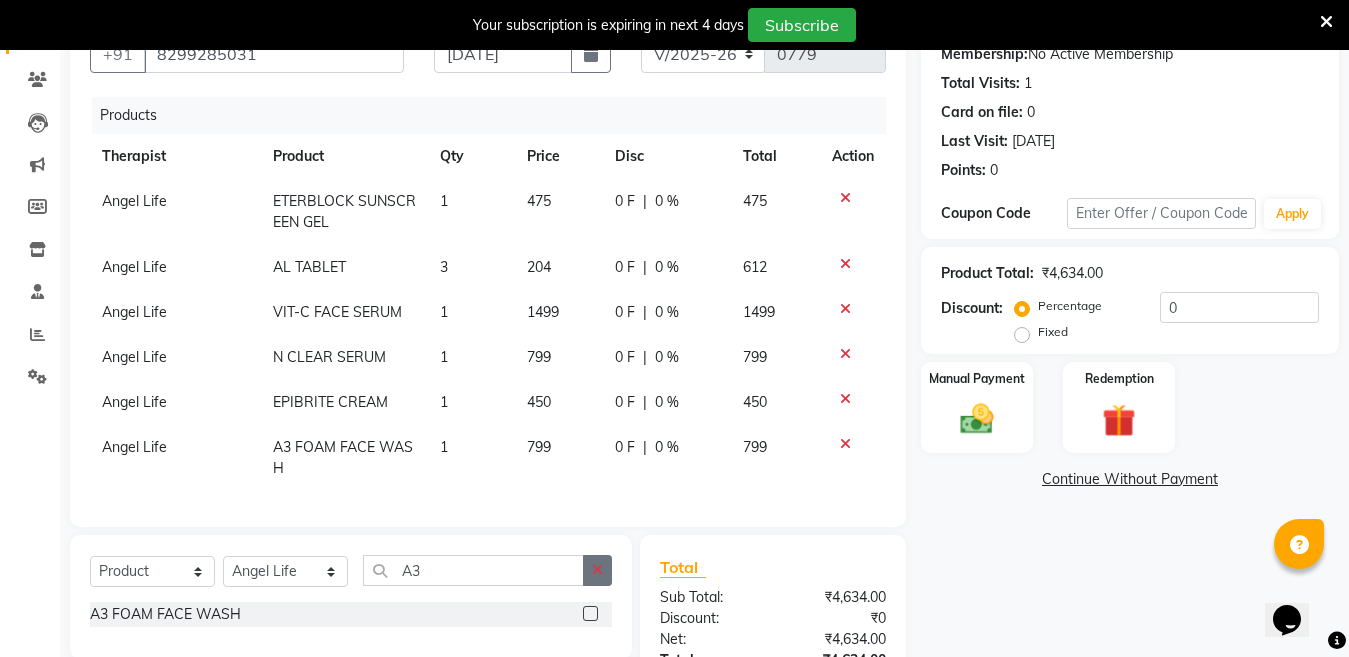click 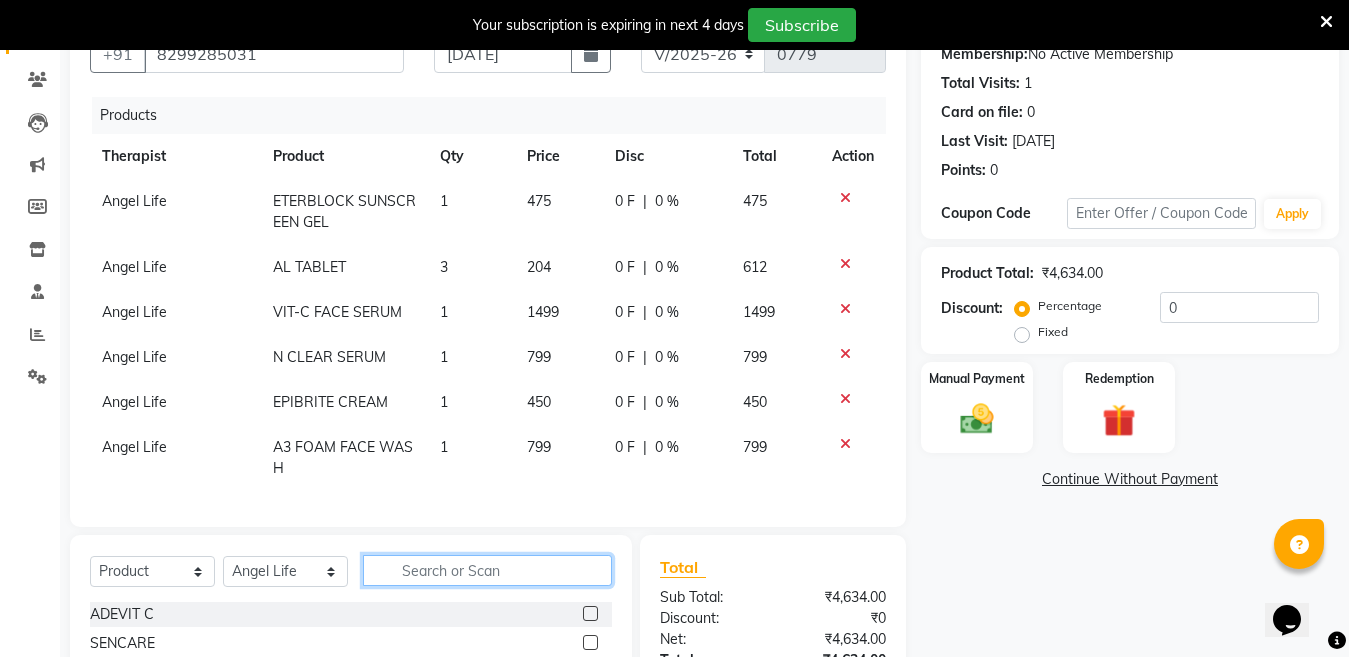 click 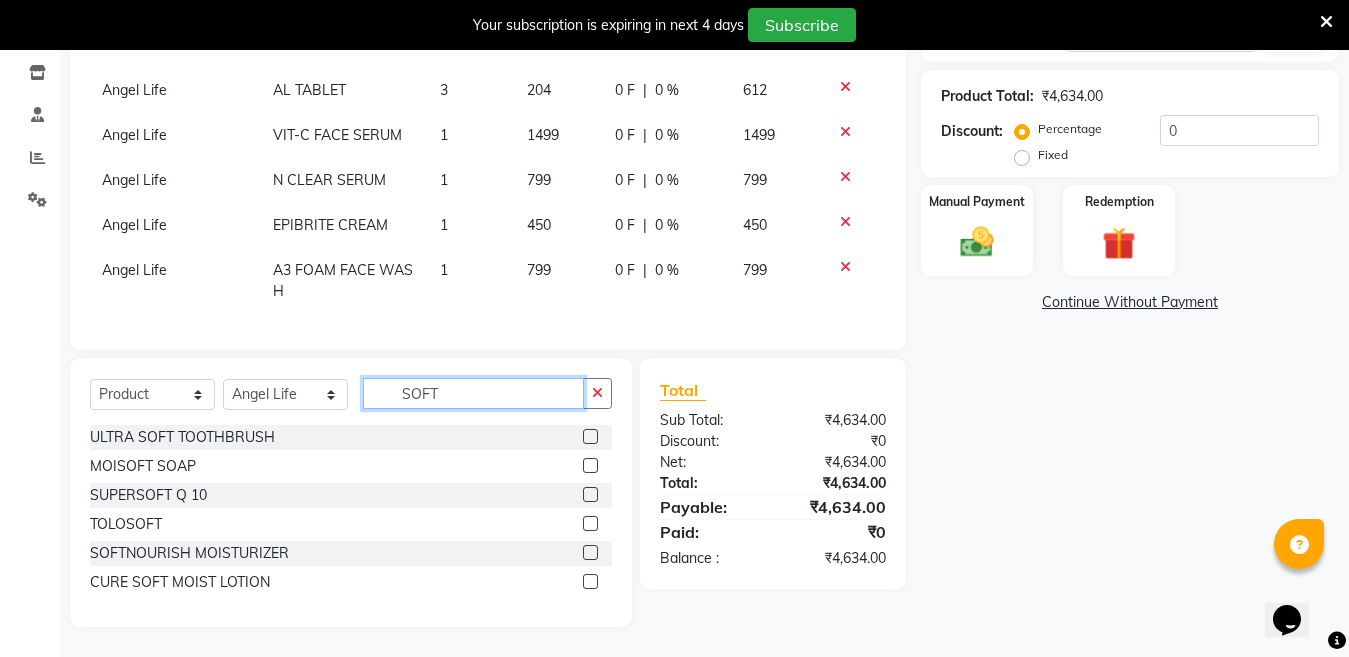 scroll, scrollTop: 395, scrollLeft: 0, axis: vertical 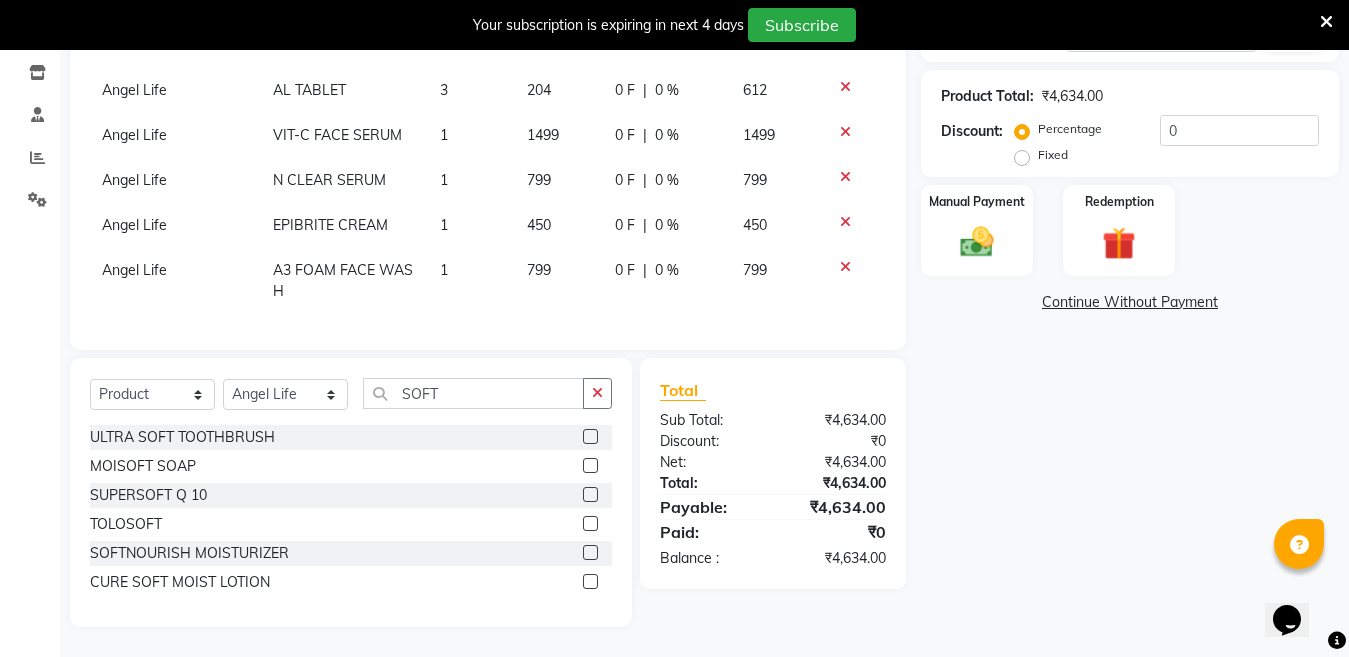 click 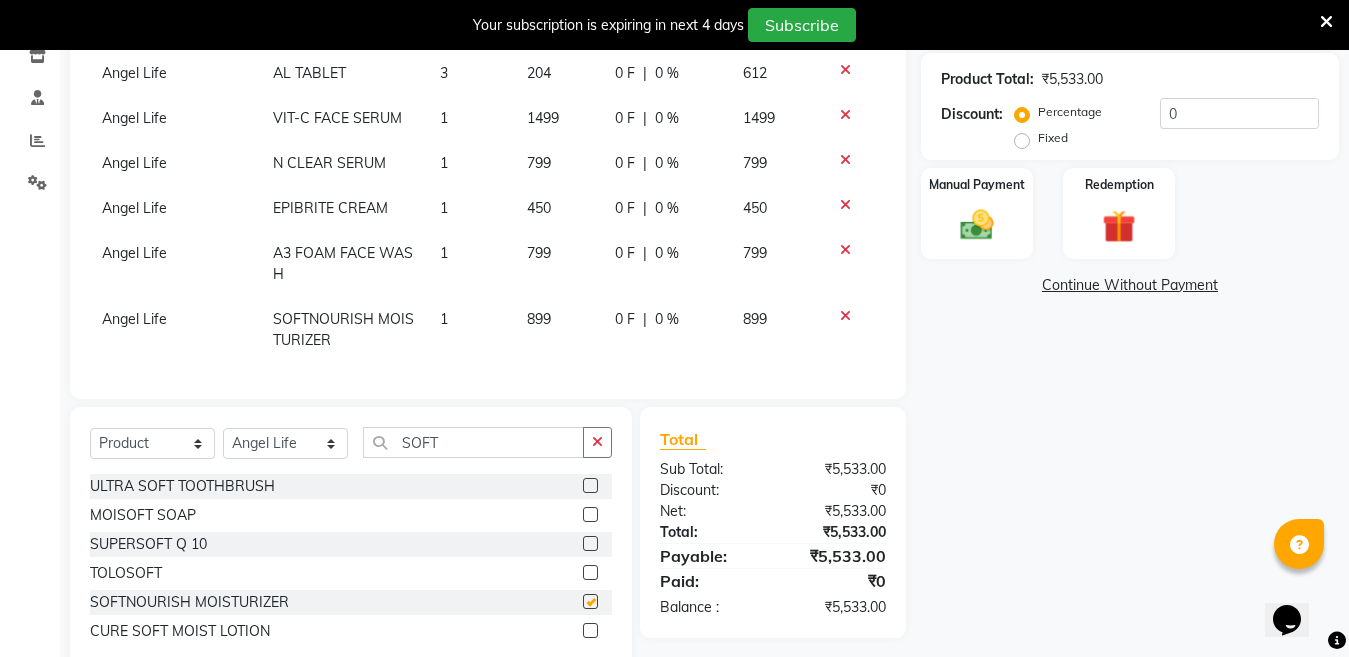 checkbox on "false" 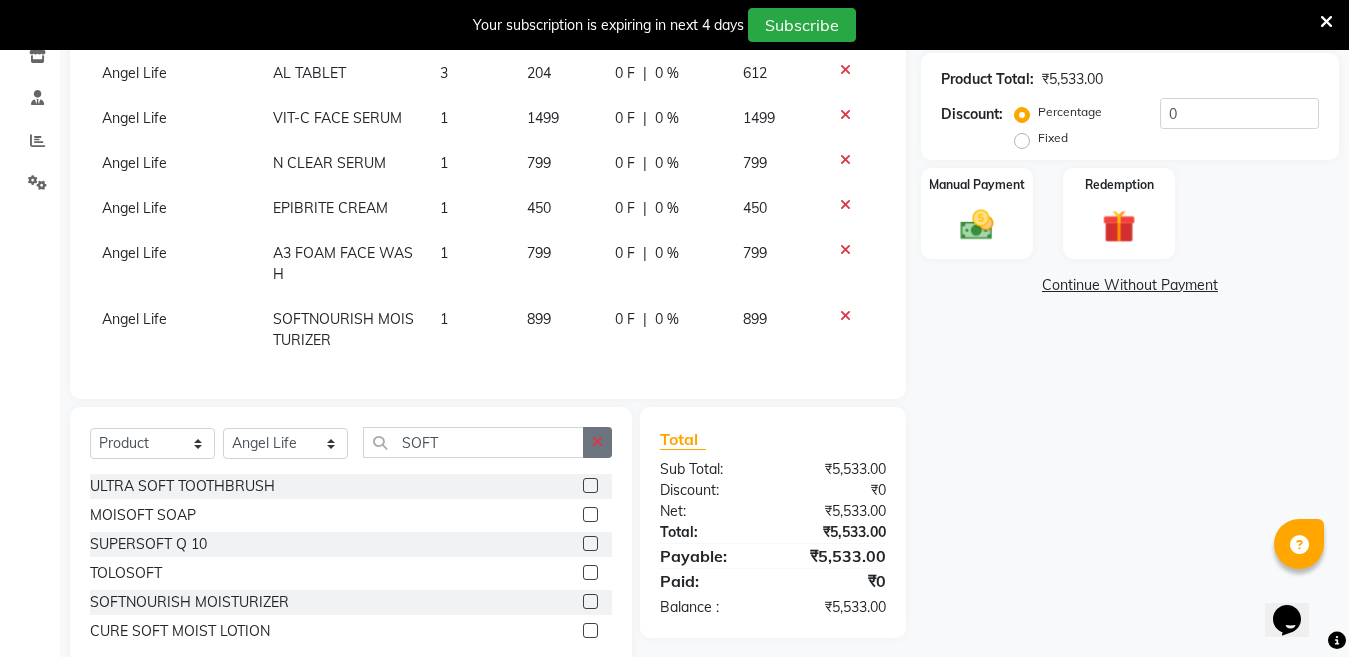click 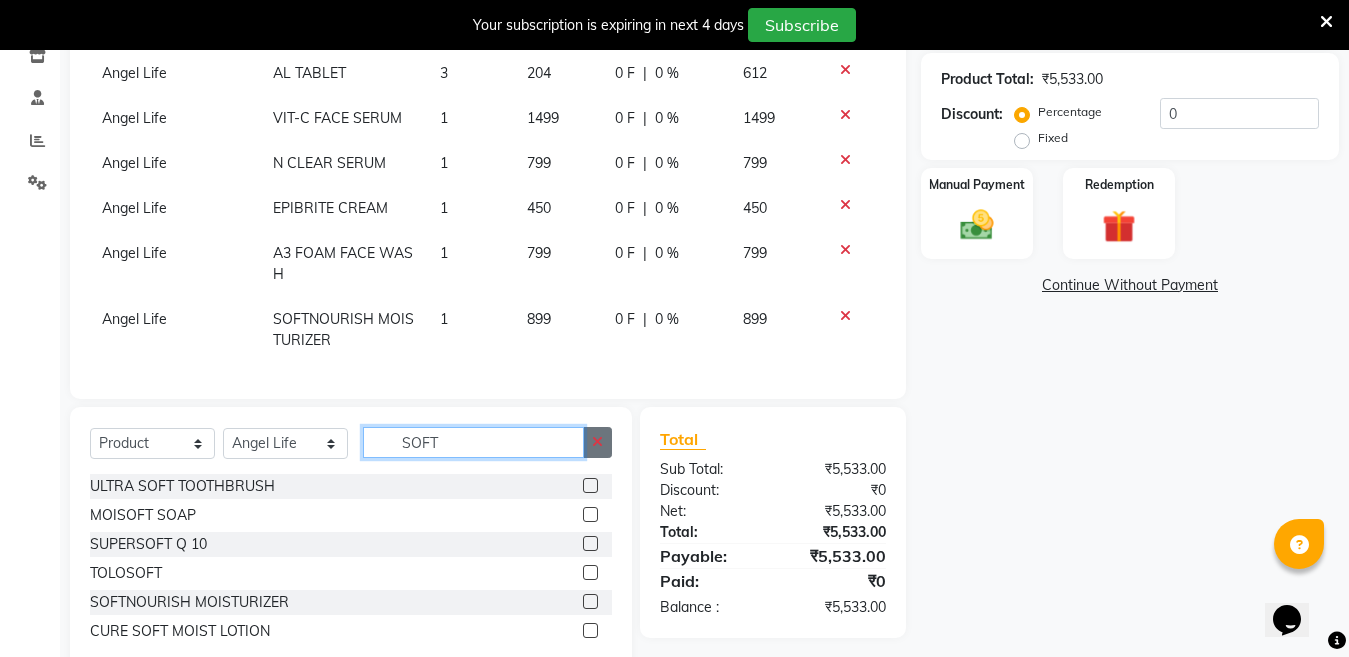 type 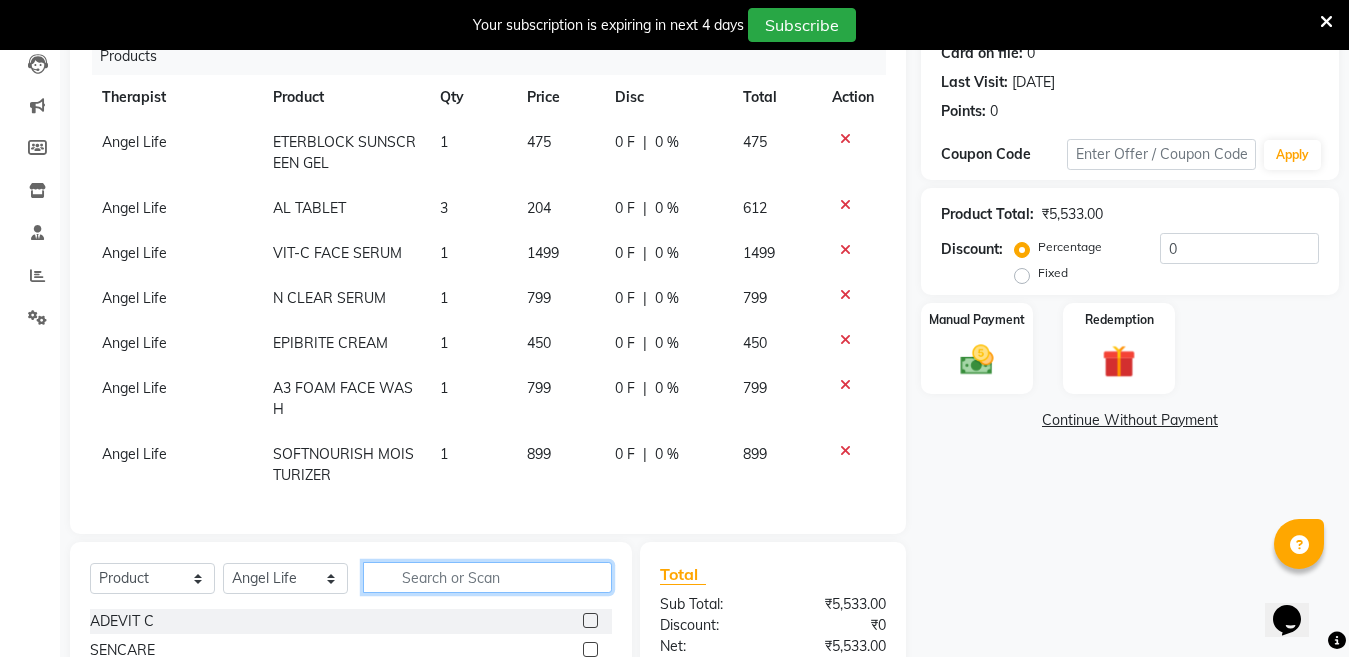 scroll, scrollTop: 295, scrollLeft: 0, axis: vertical 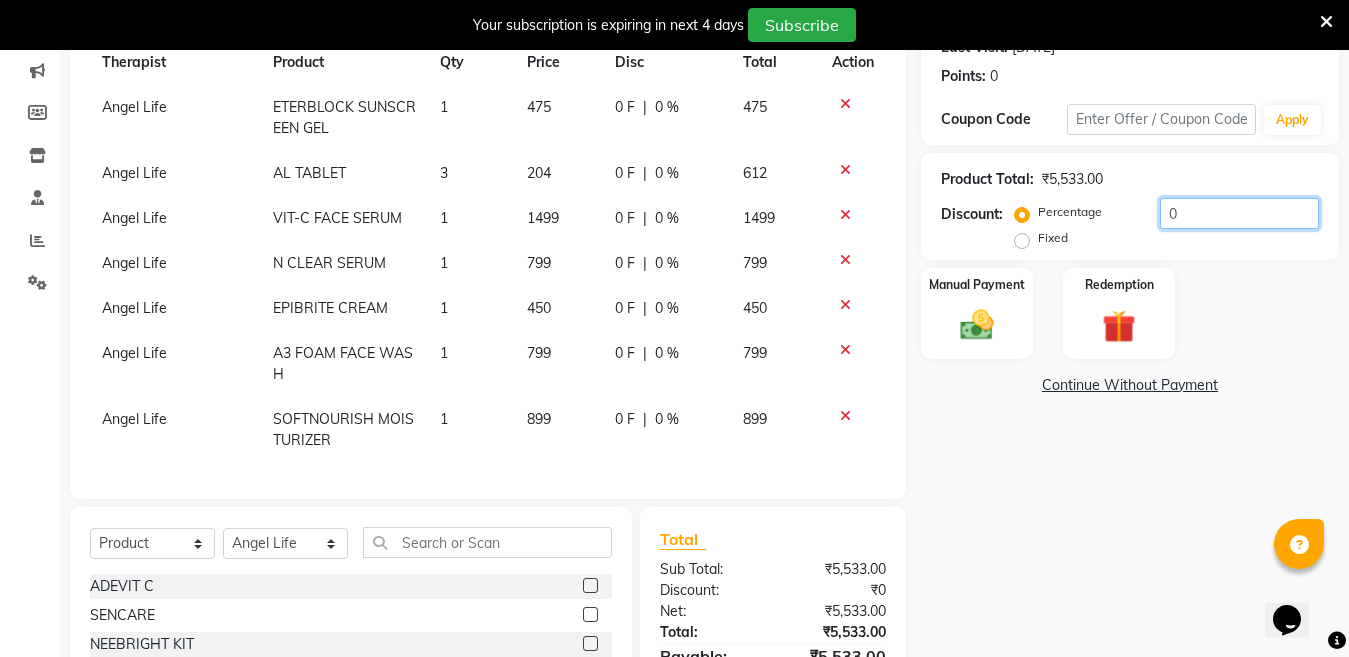 click on "0" 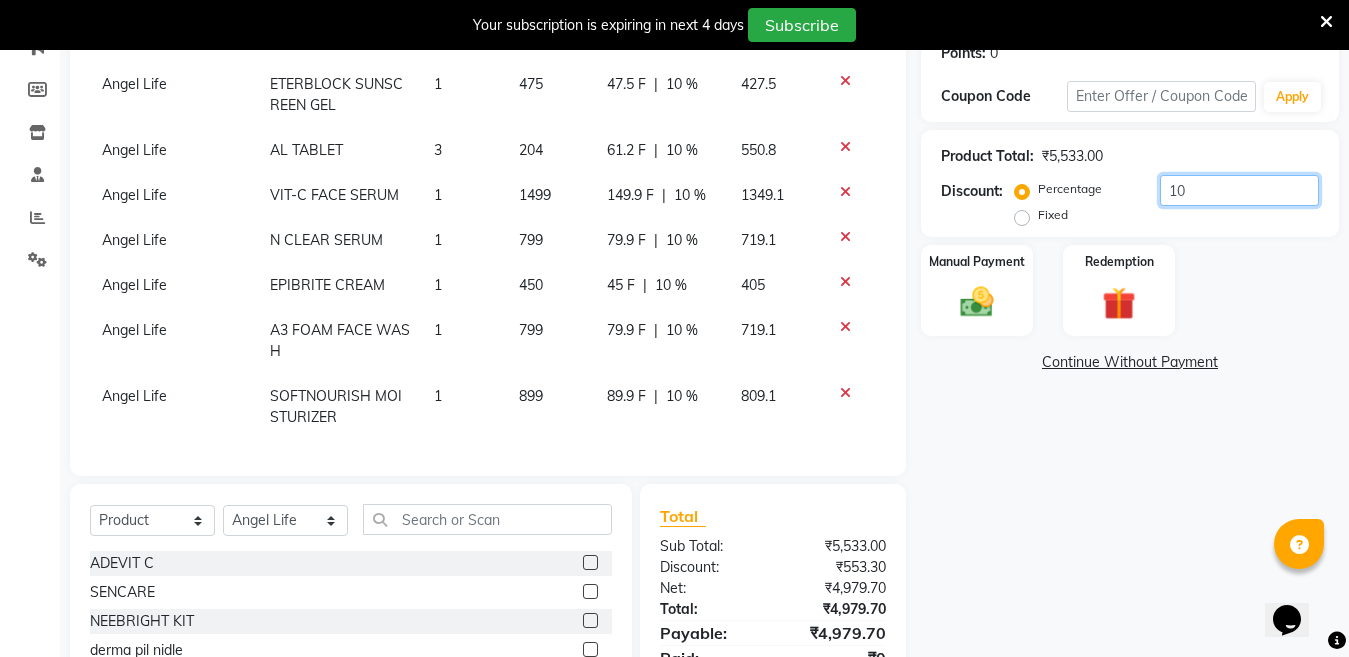 scroll, scrollTop: 287, scrollLeft: 0, axis: vertical 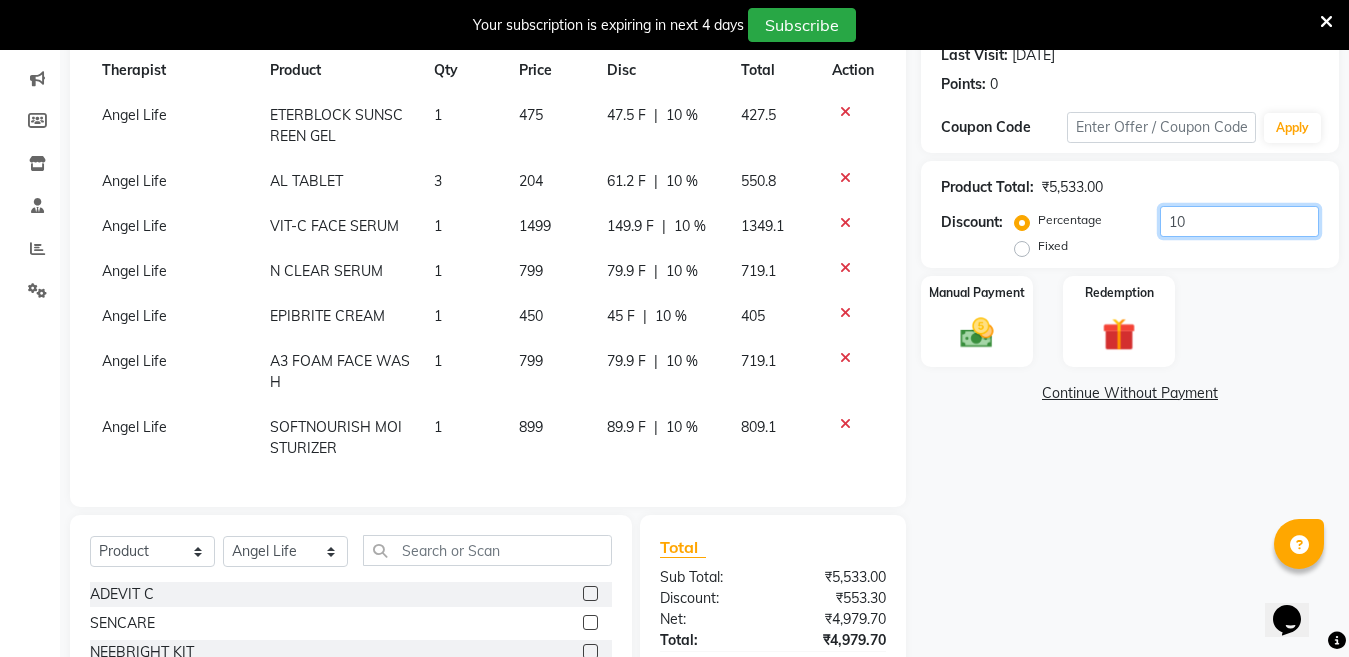 type on "10" 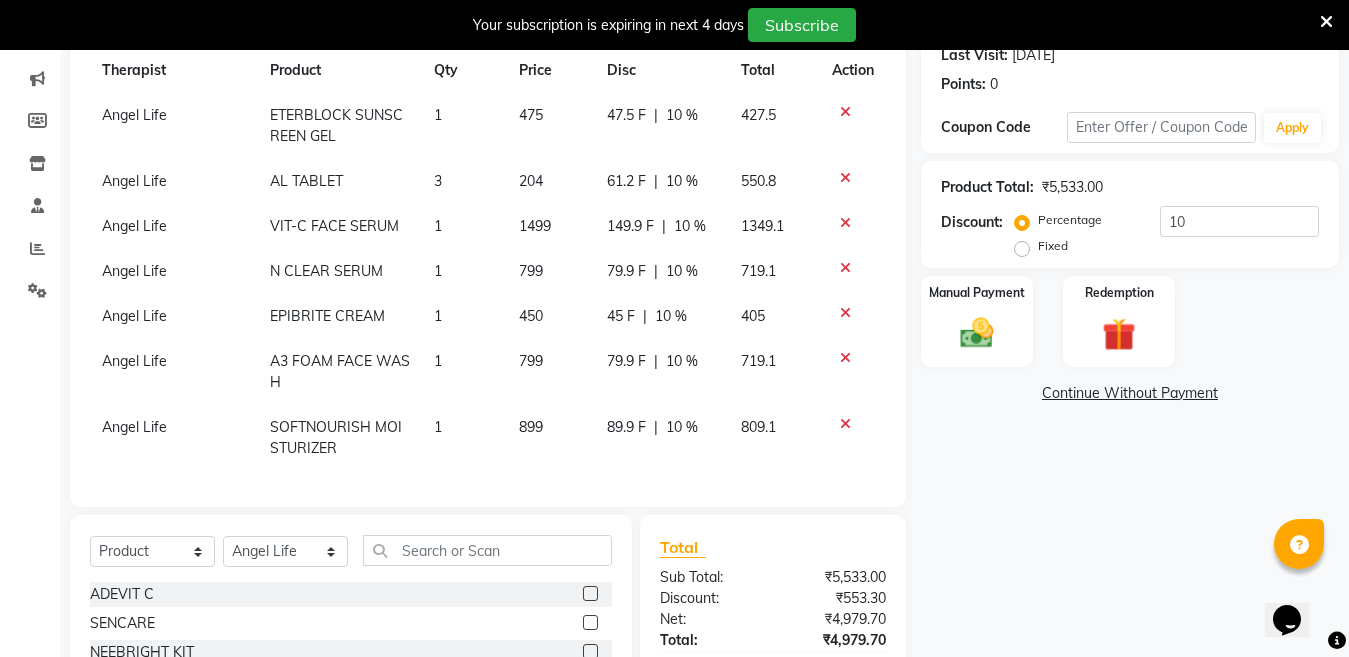 click on "10 %" 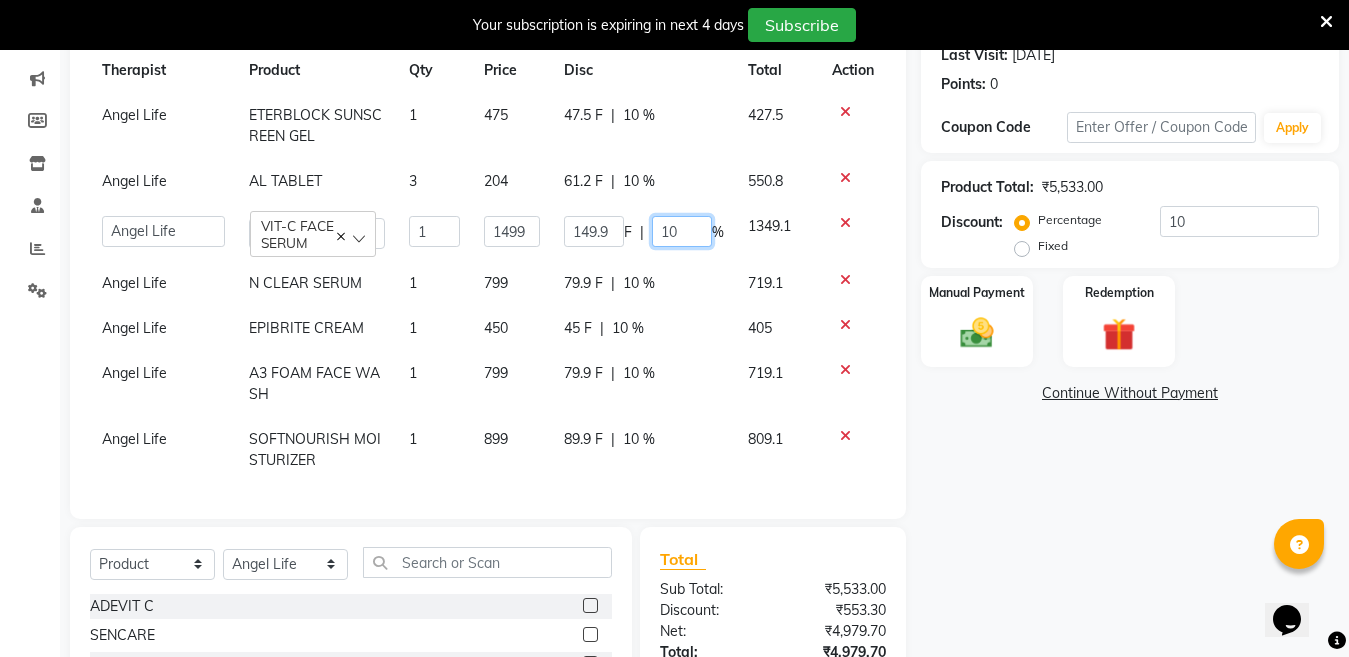 click on "10" 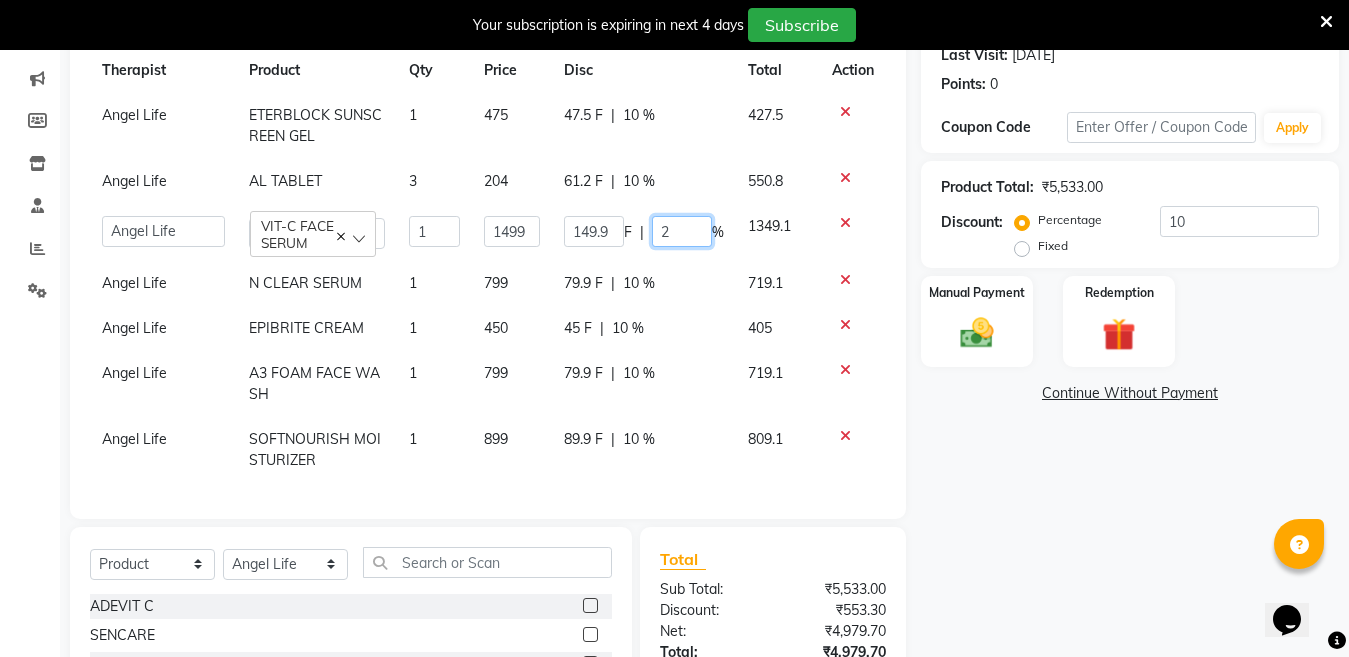 type on "20" 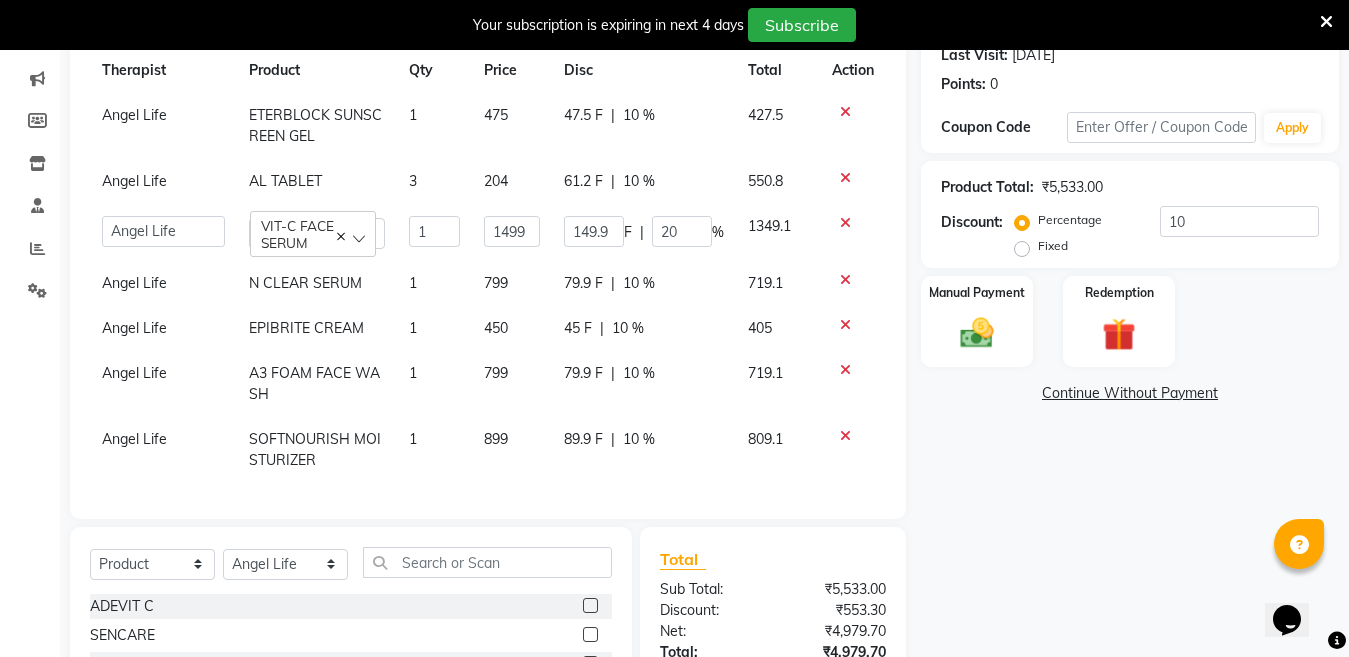 click on "79.9 F | 10 %" 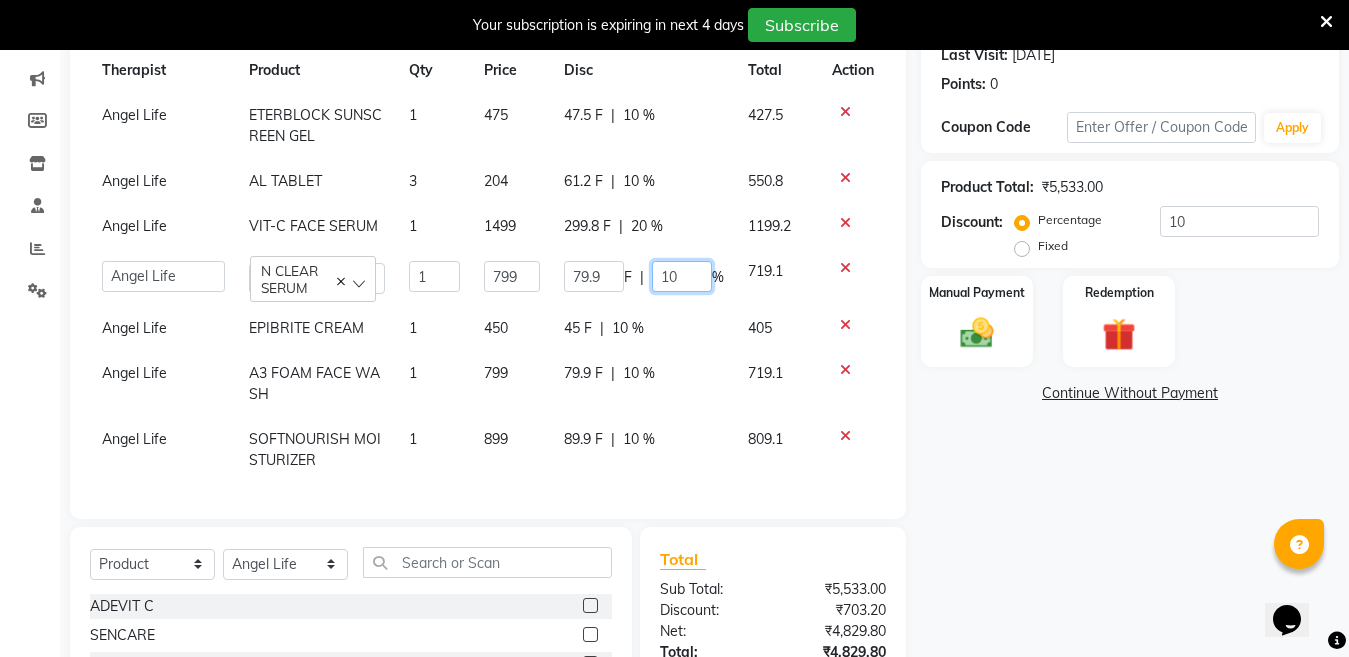 click on "10" 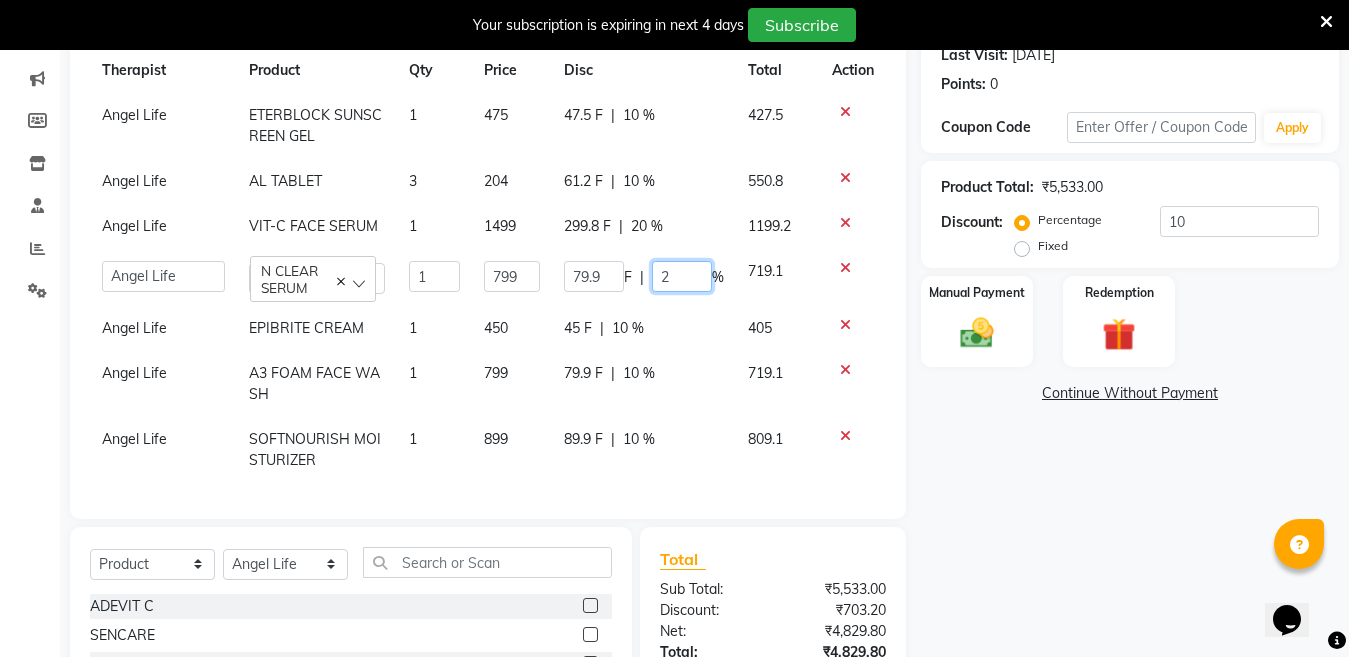 type on "20" 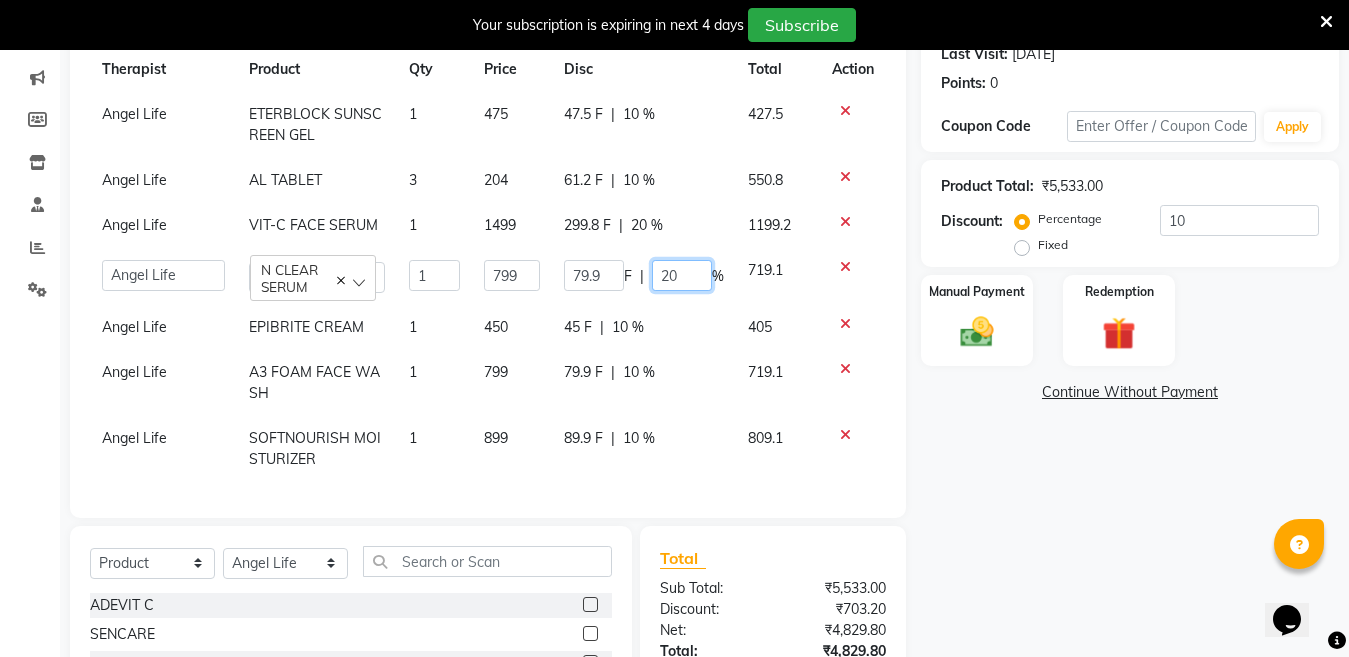 scroll, scrollTop: 287, scrollLeft: 0, axis: vertical 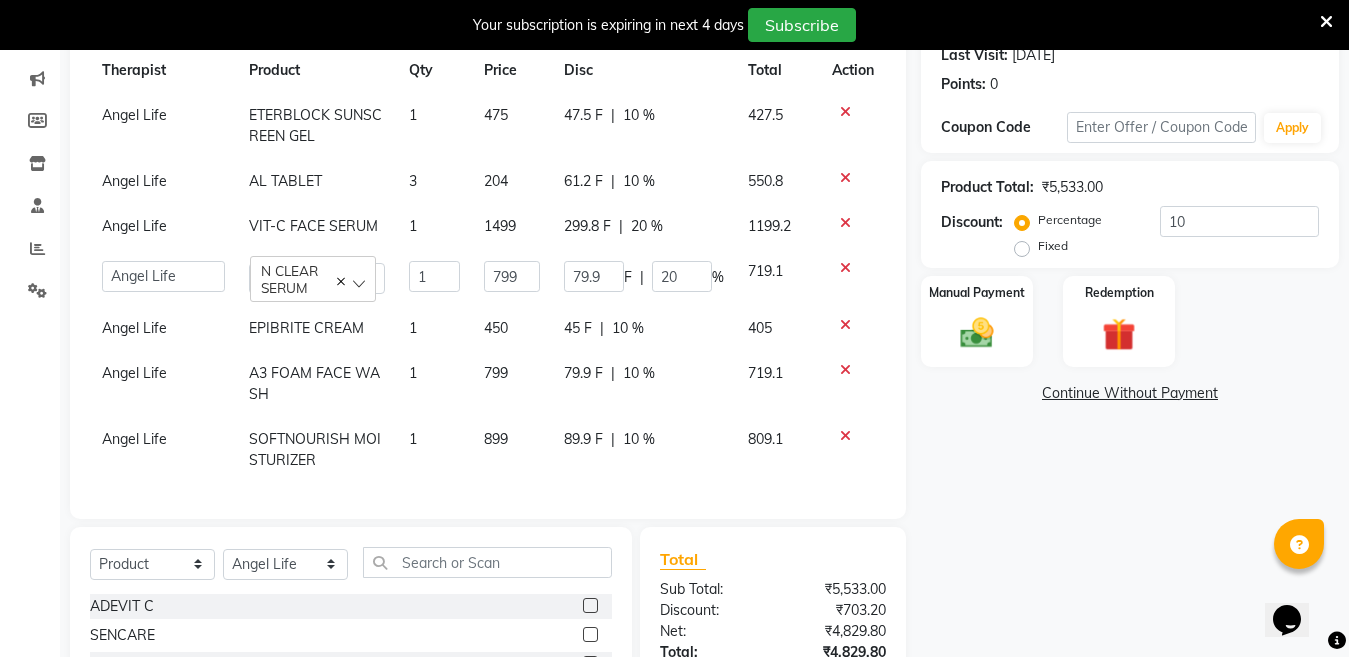 click on "61.2 F | 10 %" 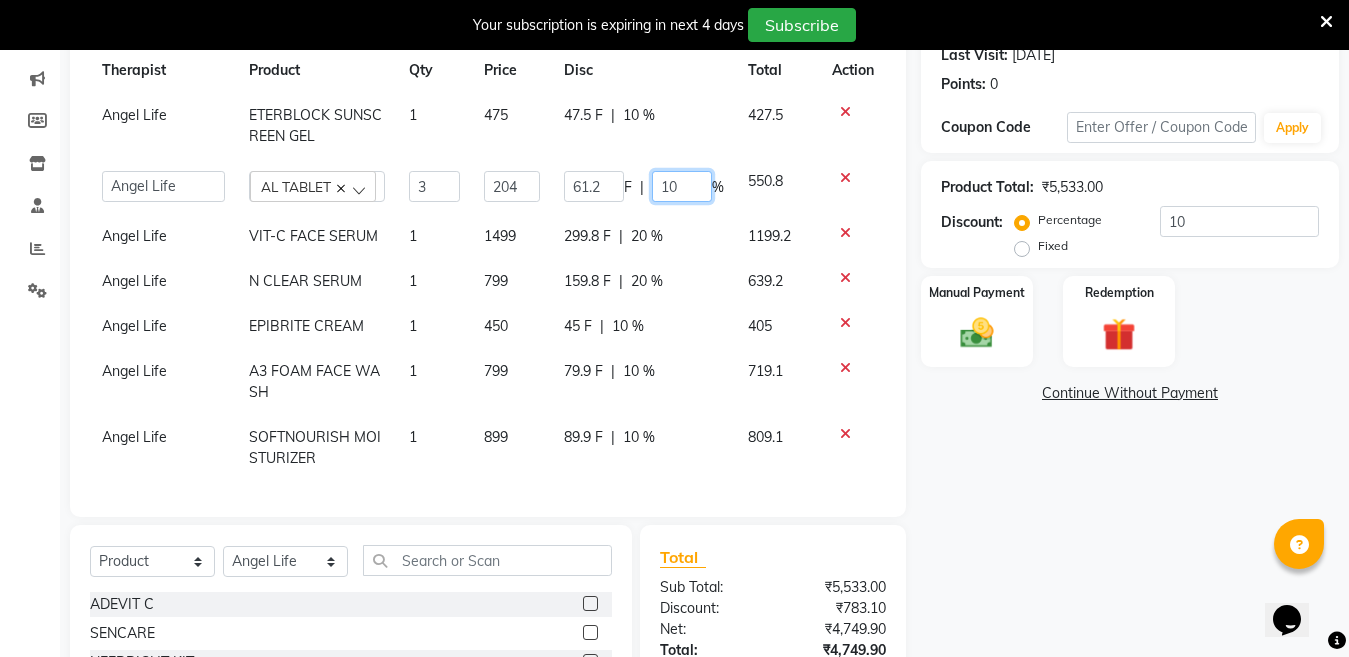 click on "10" 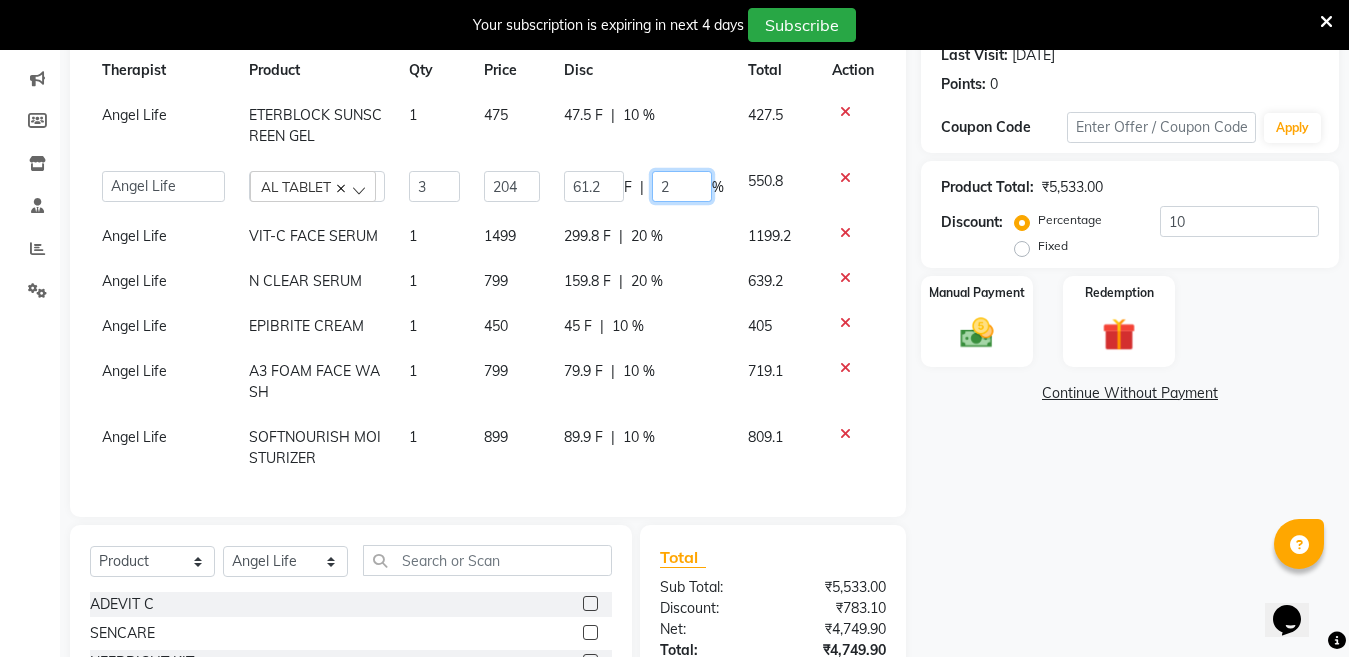 type on "20" 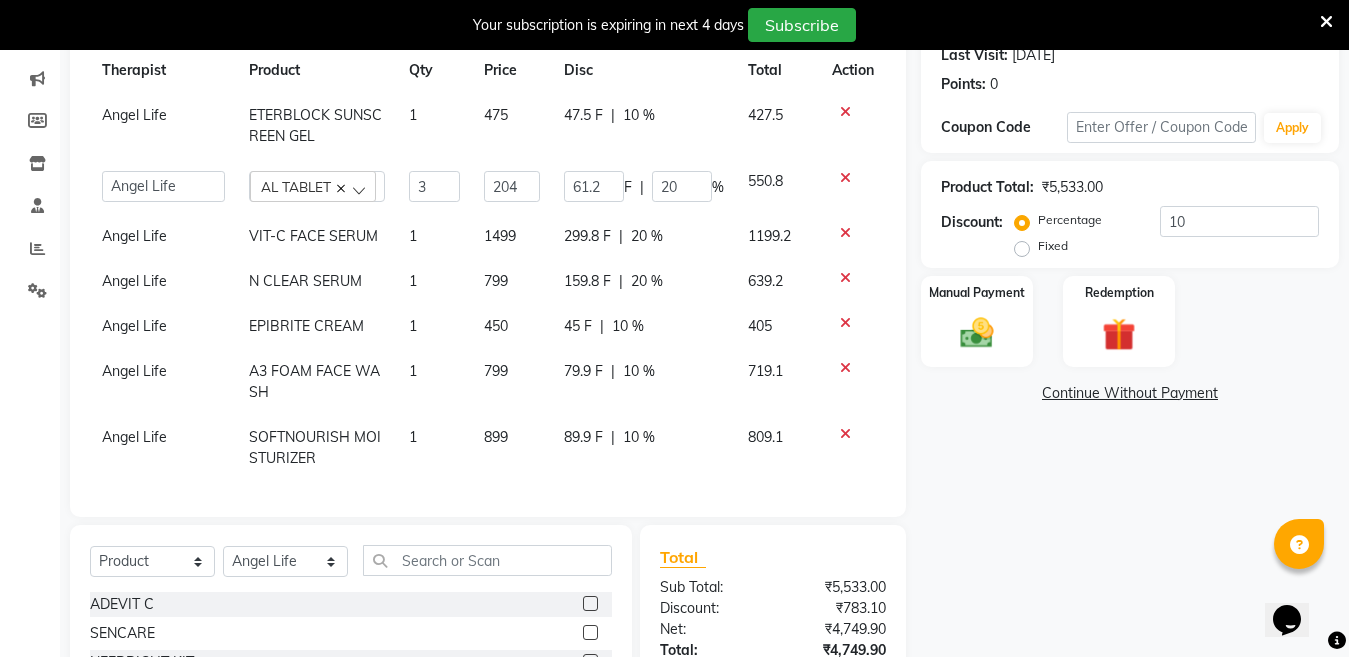 click on "Name: Abhishek Jaiswal Membership:  No Active Membership  Total Visits:  1 Card on file:  0 Last Visit:   10-07-2025 Points:   0  Coupon Code Apply Product Total:  ₹5,533.00  Discount:  Percentage   Fixed  10 Manual Payment Redemption  Continue Without Payment" 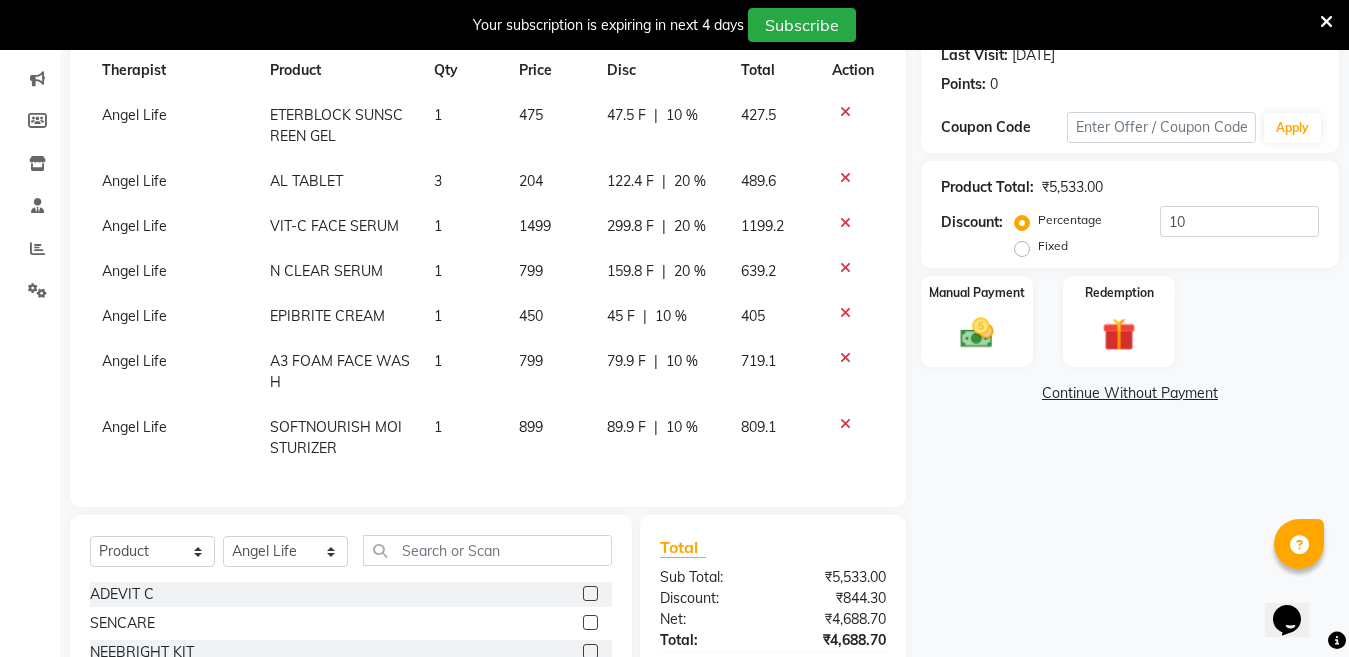 click on "Continue Without Payment" 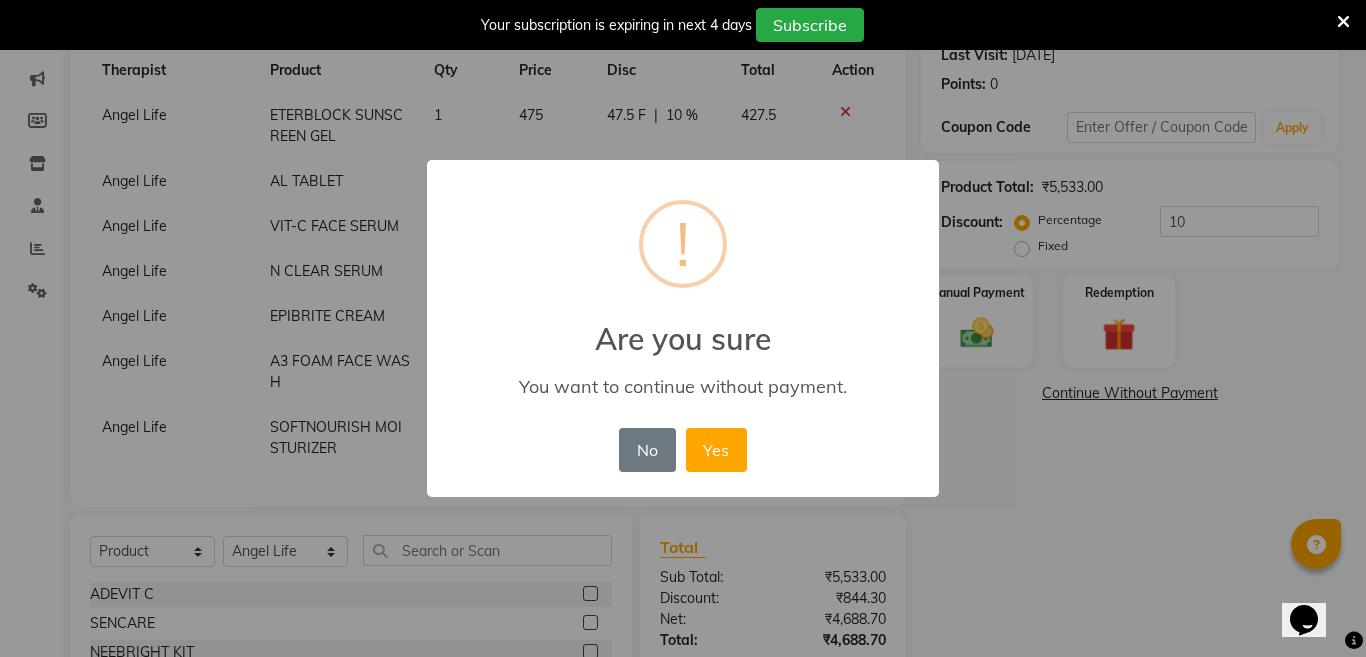 click on "No No Yes" at bounding box center (682, 450) 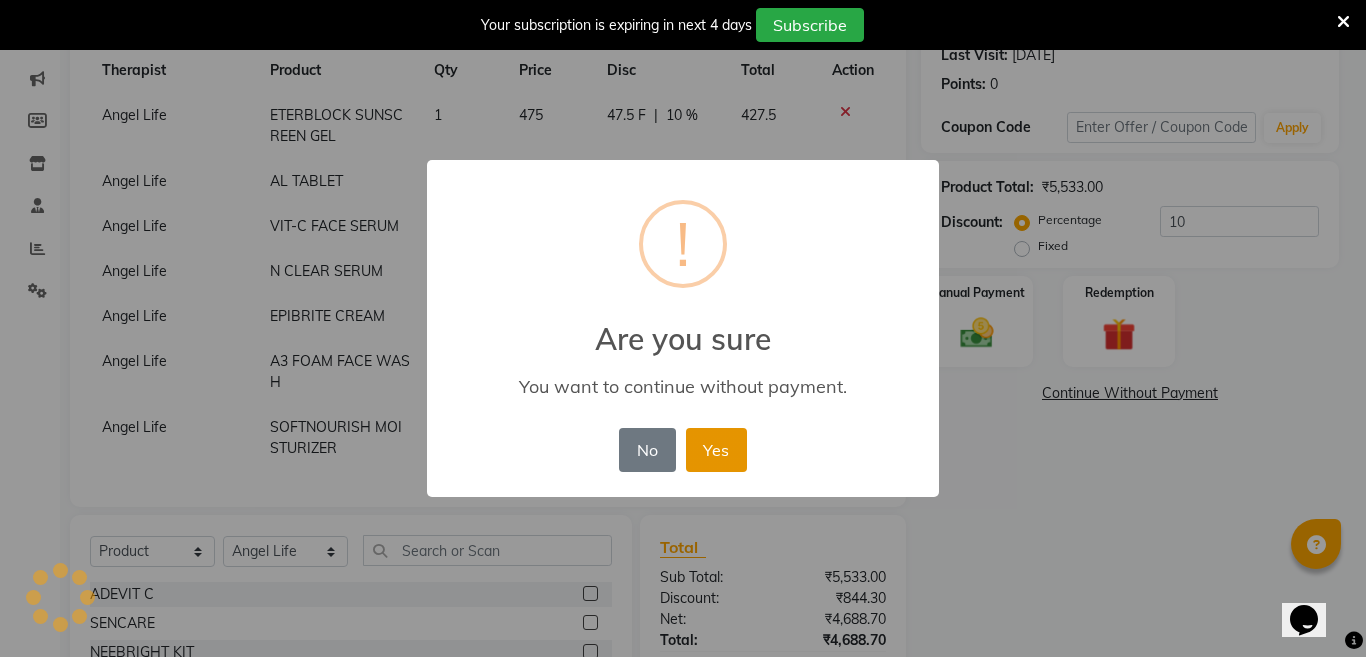 click on "Yes" at bounding box center (716, 450) 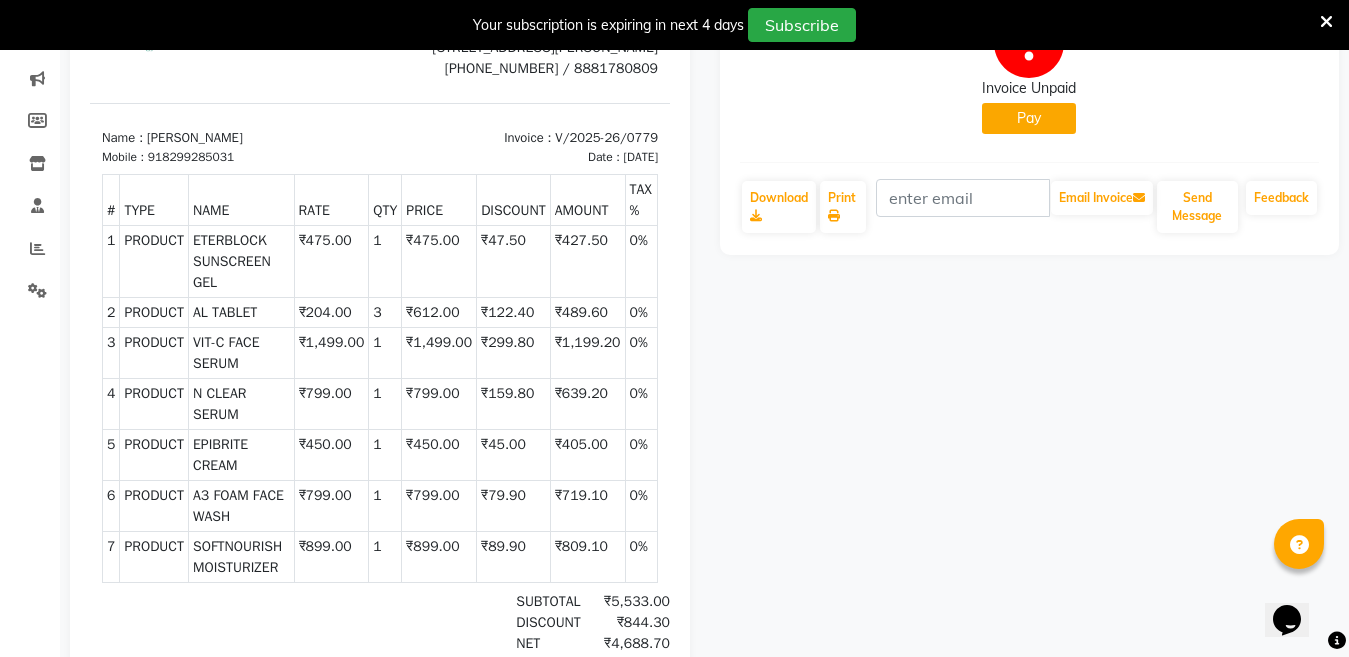 scroll, scrollTop: 16, scrollLeft: 0, axis: vertical 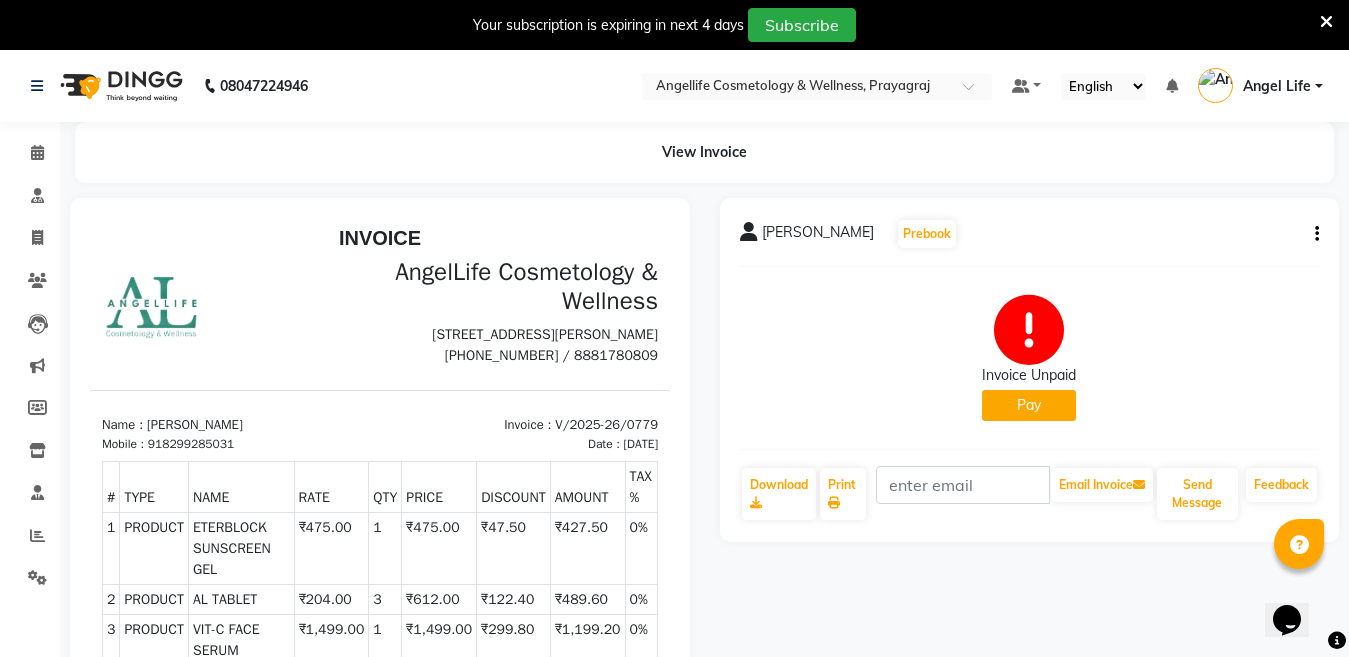 click 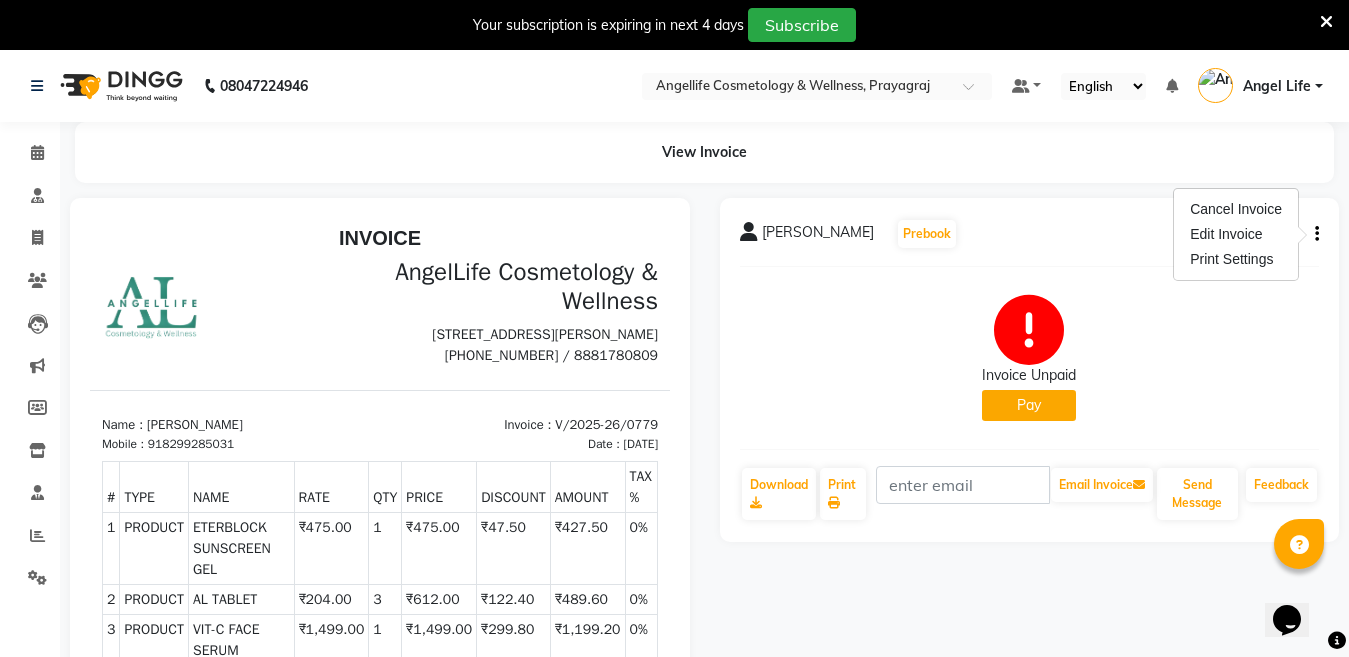 click on "Invoice Unpaid   Pay" 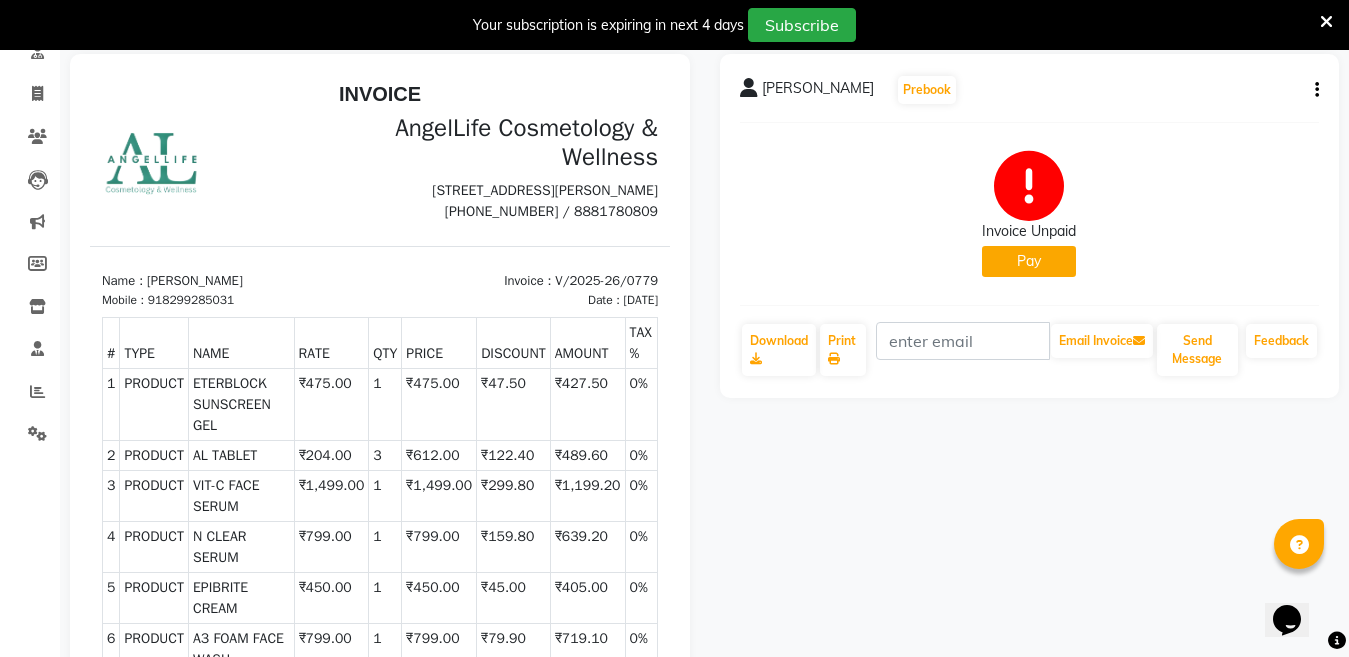 scroll, scrollTop: 0, scrollLeft: 0, axis: both 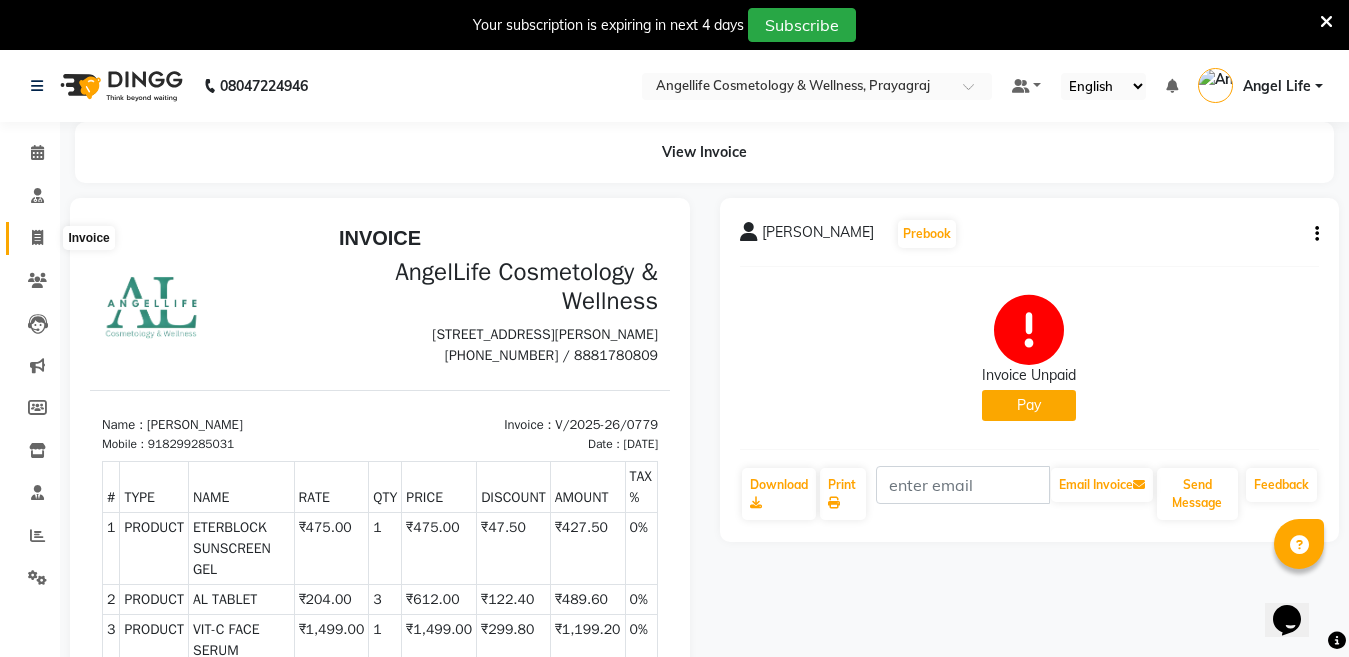 click 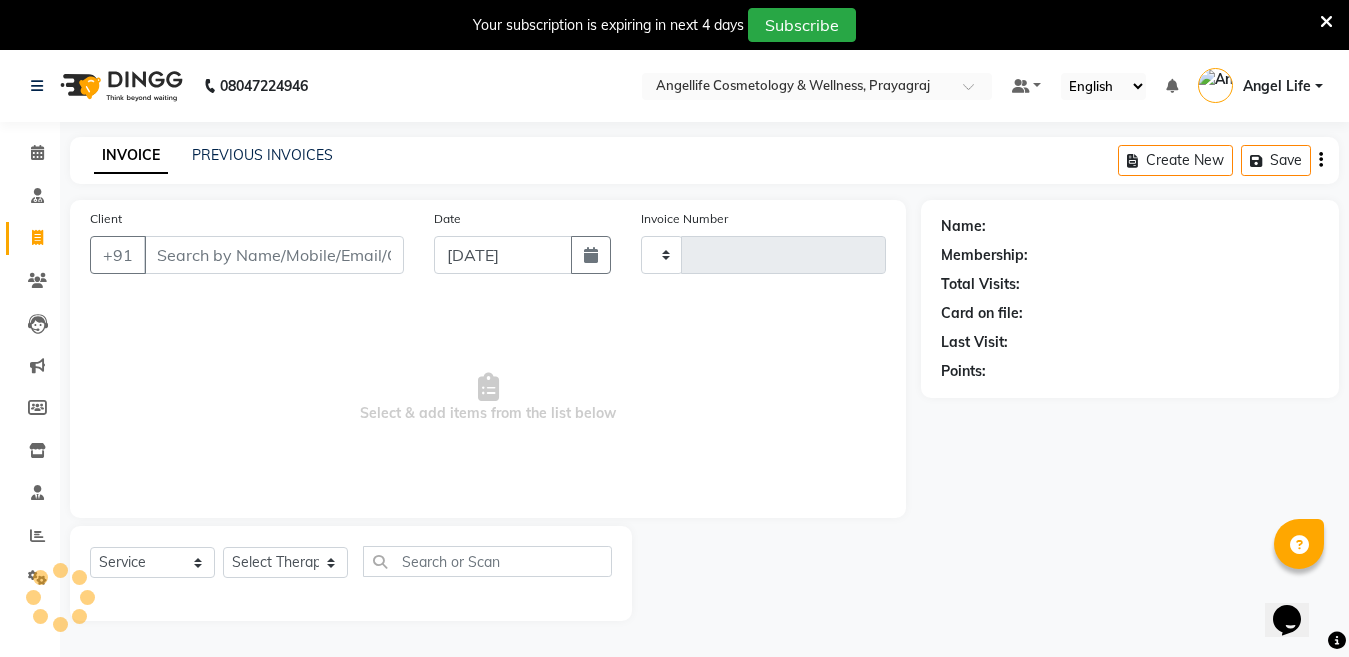 scroll, scrollTop: 50, scrollLeft: 0, axis: vertical 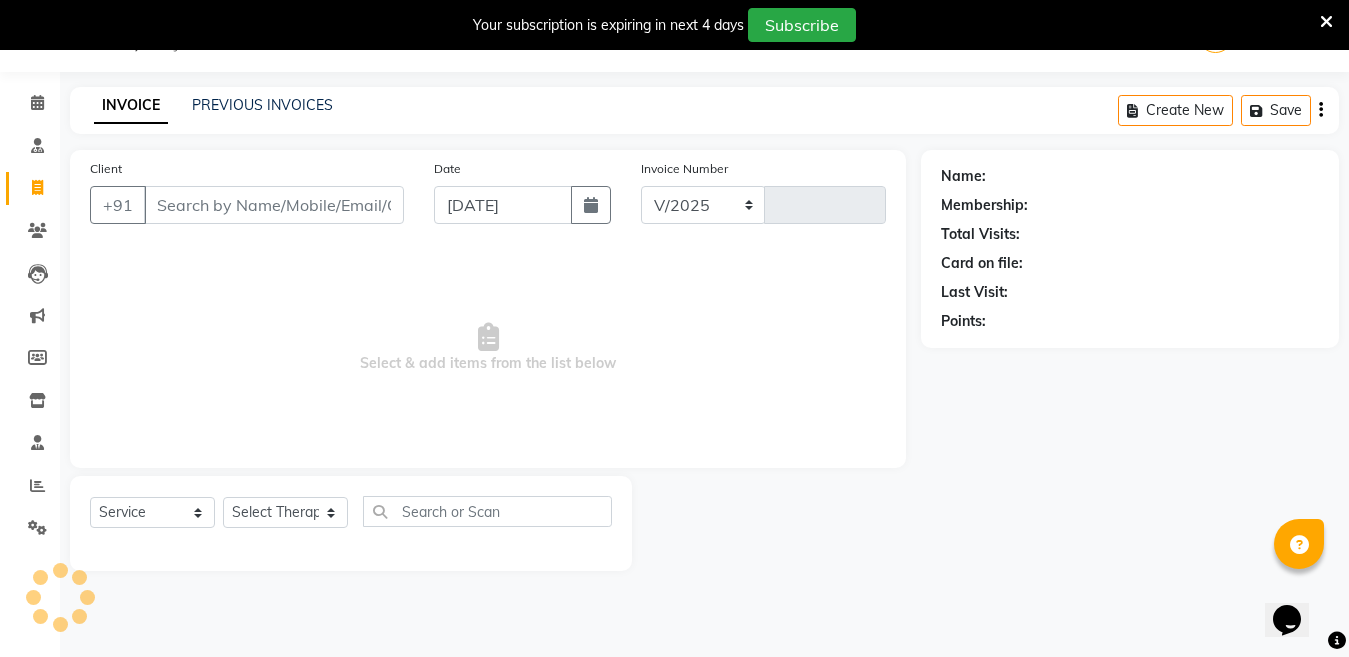 select on "4531" 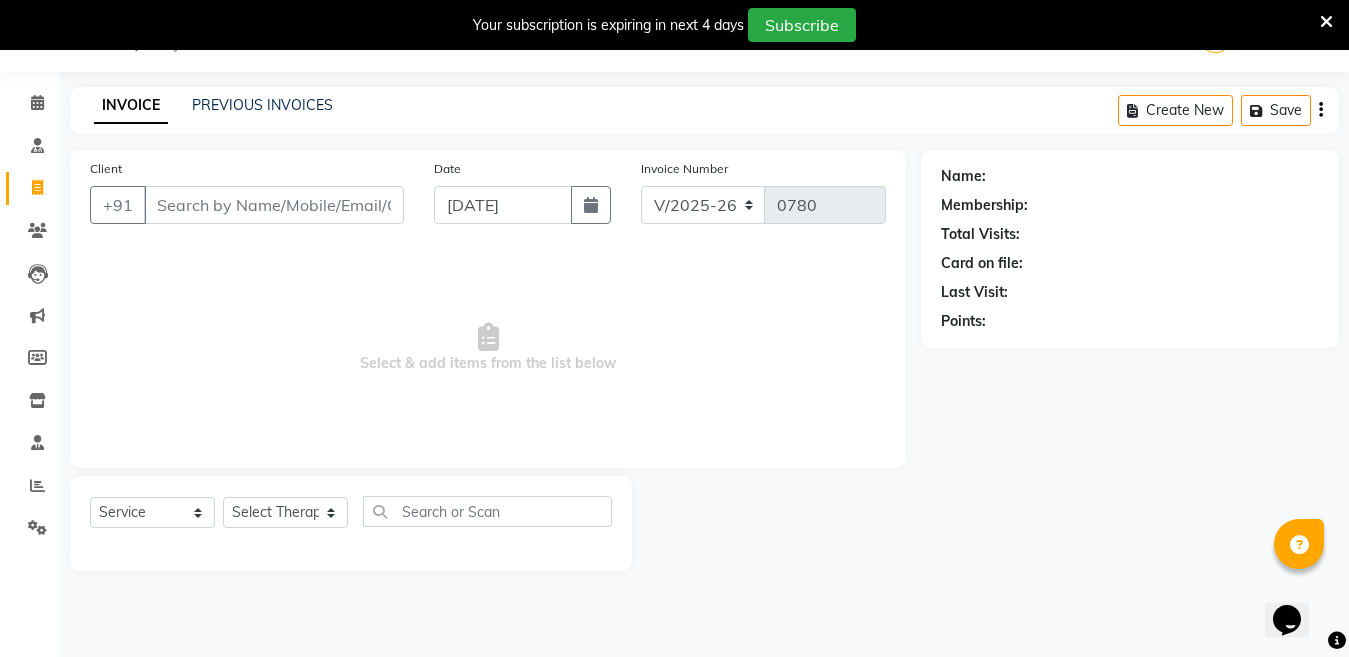 click on "Client" at bounding box center (274, 205) 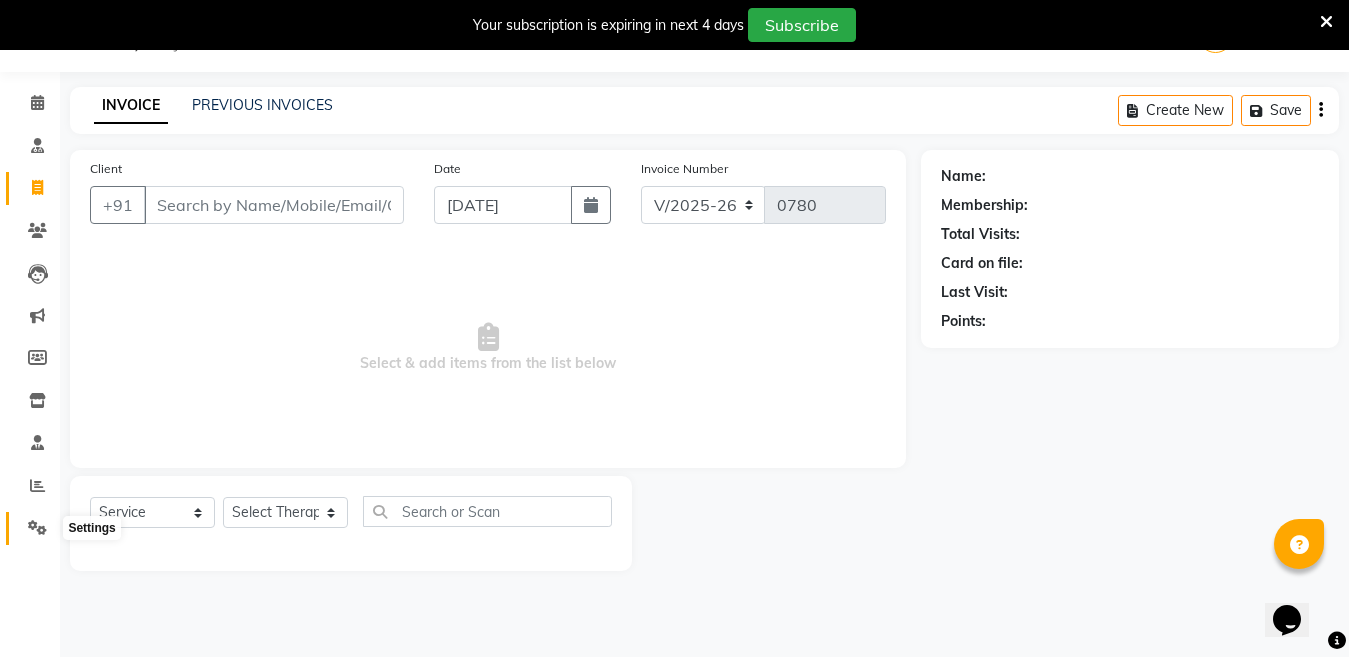 click 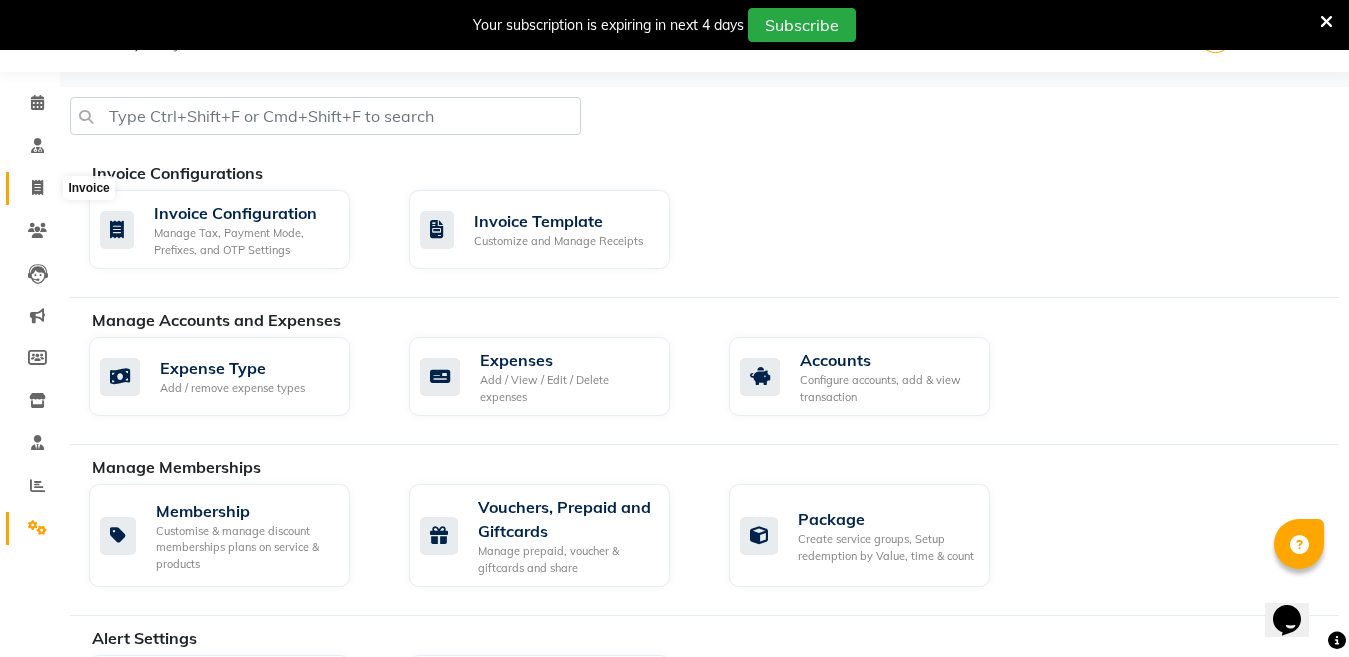 click 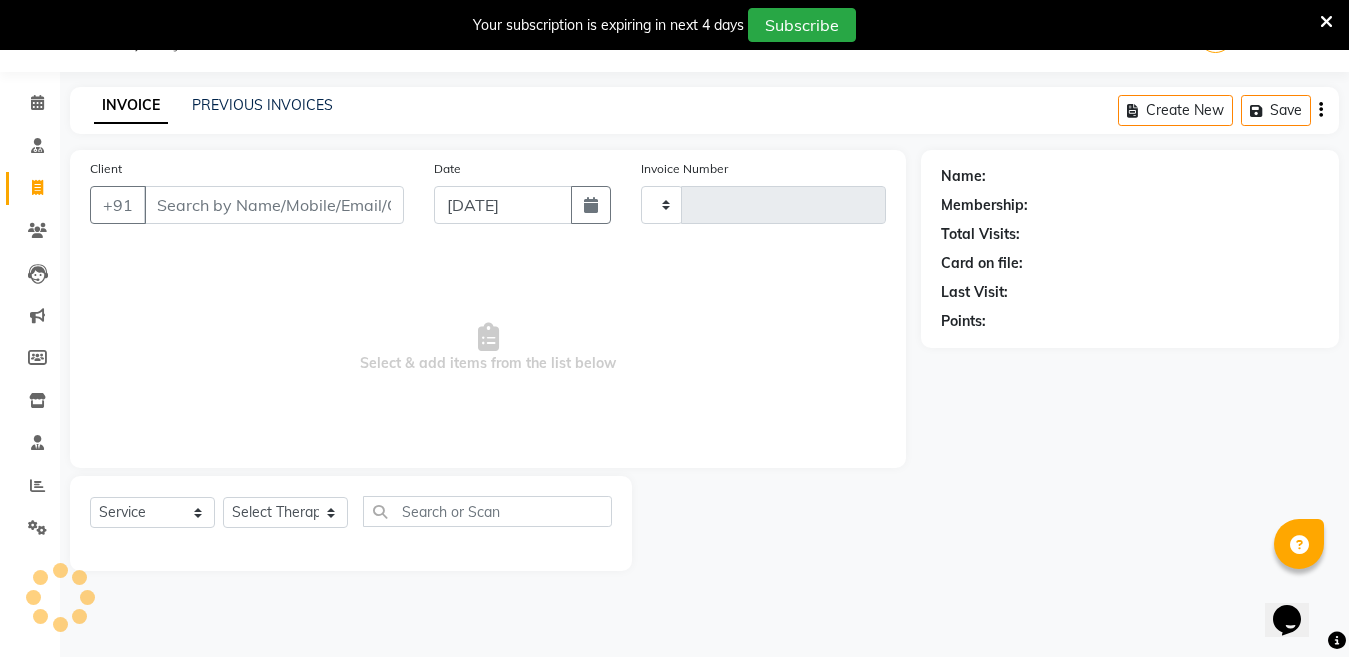 type on "0780" 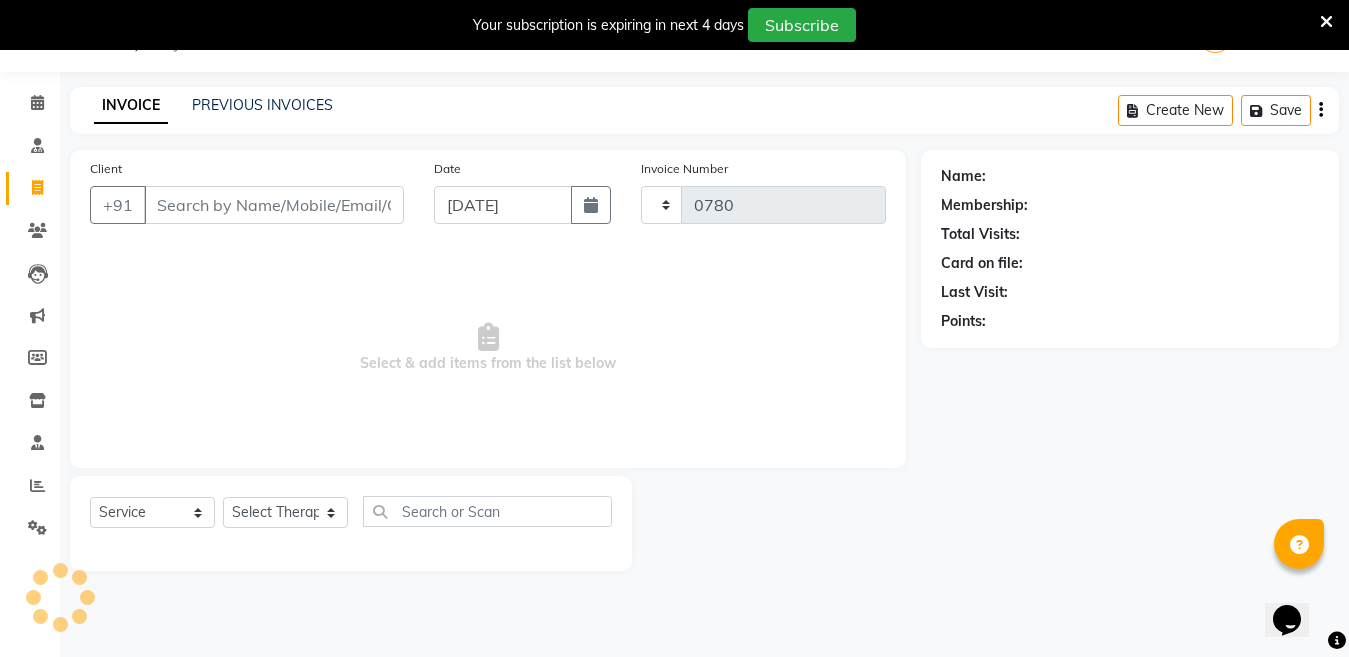 select on "4531" 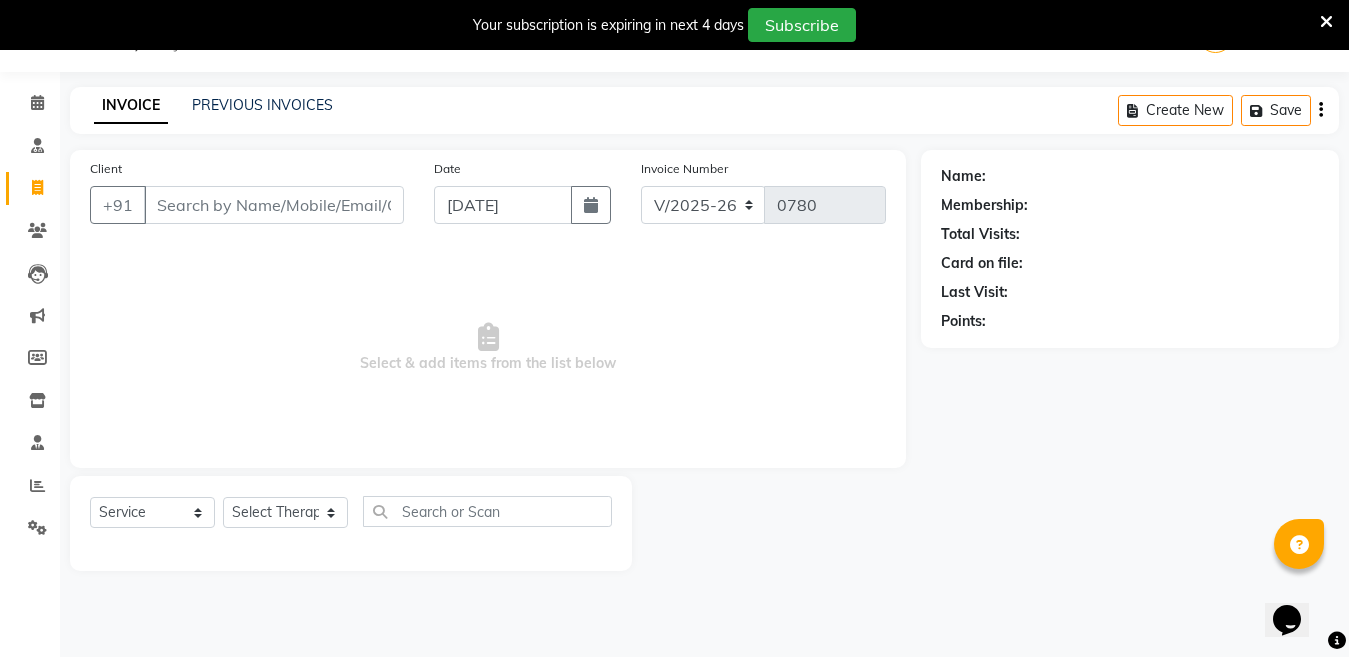 click on "Client" at bounding box center [274, 205] 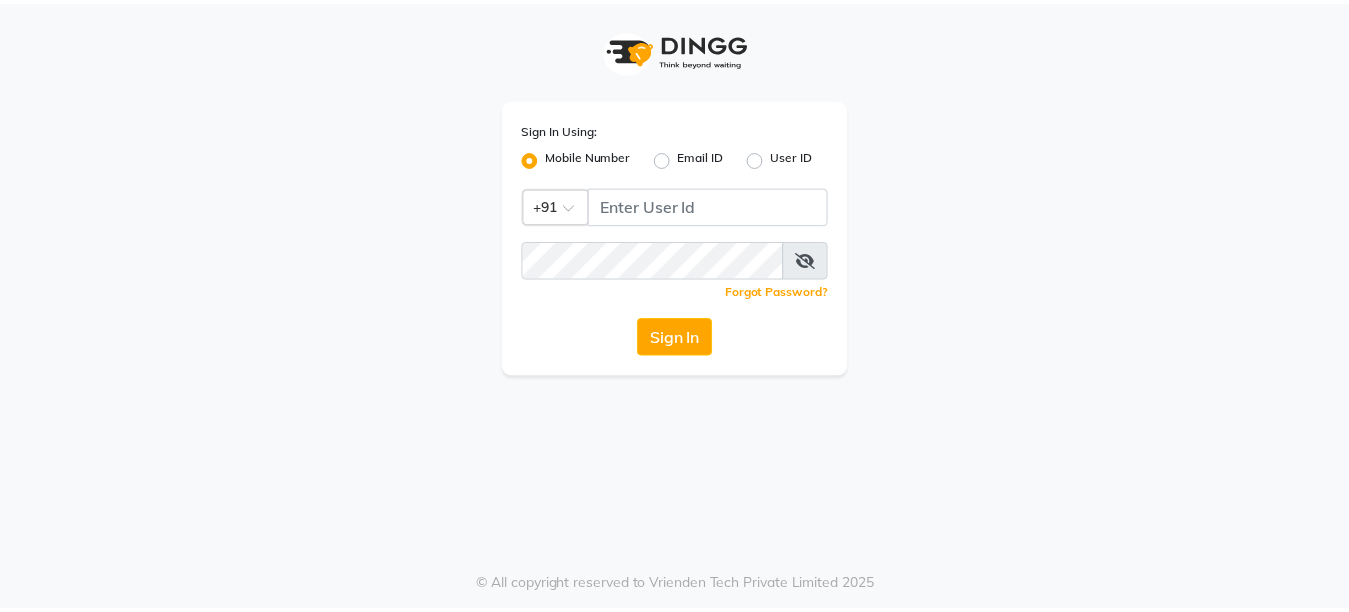 scroll, scrollTop: 0, scrollLeft: 0, axis: both 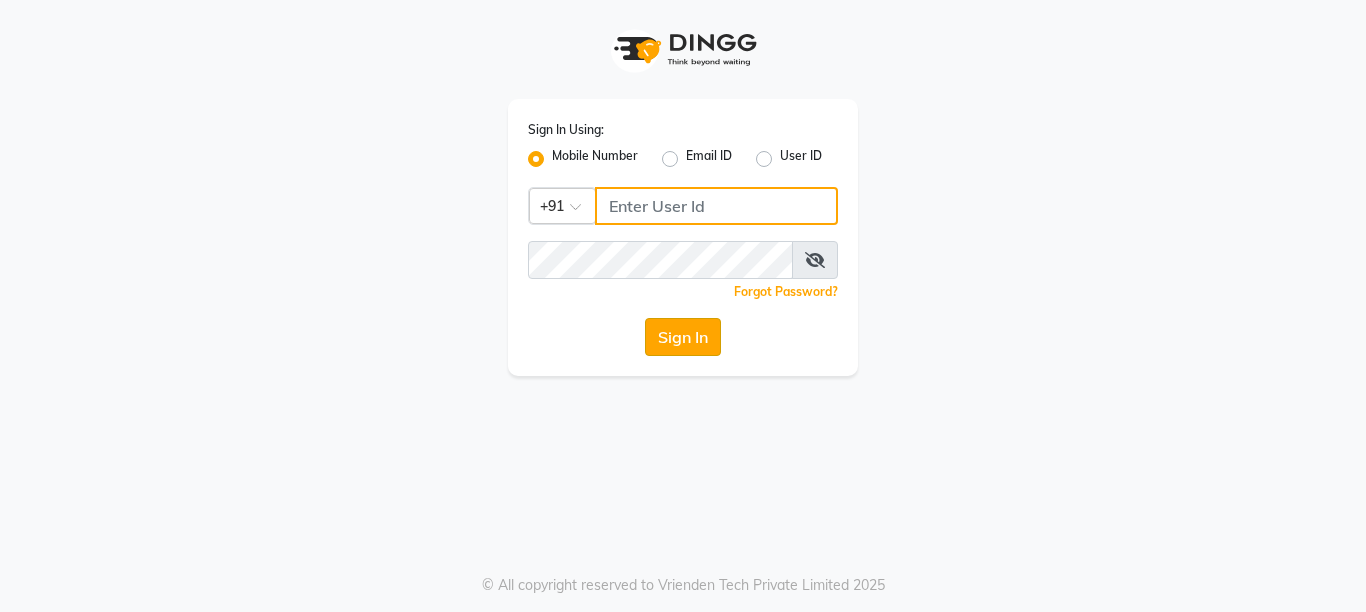type on "9506660055" 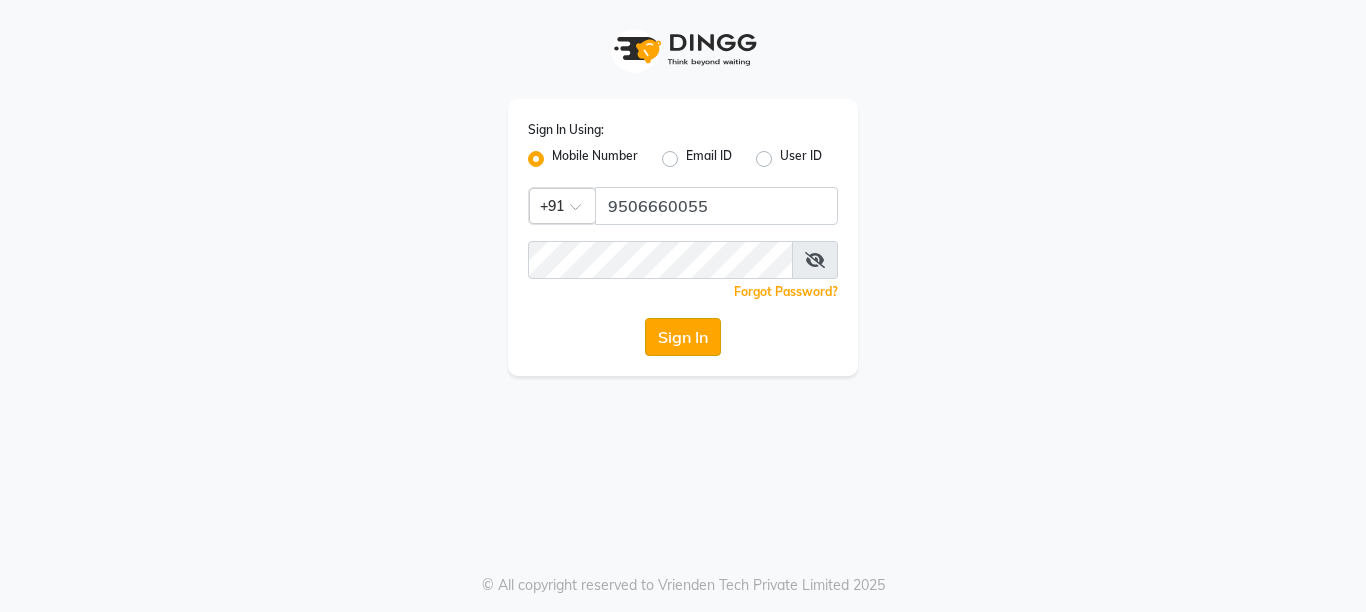 click on "Sign In" 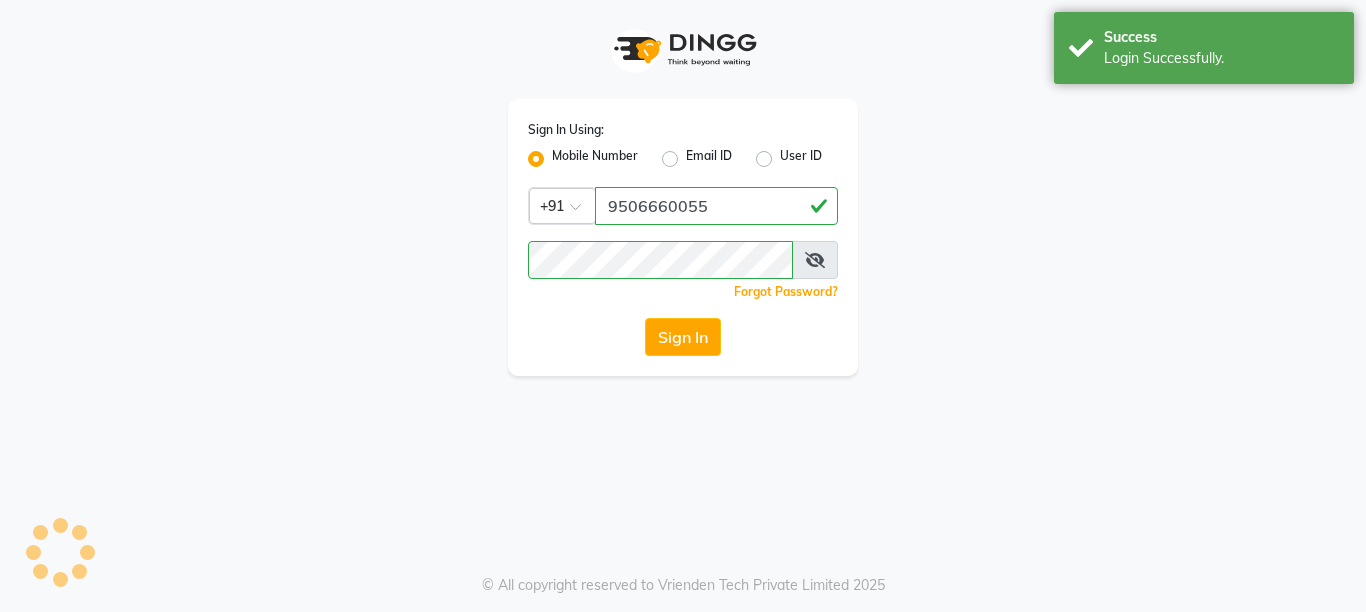 select on "service" 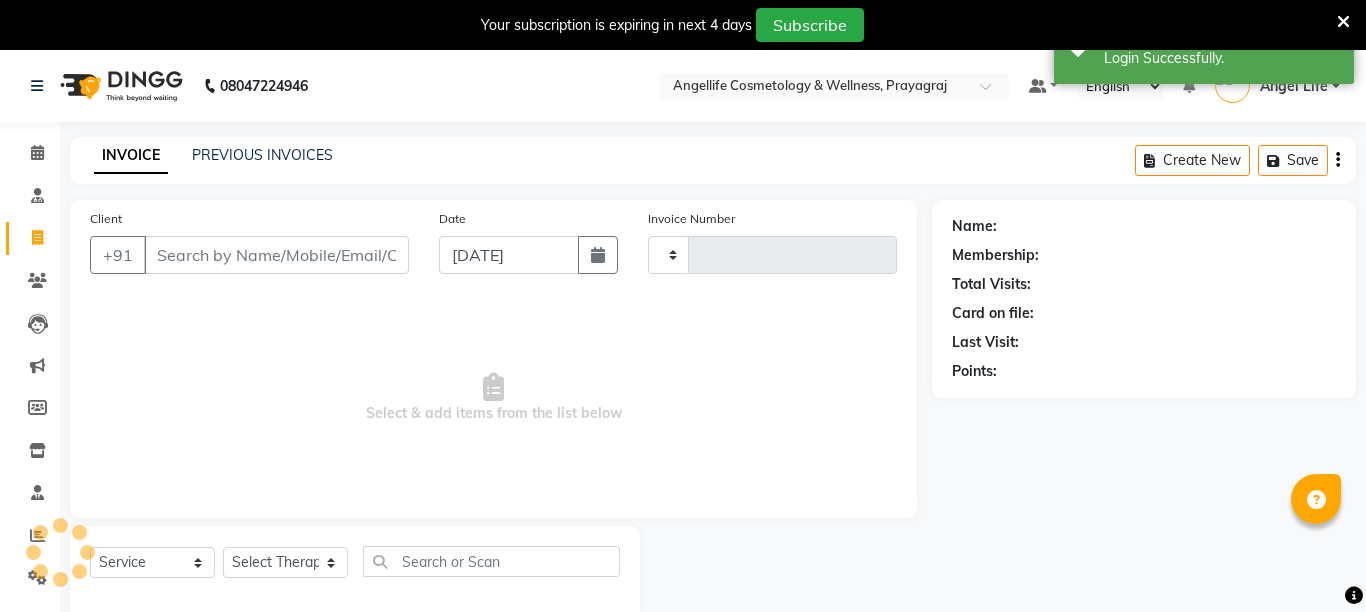 select on "en" 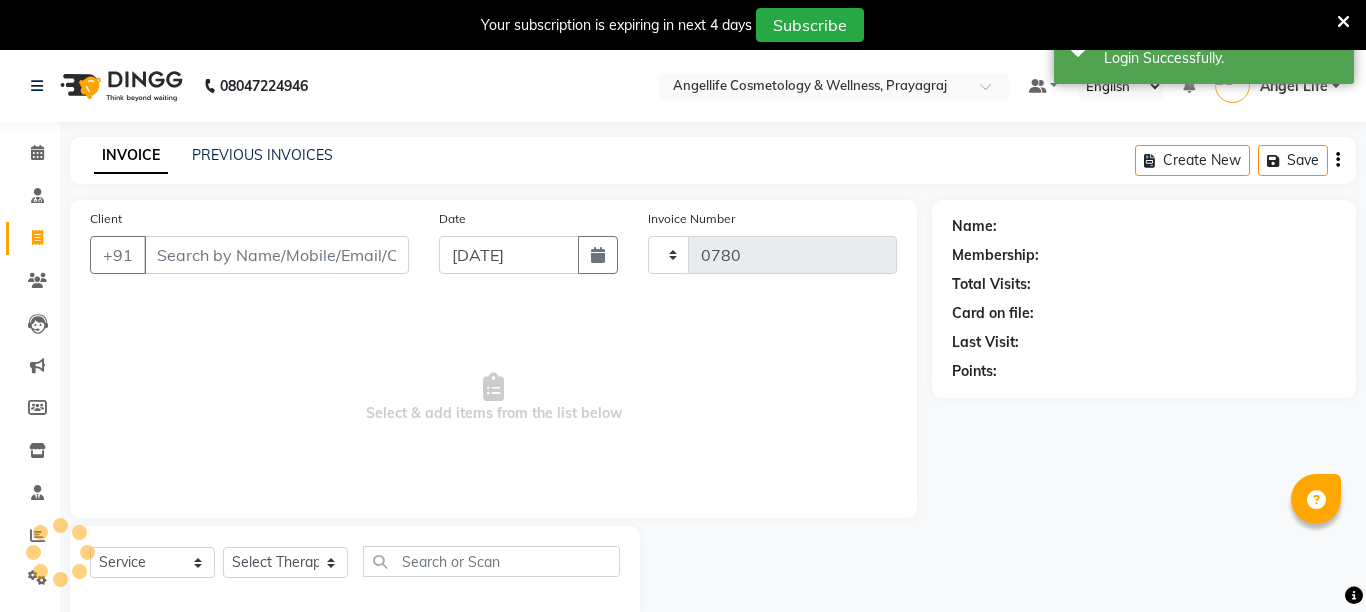 select on "4531" 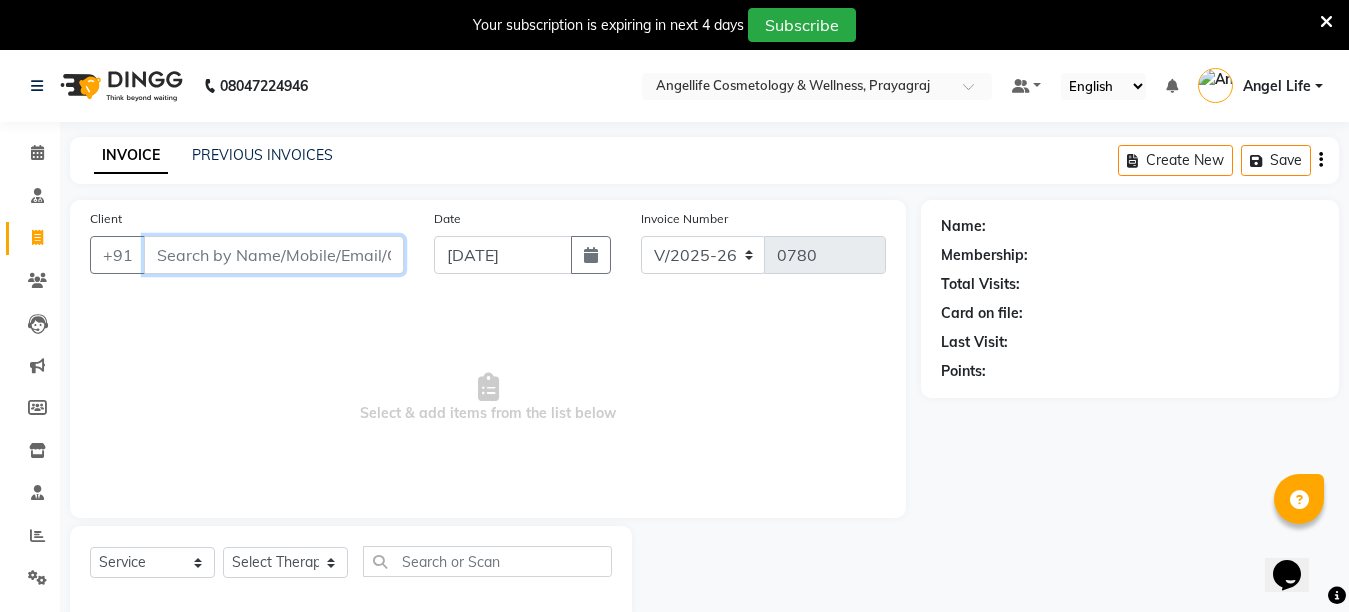 scroll, scrollTop: 0, scrollLeft: 0, axis: both 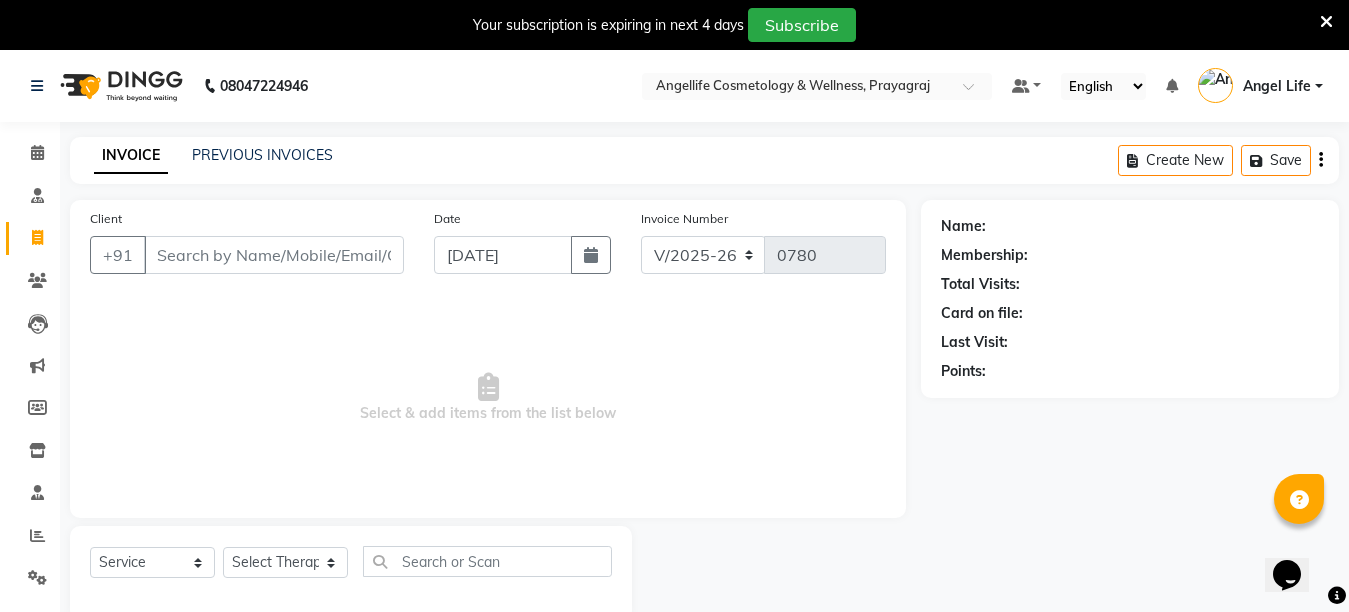 click on "PREVIOUS INVOICES" 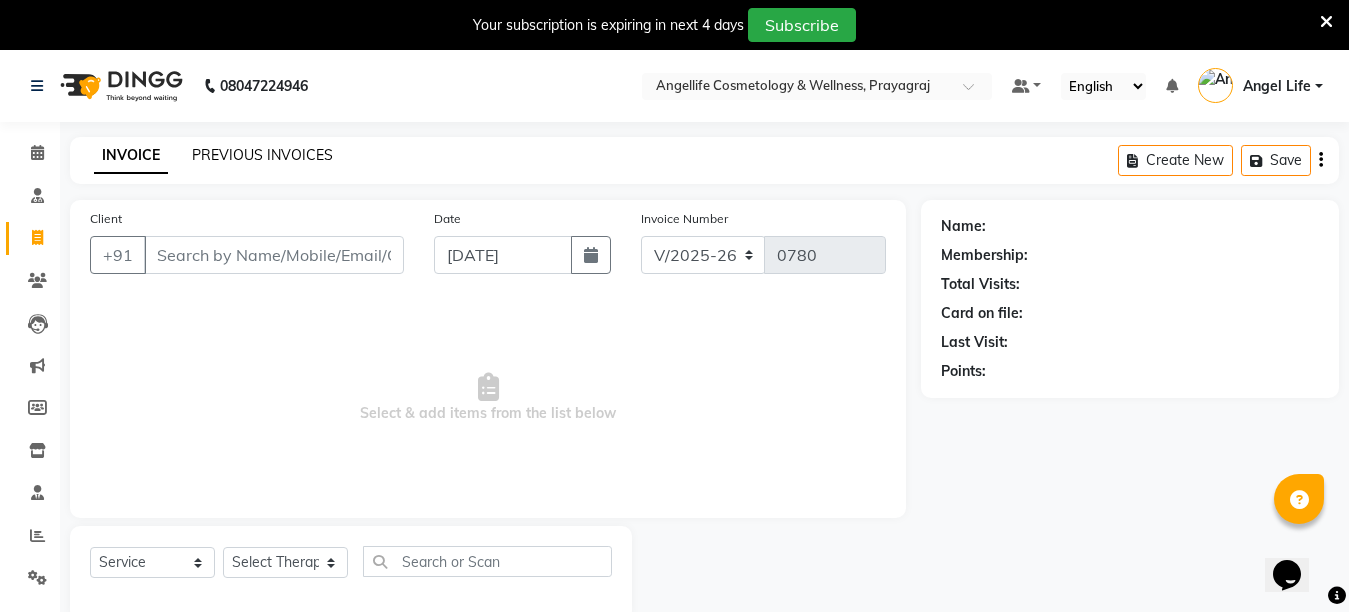 click on "PREVIOUS INVOICES" 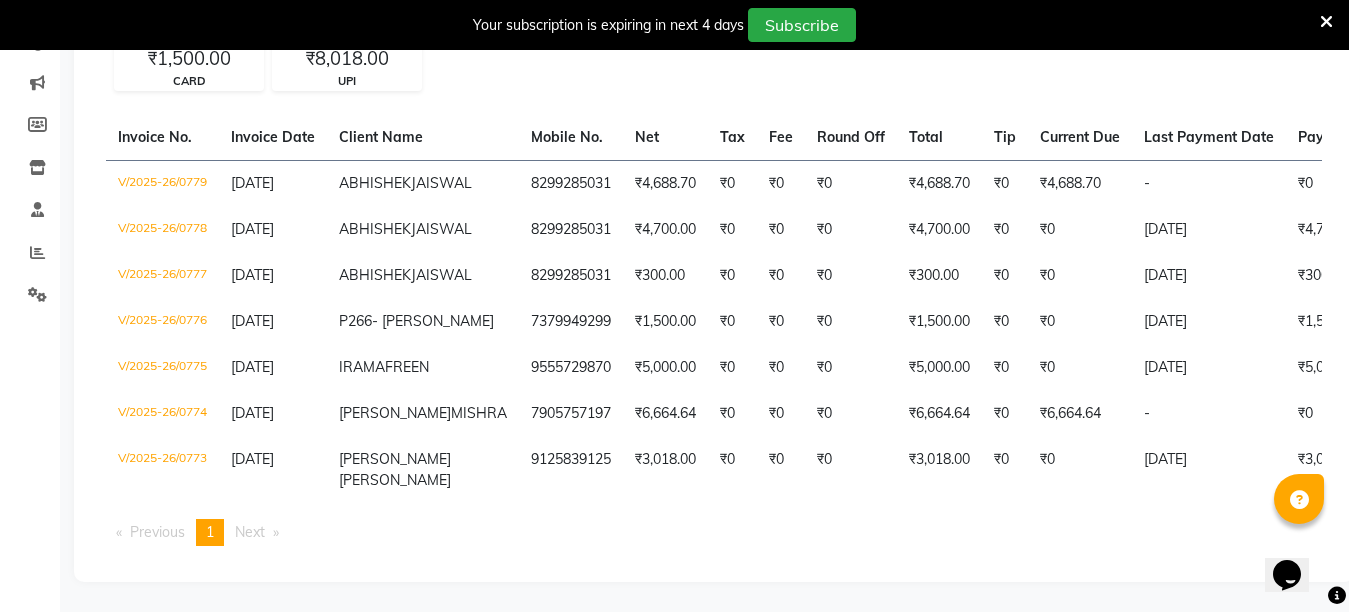 scroll, scrollTop: 300, scrollLeft: 0, axis: vertical 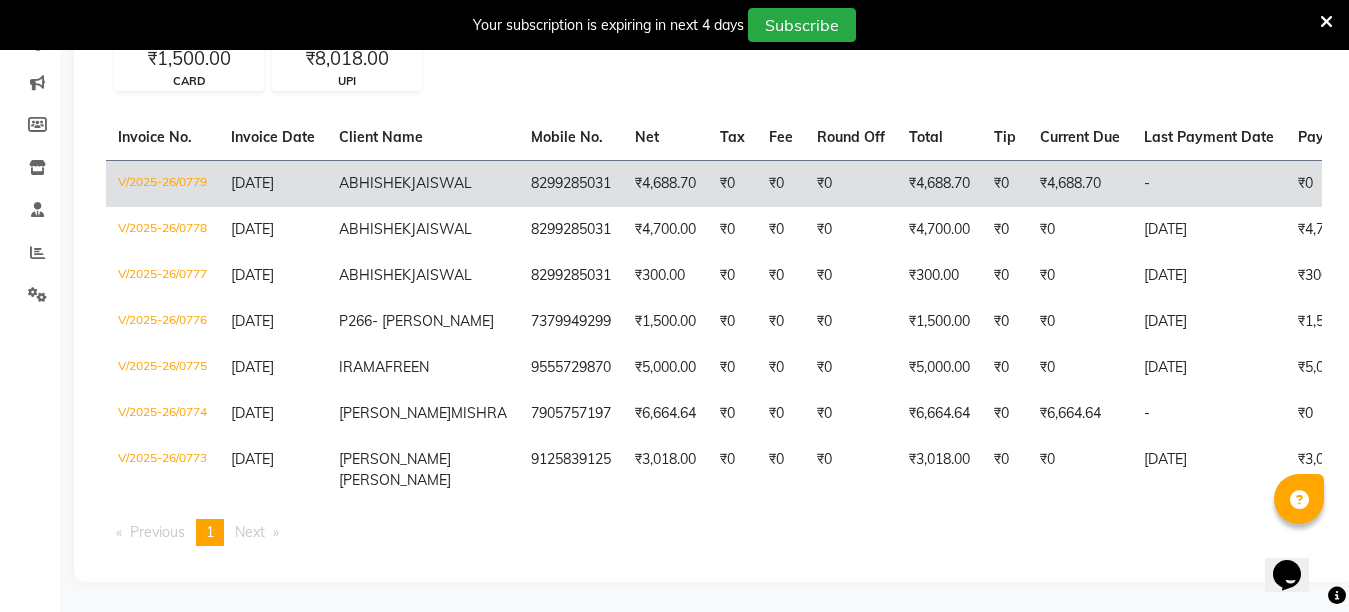 click on "₹4,688.70" 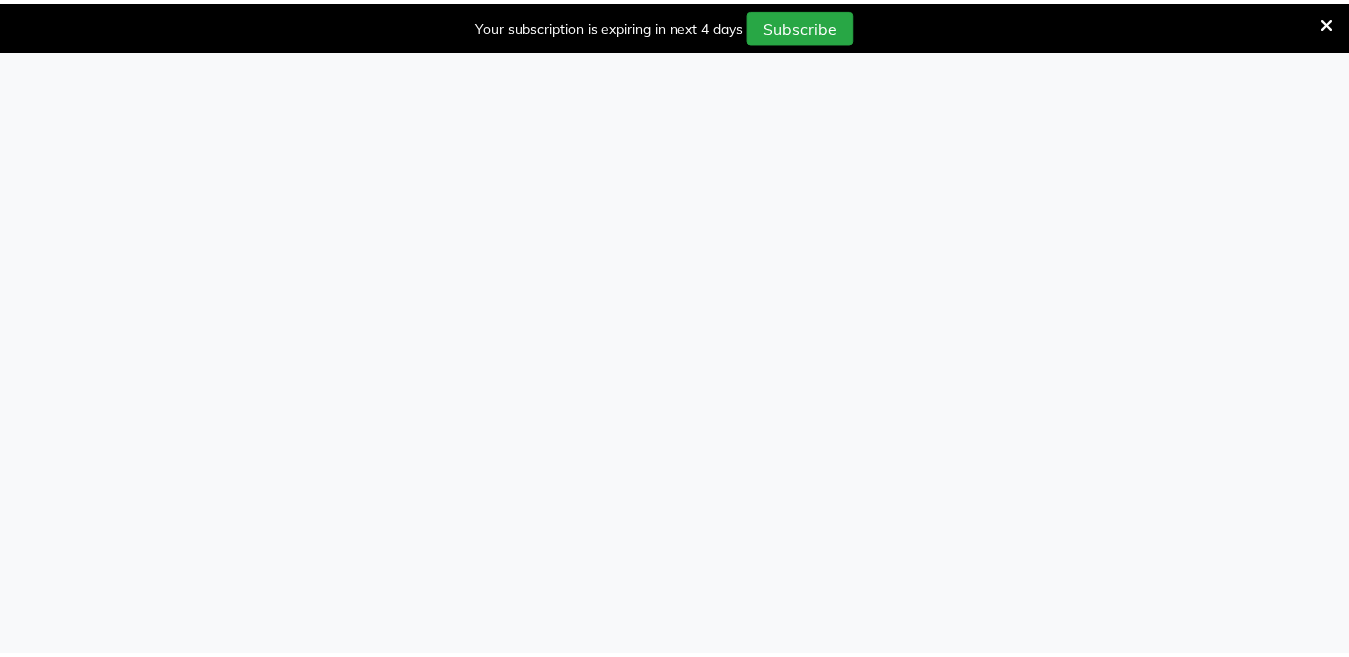 scroll, scrollTop: 0, scrollLeft: 0, axis: both 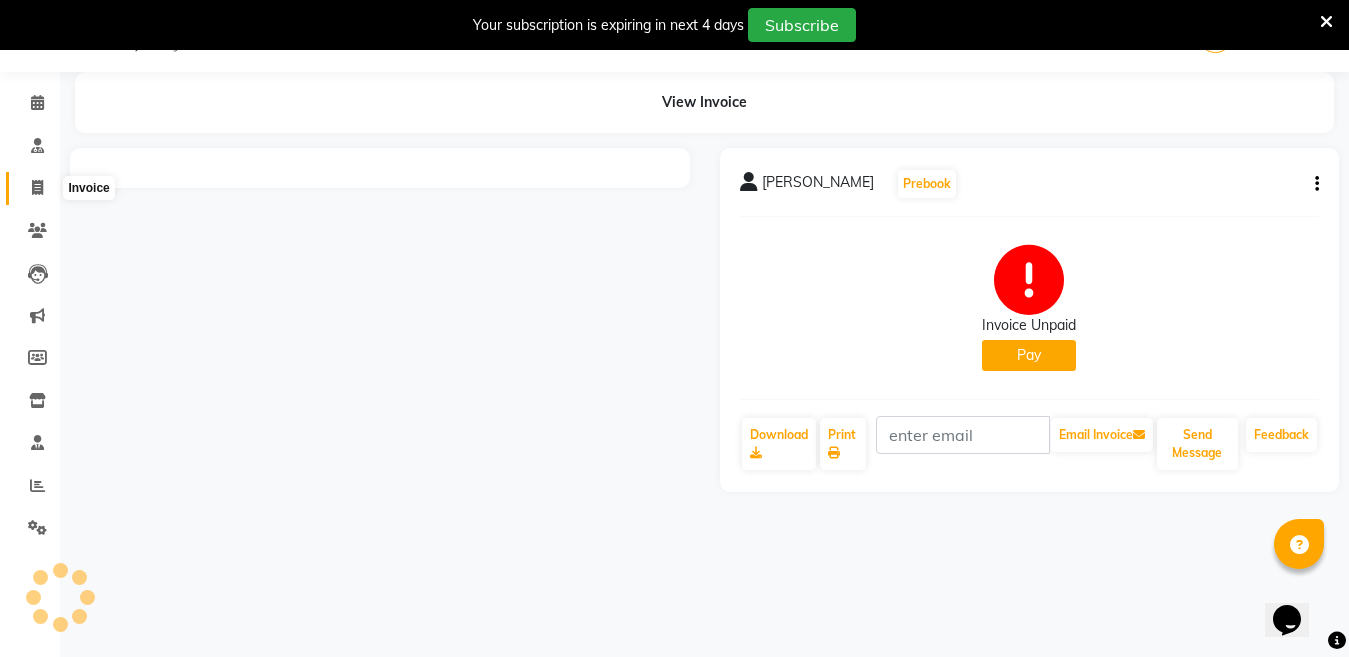 click 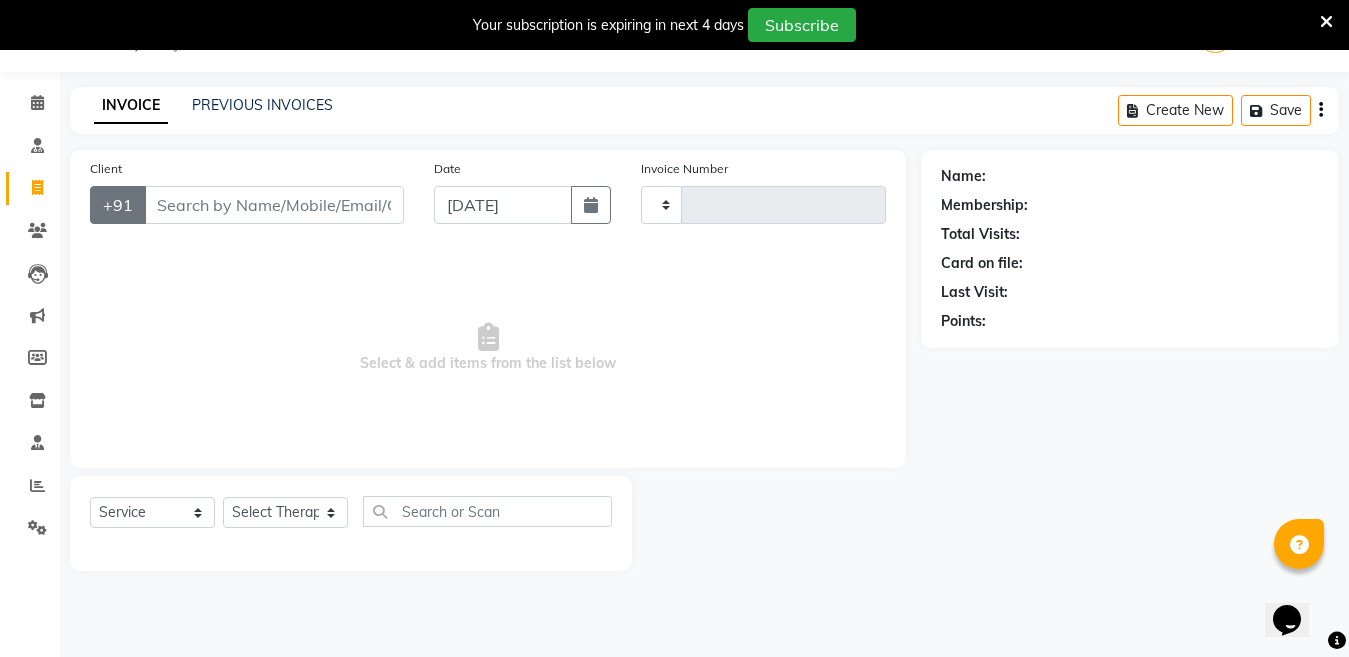 type on "0780" 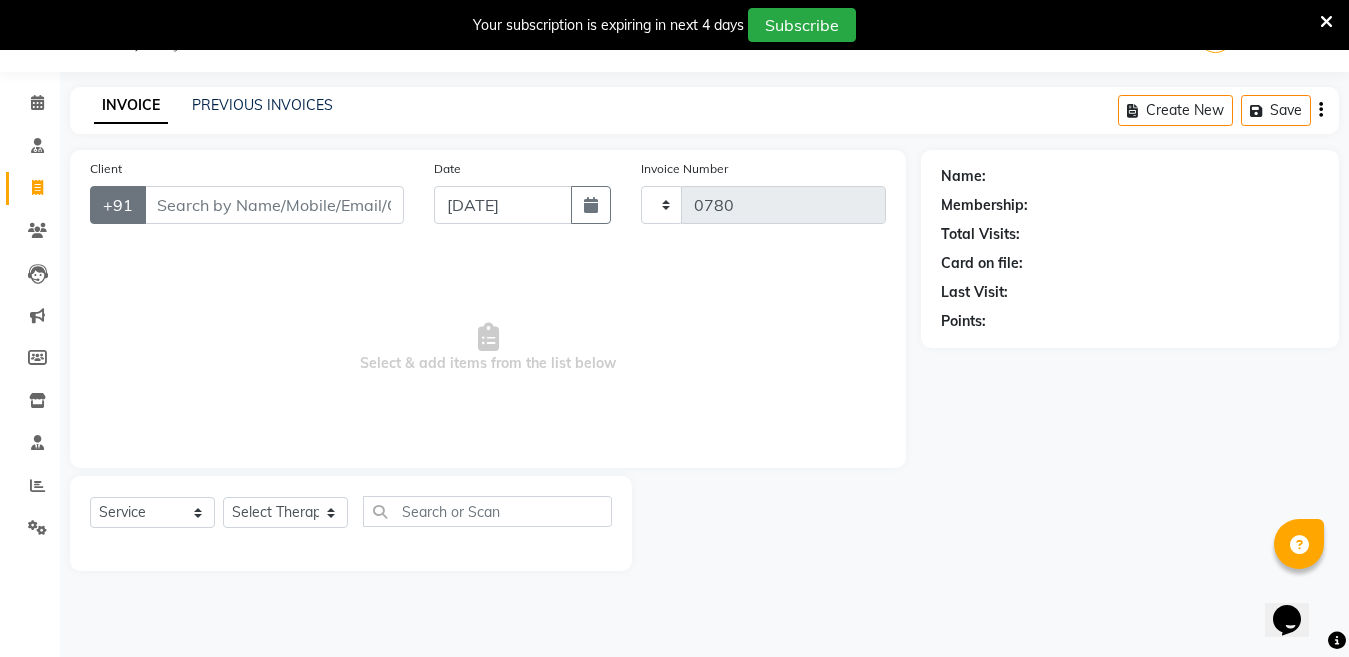 select on "4531" 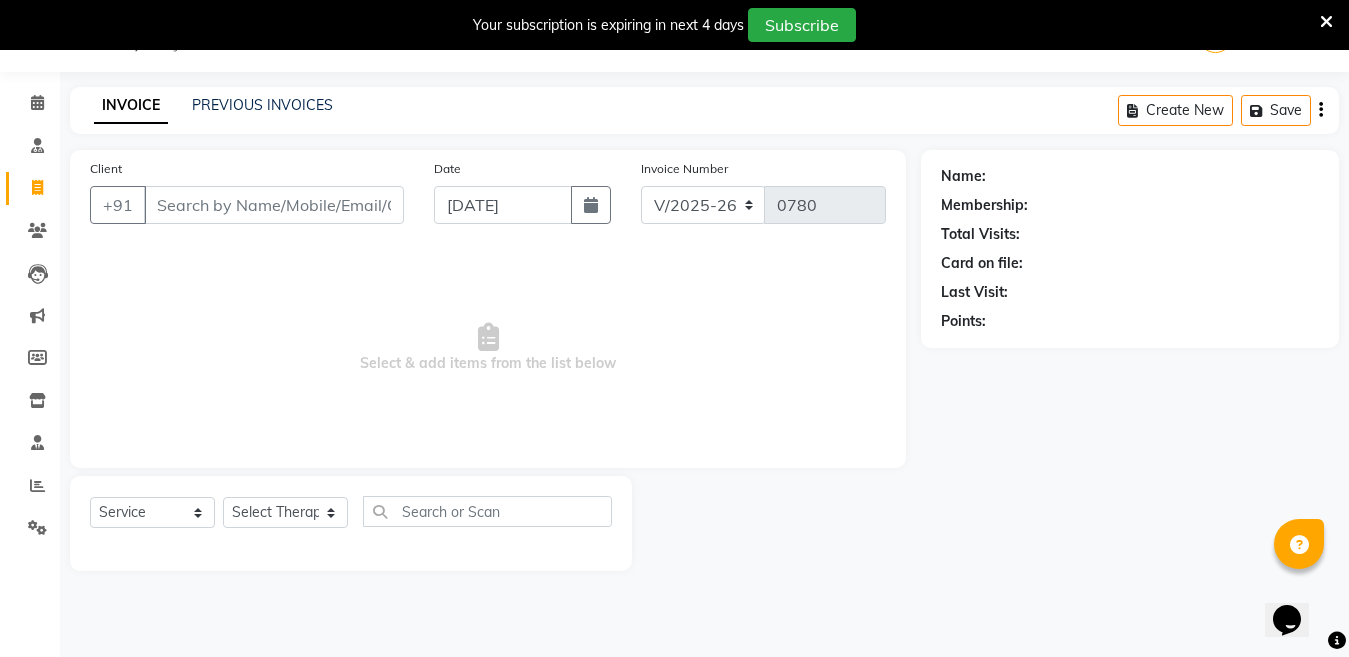 click on "Client" at bounding box center [274, 205] 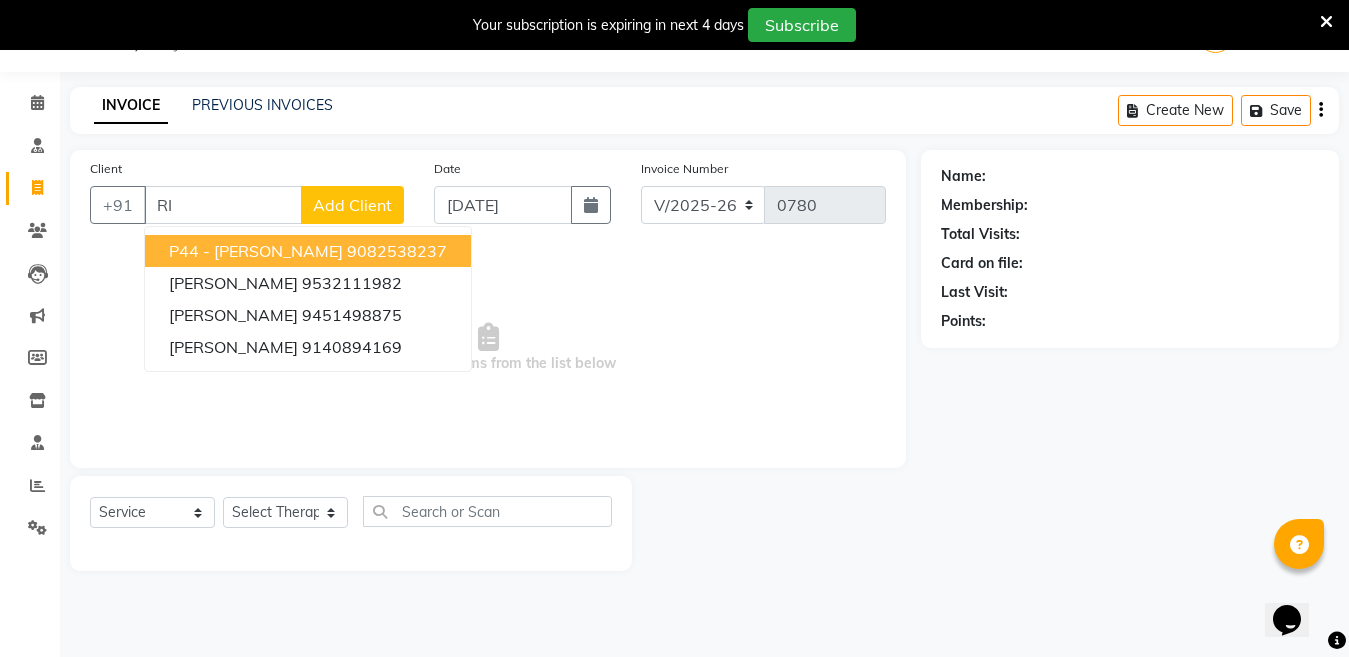 type on "R" 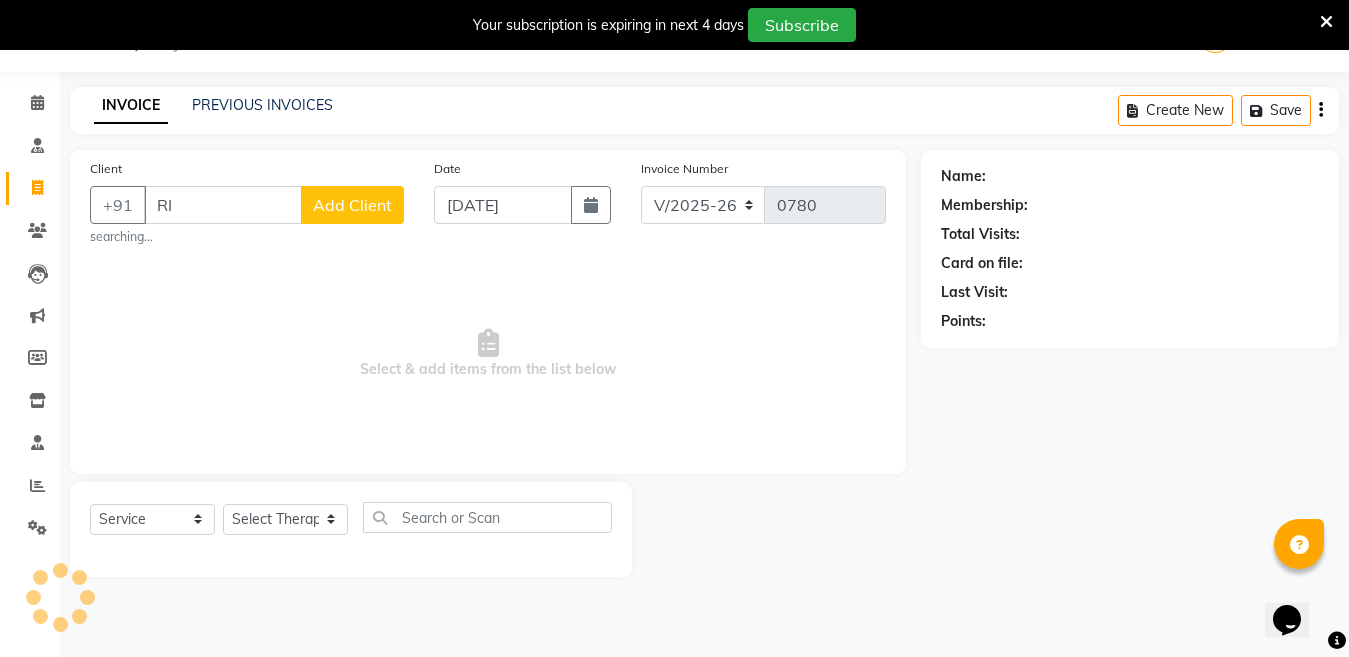 type on "R" 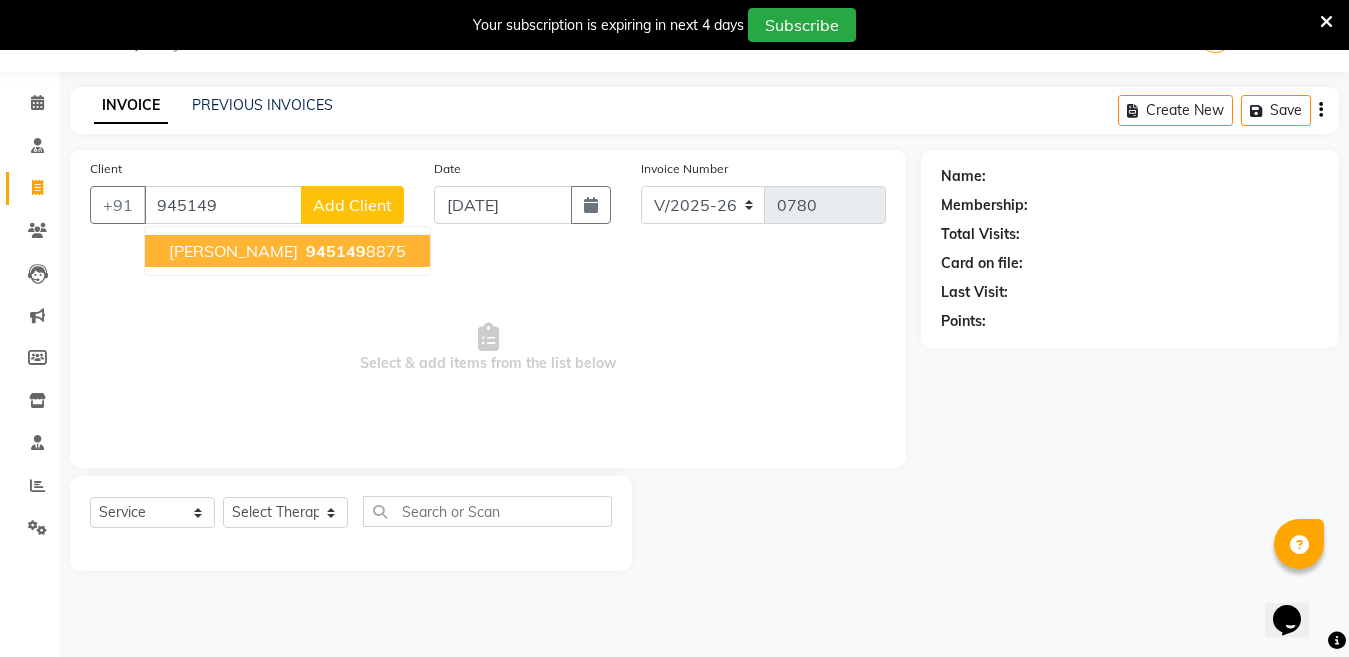 click on "[PERSON_NAME]" at bounding box center [233, 251] 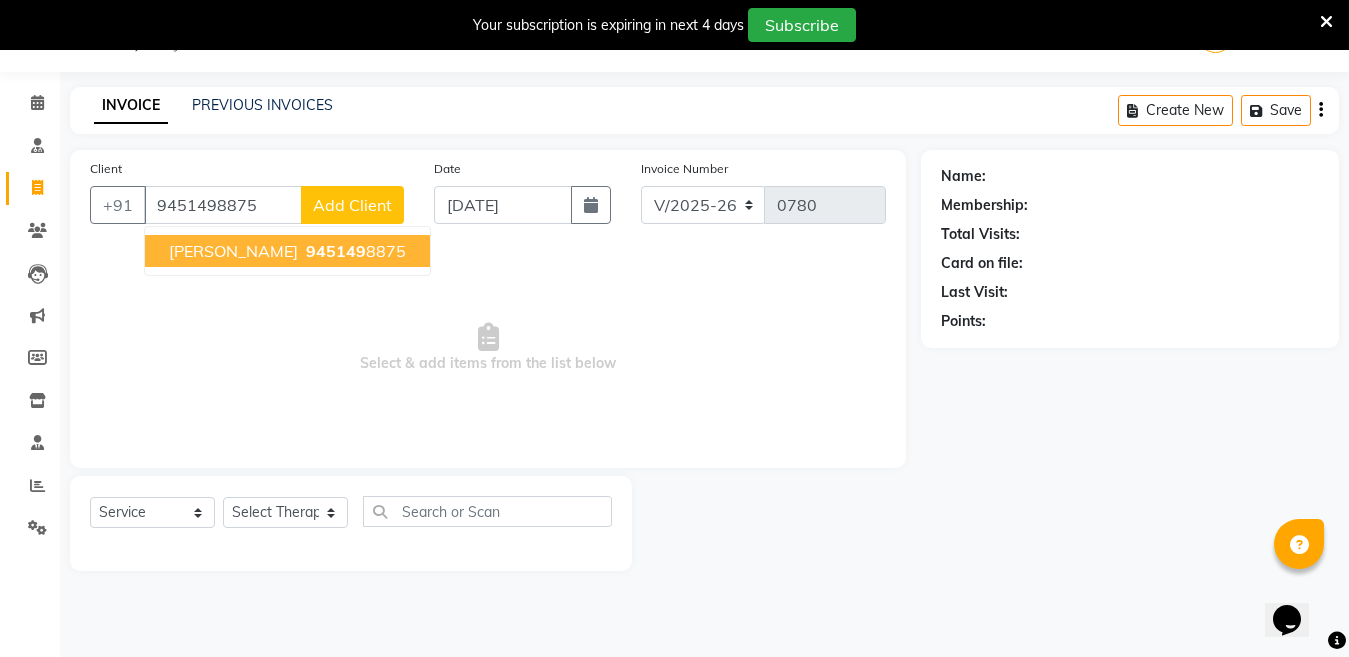 type on "9451498875" 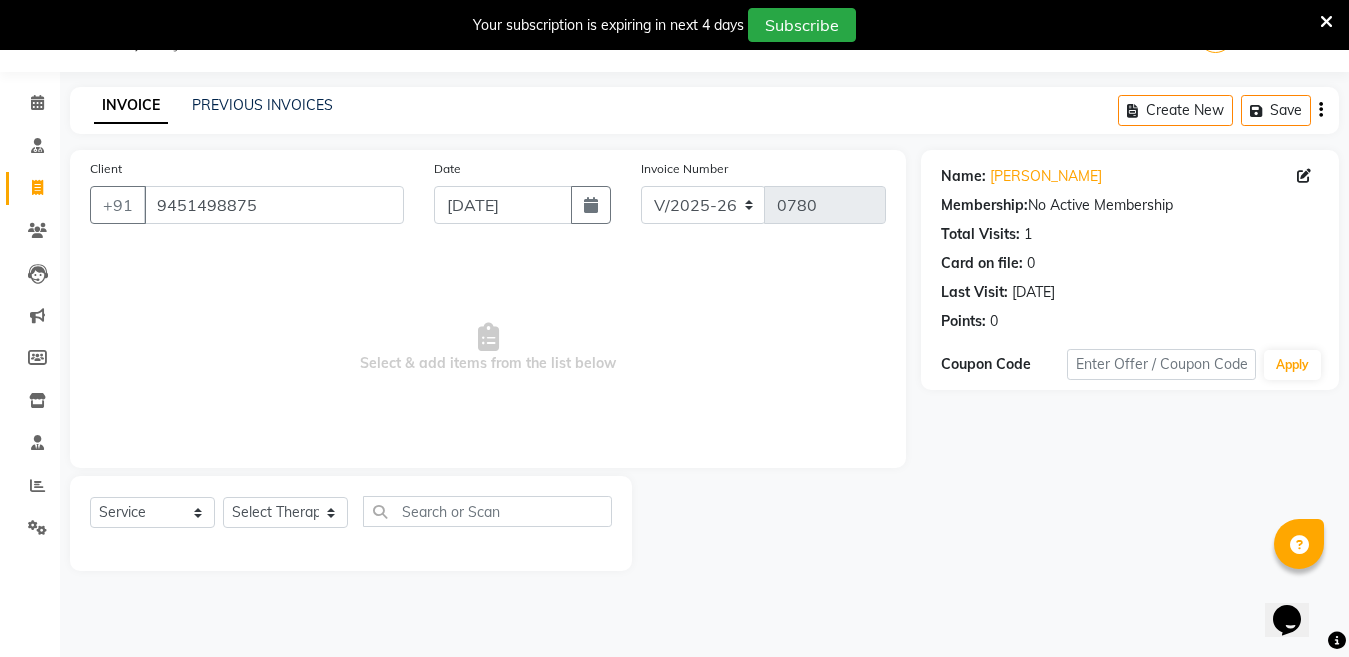 click on "Name: [PERSON_NAME] Membership:  No Active Membership  Total Visits:  1 Card on file:  0 Last Visit:   [DATE] Points:   0" 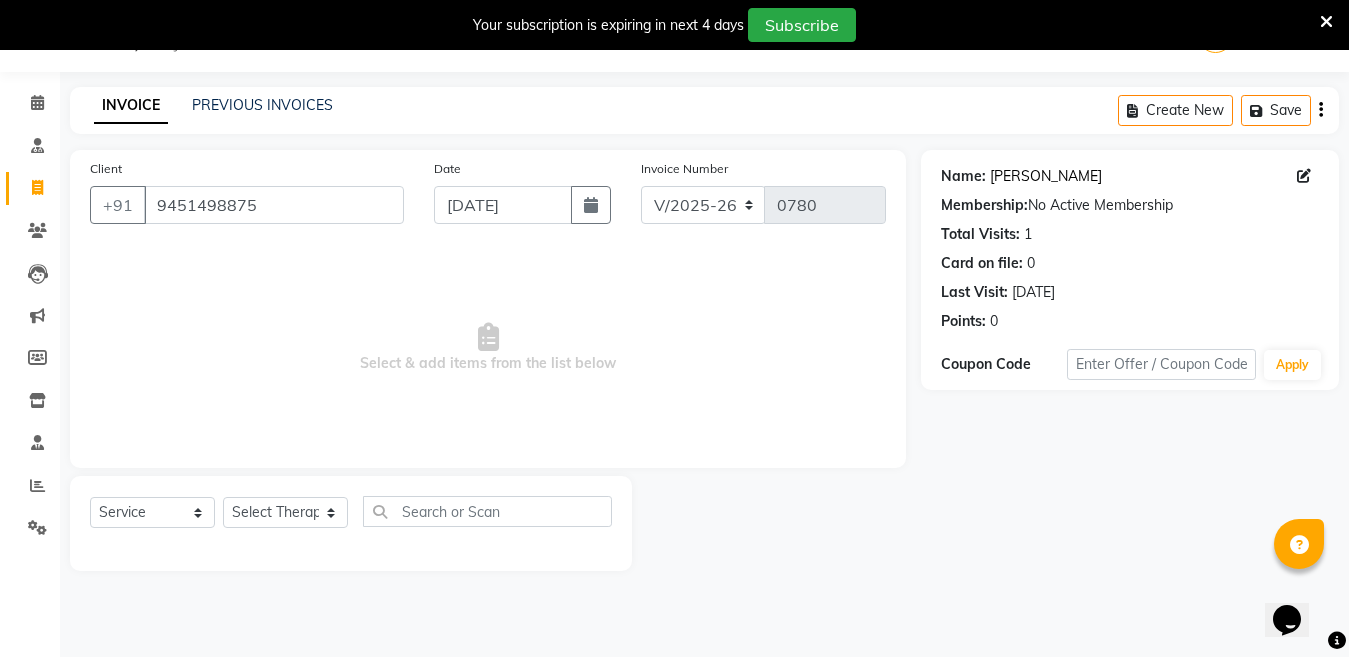 click on "[PERSON_NAME]" 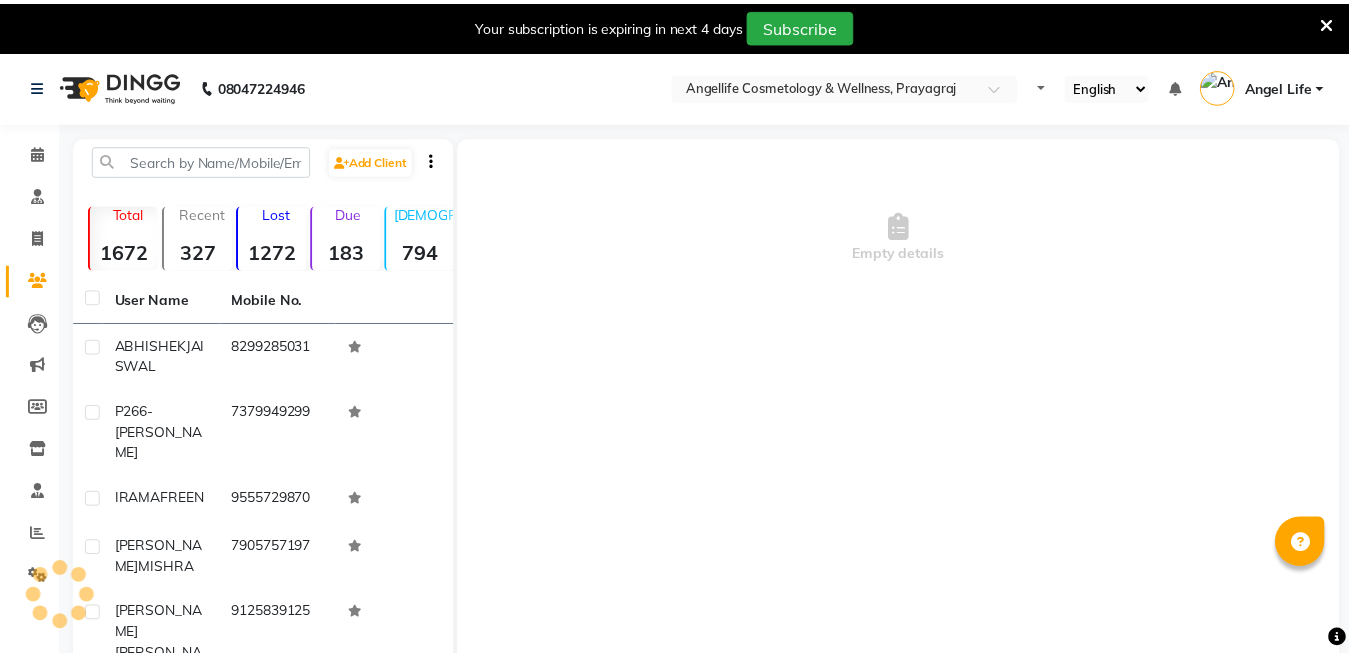 scroll, scrollTop: 0, scrollLeft: 0, axis: both 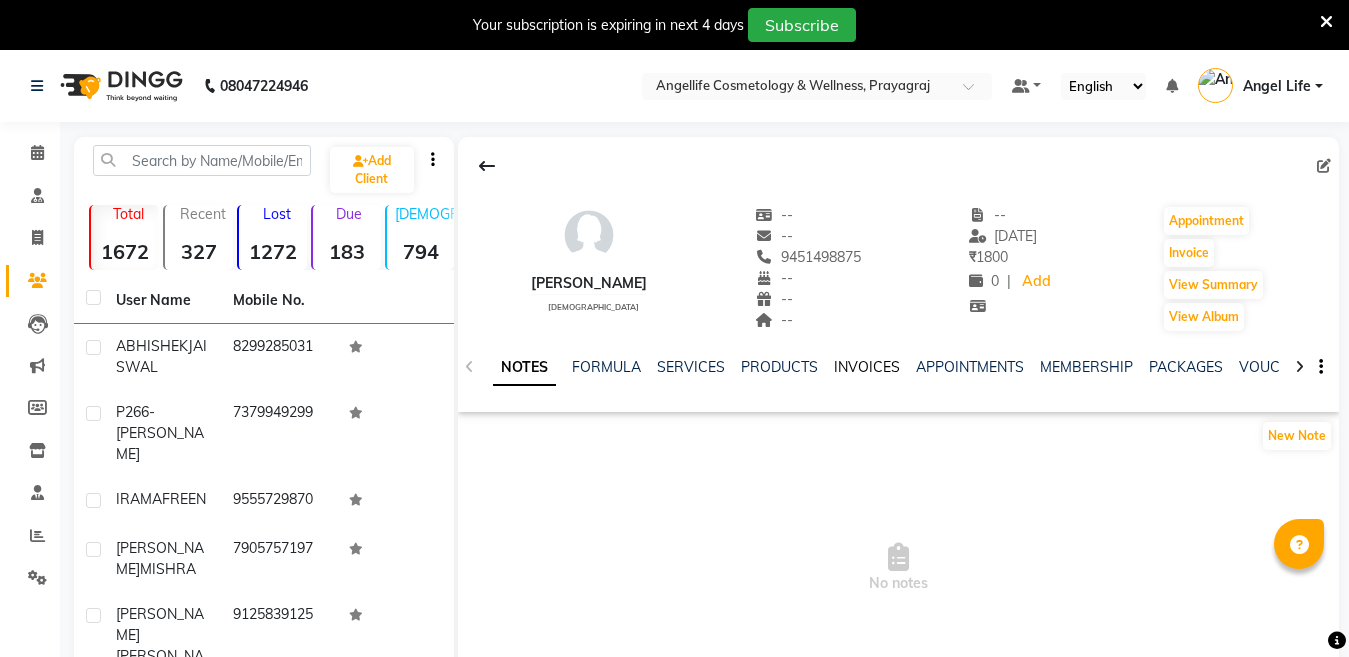click on "INVOICES" 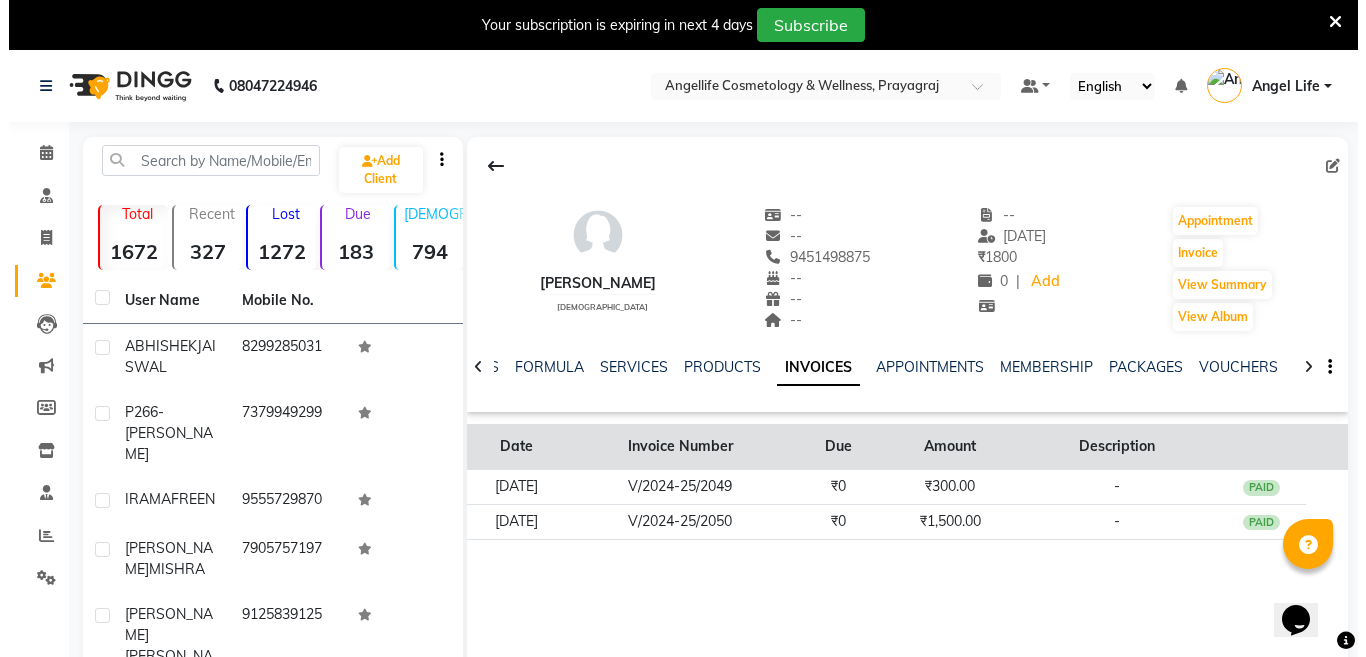 scroll, scrollTop: 0, scrollLeft: 0, axis: both 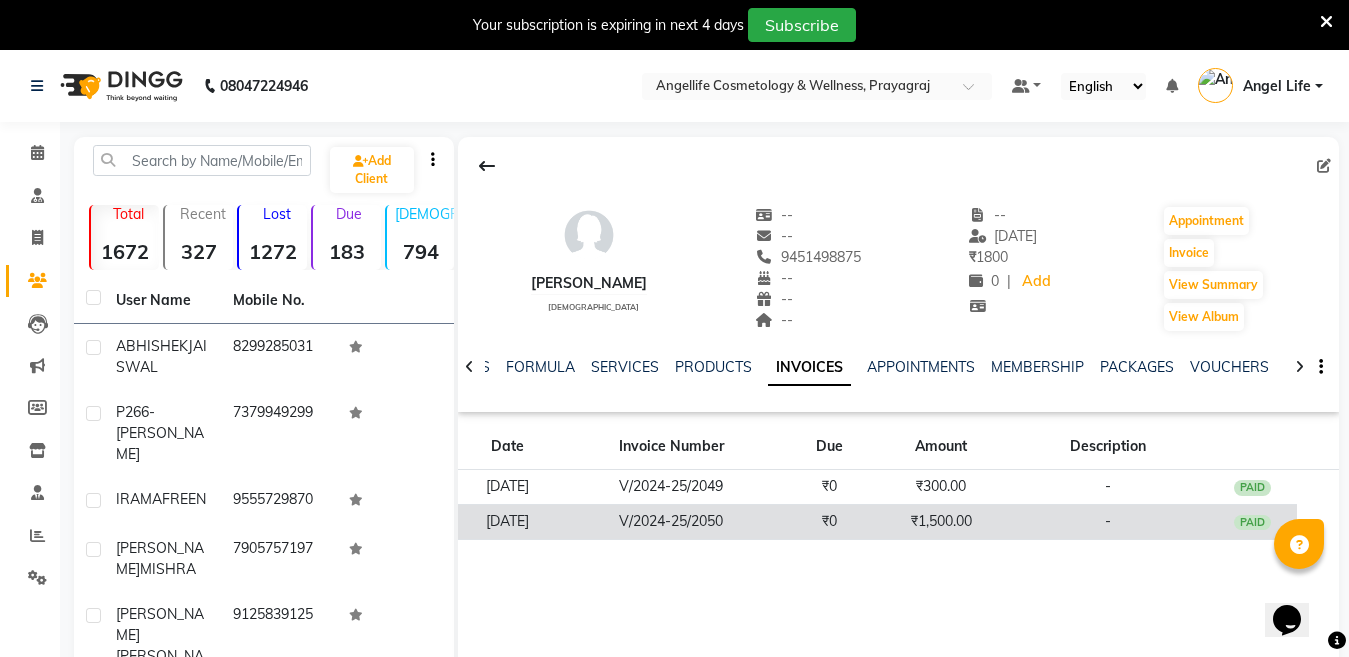 click on "₹0" 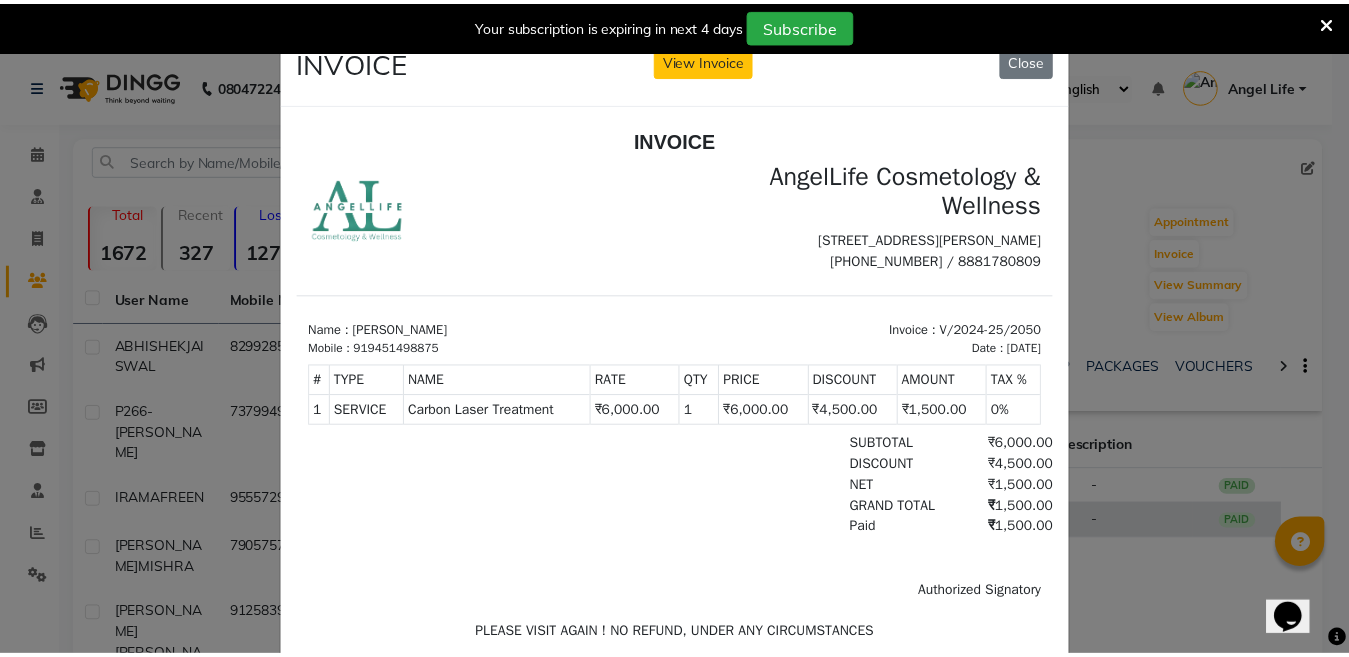 scroll, scrollTop: 0, scrollLeft: 0, axis: both 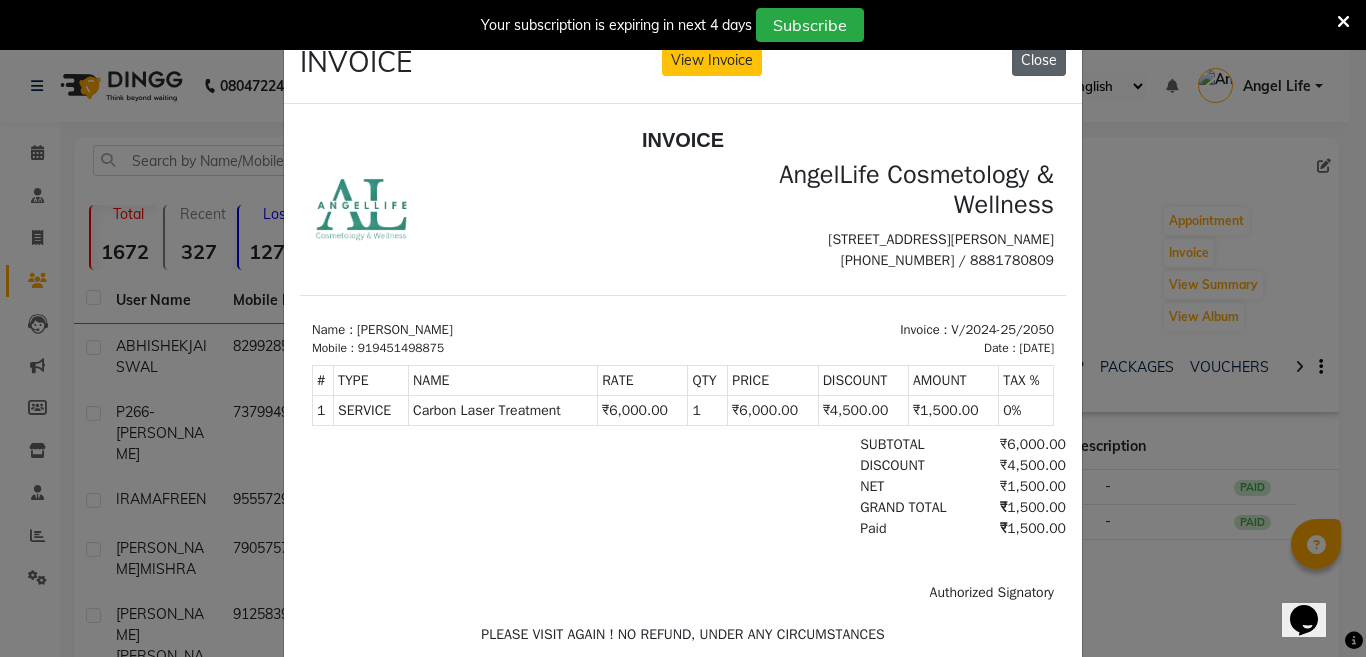 click on "Close" 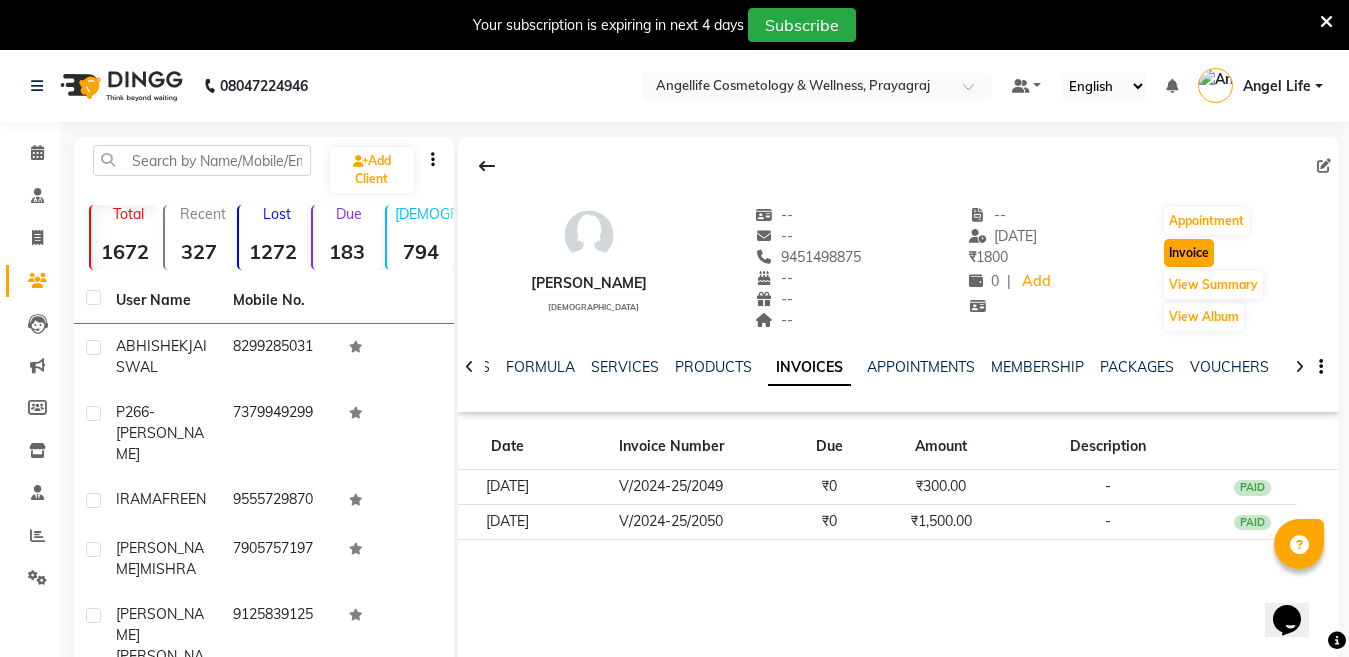 click on "Invoice" 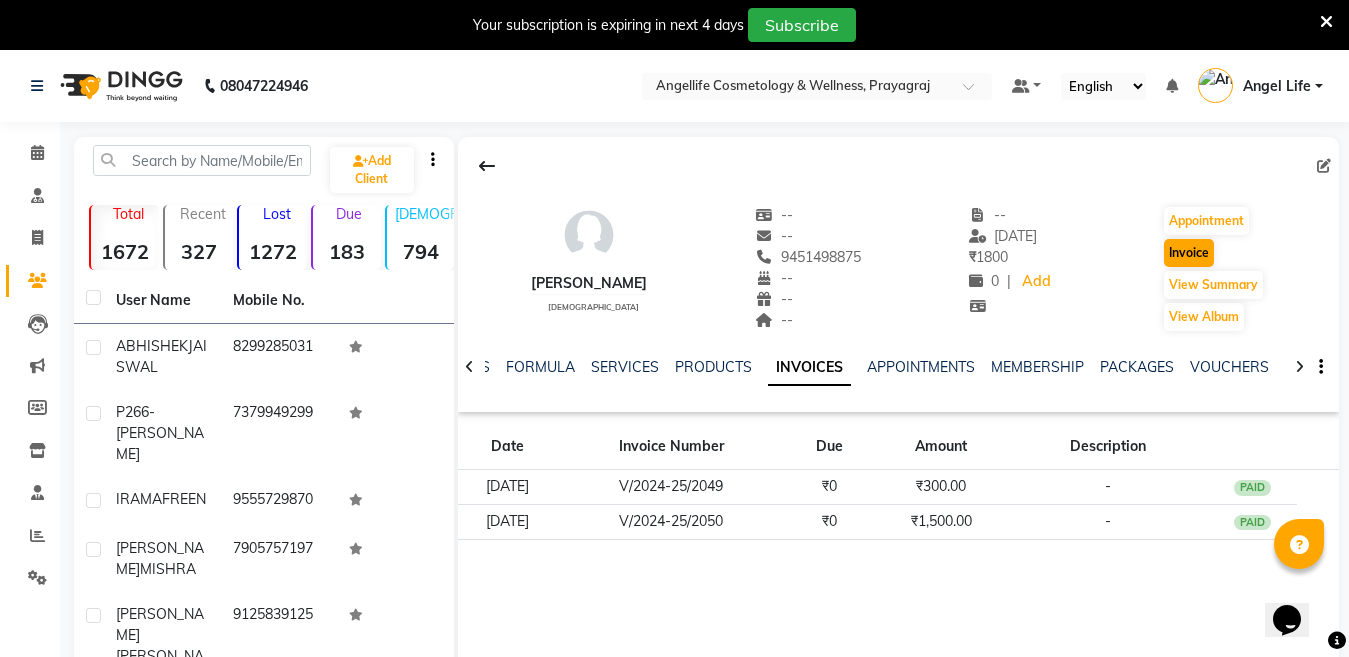 select on "service" 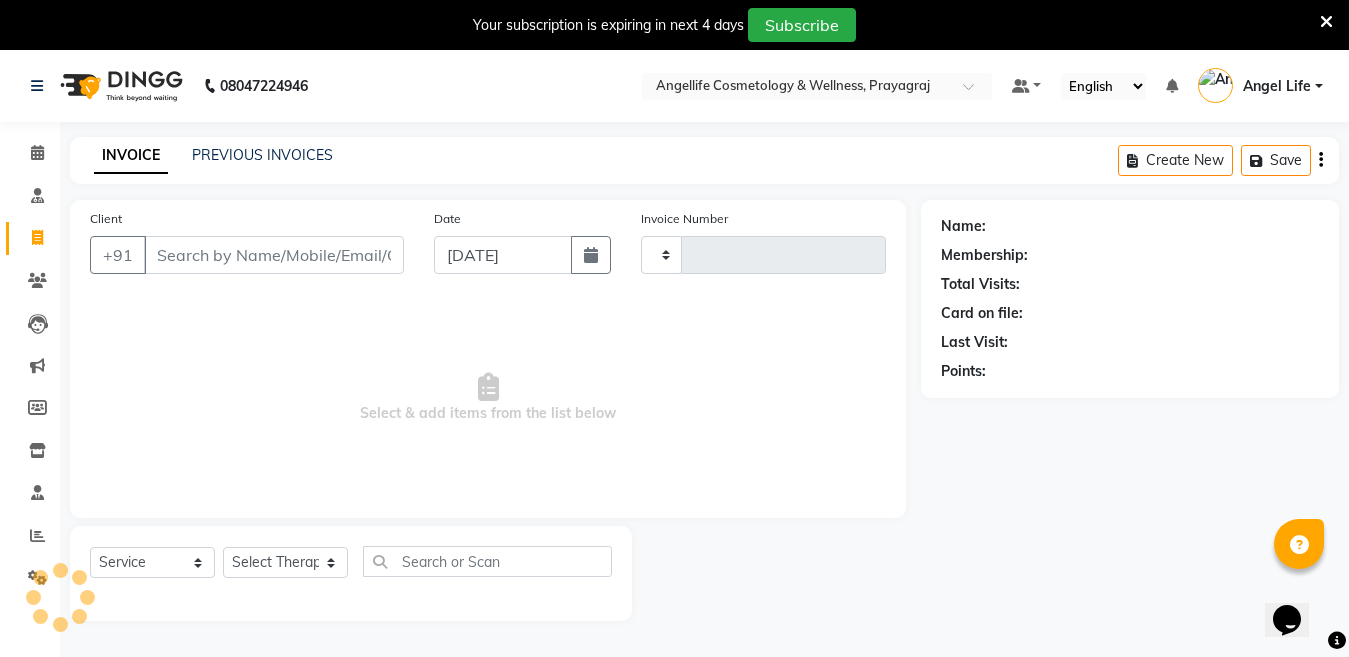 scroll, scrollTop: 50, scrollLeft: 0, axis: vertical 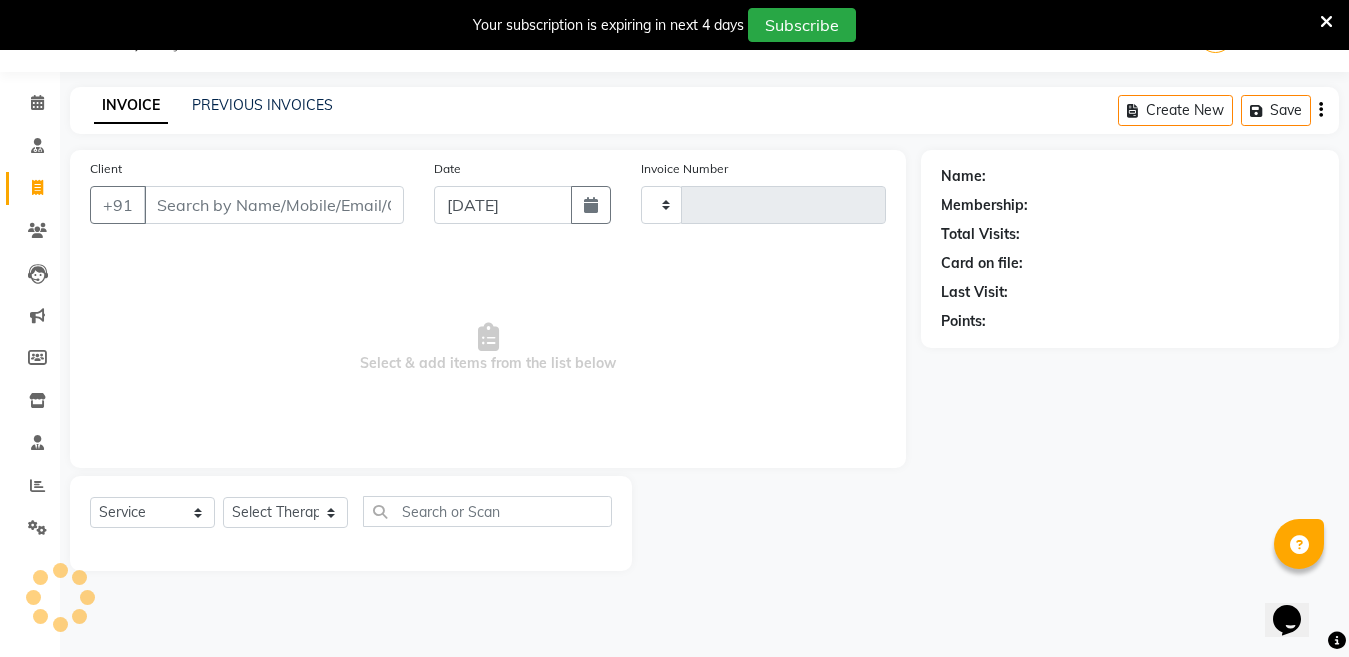 type on "0780" 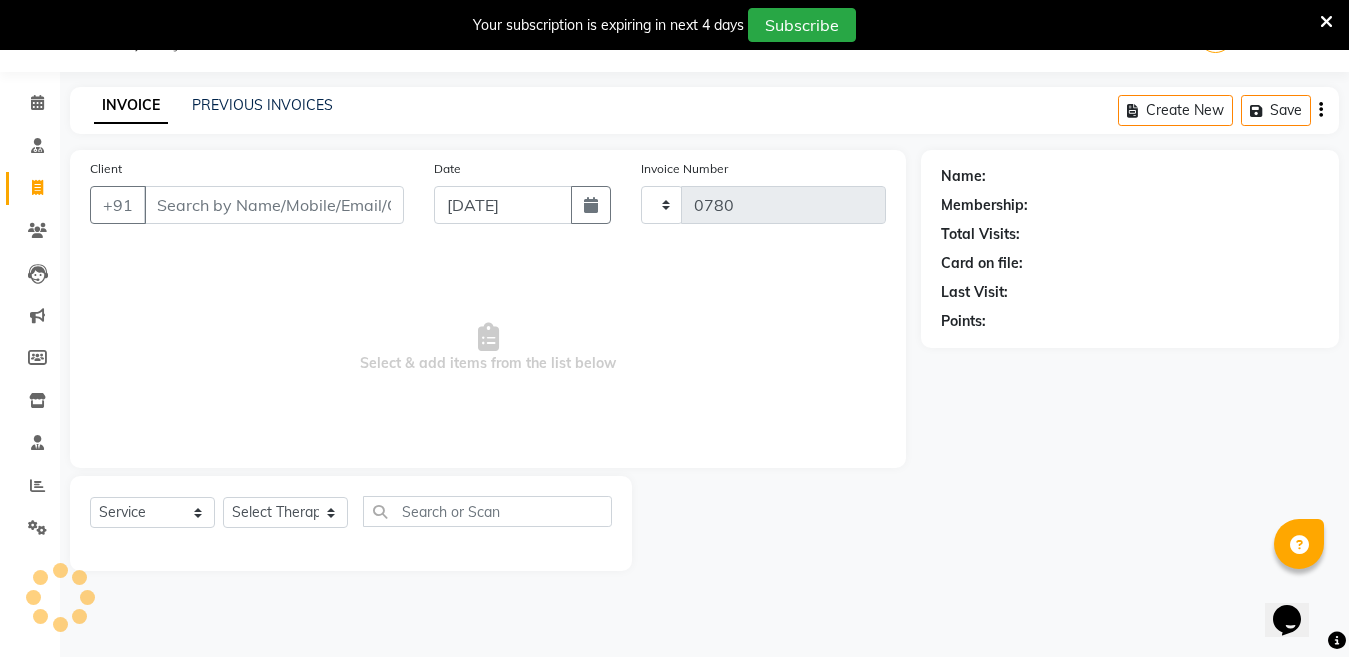 select on "4531" 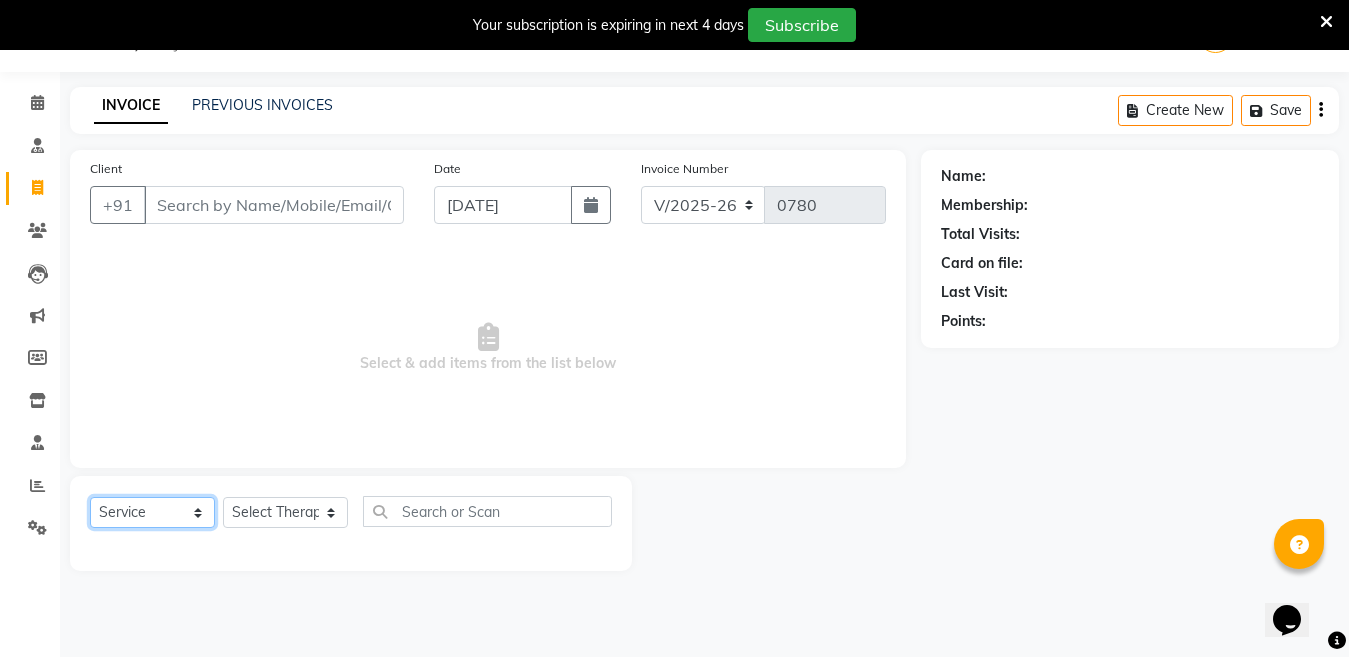 click on "Select  Service  Product  Membership  Package Voucher Prepaid Gift Card" 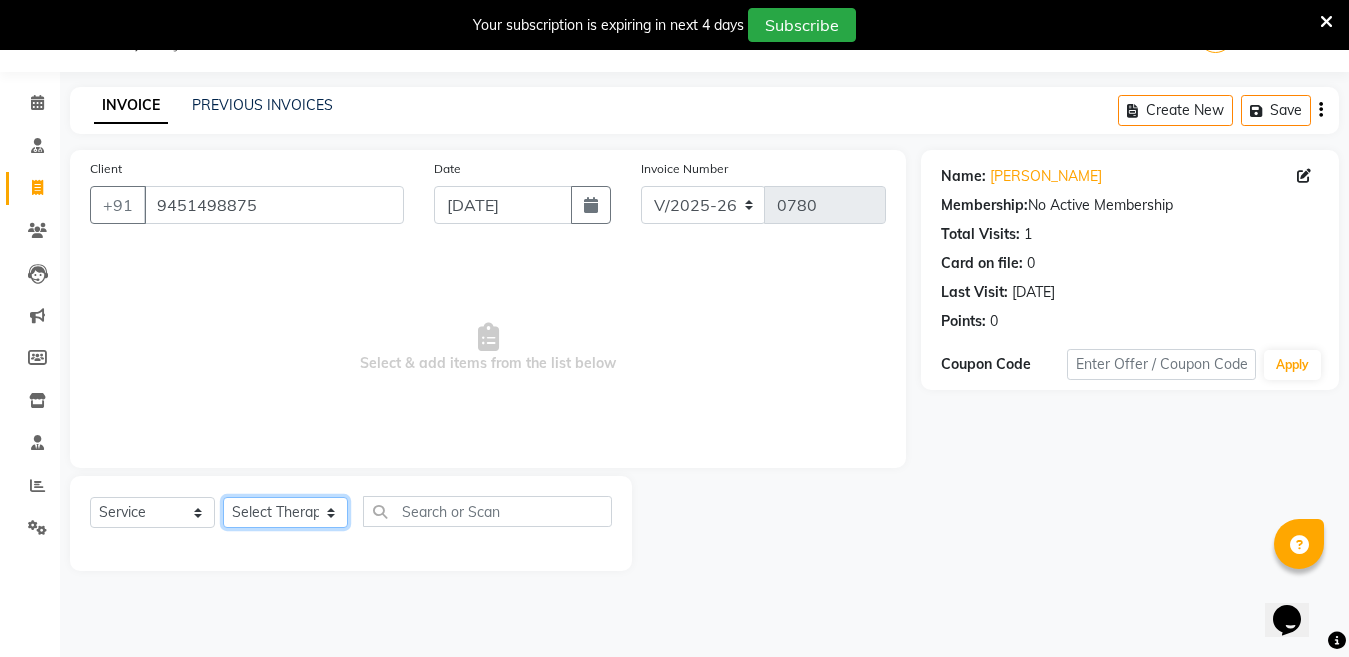 click on "Select Therapist Angel Life AngelLife Lucknow DR SWATI KAJAL NEHA YADAV ROHINI KUMARI SHASHANK KHARABANDA VANSHIKA" 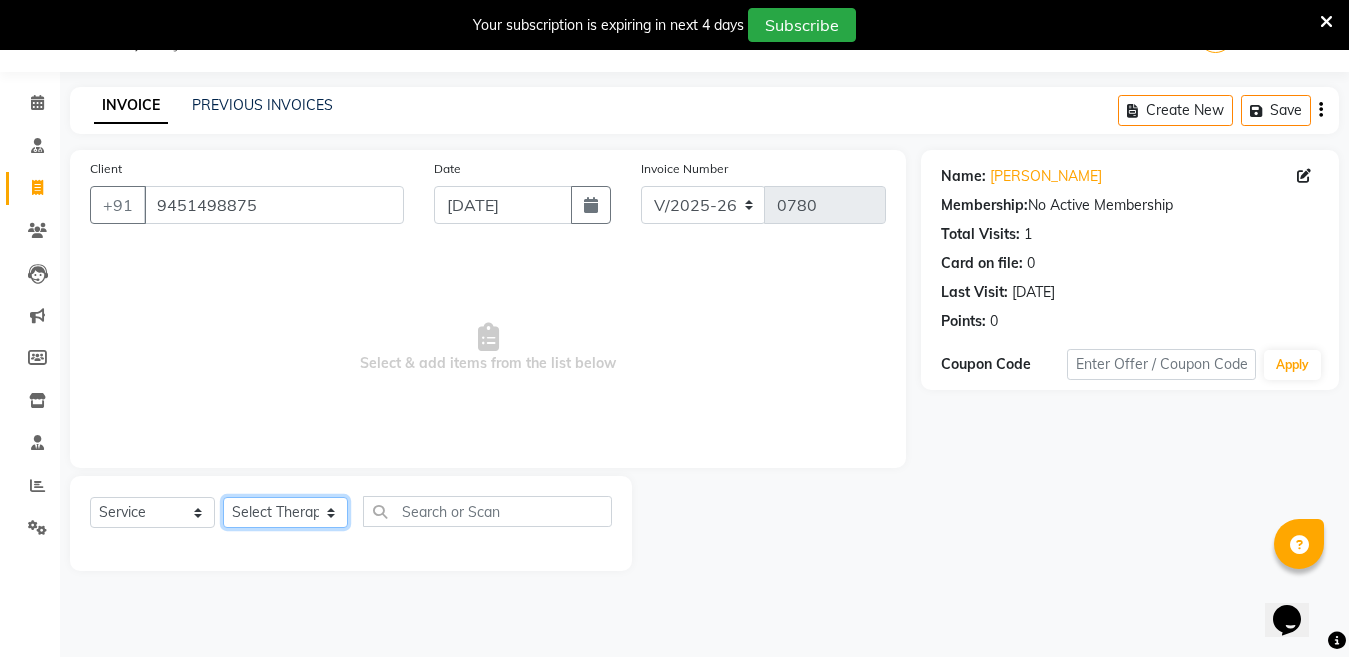 select on "26653" 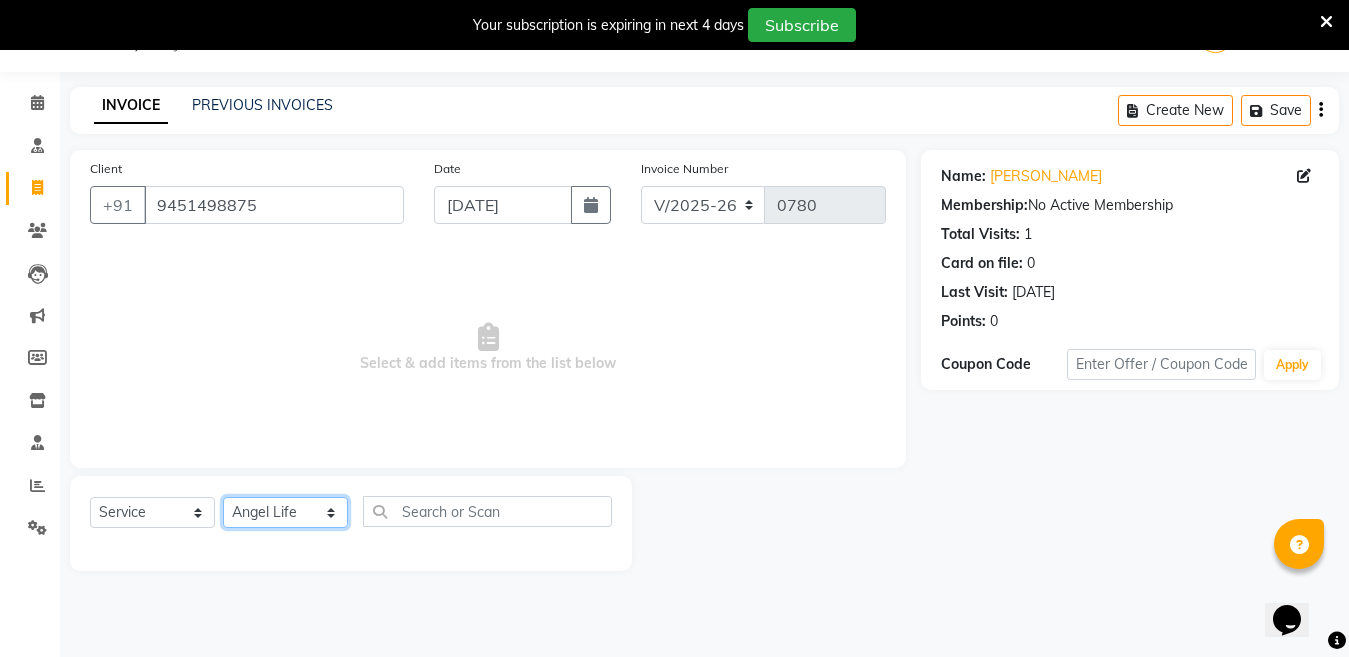 click on "Select Therapist Angel Life AngelLife Lucknow DR SWATI KAJAL NEHA YADAV ROHINI KUMARI SHASHANK KHARABANDA VANSHIKA" 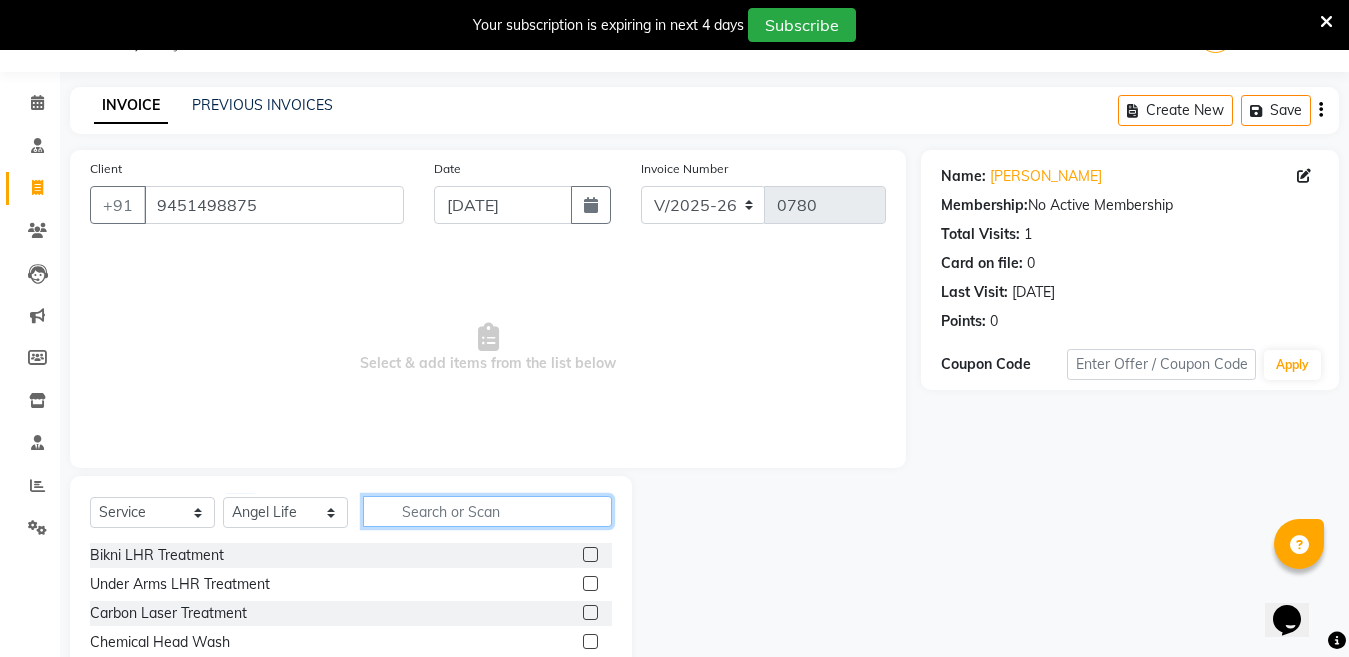 click 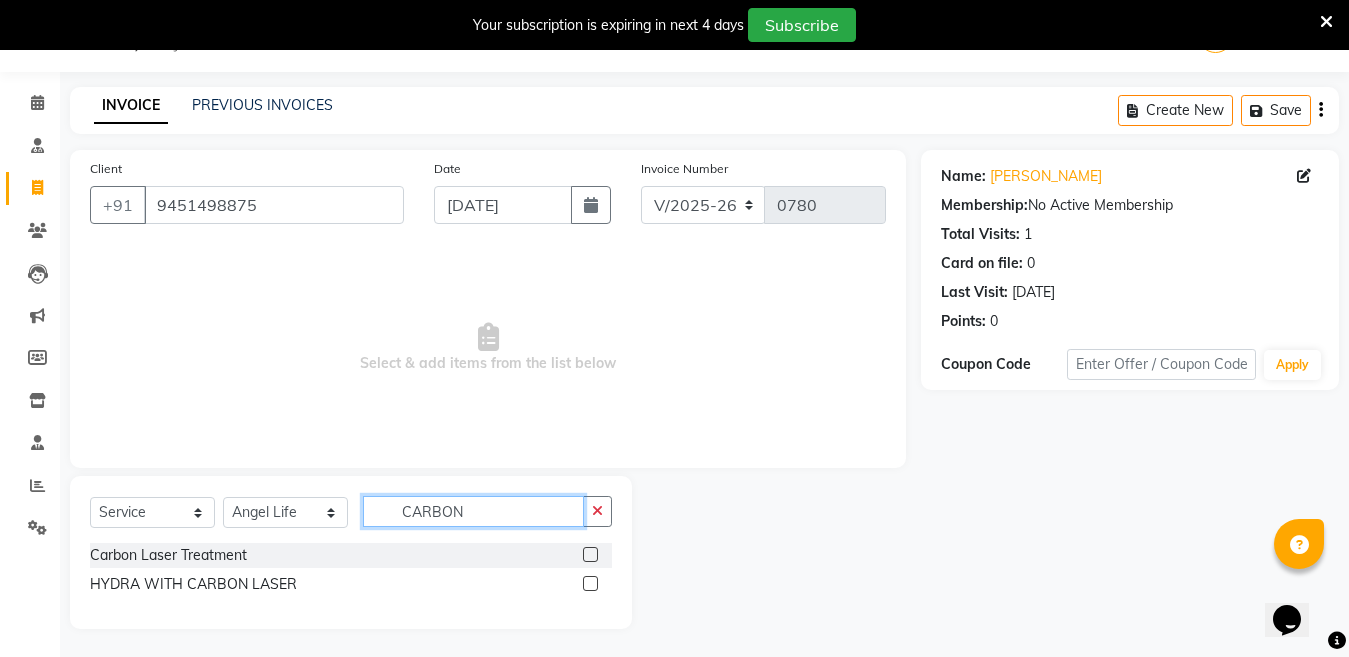 type on "CARBON" 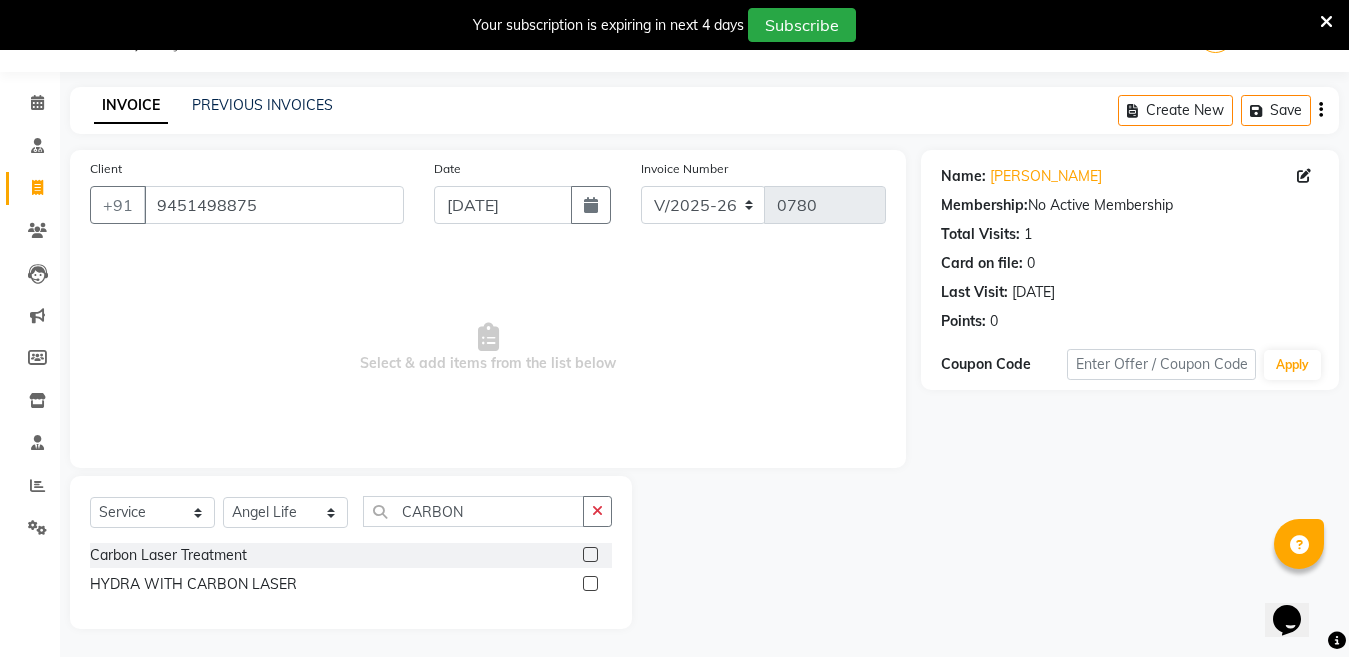 click 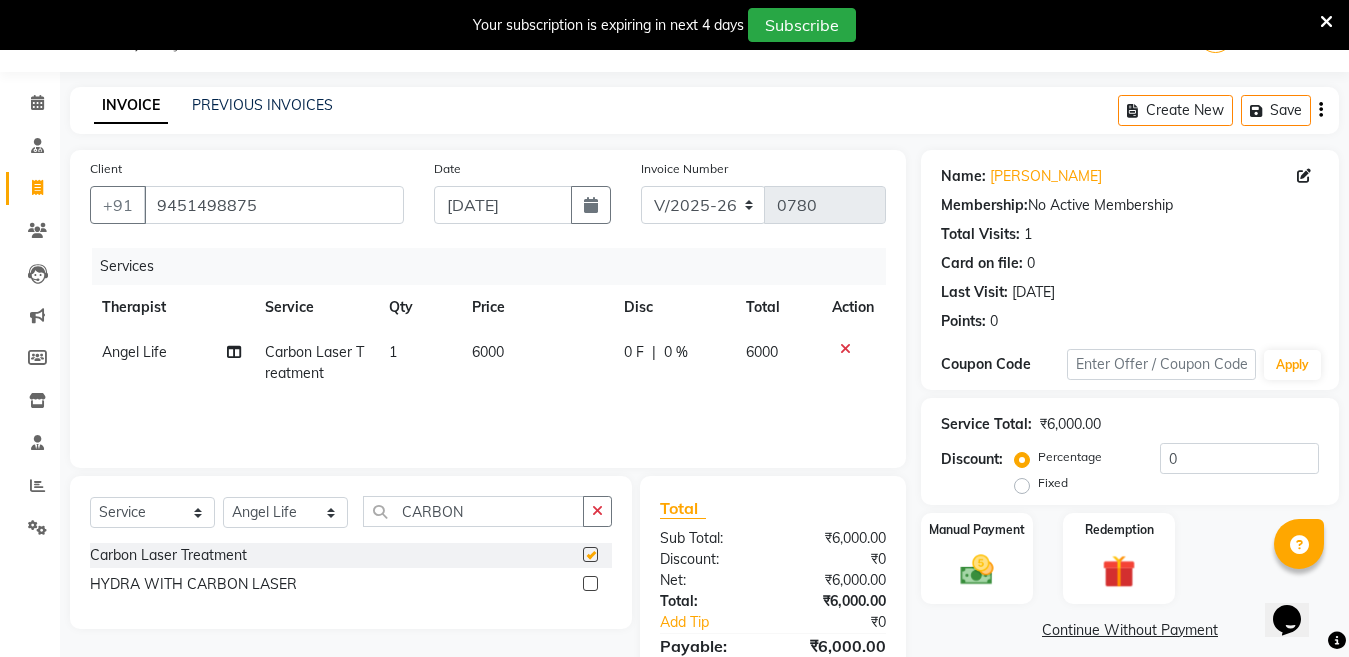 checkbox on "false" 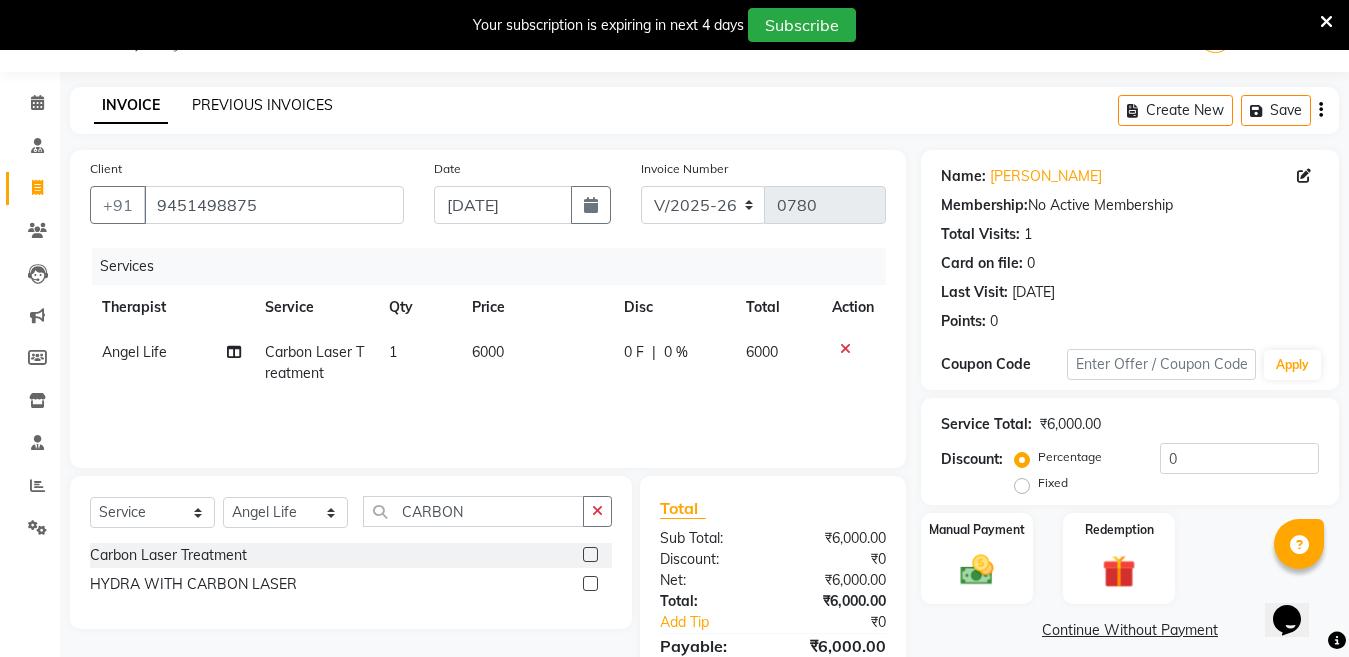 click on "PREVIOUS INVOICES" 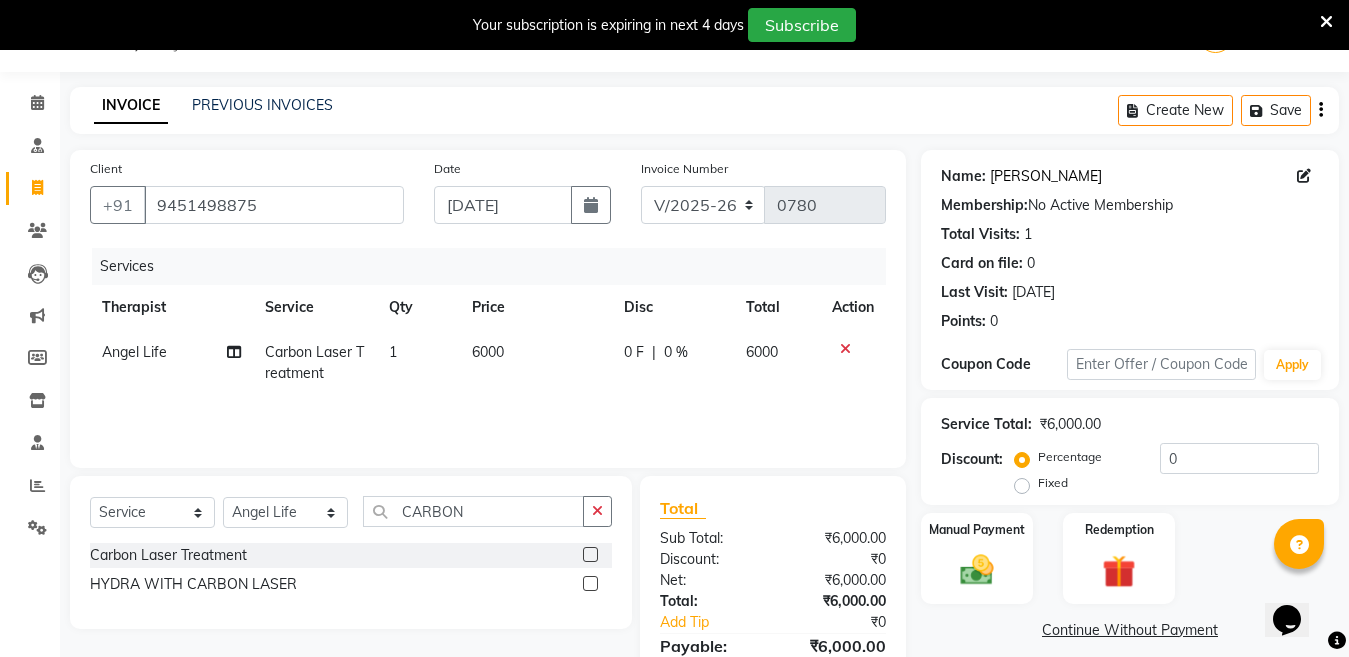 click on "Rishika Gupta" 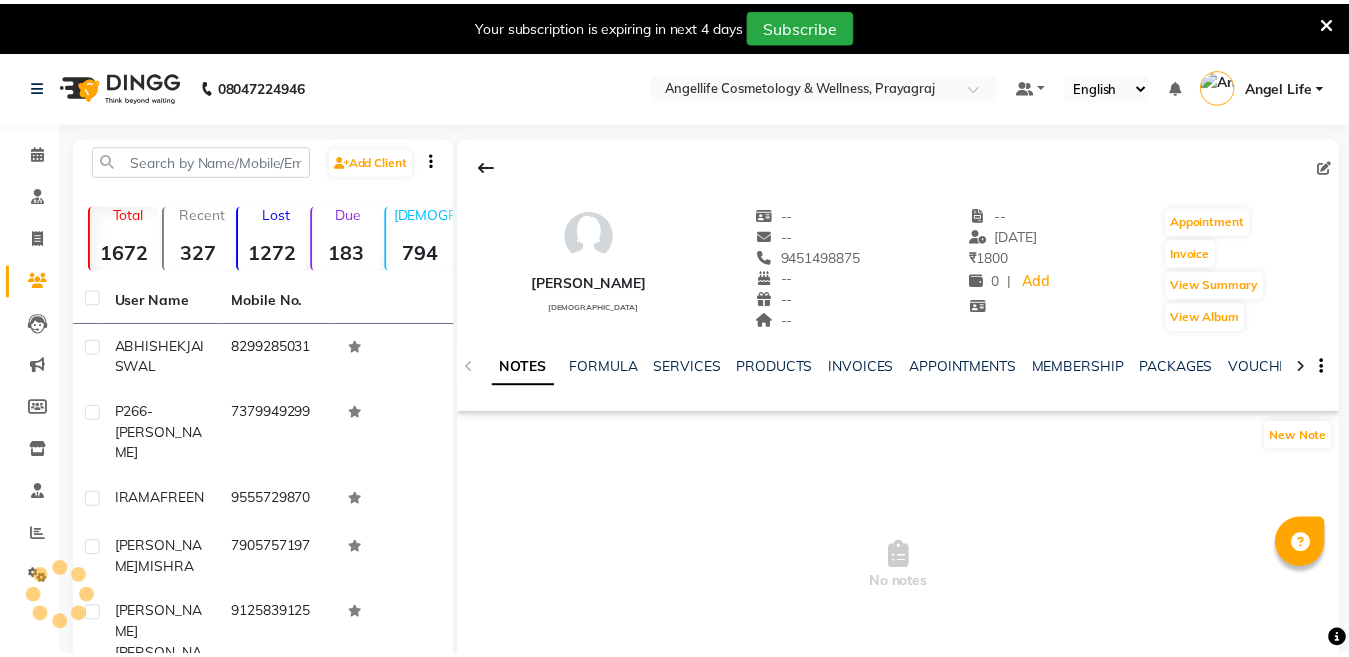 scroll, scrollTop: 0, scrollLeft: 0, axis: both 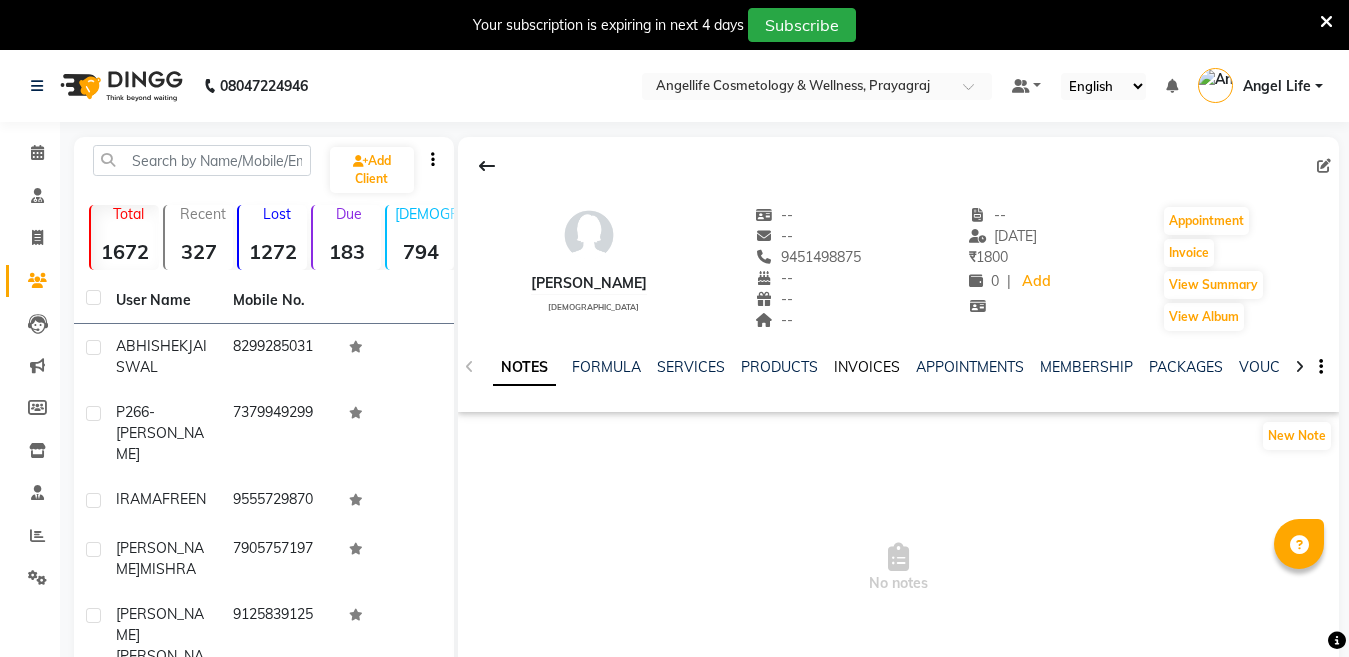click on "INVOICES" 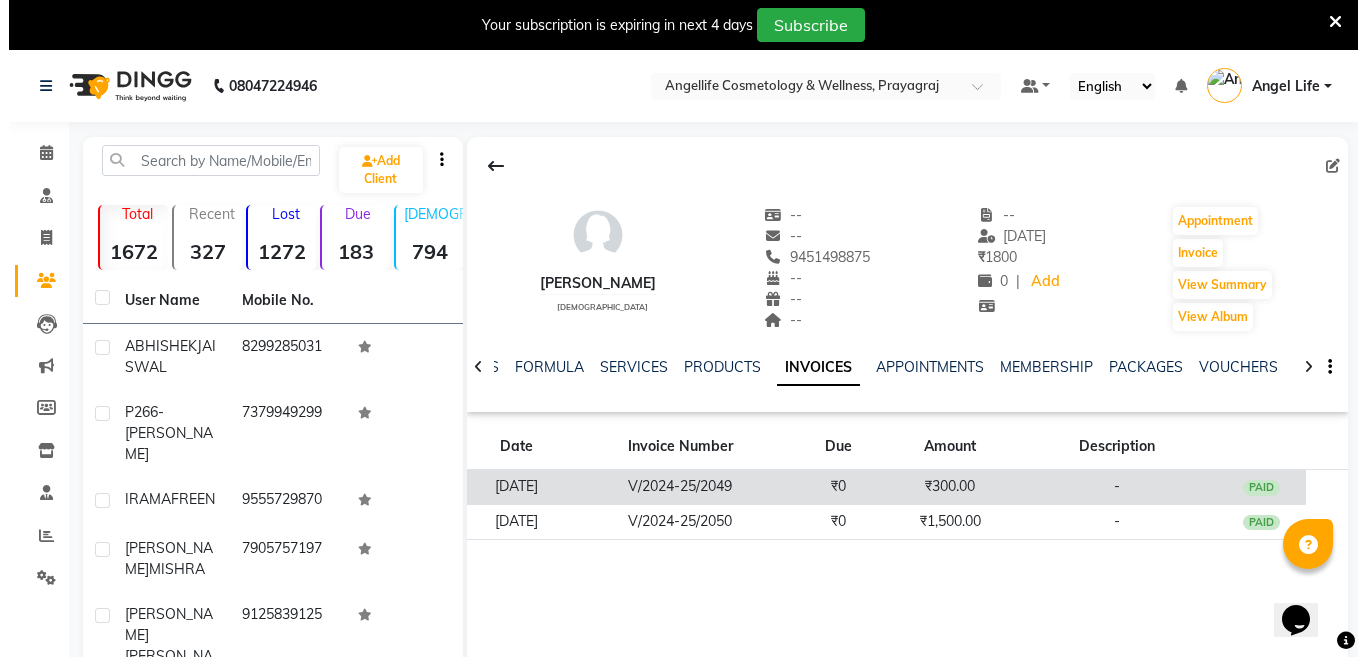 scroll, scrollTop: 0, scrollLeft: 0, axis: both 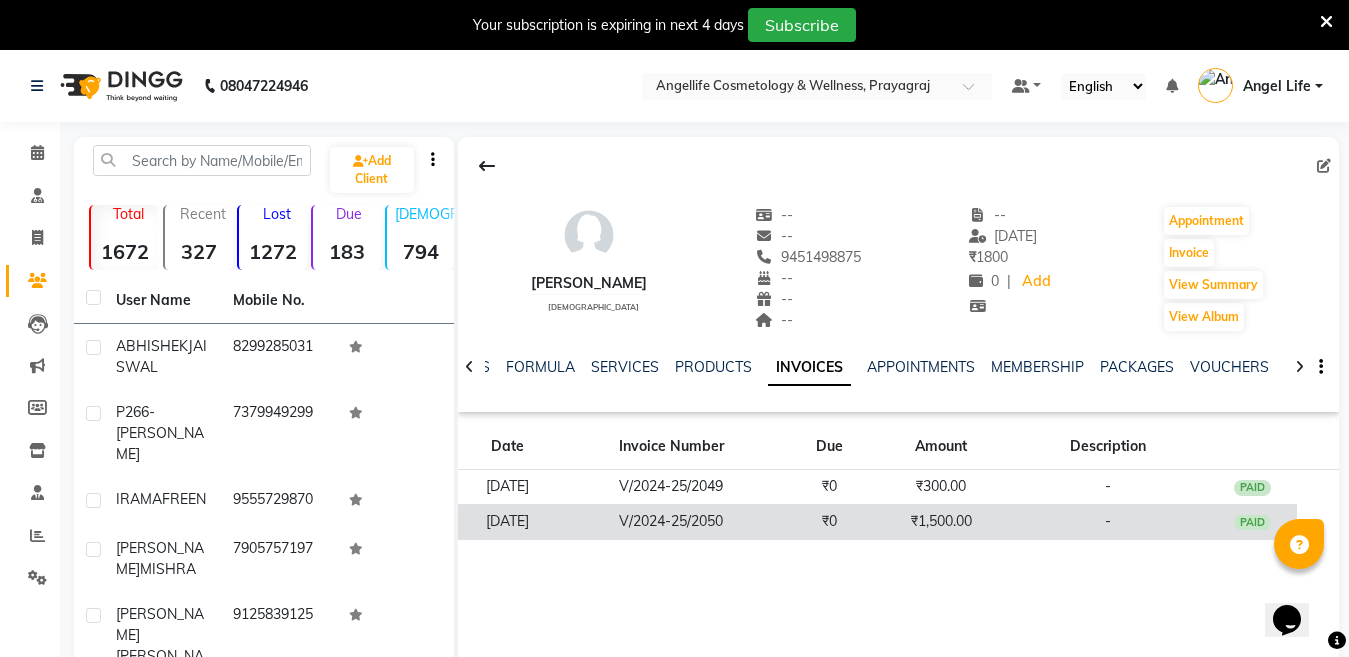 click on "₹1,500.00" 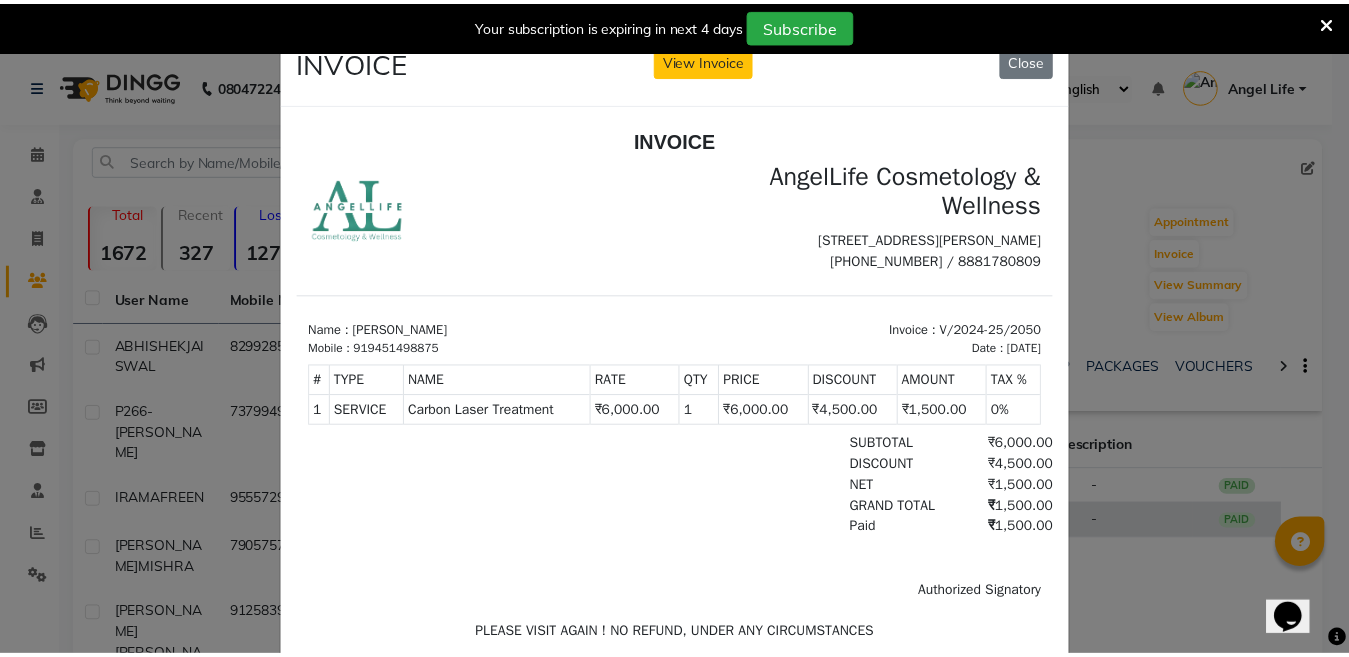 scroll, scrollTop: 0, scrollLeft: 0, axis: both 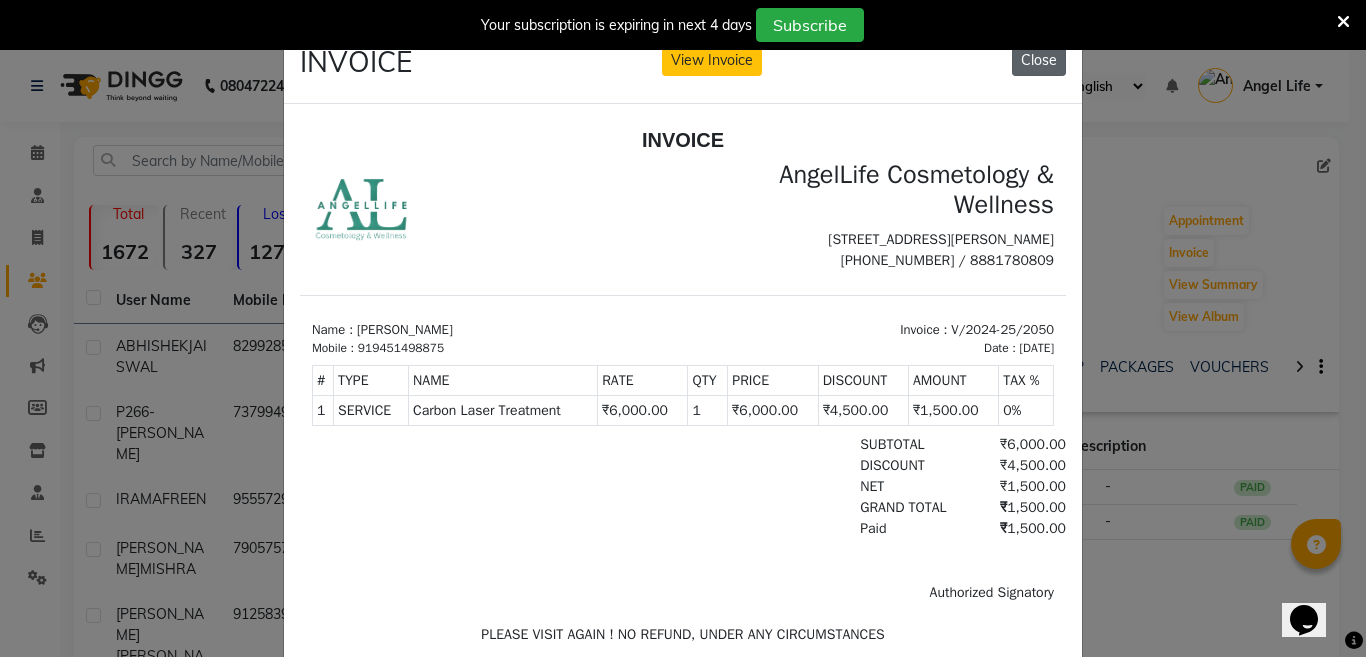 click on "Close" 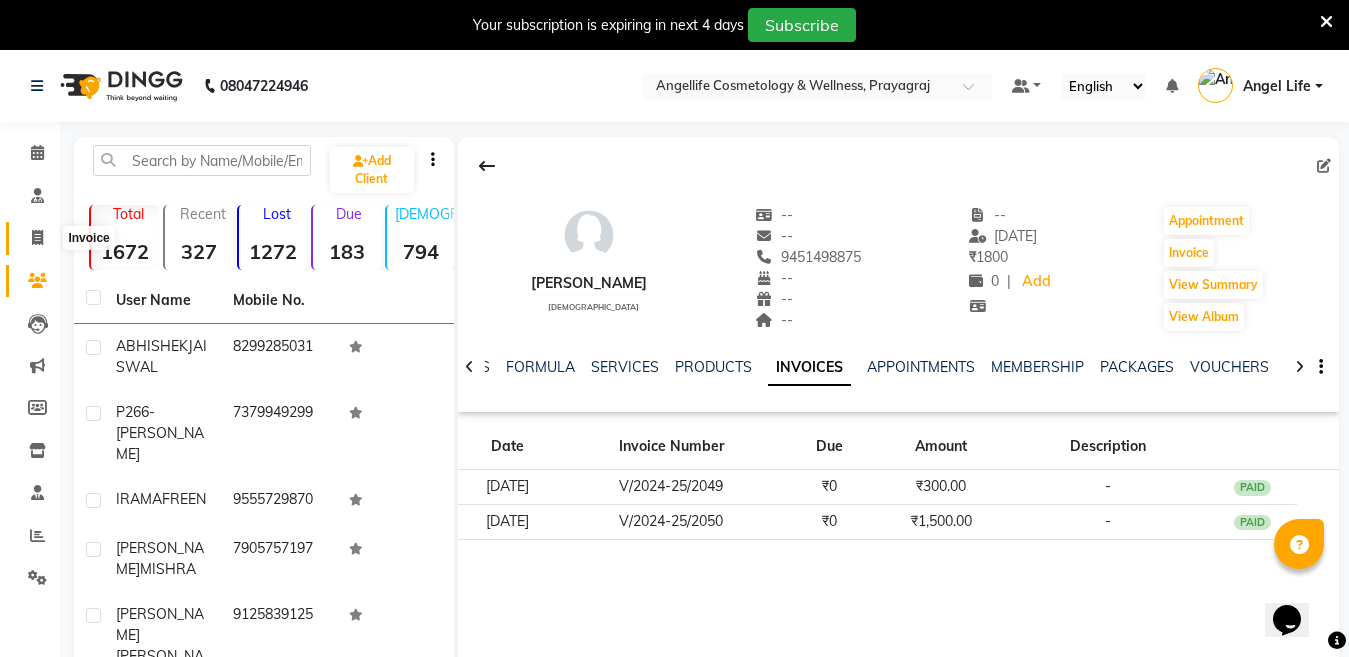 click 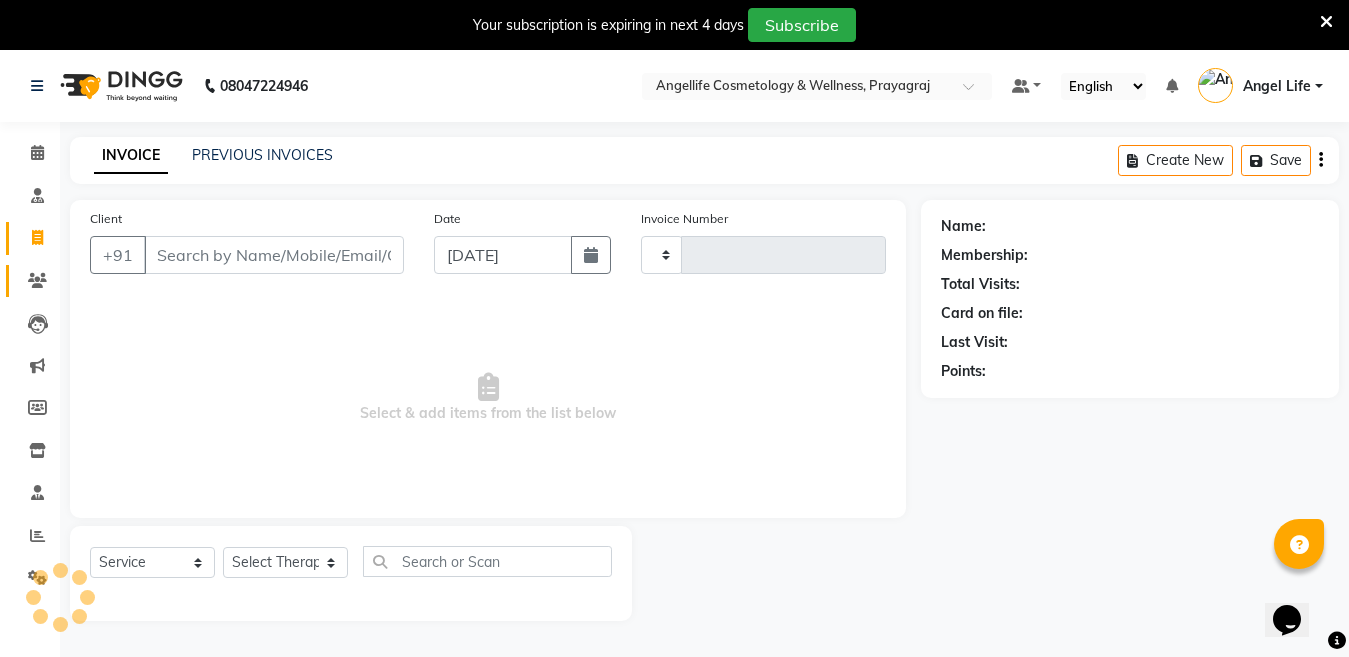 scroll, scrollTop: 50, scrollLeft: 0, axis: vertical 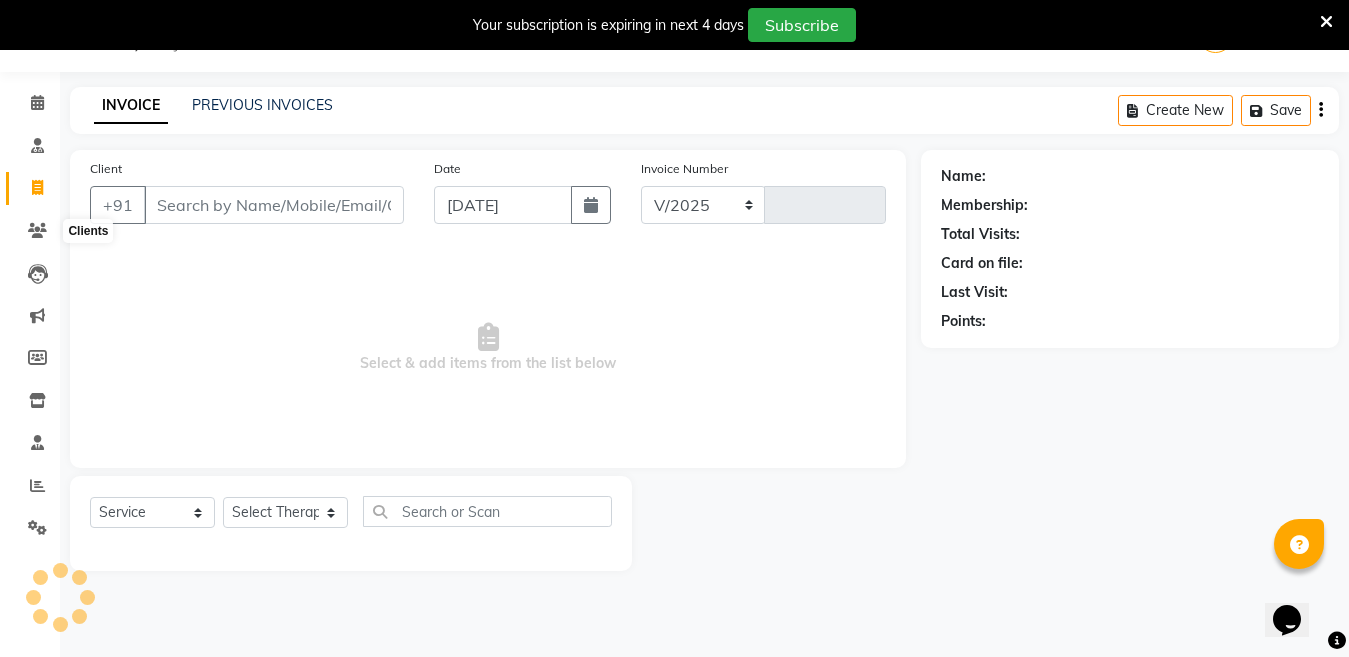 select on "4531" 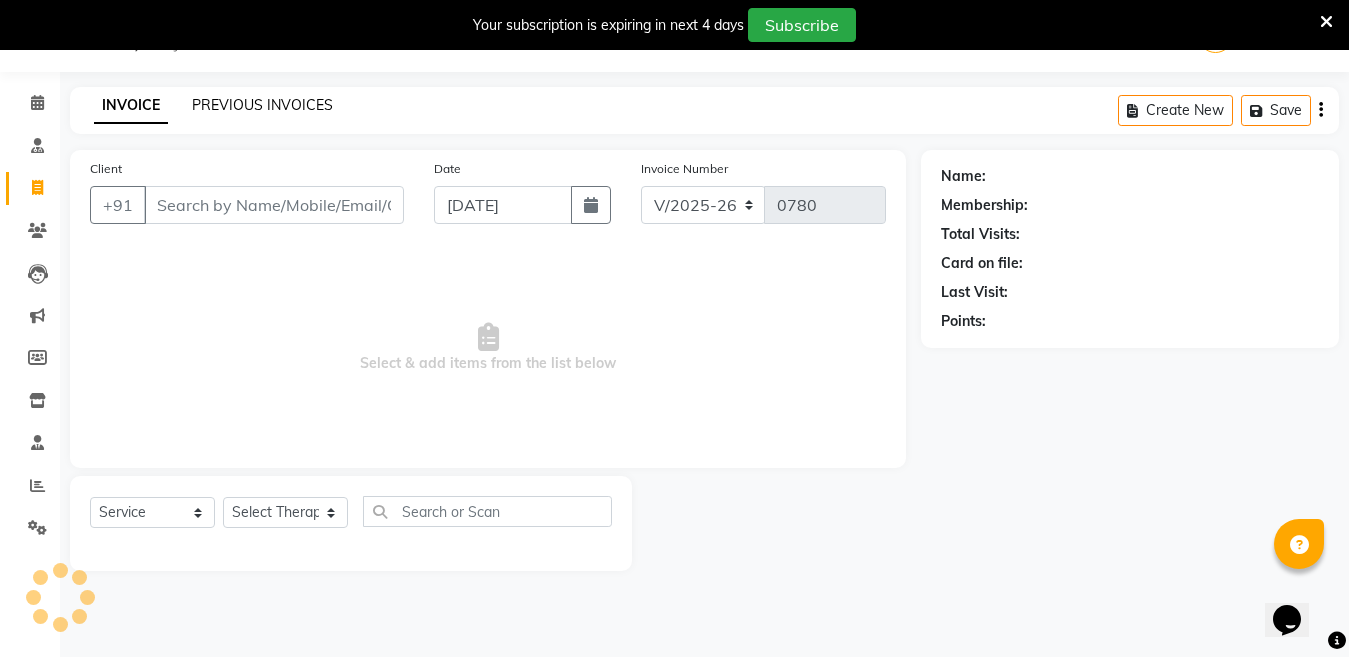 click on "PREVIOUS INVOICES" 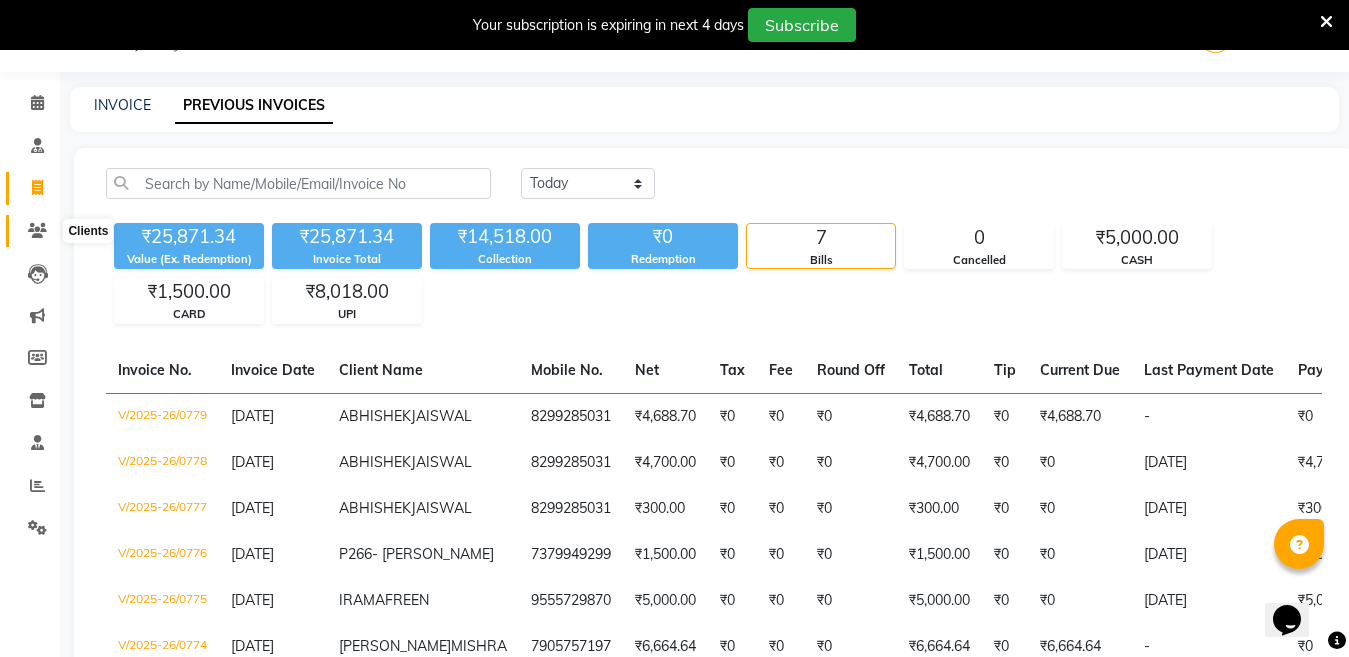 click 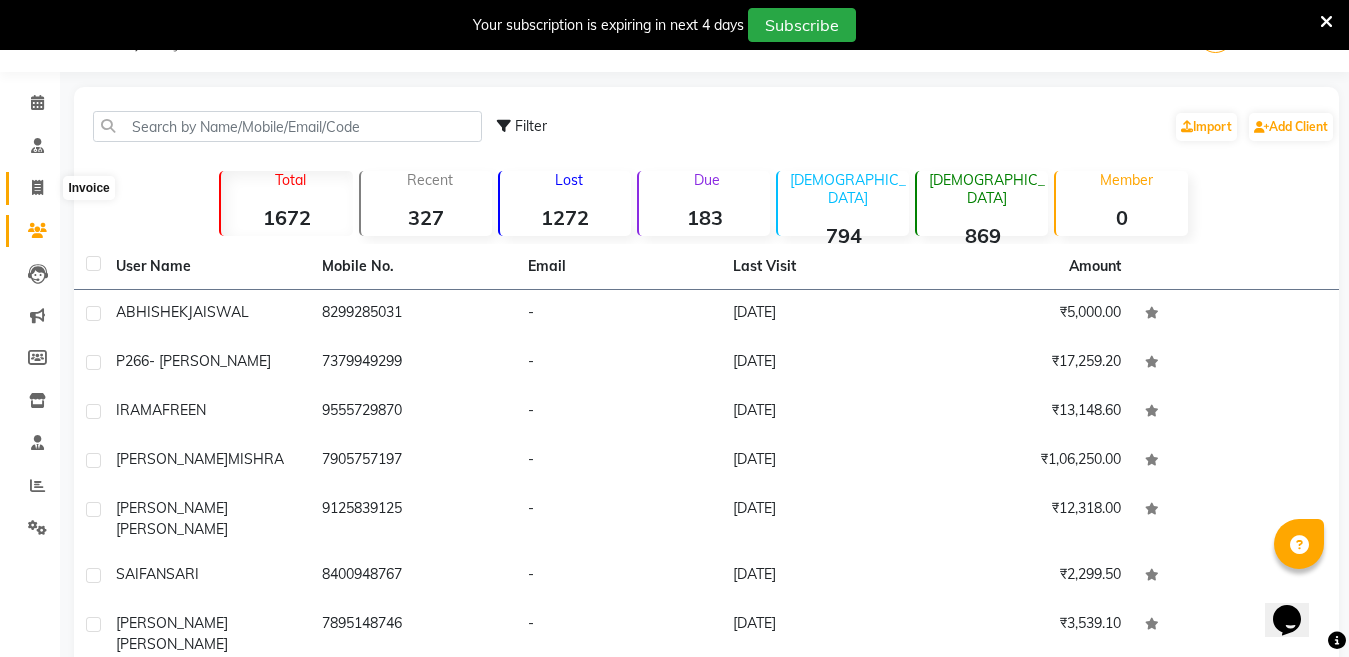 click 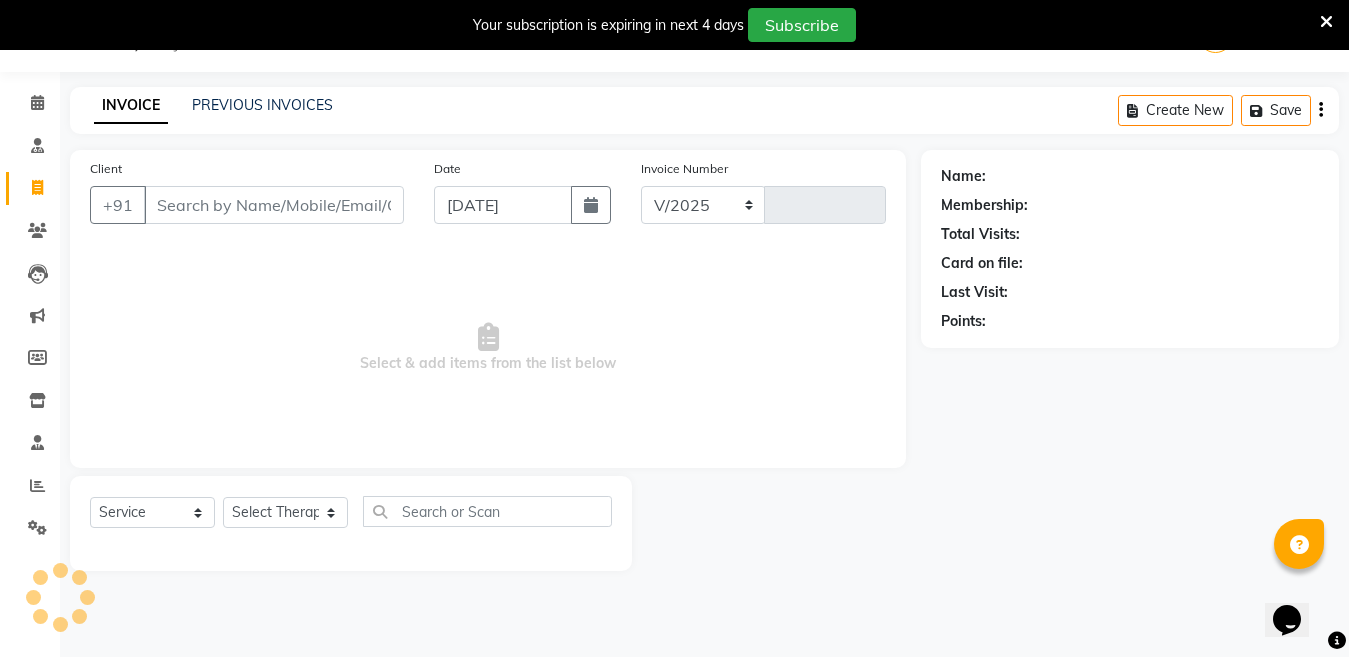 select on "4531" 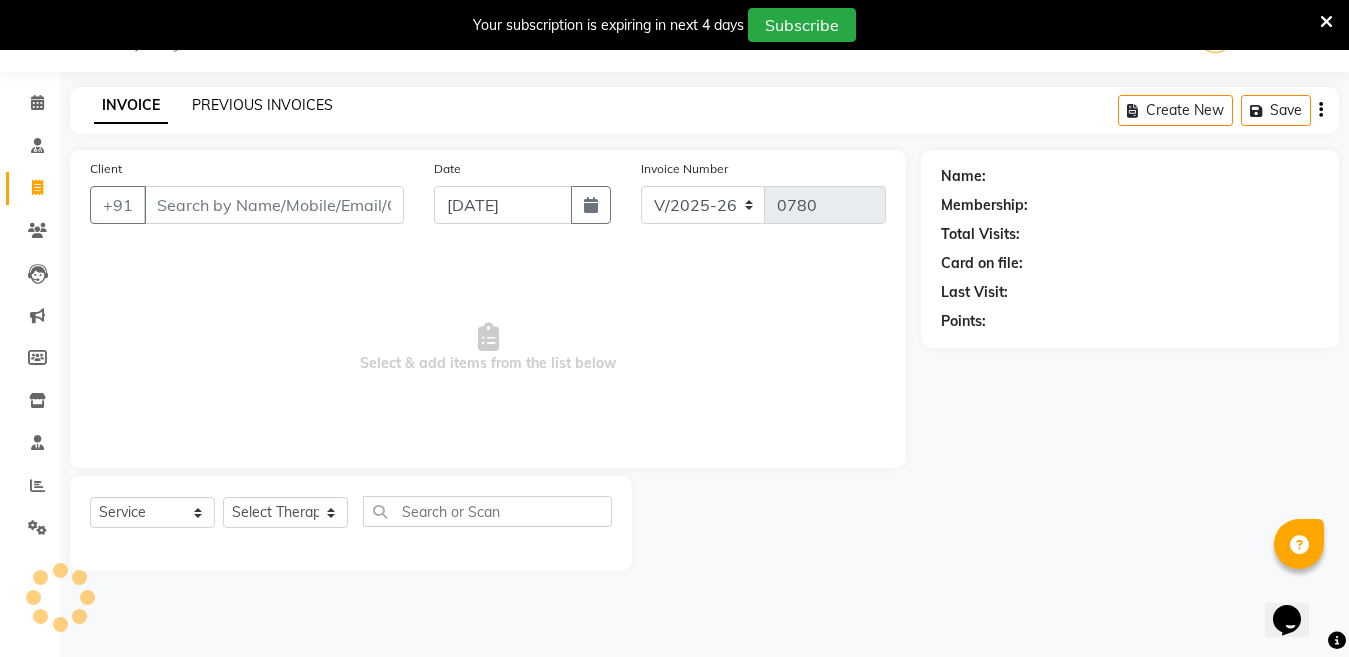click on "PREVIOUS INVOICES" 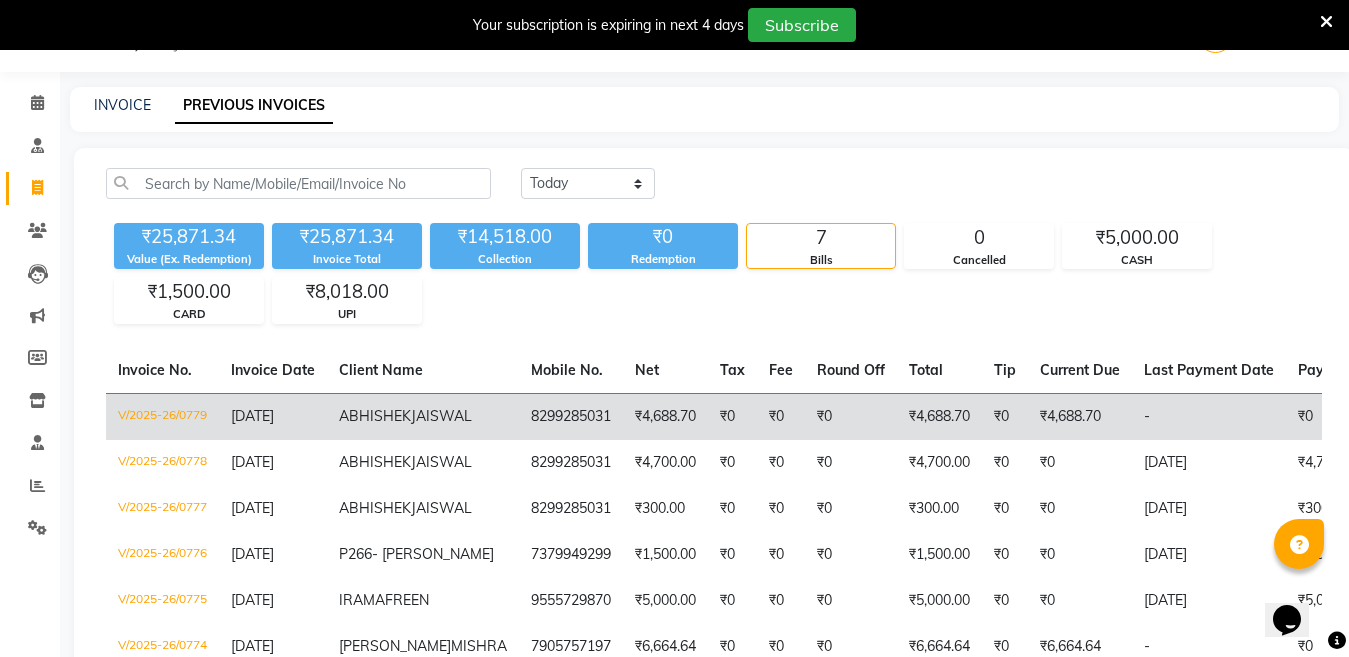 click on "8299285031" 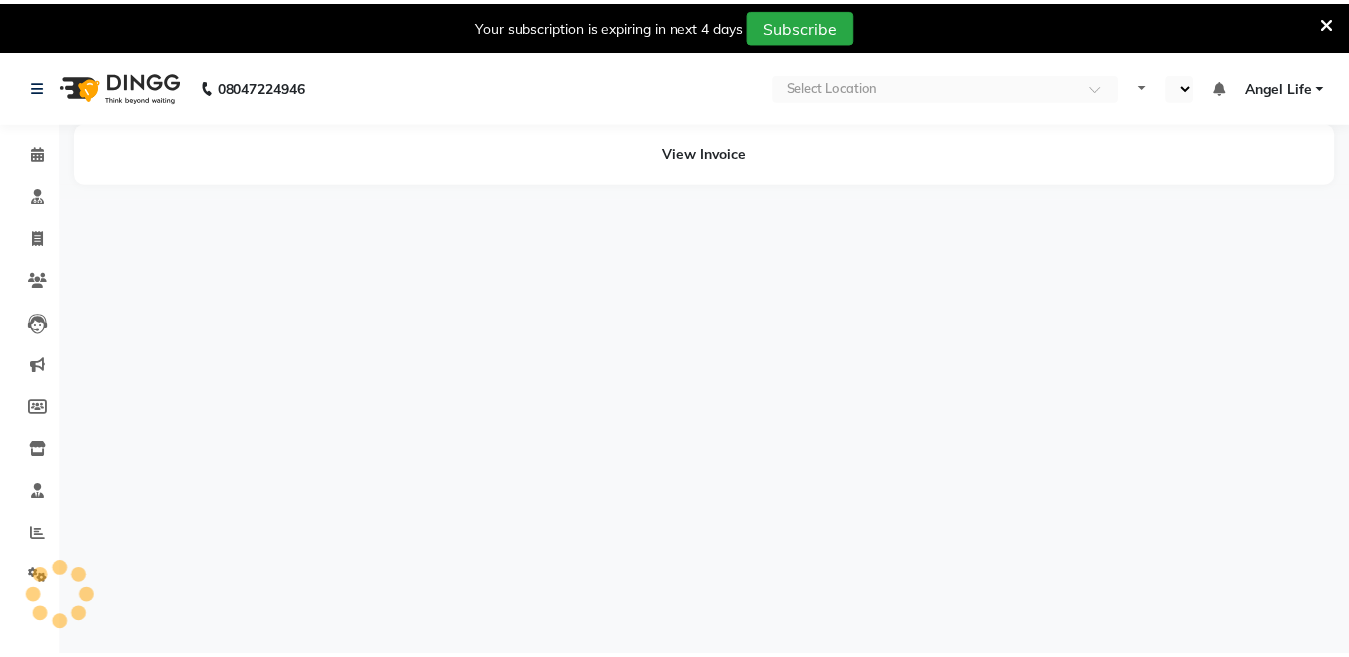 scroll, scrollTop: 0, scrollLeft: 0, axis: both 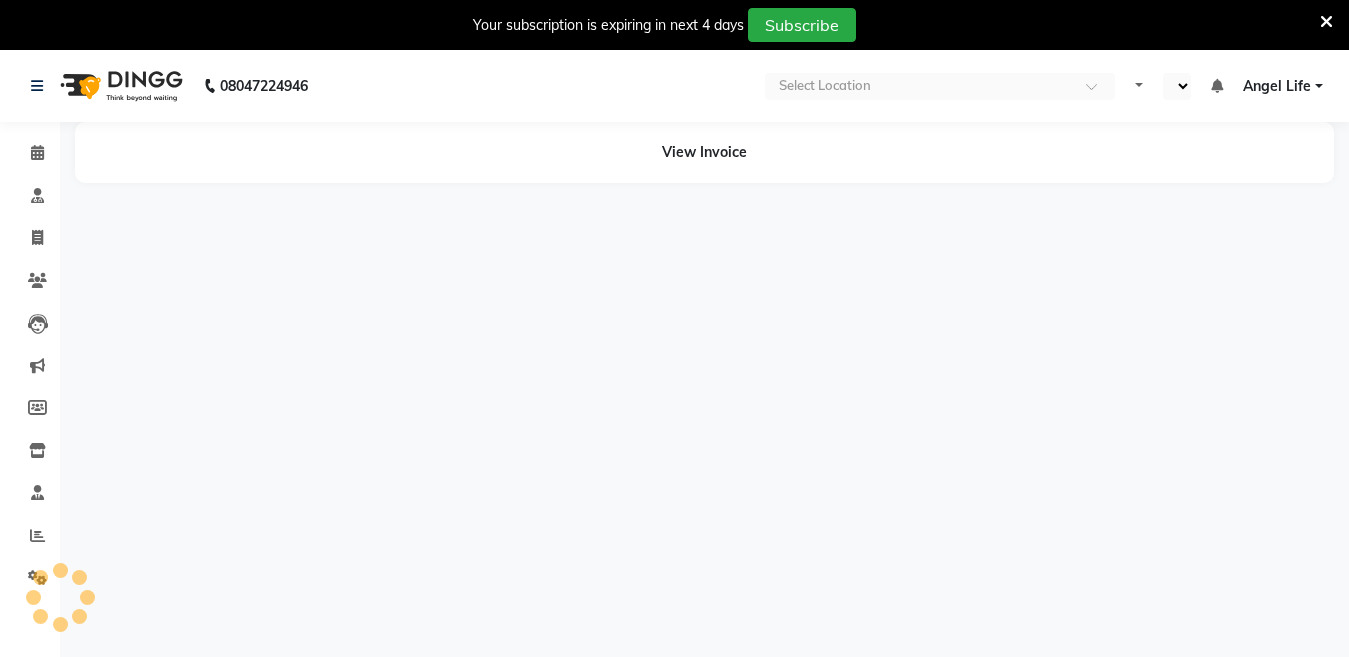 select on "en" 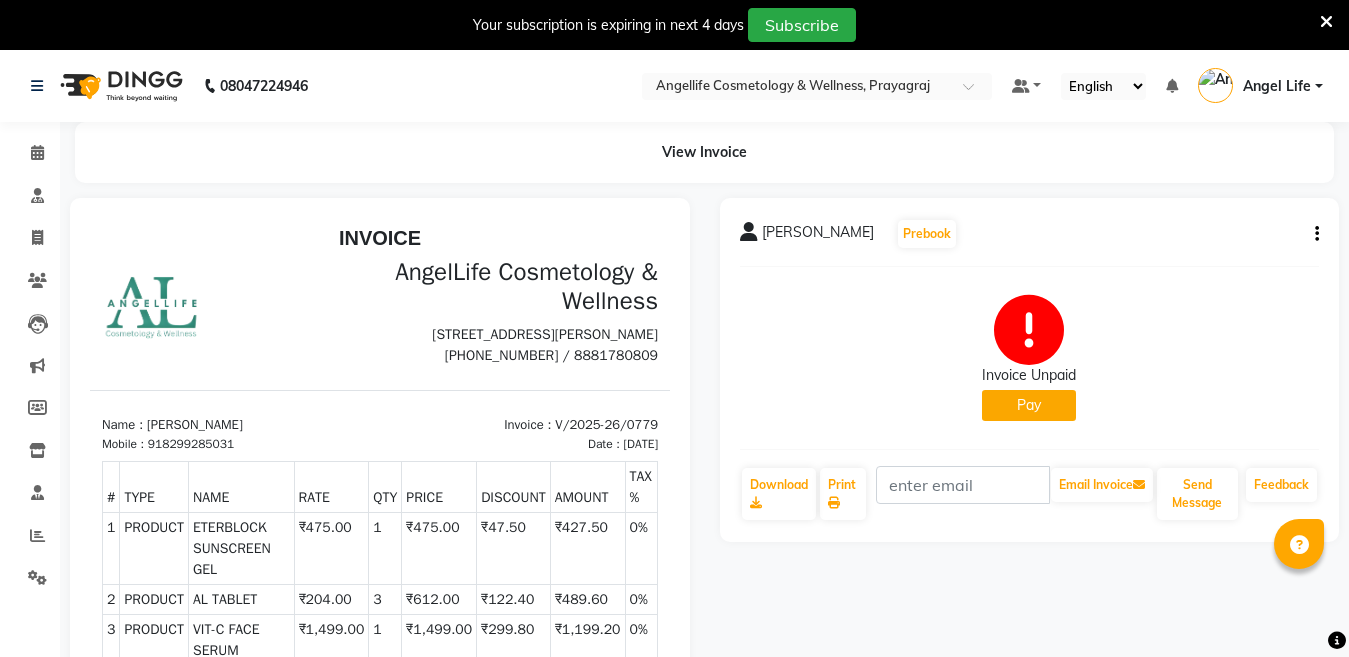scroll, scrollTop: 0, scrollLeft: 0, axis: both 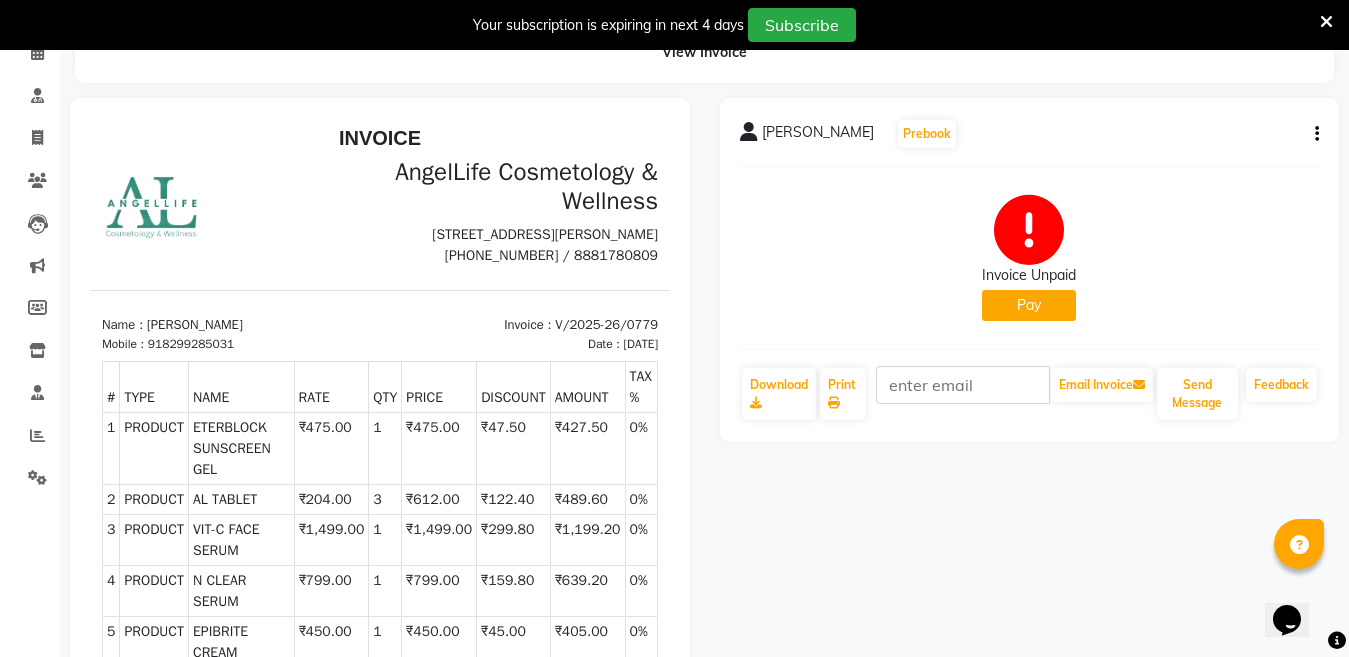 click 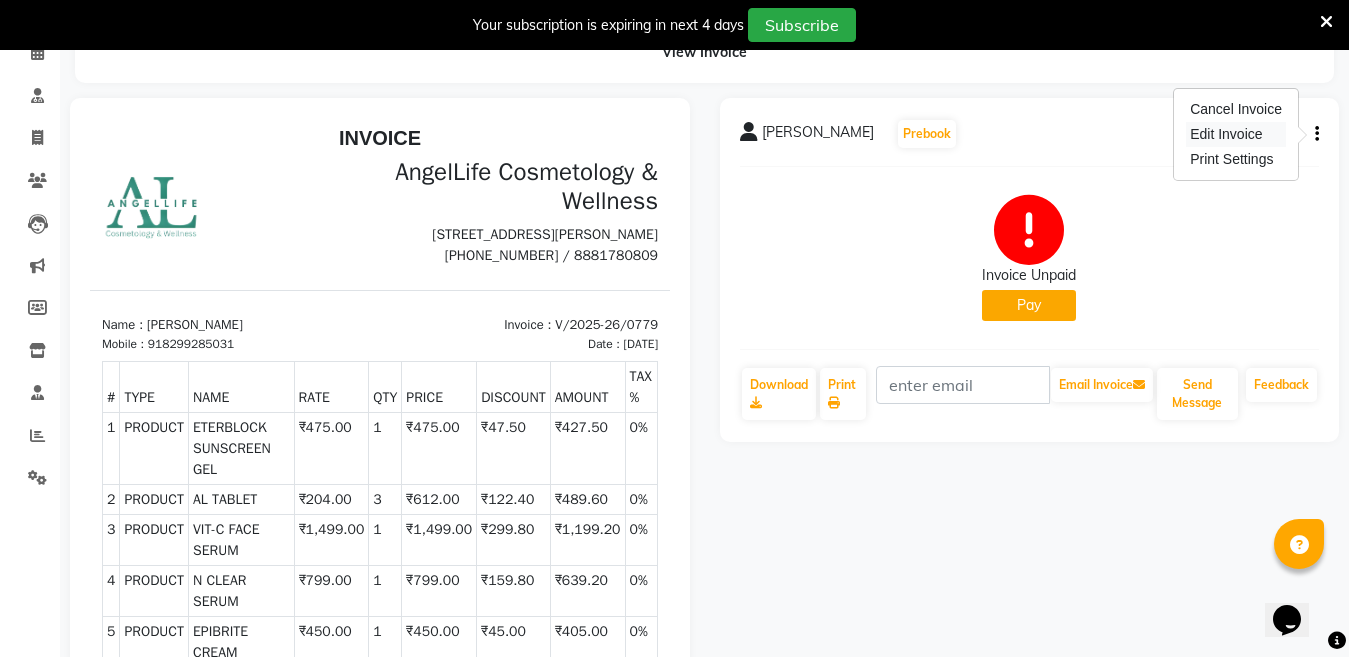 click on "Edit Invoice" at bounding box center (1236, 134) 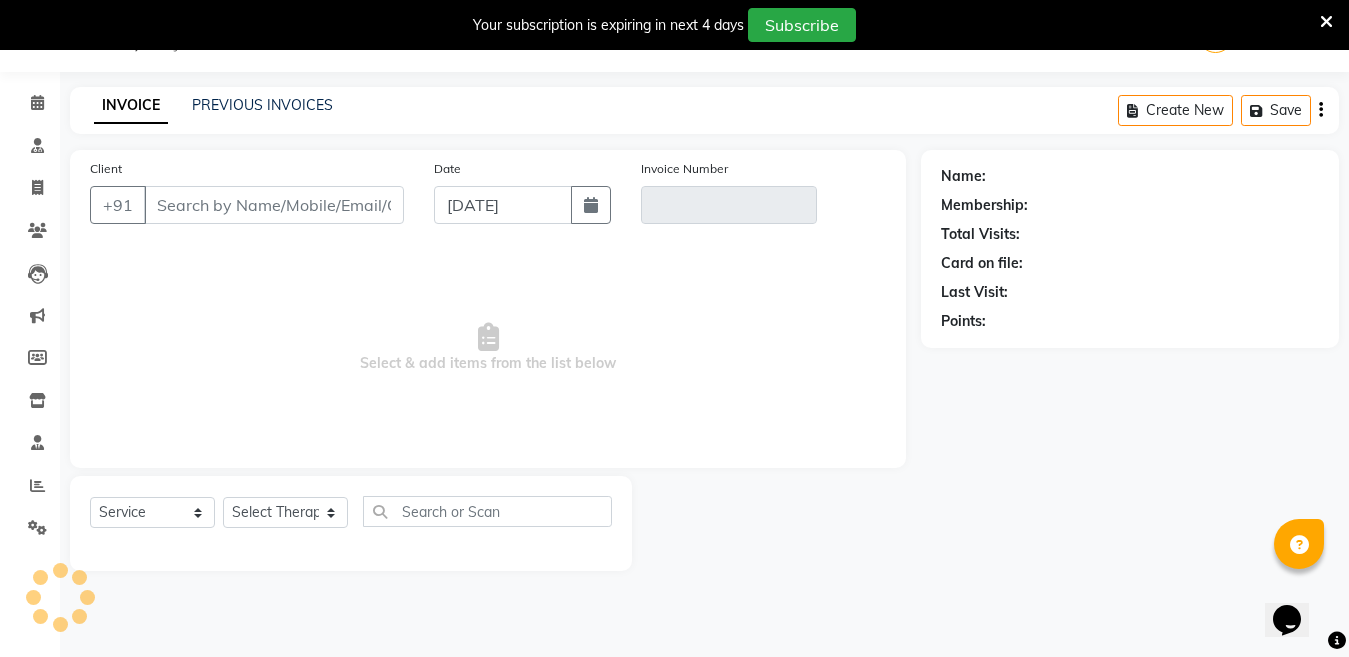 scroll, scrollTop: 50, scrollLeft: 0, axis: vertical 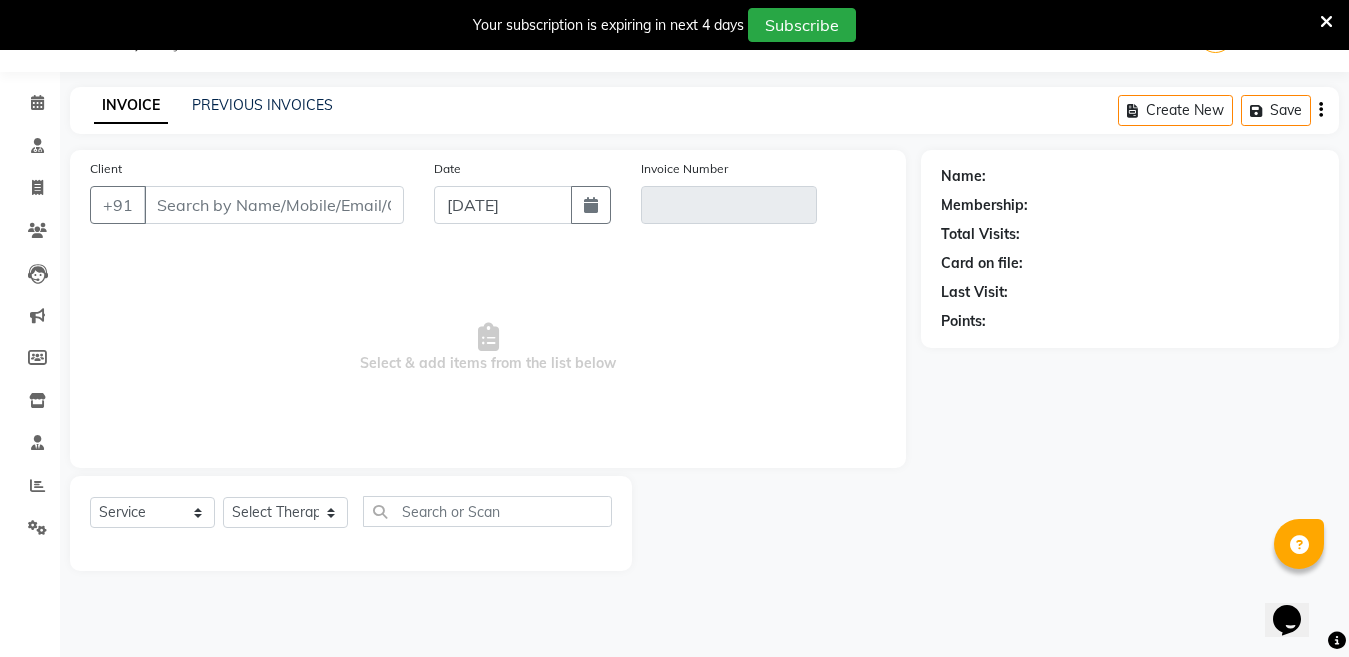 type on "8299285031" 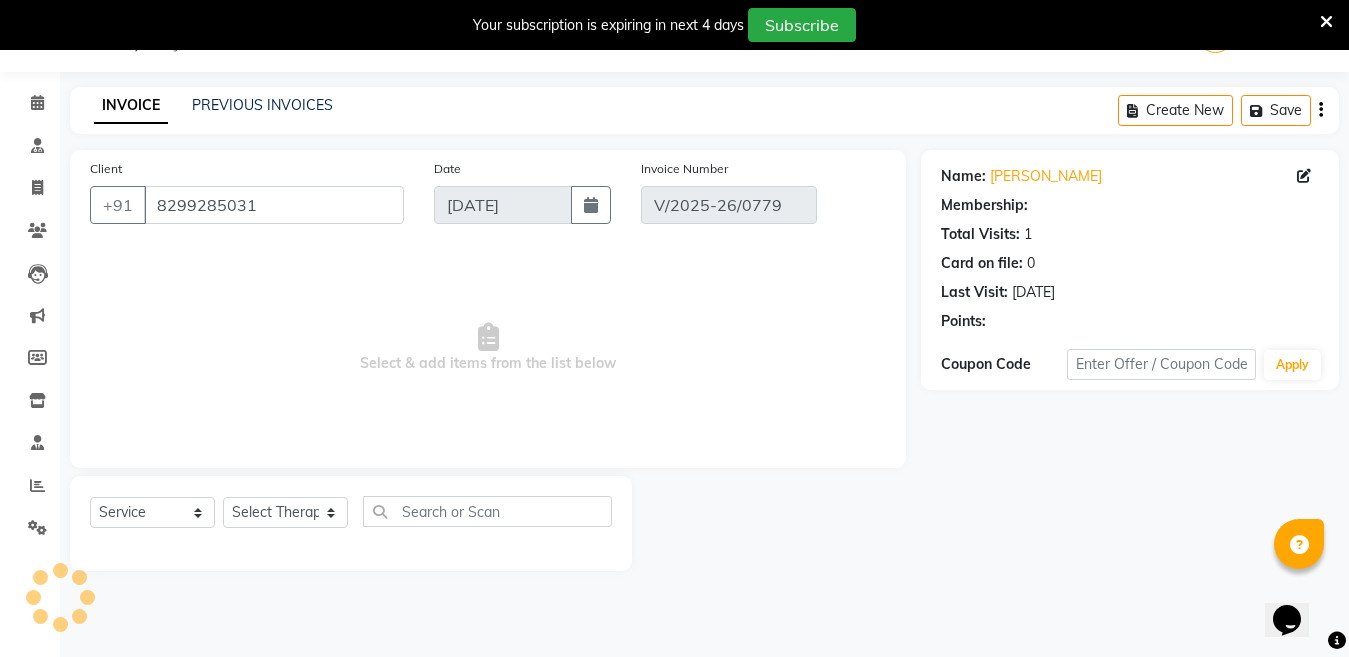 select on "select" 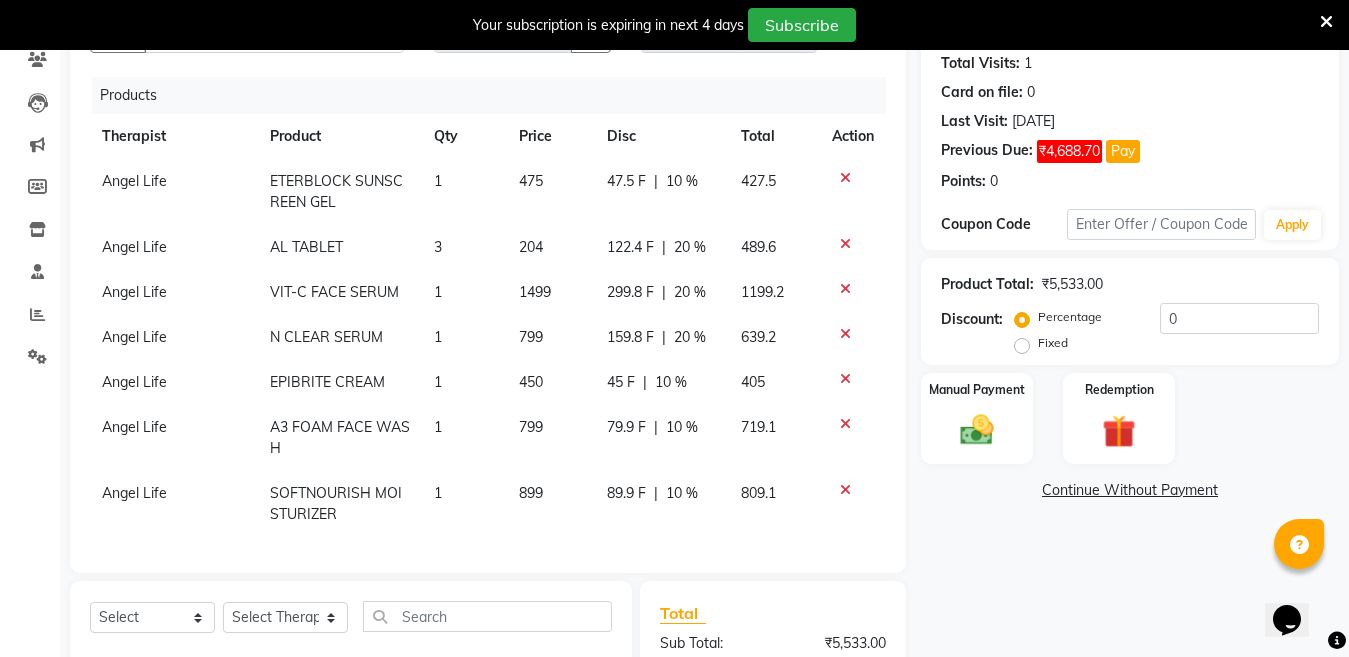 scroll, scrollTop: 250, scrollLeft: 0, axis: vertical 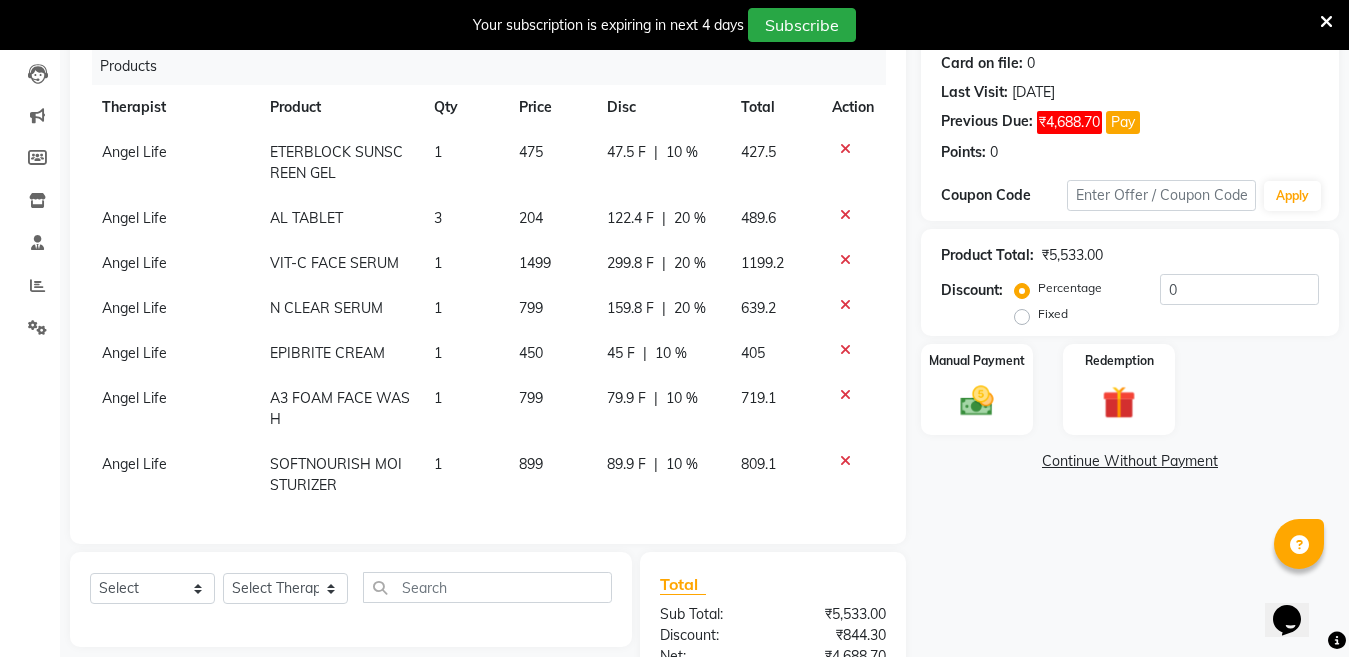 click 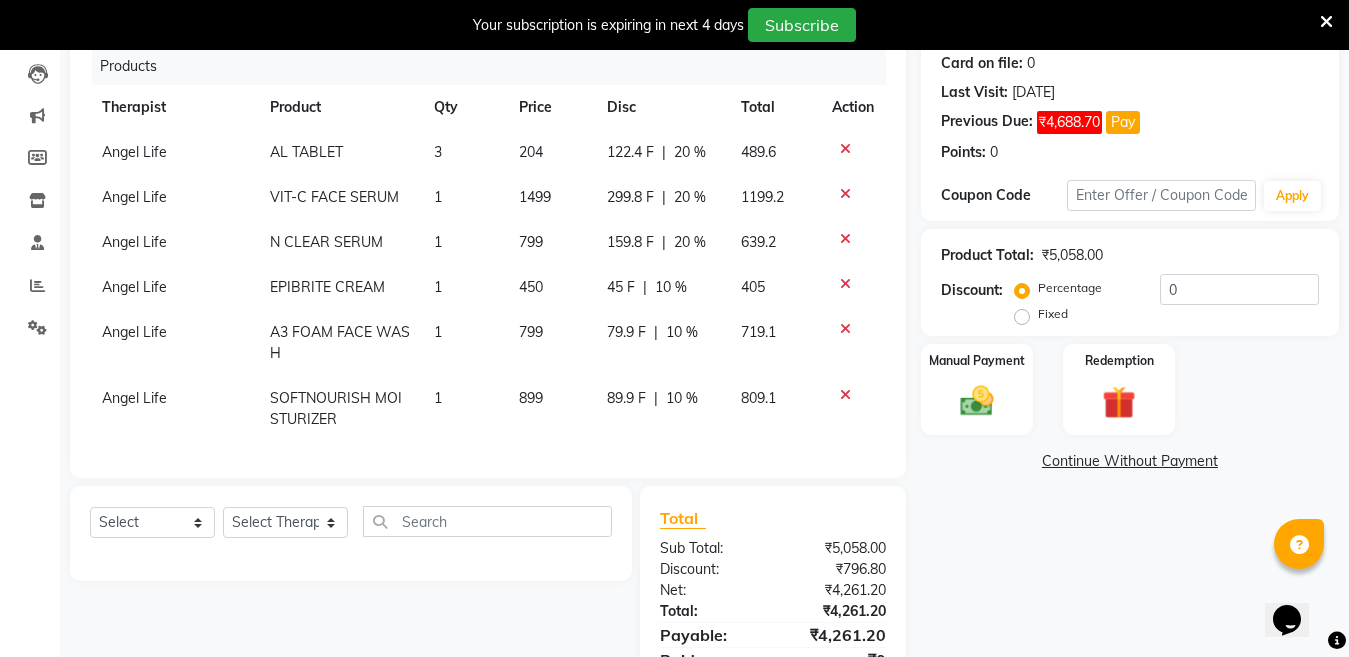 click on "10 %" 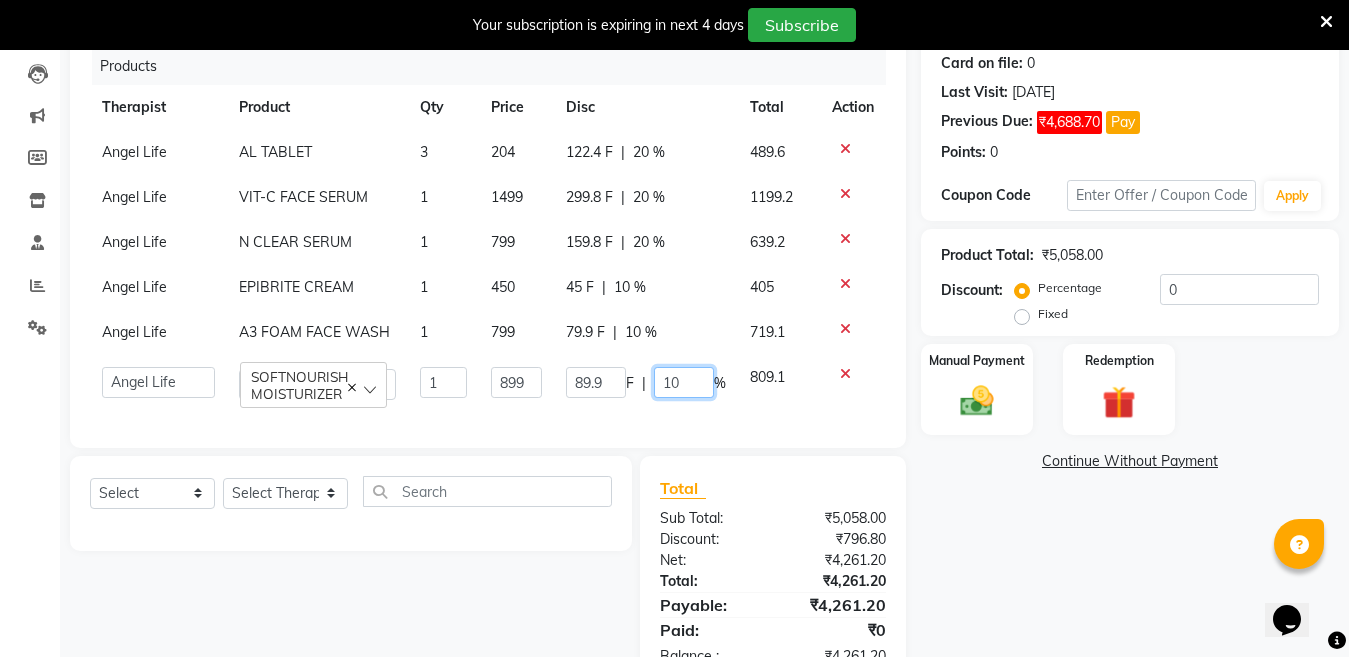 click on "10" 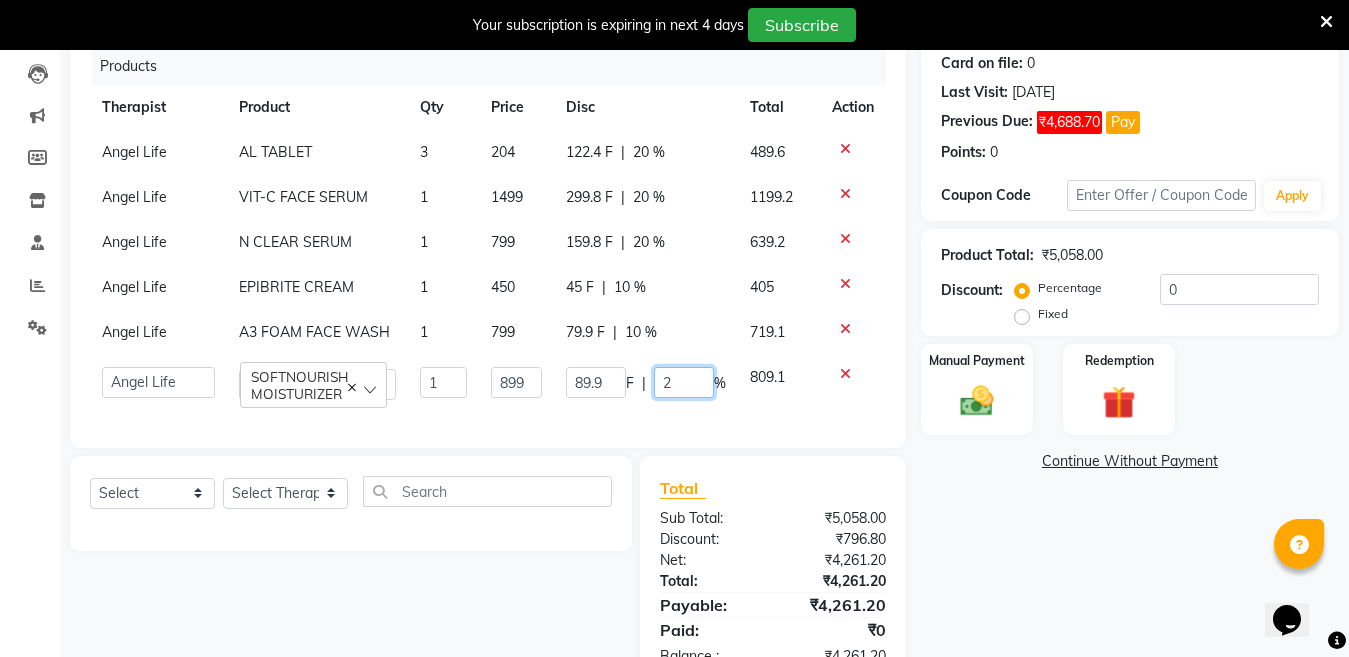 type on "20" 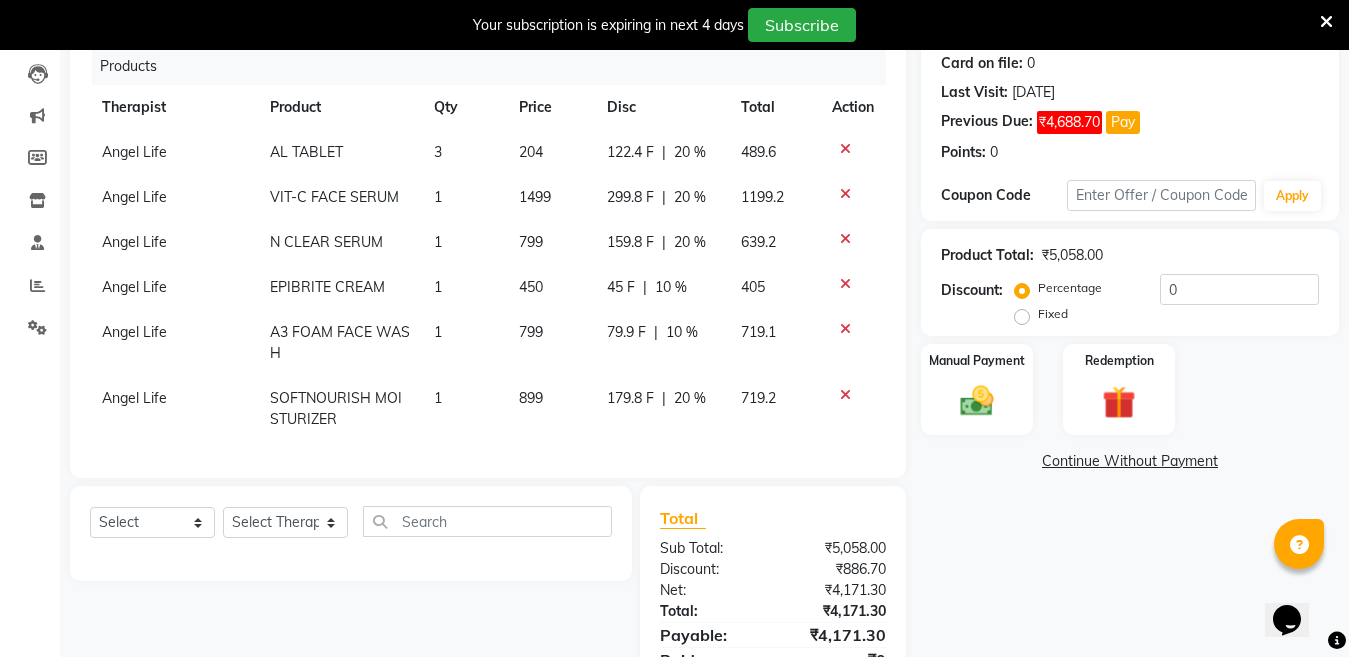 click on "Name: Abhishek Jaiswal Membership:  No Active Membership  Total Visits:  1 Card on file:  0 Last Visit:   10-07-2025 Previous Due:  ₹4,688.70 Pay Points:   0  Coupon Code Apply Product Total:  ₹5,058.00  Discount:  Percentage   Fixed  0 Manual Payment Redemption  Continue Without Payment" 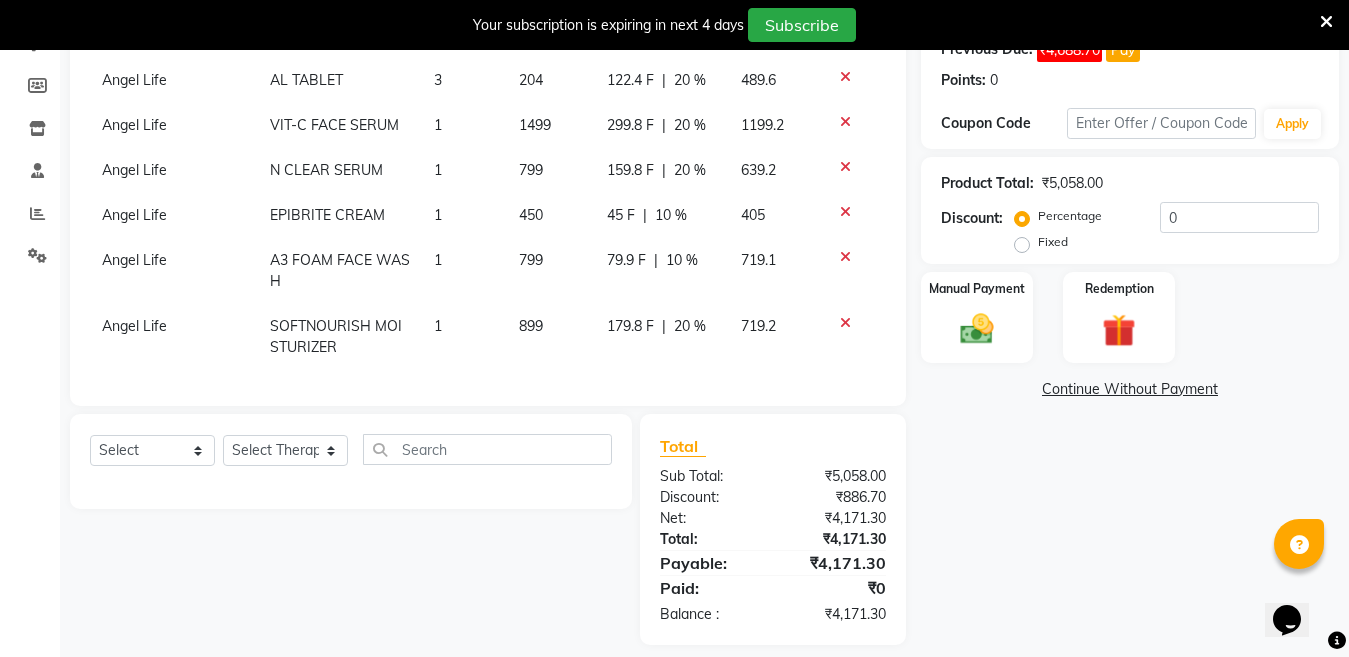 scroll, scrollTop: 350, scrollLeft: 0, axis: vertical 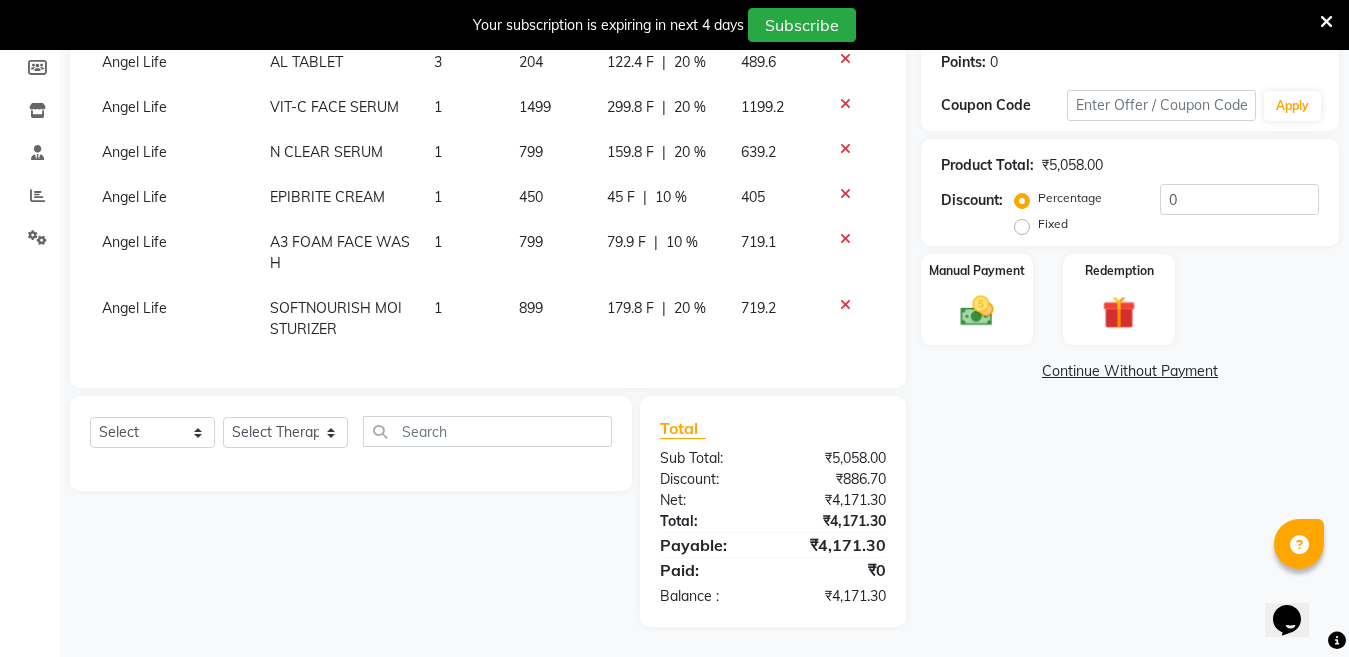 click on "Name: Abhishek Jaiswal Membership:  No Active Membership  Total Visits:  1 Card on file:  0 Last Visit:   10-07-2025 Previous Due:  ₹4,688.70 Pay Points:   0  Coupon Code Apply Product Total:  ₹5,058.00  Discount:  Percentage   Fixed  0 Manual Payment Redemption  Continue Without Payment" 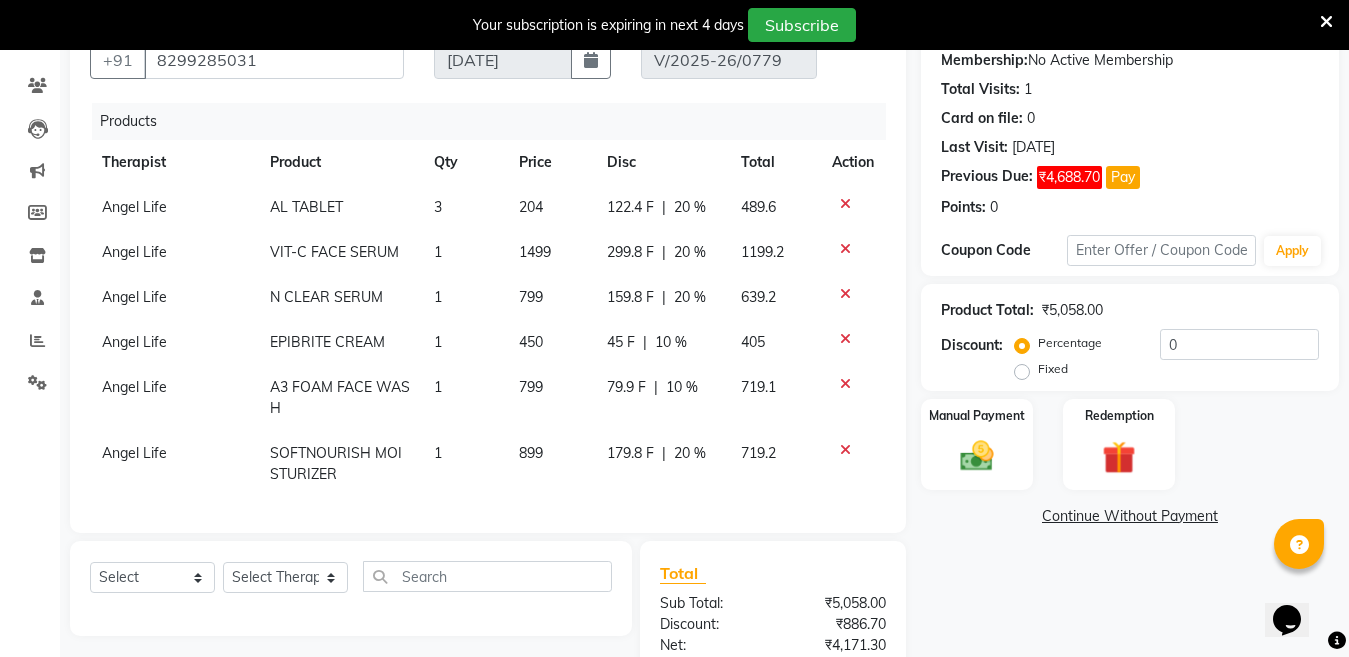 scroll, scrollTop: 150, scrollLeft: 0, axis: vertical 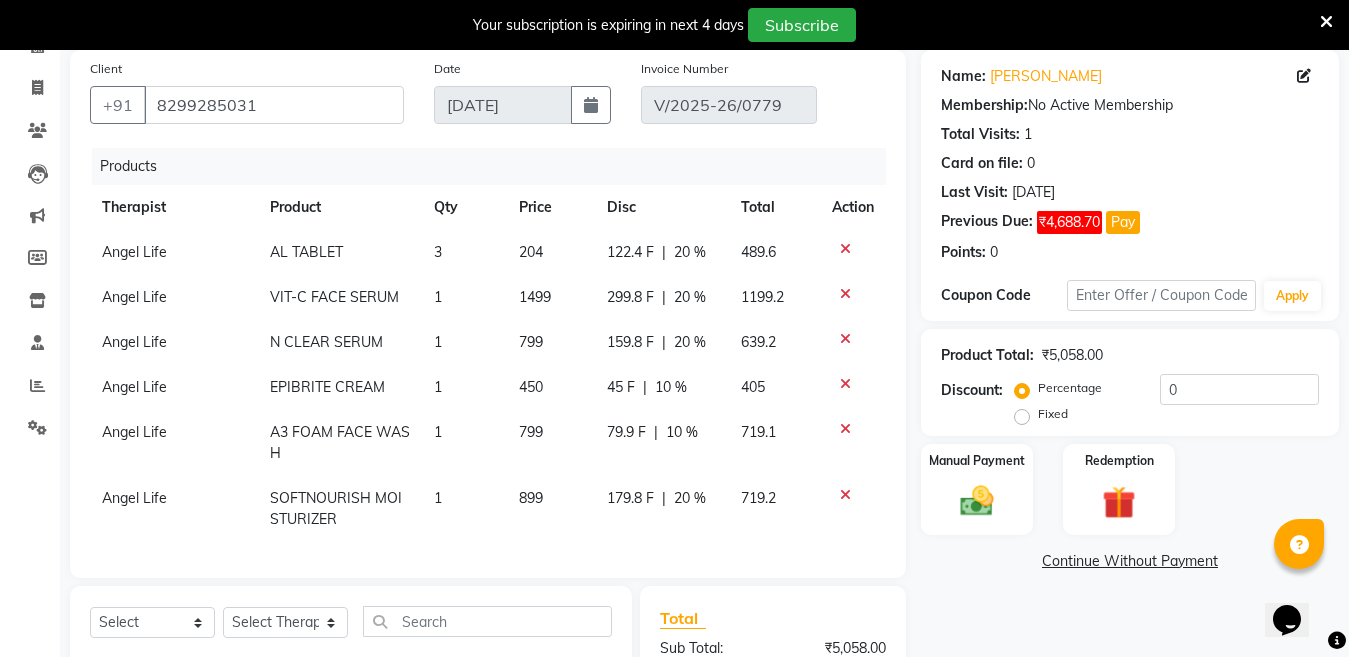 click on "10 %" 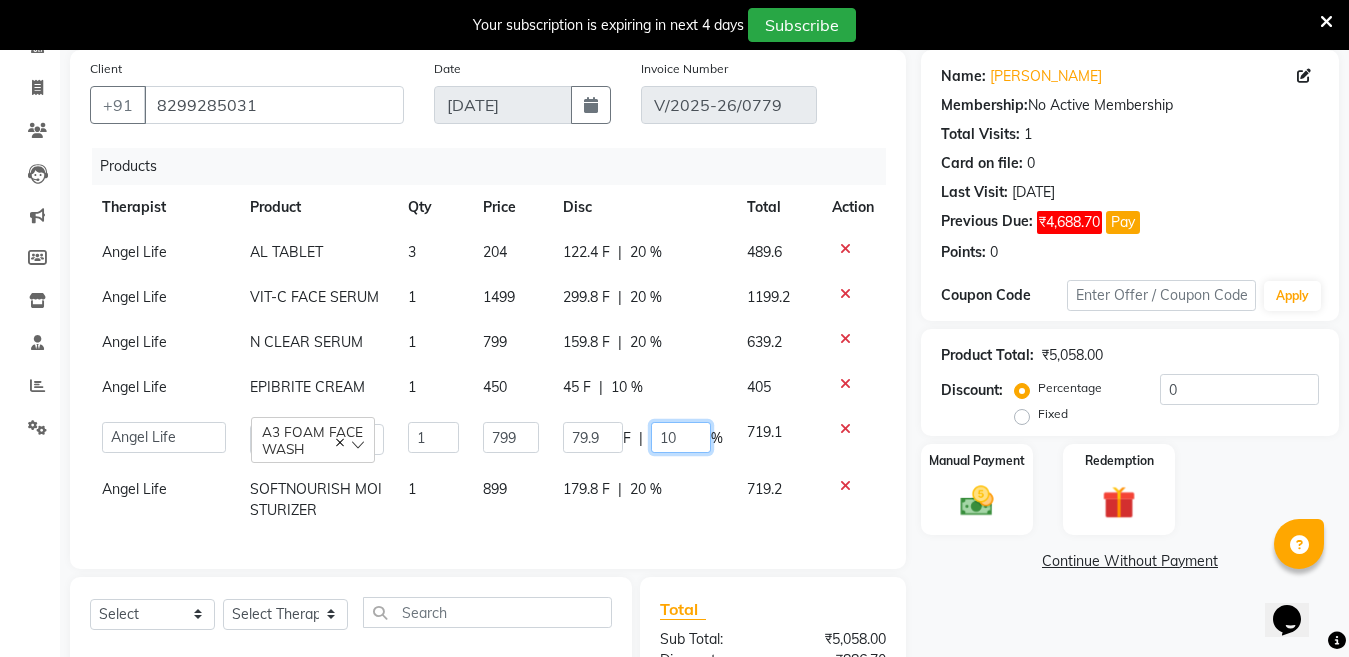 click on "10" 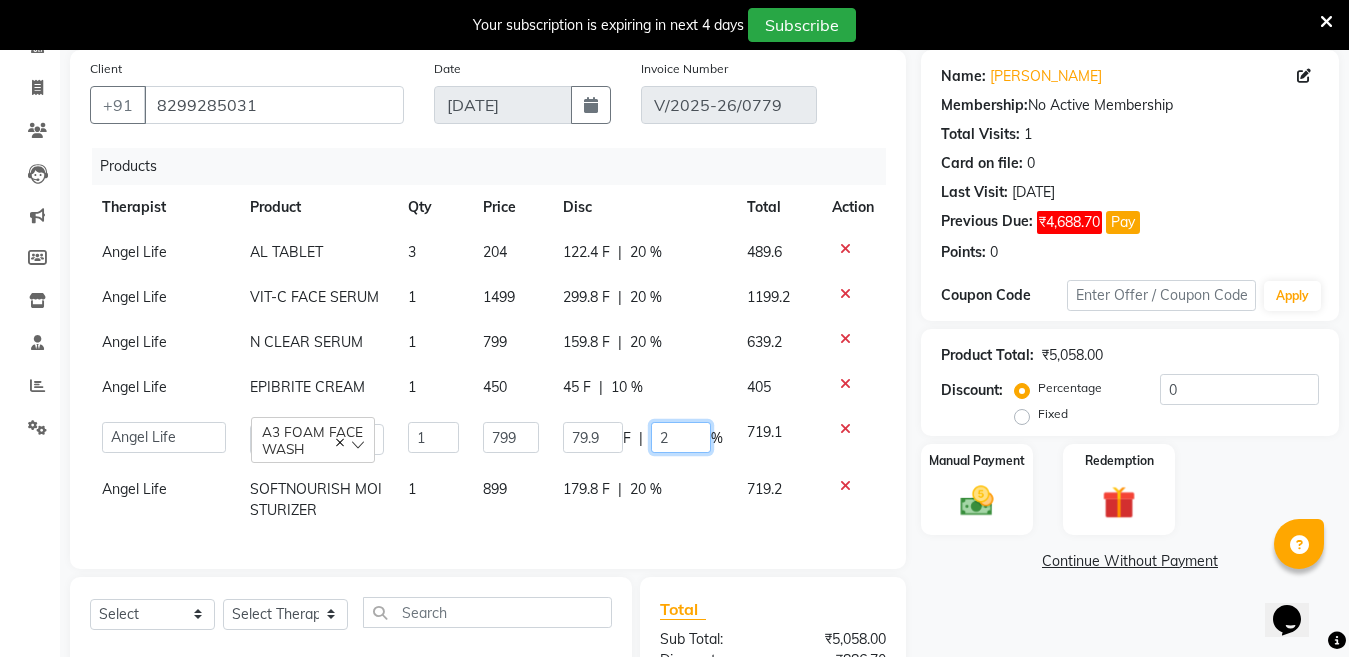 type on "20" 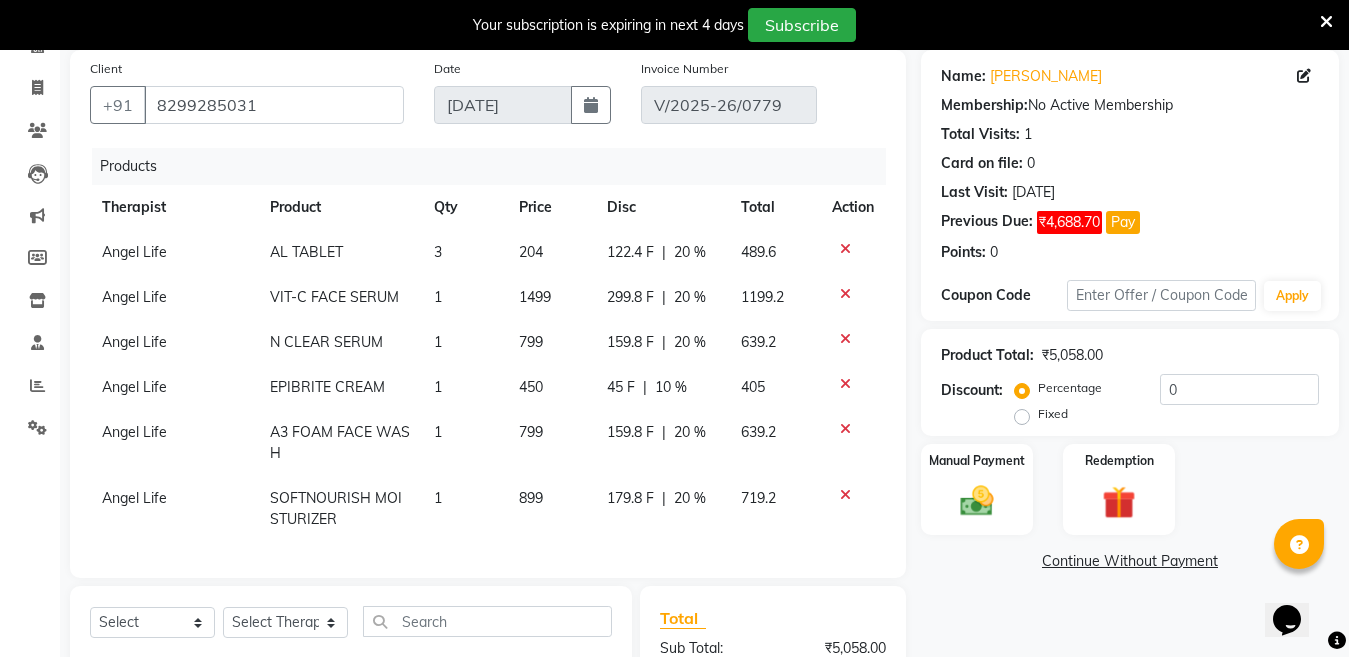 click on "Name: Abhishek Jaiswal Membership:  No Active Membership  Total Visits:  1 Card on file:  0 Last Visit:   10-07-2025 Previous Due:  ₹4,688.70 Pay Points:   0  Coupon Code Apply Product Total:  ₹5,058.00  Discount:  Percentage   Fixed  0 Manual Payment Redemption  Continue Without Payment" 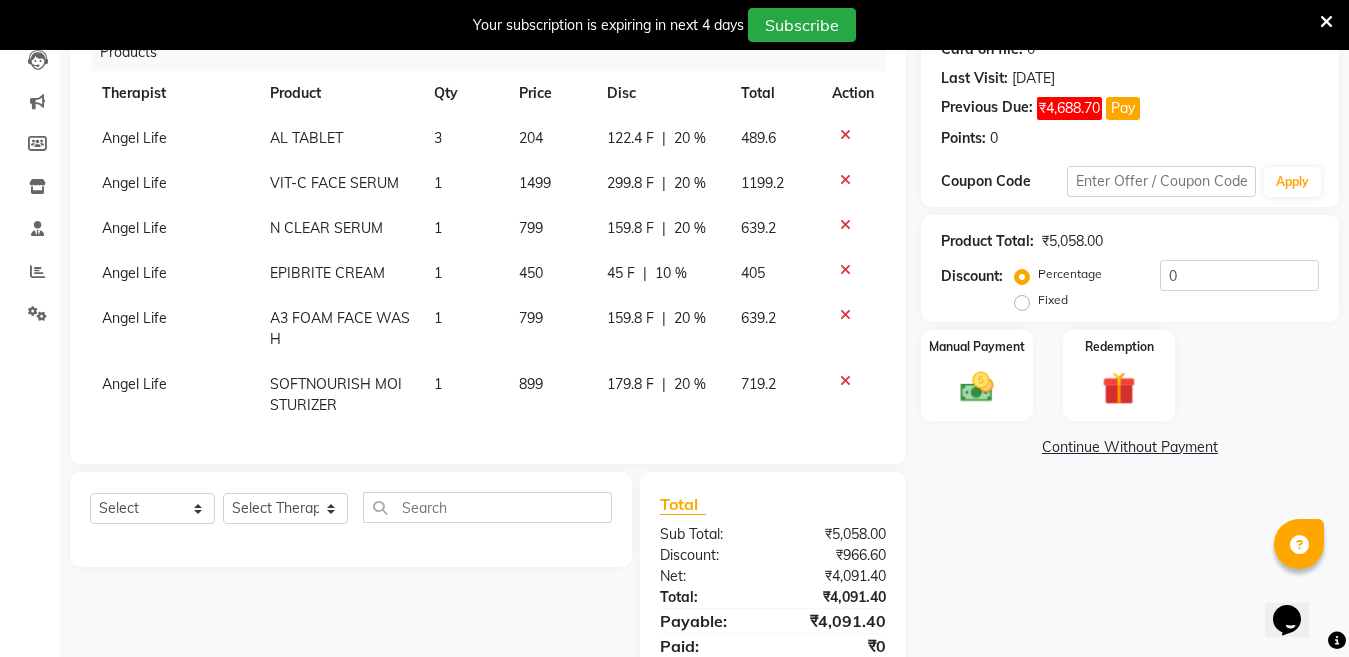 scroll, scrollTop: 157, scrollLeft: 0, axis: vertical 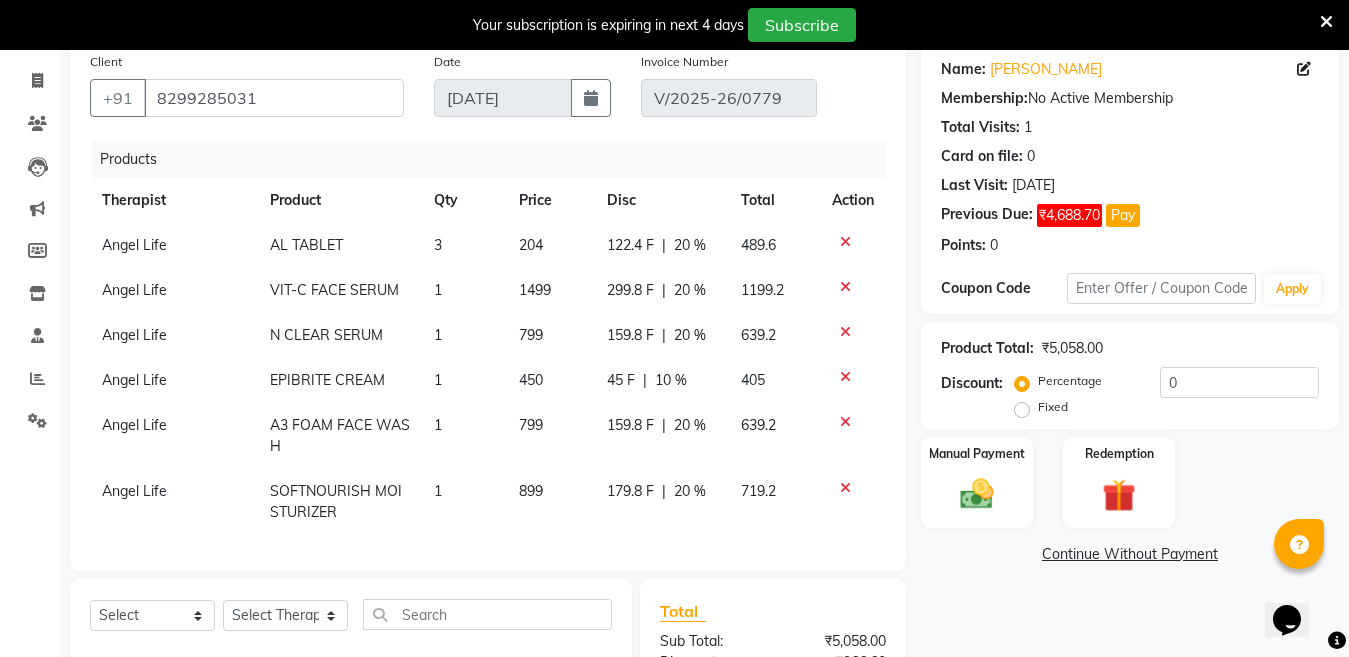 click on "Continue Without Payment" 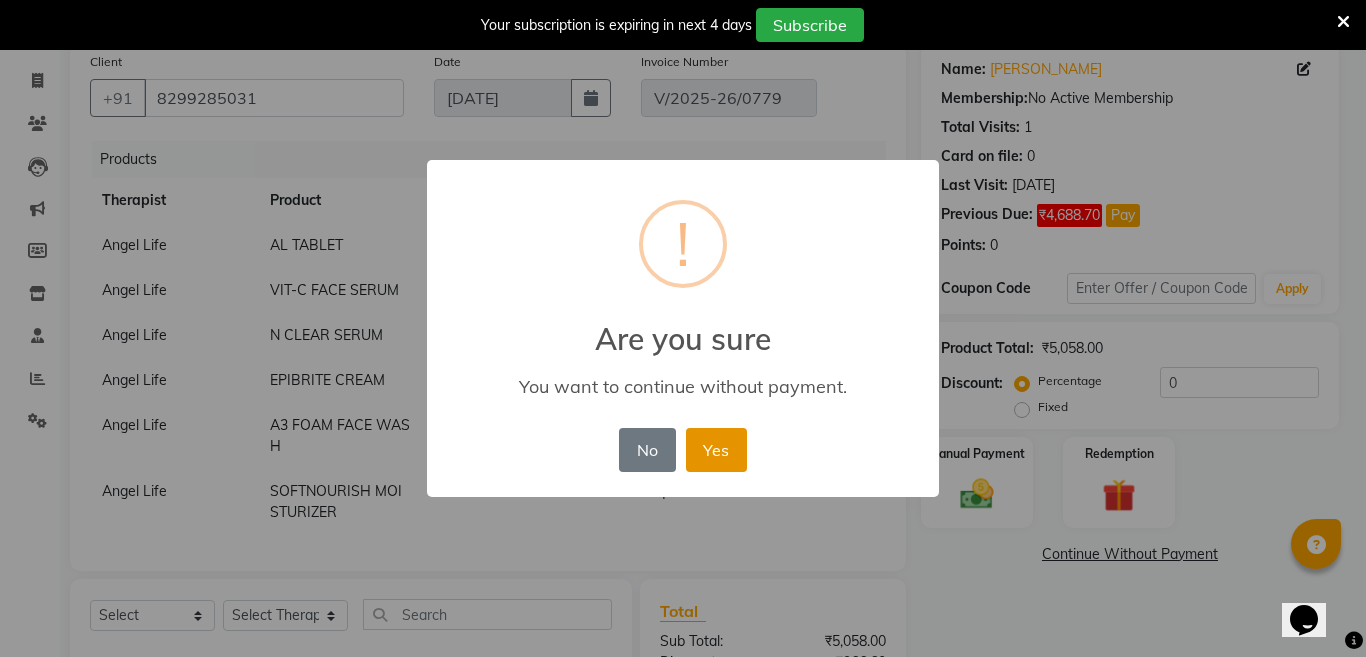 click on "Yes" at bounding box center (716, 450) 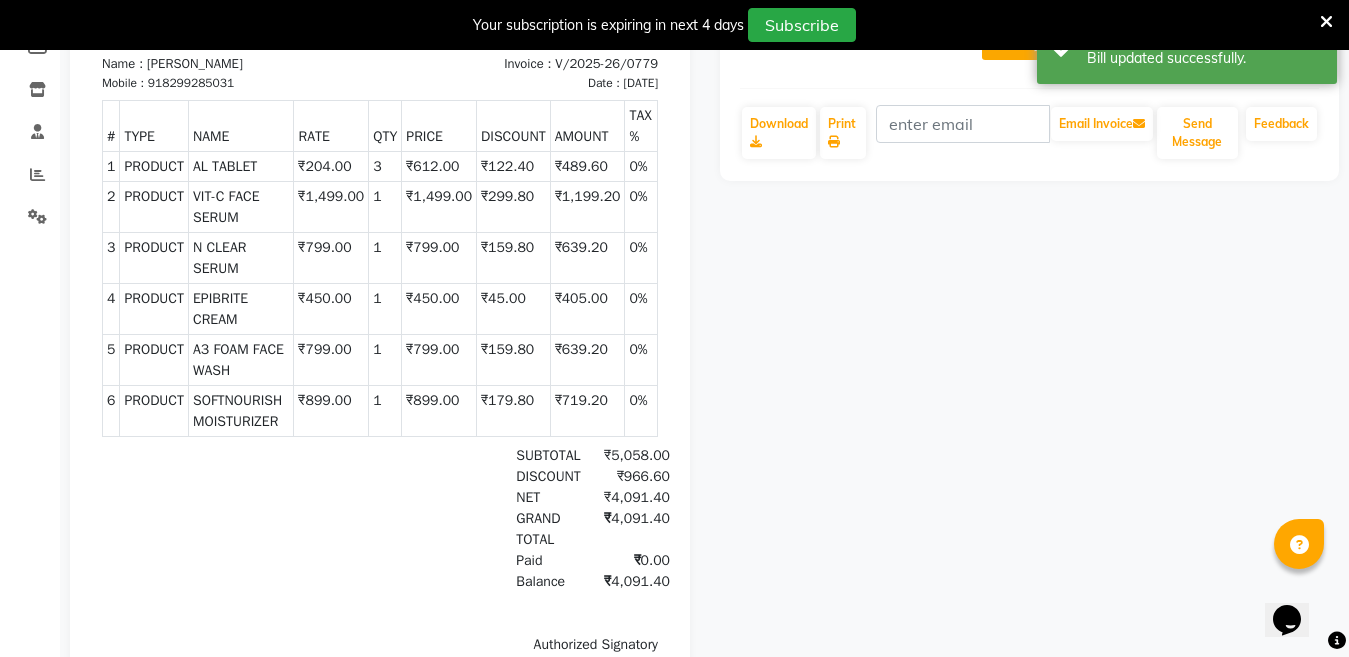 scroll, scrollTop: 80, scrollLeft: 0, axis: vertical 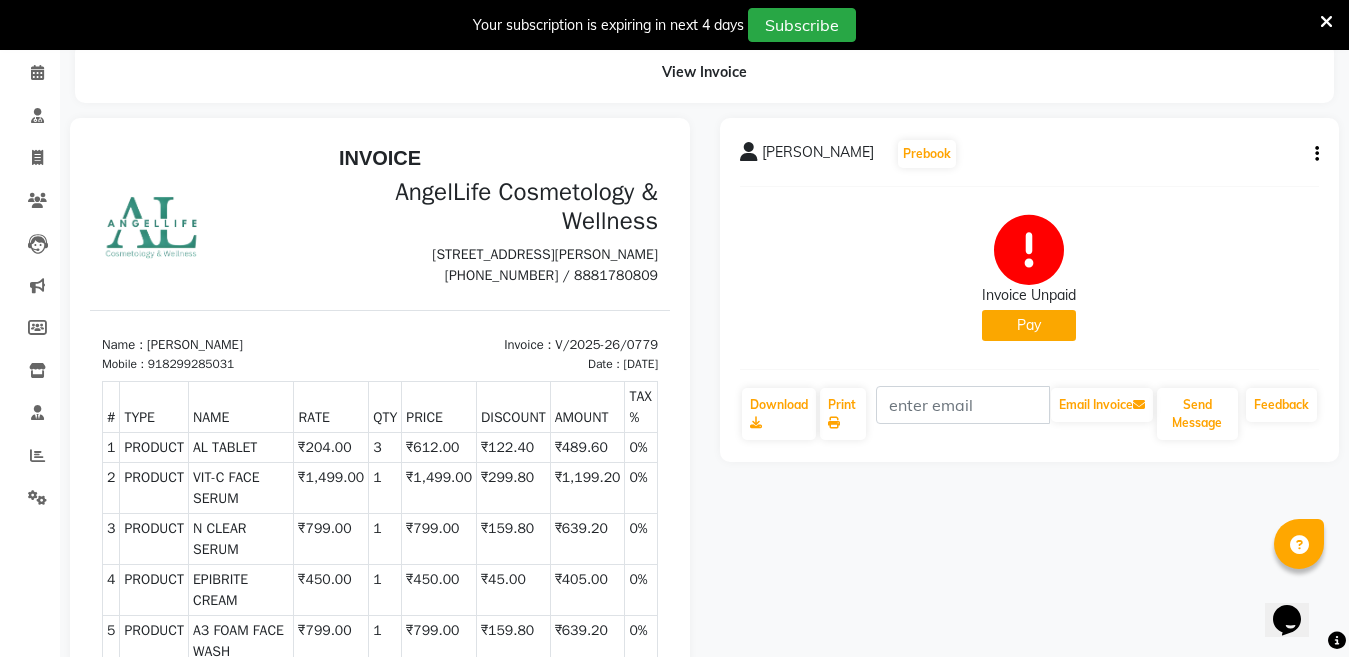 click on "Pay" 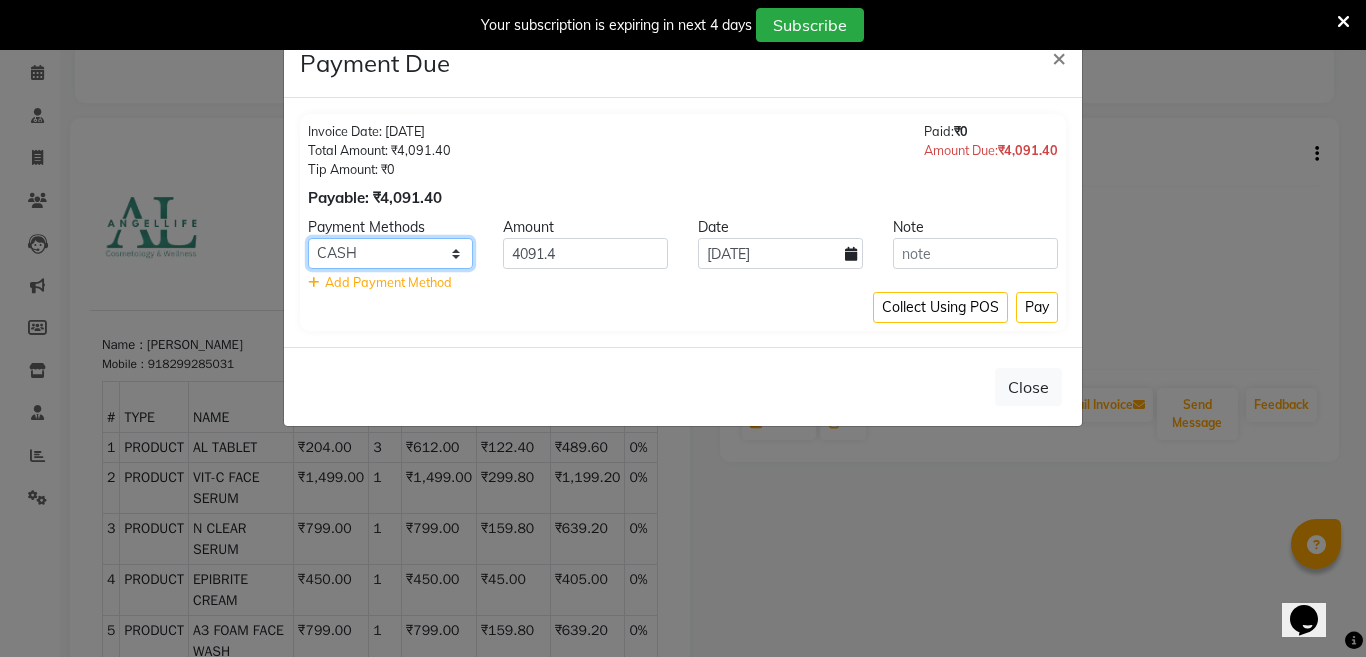 click on "CASH CARD ONLINE CUSTOM GPay PayTM PhonePe UPI NearBuy Loan BharatPay Cheque MosamBee MI Voucher Bank Family Visa Card Master Card BharatPay Card UPI BharatPay Other Cards Juice by MCB MyT Money MariDeal DefiDeal Deal.mu THD TCL CEdge Card M UPI M UPI Axis UPI Union Card (Indian Bank) Card (DL Bank) RS BTC Wellnessta Razorpay Complimentary Nift Spa Finder Spa Week Venmo BFL LoanTap SaveIN GMoney ATH Movil On Account Chamber Gift Card Trade Comp Donation Card on File Envision BRAC Card City Card bKash Credit Card Debit Card Shoutlo LUZO Jazz Cash AmEx Discover Tabby Online W Room Charge Room Charge USD Room Charge Euro Room Charge EGP Room Charge GBP Bajaj Finserv Bad Debts Card: IDFC Card: IOB Coupon Gcash PayMaya Instamojo COnline UOnline SOnline SCard Paypal PPR PPV PPC PPN PPG PPE CAMP Benefit ATH Movil Dittor App Rupay Diners iPrepaid iPackage District App Pine Labs Cash Payment Pnb Bank GPay NT Cash Lash GPay Lash Cash Nail GPay Nail Cash BANKTANSFER Dreamfolks BOB SBI Save-In Nail Card Lash Card" 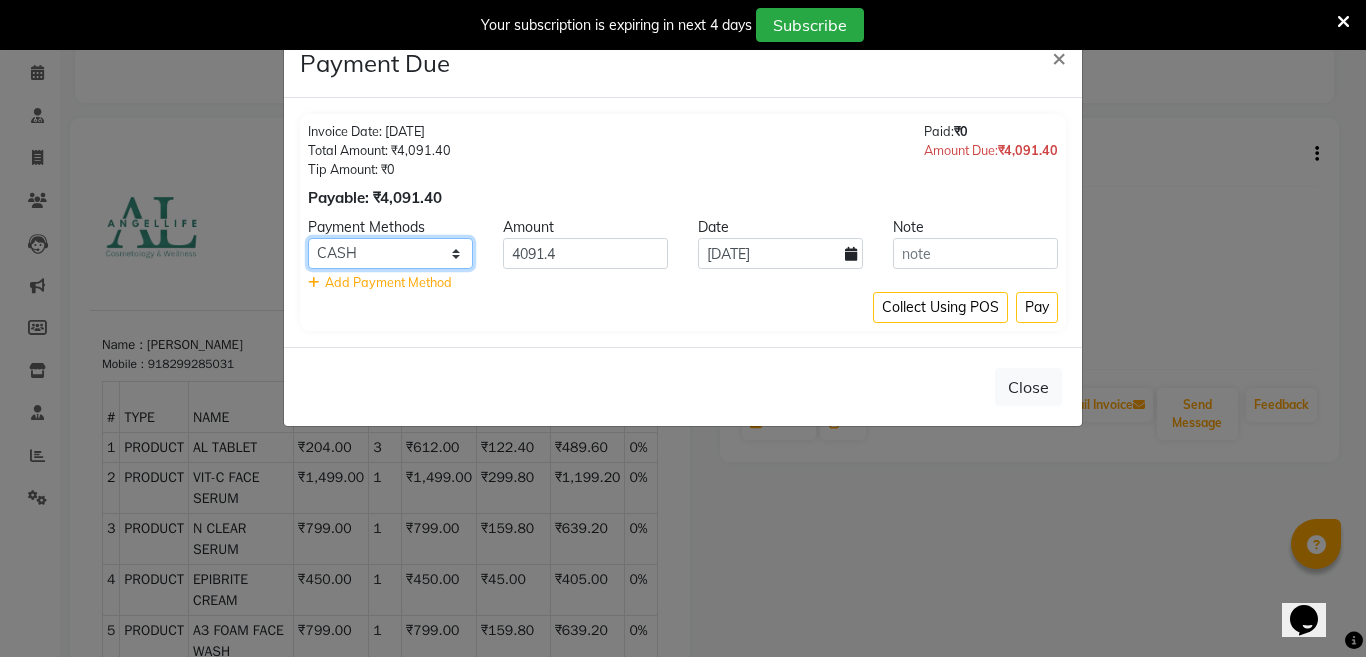 select on "8" 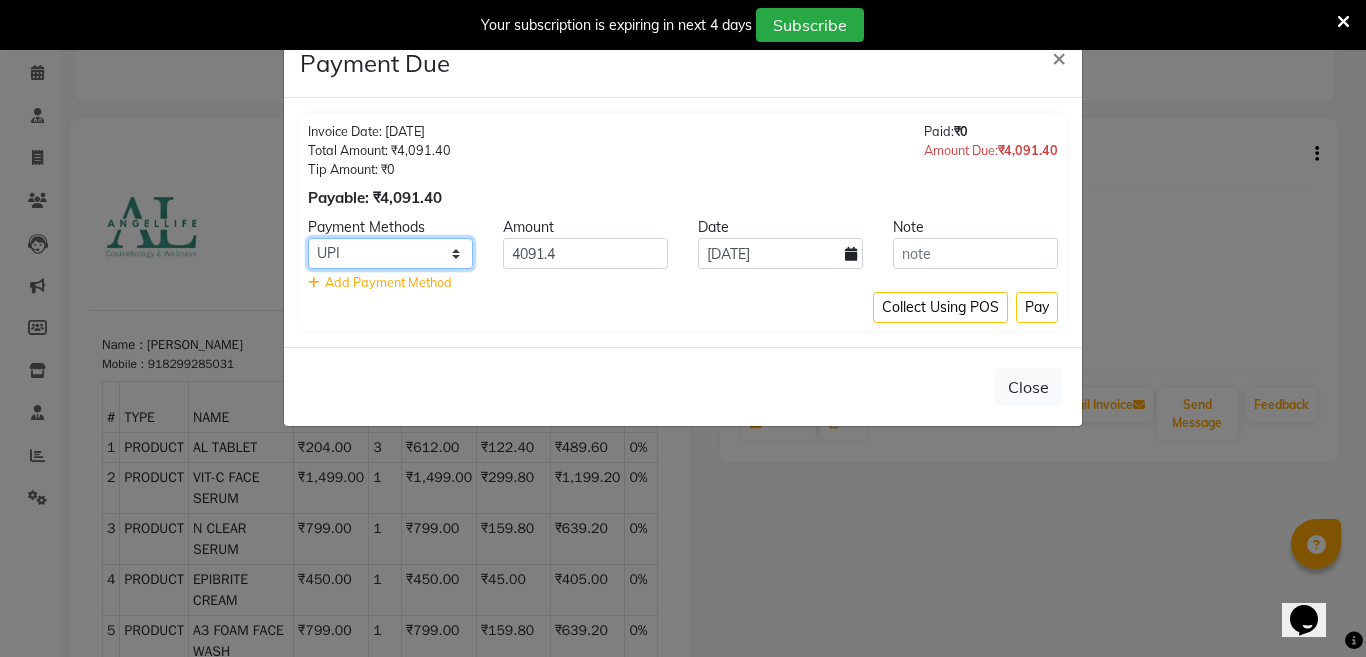click on "CASH CARD ONLINE CUSTOM GPay PayTM PhonePe UPI NearBuy Loan BharatPay Cheque MosamBee MI Voucher Bank Family Visa Card Master Card BharatPay Card UPI BharatPay Other Cards Juice by MCB MyT Money MariDeal DefiDeal Deal.mu THD TCL CEdge Card M UPI M UPI Axis UPI Union Card (Indian Bank) Card (DL Bank) RS BTC Wellnessta Razorpay Complimentary Nift Spa Finder Spa Week Venmo BFL LoanTap SaveIN GMoney ATH Movil On Account Chamber Gift Card Trade Comp Donation Card on File Envision BRAC Card City Card bKash Credit Card Debit Card Shoutlo LUZO Jazz Cash AmEx Discover Tabby Online W Room Charge Room Charge USD Room Charge Euro Room Charge EGP Room Charge GBP Bajaj Finserv Bad Debts Card: IDFC Card: IOB Coupon Gcash PayMaya Instamojo COnline UOnline SOnline SCard Paypal PPR PPV PPC PPN PPG PPE CAMP Benefit ATH Movil Dittor App Rupay Diners iPrepaid iPackage District App Pine Labs Cash Payment Pnb Bank GPay NT Cash Lash GPay Lash Cash Nail GPay Nail Cash BANKTANSFER Dreamfolks BOB SBI Save-In Nail Card Lash Card" 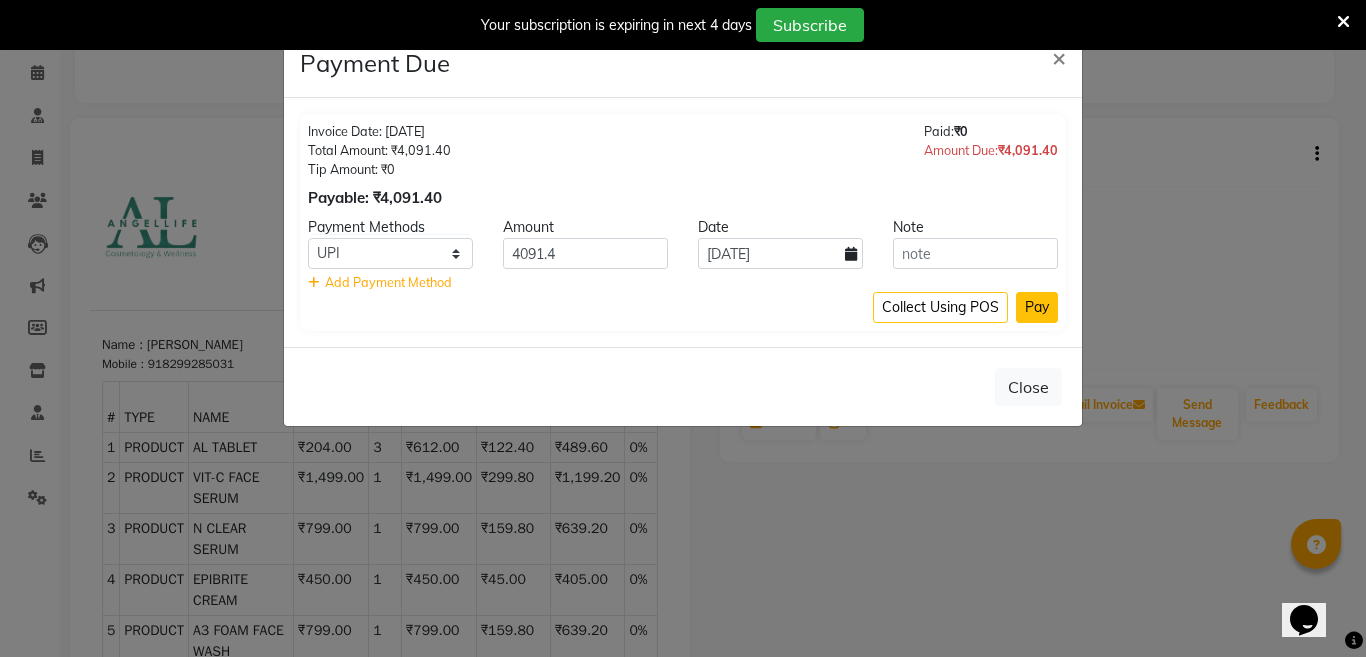 click on "Pay" 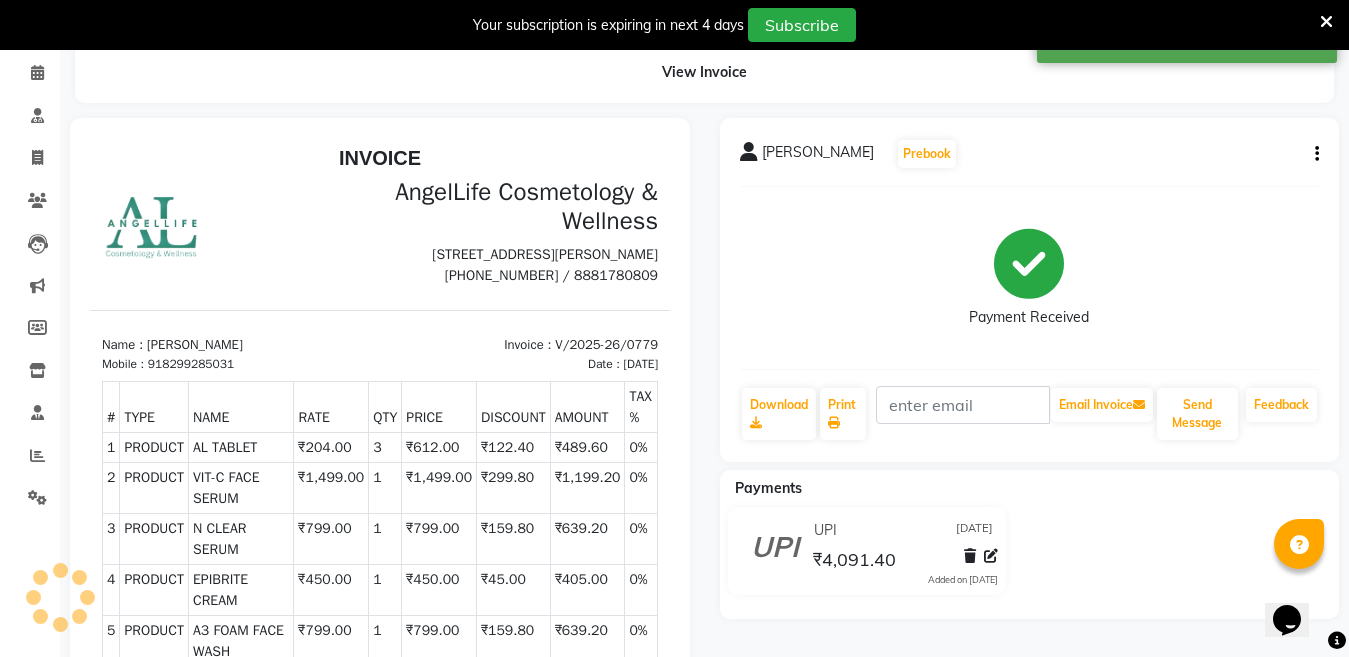 scroll, scrollTop: 0, scrollLeft: 0, axis: both 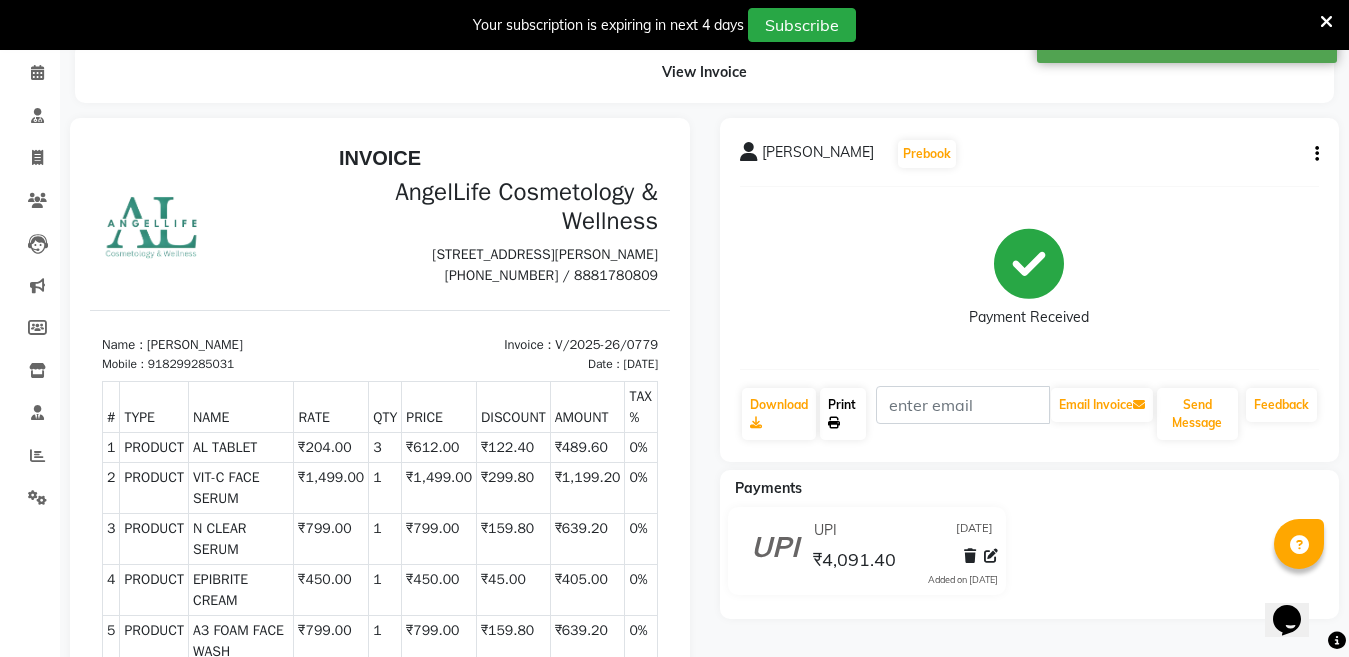 click on "Print" 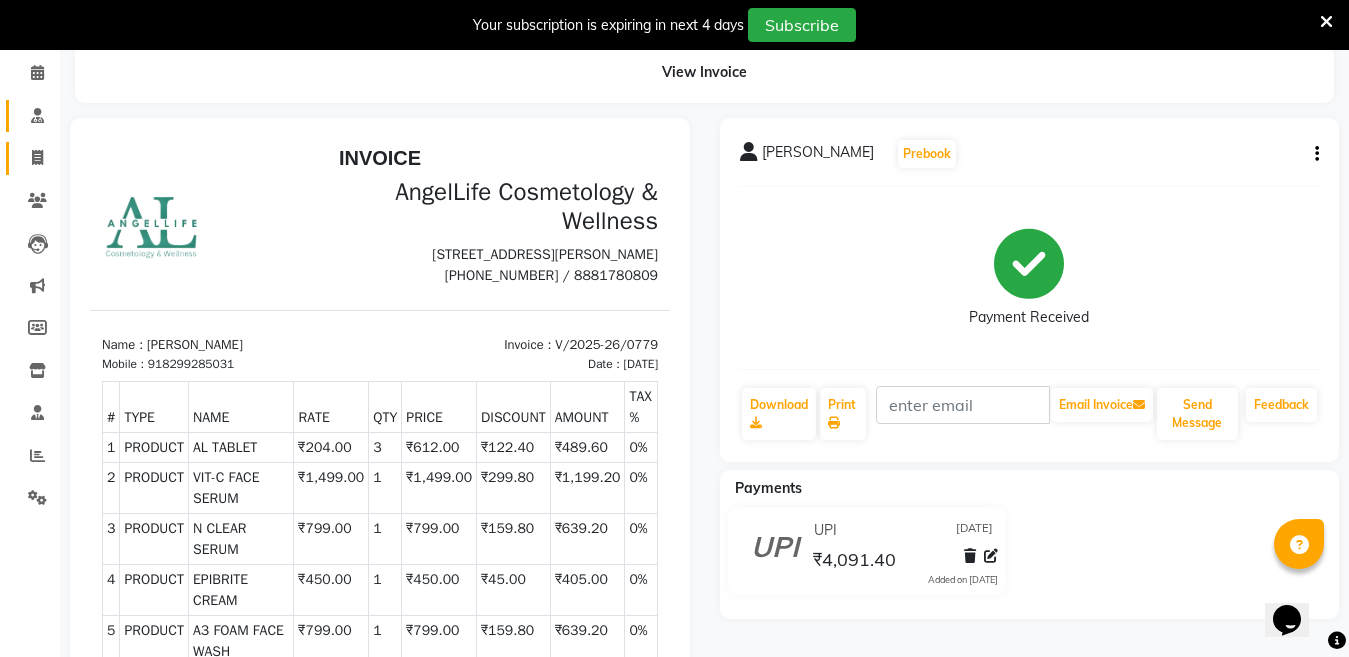 click 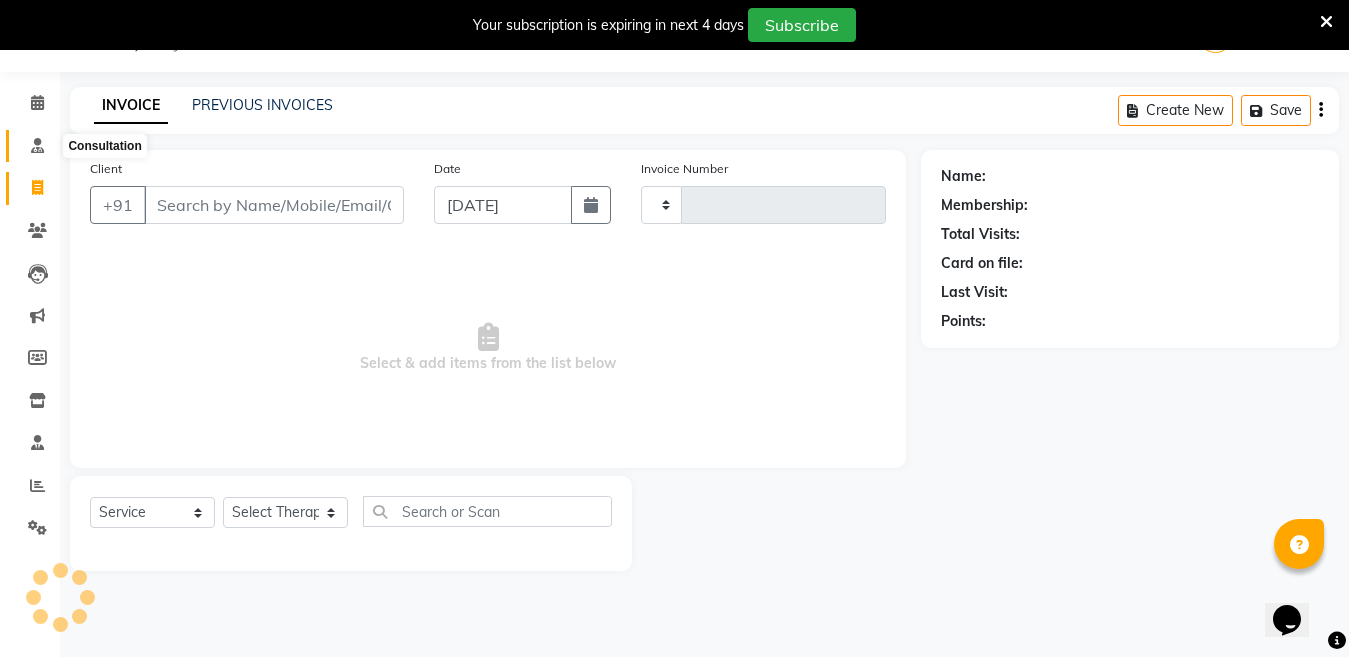 click 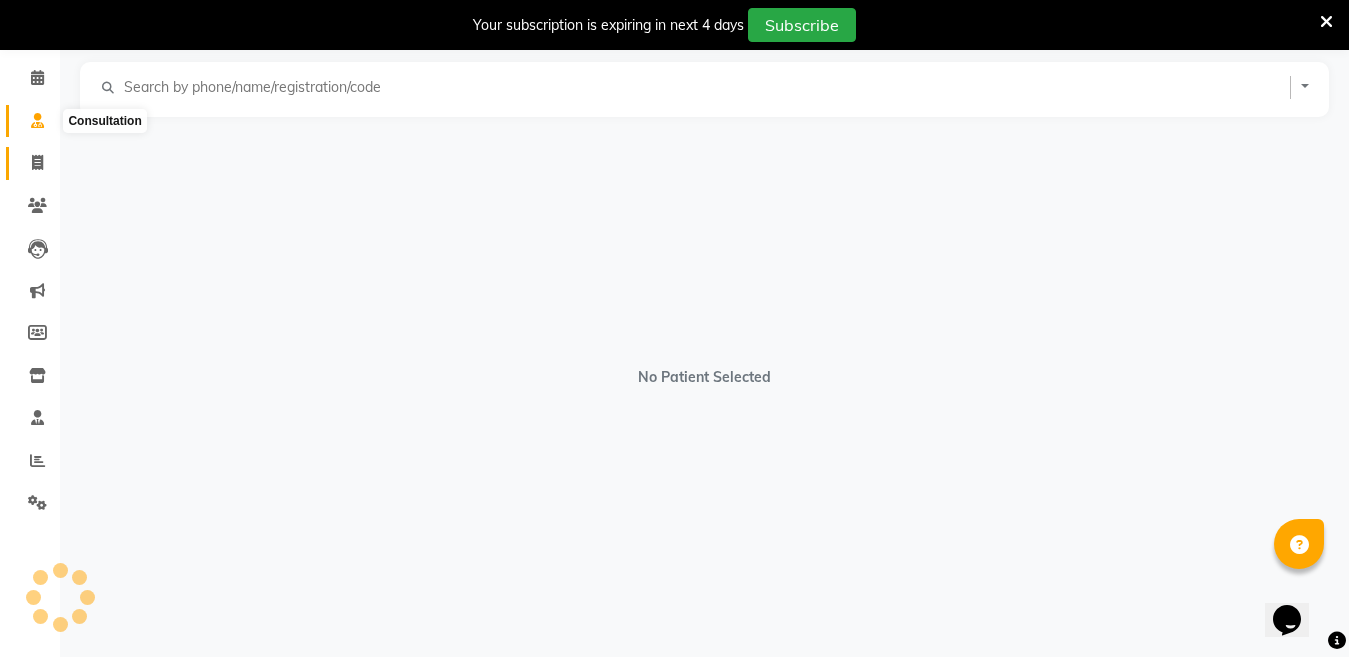 drag, startPoint x: 32, startPoint y: 156, endPoint x: 39, endPoint y: 190, distance: 34.713108 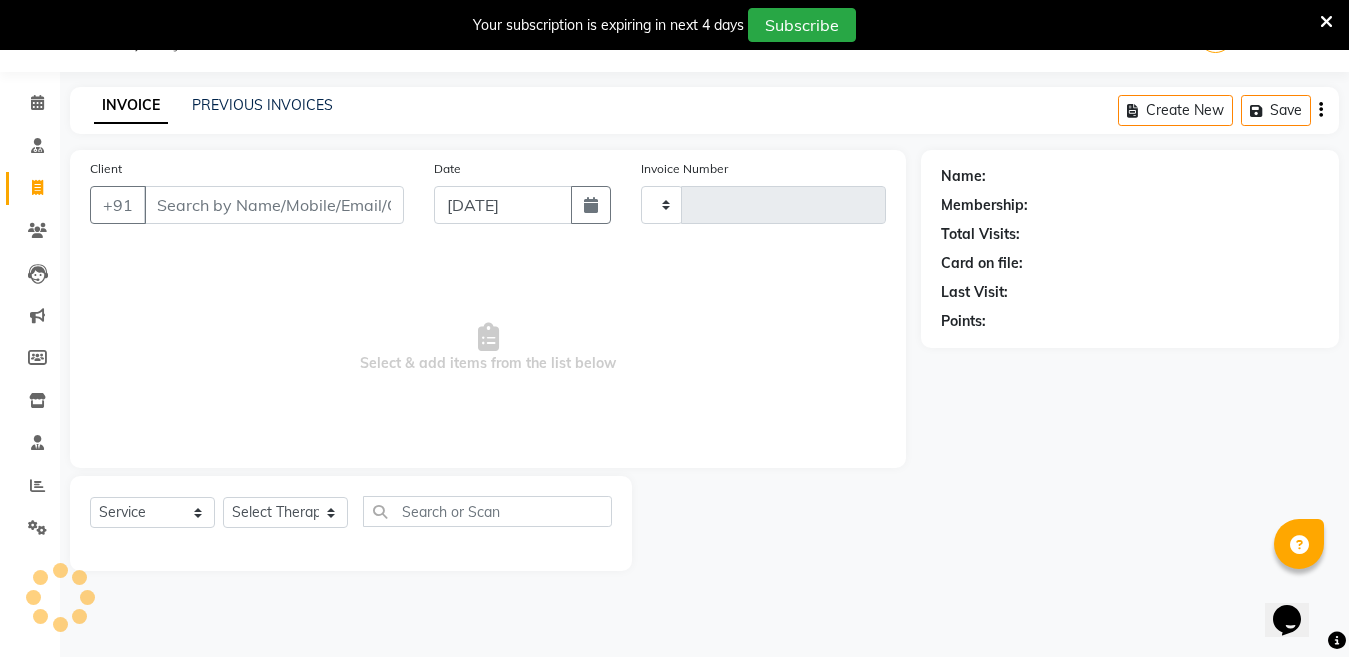click 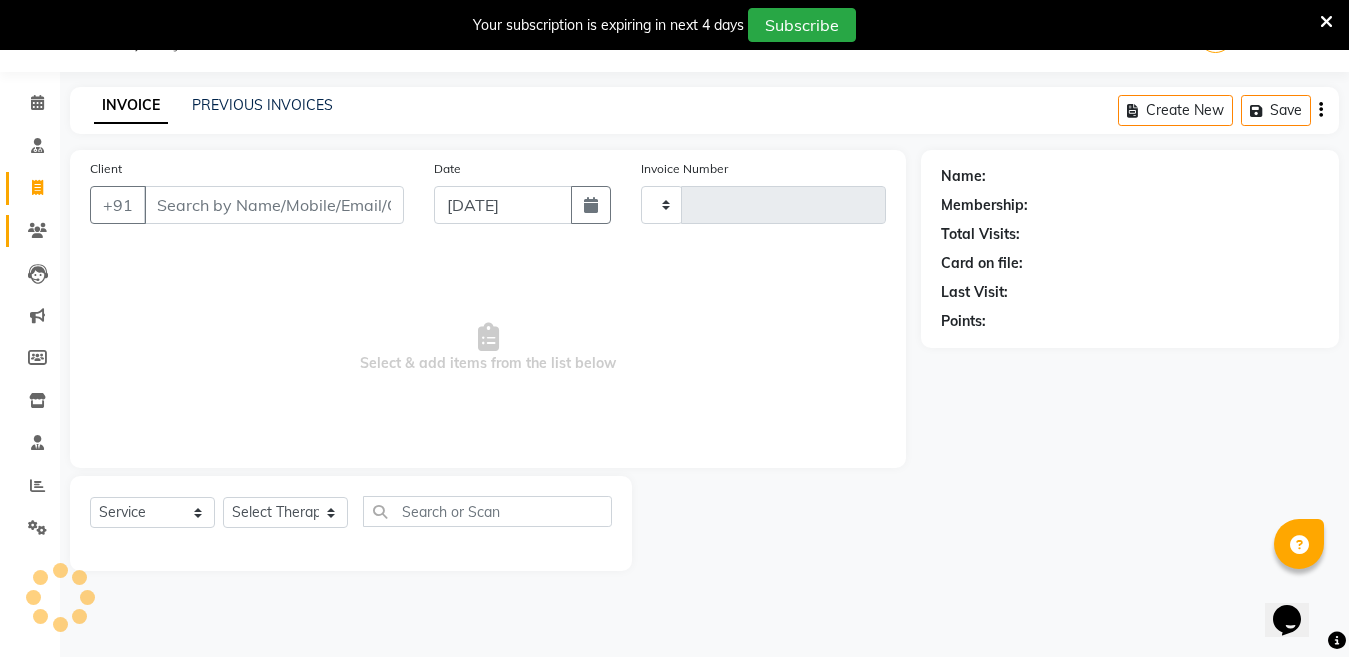 click 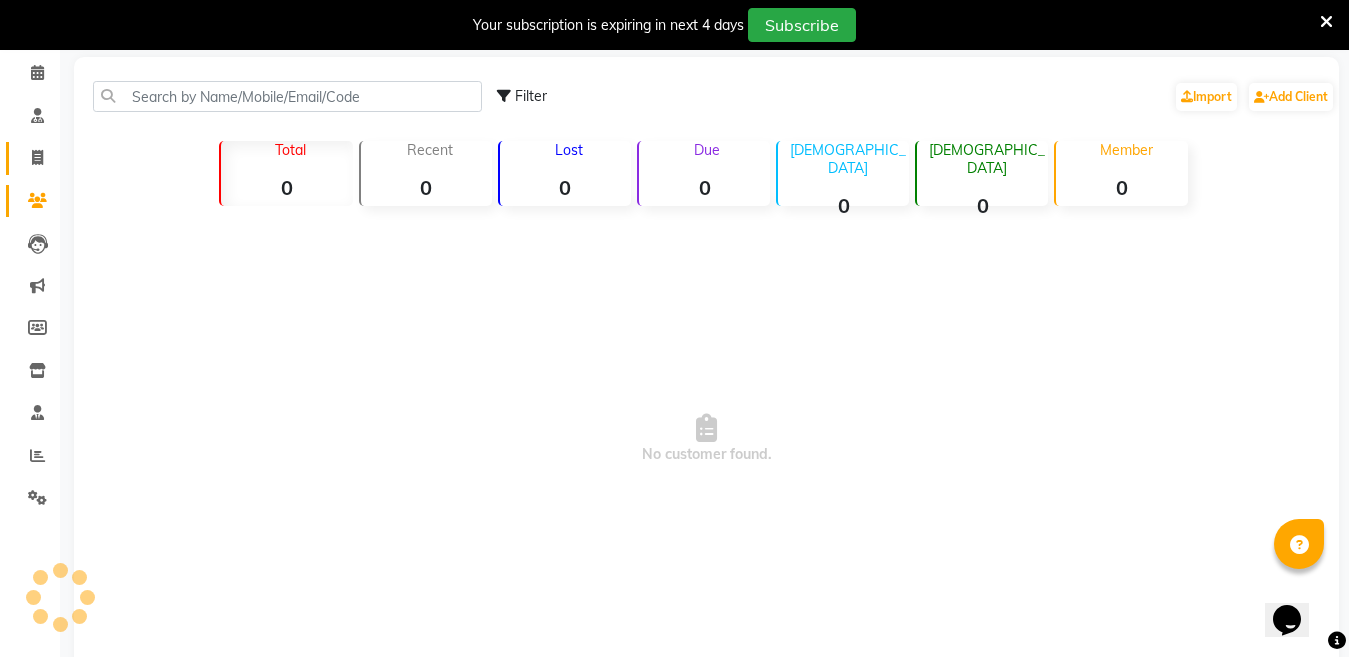 click 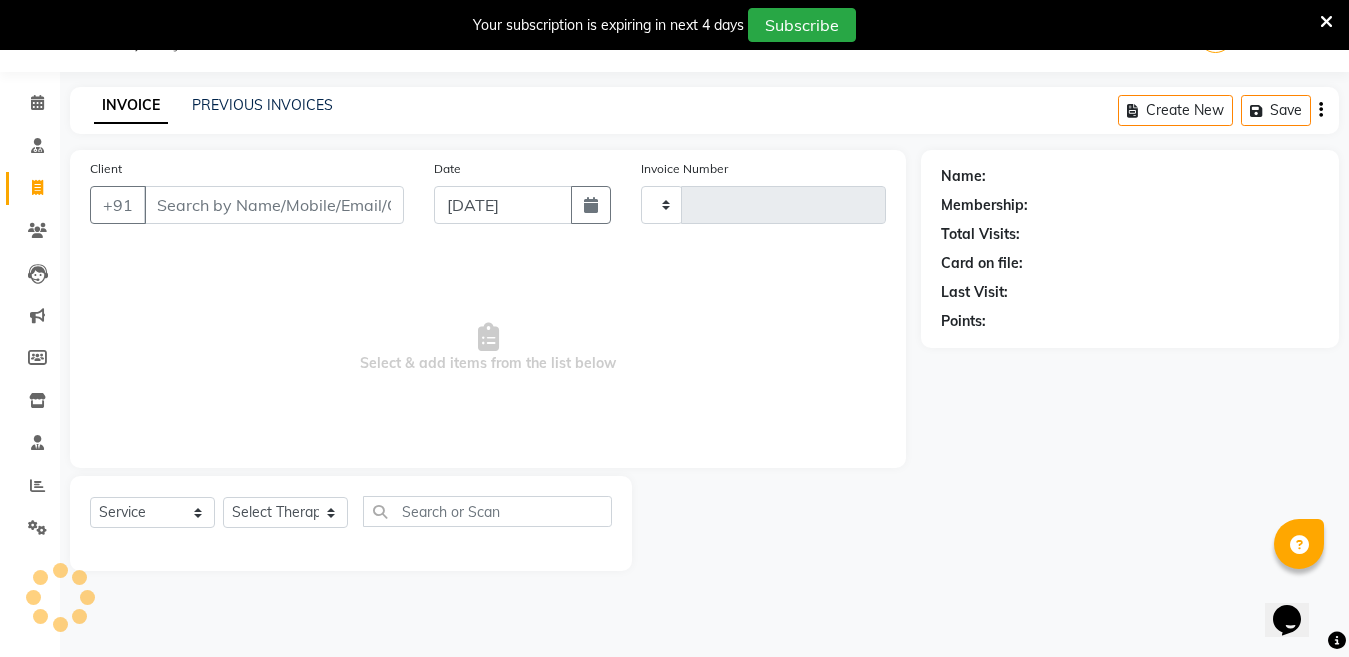 scroll, scrollTop: 50, scrollLeft: 0, axis: vertical 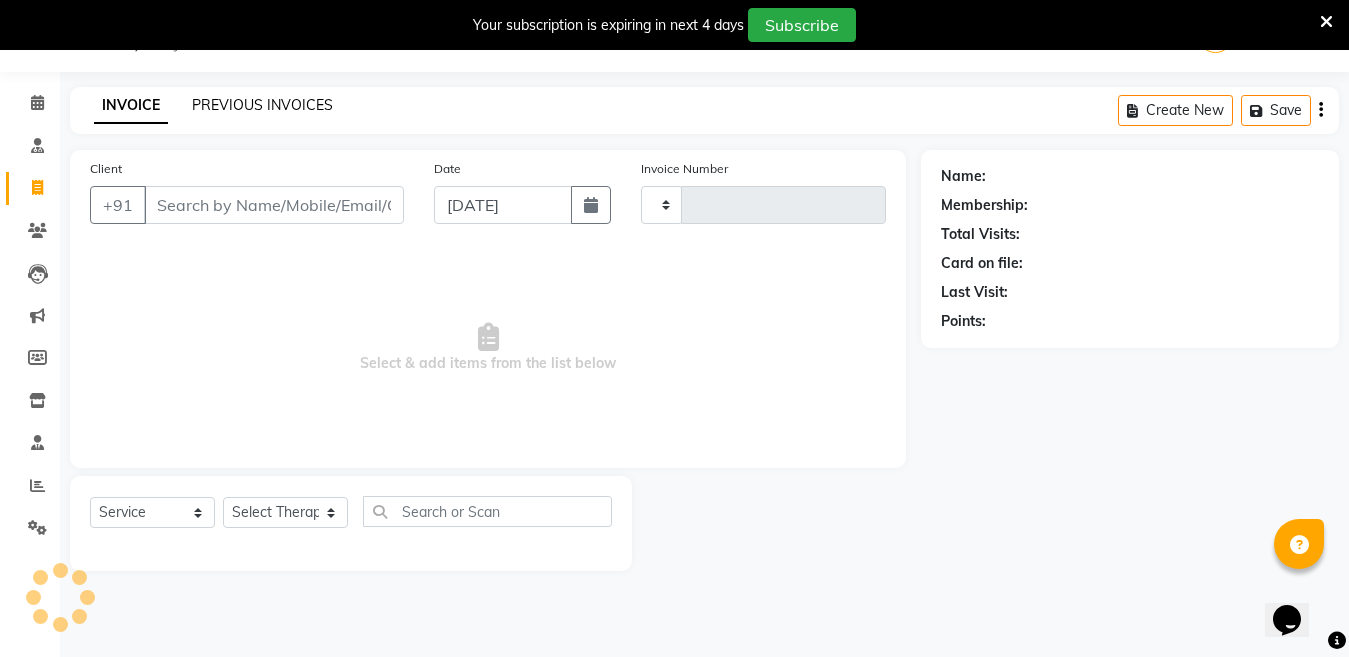 click on "PREVIOUS INVOICES" 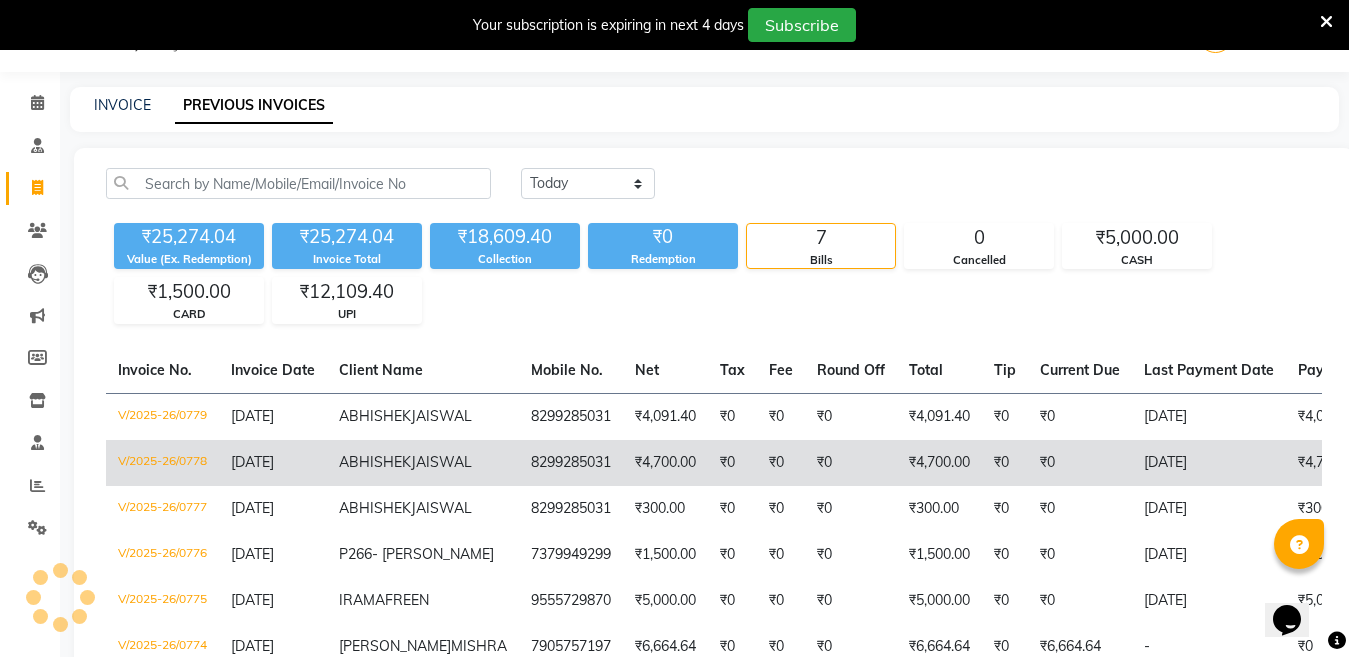 click on "8299285031" 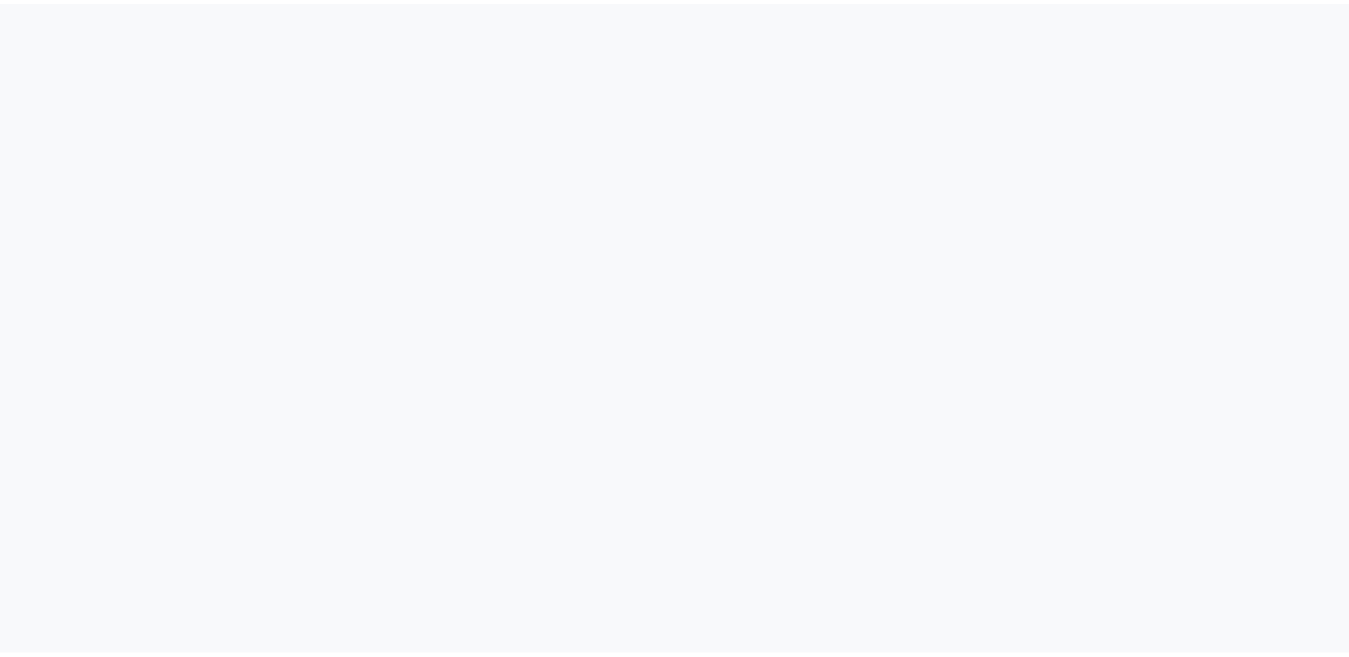 scroll, scrollTop: 0, scrollLeft: 0, axis: both 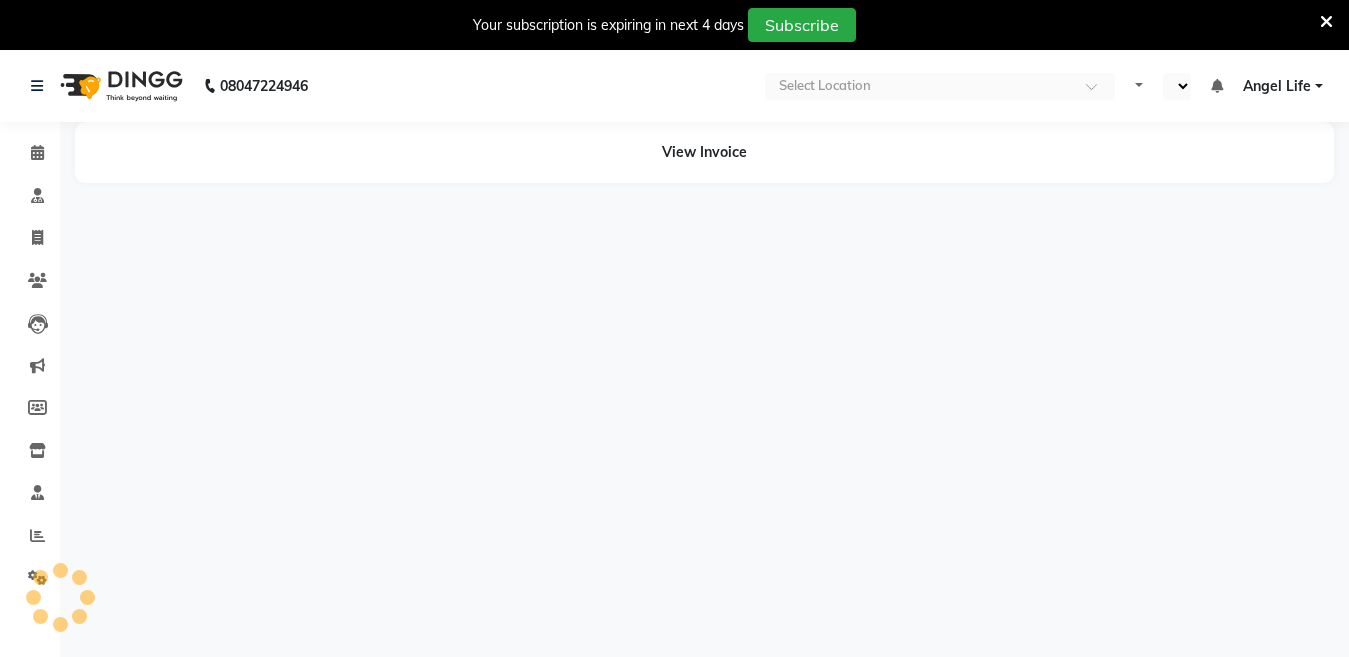 select on "en" 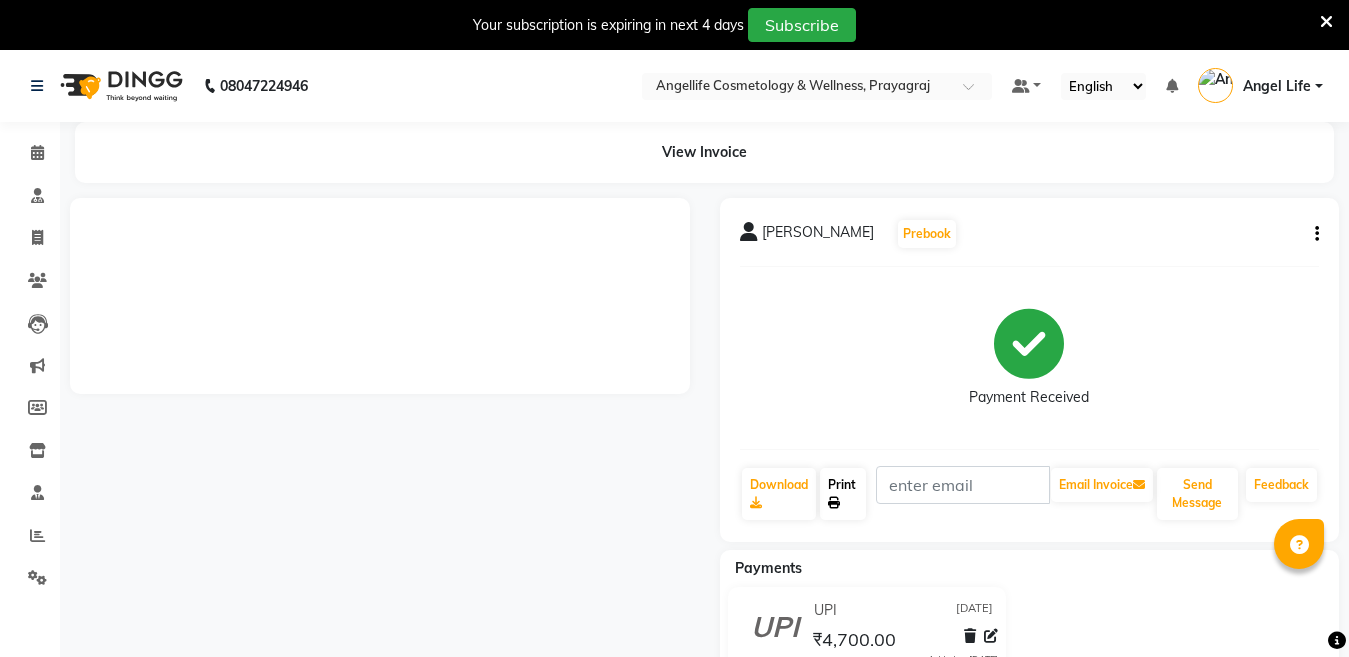 click on "Print" 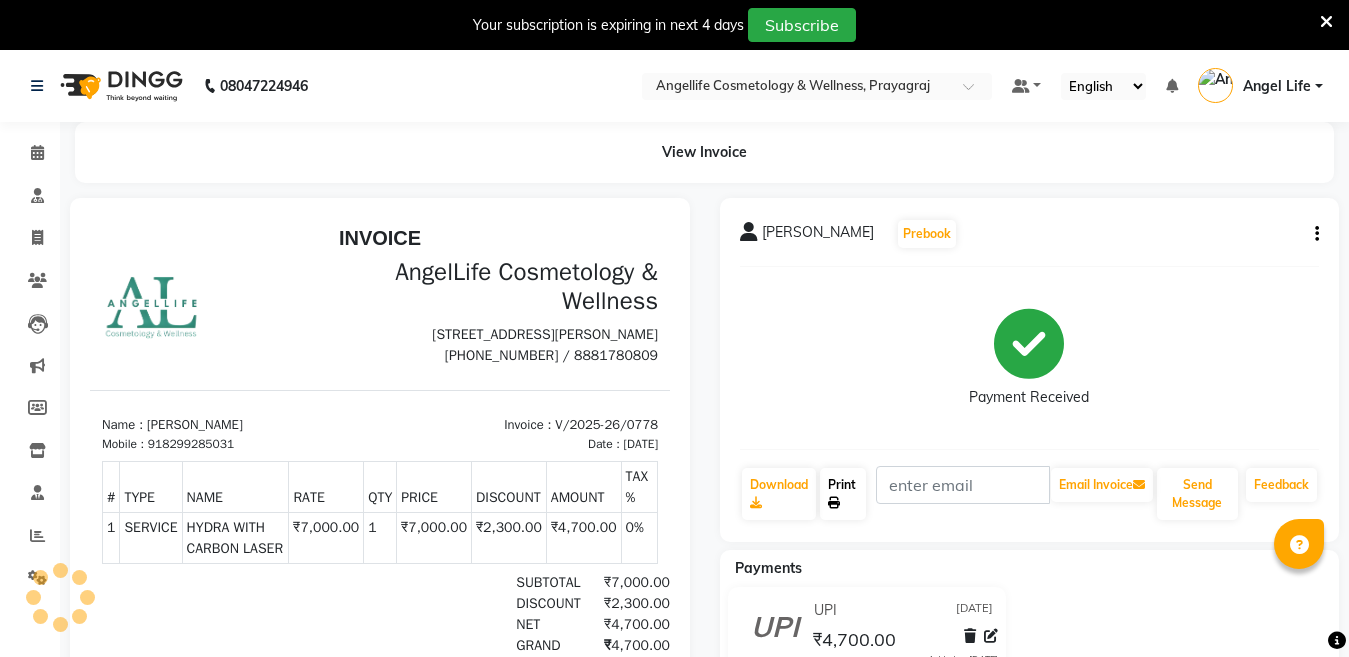 scroll, scrollTop: 0, scrollLeft: 0, axis: both 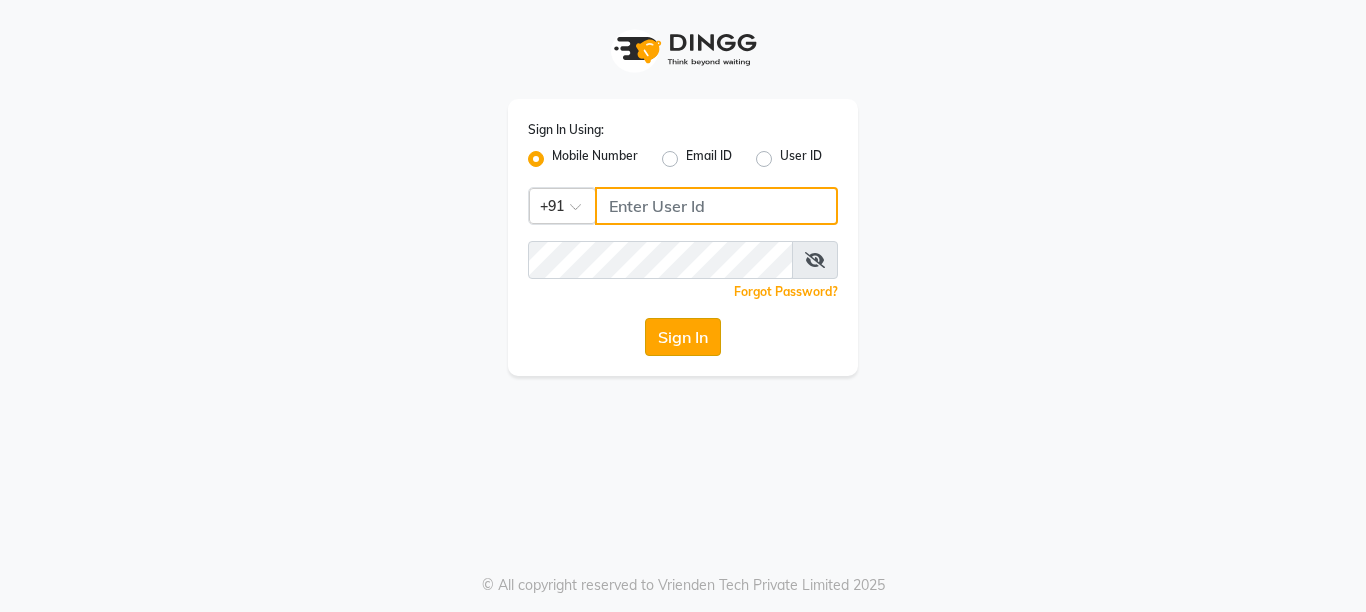 type on "9506660055" 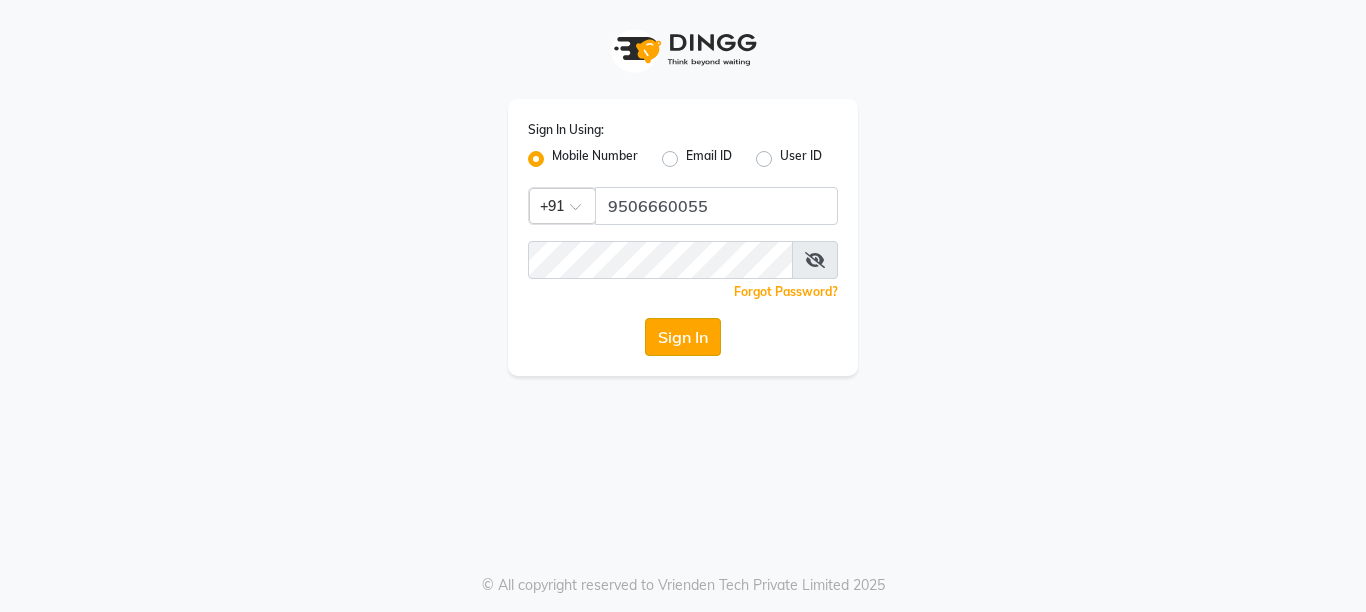 click on "Sign In" 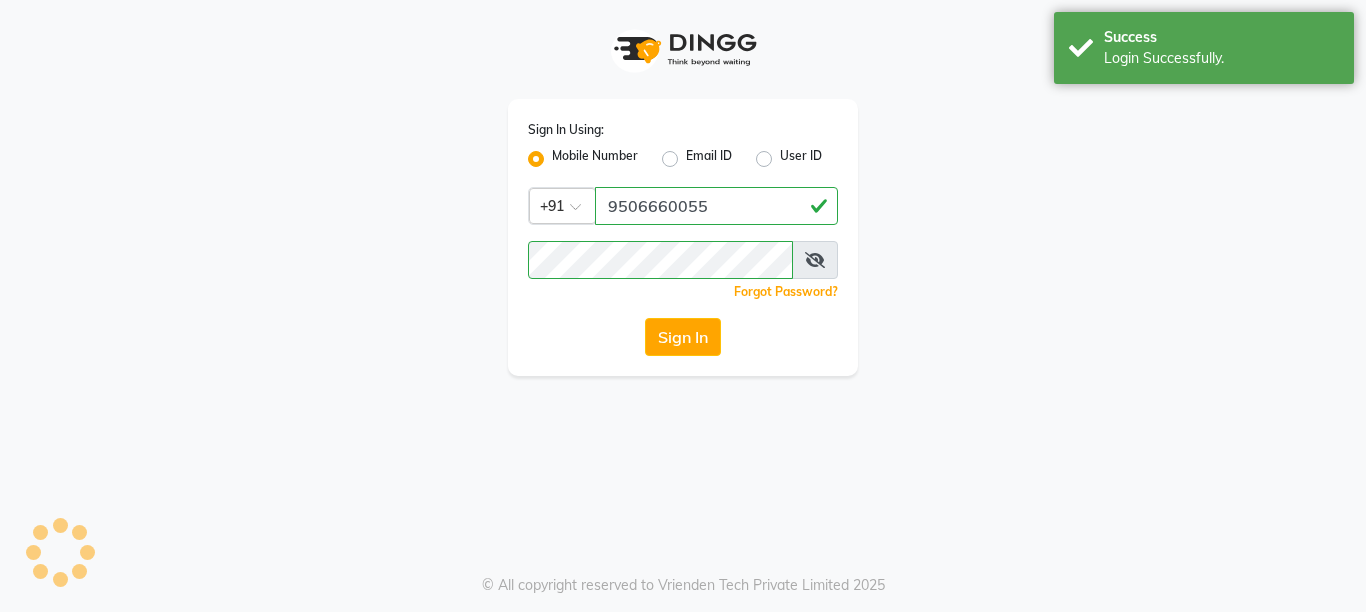 select on "service" 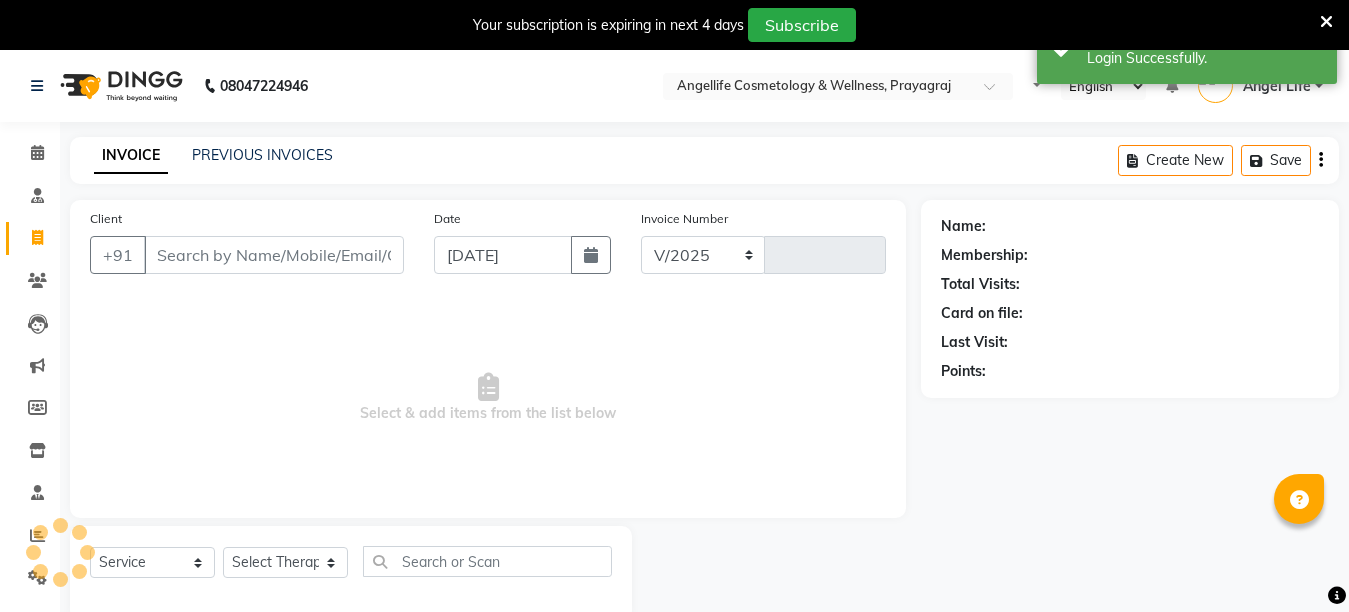 select on "en" 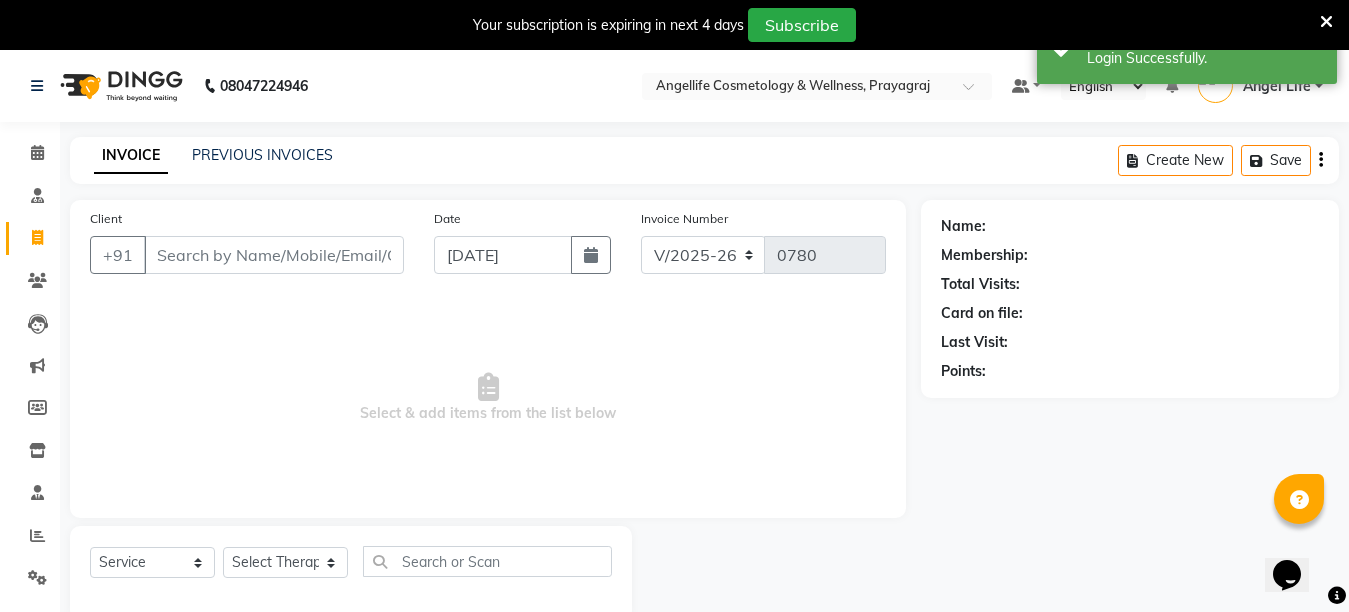 scroll, scrollTop: 0, scrollLeft: 0, axis: both 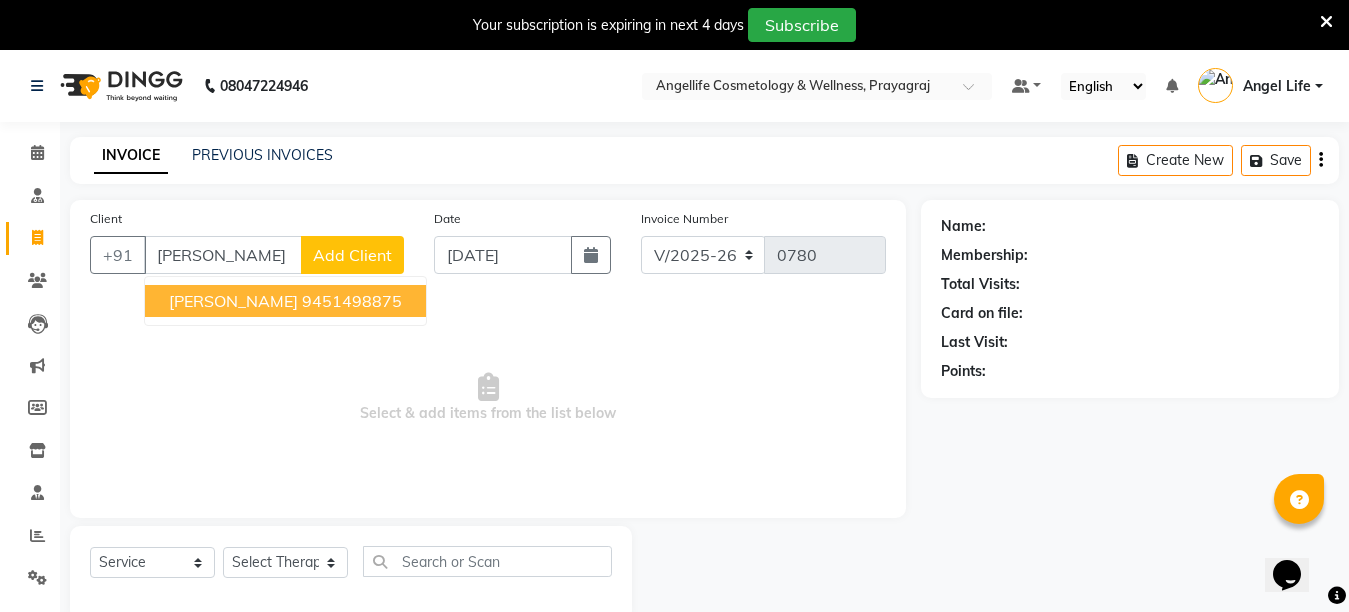 click on "[PERSON_NAME]" at bounding box center (233, 301) 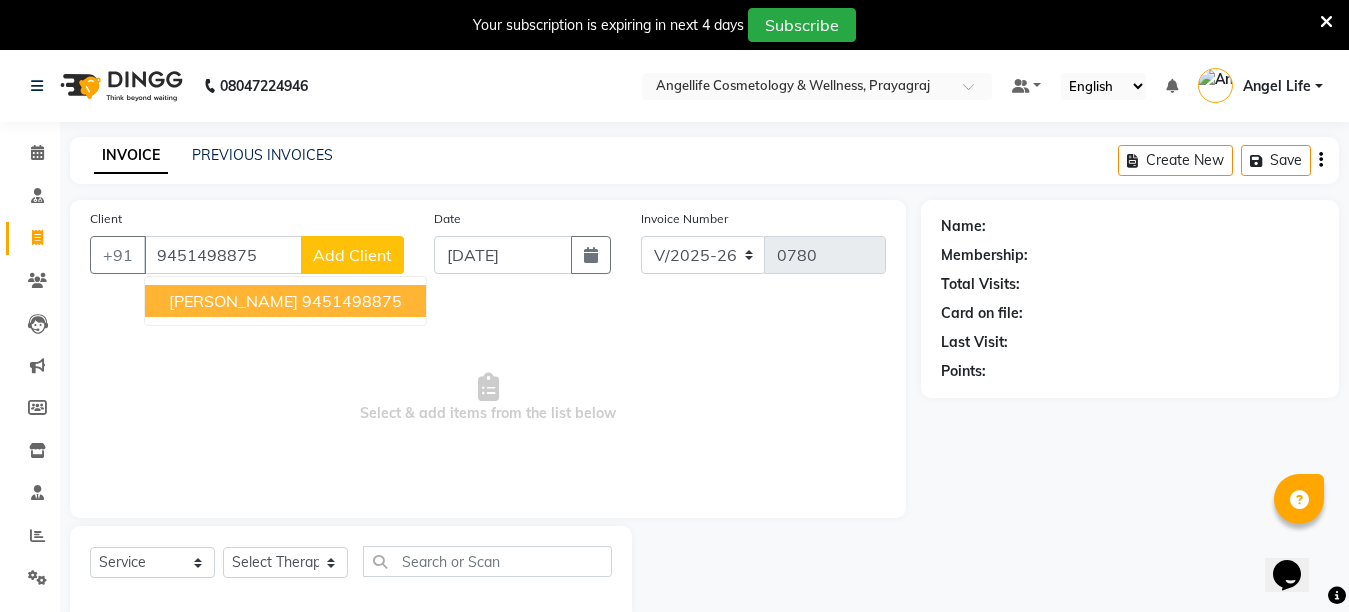 type on "9451498875" 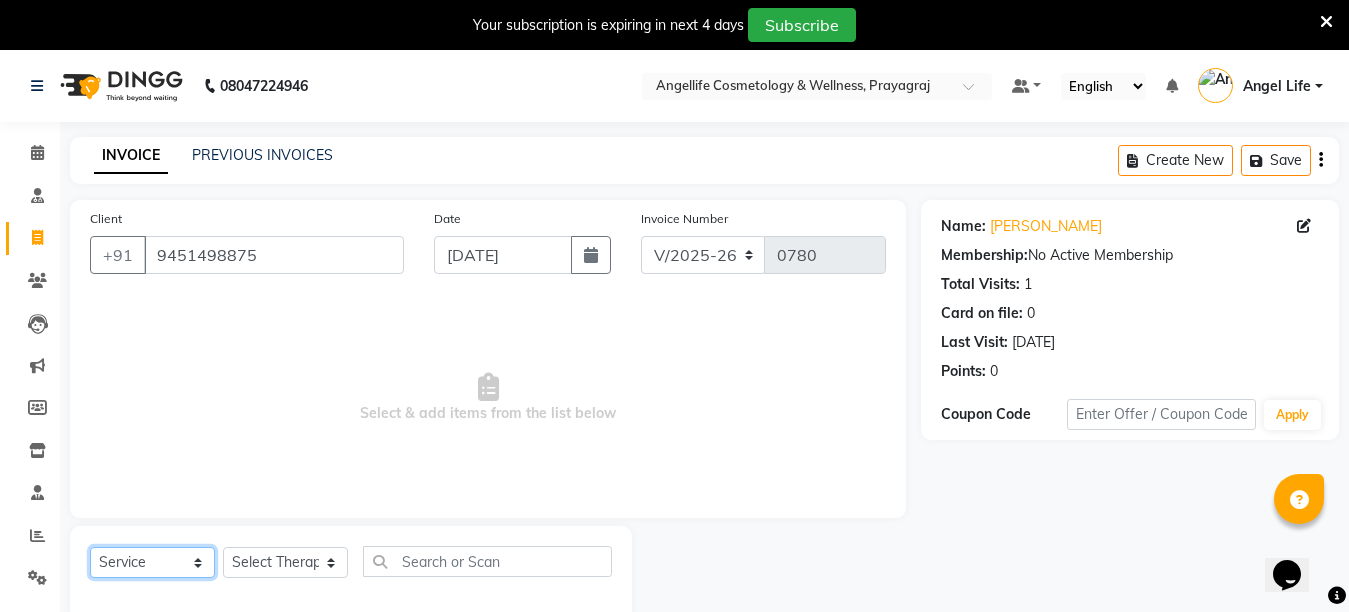 click on "Select  Service  Product  Membership  Package Voucher Prepaid Gift Card" 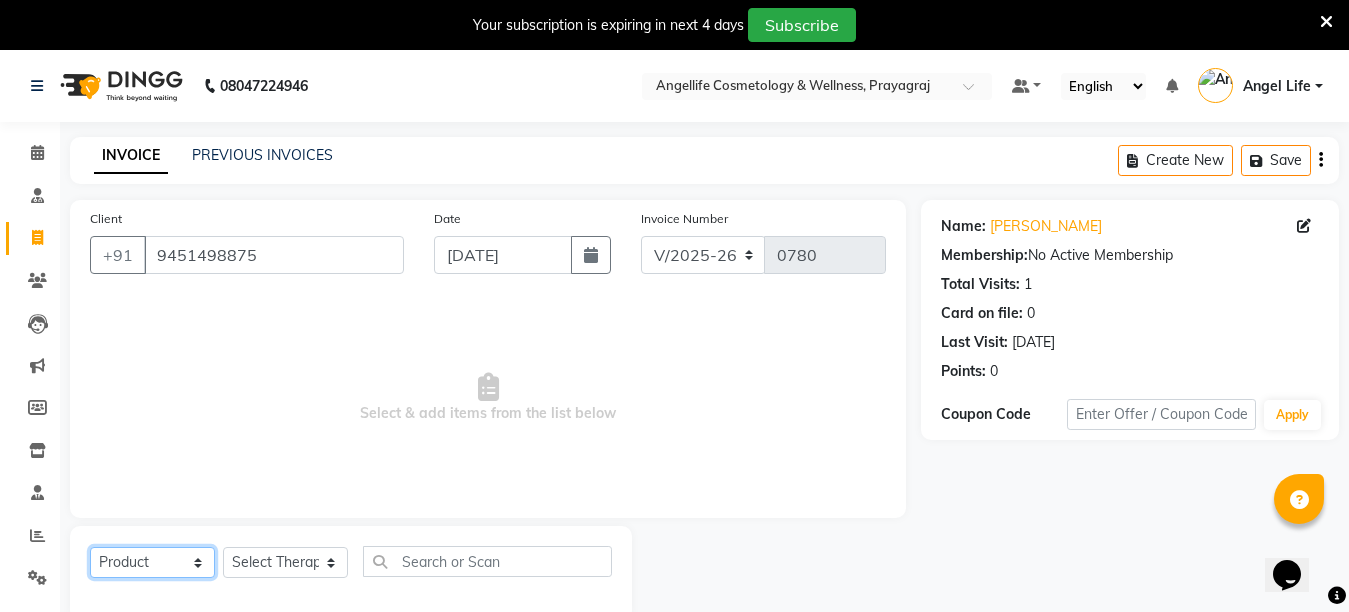click on "Select  Service  Product  Membership  Package Voucher Prepaid Gift Card" 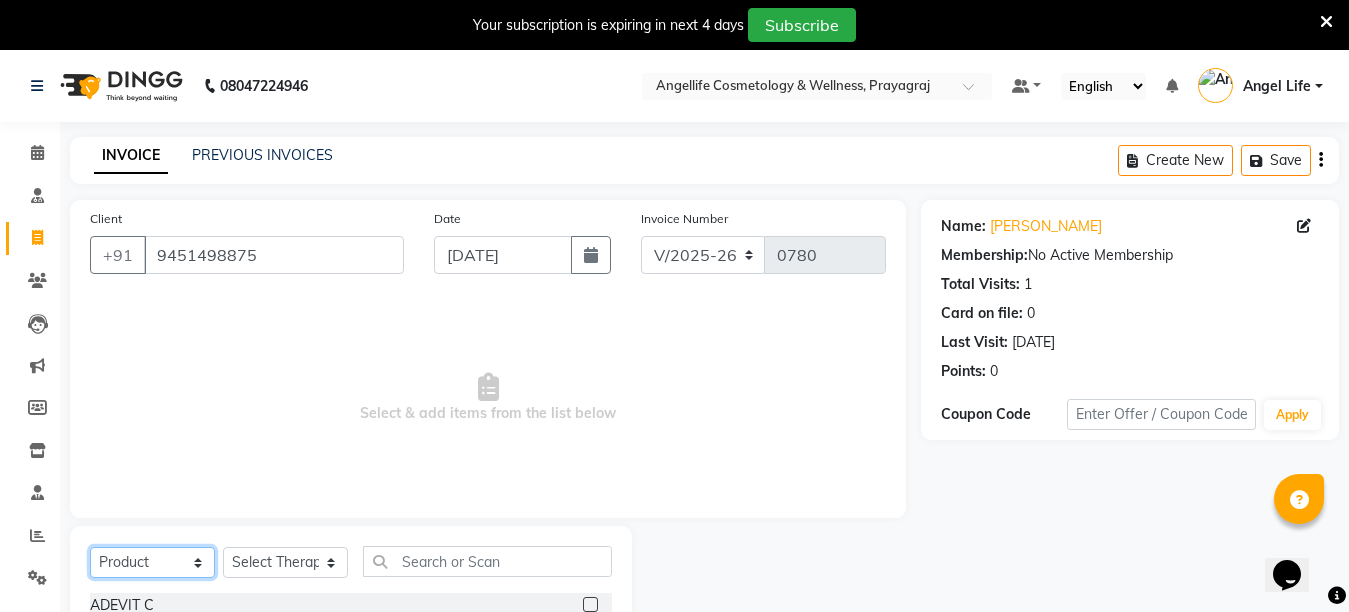 click on "Select  Service  Product  Membership  Package Voucher Prepaid Gift Card" 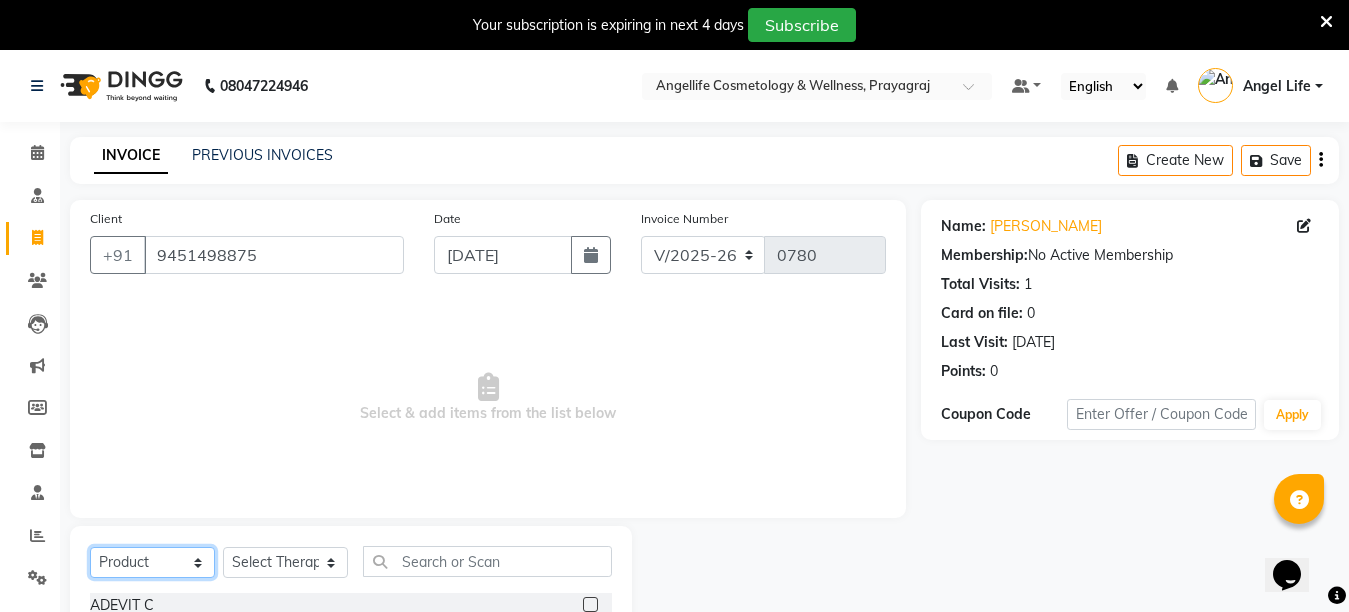 click on "Select  Service  Product  Membership  Package Voucher Prepaid Gift Card" 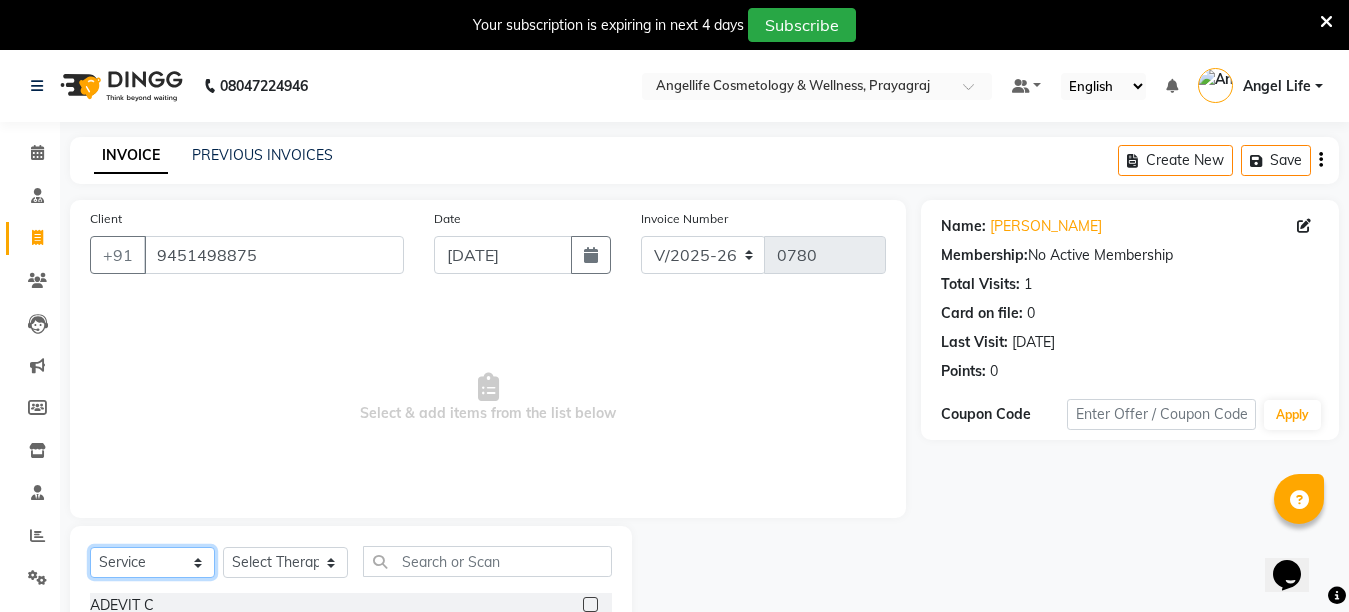 click on "Select  Service  Product  Membership  Package Voucher Prepaid Gift Card" 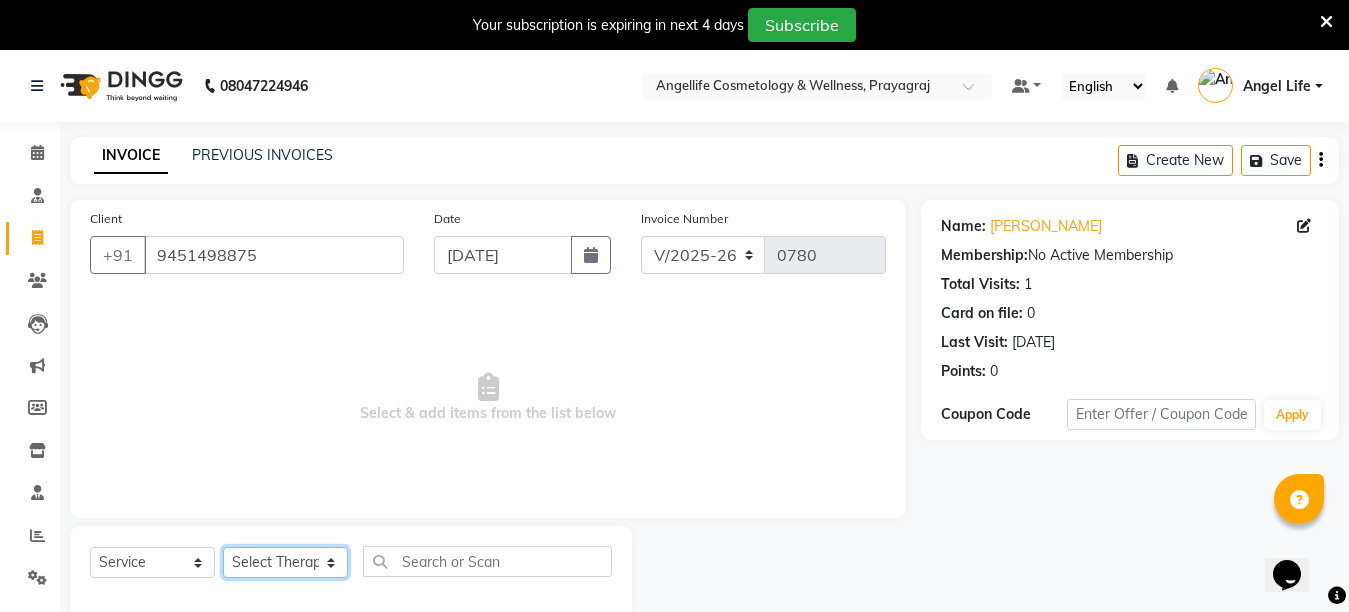 click on "Select Therapist Angel Life AngelLife Lucknow DR SWATI KAJAL [PERSON_NAME] ROHINI [PERSON_NAME] [PERSON_NAME]" 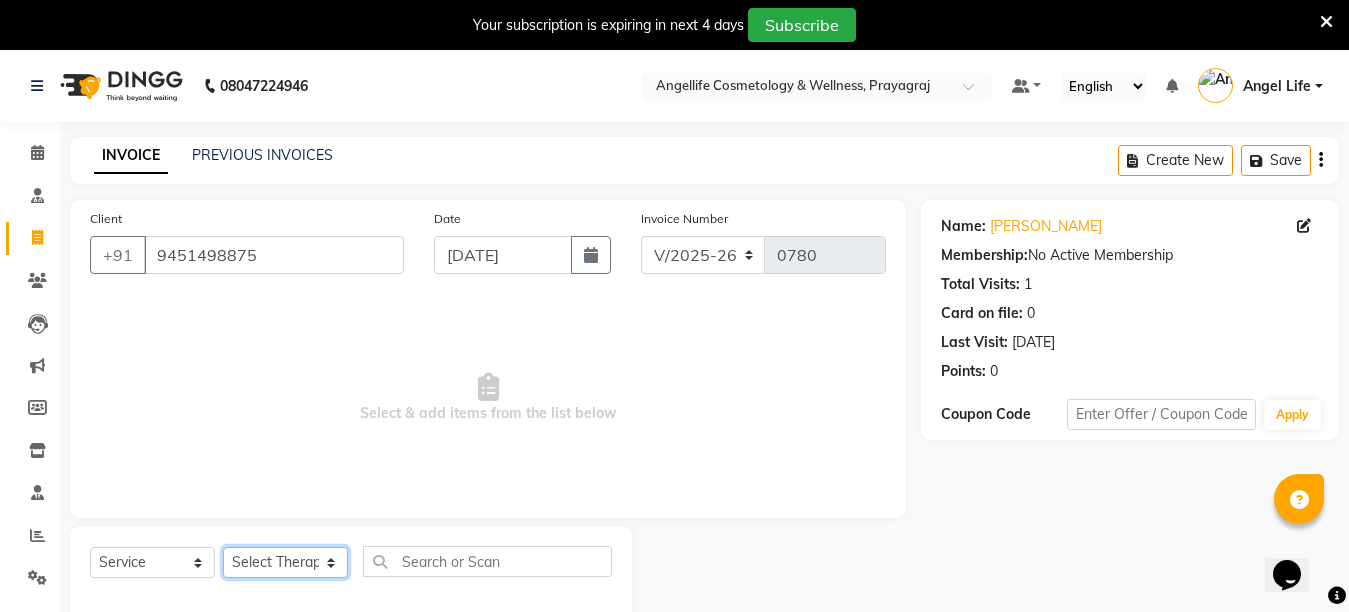select on "26653" 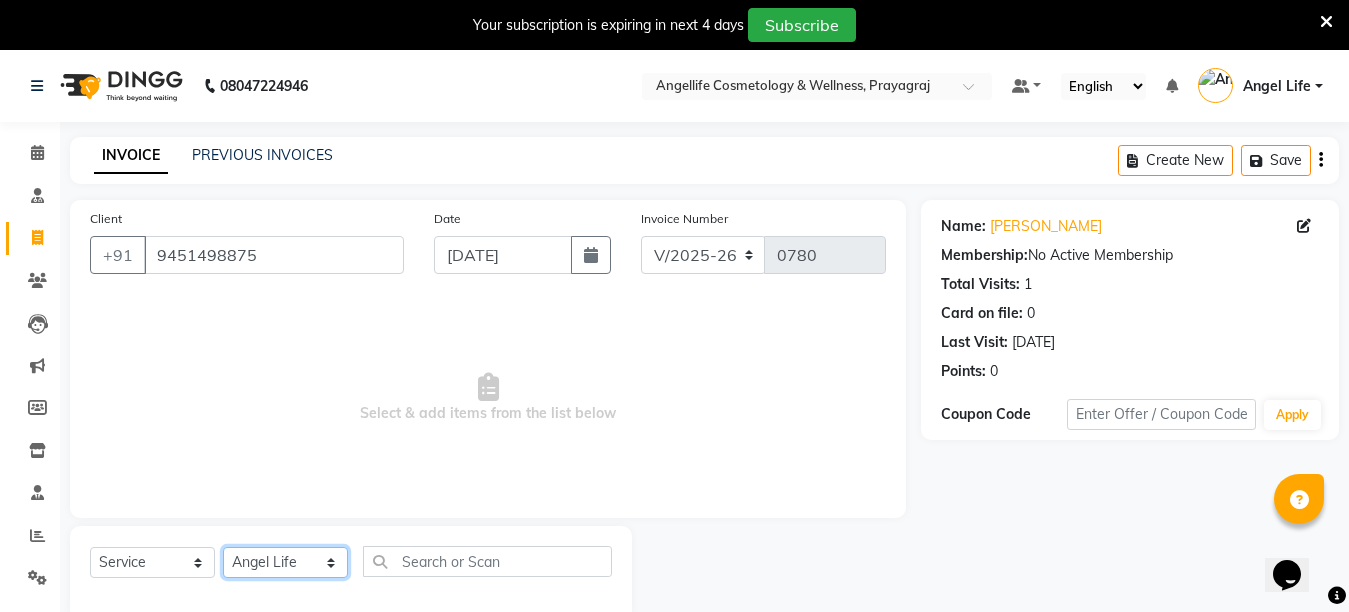 click on "Select Therapist Angel Life AngelLife Lucknow DR SWATI KAJAL [PERSON_NAME] ROHINI [PERSON_NAME] [PERSON_NAME]" 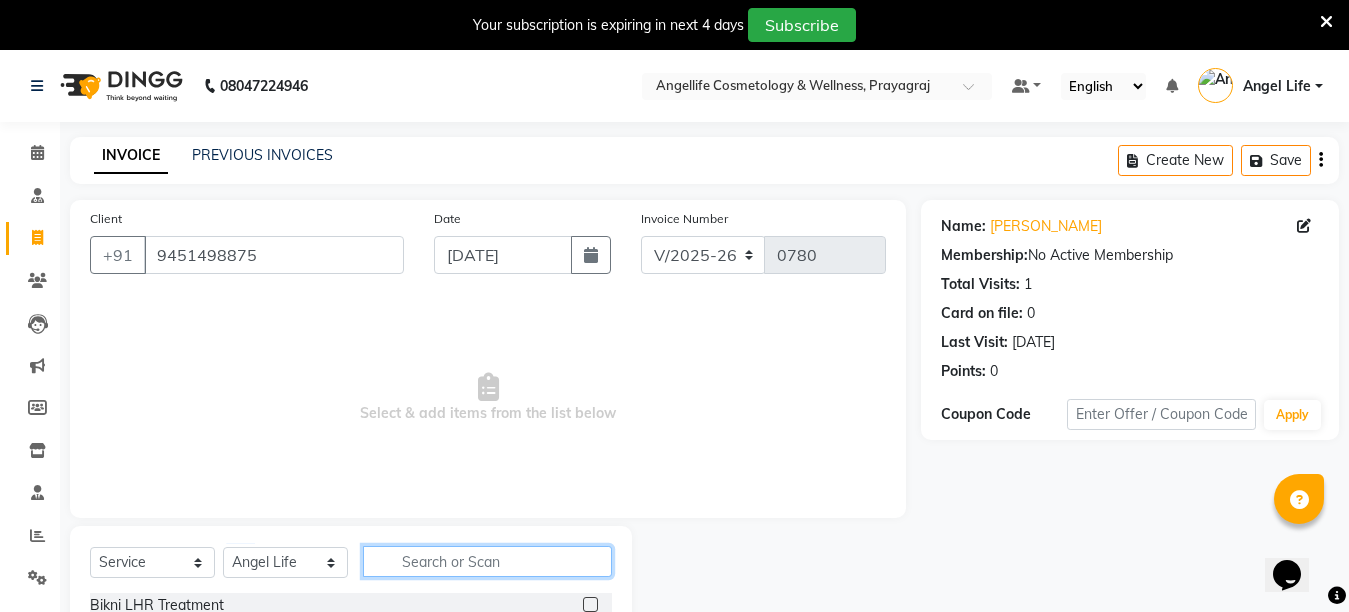 click 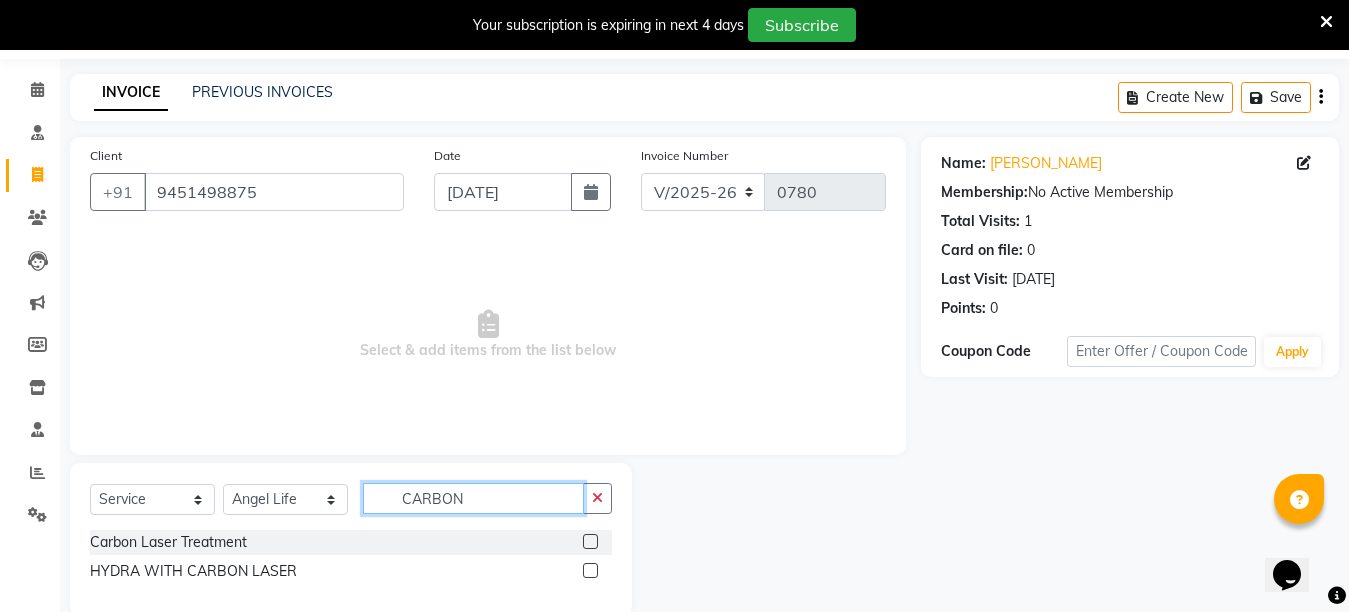 scroll, scrollTop: 97, scrollLeft: 0, axis: vertical 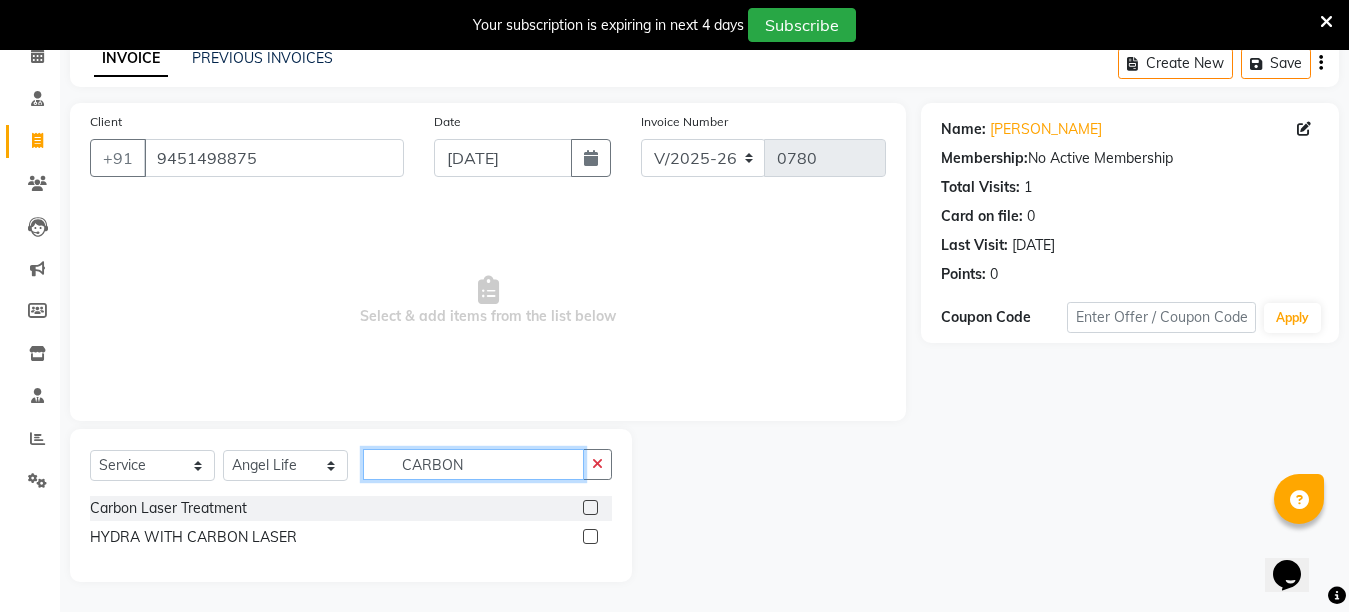type on "CARBON" 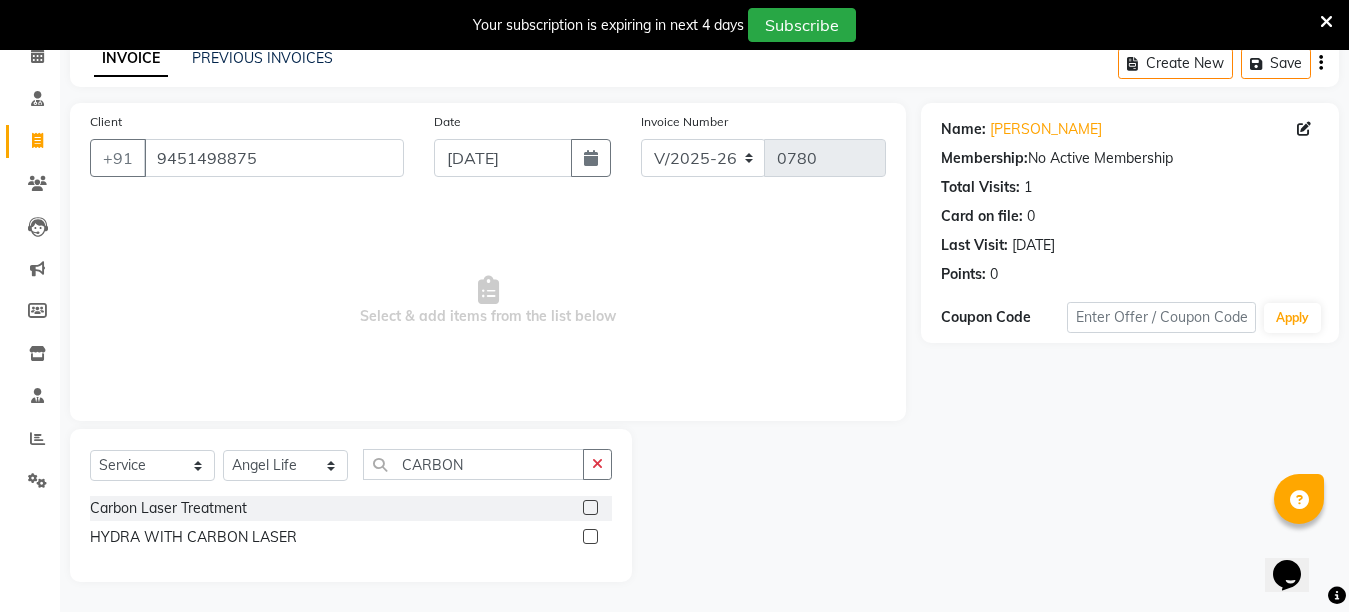 click 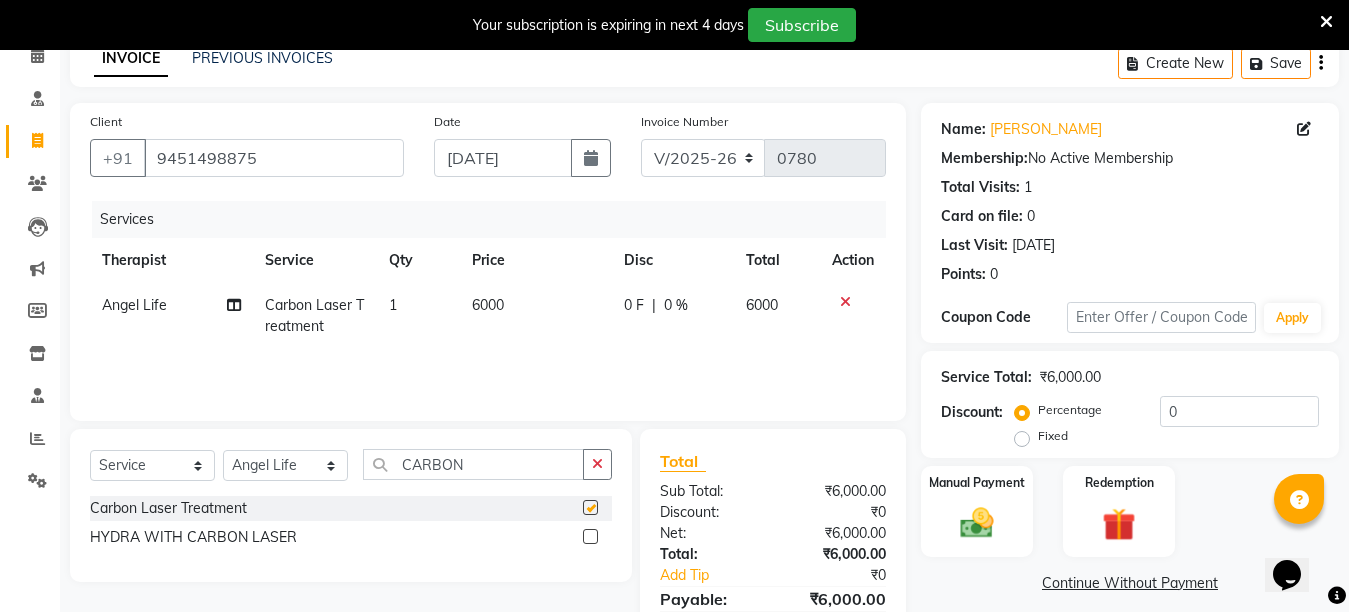 checkbox on "false" 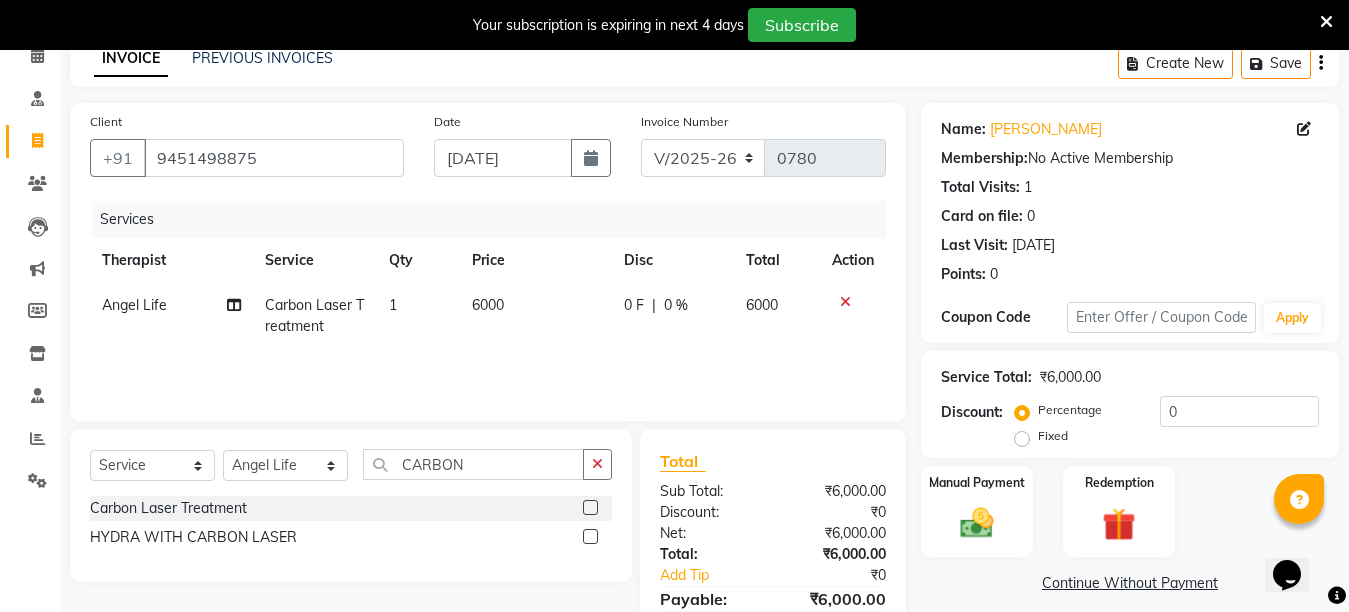 click on "6000" 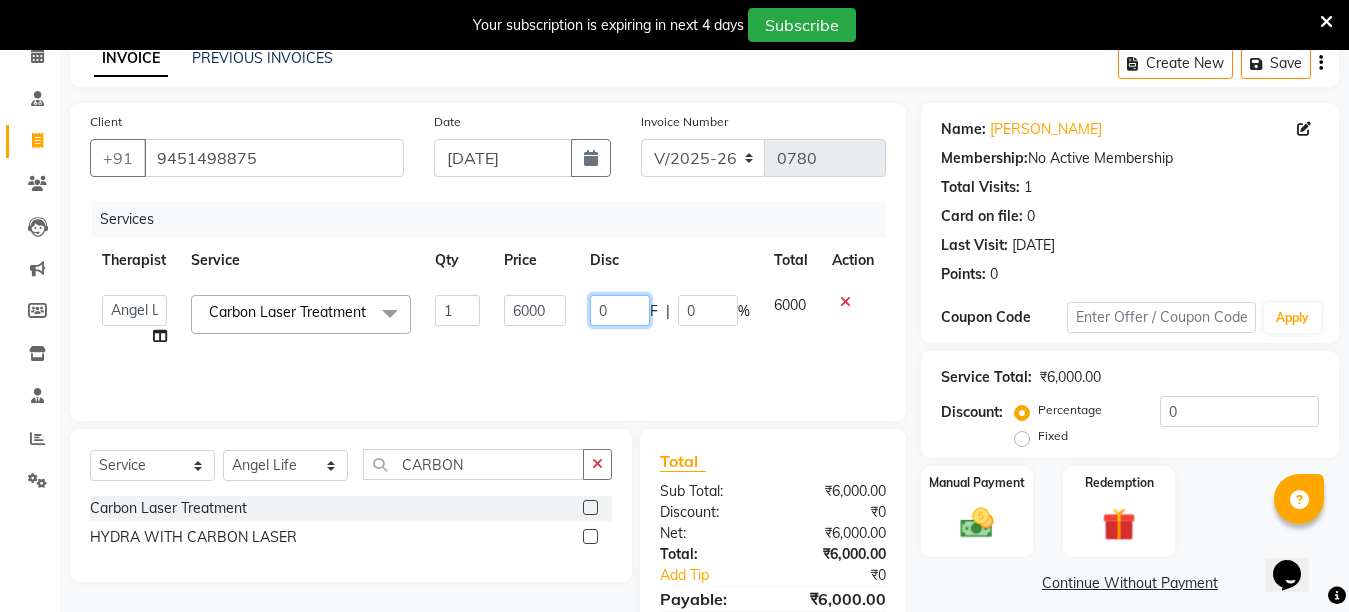 click on "0" 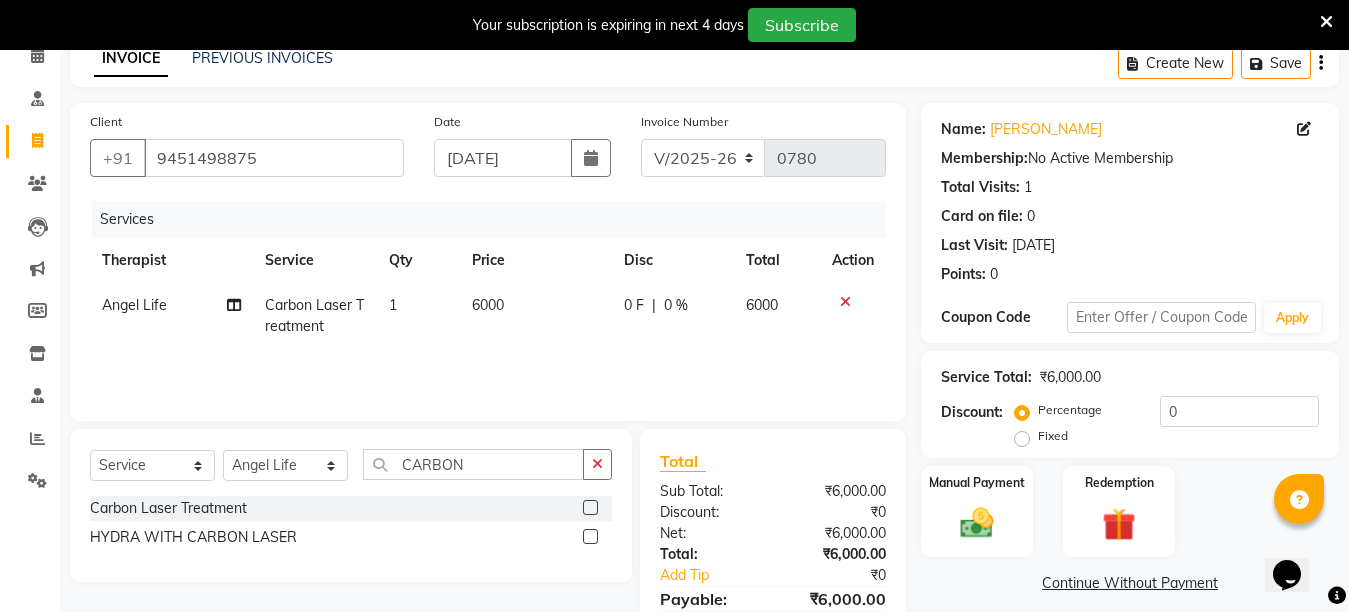 click on "6000" 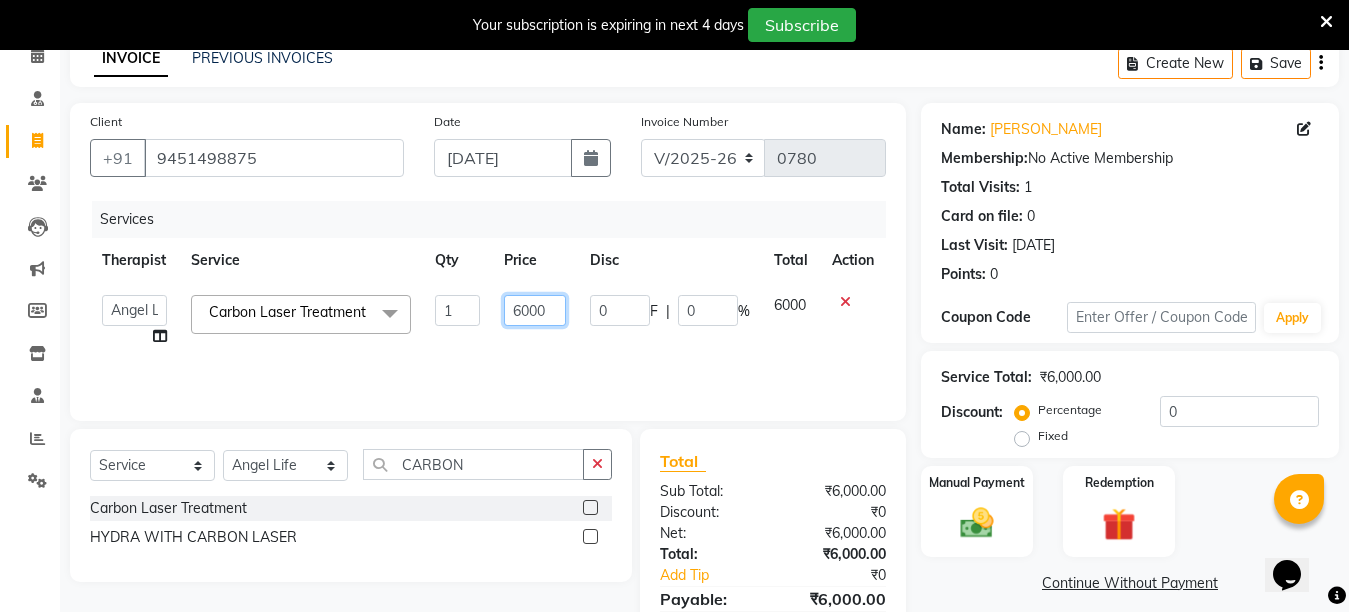 click on "6000" 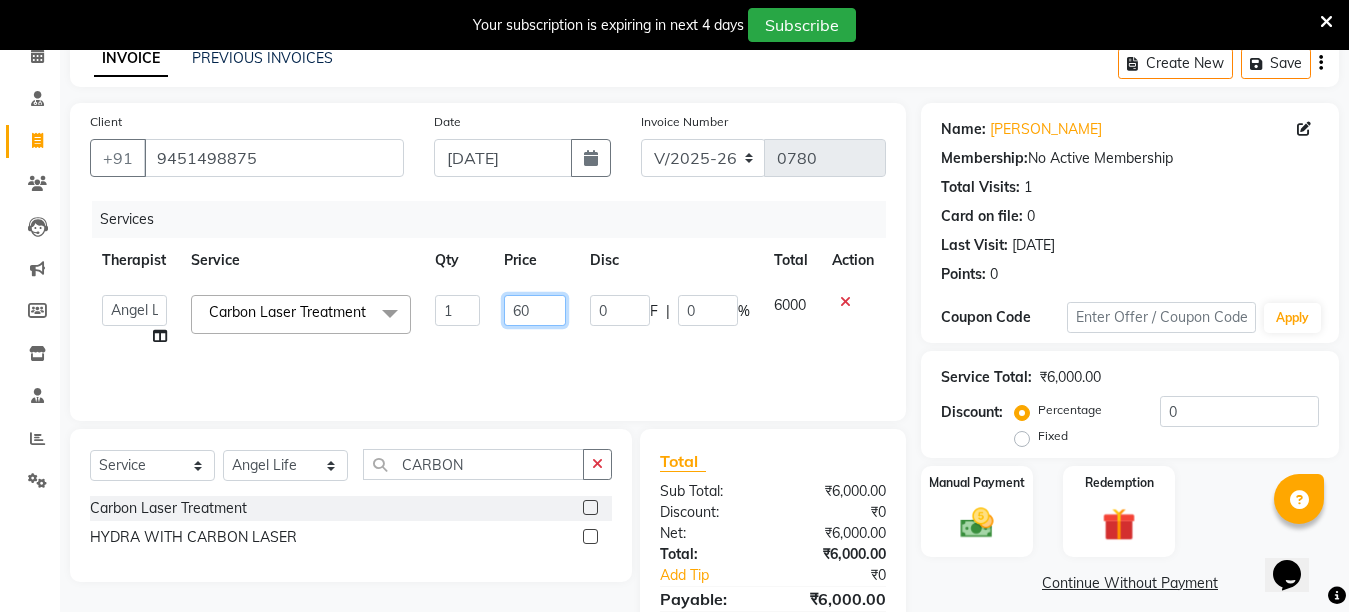 type on "6" 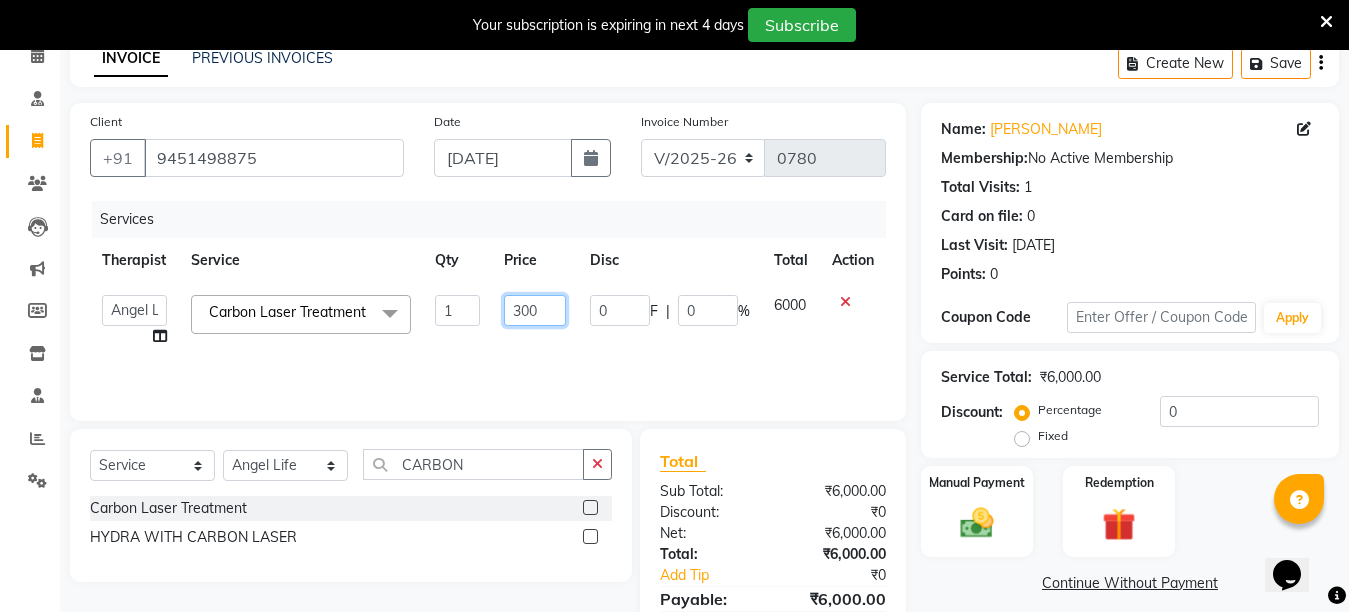 type on "3000" 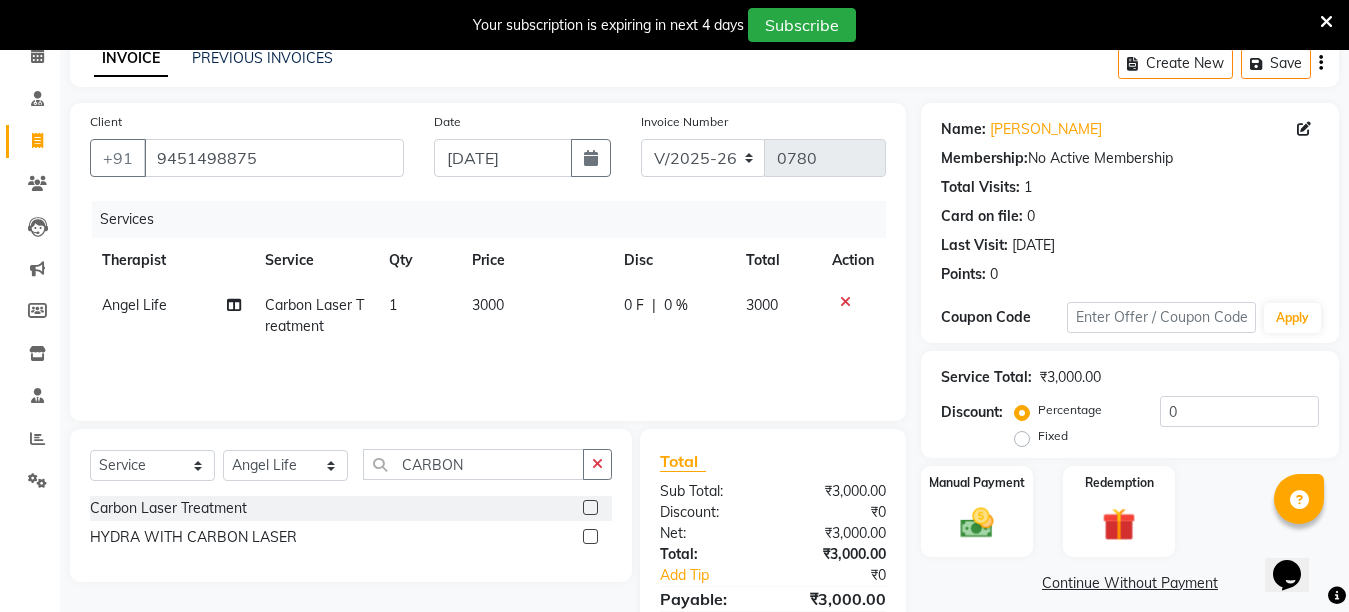 click on "0 F | 0 %" 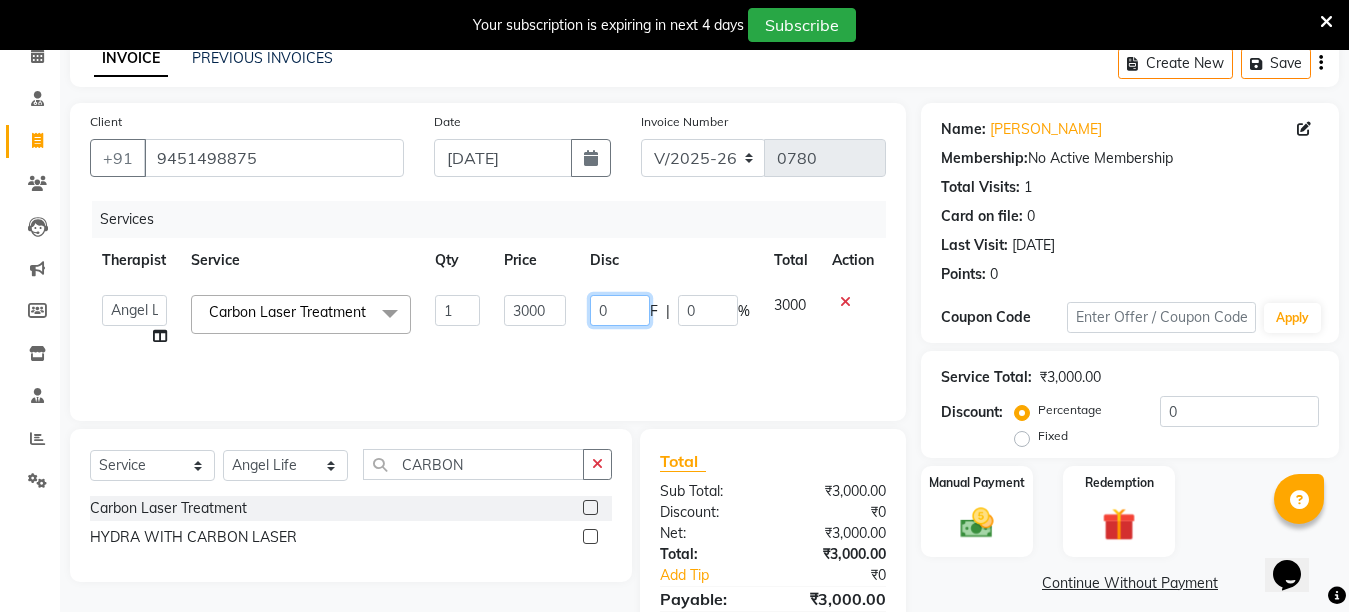 click on "0" 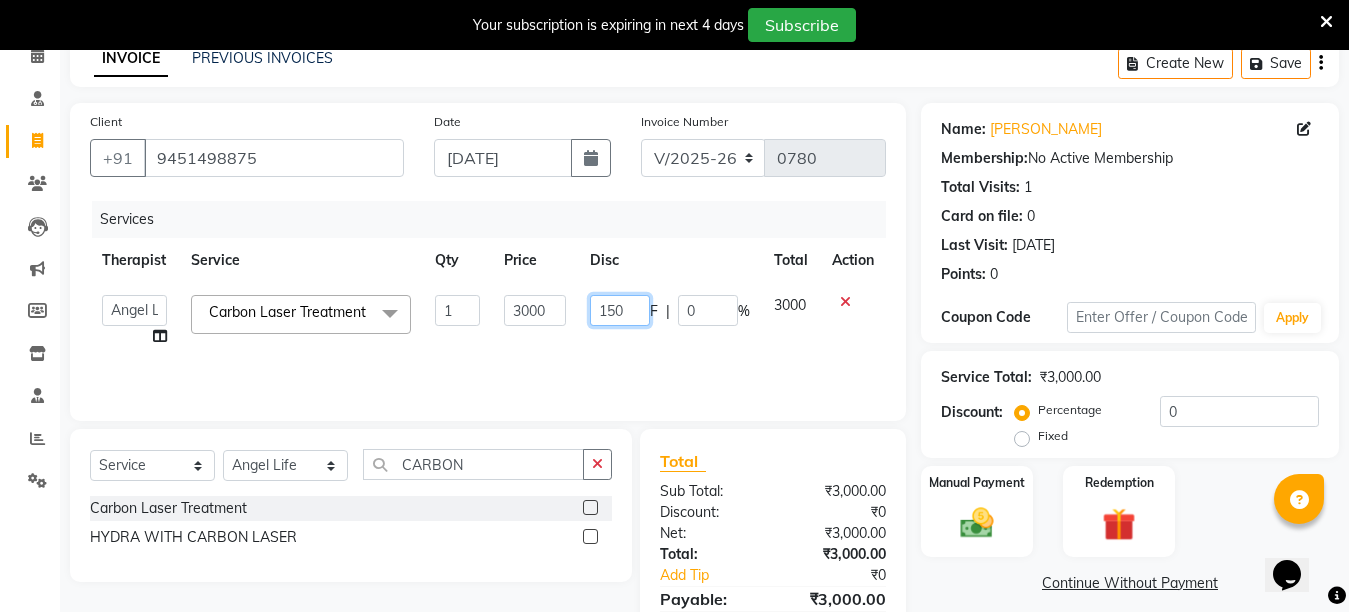 type on "1500" 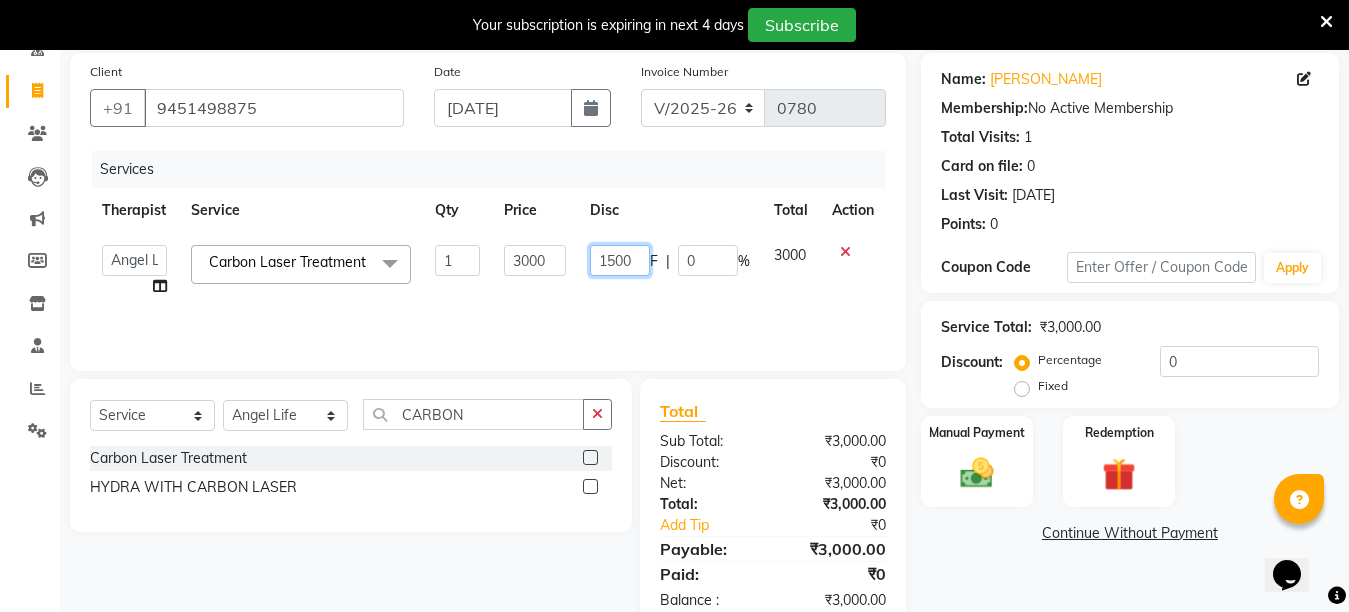 scroll, scrollTop: 196, scrollLeft: 0, axis: vertical 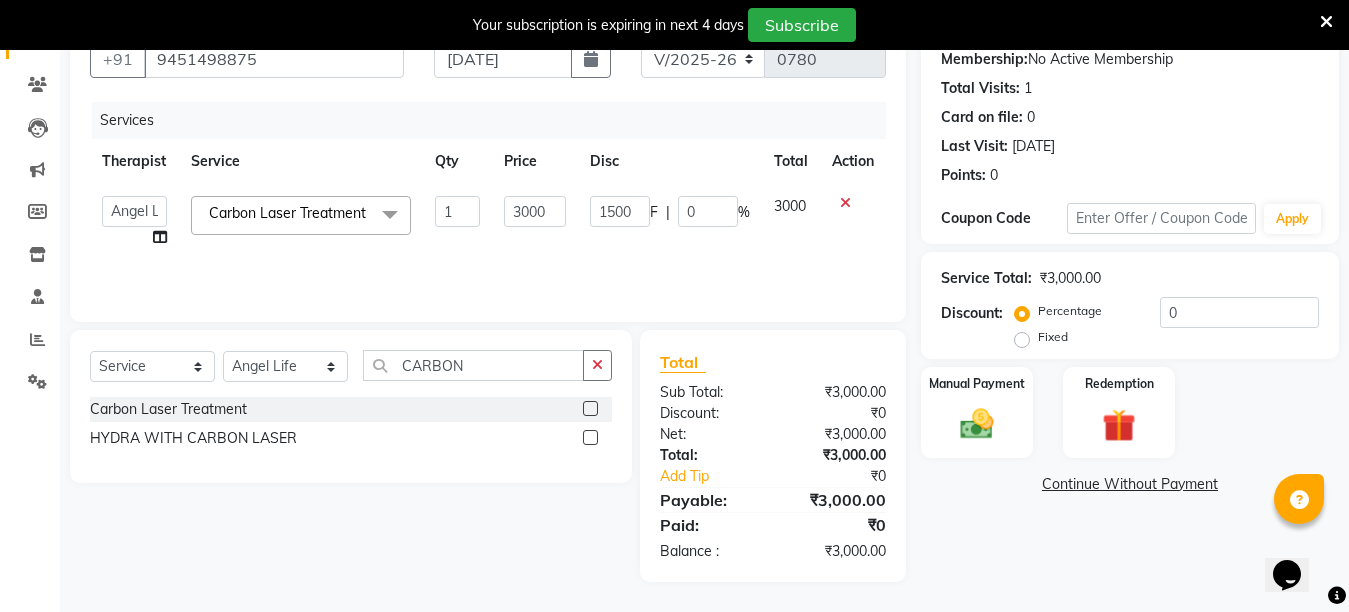 click on "Name: Rishika Gupta Membership:  No Active Membership  Total Visits:  1 Card on file:  0 Last Visit:   29-03-2025 Points:   0  Coupon Code Apply Service Total:  ₹3,000.00  Discount:  Percentage   Fixed  0 Manual Payment Redemption  Continue Without Payment" 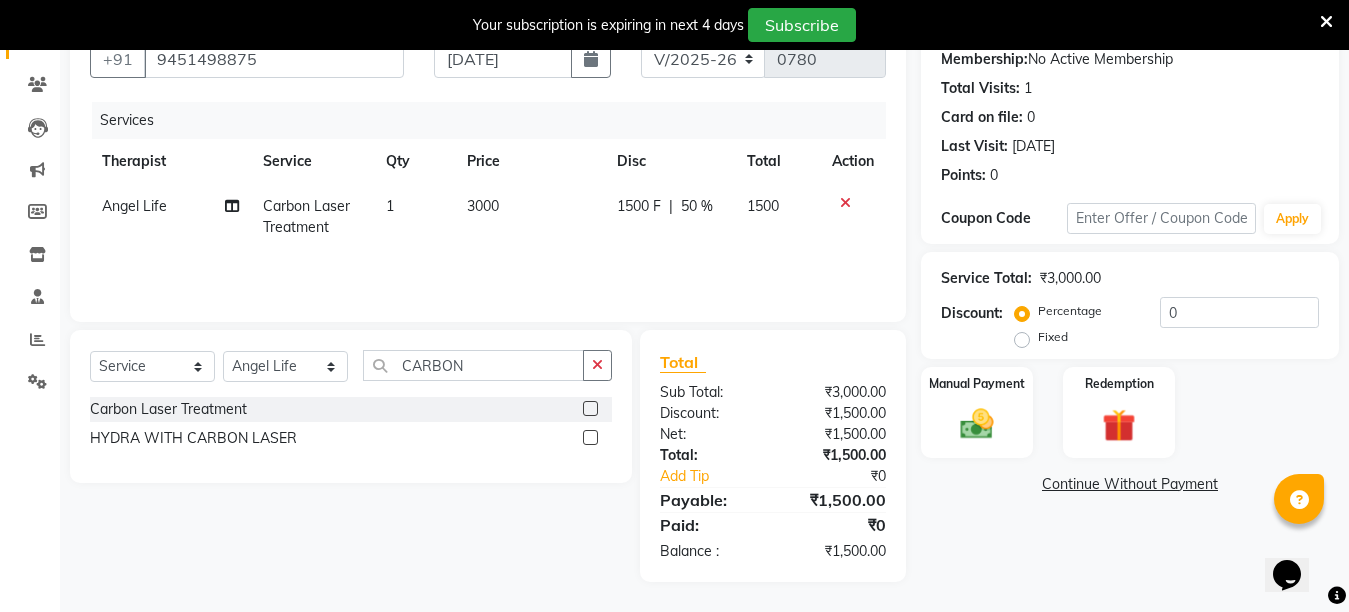 click on "Continue Without Payment" 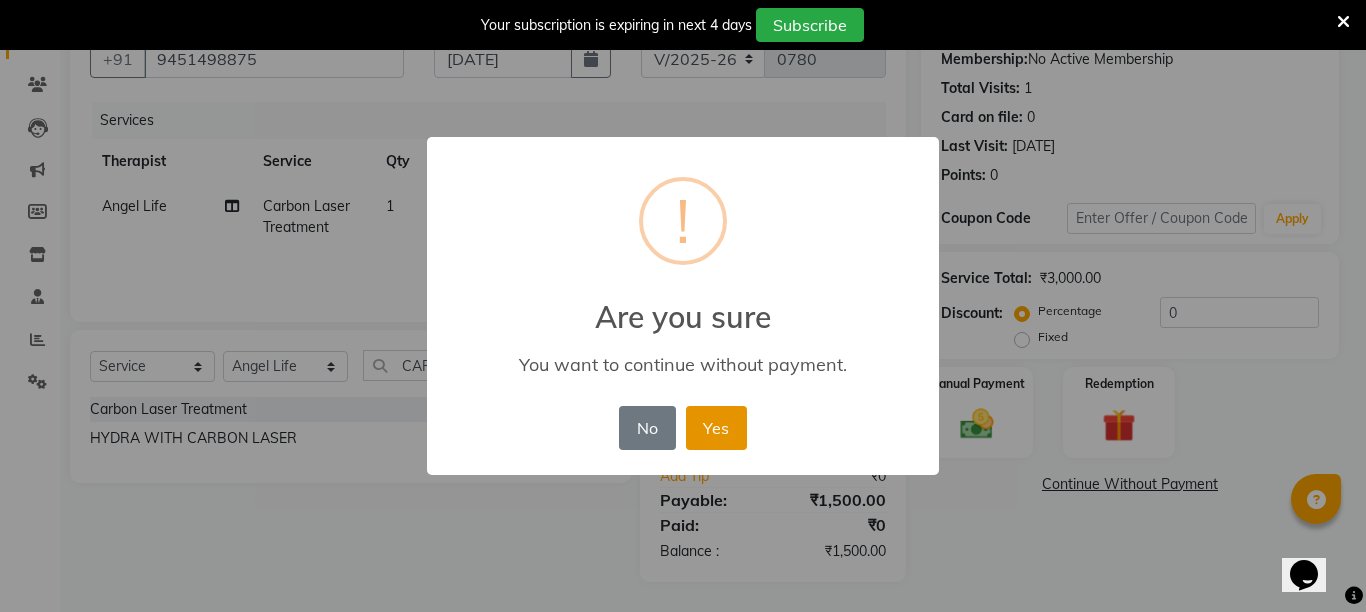 click on "Yes" at bounding box center (716, 428) 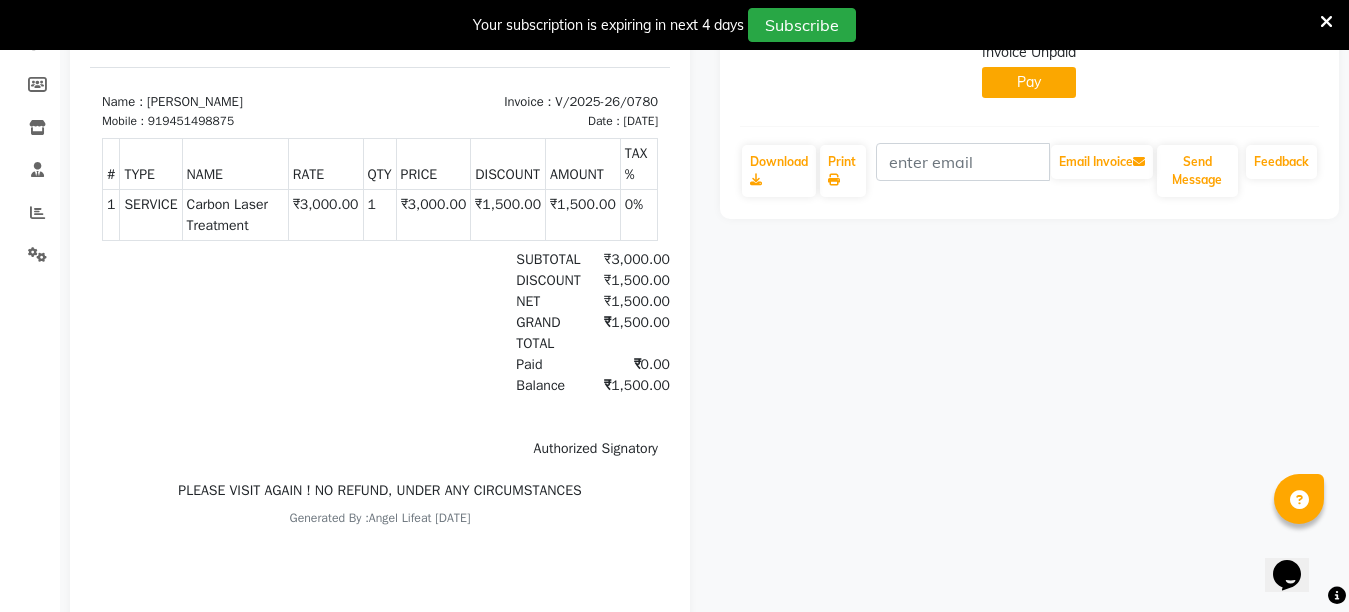 scroll, scrollTop: 195, scrollLeft: 0, axis: vertical 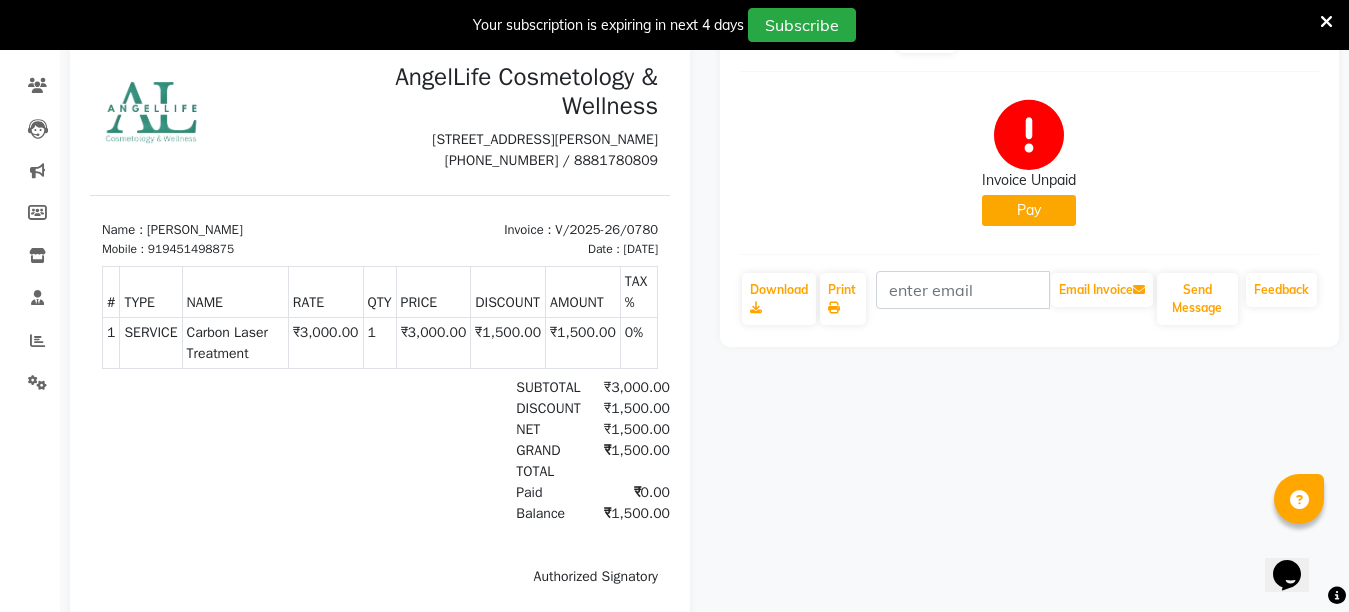 click on "Pay" 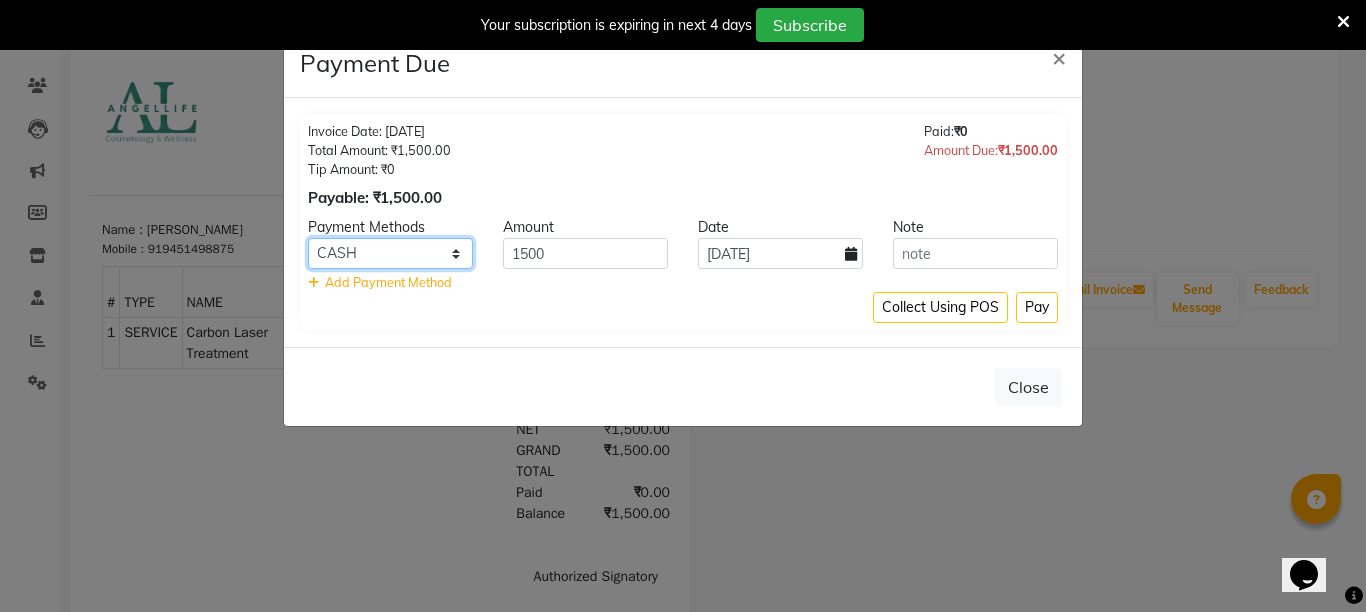 click on "CASH CARD ONLINE CUSTOM GPay PayTM PhonePe UPI NearBuy Loan BharatPay Cheque MosamBee MI Voucher Bank Family Visa Card Master Card BharatPay Card UPI BharatPay Other Cards Juice by MCB MyT Money MariDeal DefiDeal Deal.mu THD TCL CEdge Card M UPI M UPI Axis UPI Union Card (Indian Bank) Card (DL Bank) RS BTC Wellnessta Razorpay Complimentary Nift Spa Finder Spa Week Venmo BFL LoanTap SaveIN GMoney ATH Movil On Account Chamber Gift Card Trade Comp Donation Card on File Envision BRAC Card City Card bKash Credit Card Debit Card Shoutlo LUZO Jazz Cash AmEx Discover Tabby Online W Room Charge Room Charge USD Room Charge Euro Room Charge EGP Room Charge GBP Bajaj Finserv Bad Debts Card: IDFC Card: IOB Coupon Gcash PayMaya Instamojo COnline UOnline SOnline SCard Paypal PPR PPV PPC PPN PPG PPE CAMP Benefit ATH Movil Dittor App Rupay Diners iPrepaid iPackage District App Pine Labs Cash Payment Pnb Bank GPay NT Cash Lash GPay Lash Cash Nail GPay Nail Cash BANKTANSFER Dreamfolks BOB SBI Save-In Nail Card Lash Card" 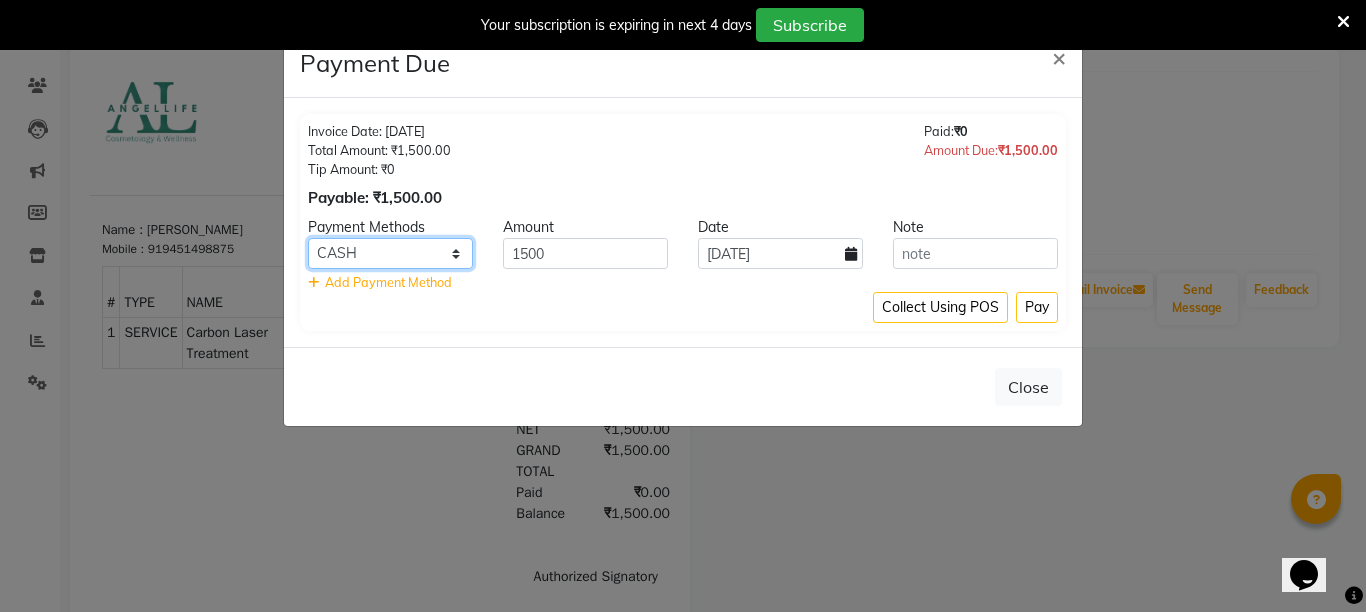 select on "8" 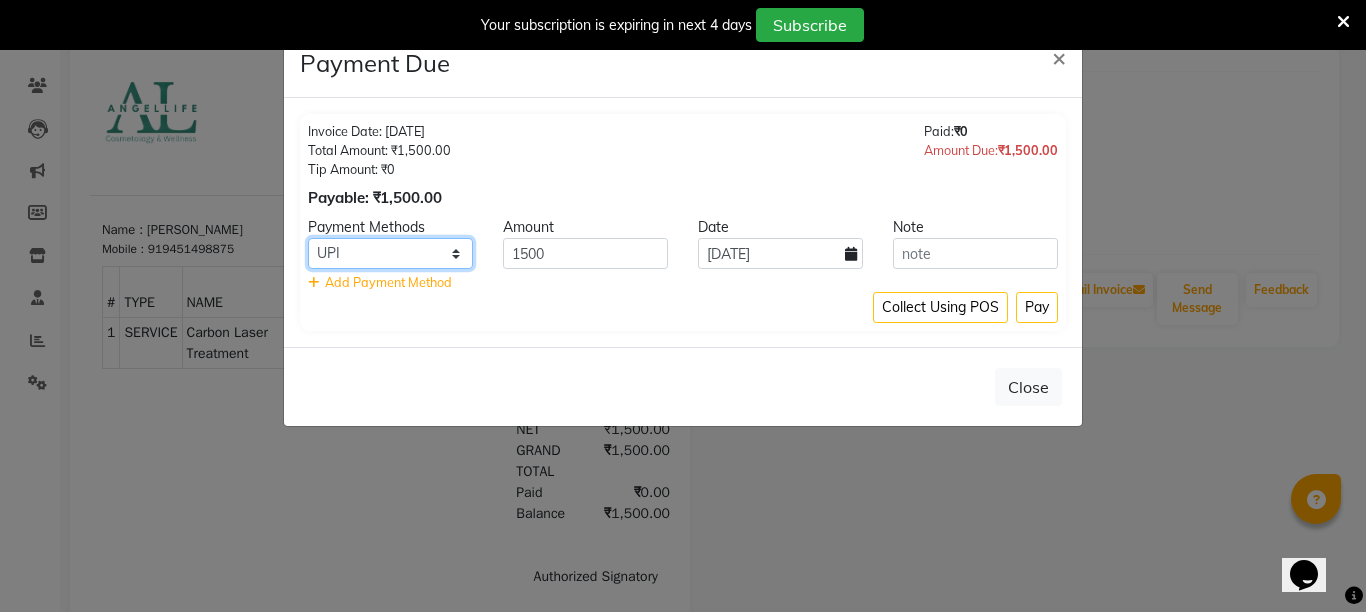 click on "CASH CARD ONLINE CUSTOM GPay PayTM PhonePe UPI NearBuy Loan BharatPay Cheque MosamBee MI Voucher Bank Family Visa Card Master Card BharatPay Card UPI BharatPay Other Cards Juice by MCB MyT Money MariDeal DefiDeal Deal.mu THD TCL CEdge Card M UPI M UPI Axis UPI Union Card (Indian Bank) Card (DL Bank) RS BTC Wellnessta Razorpay Complimentary Nift Spa Finder Spa Week Venmo BFL LoanTap SaveIN GMoney ATH Movil On Account Chamber Gift Card Trade Comp Donation Card on File Envision BRAC Card City Card bKash Credit Card Debit Card Shoutlo LUZO Jazz Cash AmEx Discover Tabby Online W Room Charge Room Charge USD Room Charge Euro Room Charge EGP Room Charge GBP Bajaj Finserv Bad Debts Card: IDFC Card: IOB Coupon Gcash PayMaya Instamojo COnline UOnline SOnline SCard Paypal PPR PPV PPC PPN PPG PPE CAMP Benefit ATH Movil Dittor App Rupay Diners iPrepaid iPackage District App Pine Labs Cash Payment Pnb Bank GPay NT Cash Lash GPay Lash Cash Nail GPay Nail Cash BANKTANSFER Dreamfolks BOB SBI Save-In Nail Card Lash Card" 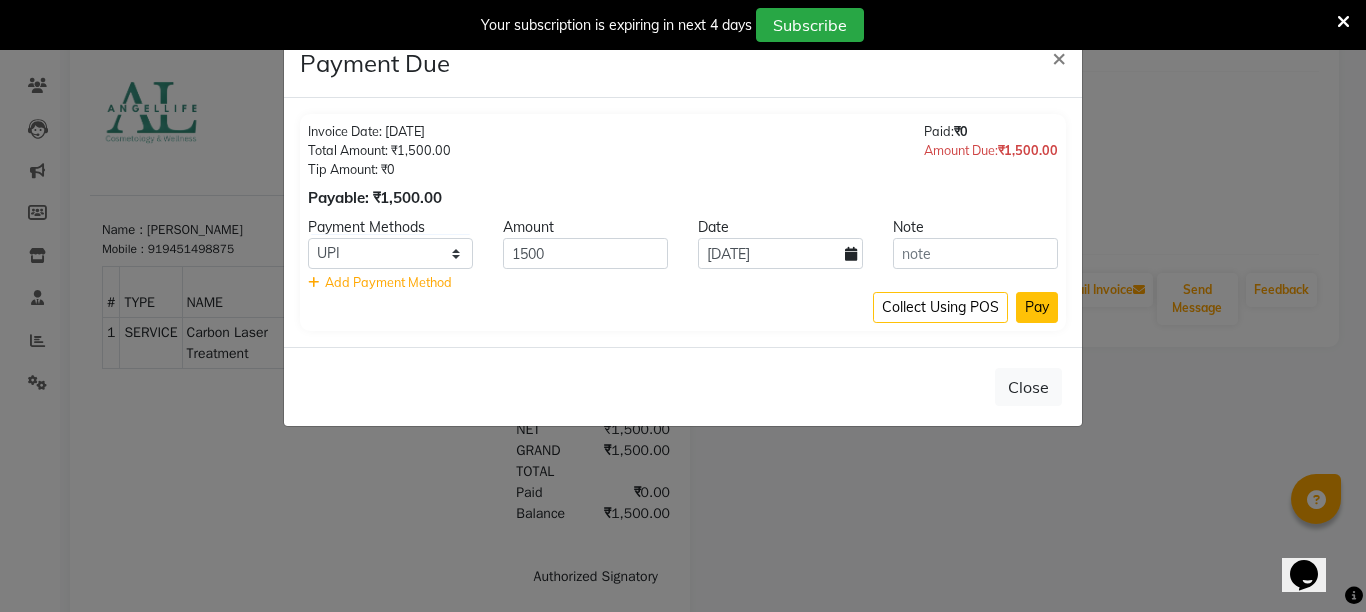 click on "Pay" 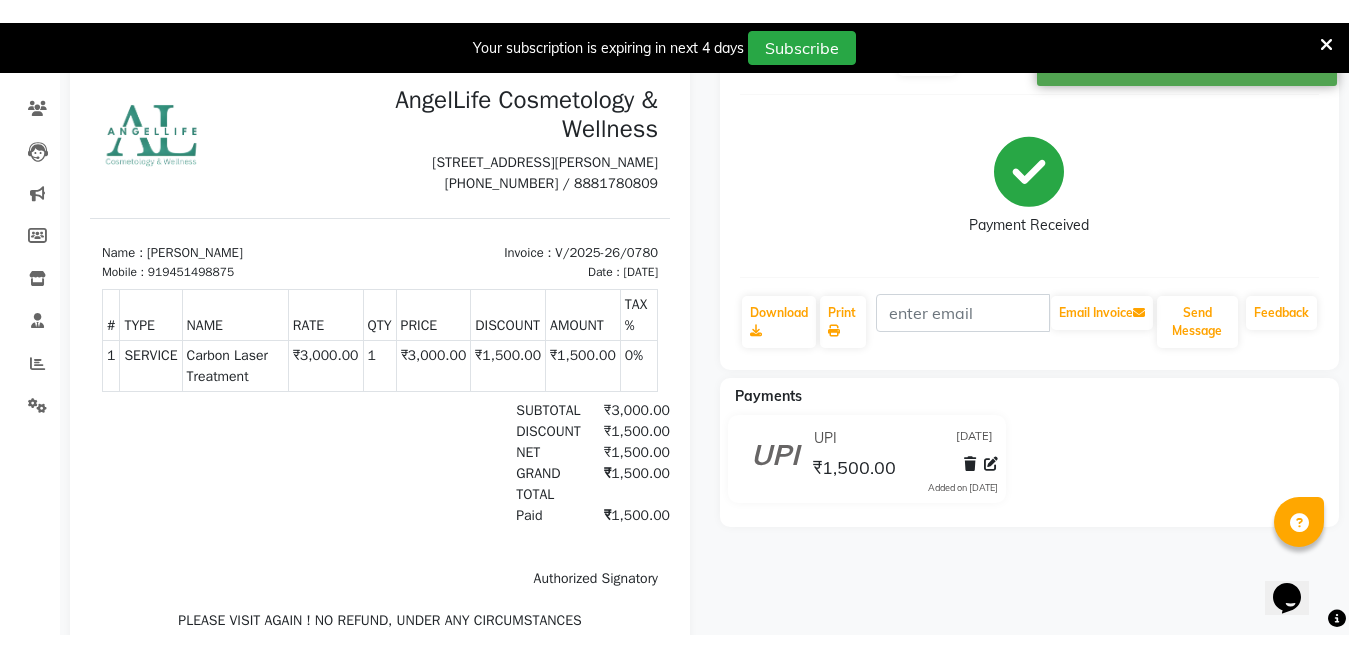 scroll, scrollTop: 0, scrollLeft: 0, axis: both 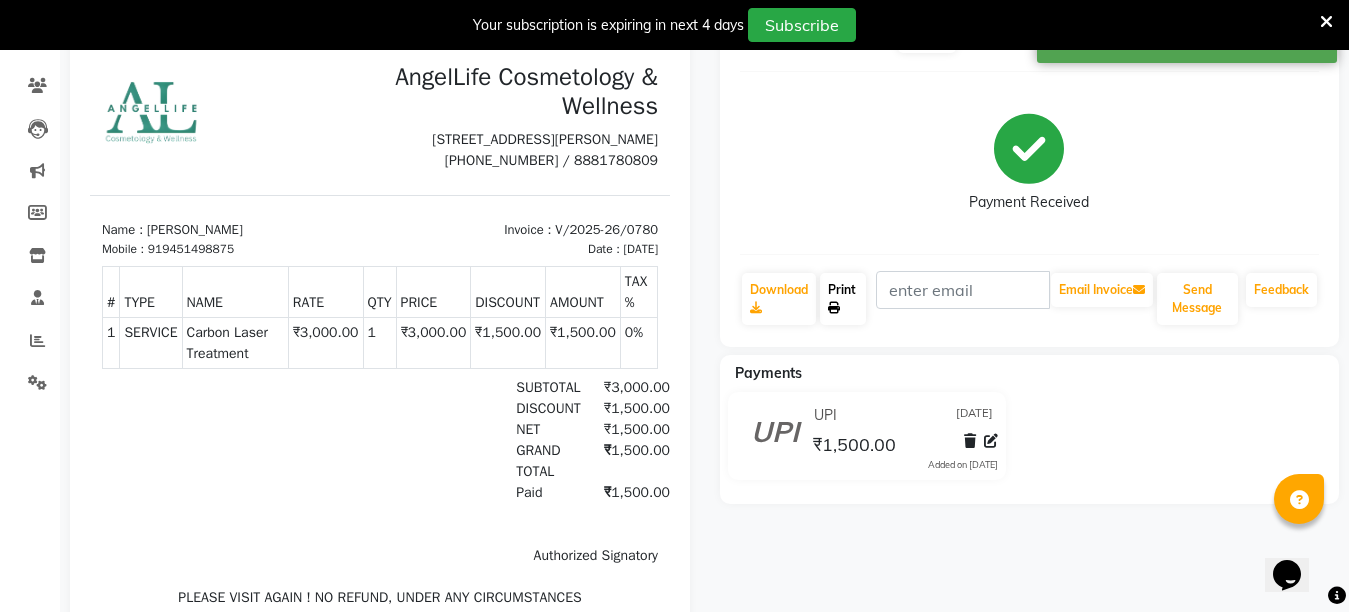 click on "Print" 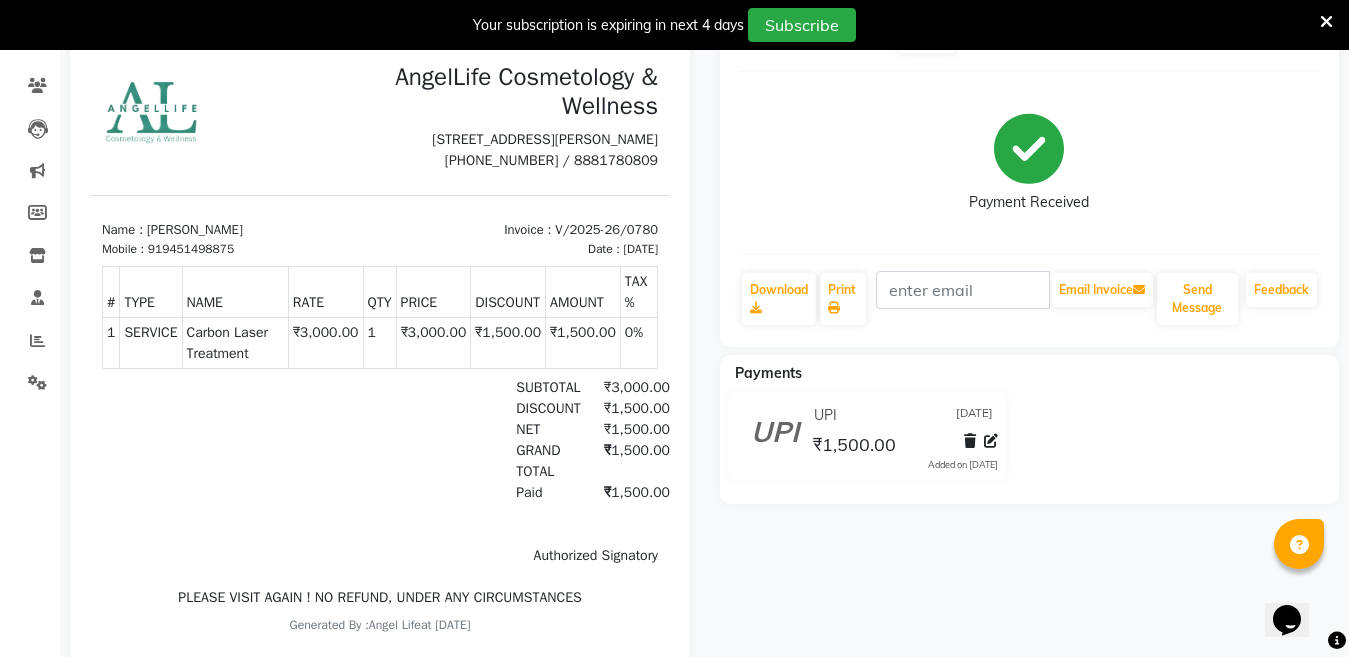 click at bounding box center [1326, 22] 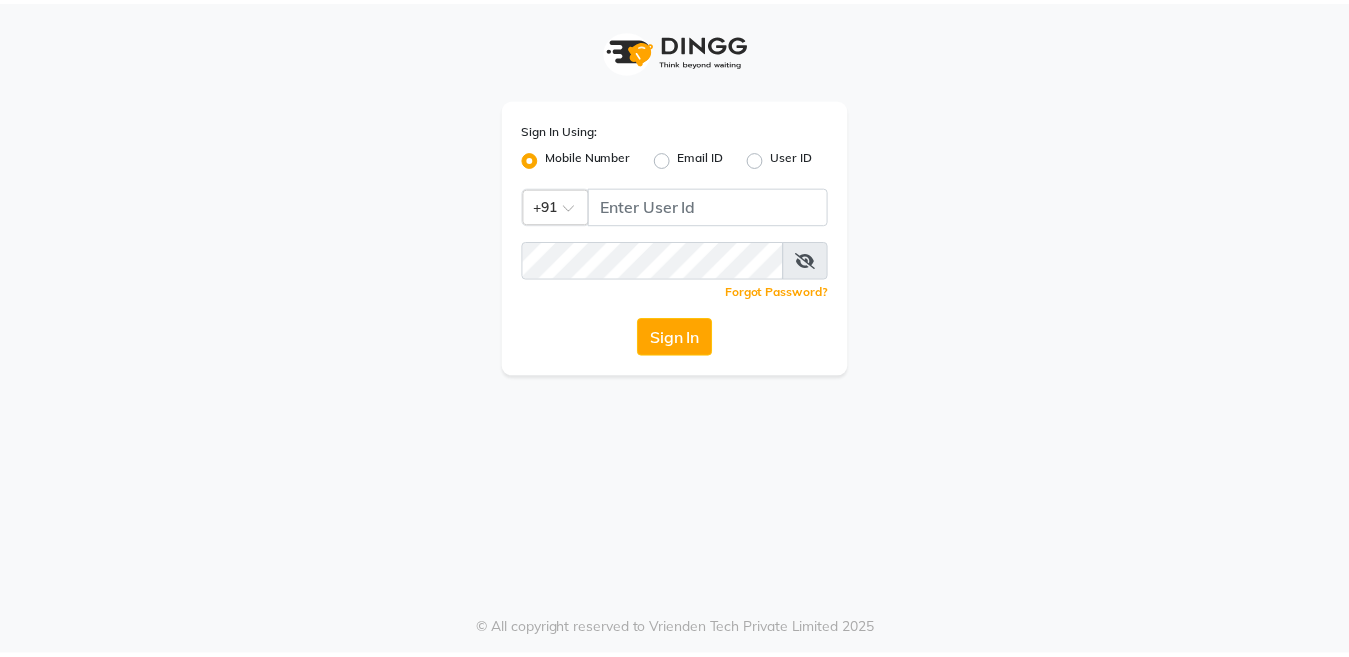 scroll, scrollTop: 0, scrollLeft: 0, axis: both 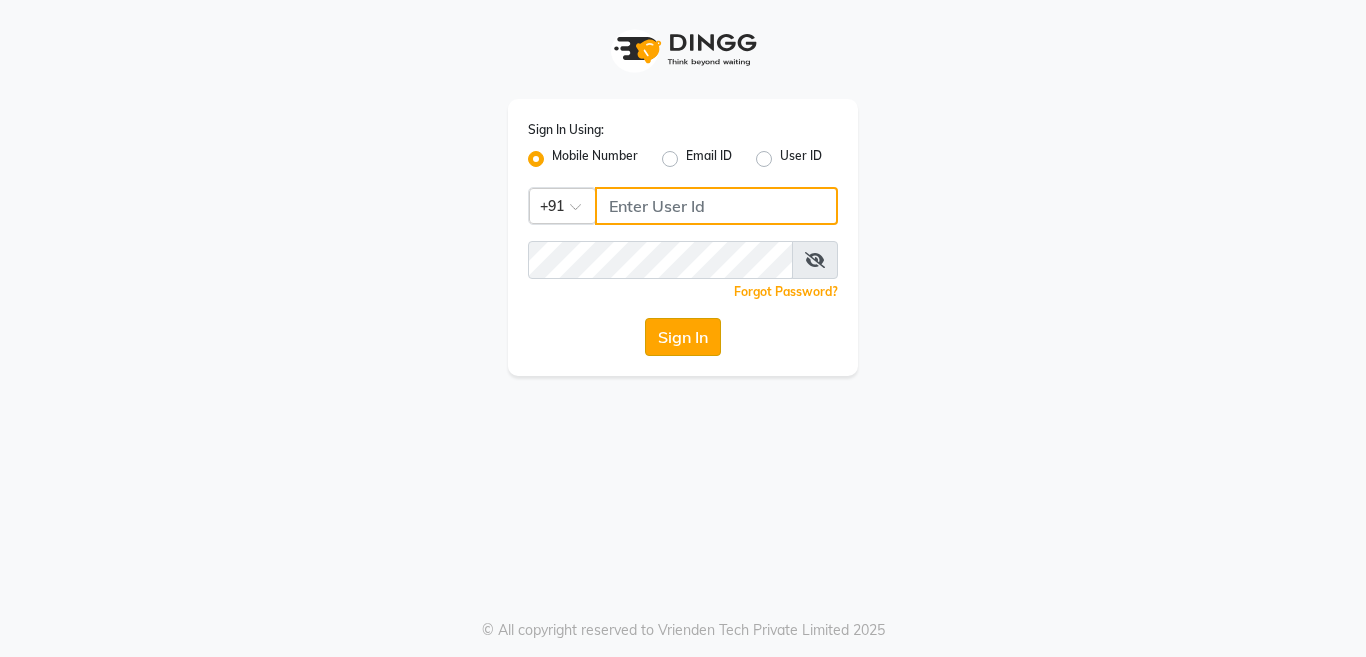 type on "9506660055" 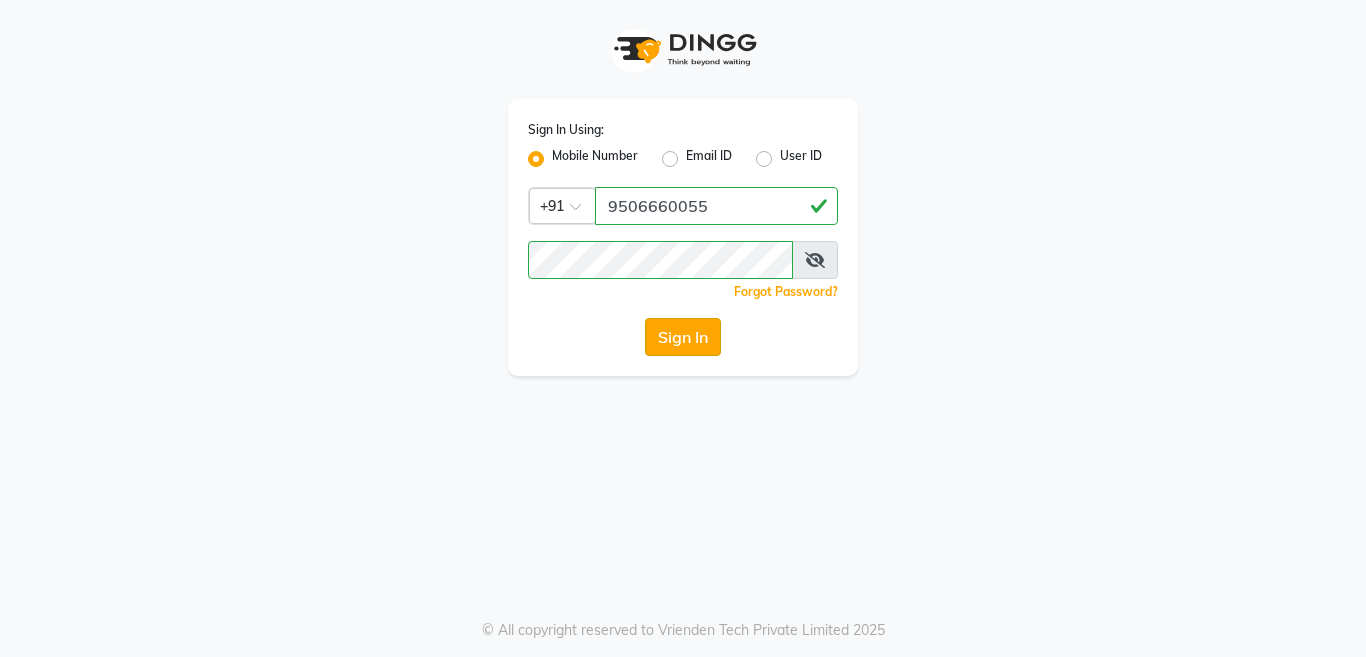 click on "Sign In" 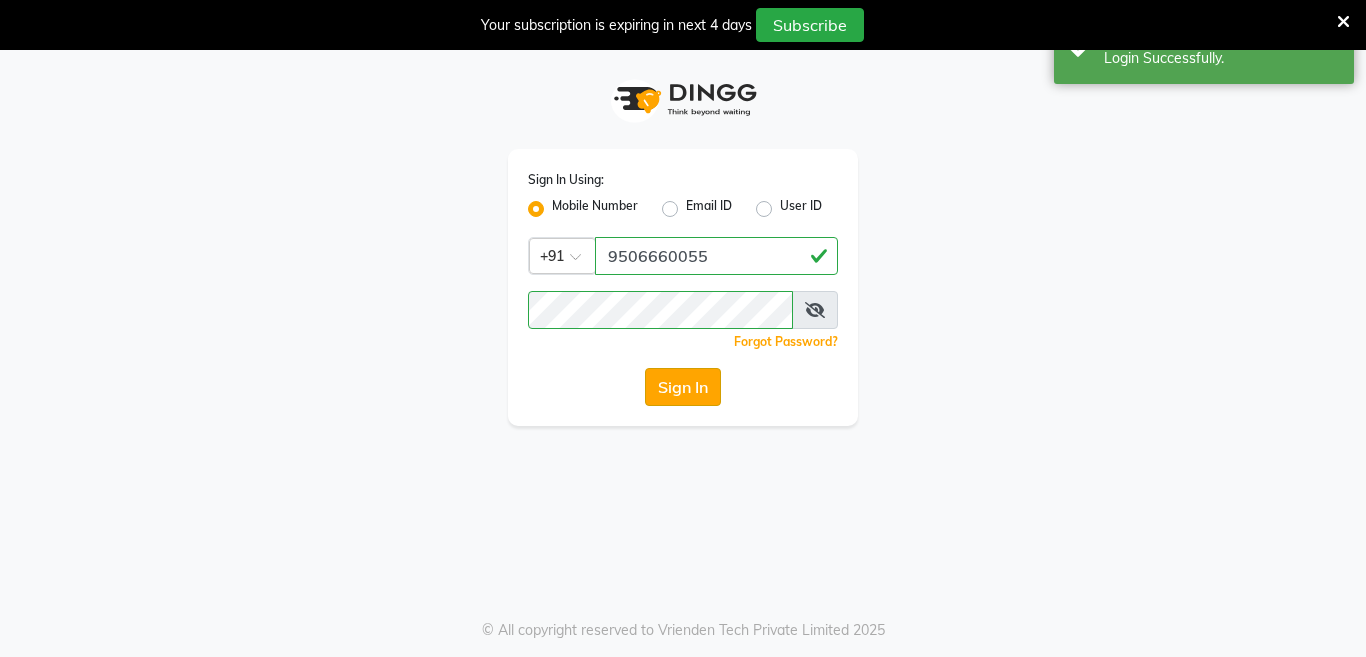select on "service" 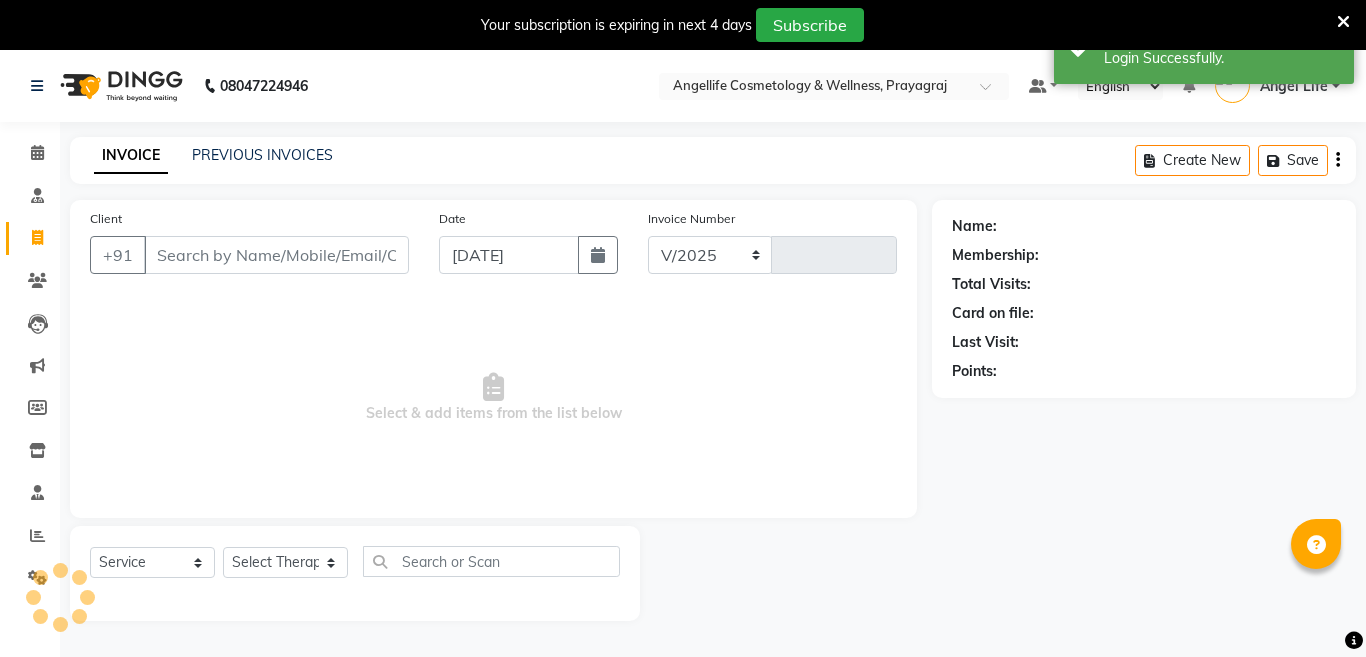 select on "en" 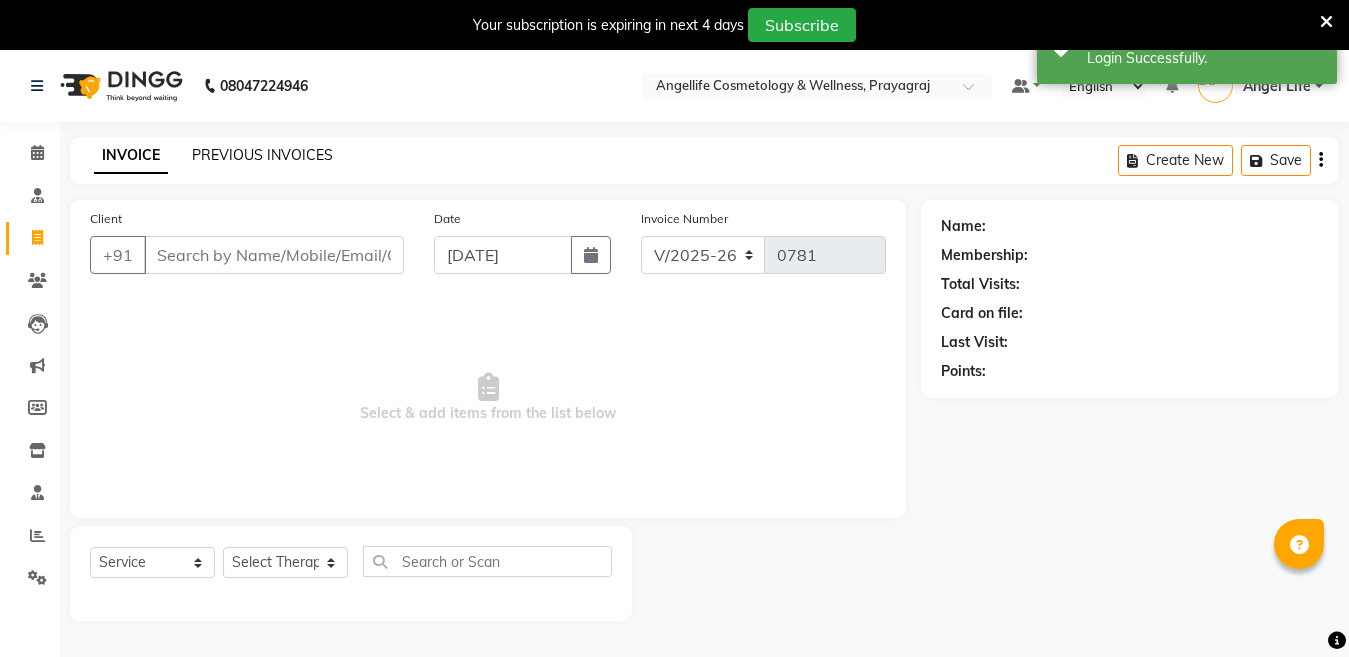 click on "PREVIOUS INVOICES" 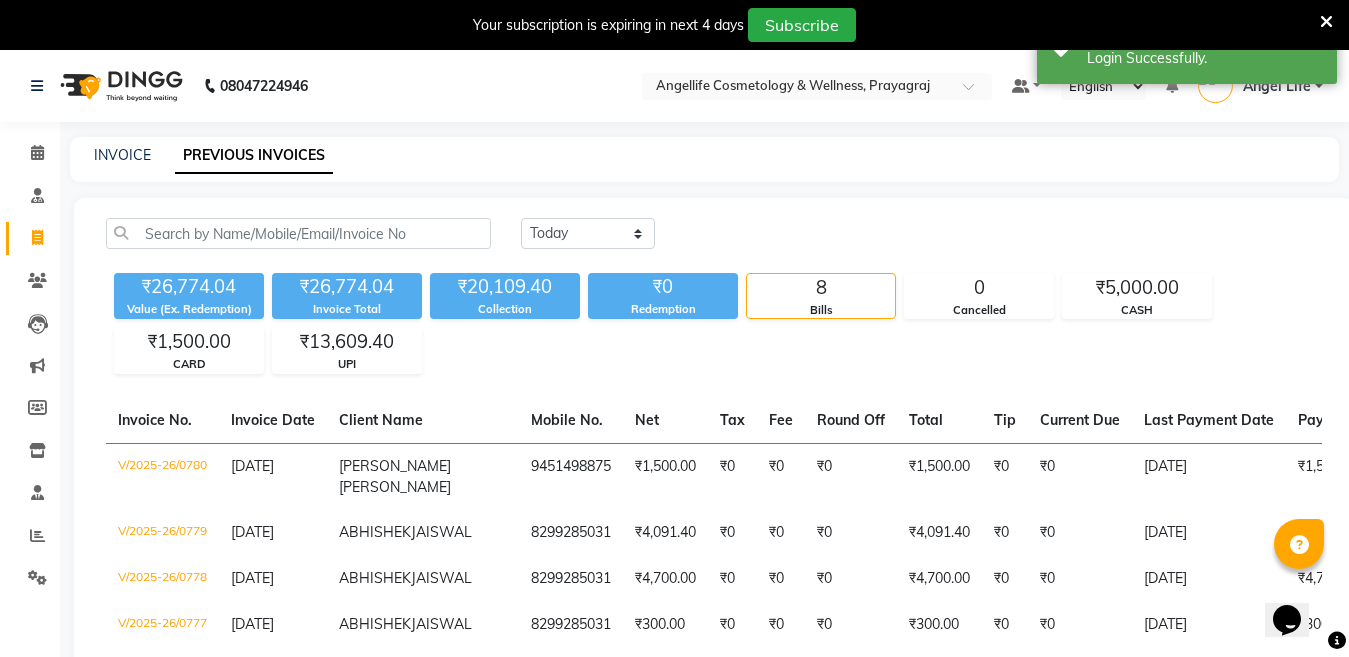 scroll, scrollTop: 0, scrollLeft: 0, axis: both 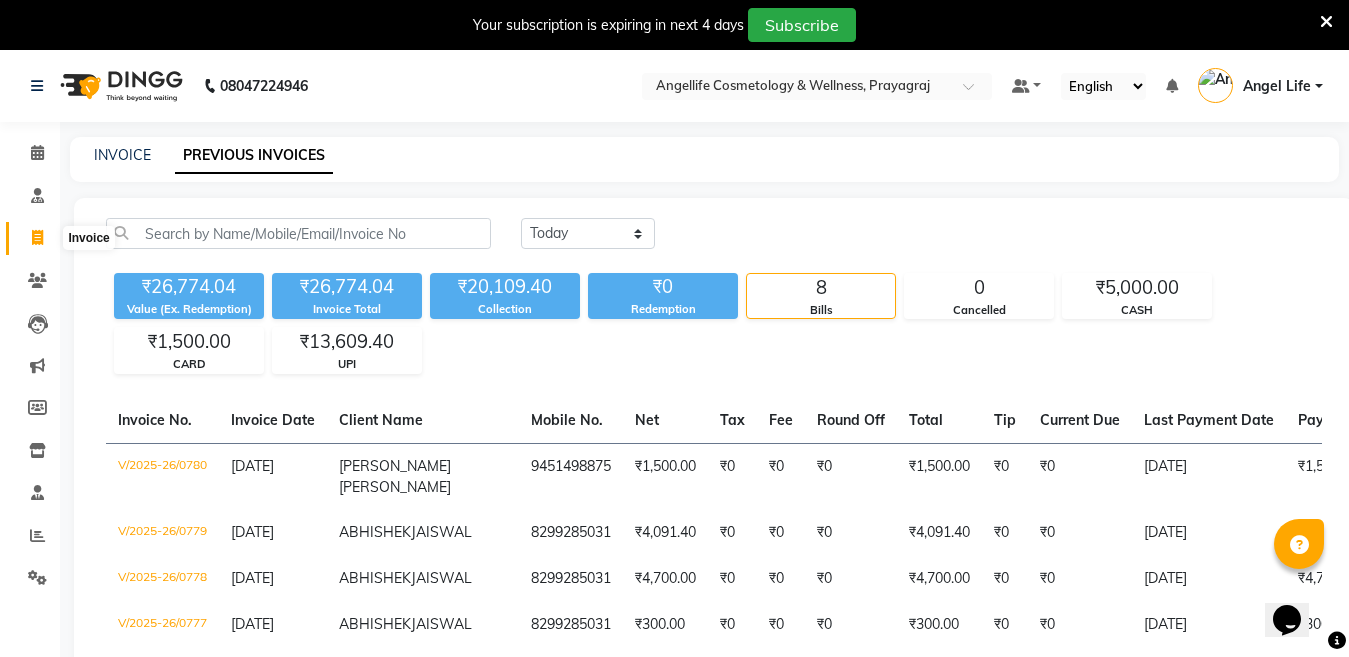 click 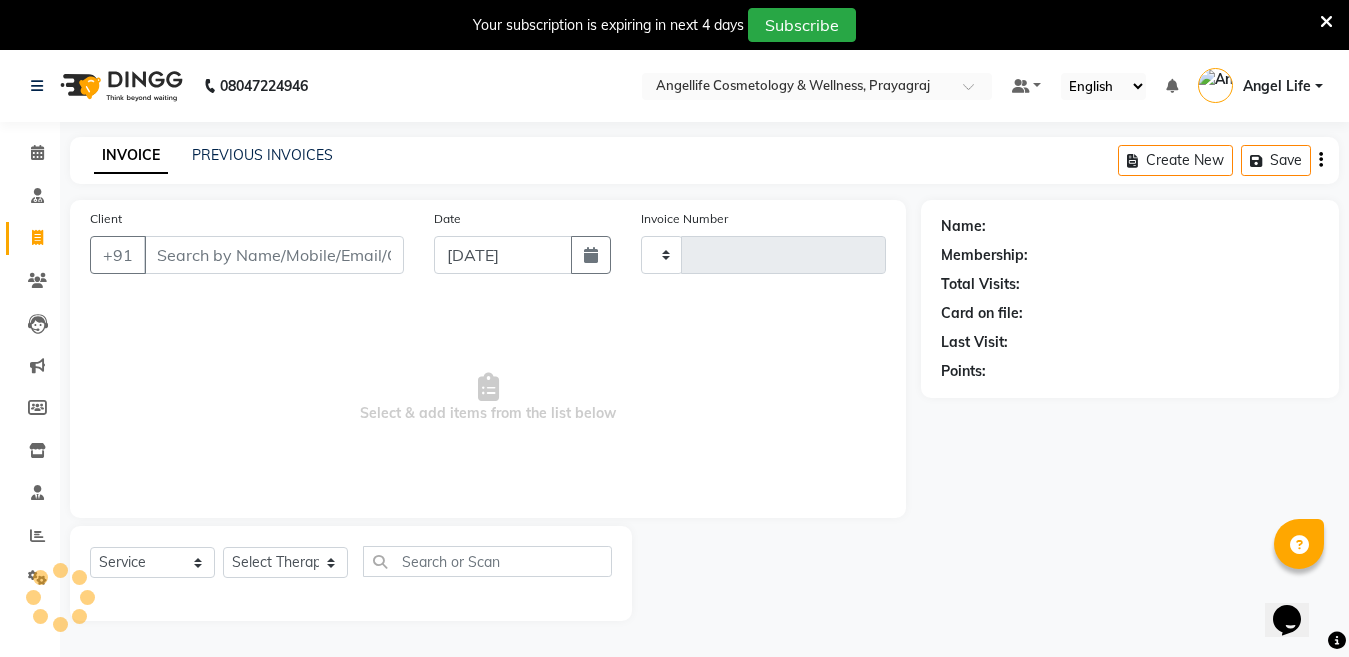 scroll, scrollTop: 50, scrollLeft: 0, axis: vertical 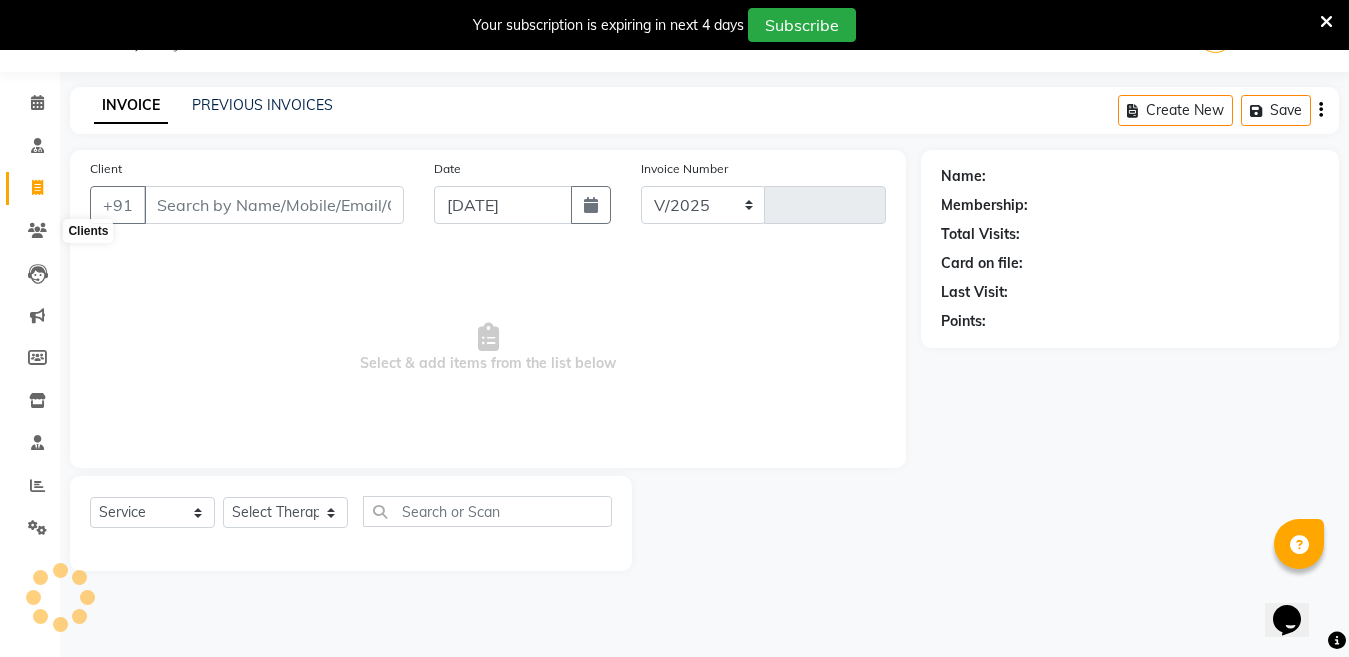 select on "4531" 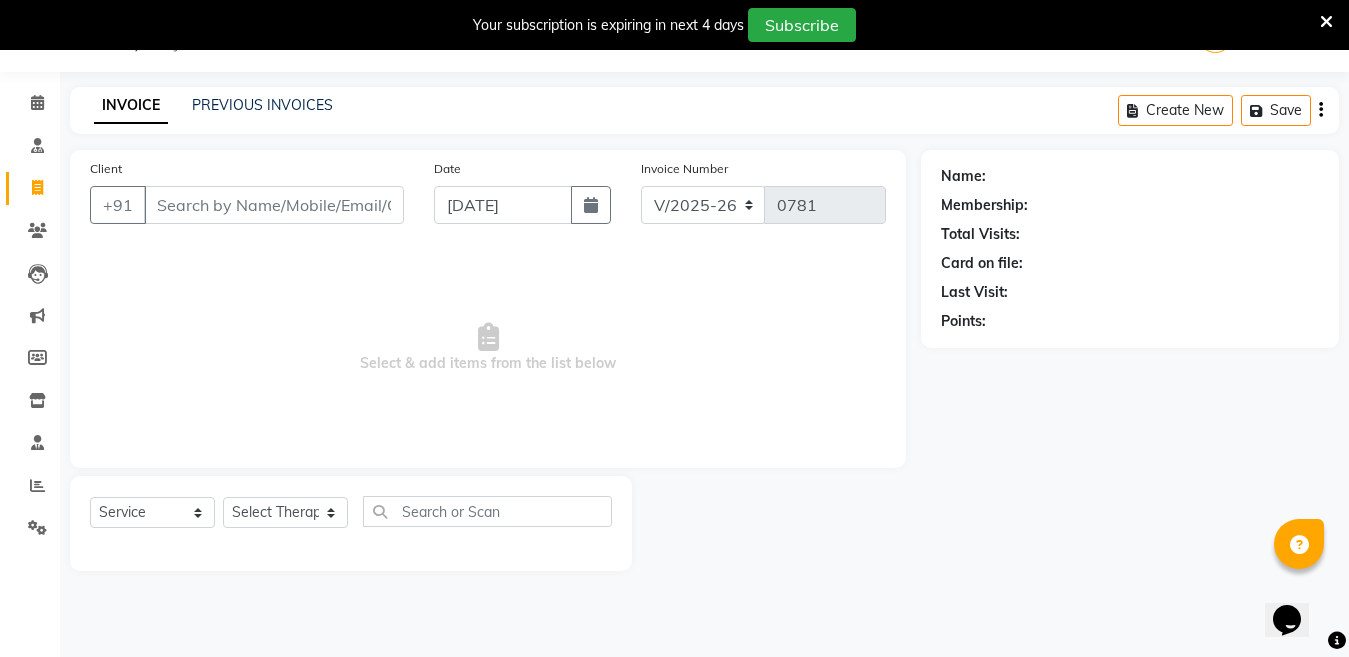 click on "PREVIOUS INVOICES" 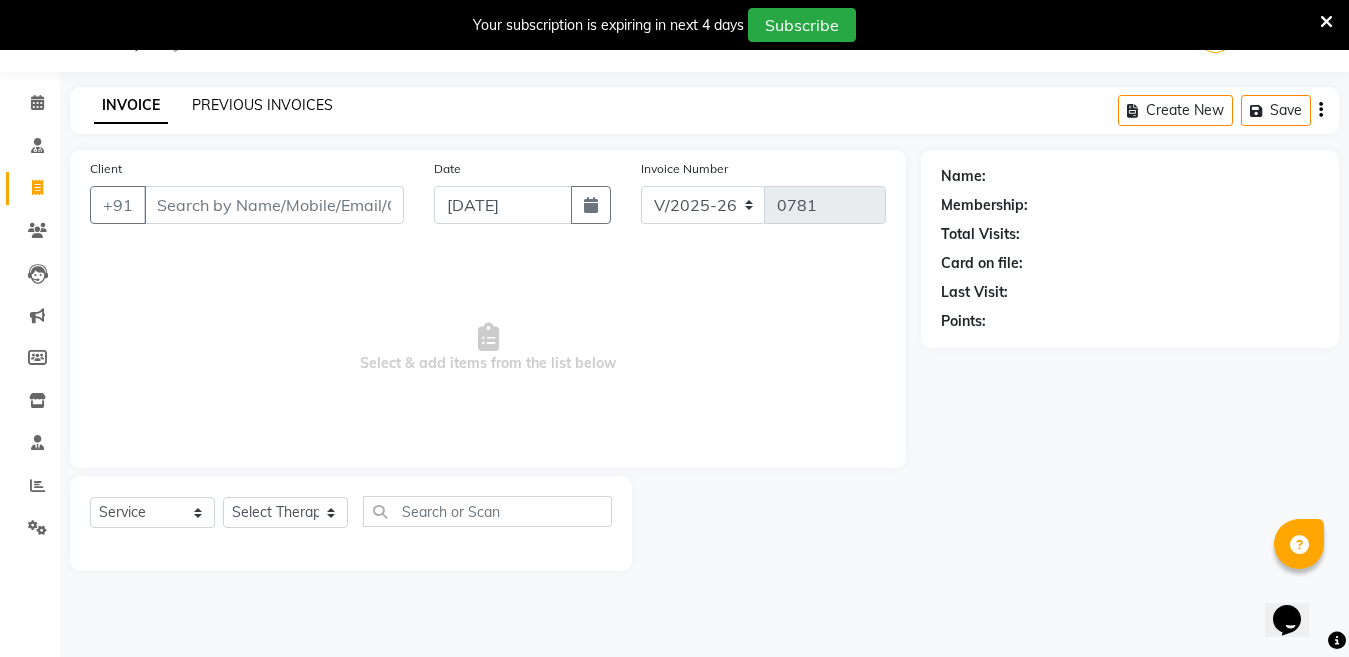 click on "PREVIOUS INVOICES" 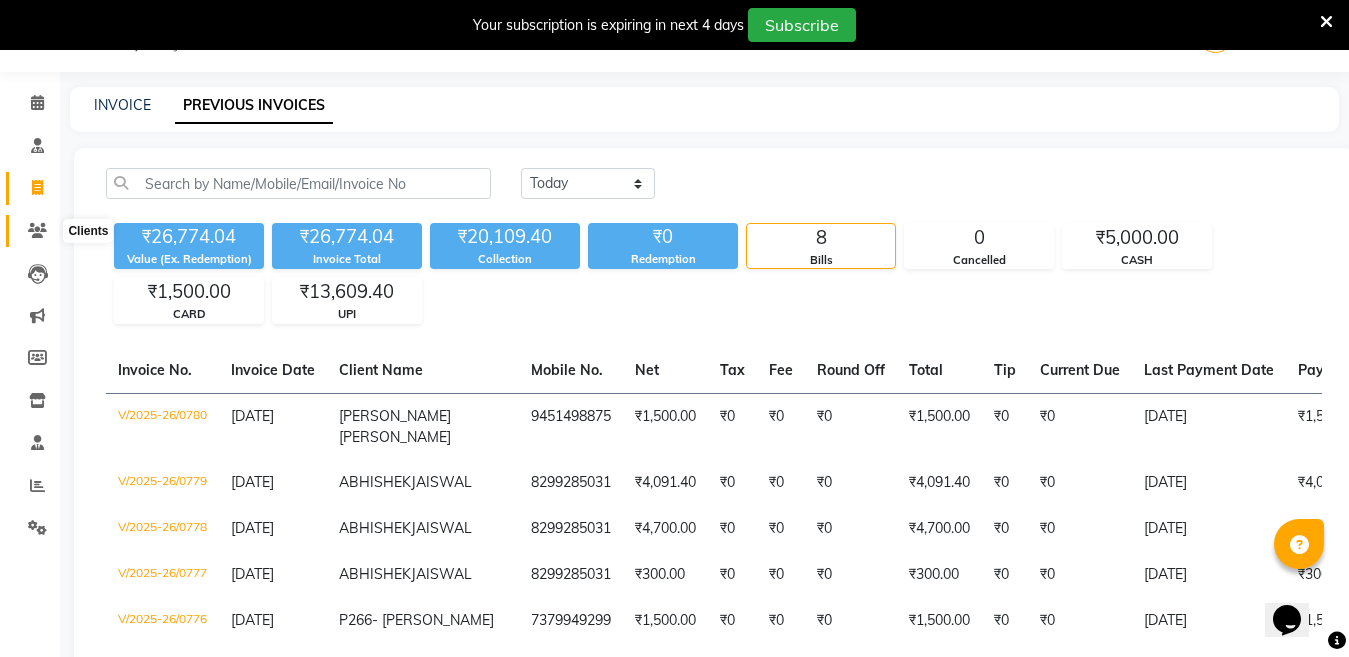 click 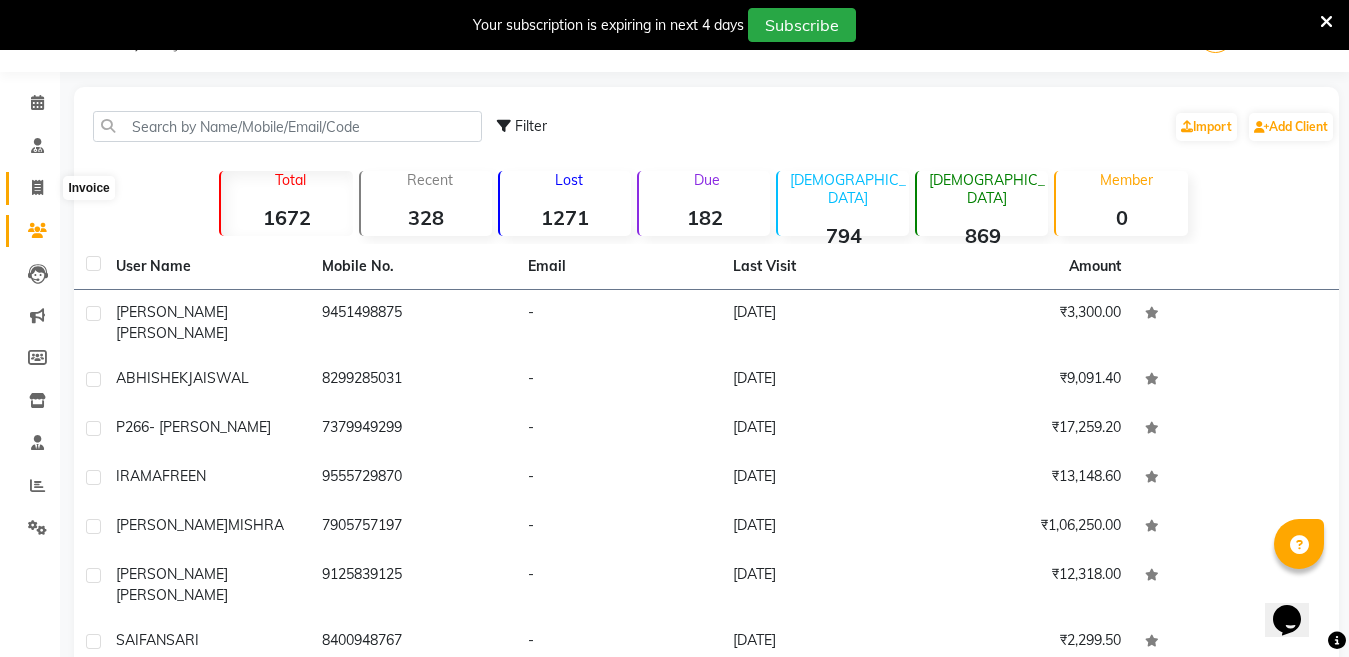 click 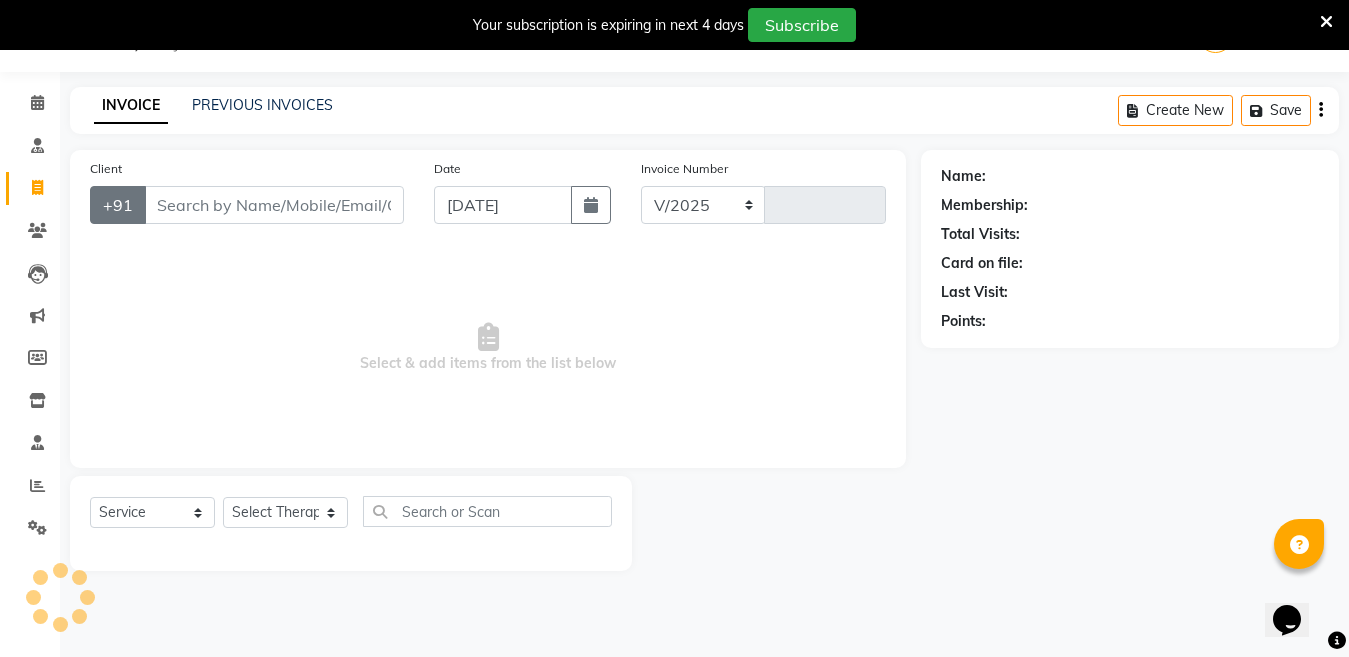 select on "4531" 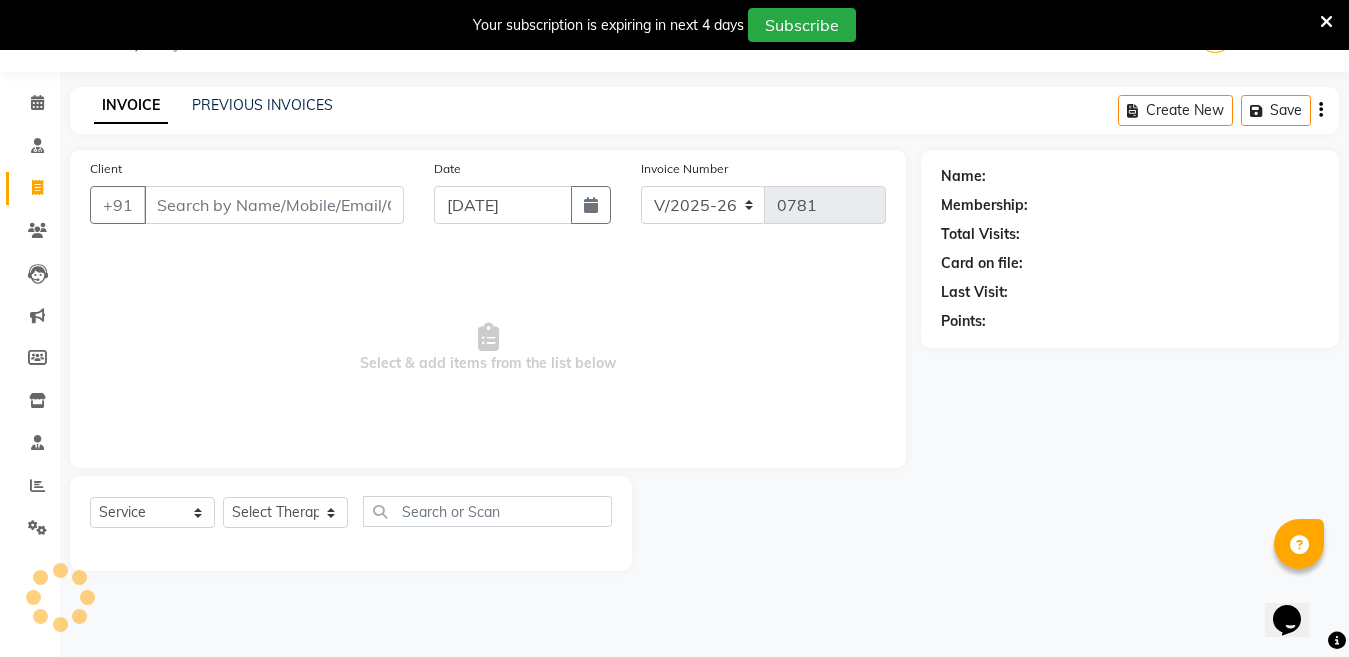 click on "Client" at bounding box center [274, 205] 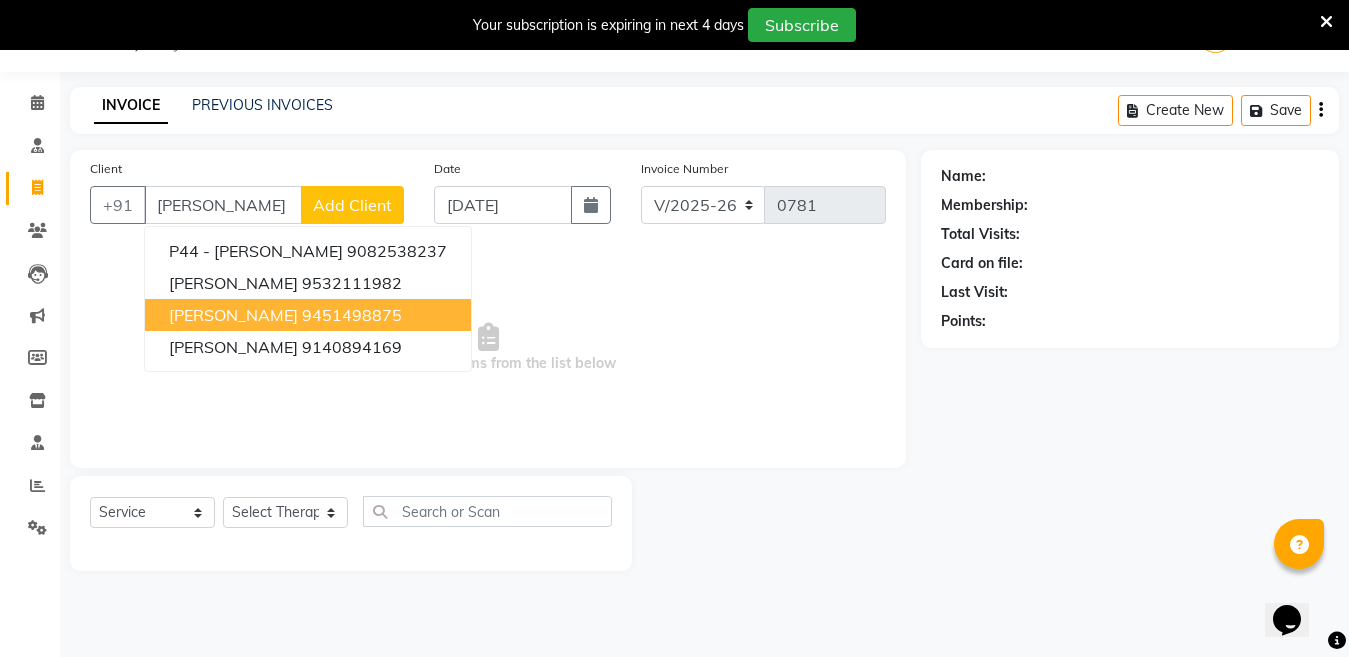 click on "[PERSON_NAME]" at bounding box center (233, 315) 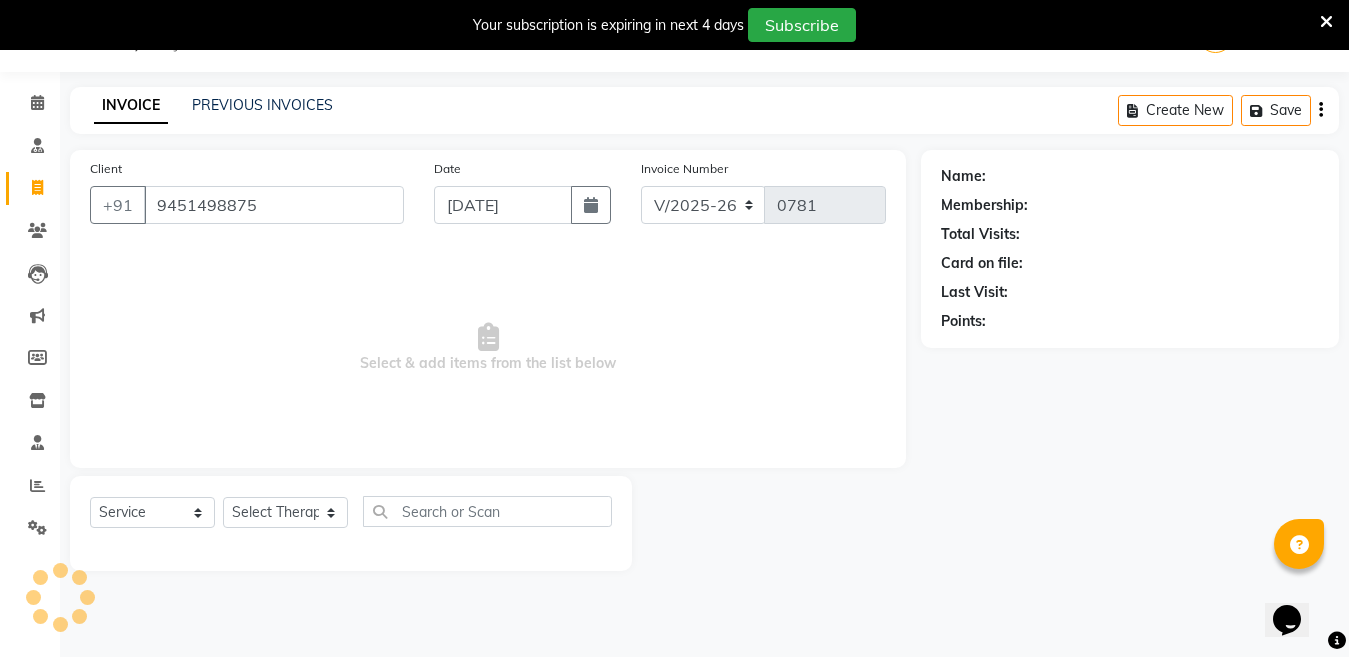 type on "9451498875" 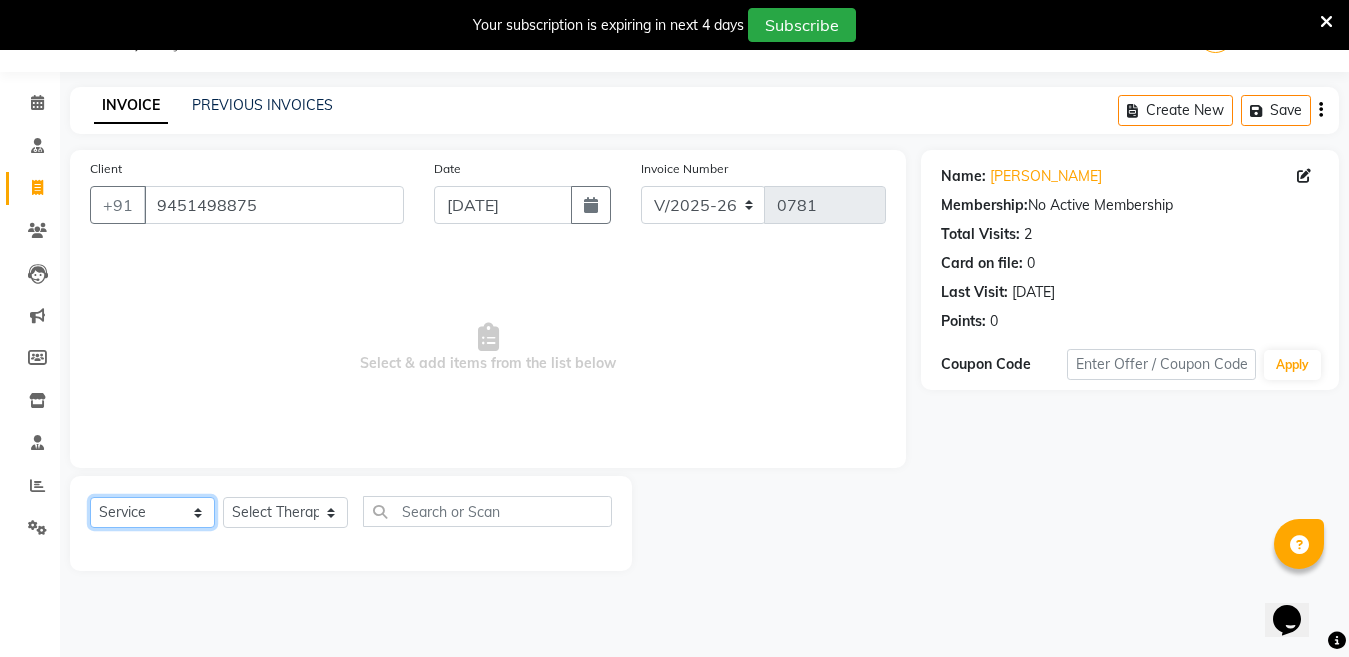 click on "Select  Service  Product  Membership  Package Voucher Prepaid Gift Card" 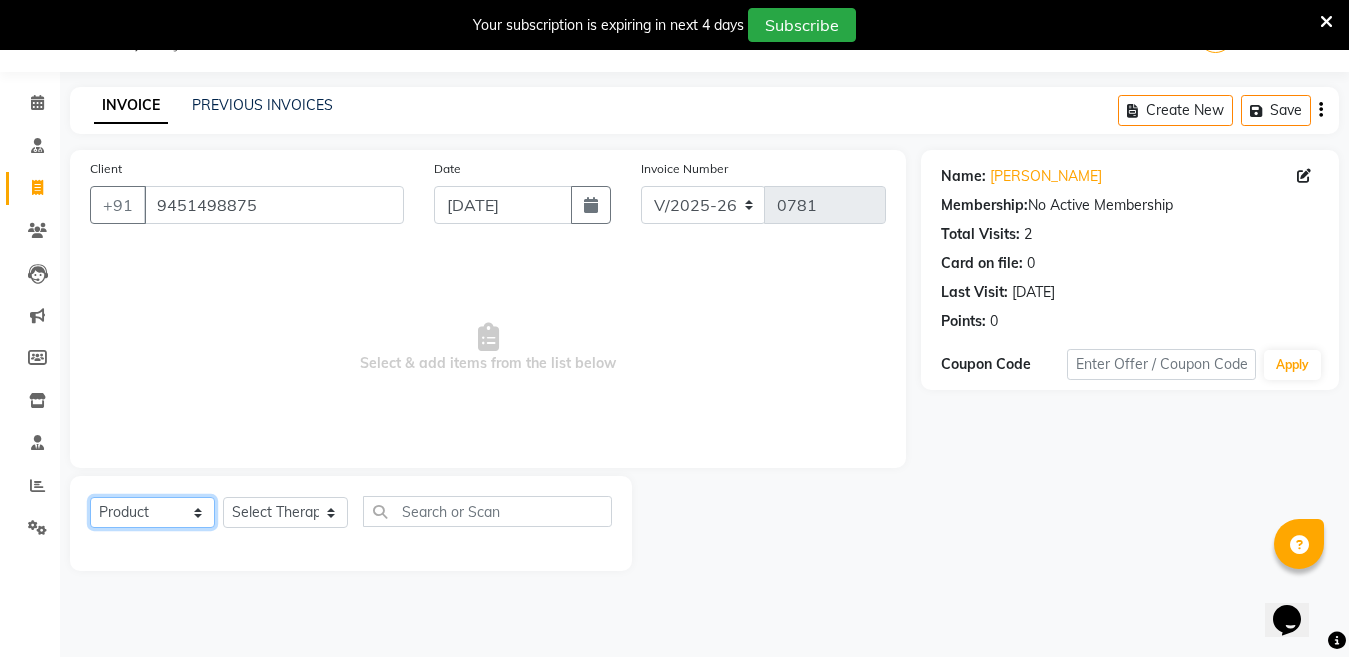 click on "Select  Service  Product  Membership  Package Voucher Prepaid Gift Card" 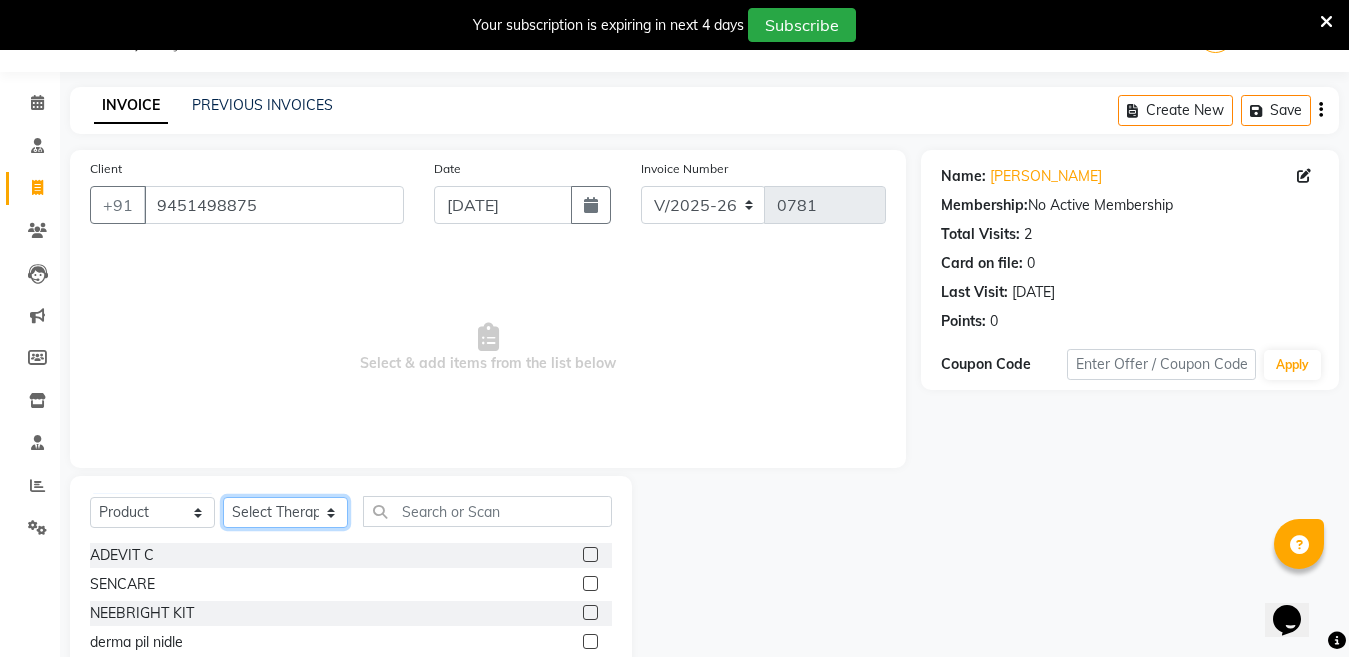 click on "Select Therapist Angel Life AngelLife Lucknow DR SWATI KAJAL [PERSON_NAME] ROHINI [PERSON_NAME] [PERSON_NAME]" 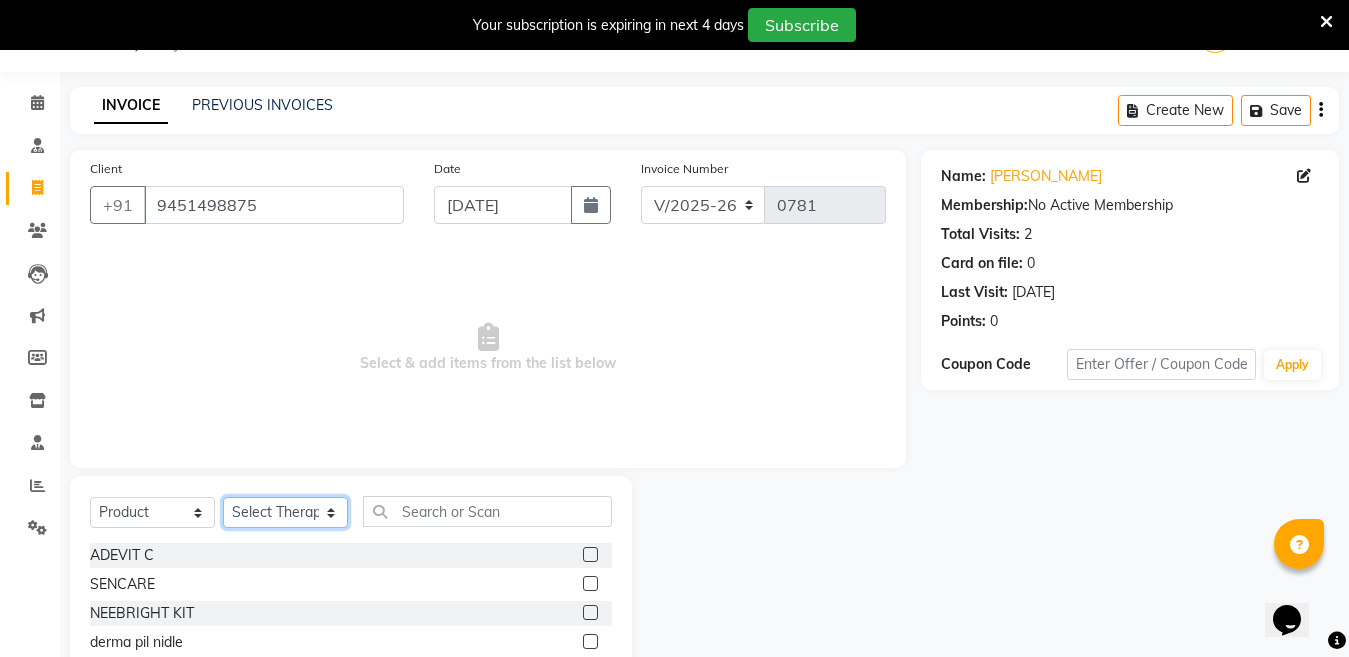 select on "26653" 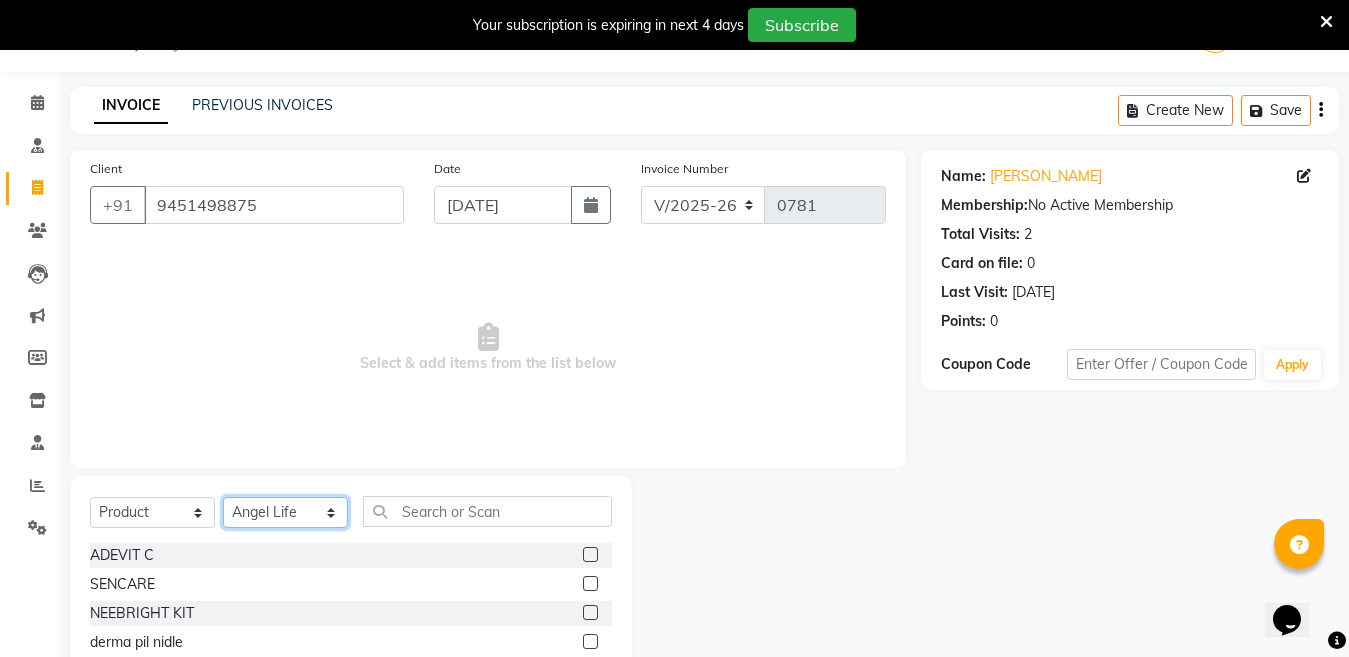 click on "Select Therapist Angel Life AngelLife Lucknow DR SWATI KAJAL [PERSON_NAME] ROHINI [PERSON_NAME] [PERSON_NAME]" 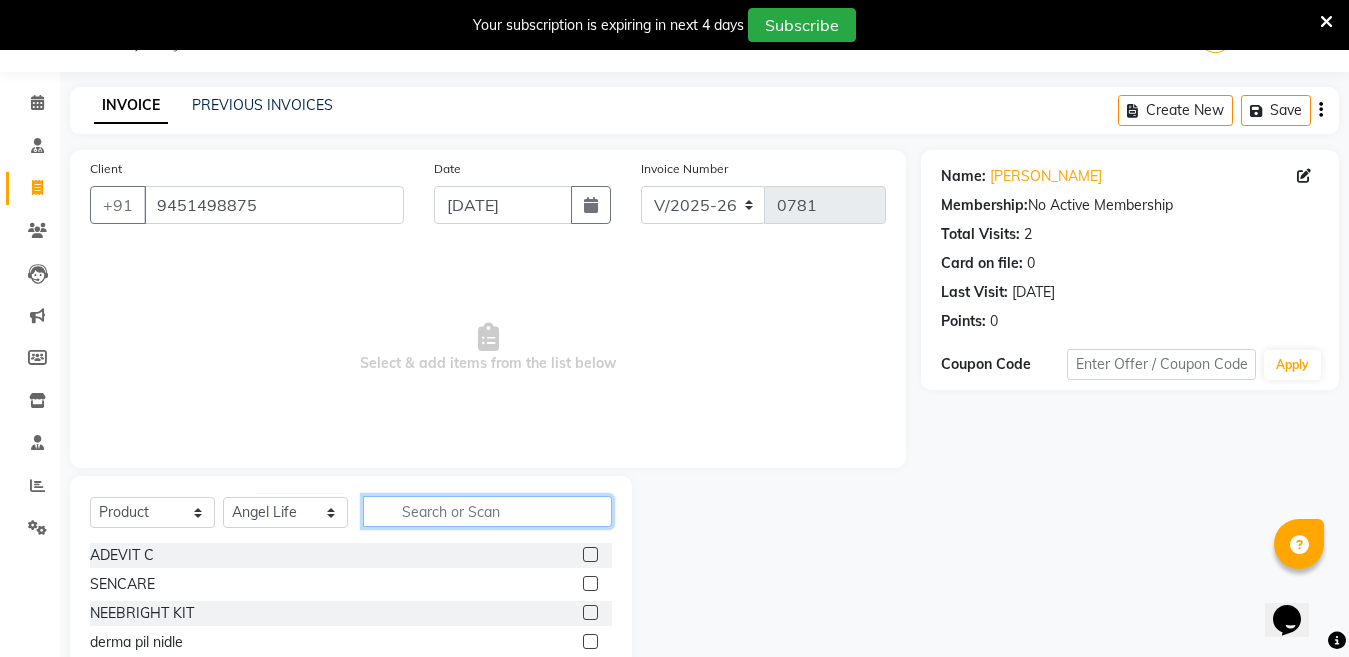 click 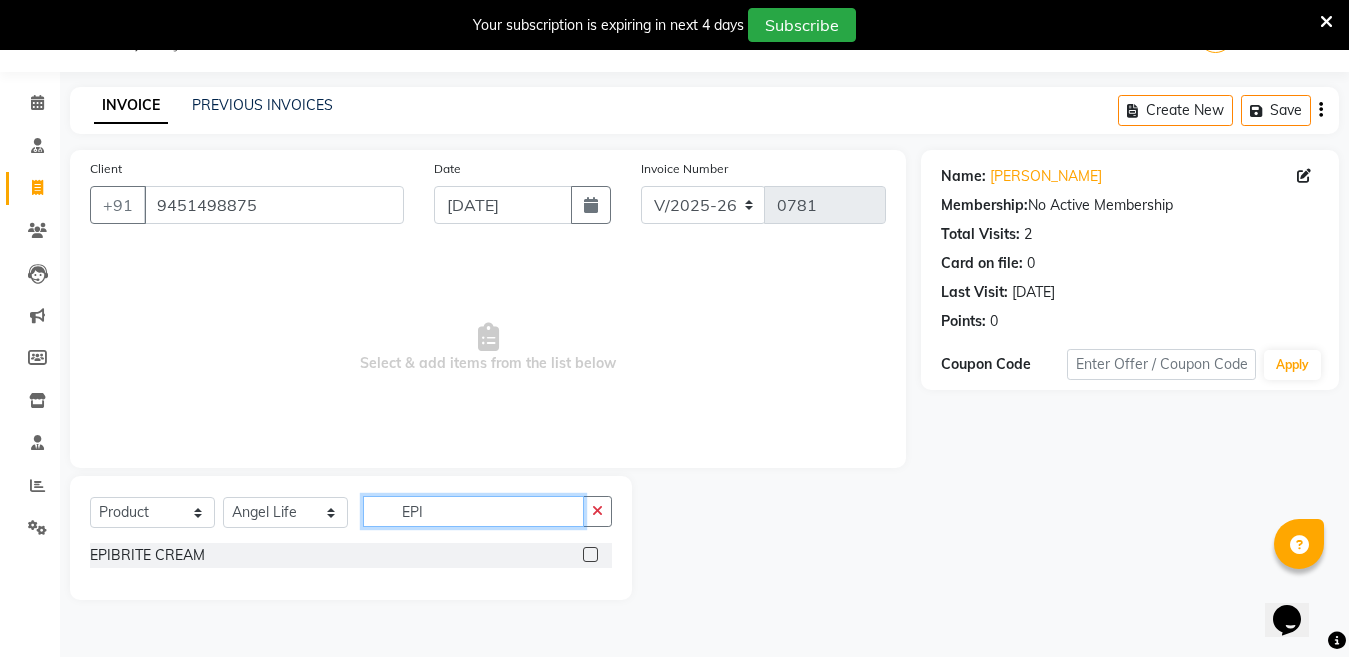 type on "EPI" 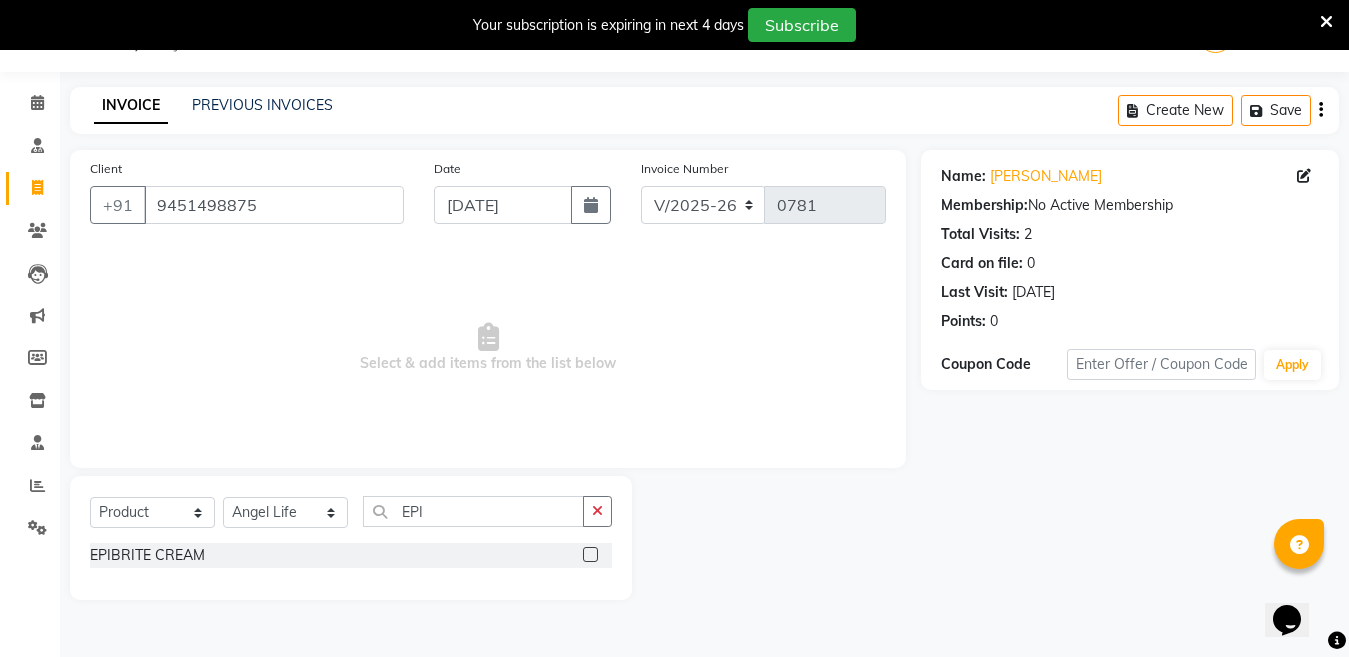 click 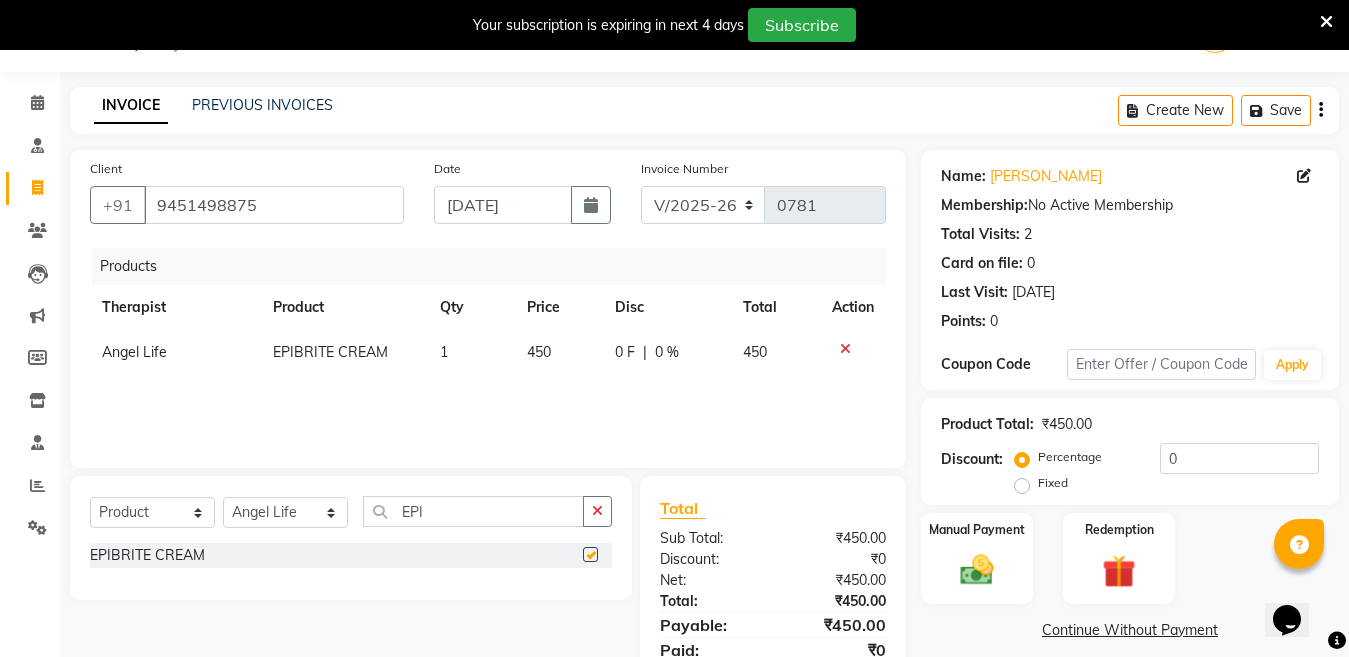 checkbox on "false" 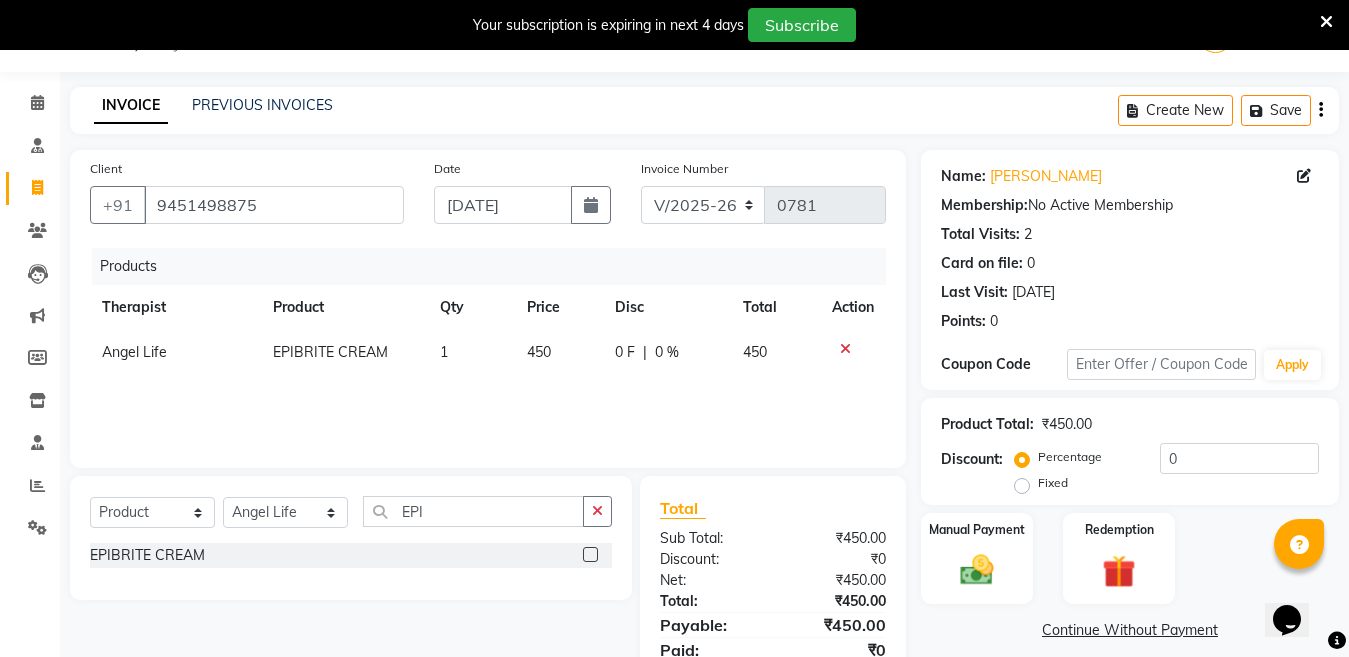 click on "Disc" 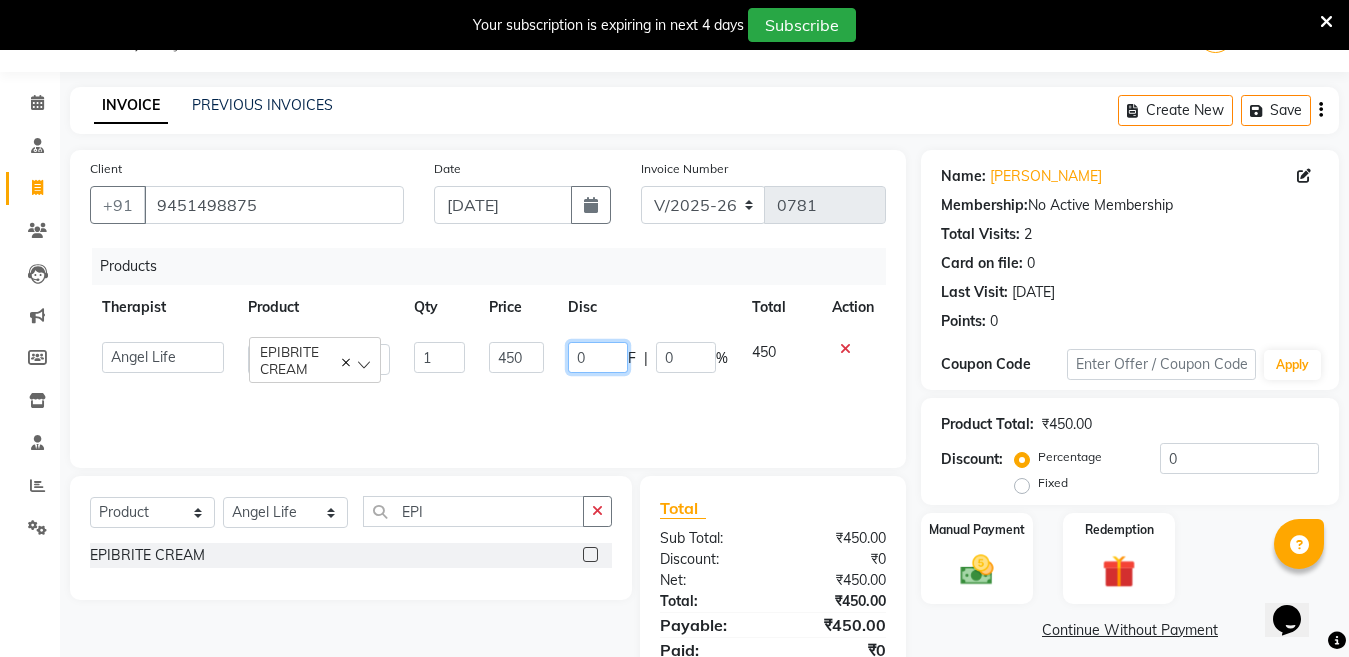 click on "0" 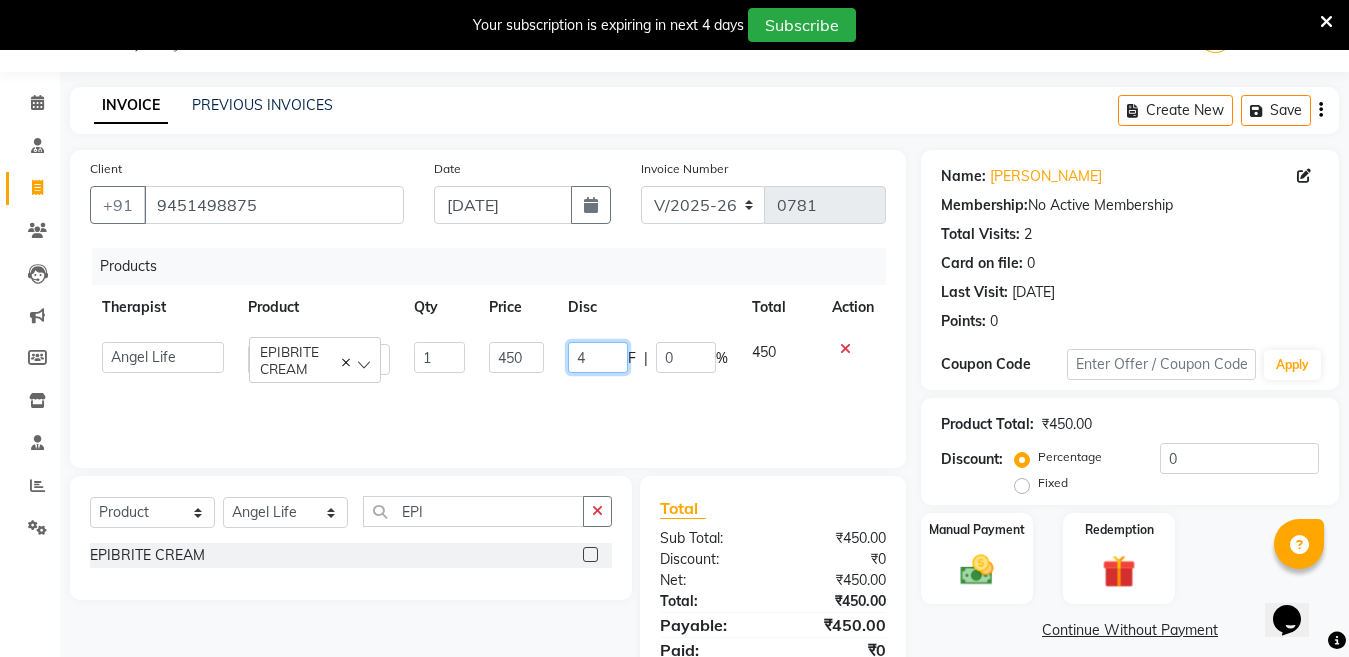 type on "45" 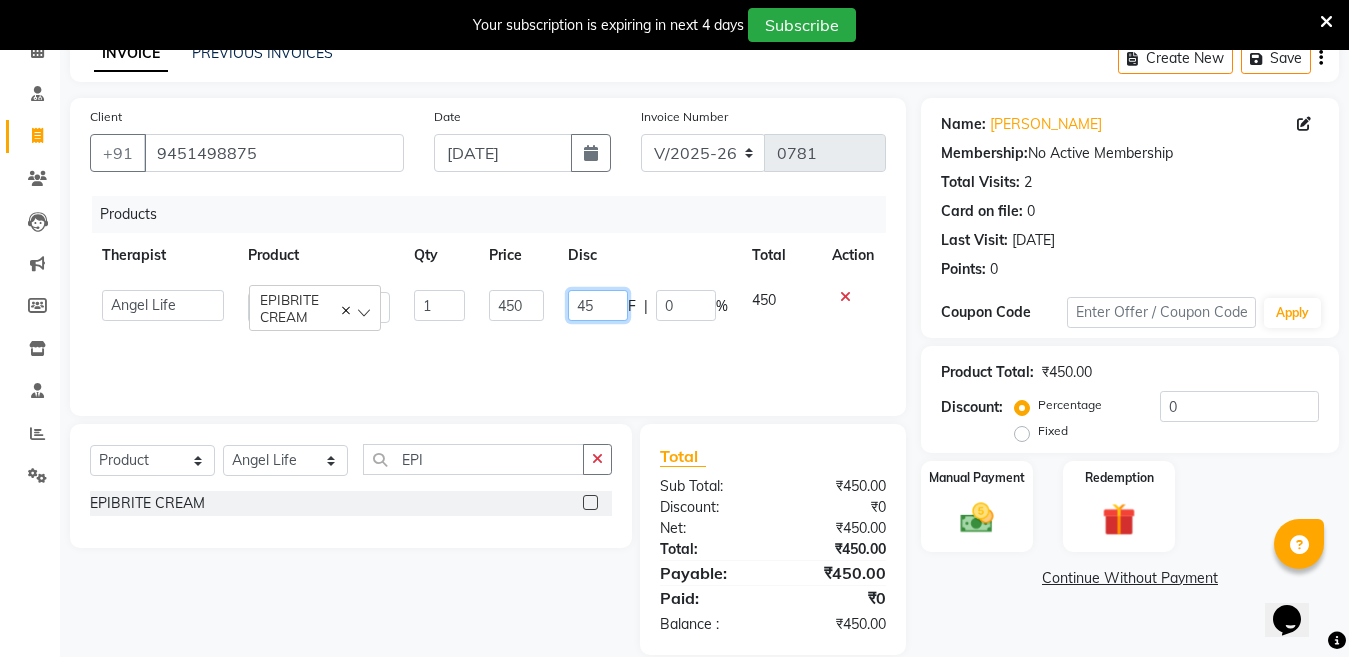 scroll, scrollTop: 130, scrollLeft: 0, axis: vertical 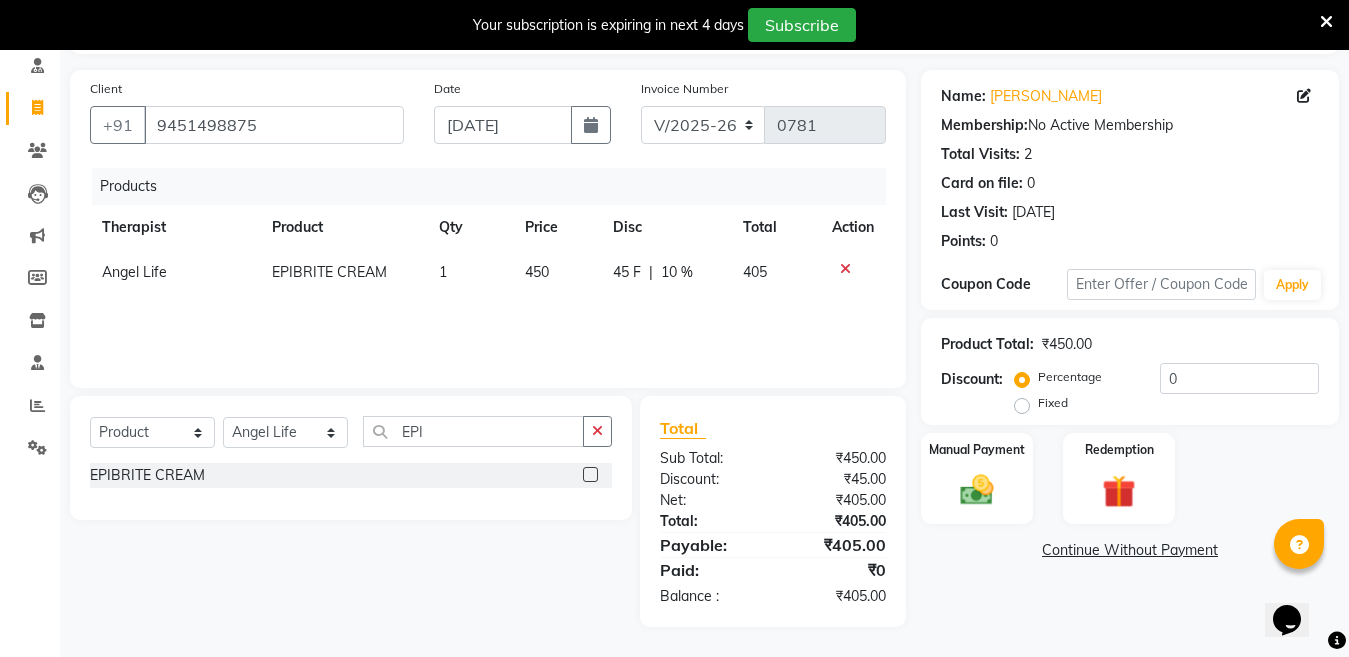 click on "Name: [PERSON_NAME] Membership:  No Active Membership  Total Visits:  2 Card on file:  0 Last Visit:   [DATE] Points:   0  Coupon Code Apply Product Total:  ₹450.00  Discount:  Percentage   Fixed  0 Manual Payment Redemption  Continue Without Payment" 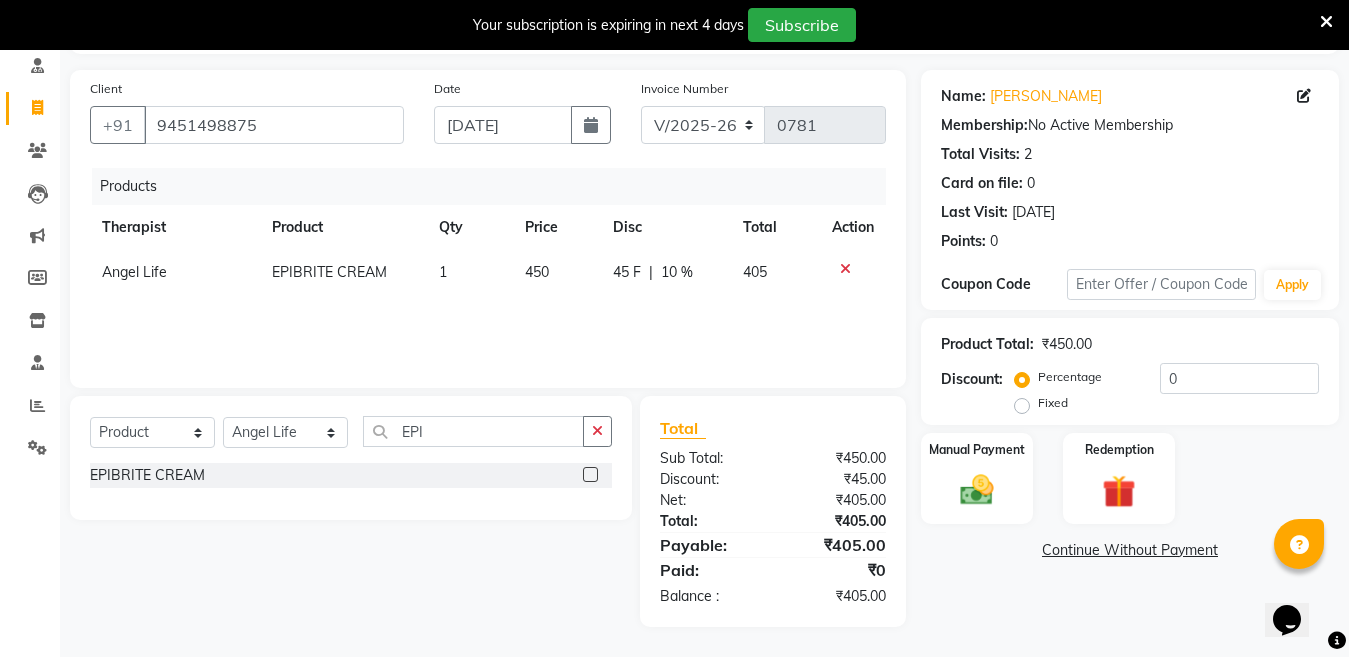 click on "Continue Without Payment" 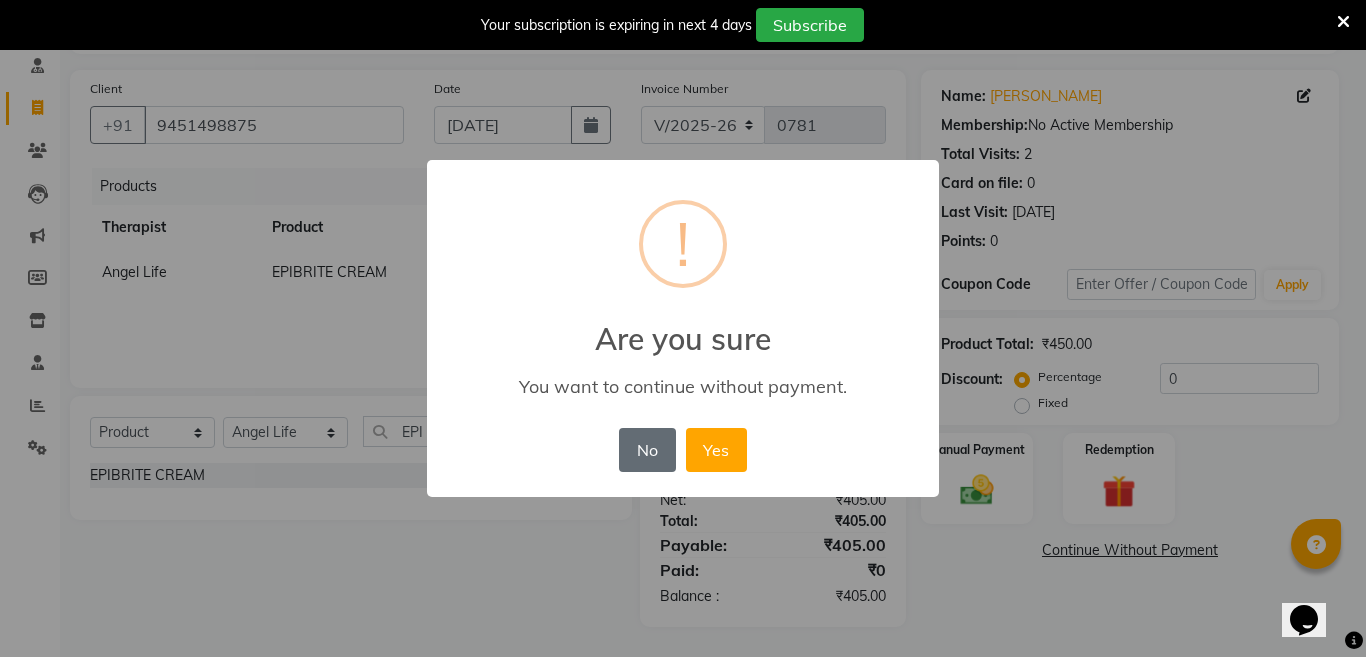 click on "No" at bounding box center (647, 450) 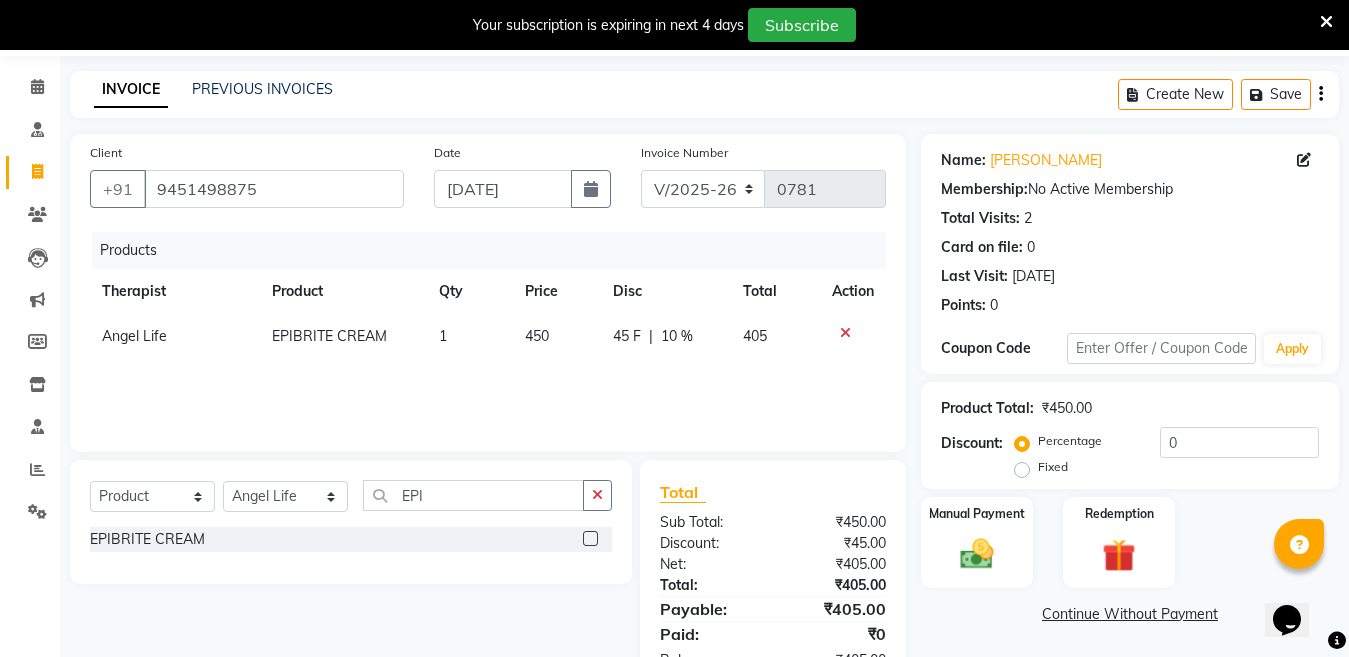scroll, scrollTop: 0, scrollLeft: 0, axis: both 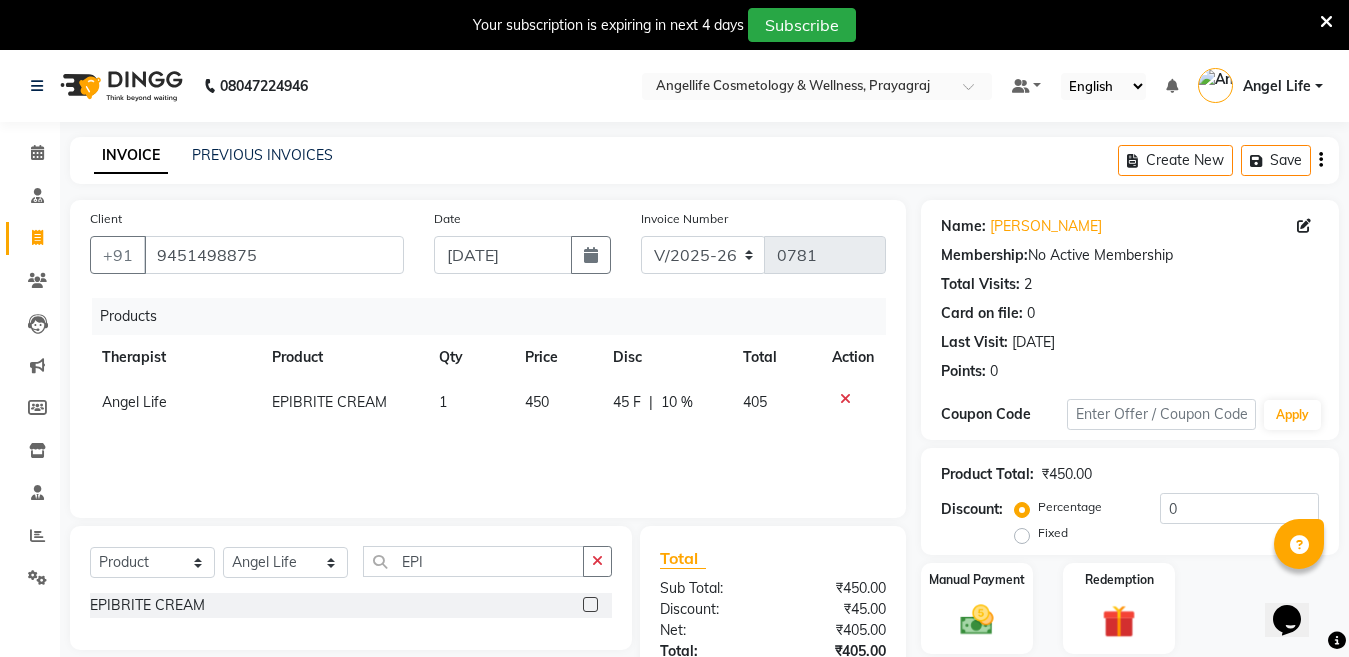 click on "Your subscription is expiring in next 4 days   Subscribe" at bounding box center [674, 25] 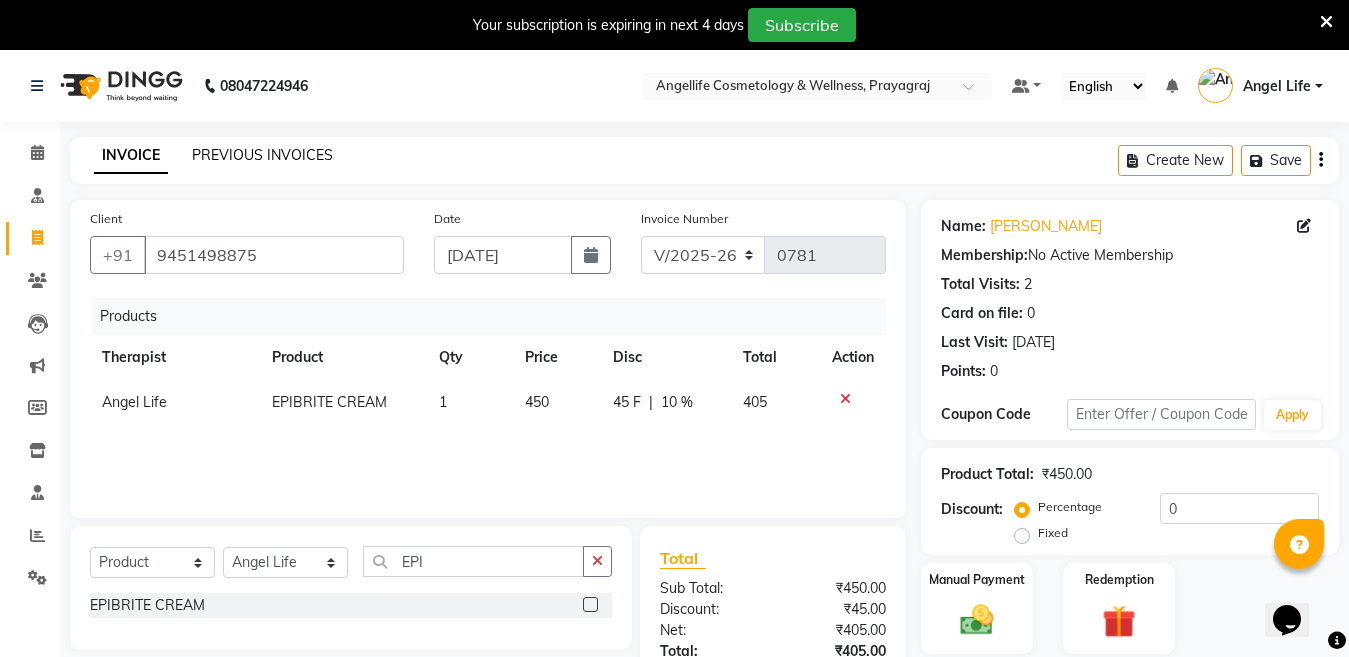drag, startPoint x: 222, startPoint y: 157, endPoint x: 788, endPoint y: 124, distance: 566.9612 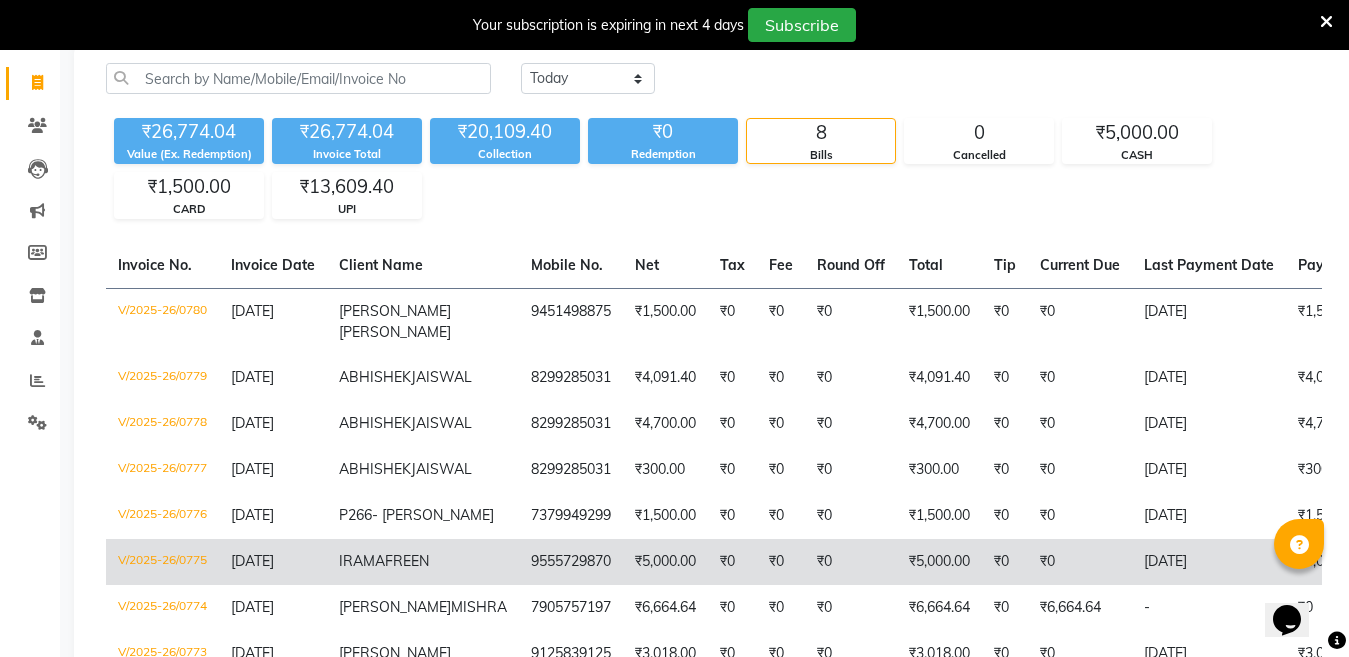 scroll, scrollTop: 0, scrollLeft: 0, axis: both 